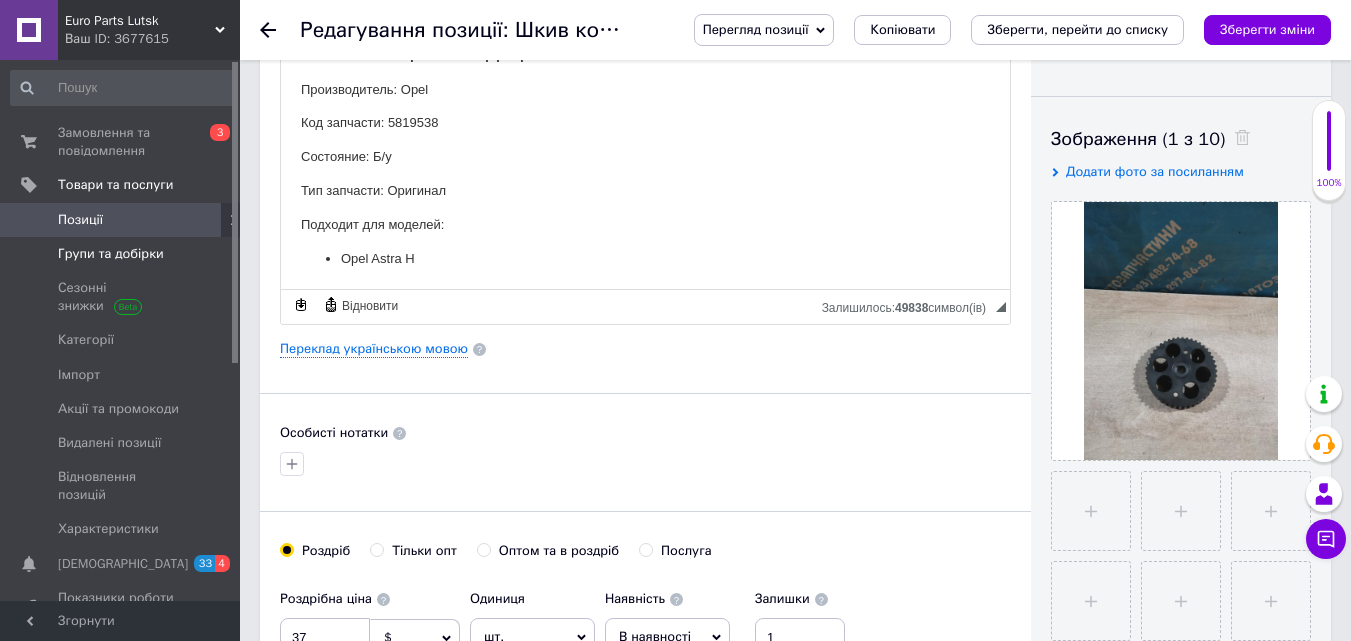 scroll, scrollTop: 300, scrollLeft: 0, axis: vertical 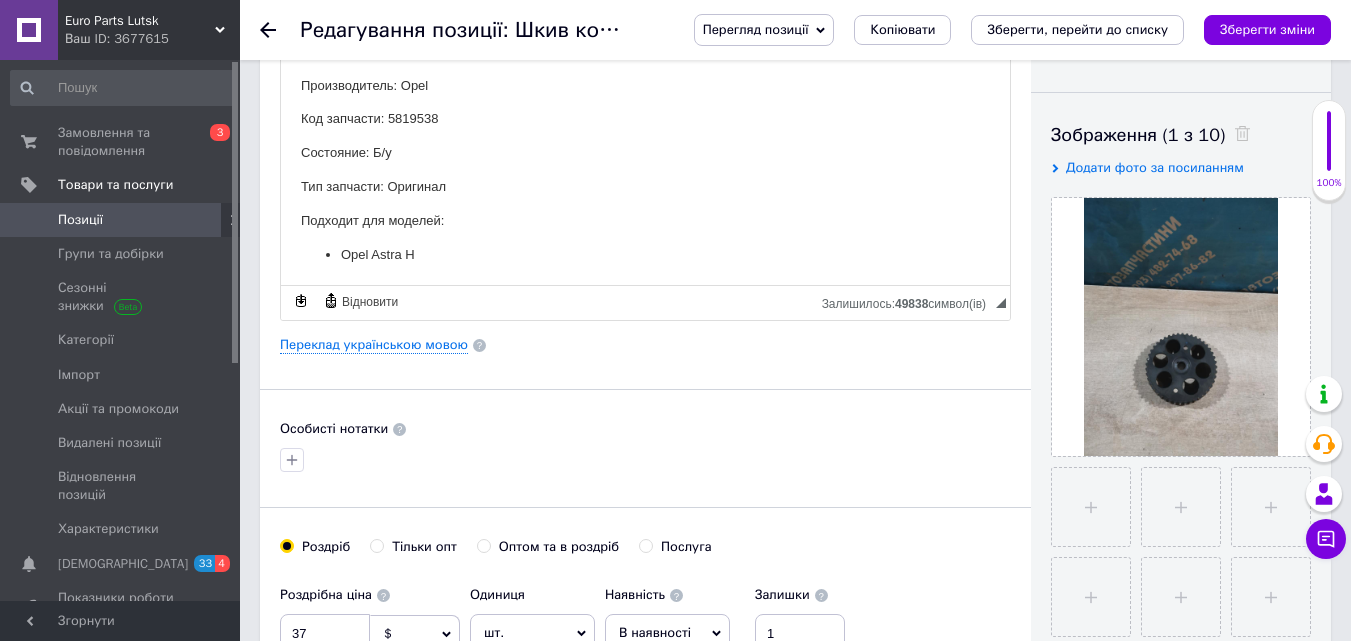 click on "Позиції" at bounding box center [121, 220] 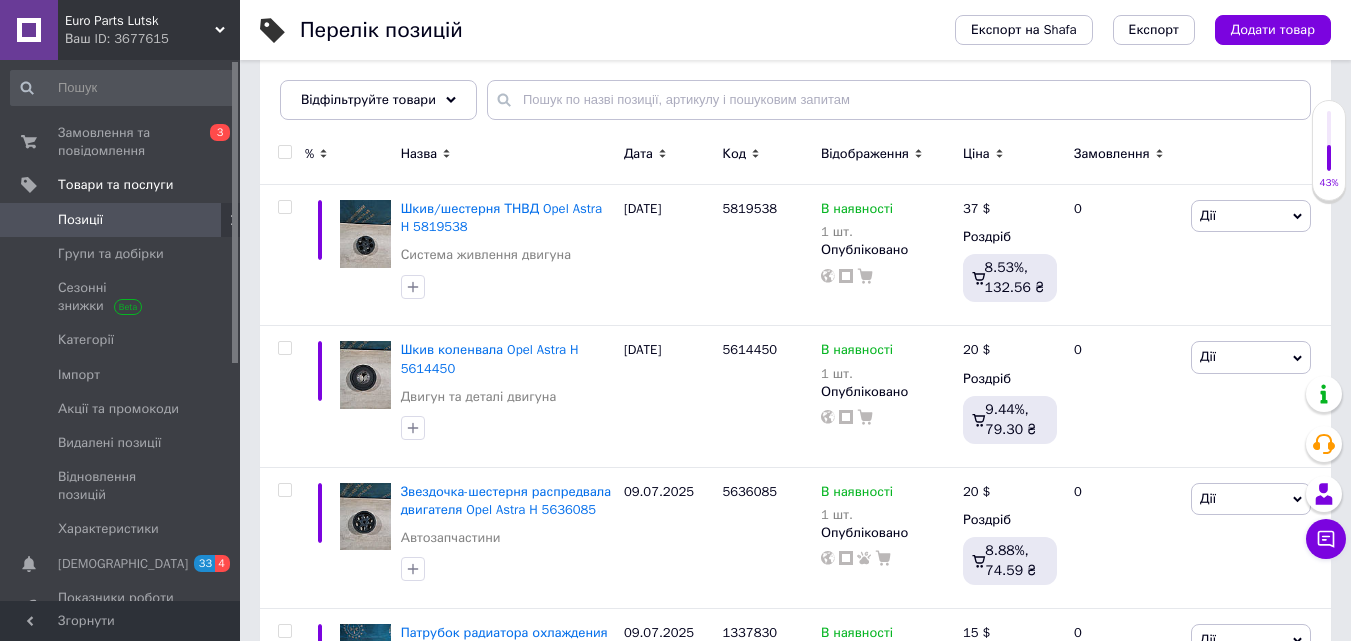 scroll, scrollTop: 300, scrollLeft: 0, axis: vertical 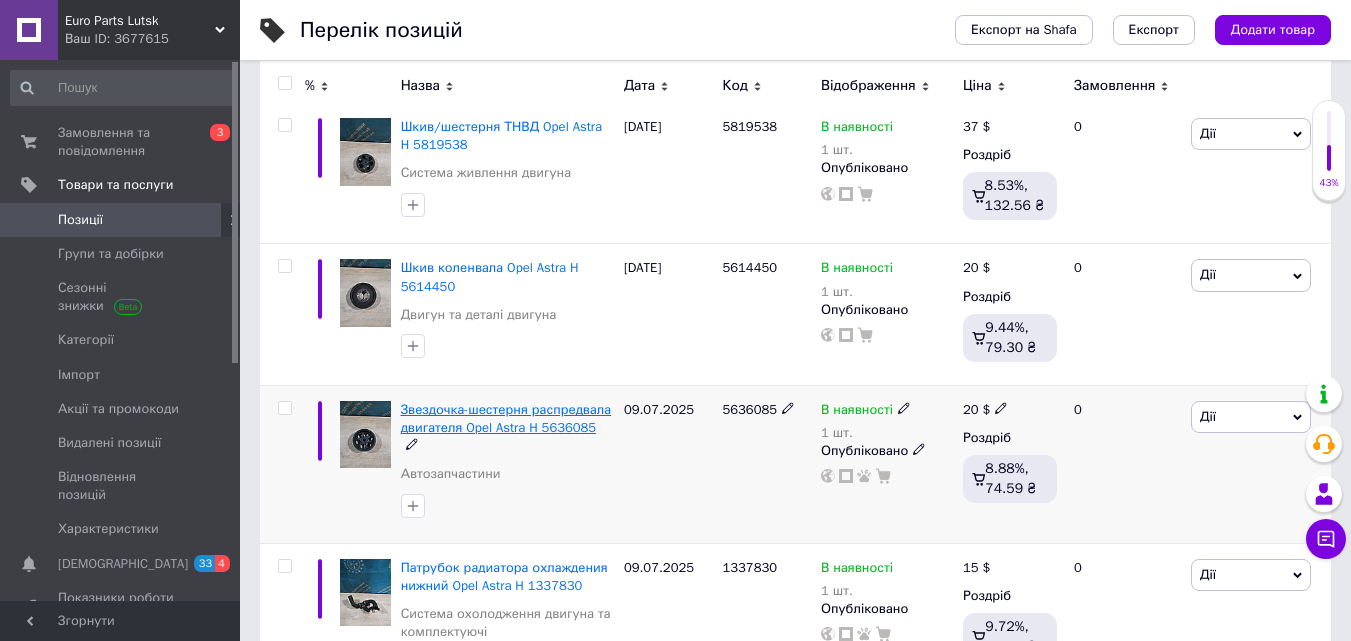 click on "Звездочка-шестерня распредвала двигателя Opel Astra H 5636085" at bounding box center [506, 418] 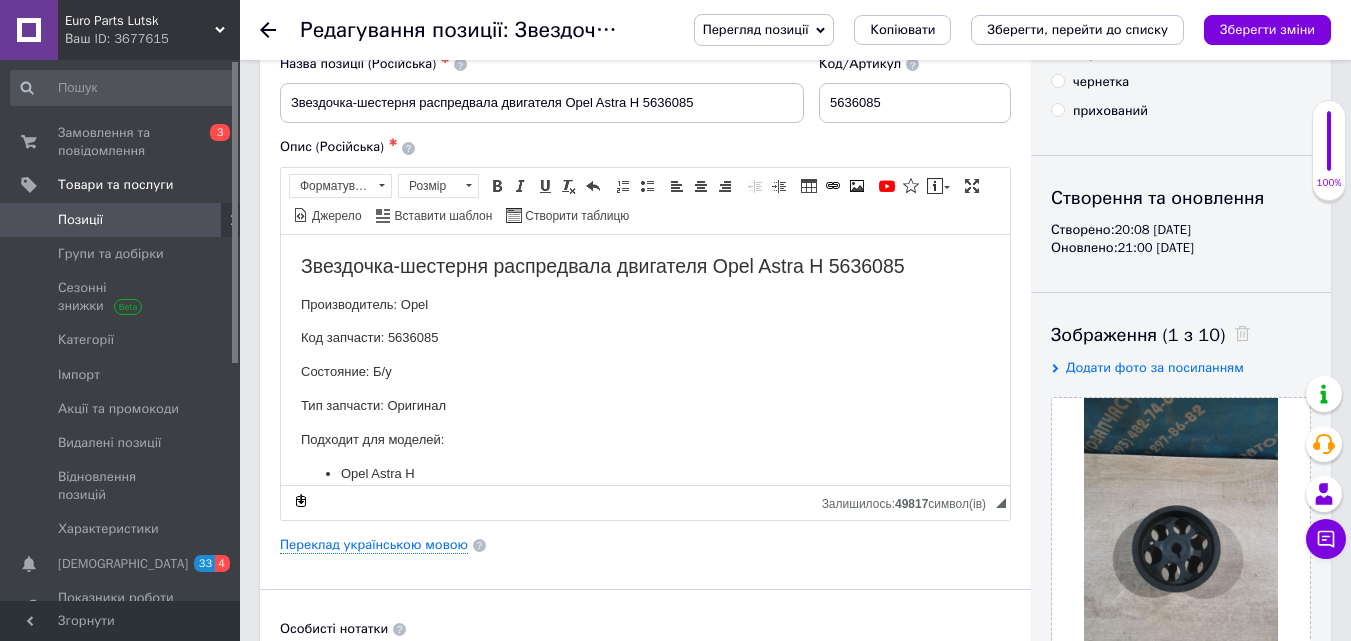scroll, scrollTop: 19, scrollLeft: 0, axis: vertical 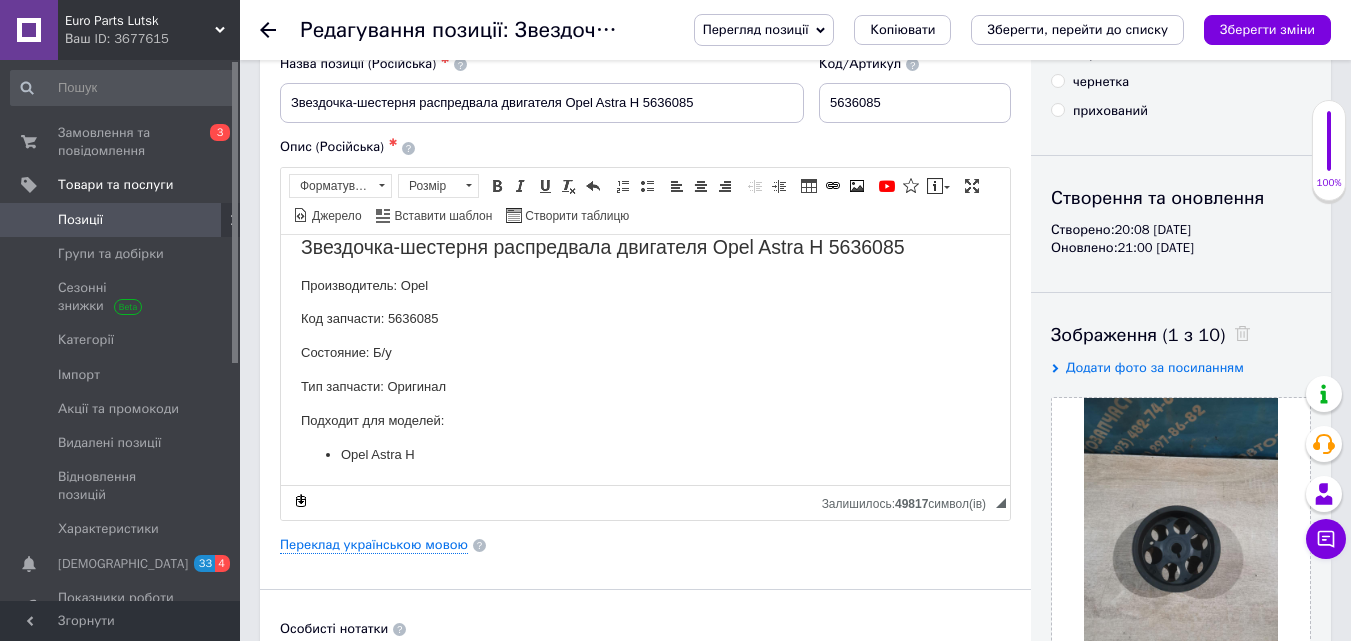 click on "Позиції" at bounding box center (121, 220) 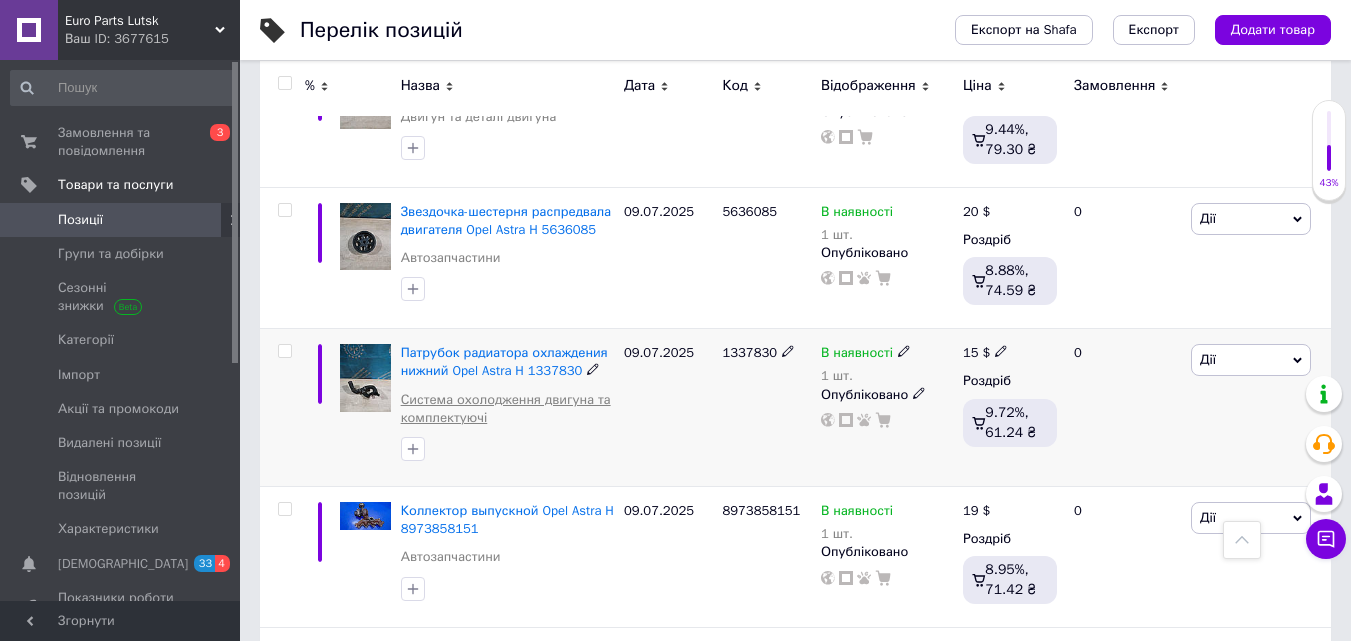 scroll, scrollTop: 500, scrollLeft: 0, axis: vertical 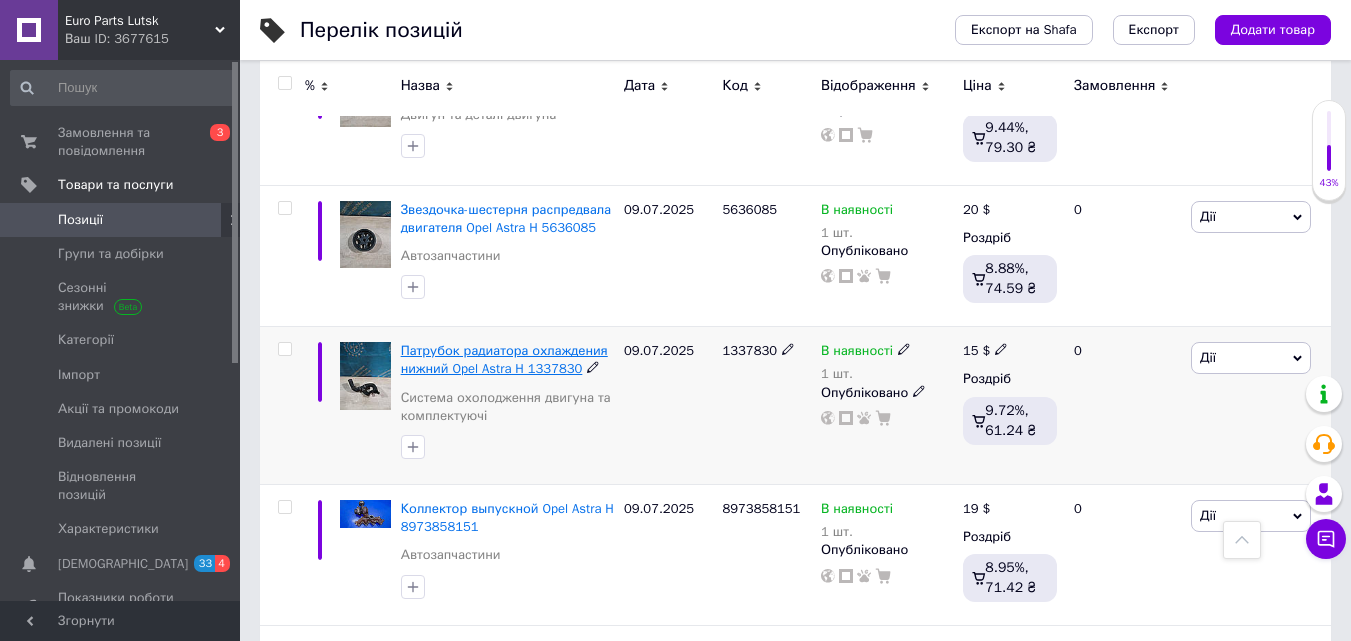 click on "Патрубок радиатора охлаждения нижний Opel Astra H 1337830" at bounding box center [504, 359] 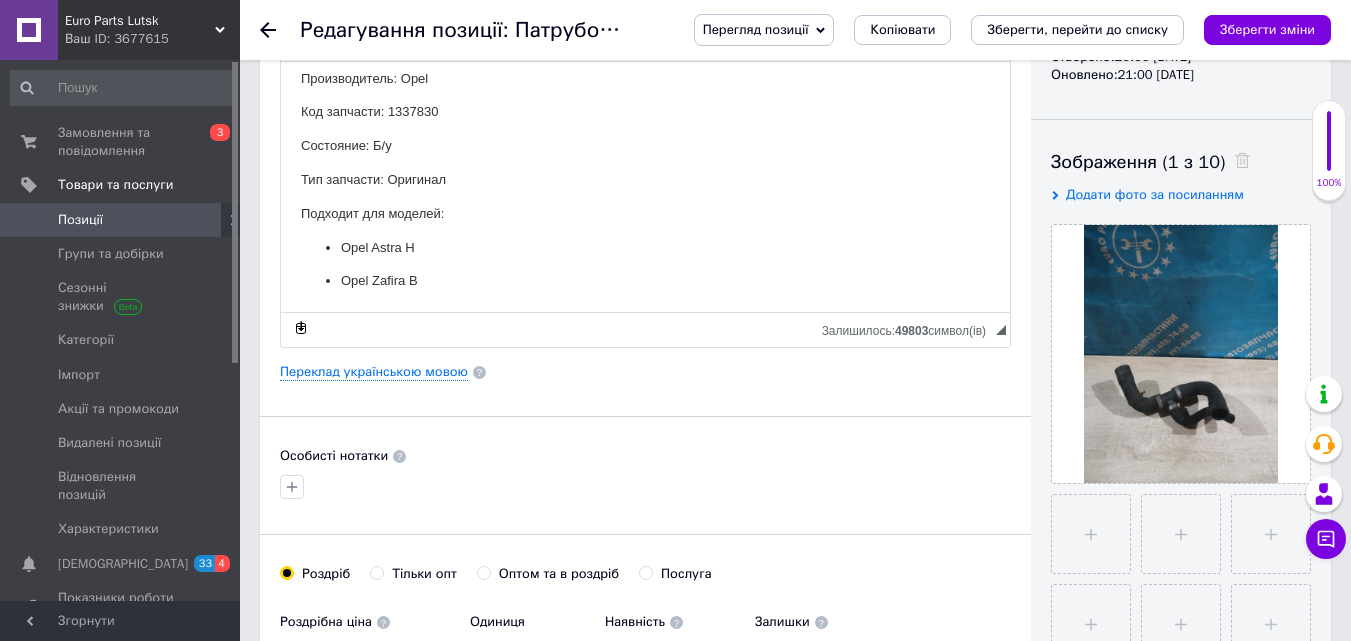 scroll, scrollTop: 300, scrollLeft: 0, axis: vertical 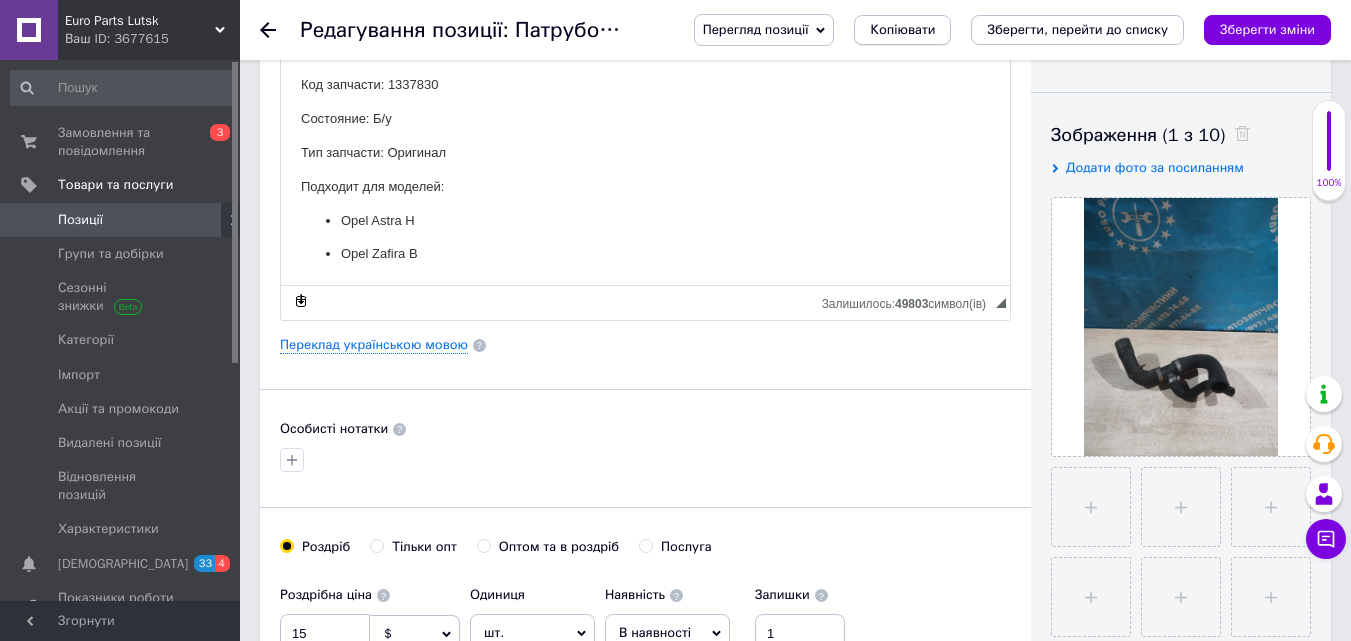 click on "Копіювати" at bounding box center (902, 30) 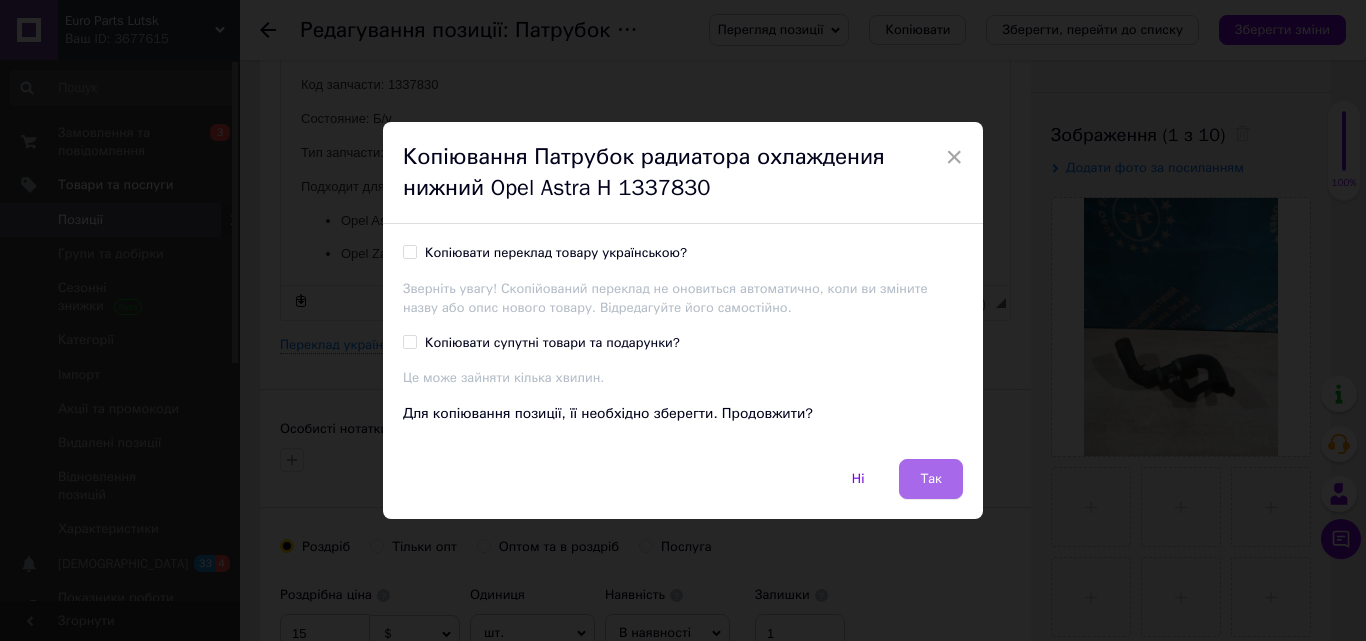 click on "Так" at bounding box center (931, 479) 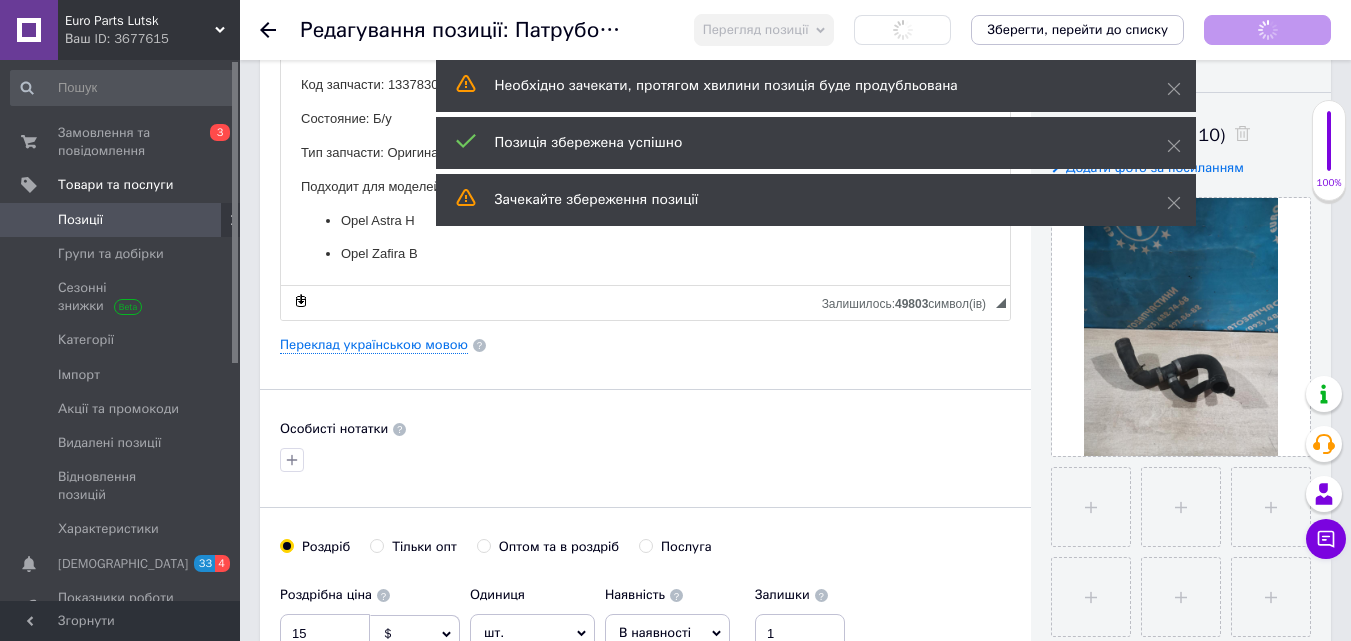 checkbox on "true" 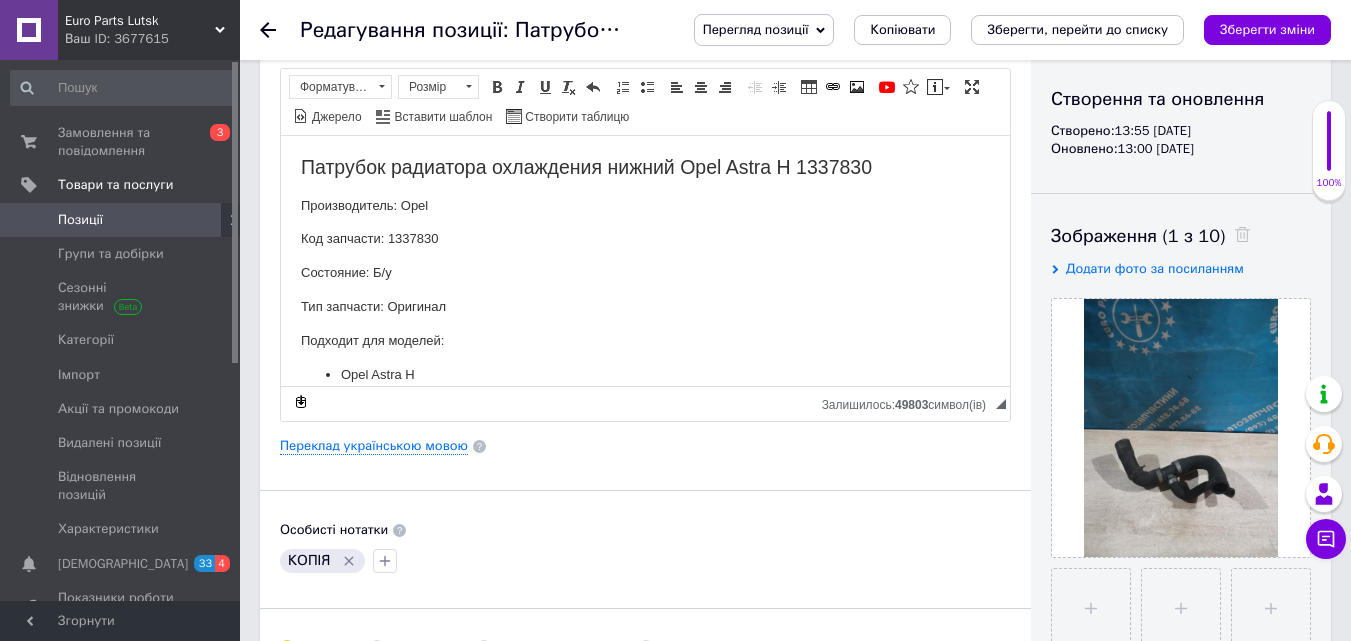 scroll, scrollTop: 200, scrollLeft: 0, axis: vertical 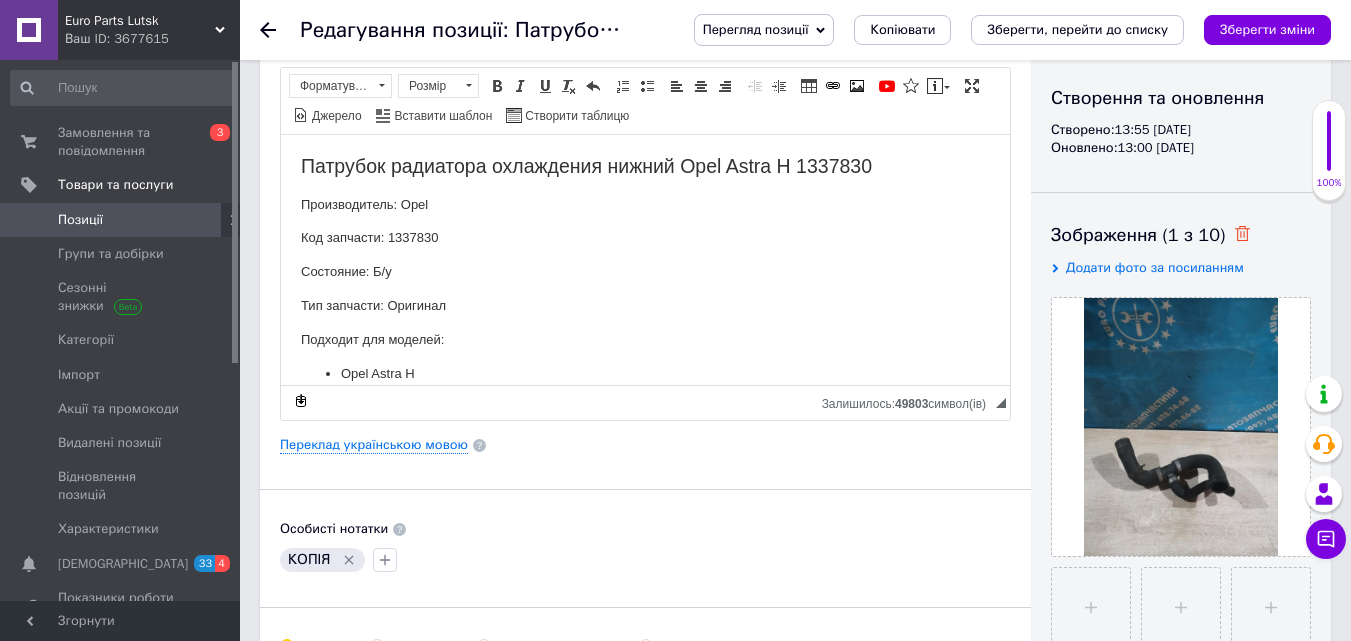 click 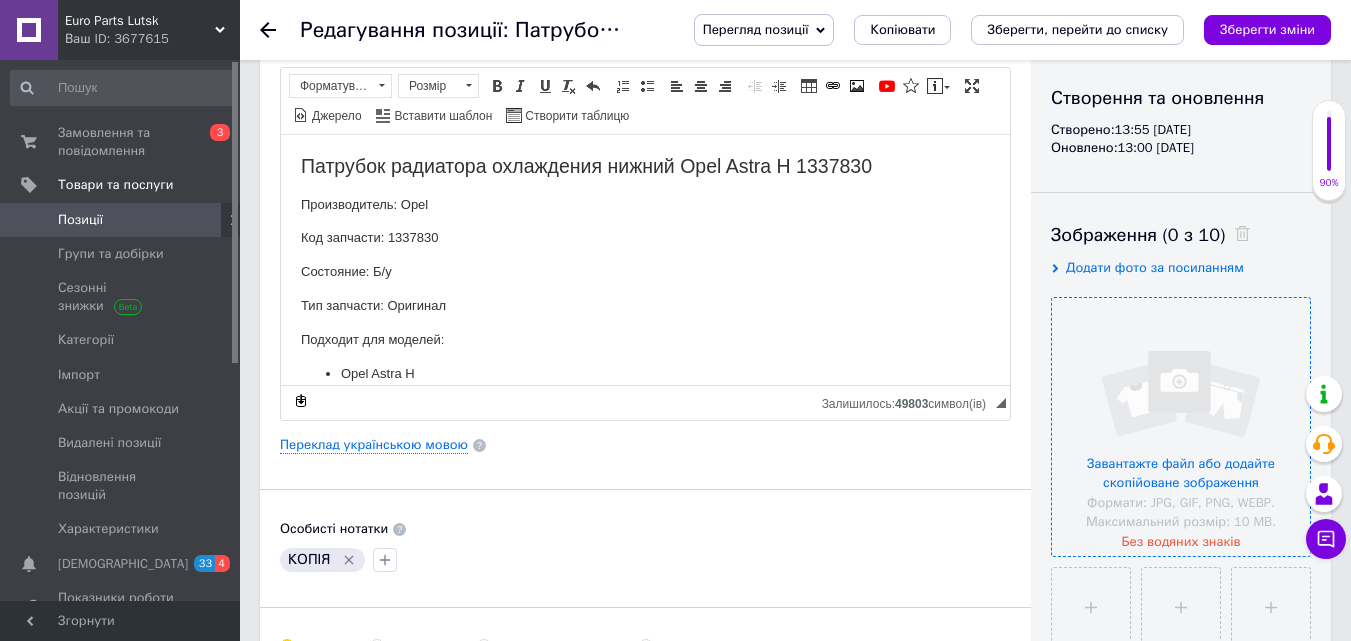 click at bounding box center (1181, 427) 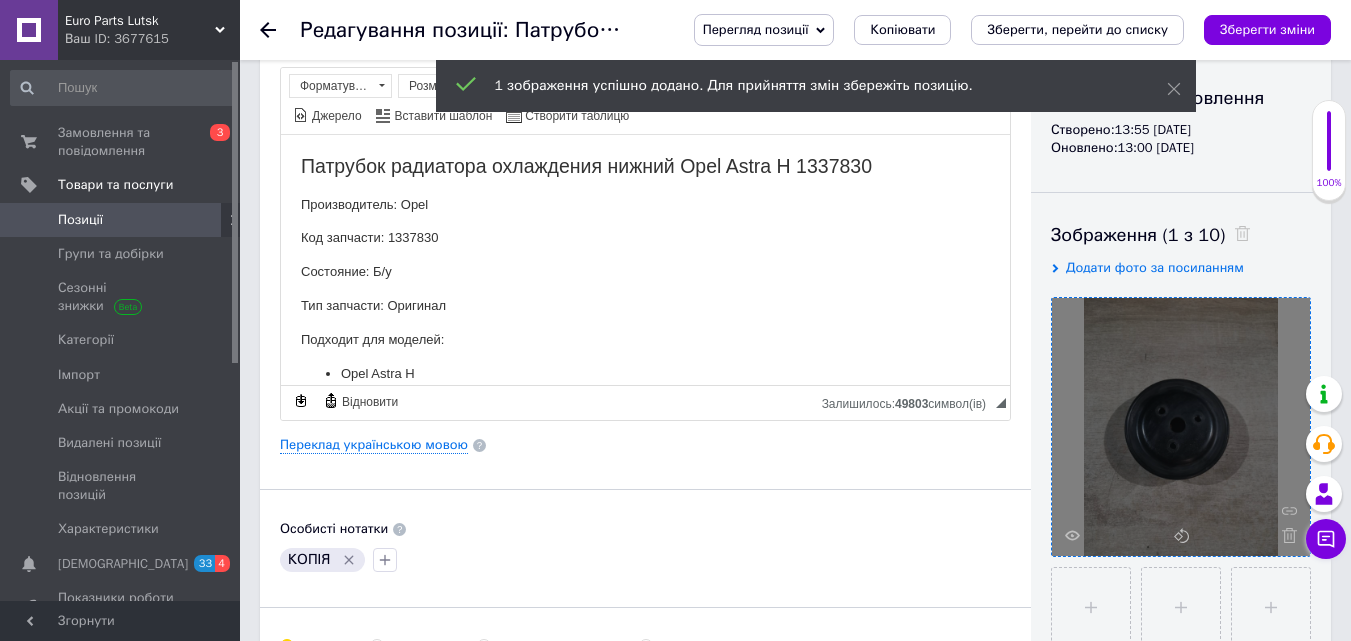 scroll, scrollTop: 0, scrollLeft: 0, axis: both 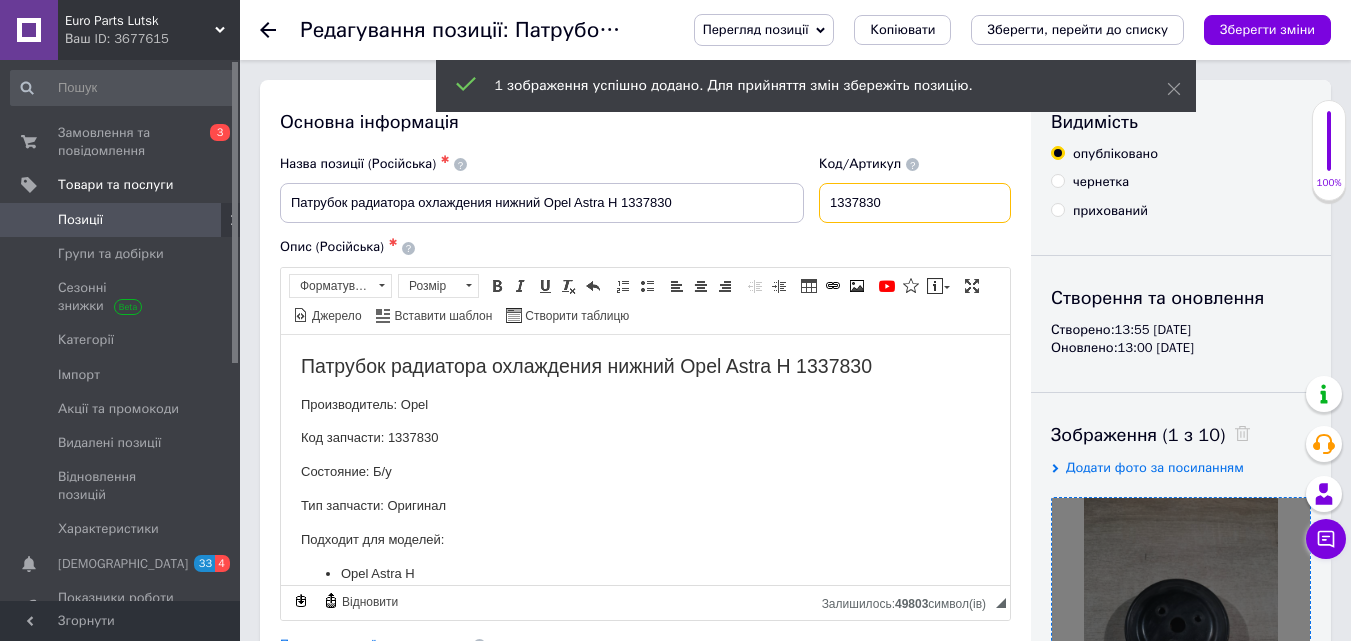 drag, startPoint x: 827, startPoint y: 208, endPoint x: 933, endPoint y: 222, distance: 106.92053 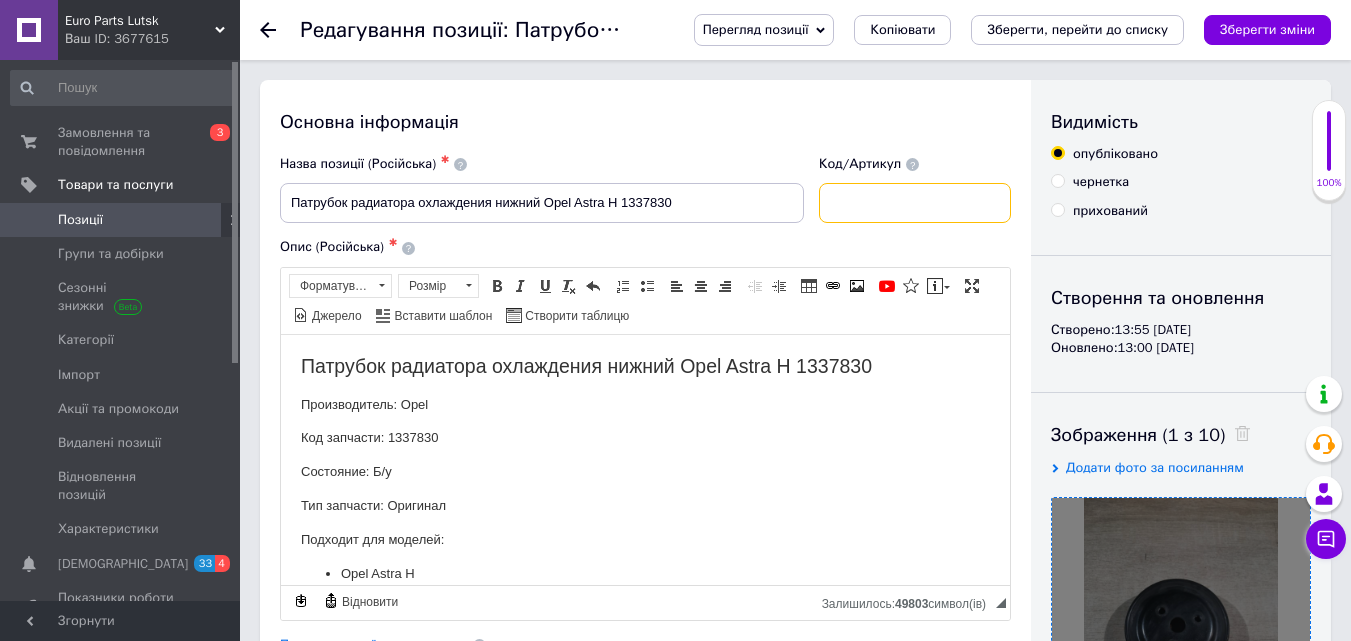 paste on "6334055" 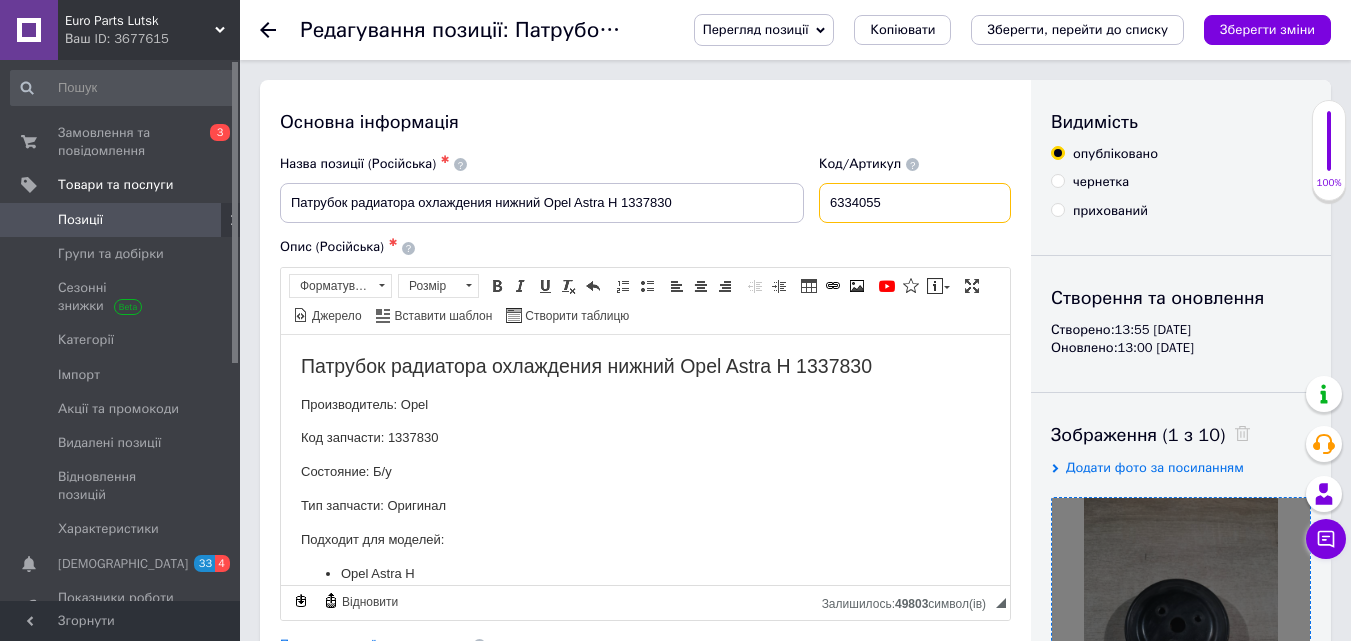 type on "6334055" 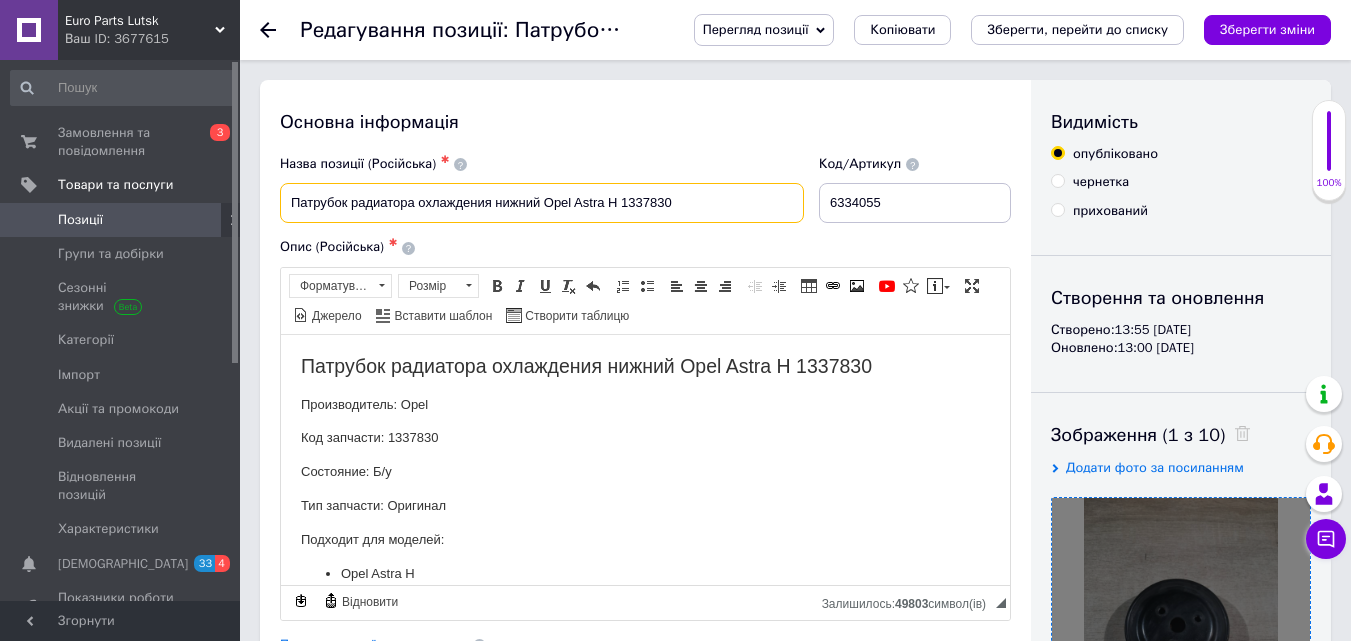 drag, startPoint x: 625, startPoint y: 202, endPoint x: 722, endPoint y: 197, distance: 97.128784 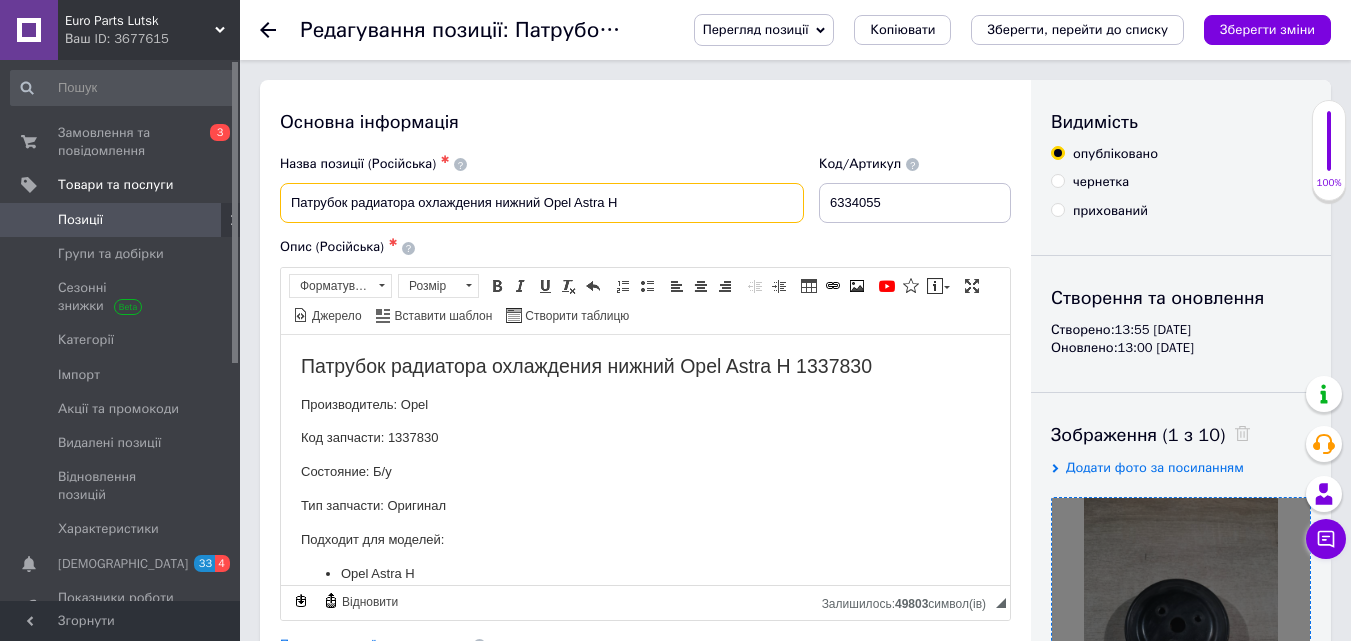 paste on "6334055" 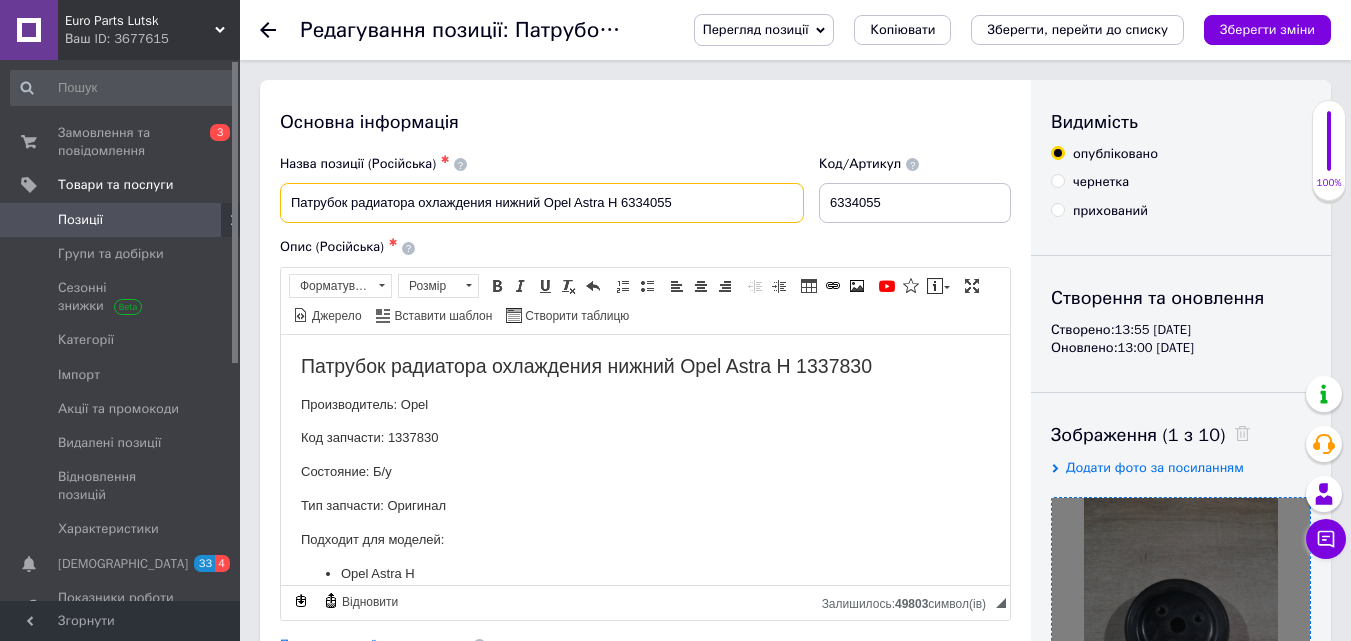 drag, startPoint x: 543, startPoint y: 203, endPoint x: 297, endPoint y: 205, distance: 246.00813 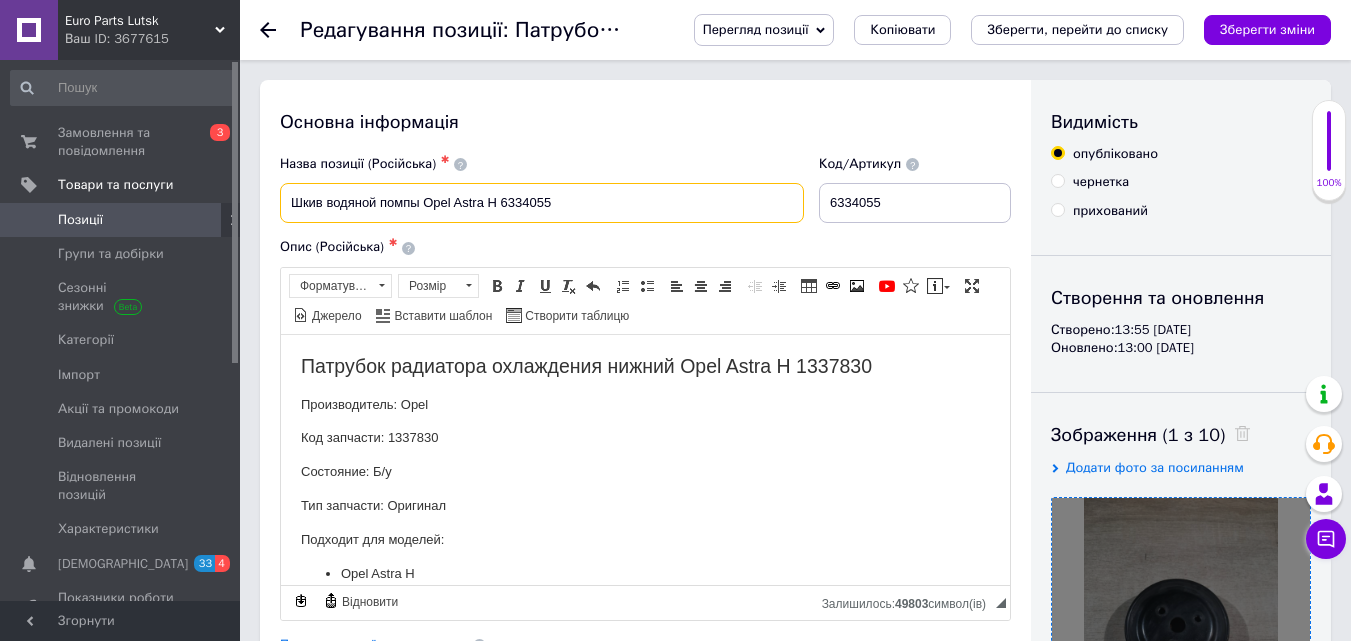 type on "Шкив водяной помпы Opel Astra H 6334055" 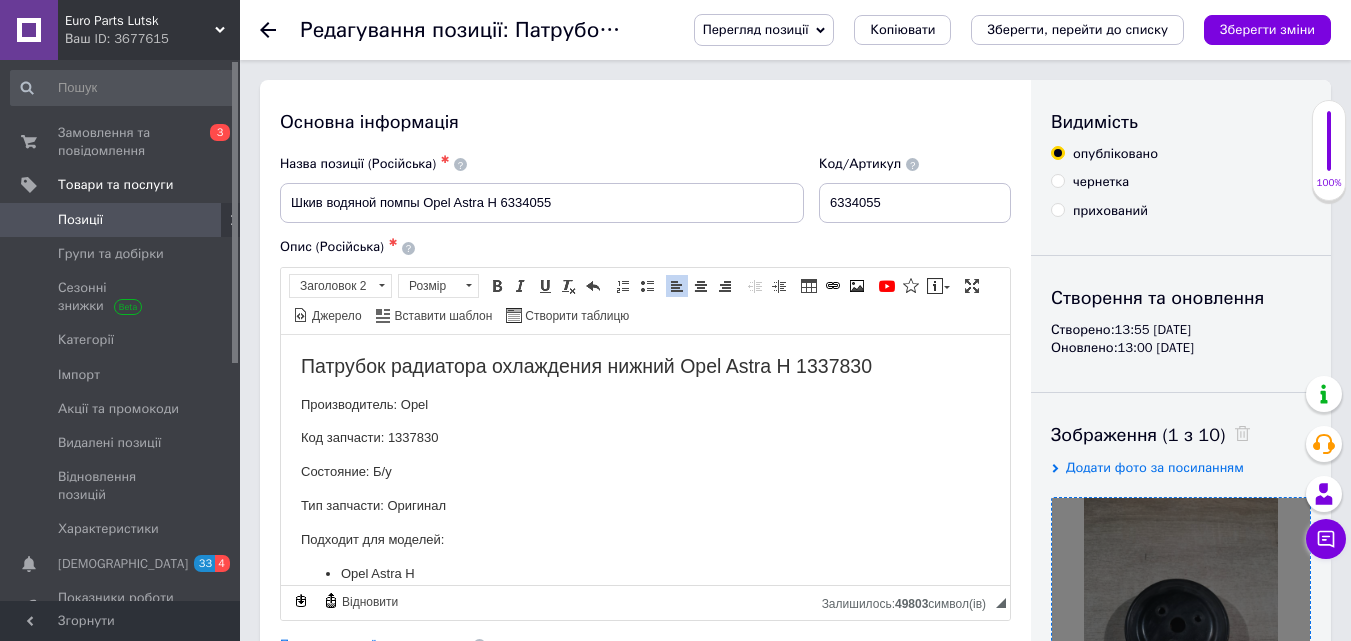 drag, startPoint x: 427, startPoint y: 352, endPoint x: 951, endPoint y: 361, distance: 524.0773 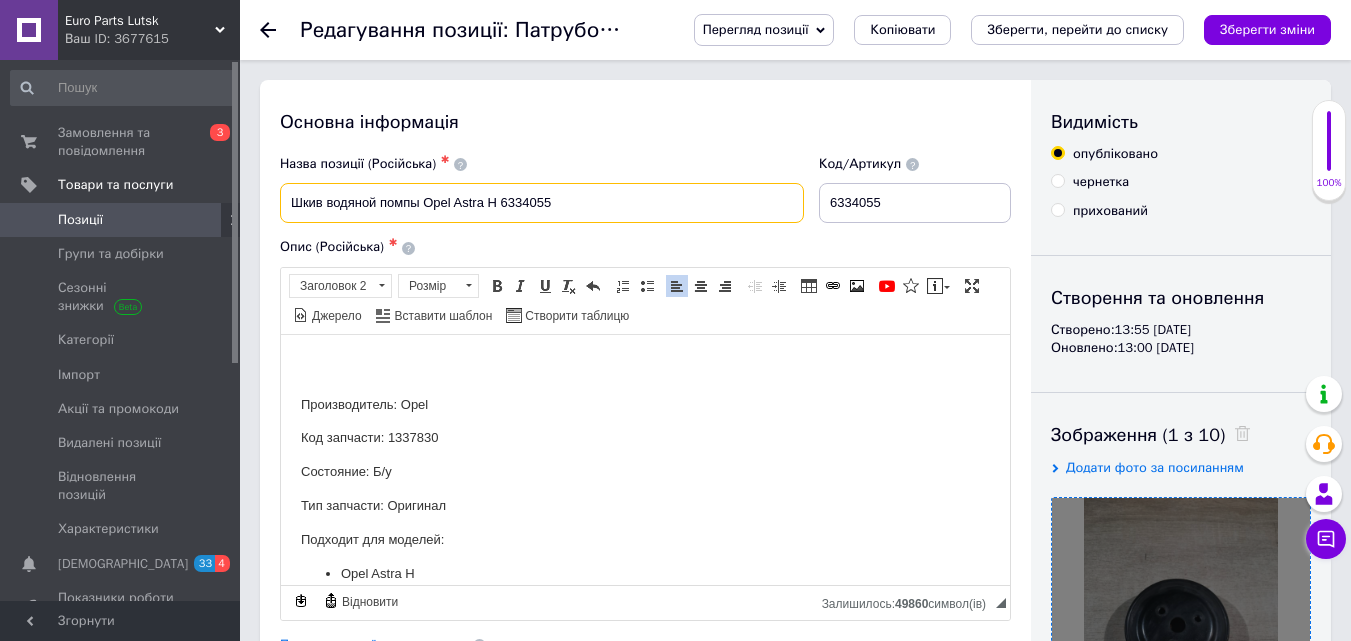 drag, startPoint x: 286, startPoint y: 196, endPoint x: 704, endPoint y: 206, distance: 418.1196 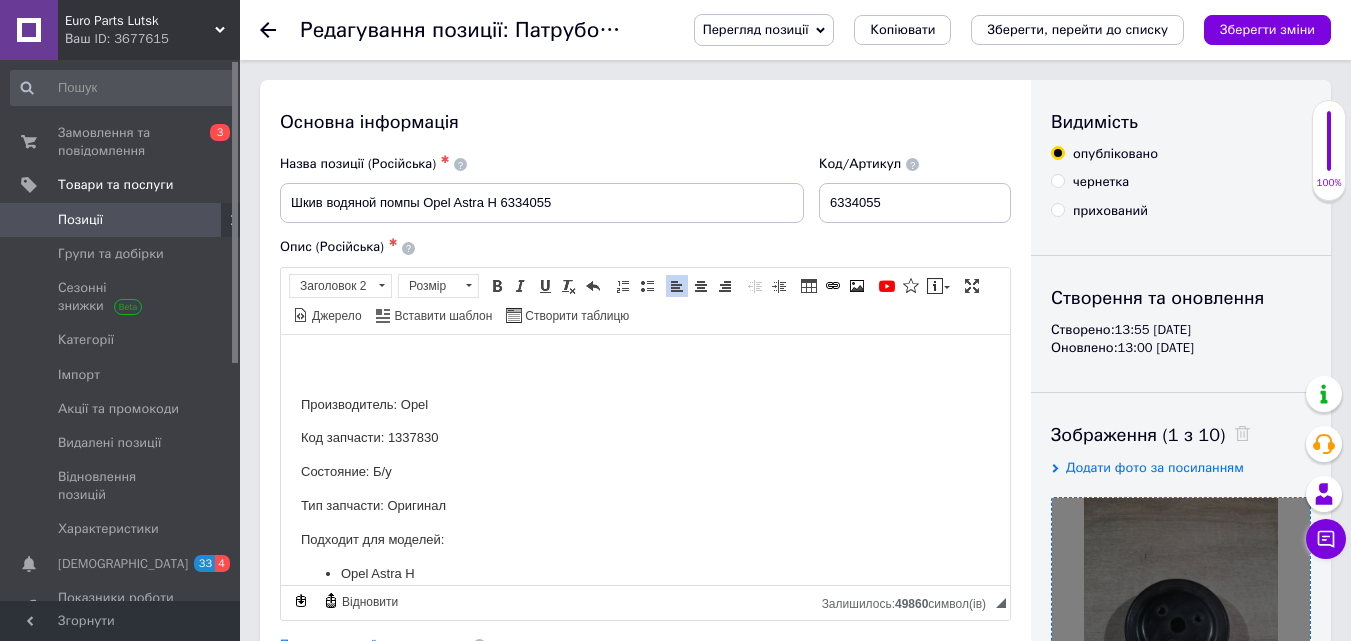 click on "Производитель: Opel  Код запчасти: 1337830  Состояние: Б/у Тип запчасти: Оригинал Подходит для моделей: Opel Astra H Opel Zafira B" at bounding box center [645, 485] 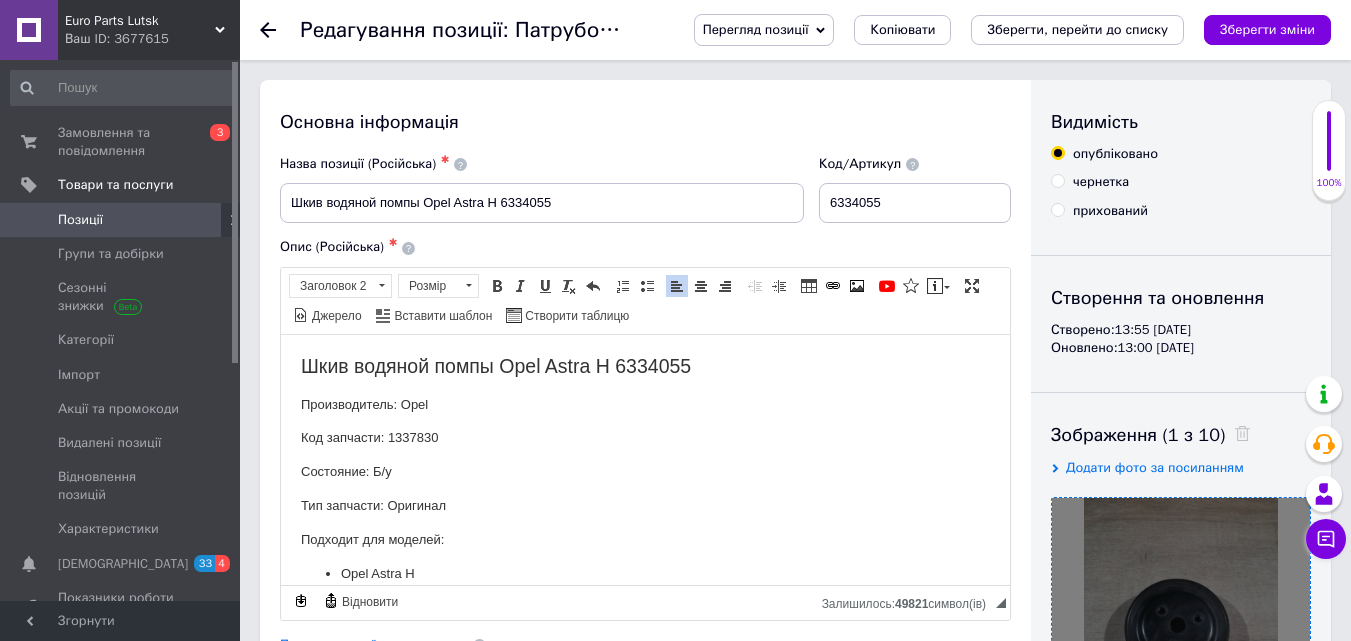 drag, startPoint x: 389, startPoint y: 433, endPoint x: 509, endPoint y: 432, distance: 120.004166 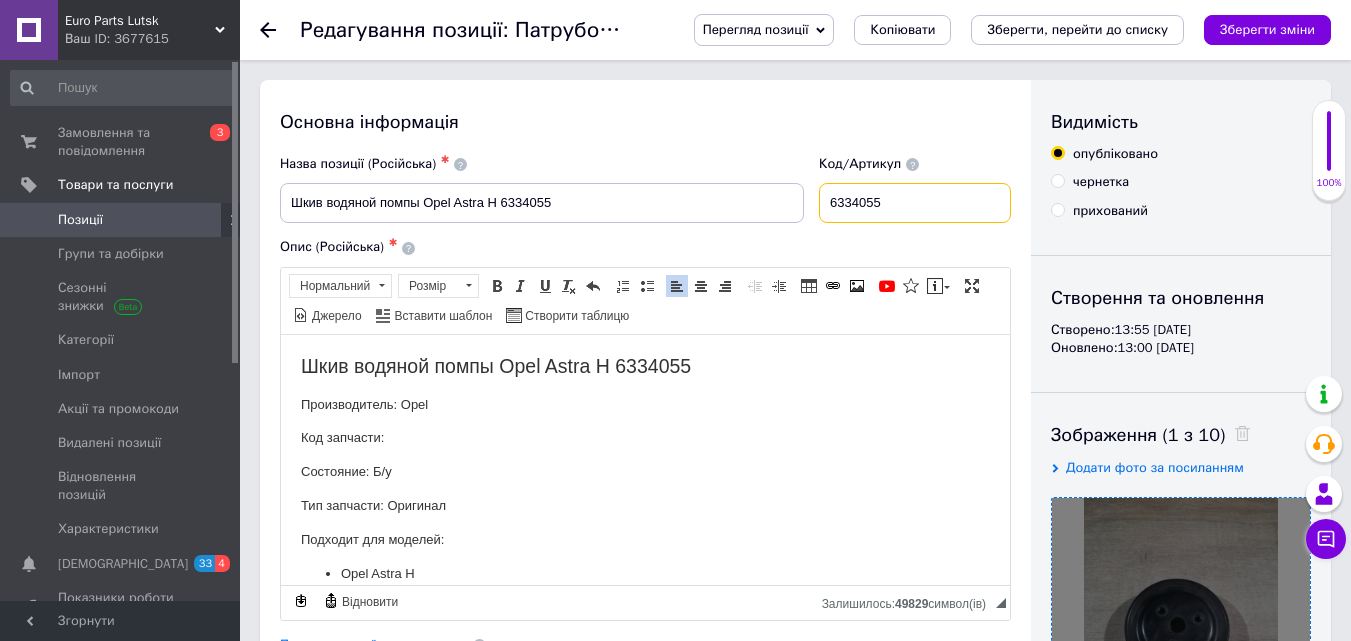 drag, startPoint x: 908, startPoint y: 204, endPoint x: 862, endPoint y: 200, distance: 46.173584 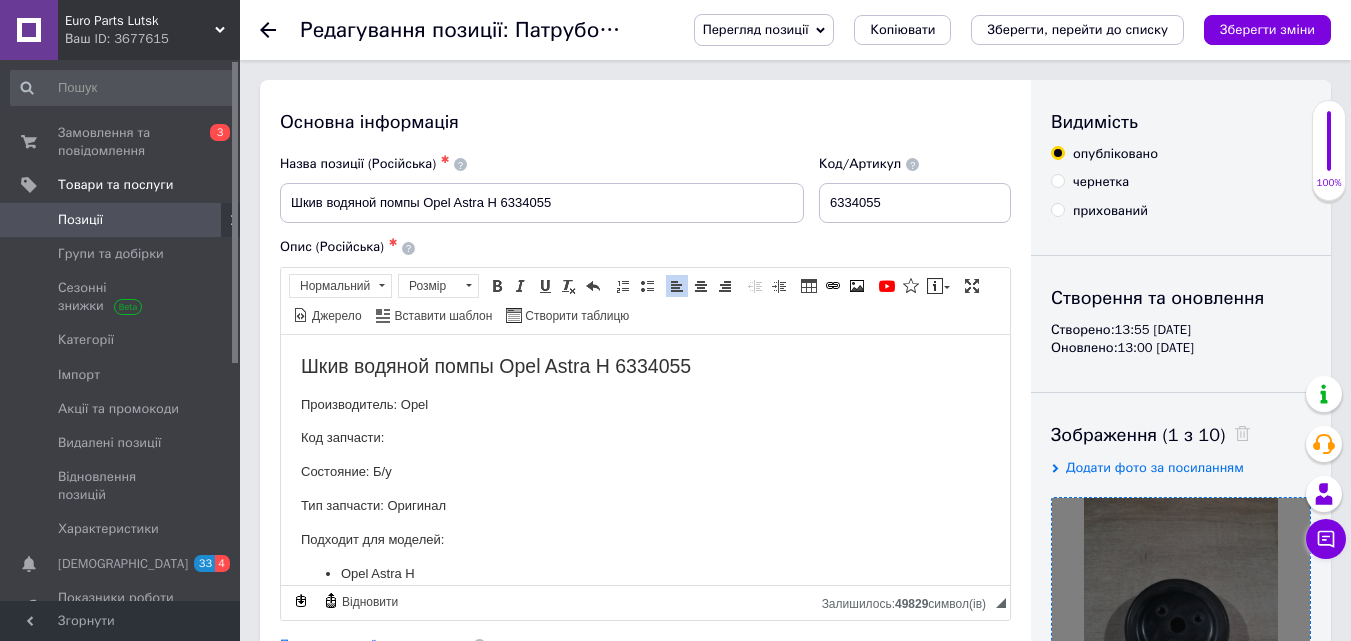 click on "Код запчасти:" at bounding box center [645, 437] 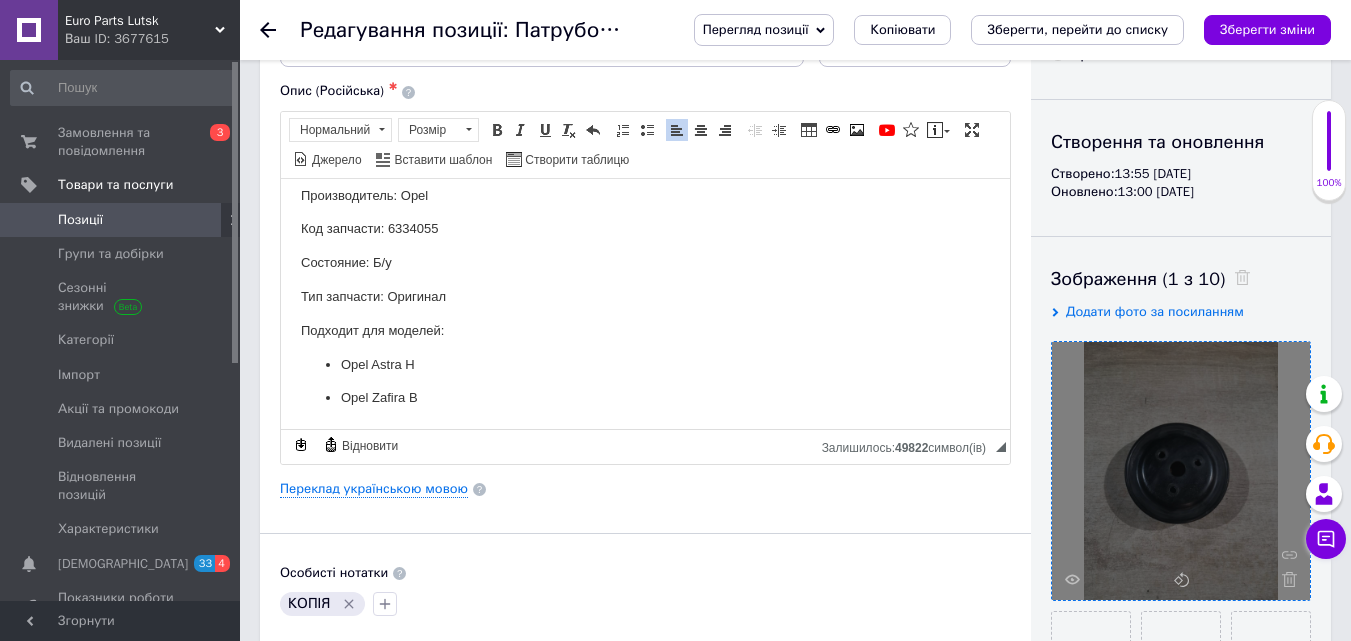 scroll, scrollTop: 300, scrollLeft: 0, axis: vertical 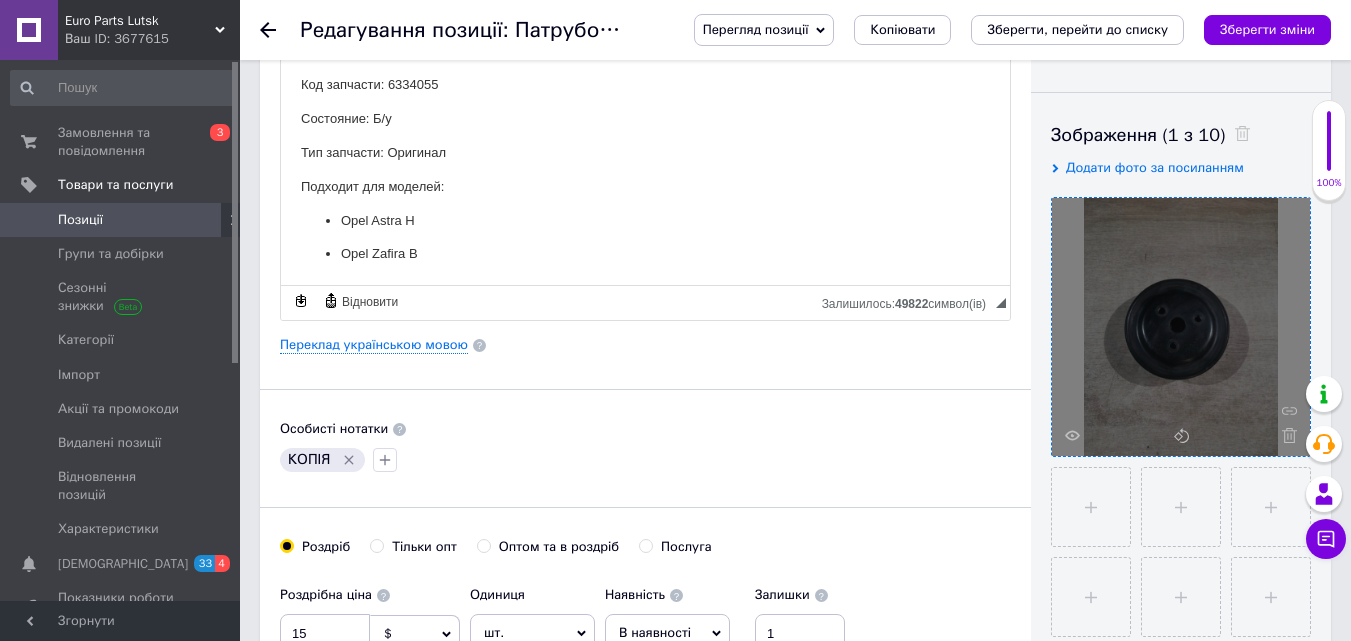 click 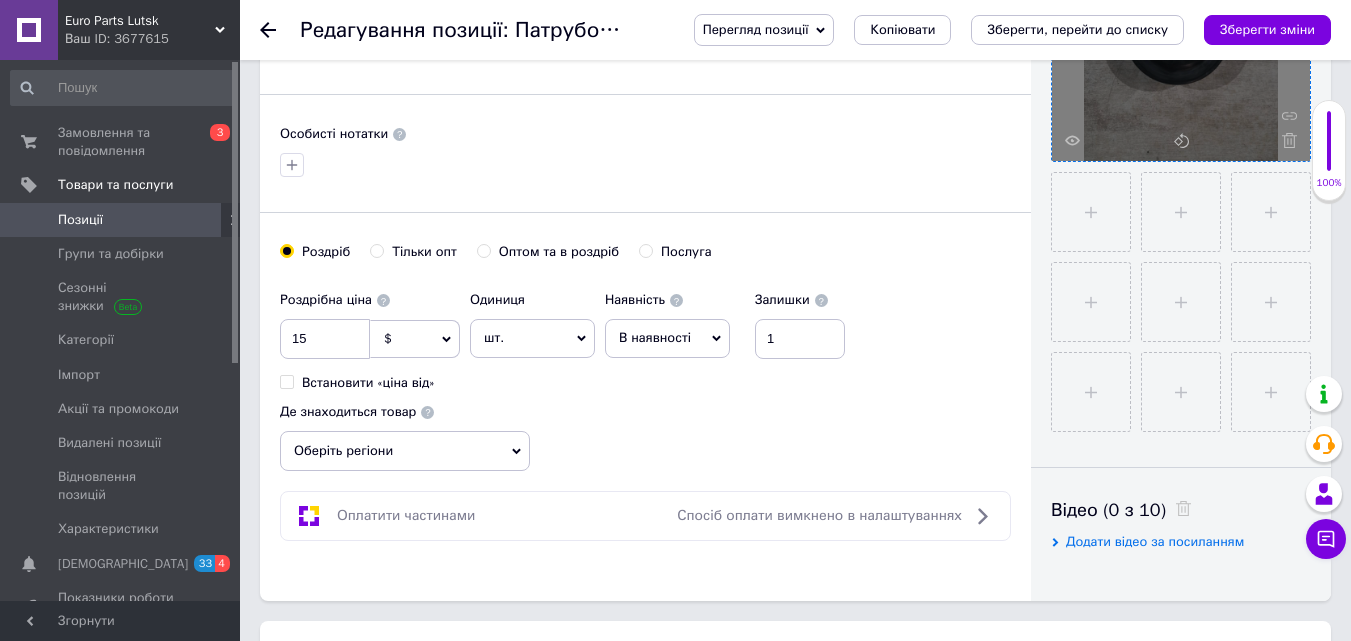 scroll, scrollTop: 600, scrollLeft: 0, axis: vertical 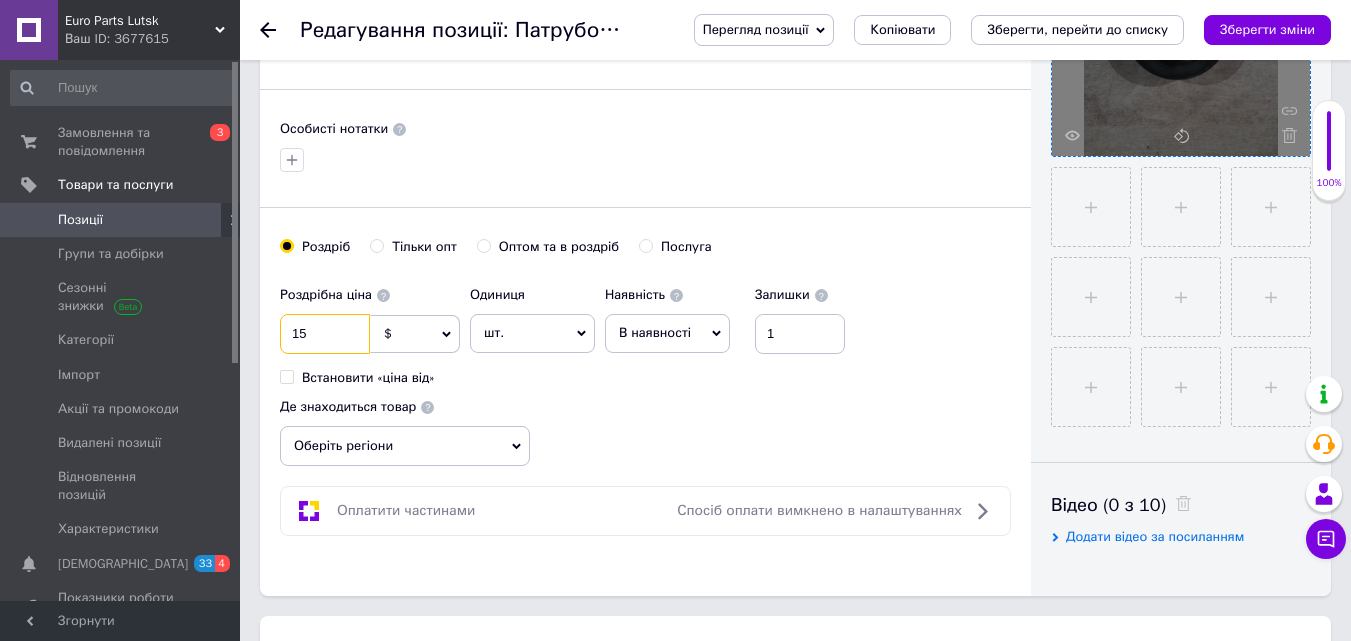 click on "15" at bounding box center [325, 334] 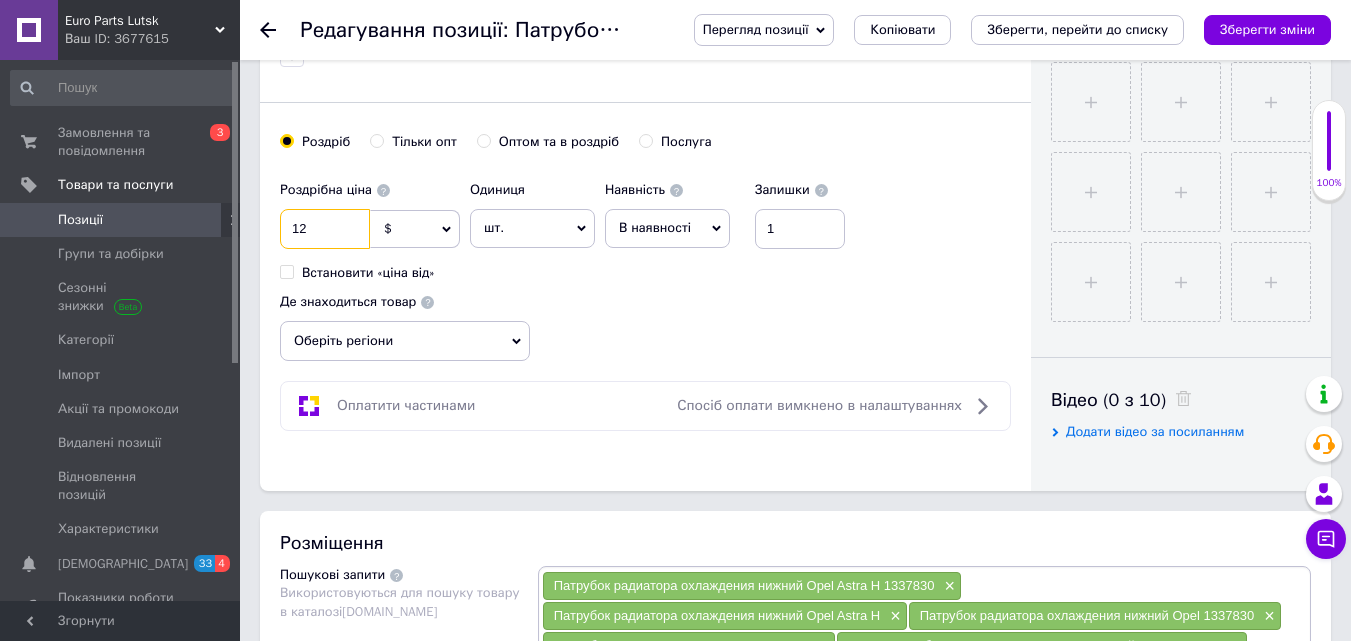 scroll, scrollTop: 800, scrollLeft: 0, axis: vertical 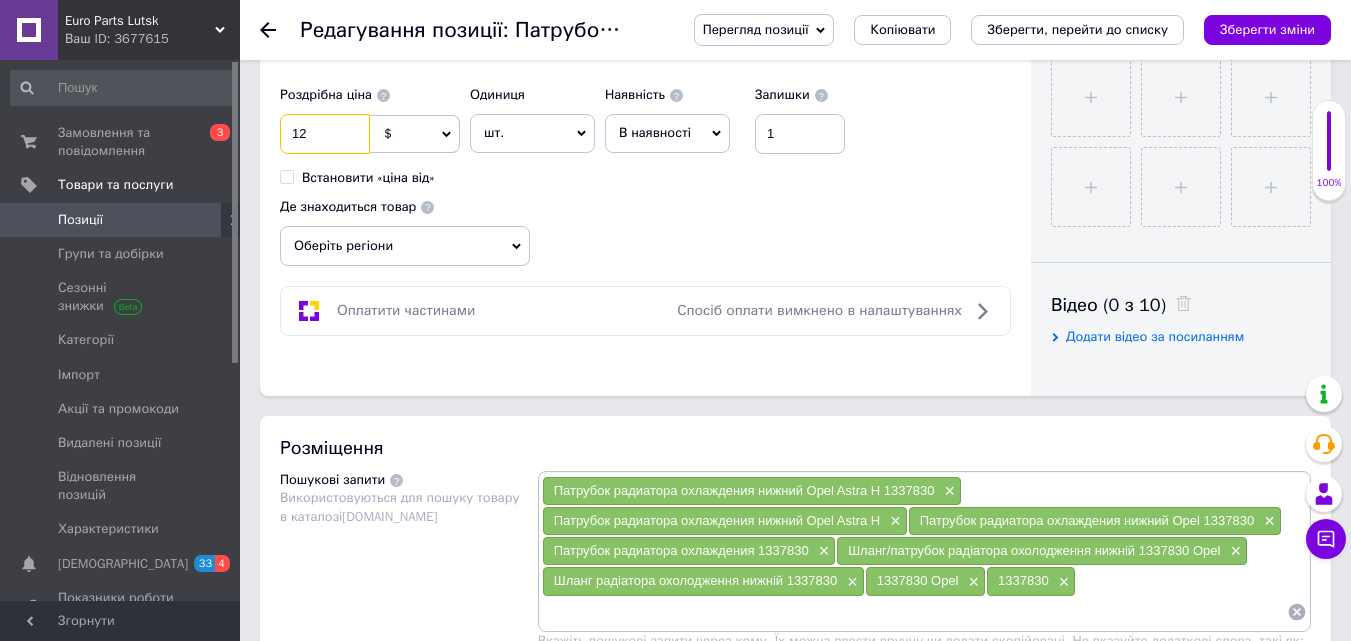 type on "12" 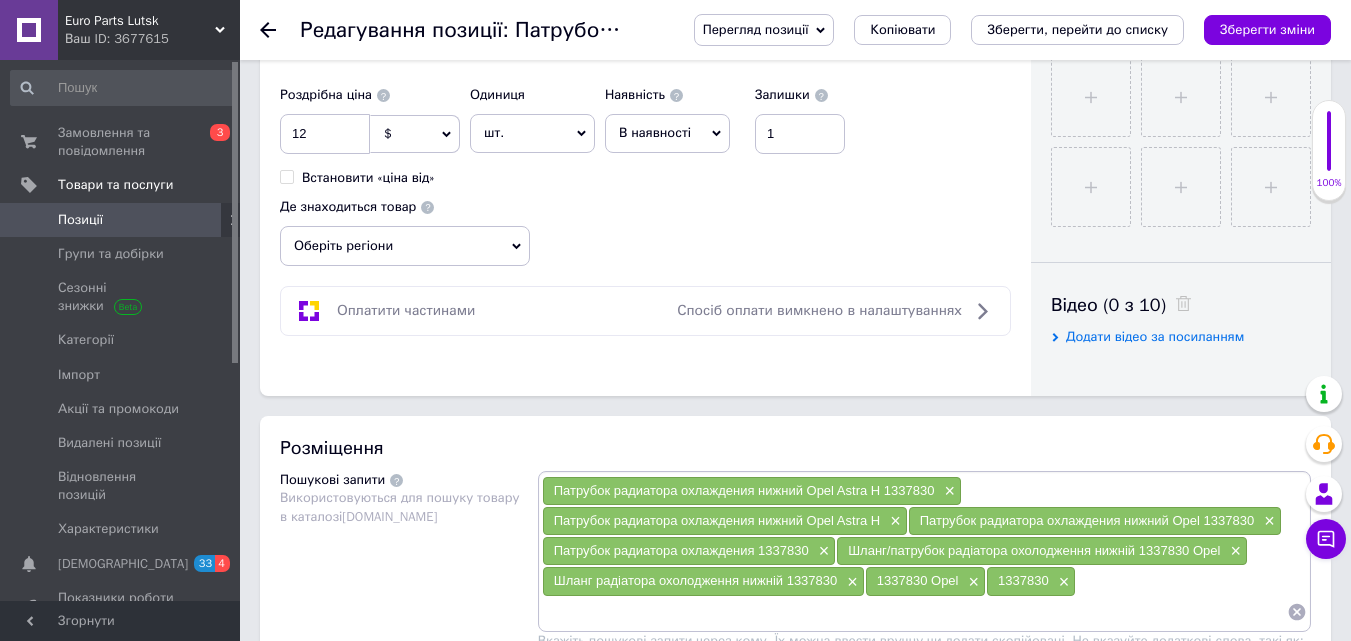 click on "Оберіть регіони" at bounding box center (405, 246) 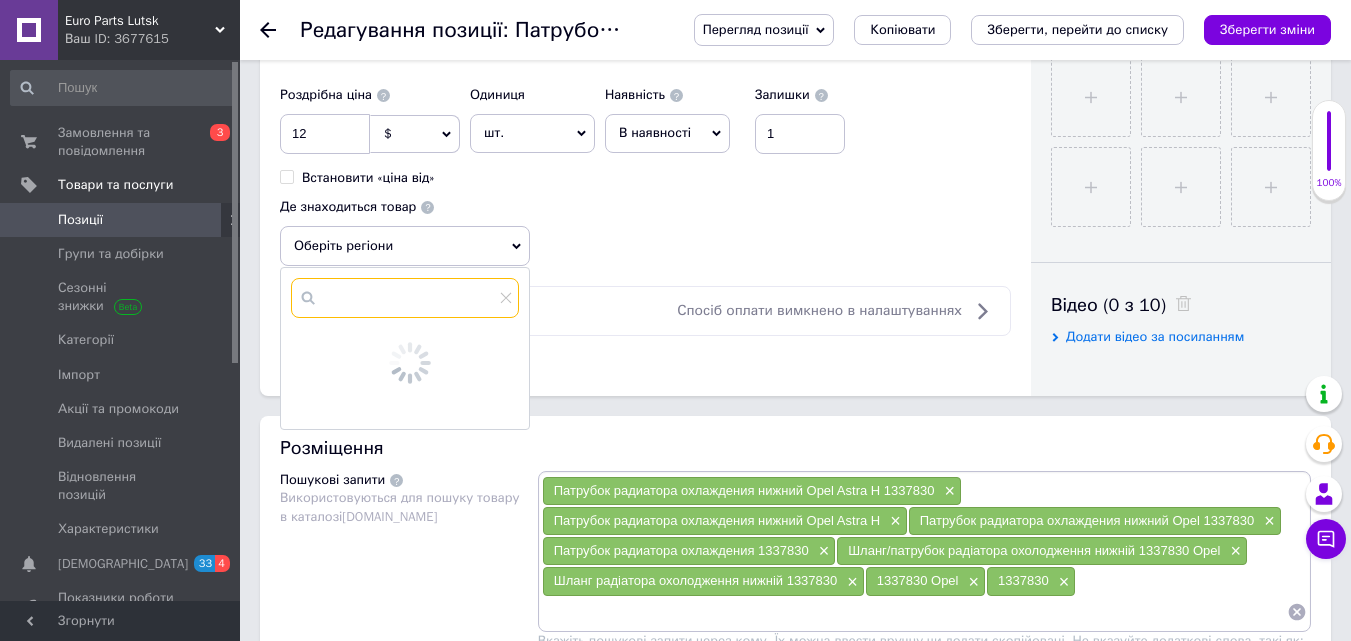click at bounding box center [405, 298] 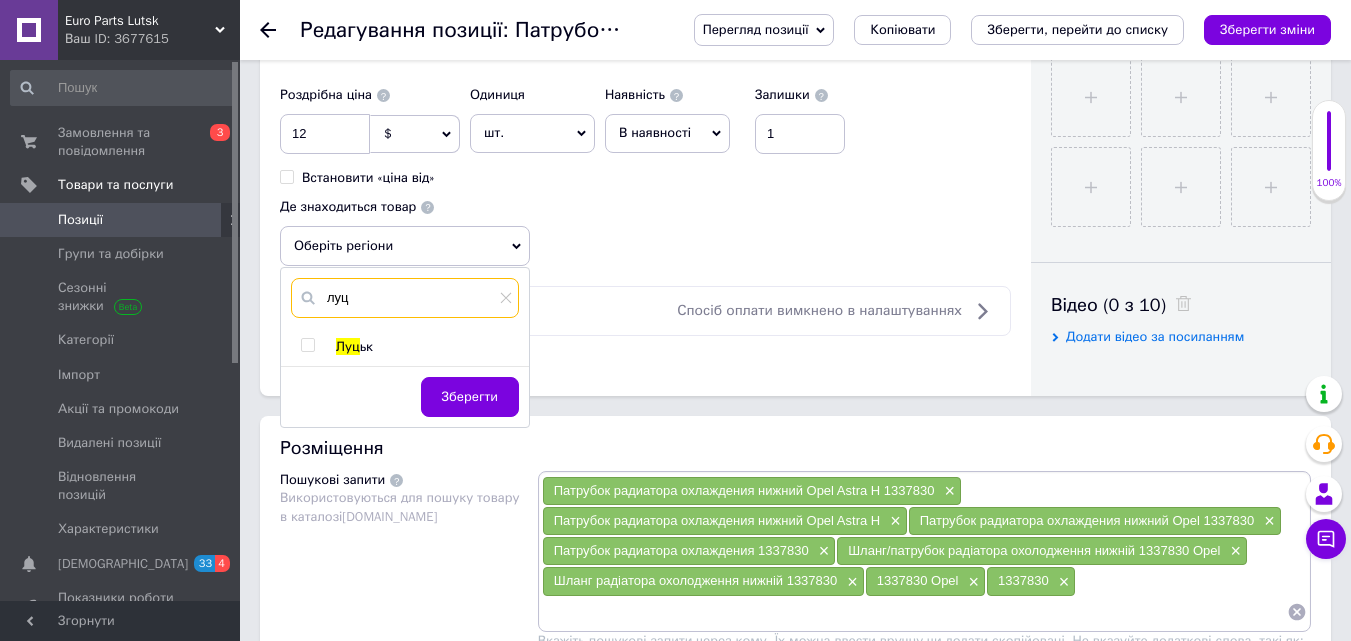 type on "луц" 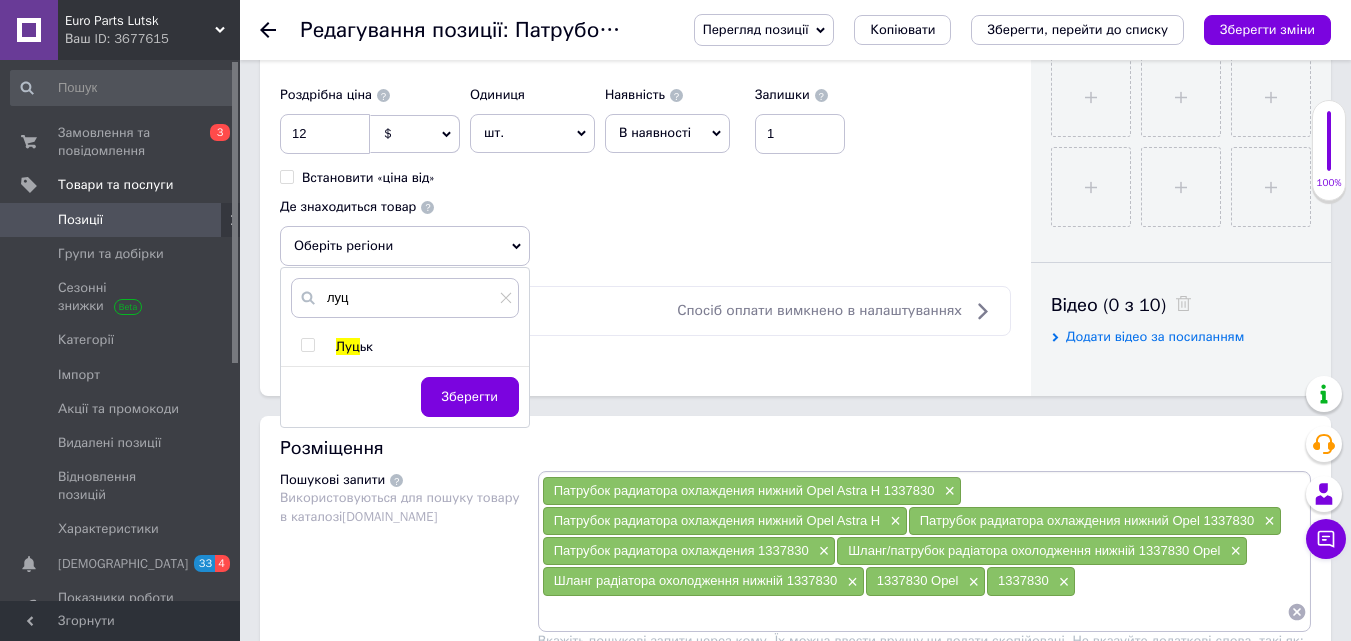 click at bounding box center [307, 345] 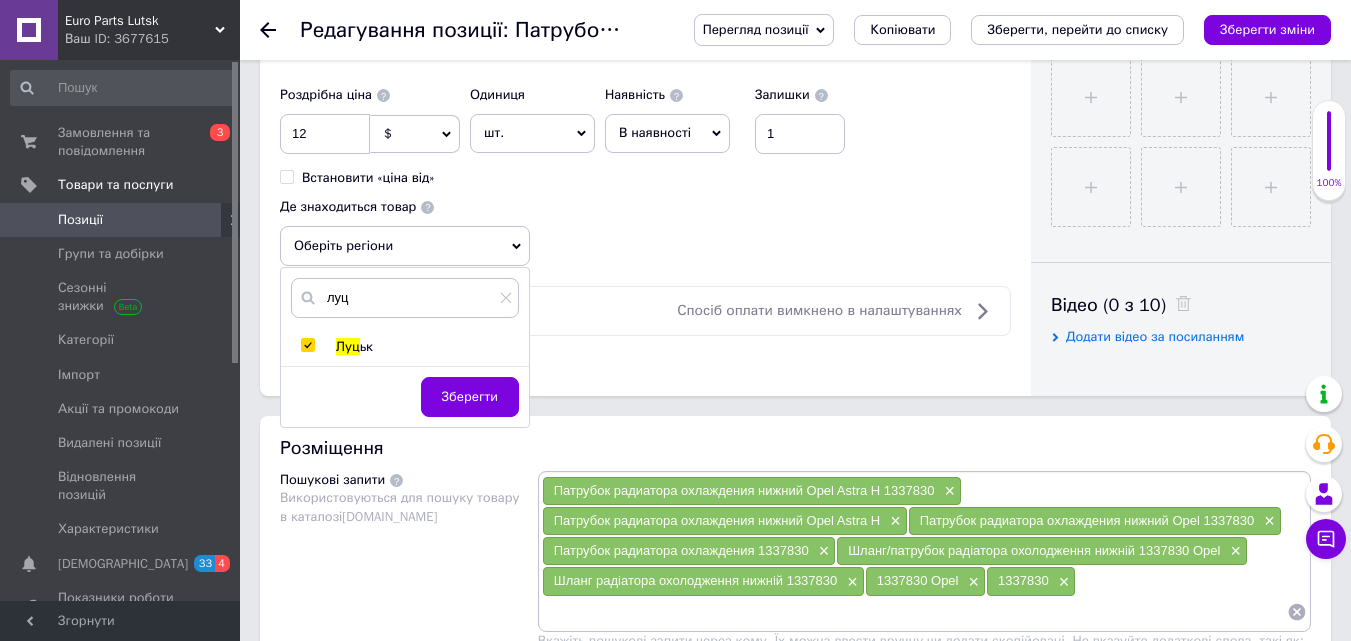 checkbox on "true" 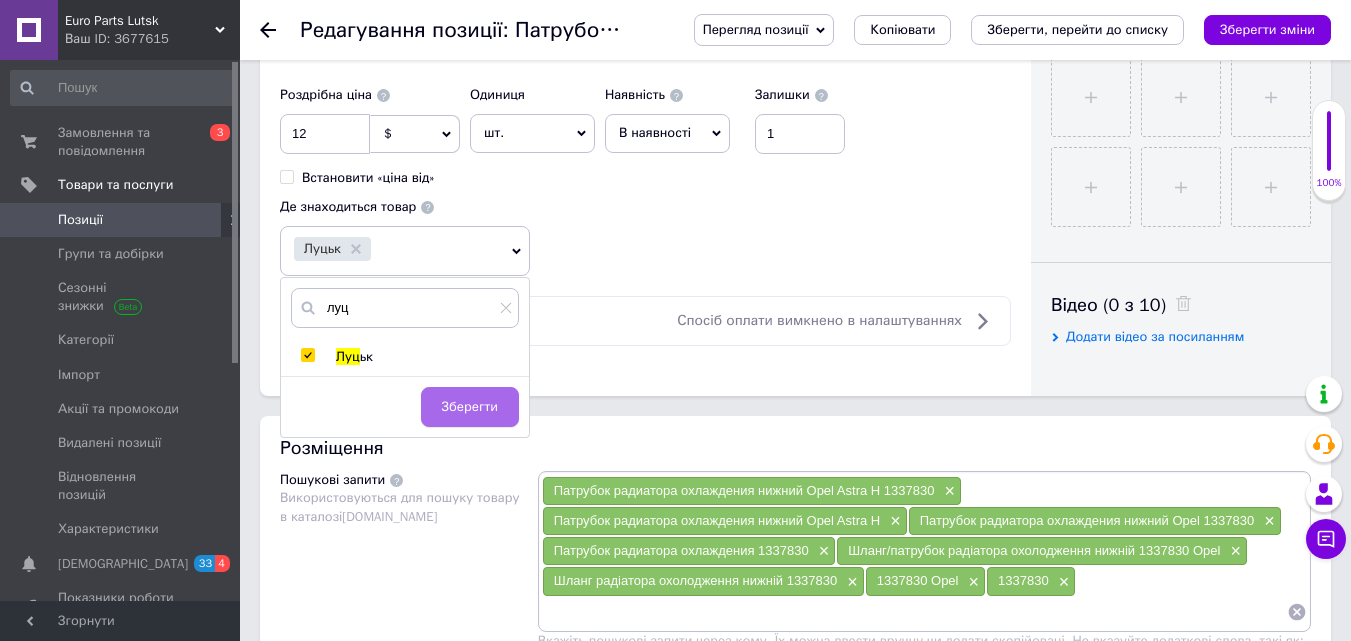 click on "Зберегти" at bounding box center (470, 407) 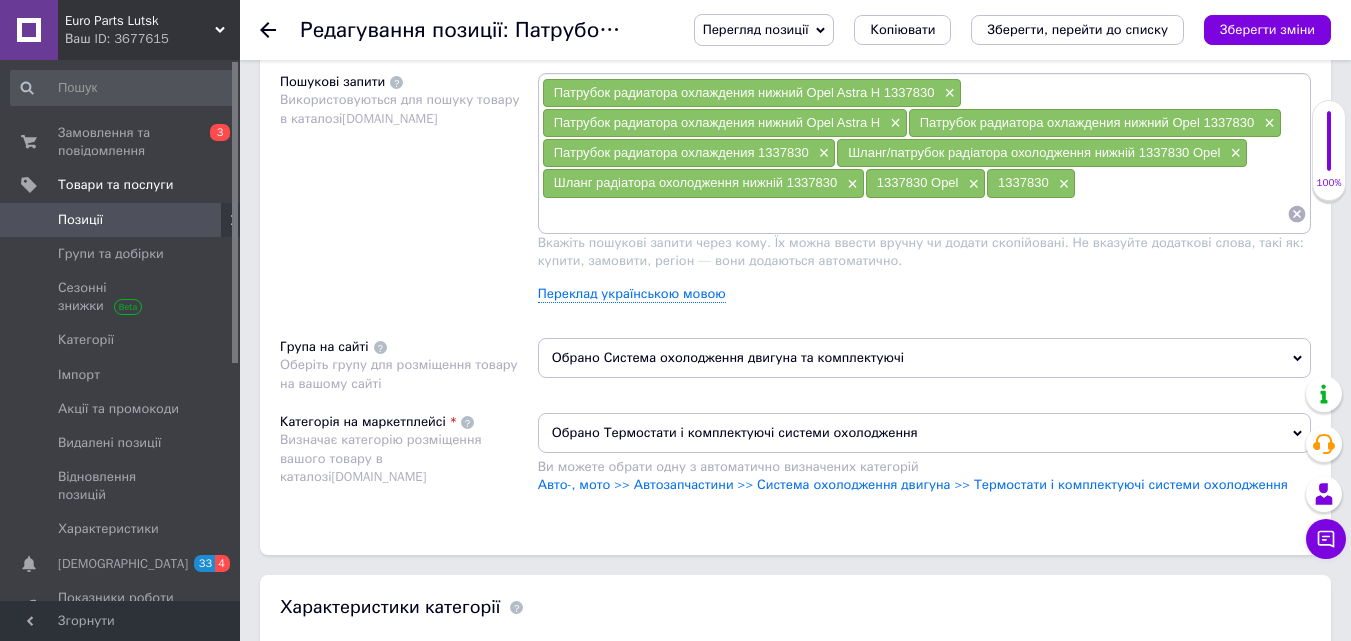 scroll, scrollTop: 1200, scrollLeft: 0, axis: vertical 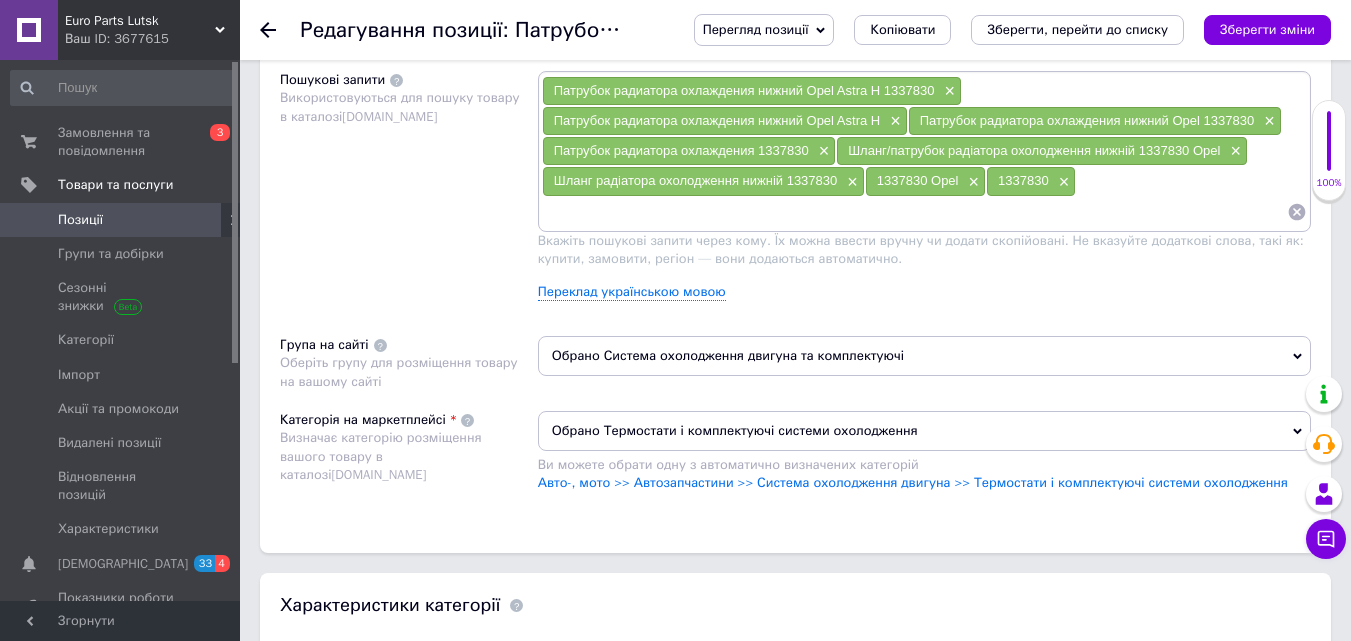click 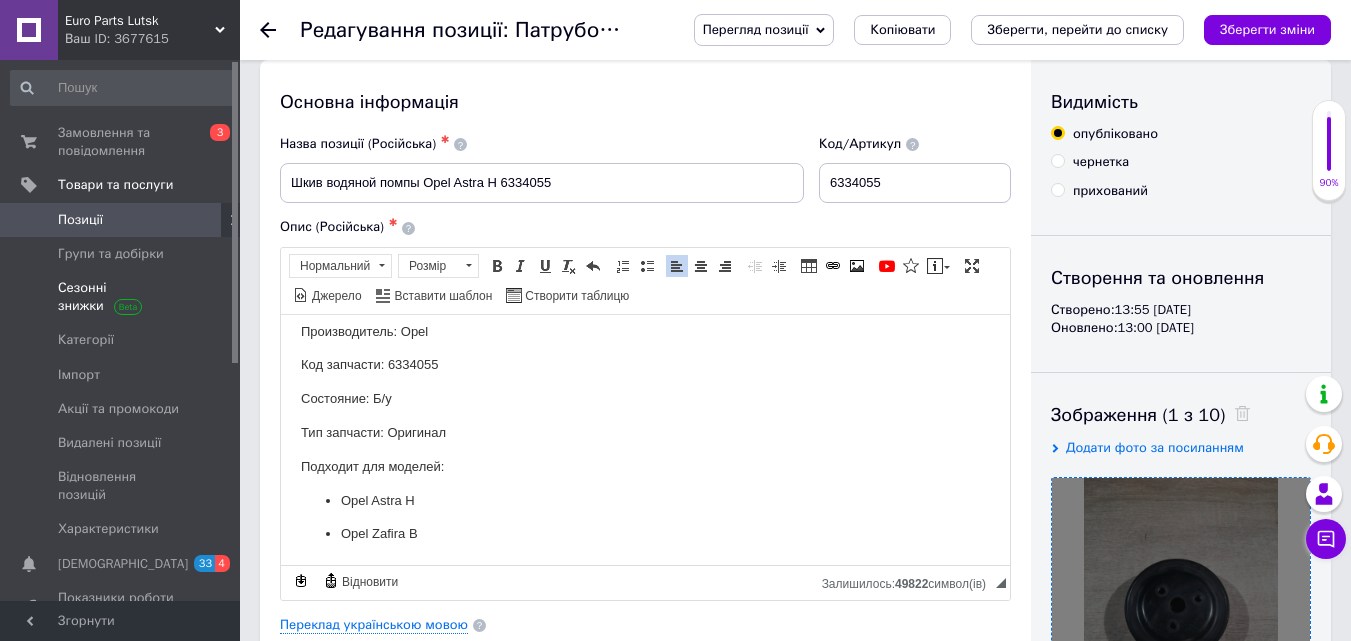 scroll, scrollTop: 0, scrollLeft: 0, axis: both 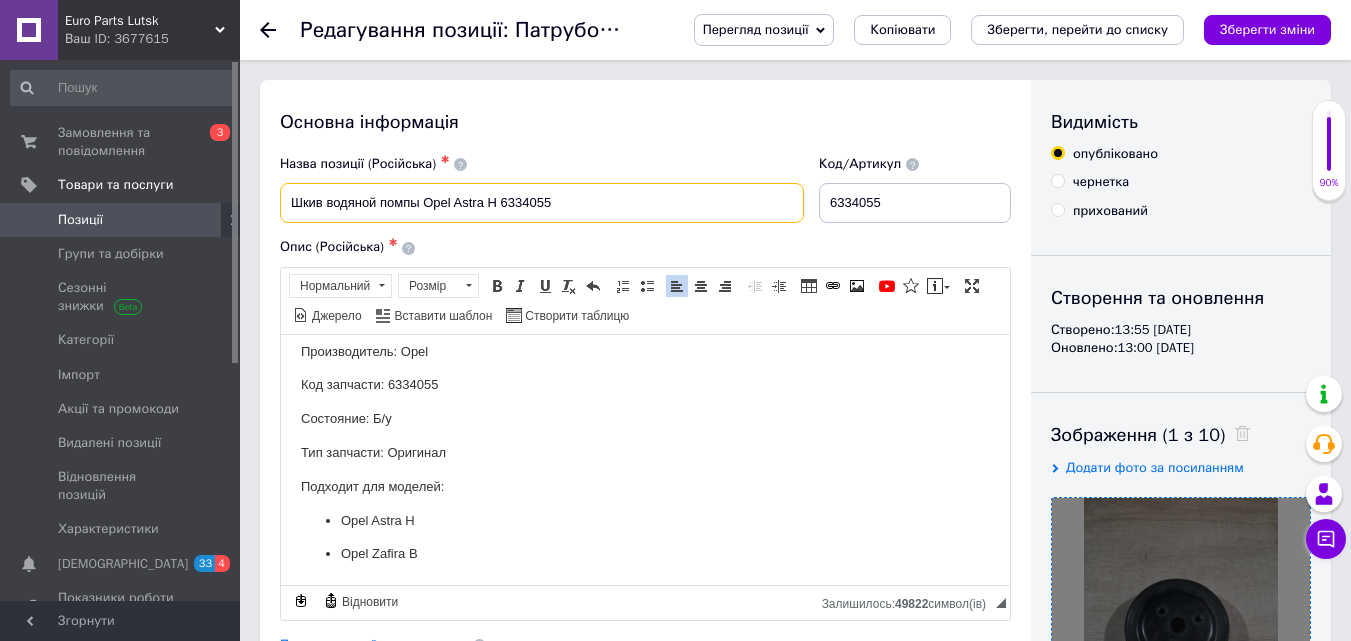 drag, startPoint x: 289, startPoint y: 204, endPoint x: 492, endPoint y: 214, distance: 203.24615 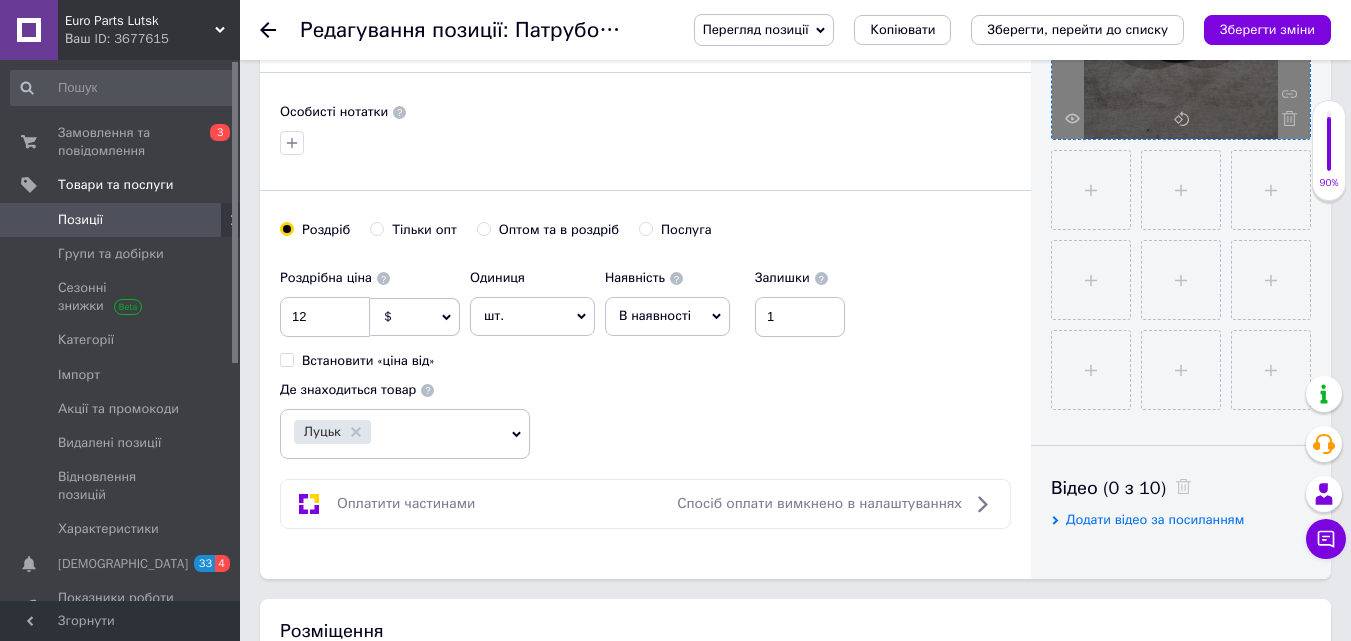 scroll, scrollTop: 900, scrollLeft: 0, axis: vertical 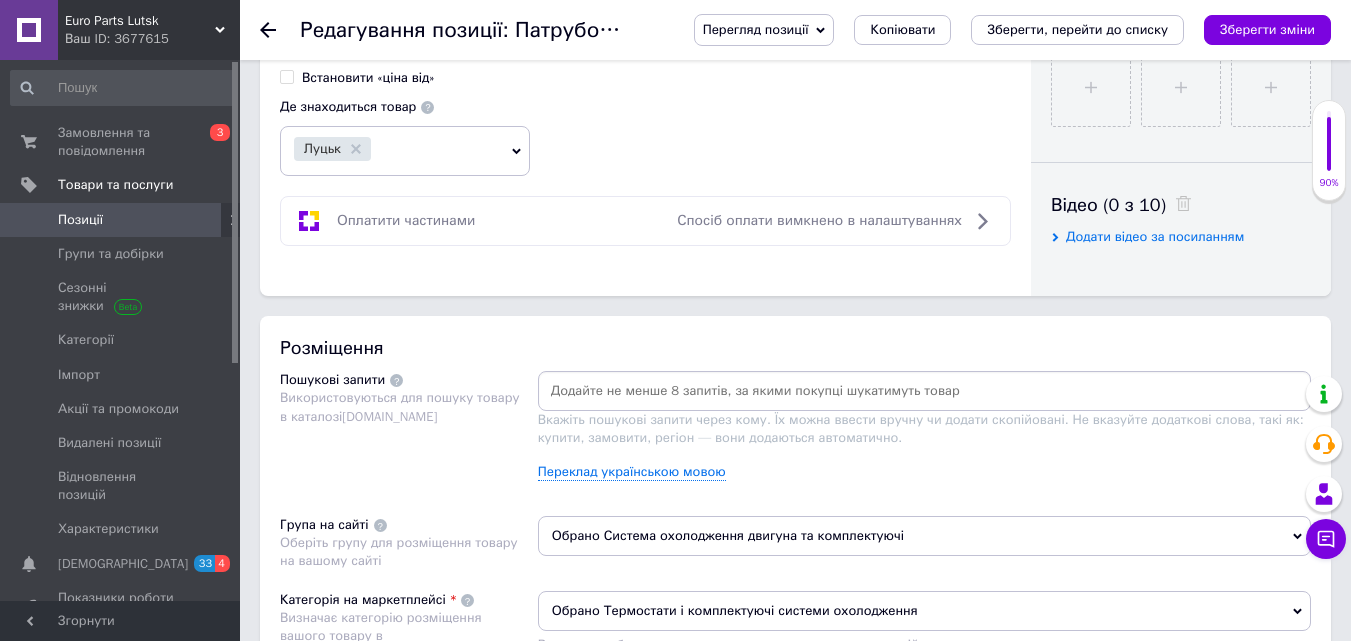 click at bounding box center (924, 391) 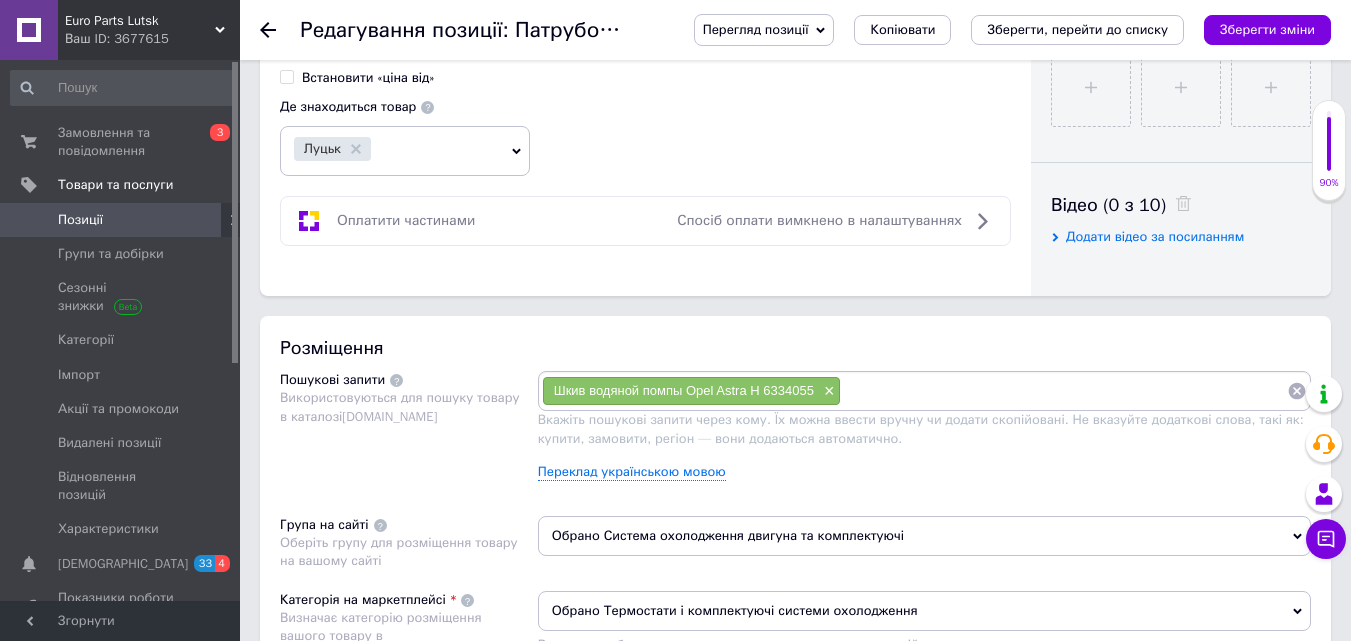 paste on "Шкив водяной помпы Opel Astra H 6334055" 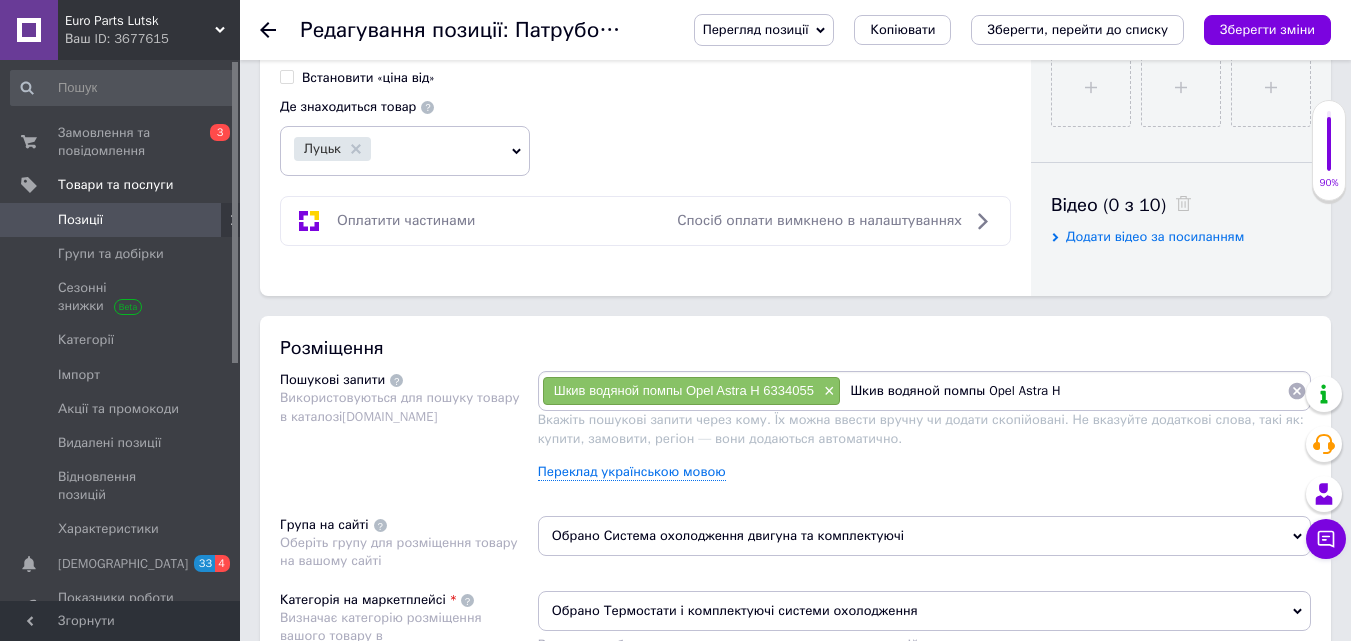 type on "Шкив водяной помпы Opel Astra H" 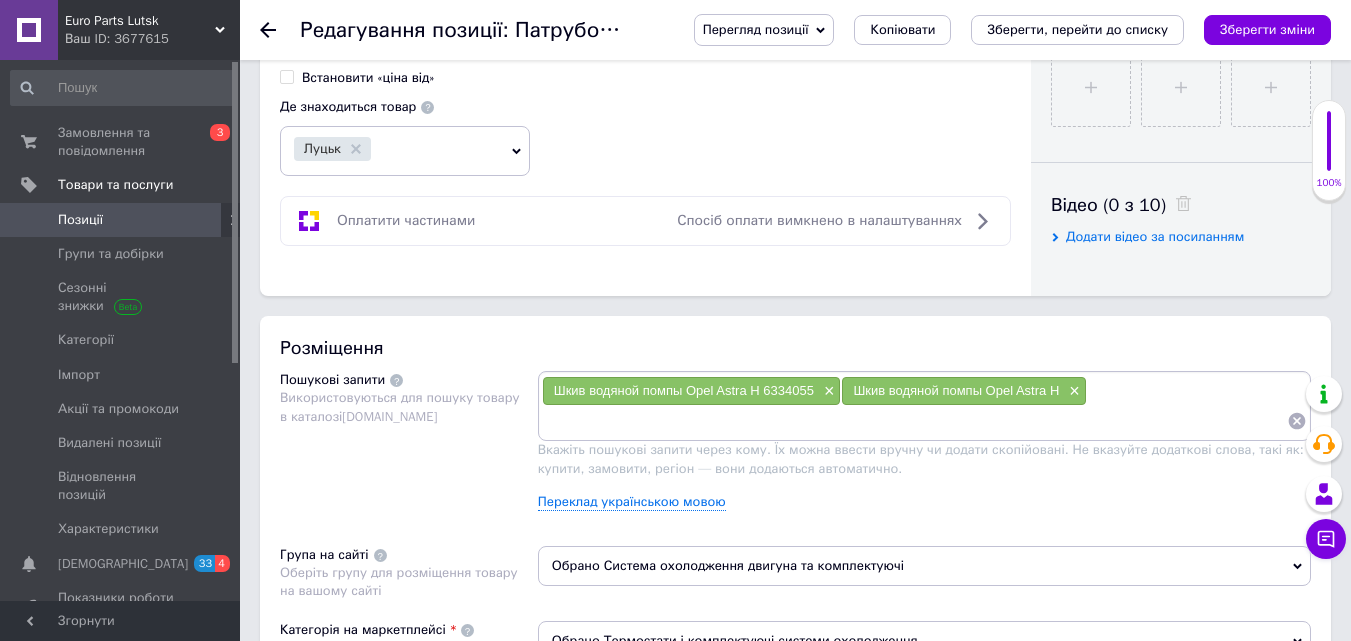 type on "Шкив водяной помпы Opel Astra H" 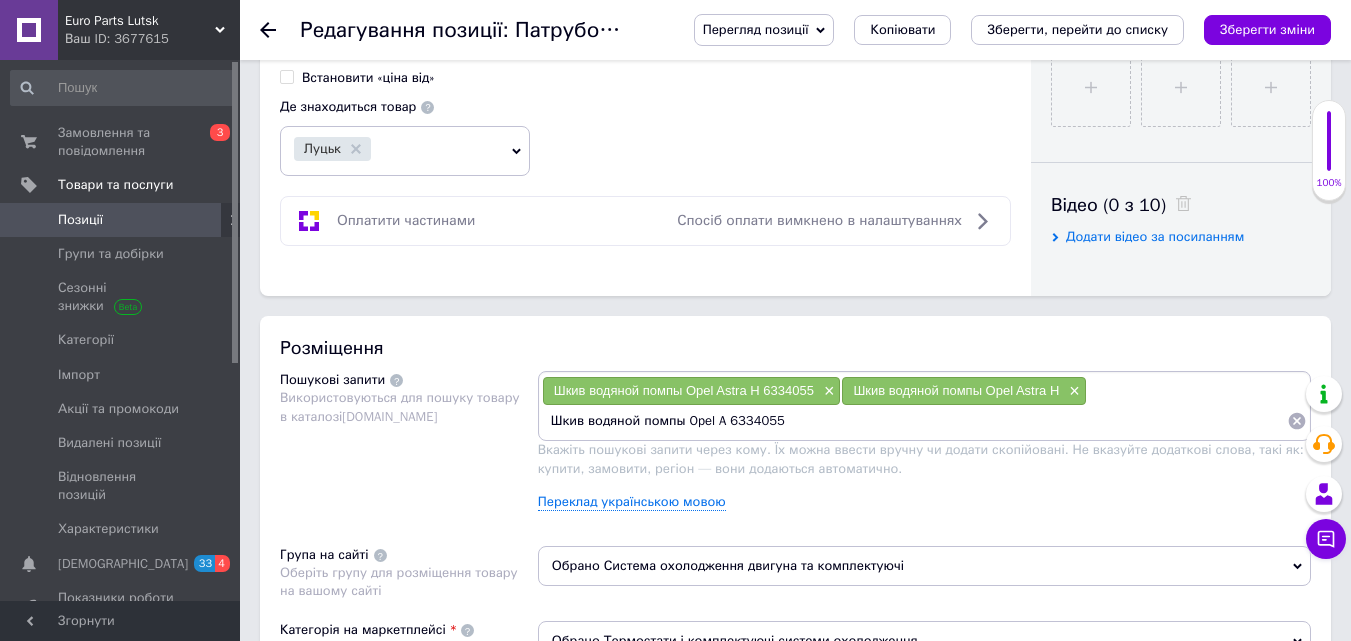 type on "Шкив водяной помпы Opel  6334055" 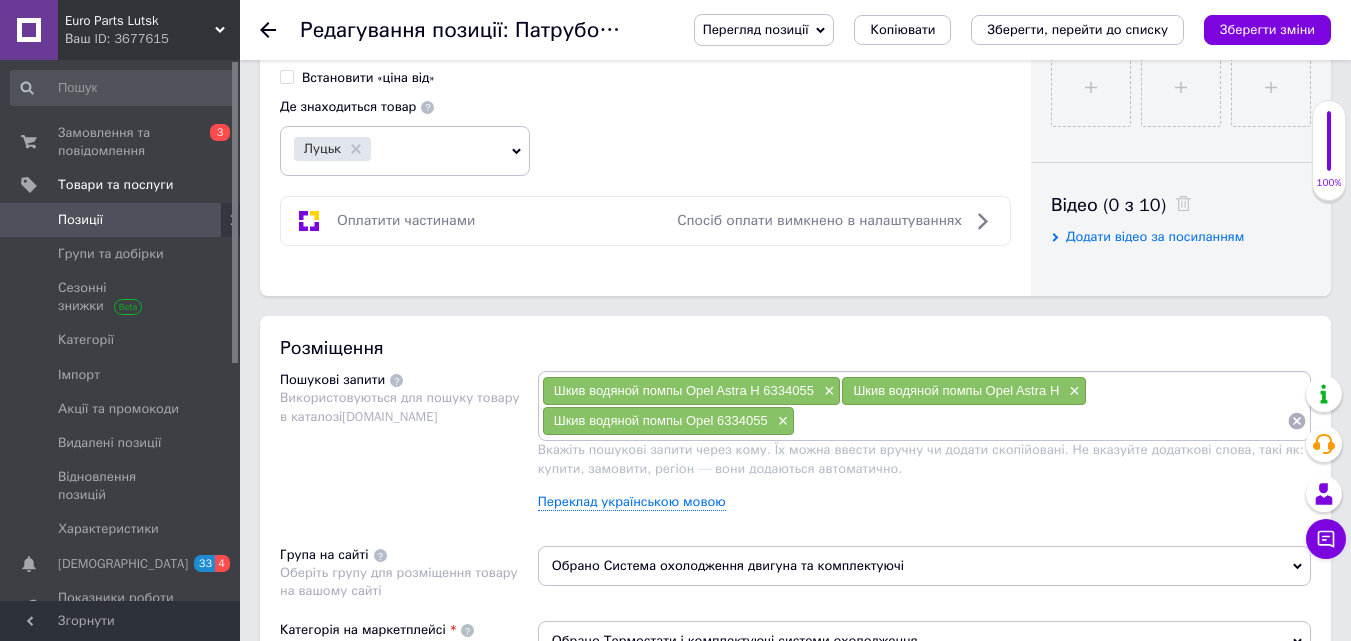 paste on "Шкив водяной помпы Opel Astra H 6334055" 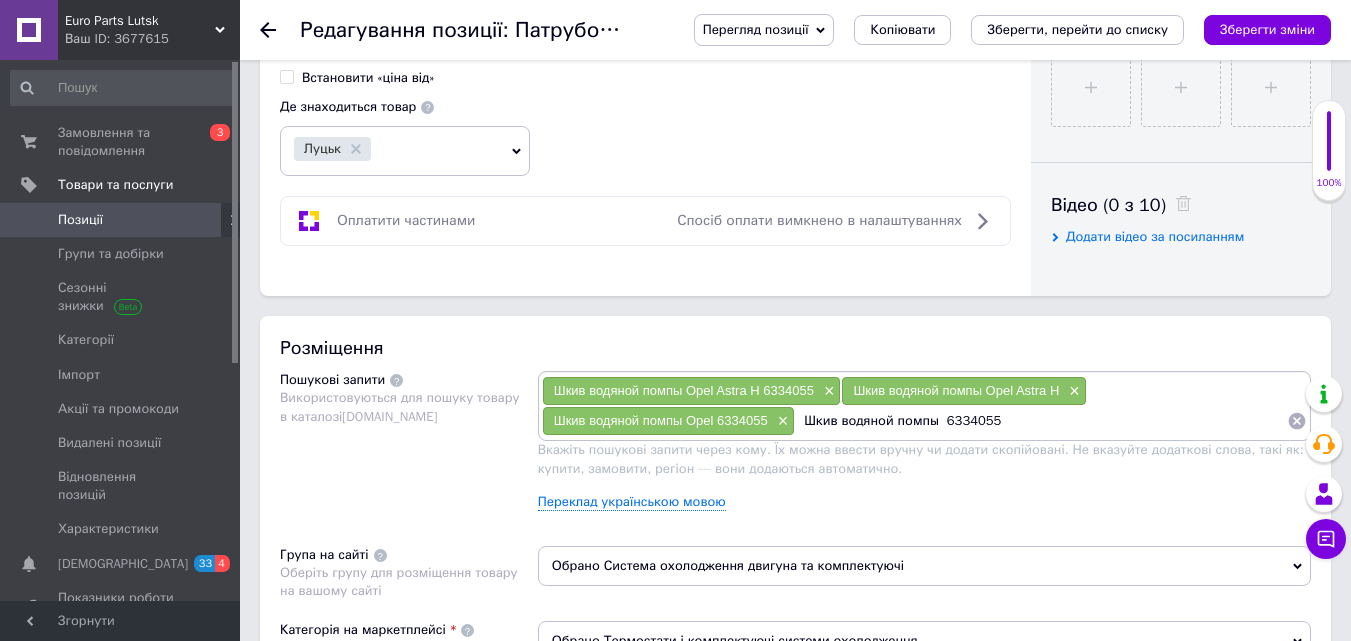 type on "Шкив водяной помпы 6334055" 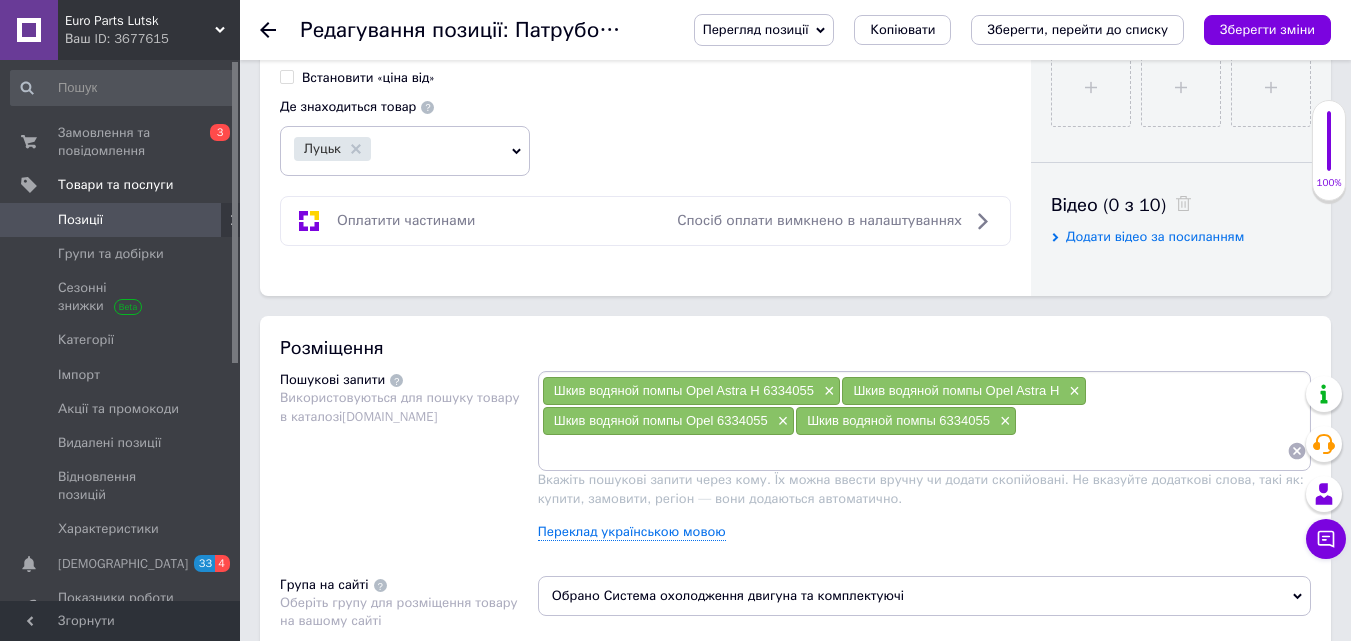 paste on "Шків водяної помпи 6334055 Opel" 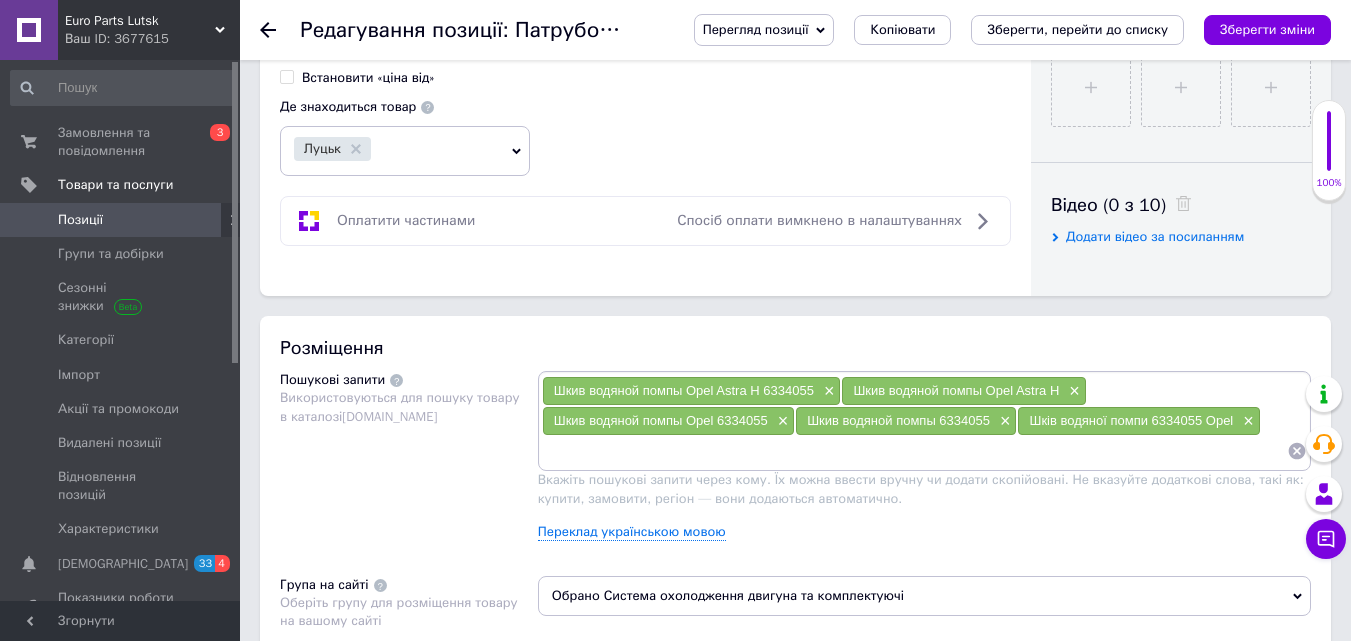 paste on "Шків водяної помпи 6334055 Opel" 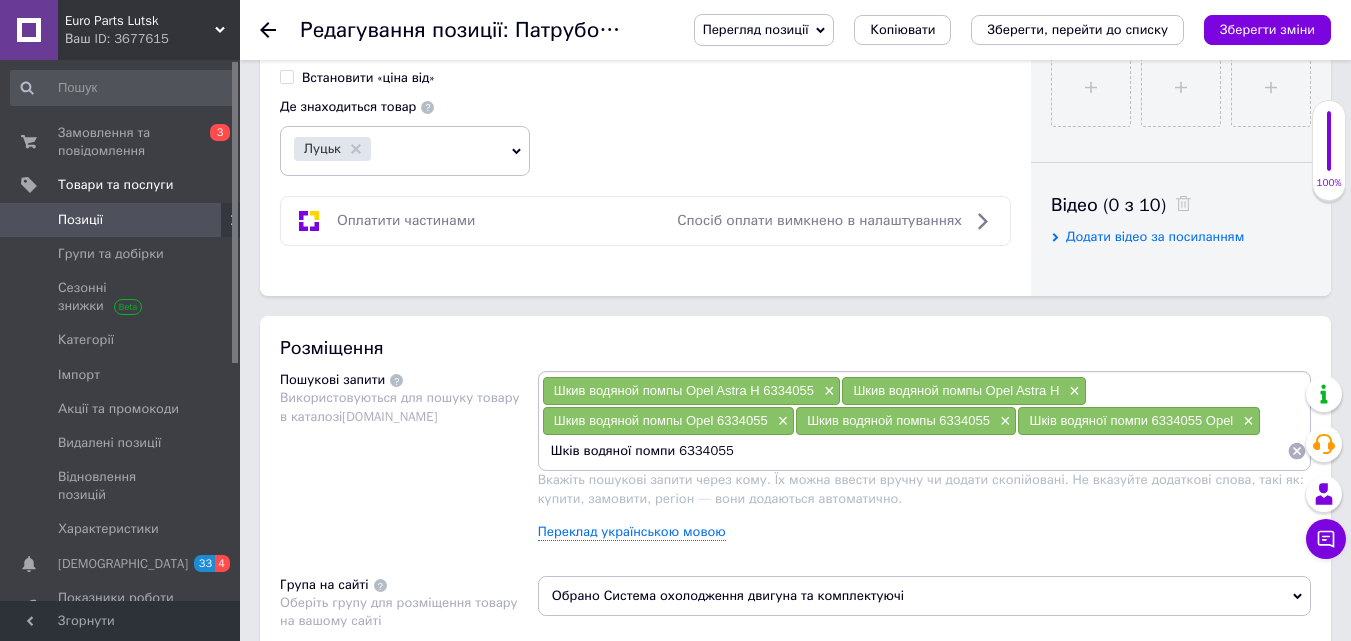 type on "Шків водяної помпи 6334055" 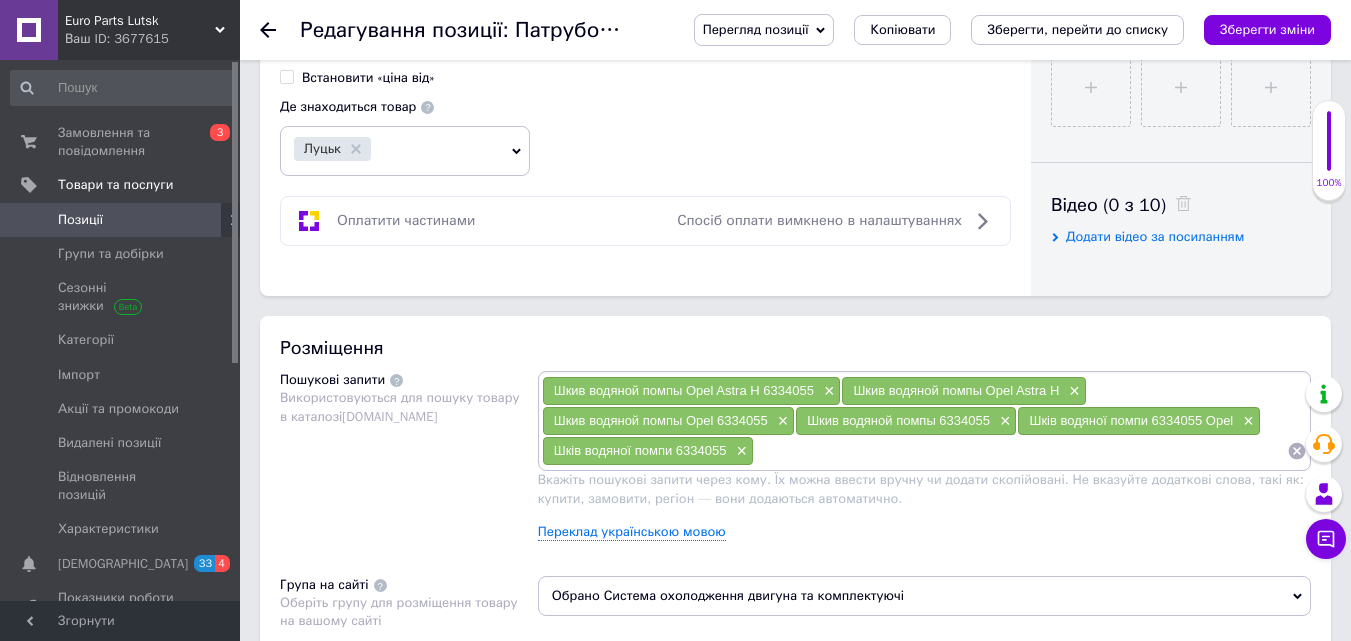 paste on "6334055 Opel" 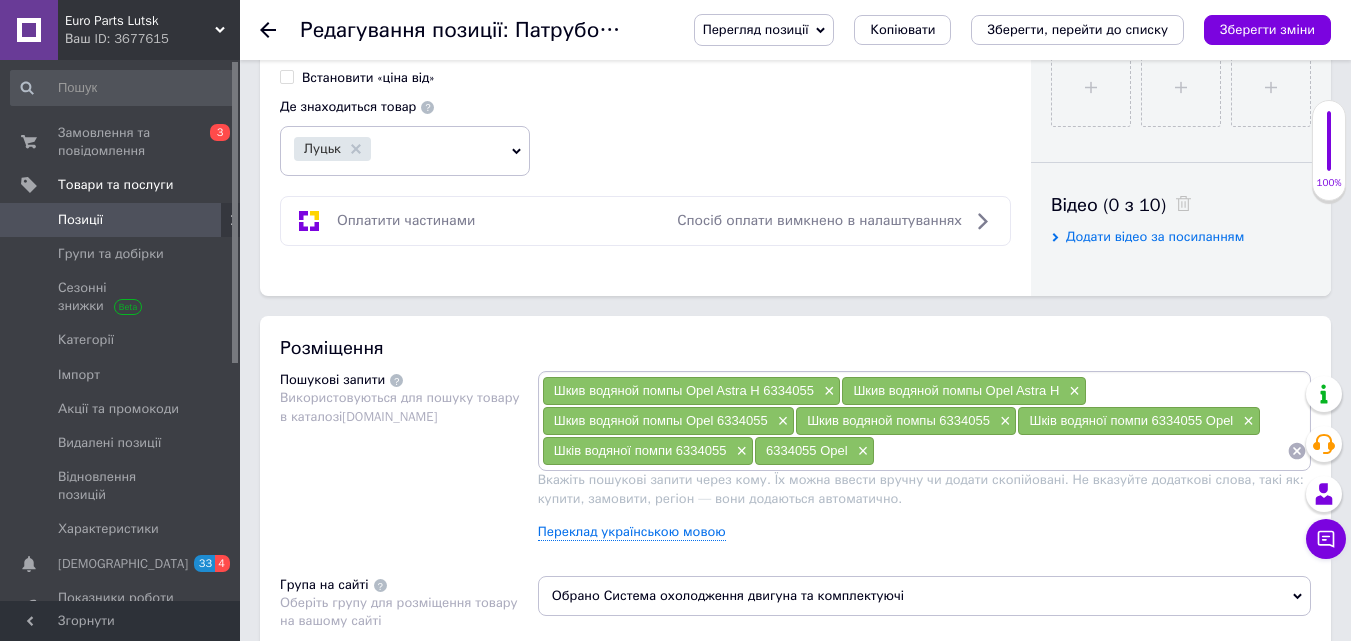 paste on "6334055 Opel" 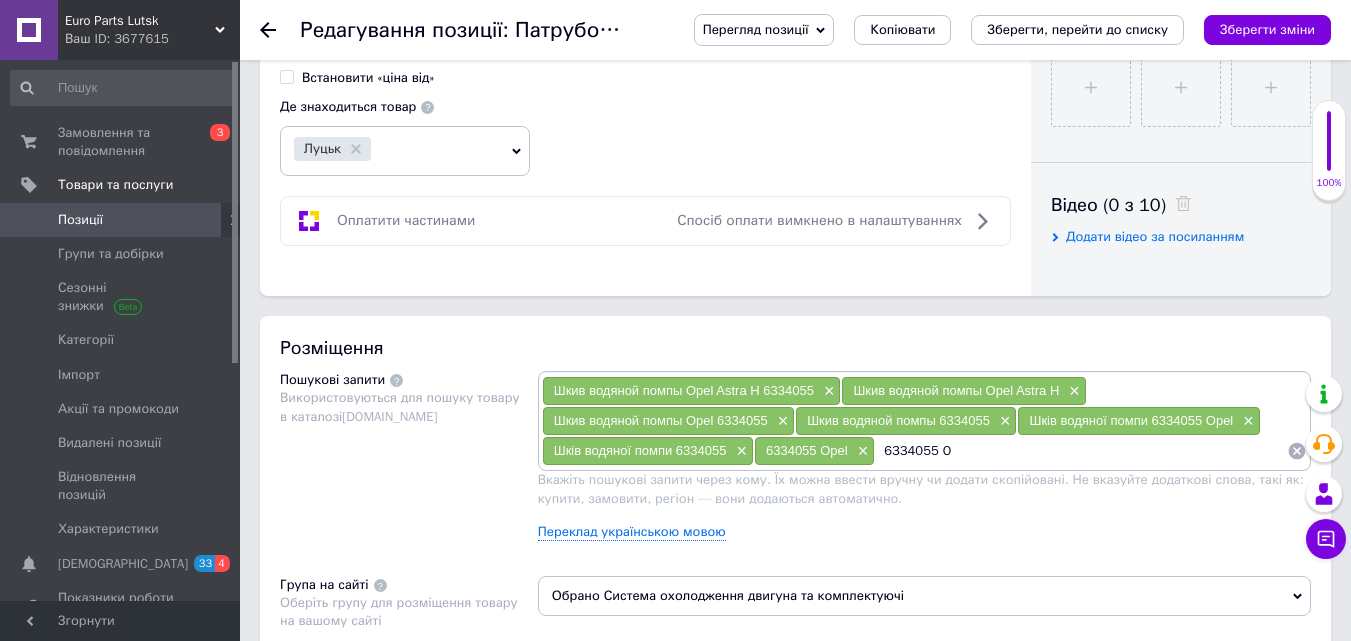 type on "6334055" 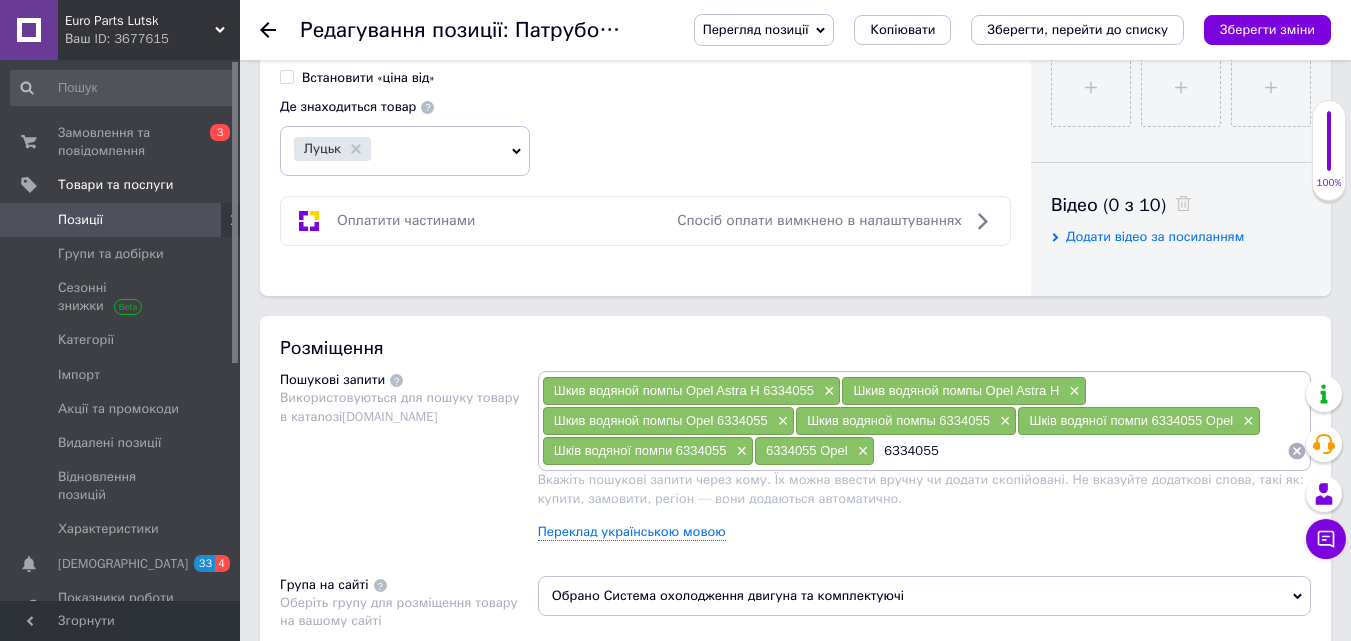 type 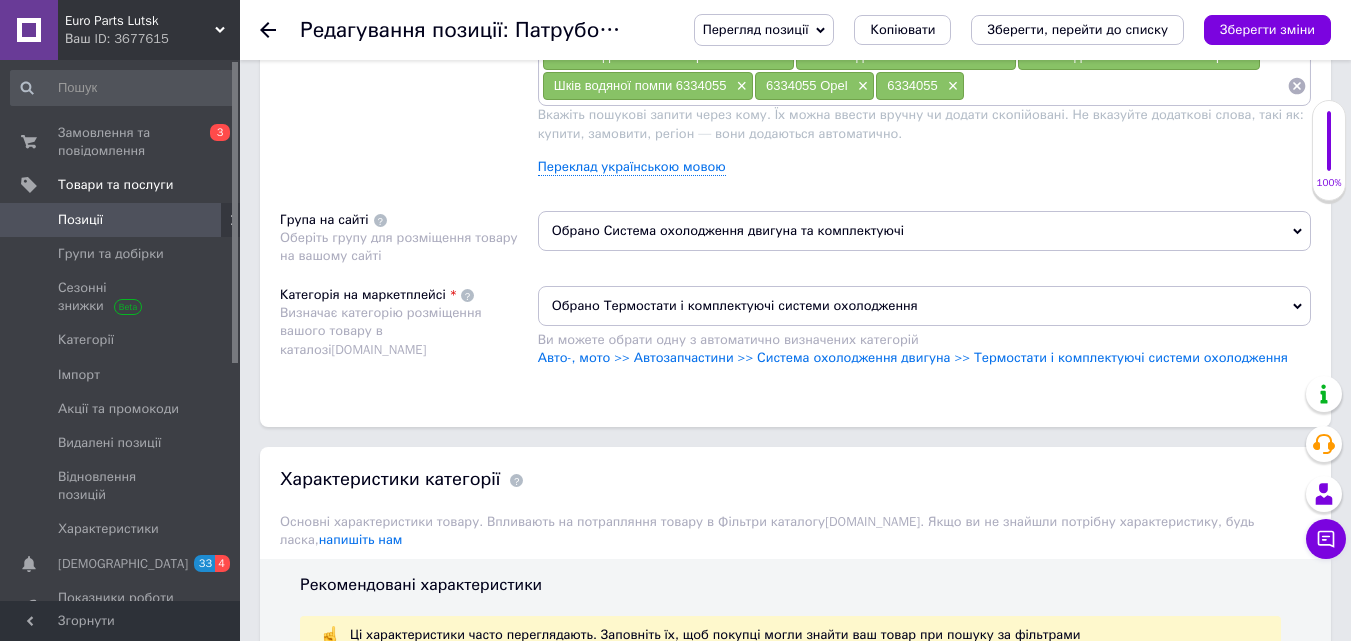 scroll, scrollTop: 1300, scrollLeft: 0, axis: vertical 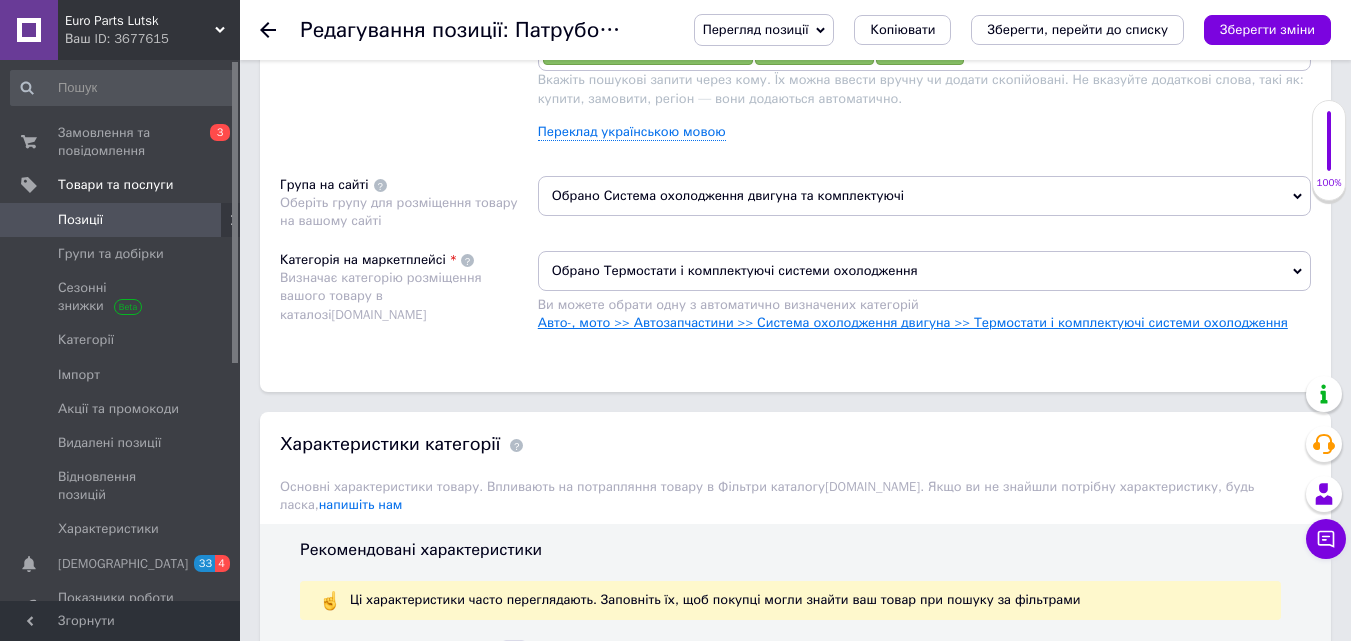 click on "Авто-, мото >> Автозапчастини >> Система охолодження двигуна >> Термостати і комплектуючі системи охолодження" at bounding box center [913, 322] 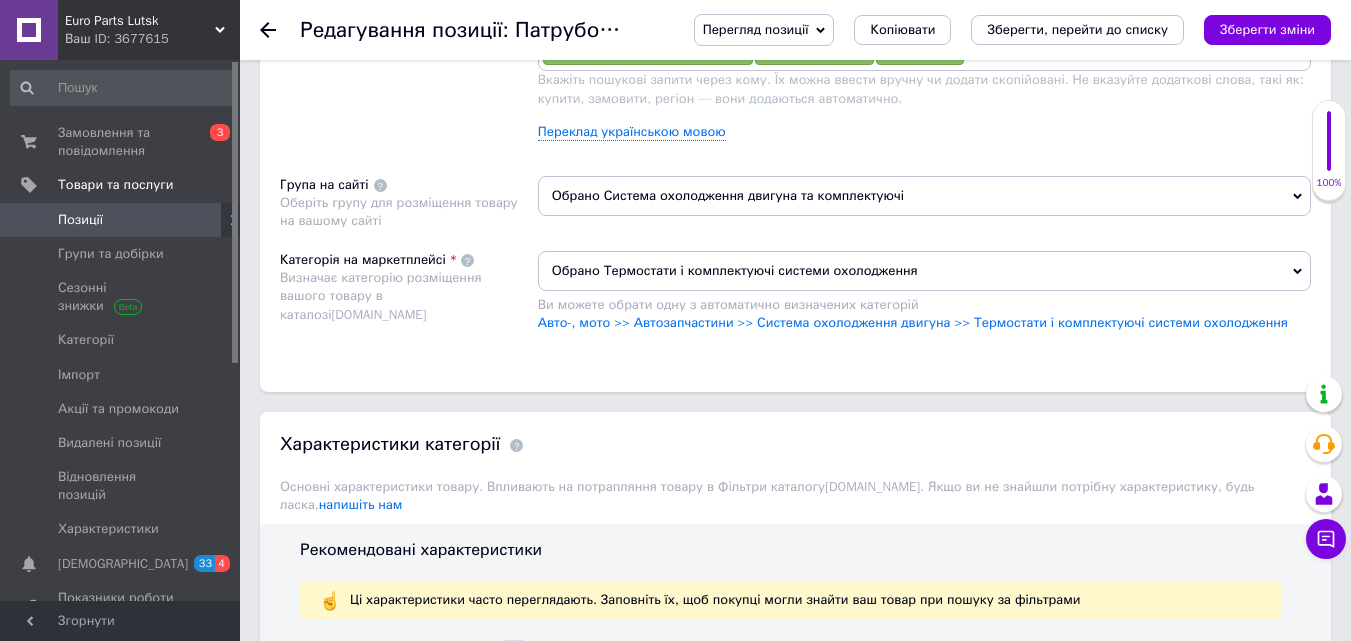 click on "Обрано Система охолодження двигуна та комплектуючі" at bounding box center (924, 196) 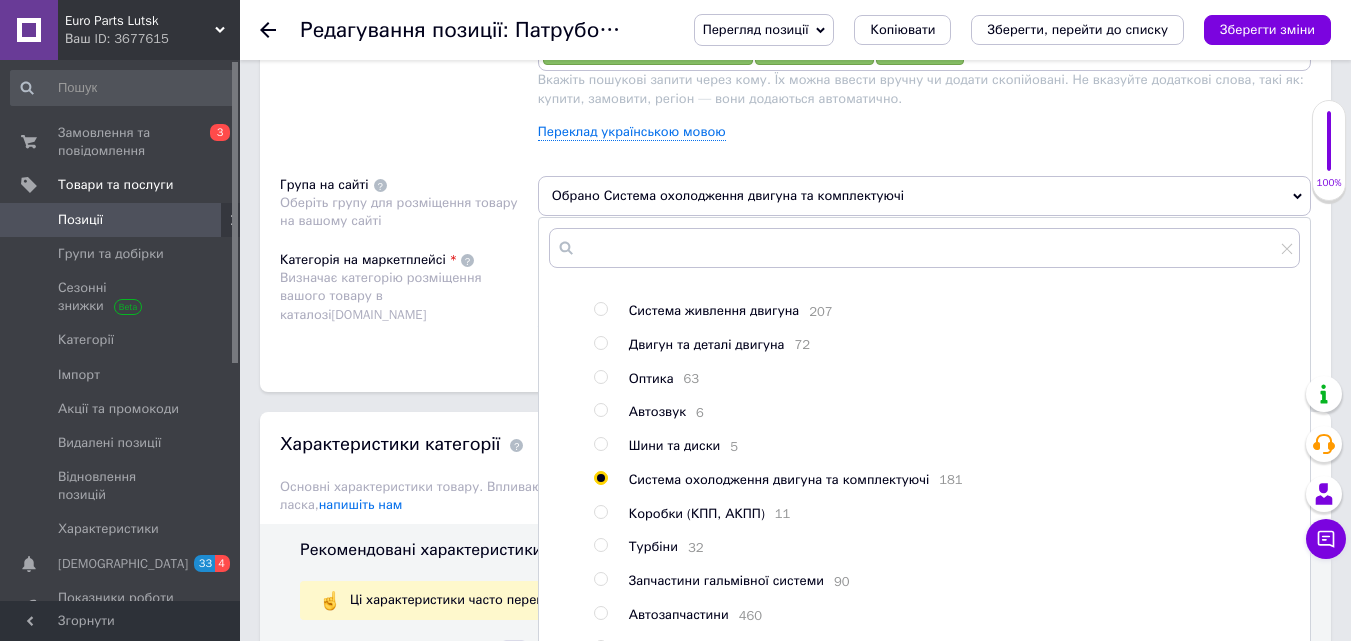 scroll, scrollTop: 241, scrollLeft: 0, axis: vertical 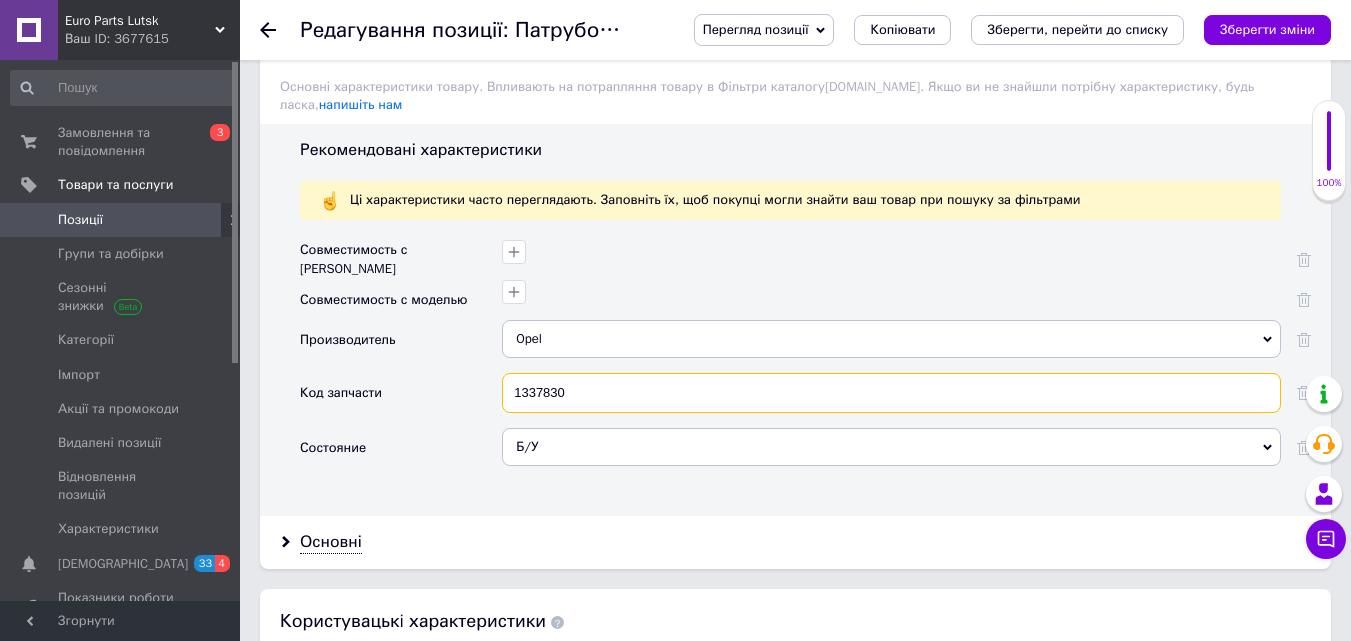drag, startPoint x: 574, startPoint y: 374, endPoint x: 468, endPoint y: 386, distance: 106.677086 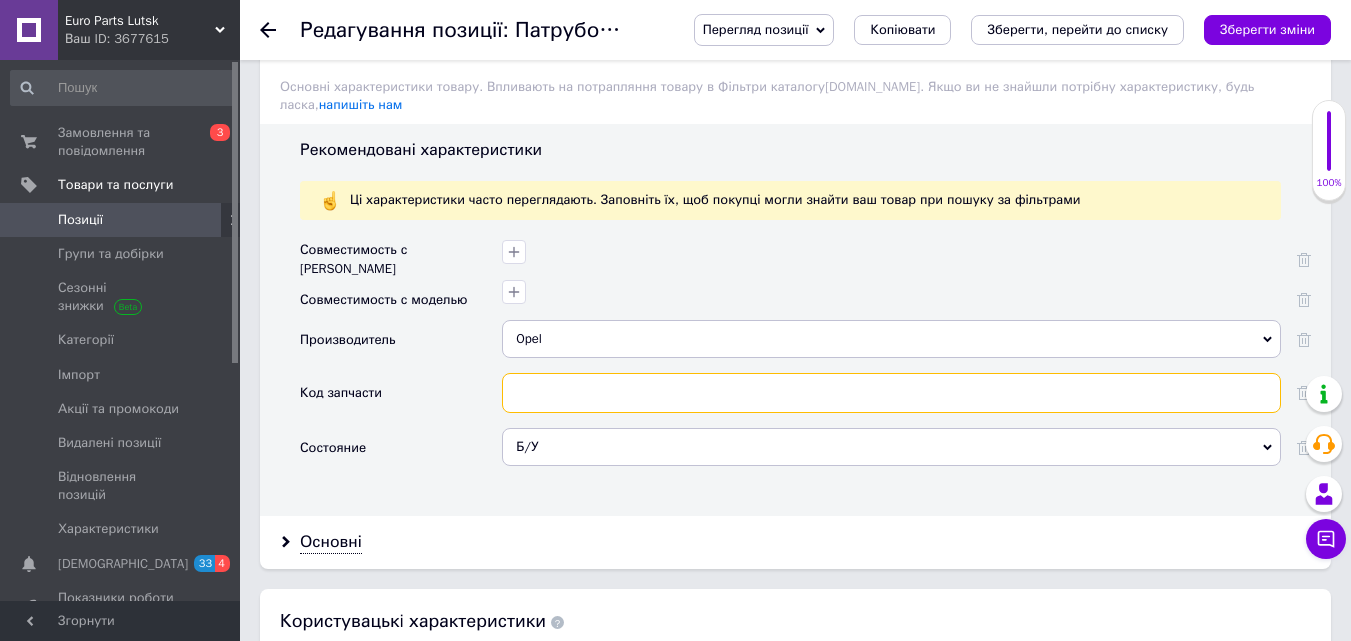 paste on "6334055 Opel" 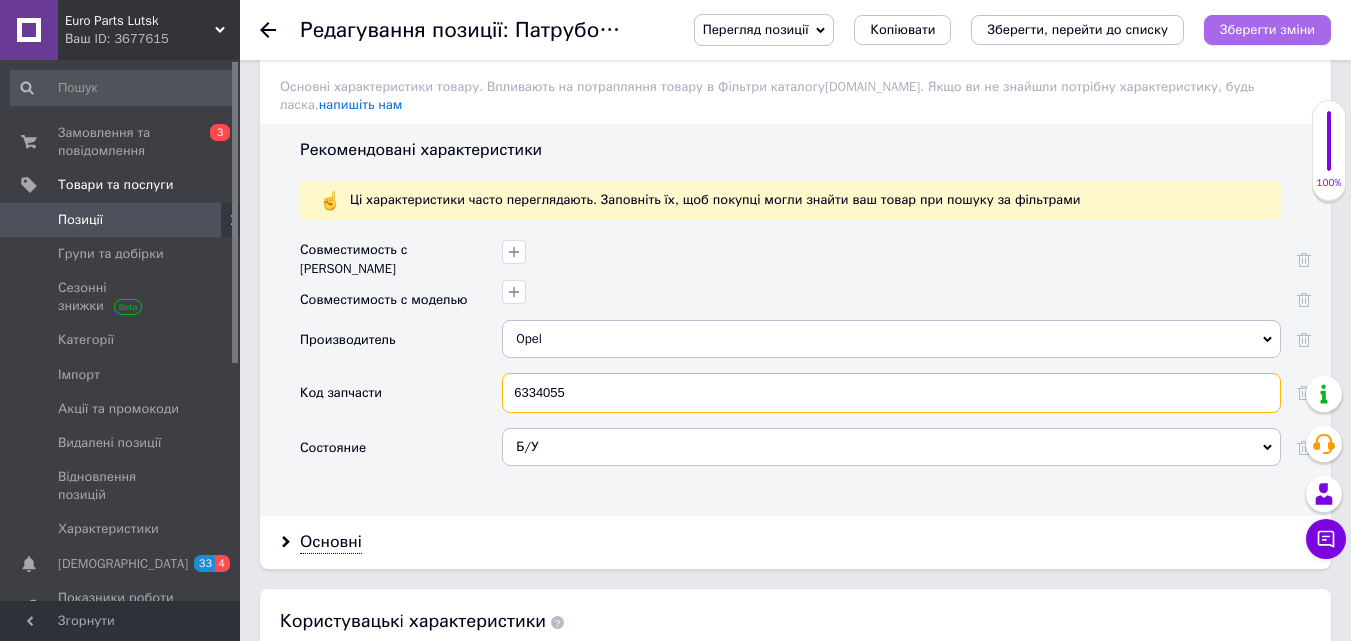 type on "6334055" 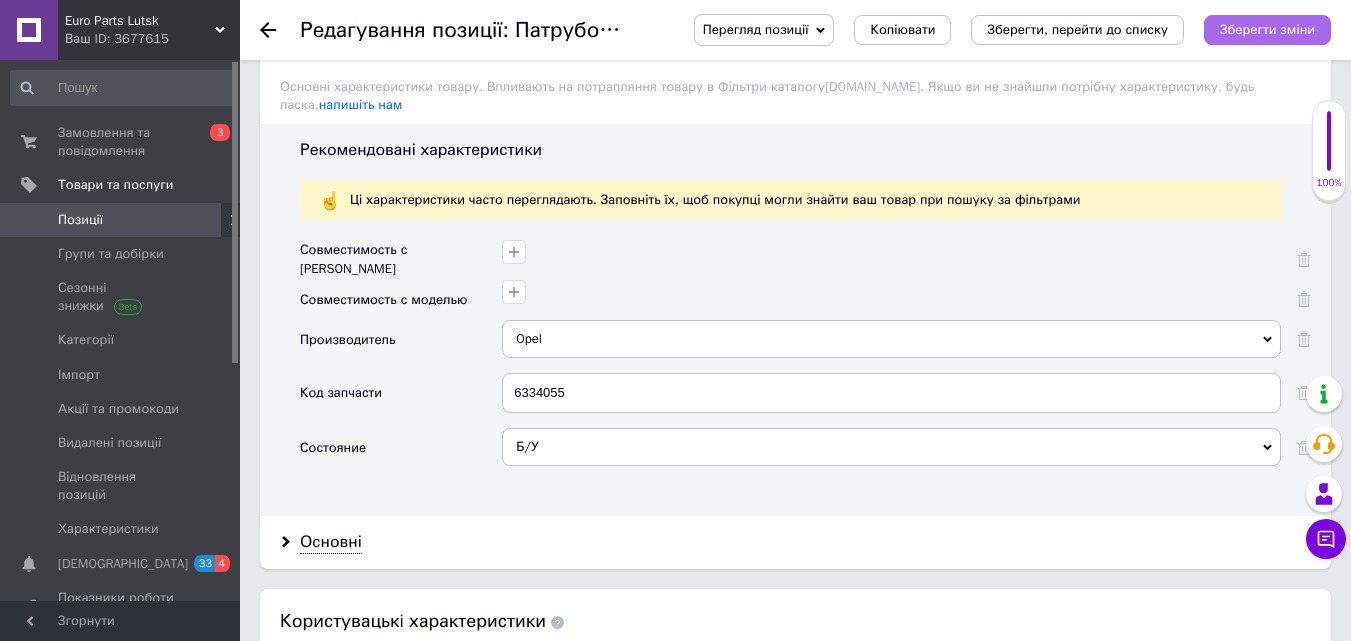 click on "Зберегти зміни" at bounding box center [1267, 29] 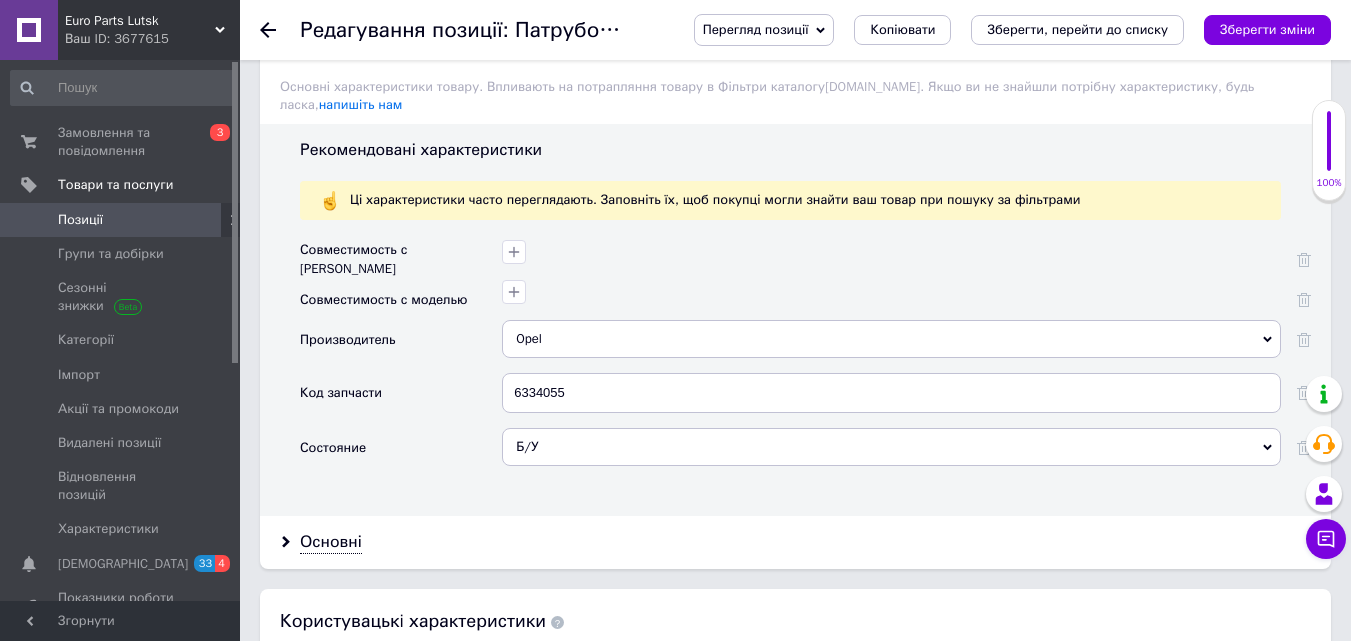 click on "Перегляд позиції" at bounding box center (756, 29) 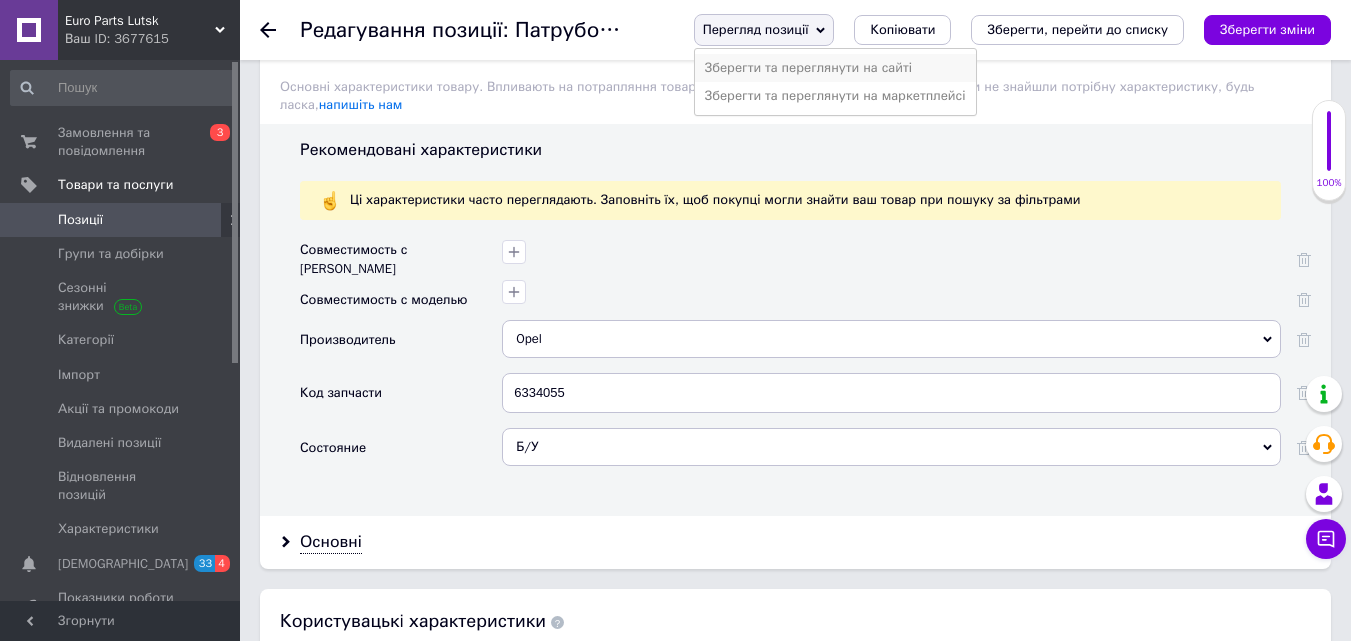 click on "Зберегти та переглянути на сайті" at bounding box center [835, 68] 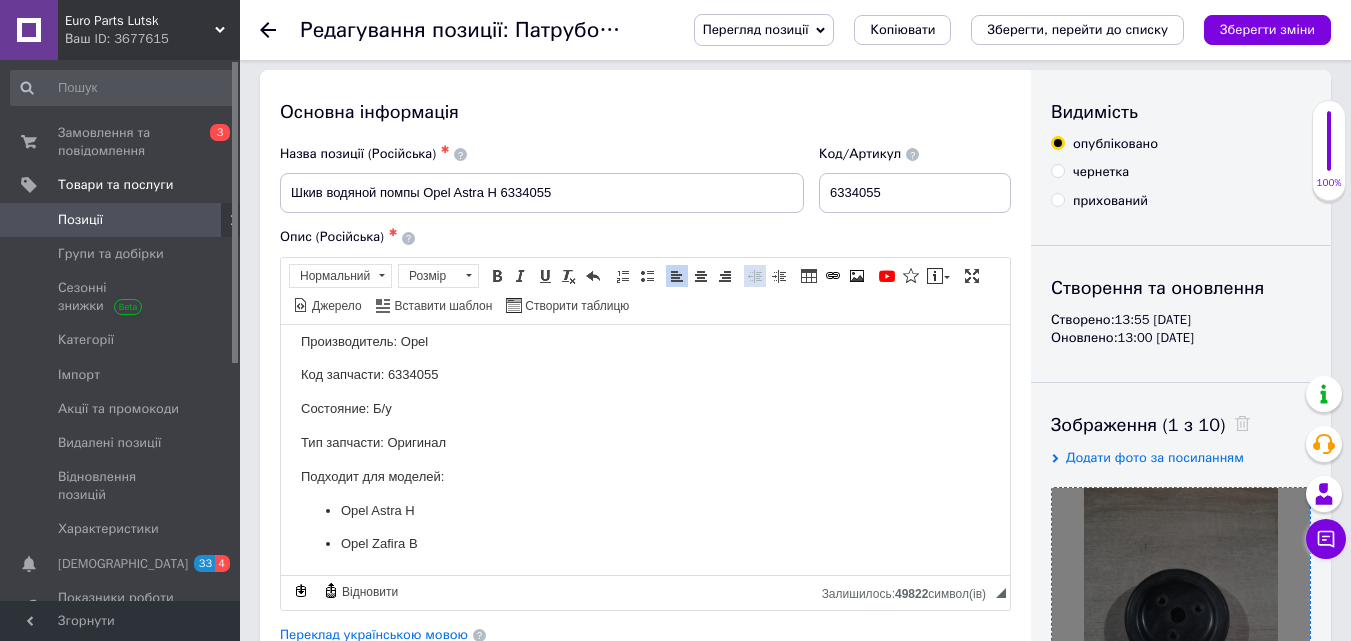scroll, scrollTop: 0, scrollLeft: 0, axis: both 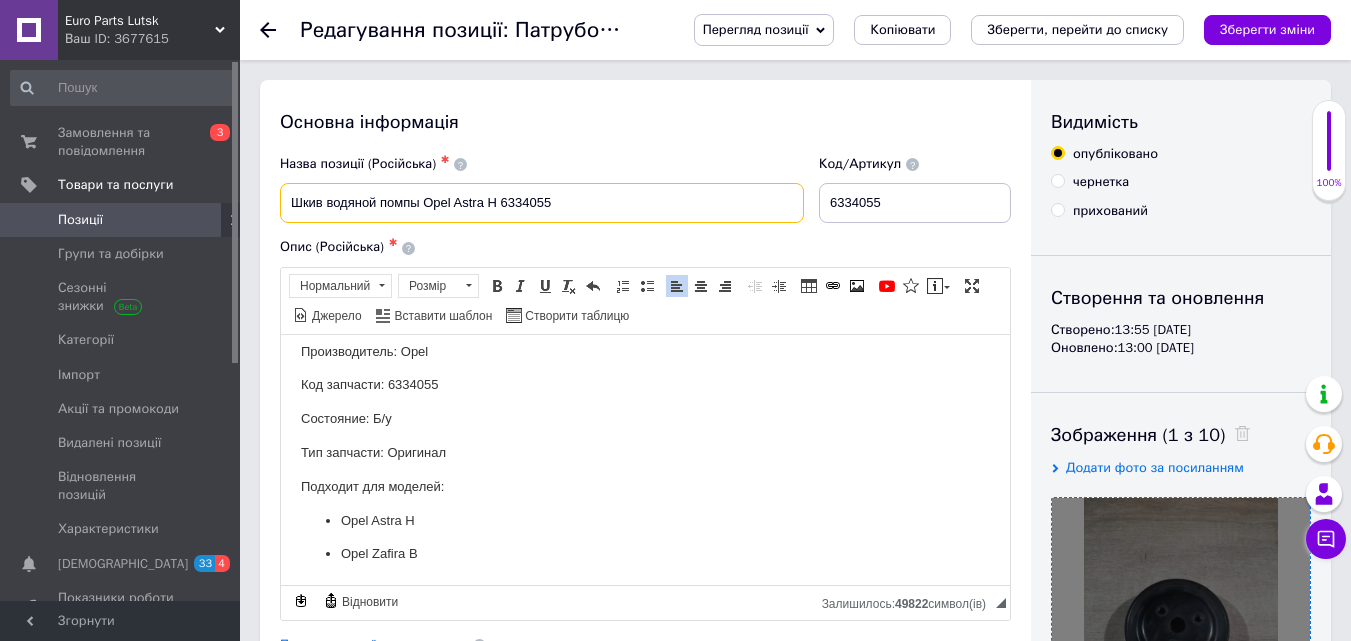 drag, startPoint x: 285, startPoint y: 203, endPoint x: 527, endPoint y: 200, distance: 242.0186 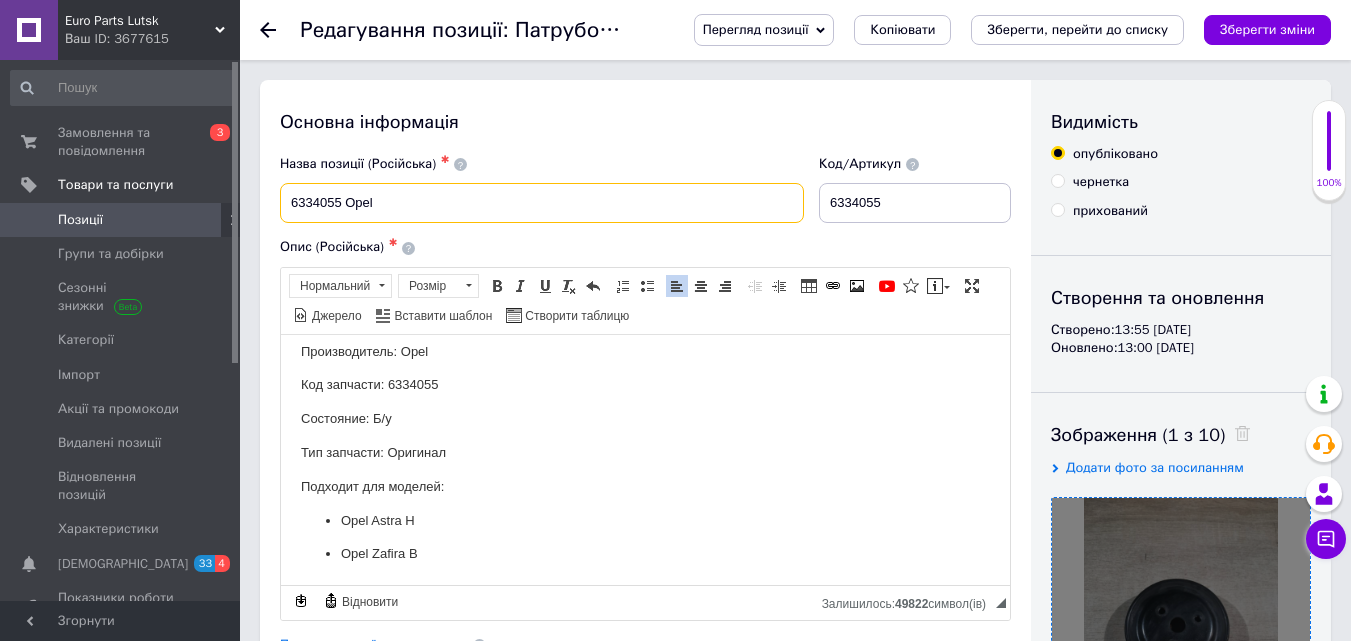 type on "Шкив водяной помпы Opel Astra H 6334055" 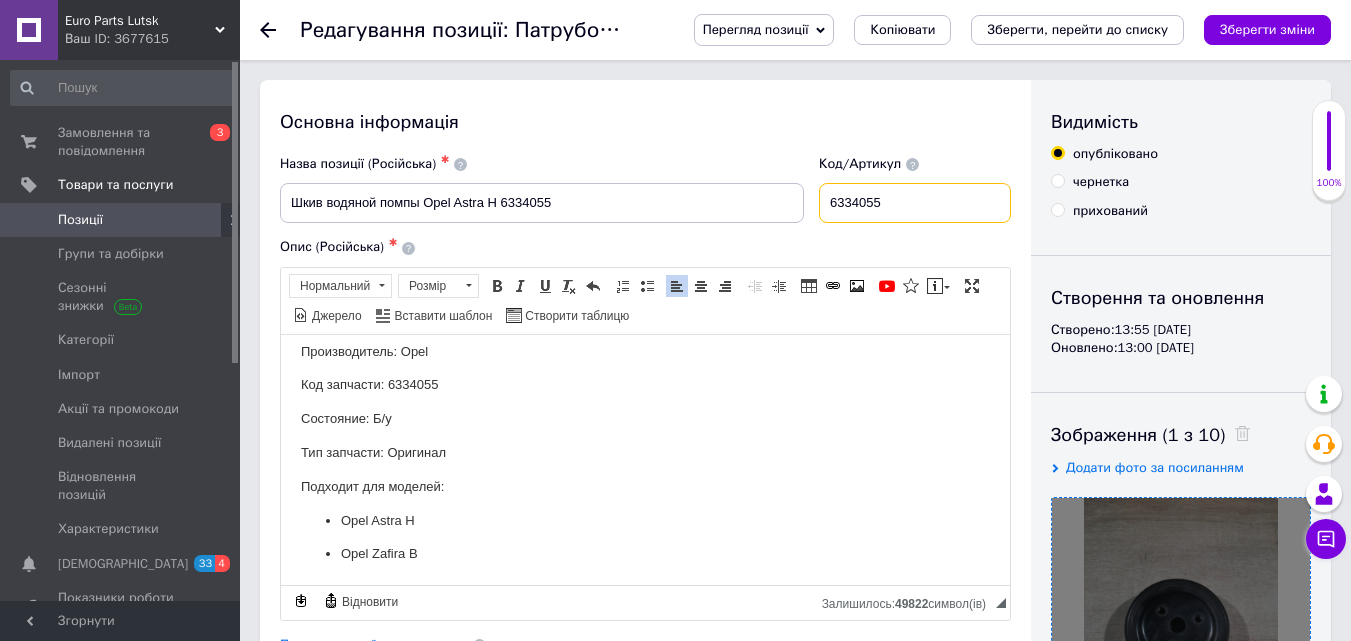drag, startPoint x: 820, startPoint y: 200, endPoint x: 944, endPoint y: 211, distance: 124.486946 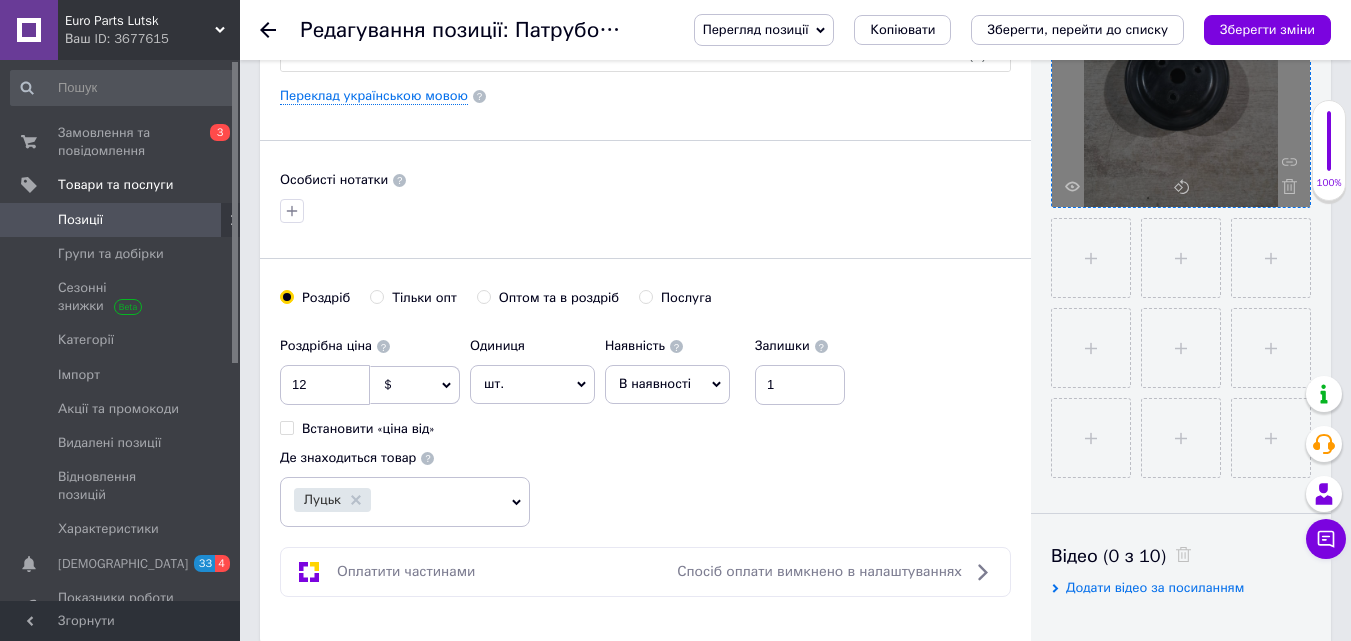 scroll, scrollTop: 700, scrollLeft: 0, axis: vertical 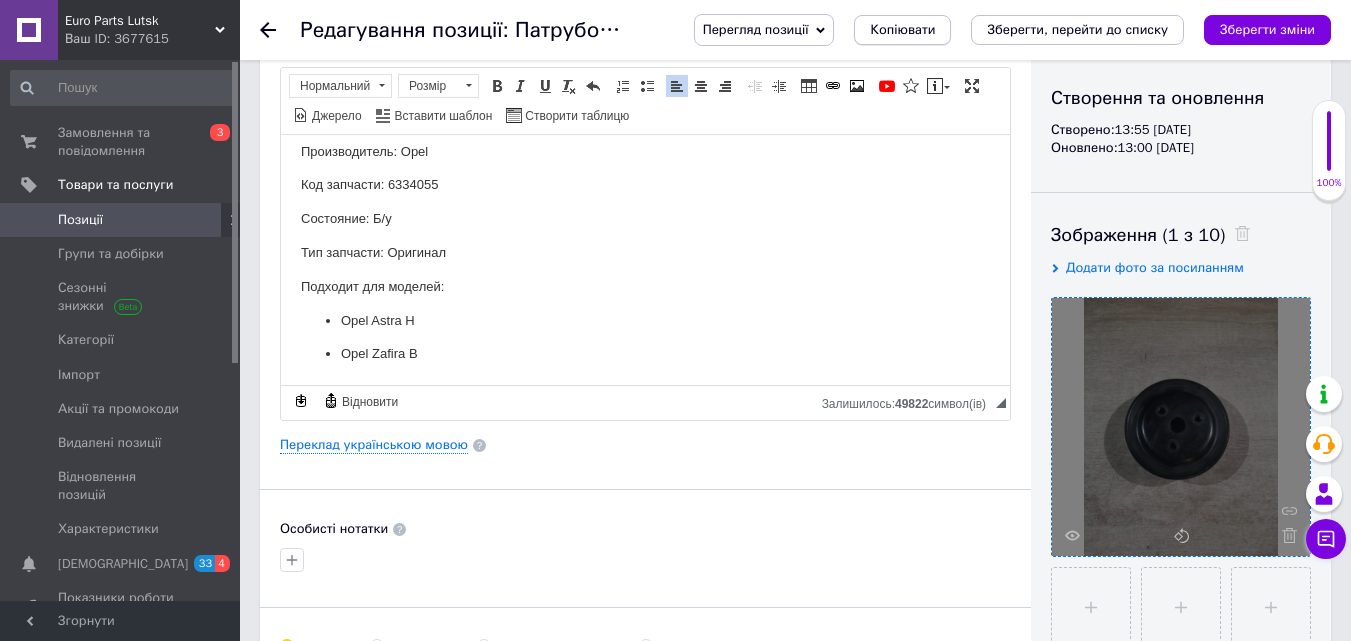 click on "Копіювати" at bounding box center [902, 30] 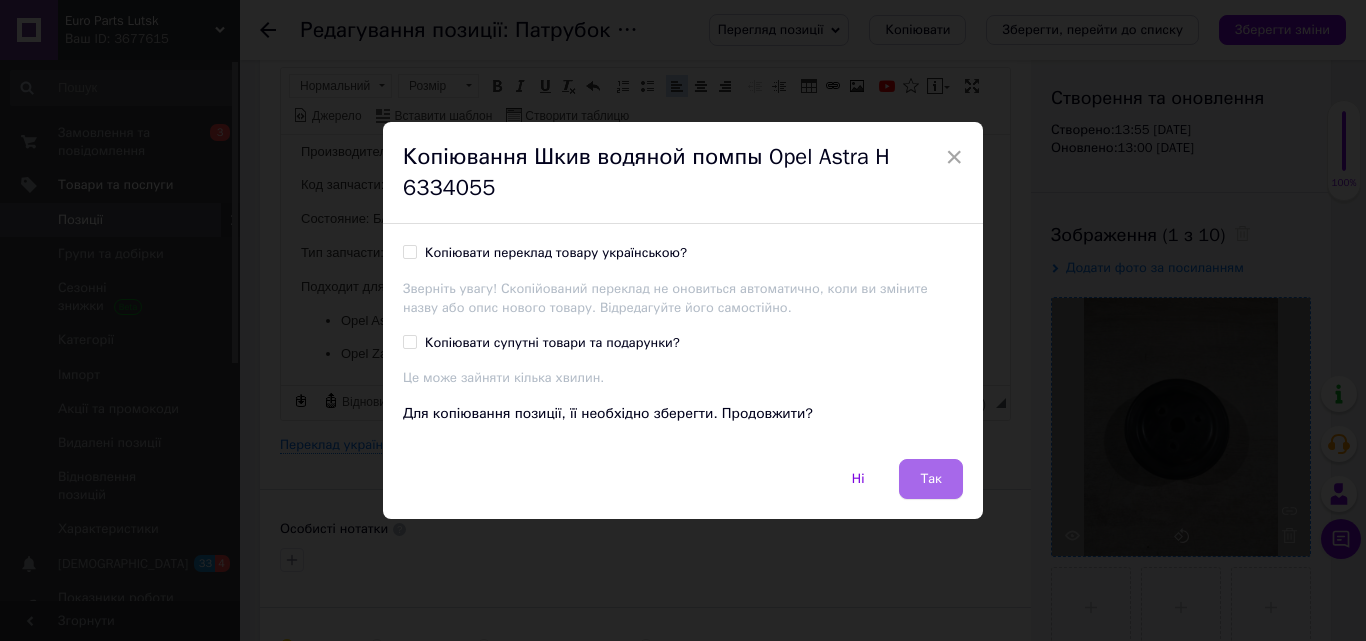 click on "Так" at bounding box center (931, 479) 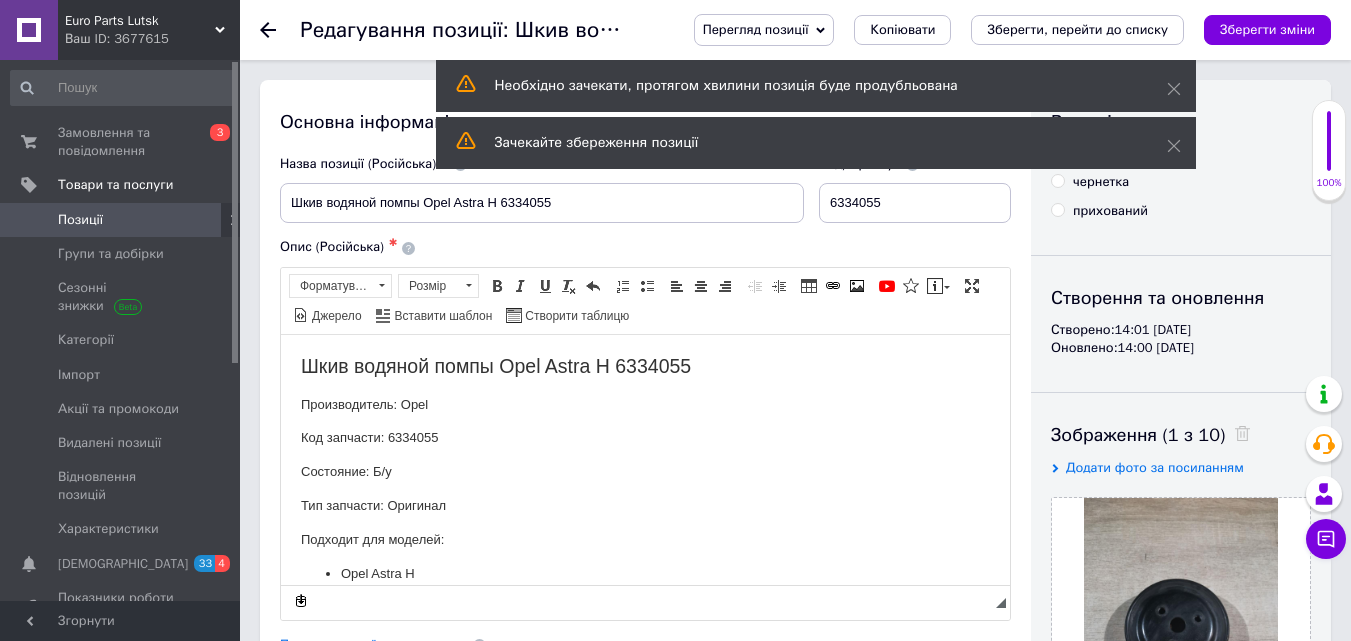 scroll, scrollTop: 0, scrollLeft: 0, axis: both 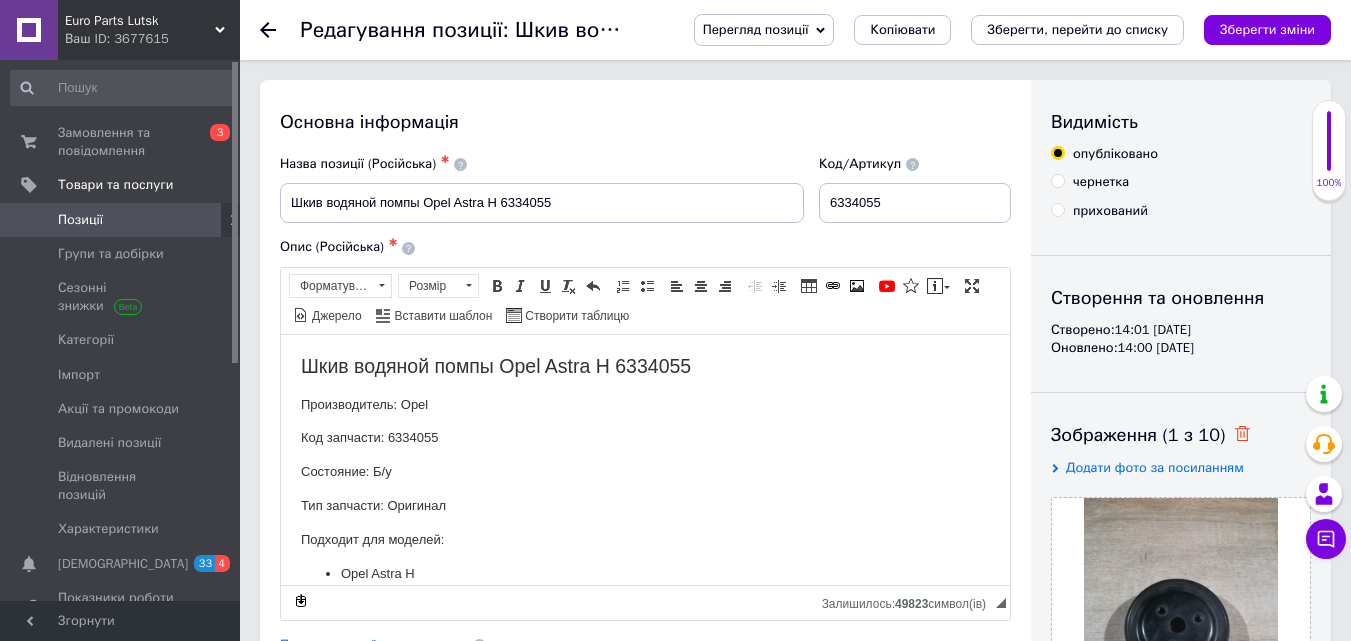 click 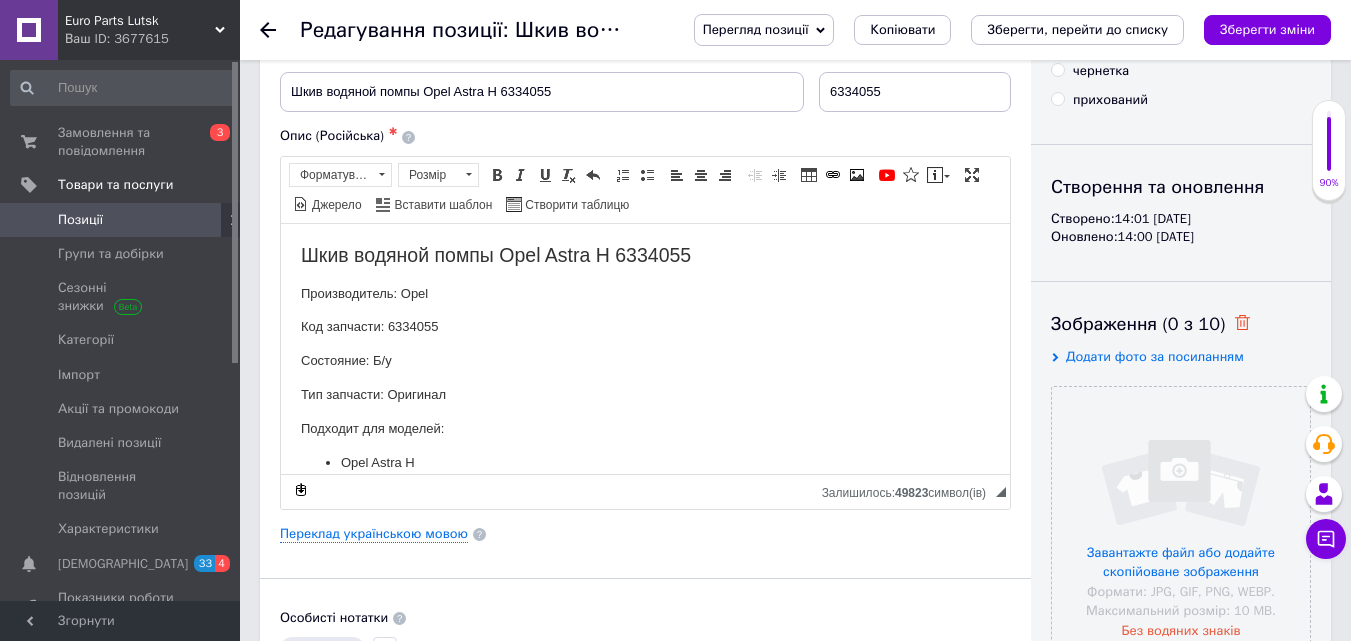 scroll, scrollTop: 300, scrollLeft: 0, axis: vertical 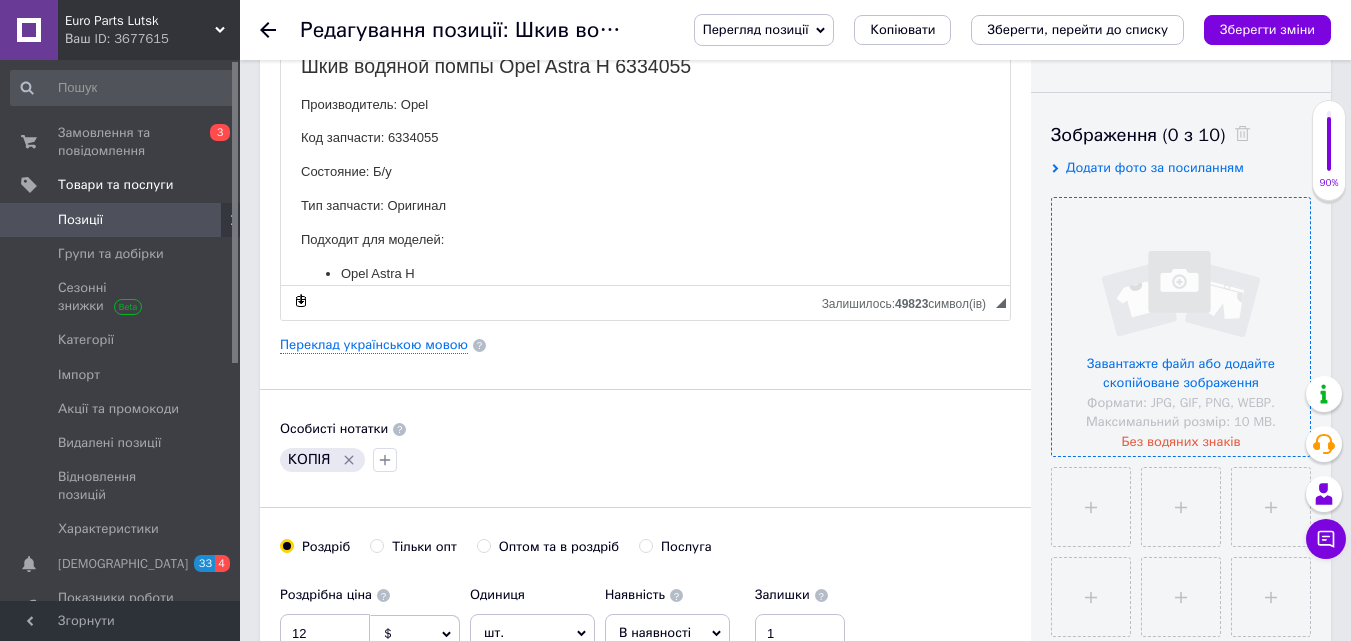 click at bounding box center (1181, 327) 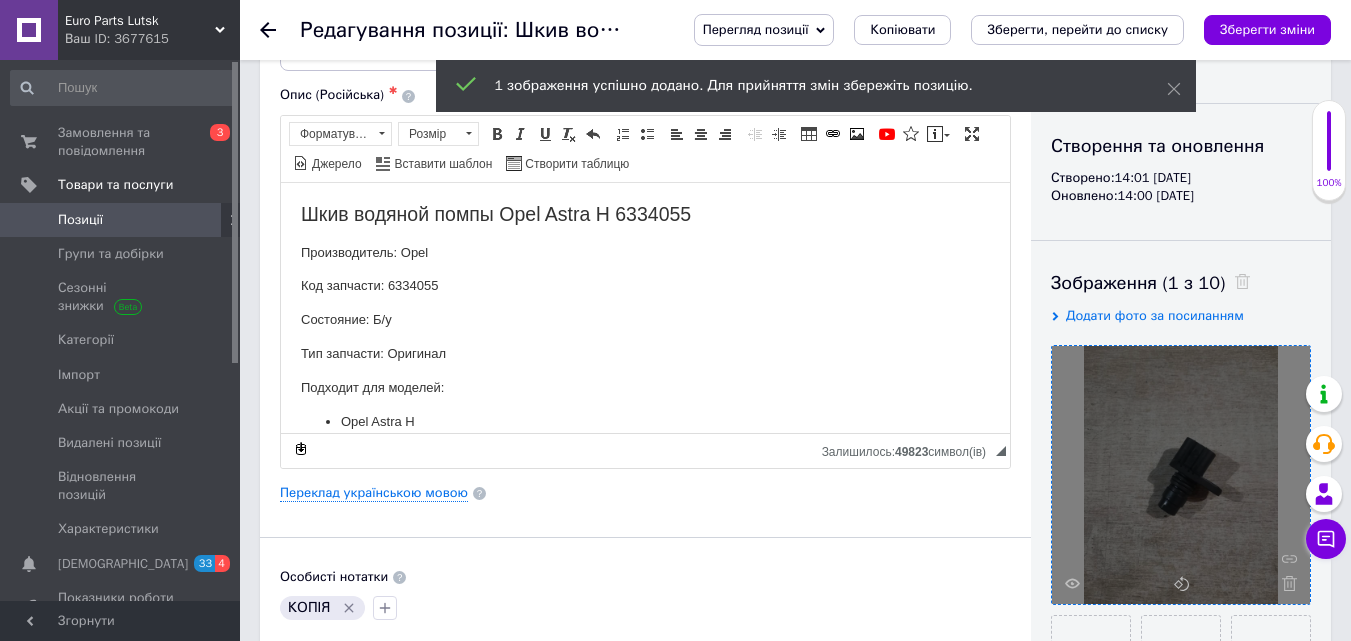 scroll, scrollTop: 0, scrollLeft: 0, axis: both 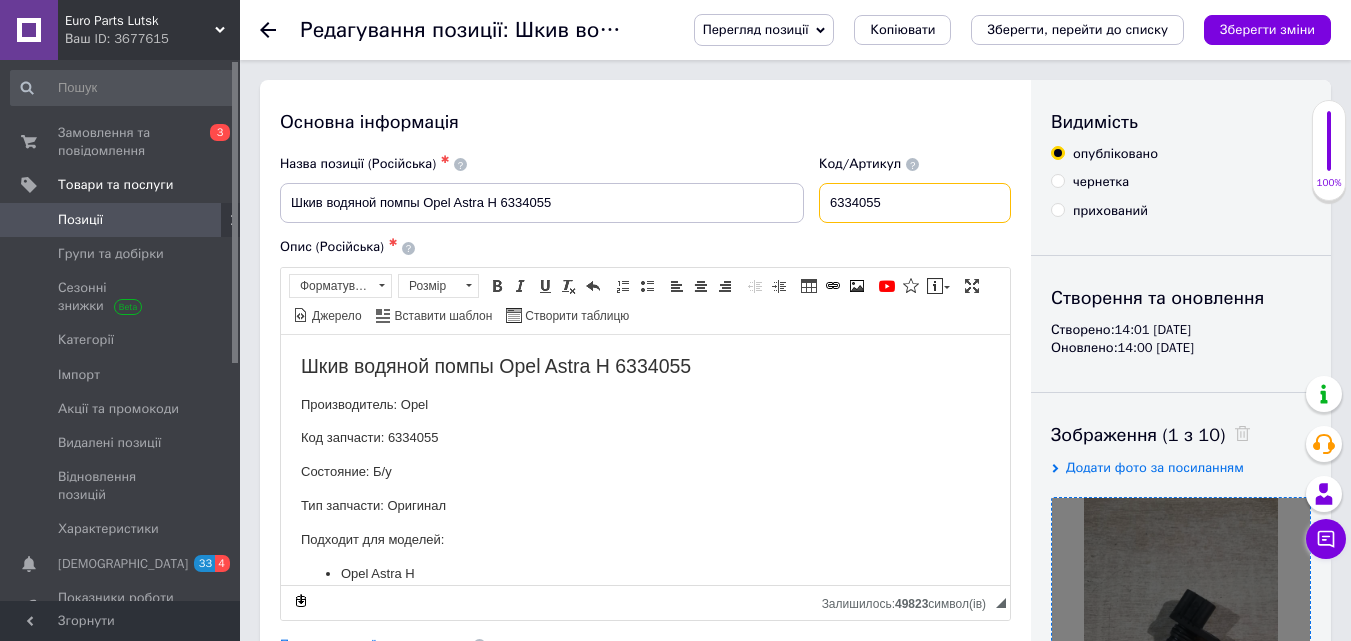 drag, startPoint x: 824, startPoint y: 209, endPoint x: 925, endPoint y: 211, distance: 101.0198 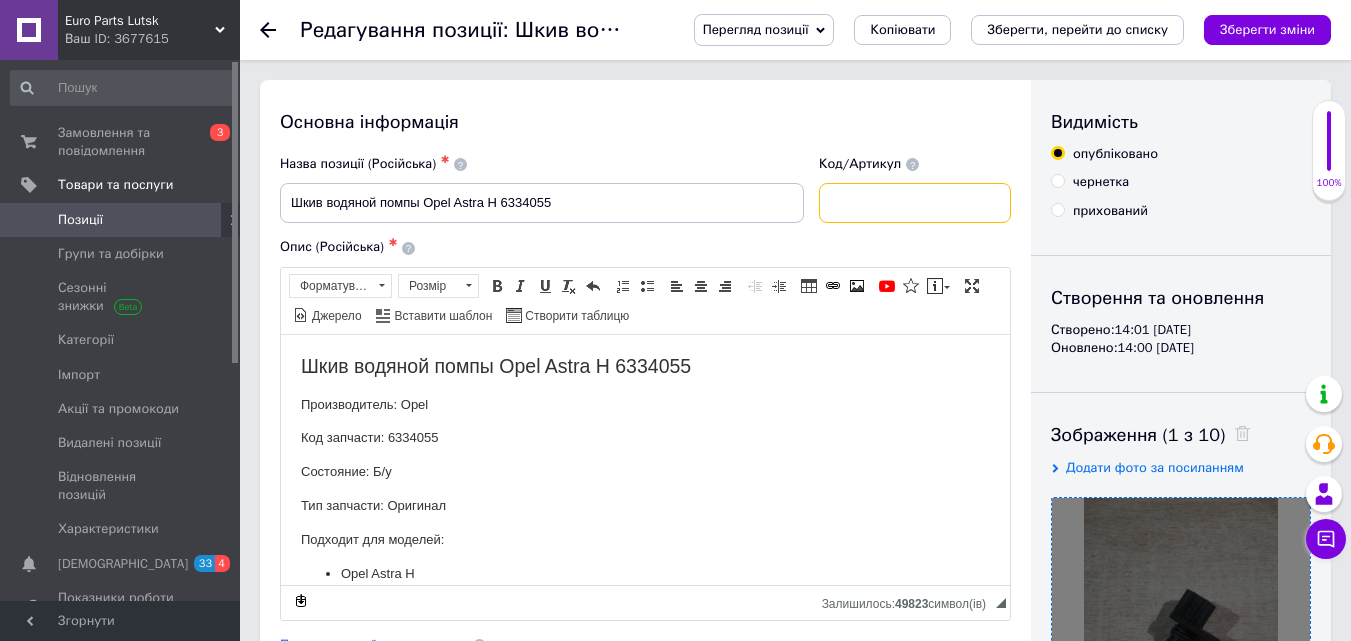 paste on "97321620" 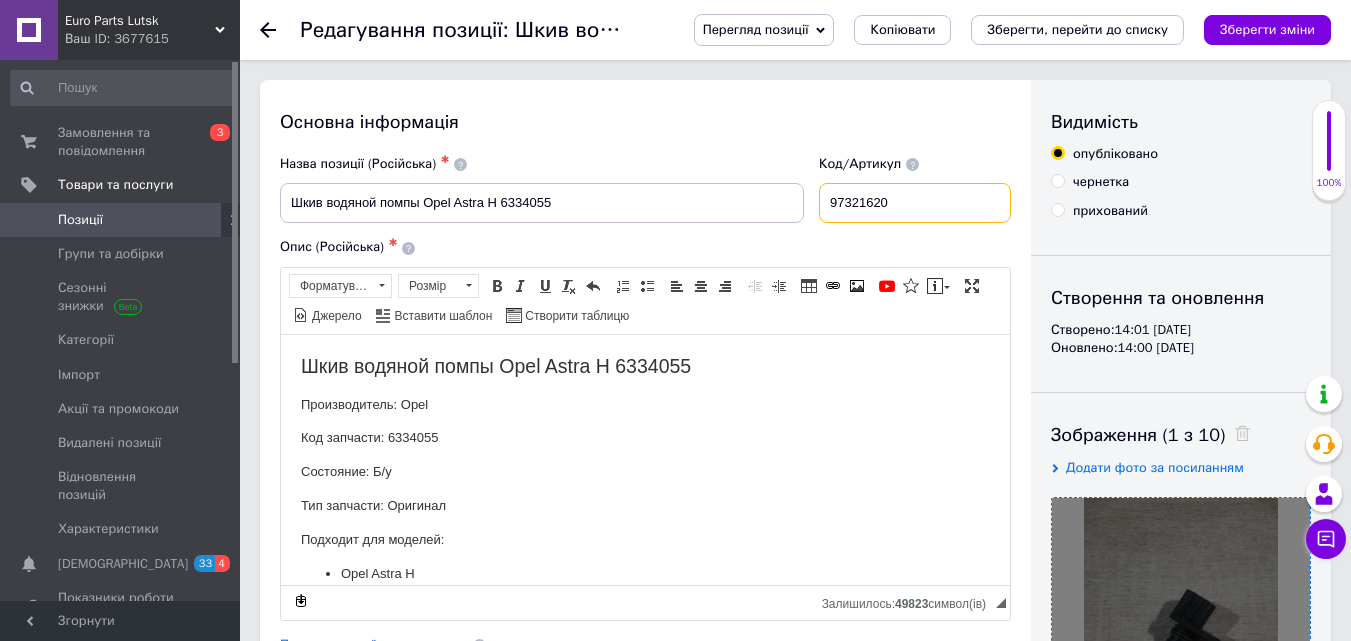 type on "97321620" 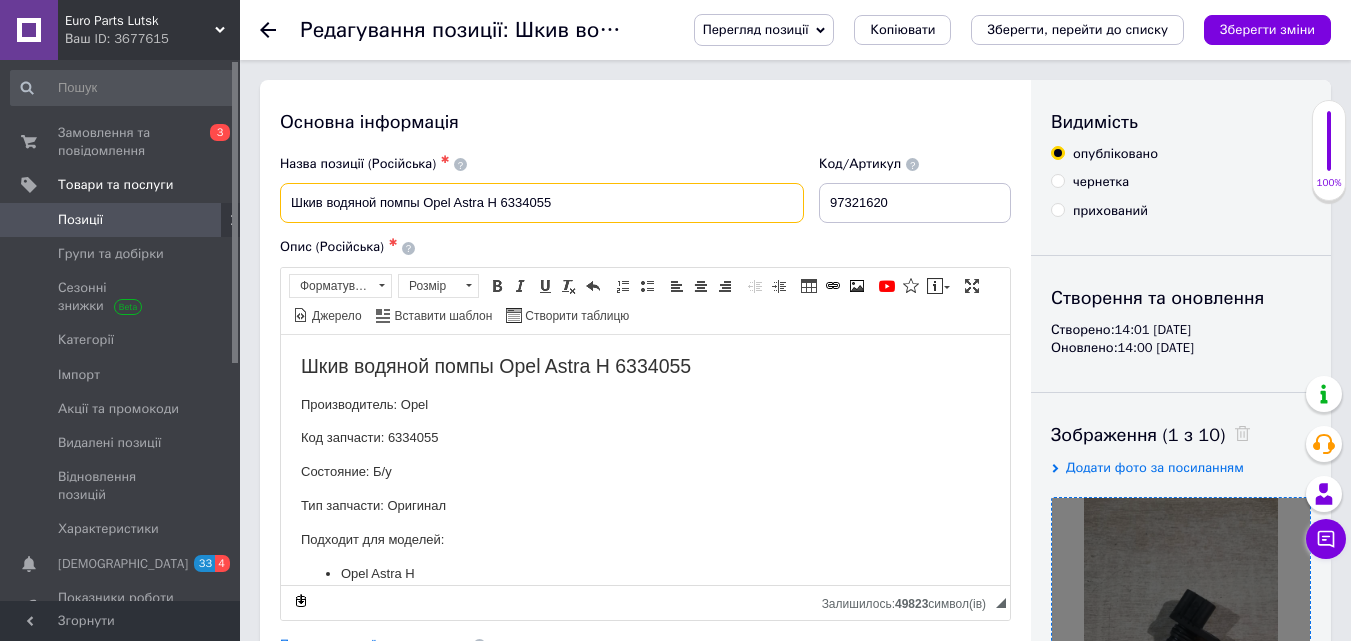 click on "Шкив водяной помпы Opel Astra H 6334055" at bounding box center [542, 203] 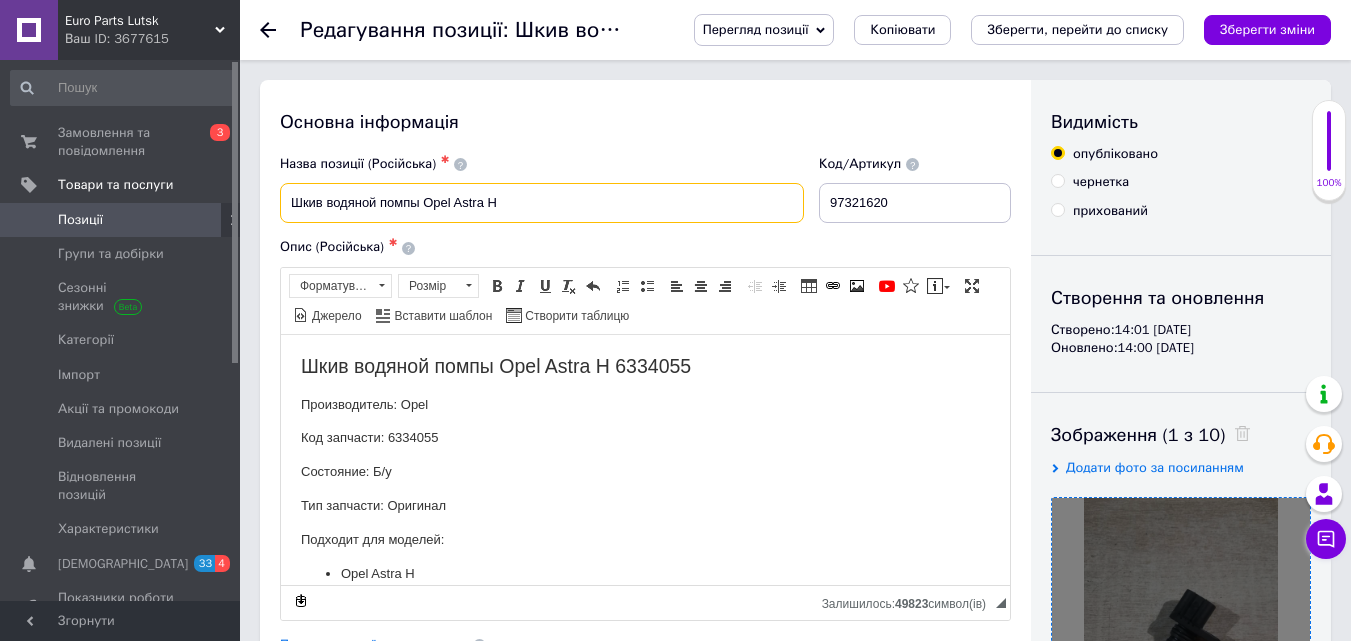 paste on "97321620" 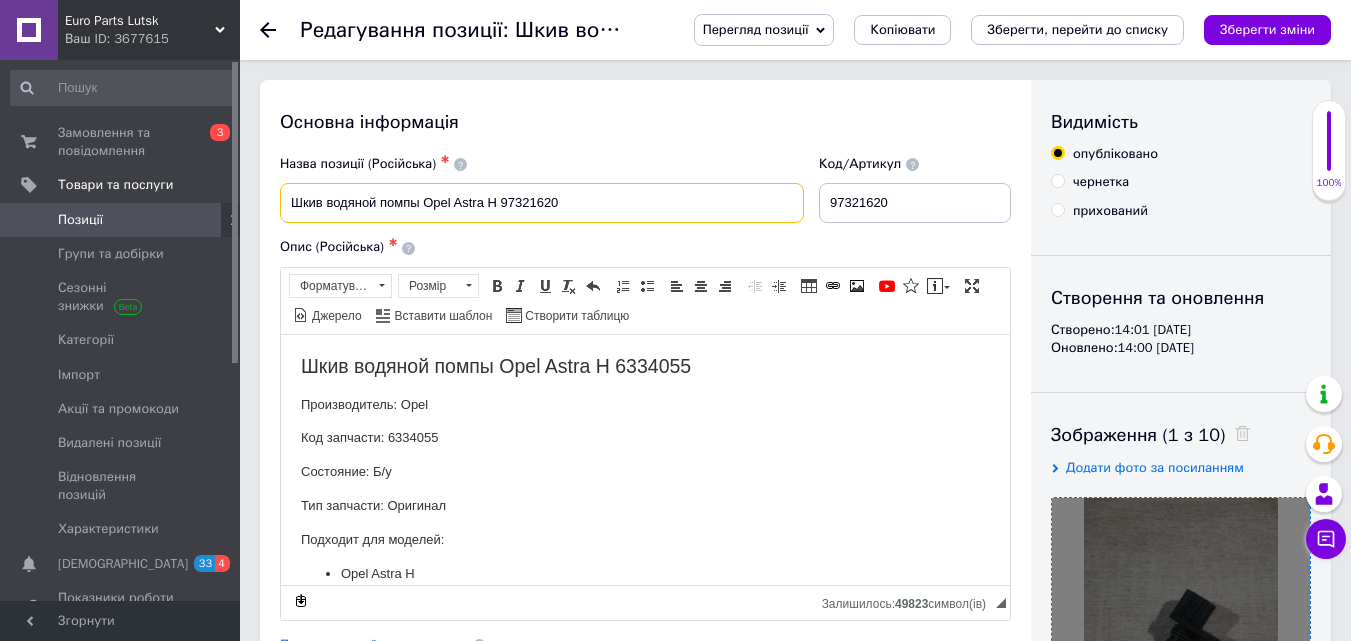 drag, startPoint x: 423, startPoint y: 207, endPoint x: 271, endPoint y: 205, distance: 152.01315 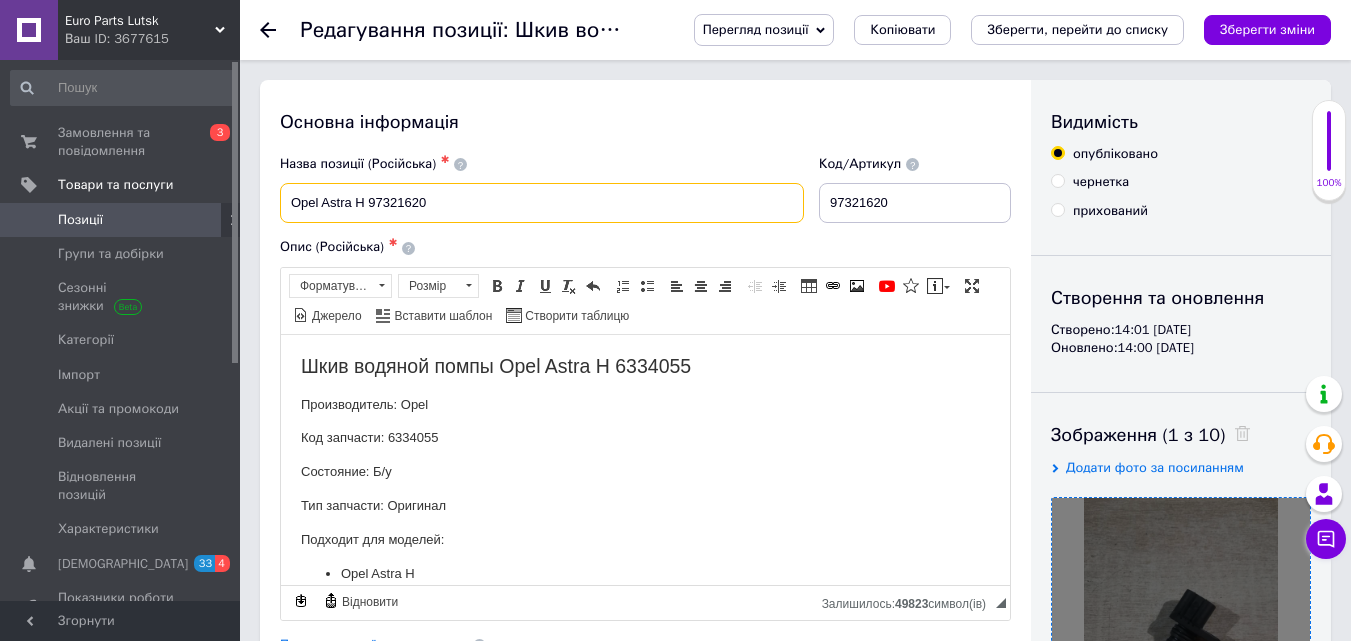 paste on "Датчик положения распредвала" 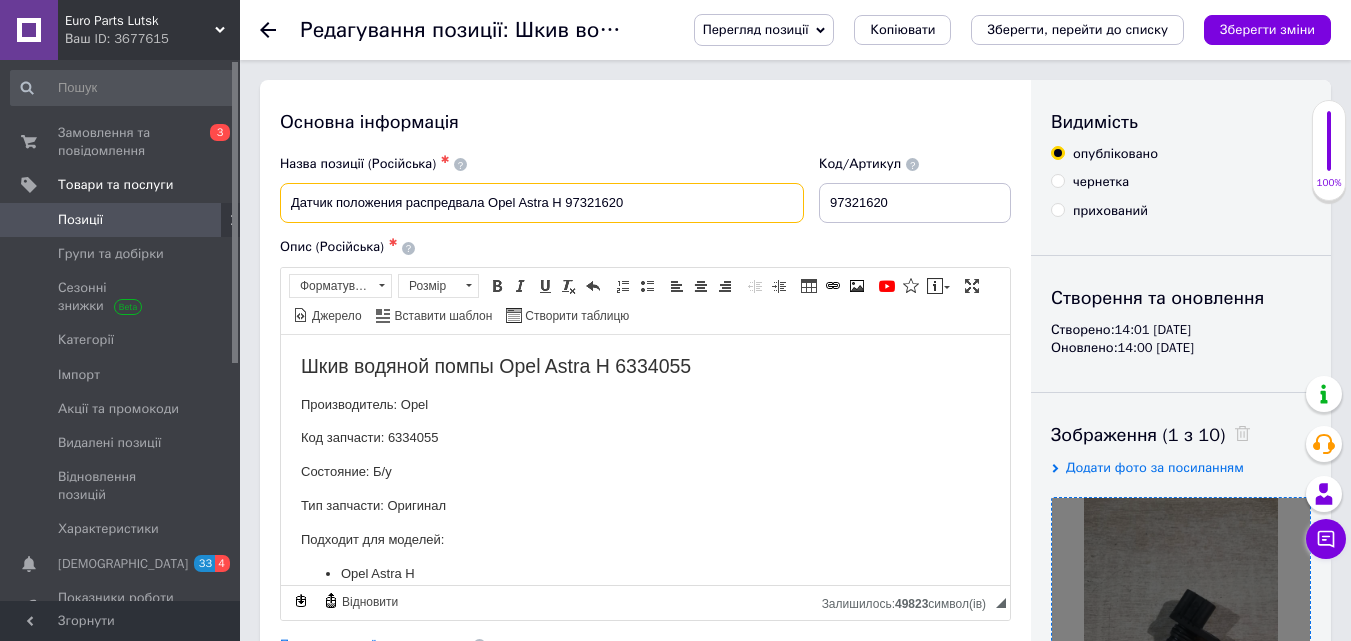 click on "Датчик положения распредвала Opel Astra H 97321620" at bounding box center [542, 203] 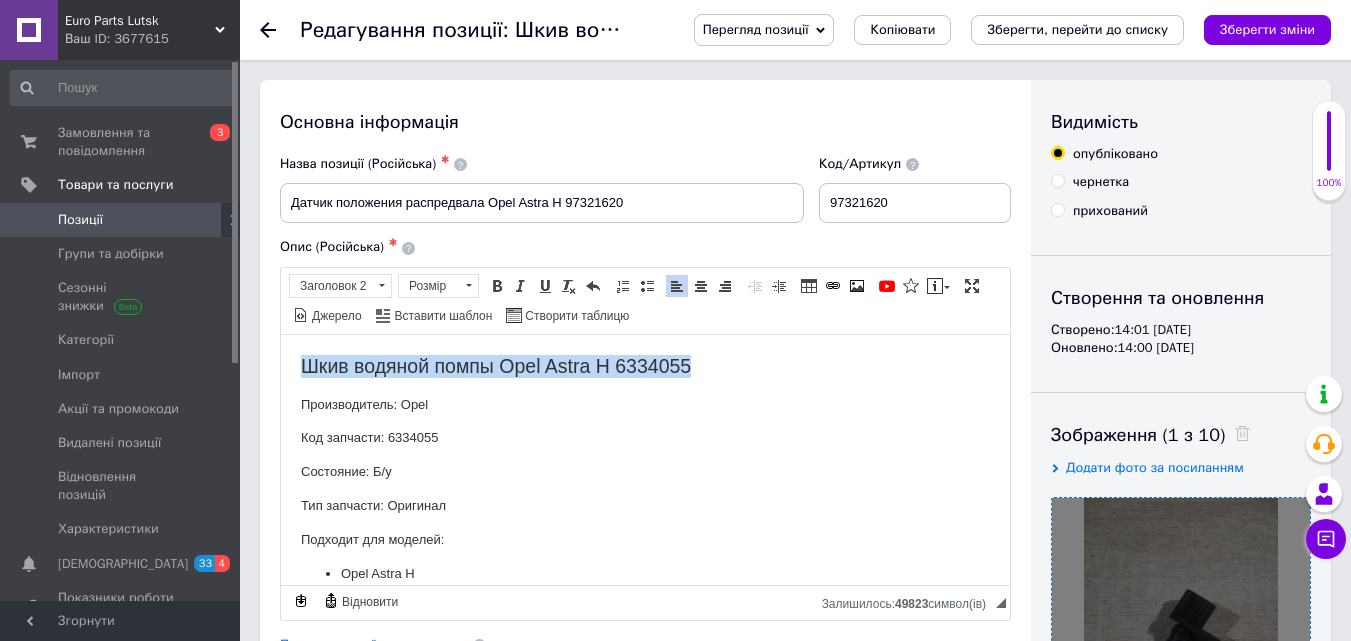 drag, startPoint x: 487, startPoint y: 353, endPoint x: 799, endPoint y: 354, distance: 312.00162 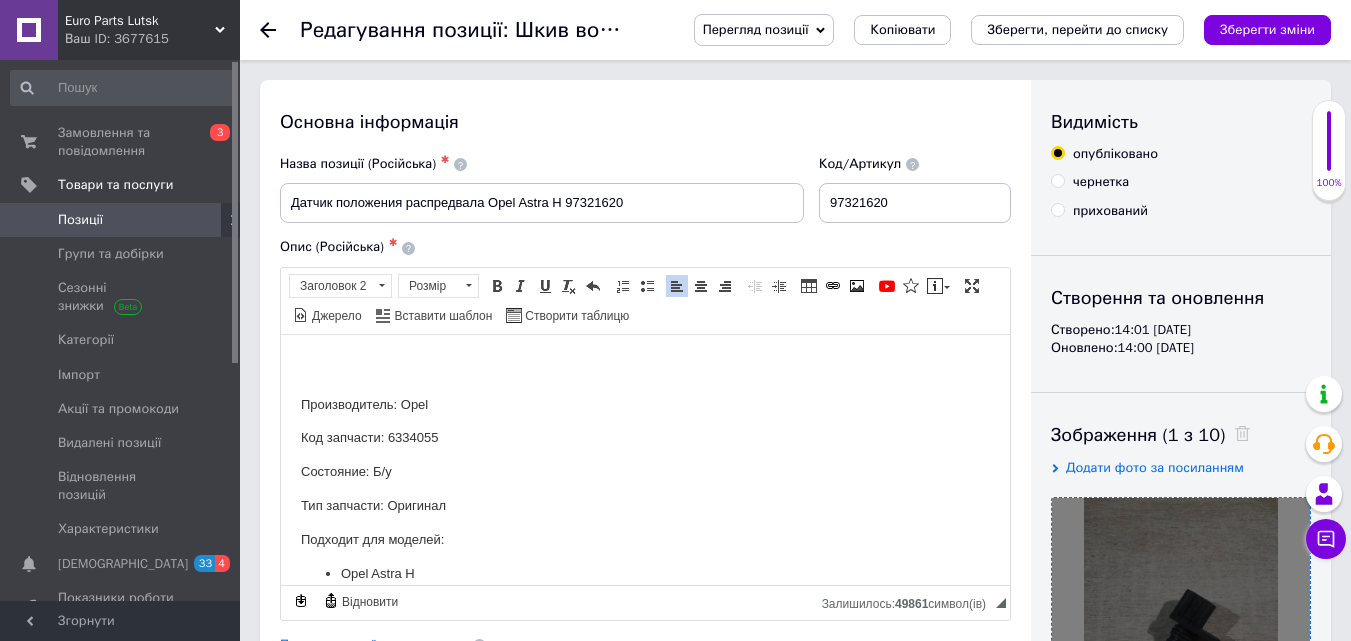 drag, startPoint x: 278, startPoint y: 202, endPoint x: 301, endPoint y: 202, distance: 23 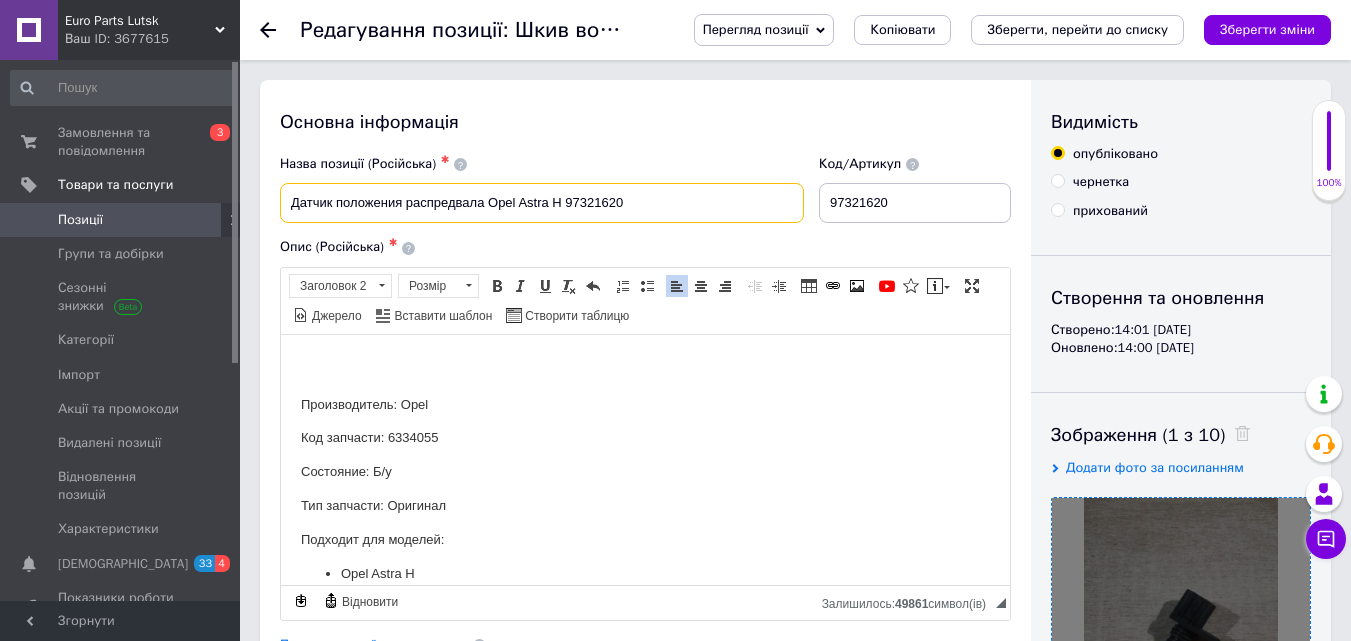 drag, startPoint x: 395, startPoint y: 203, endPoint x: 668, endPoint y: 198, distance: 273.04578 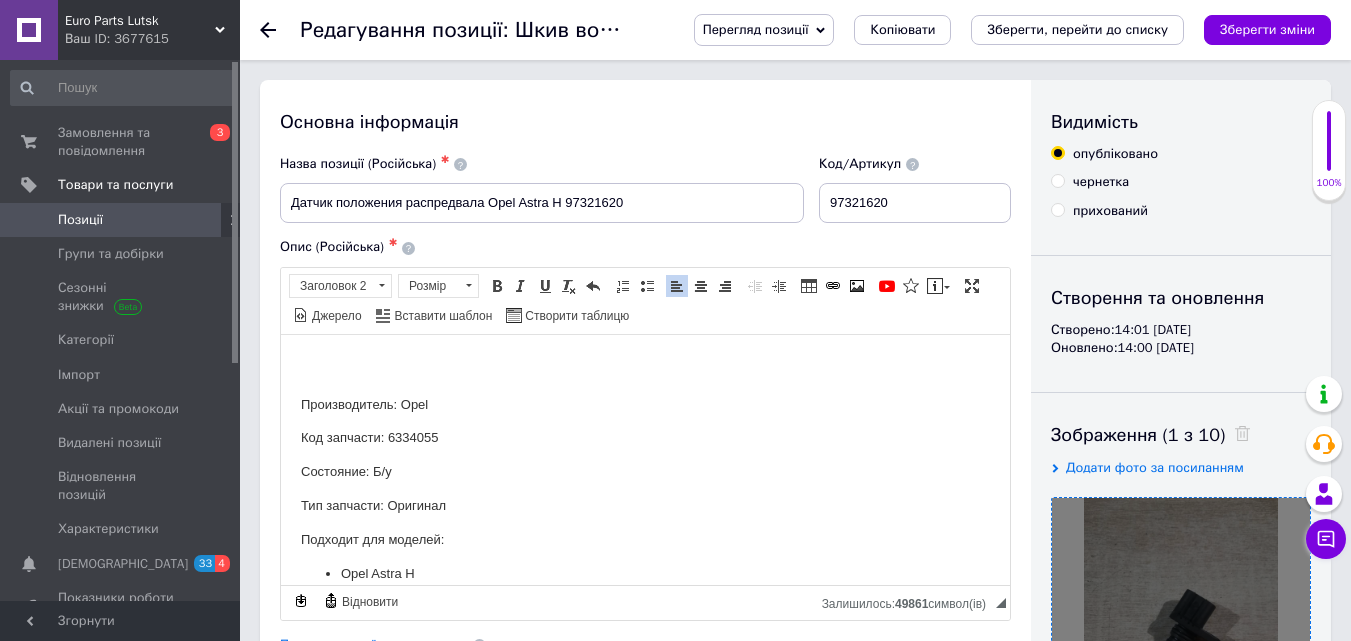 click at bounding box center [645, 365] 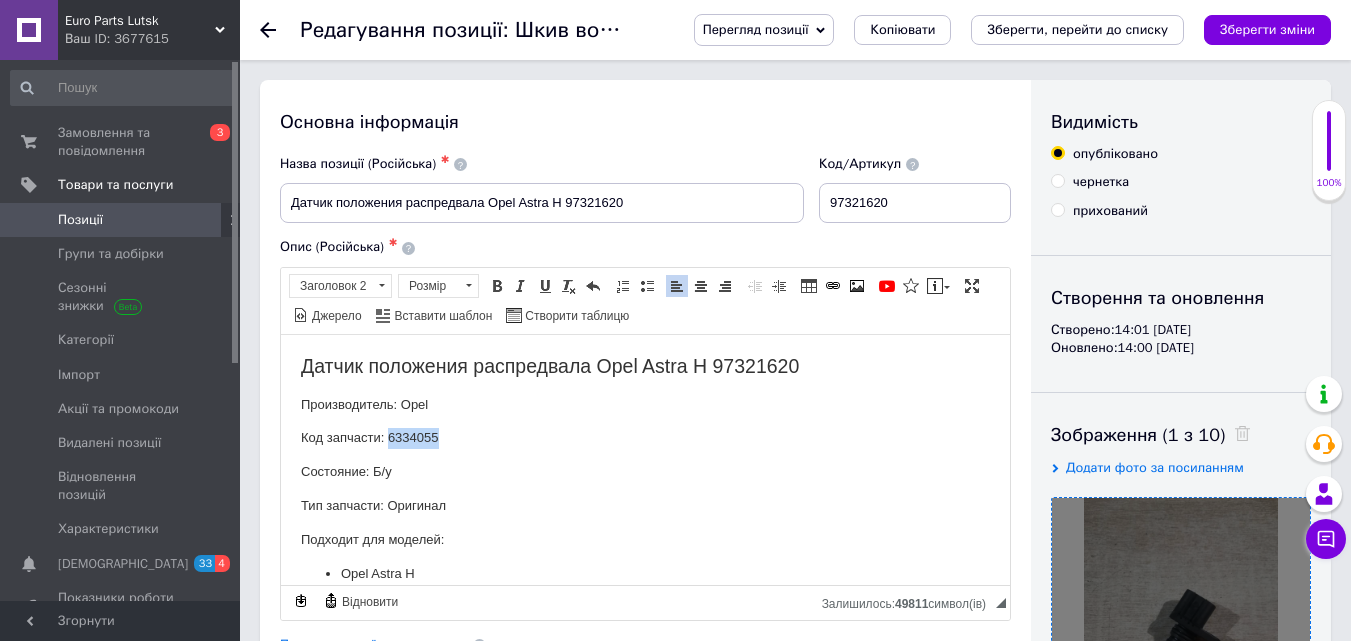 drag, startPoint x: 388, startPoint y: 437, endPoint x: 524, endPoint y: 423, distance: 136.71869 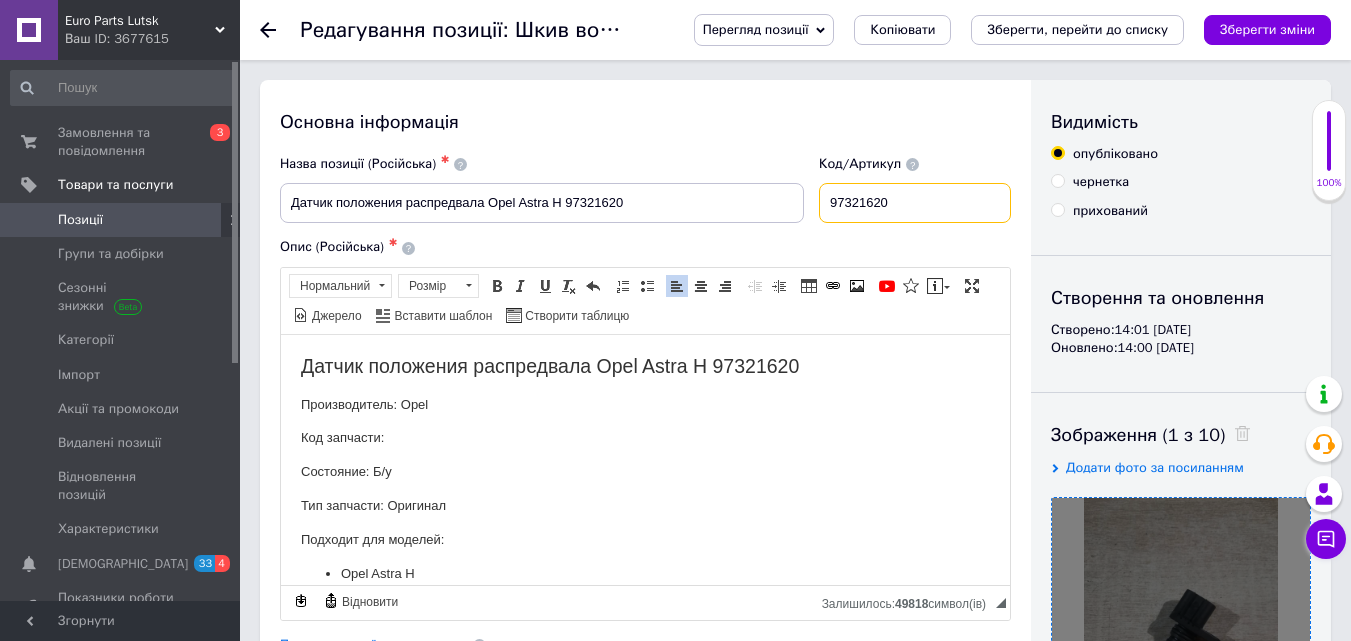 drag, startPoint x: 825, startPoint y: 200, endPoint x: 926, endPoint y: 200, distance: 101 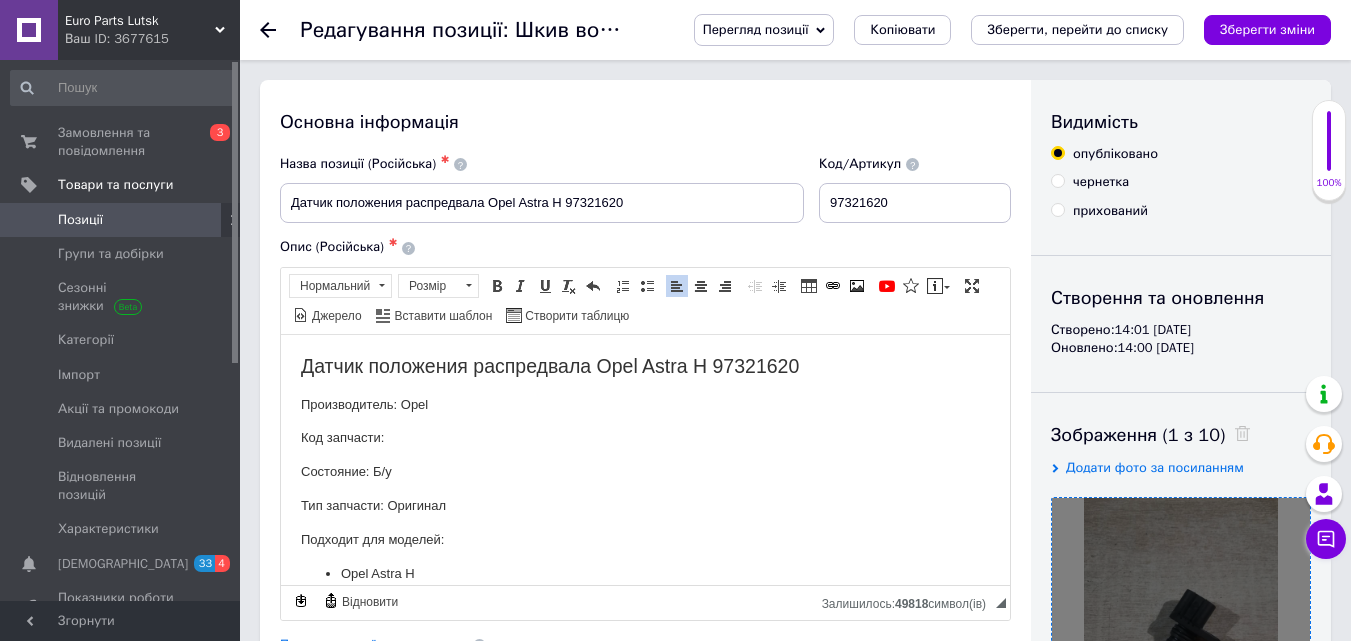 click on "Код запчасти:" at bounding box center [645, 437] 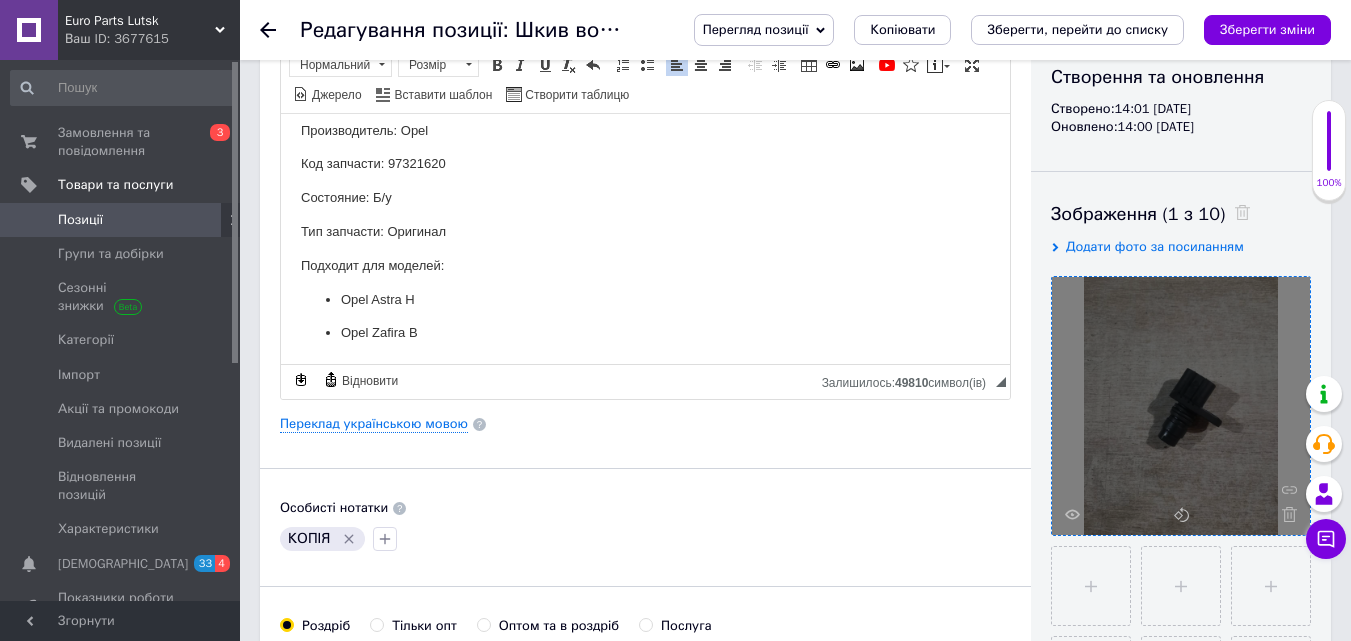 scroll, scrollTop: 300, scrollLeft: 0, axis: vertical 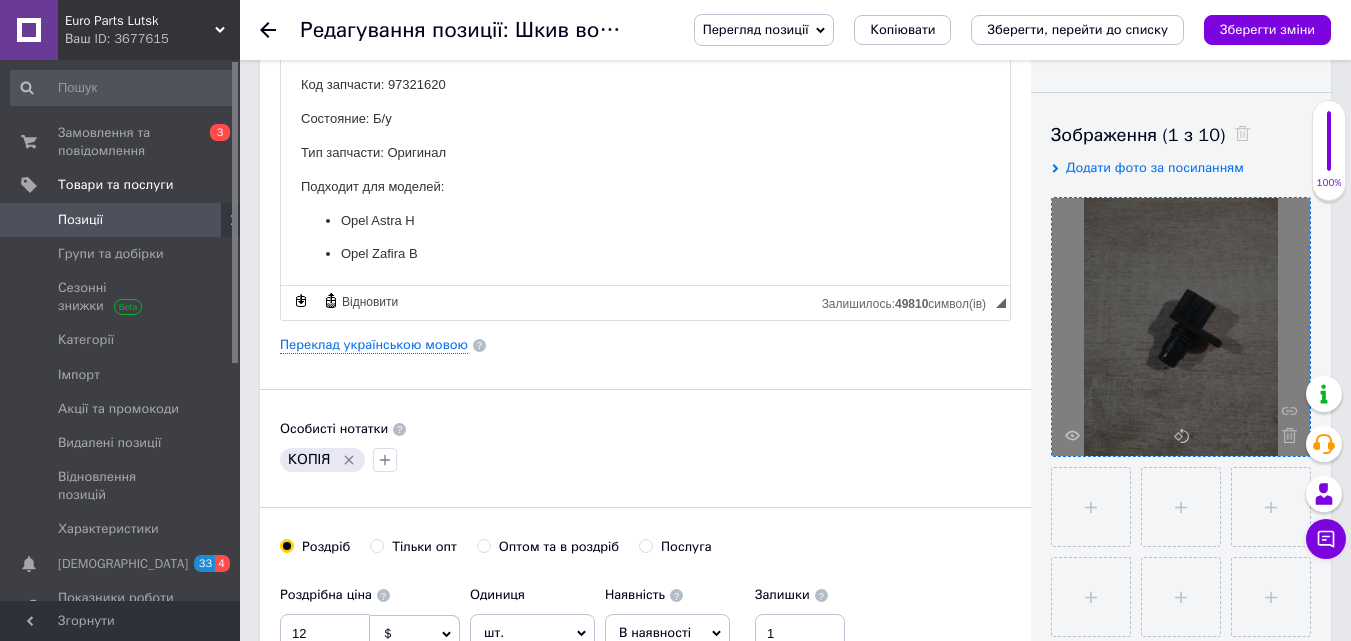 click 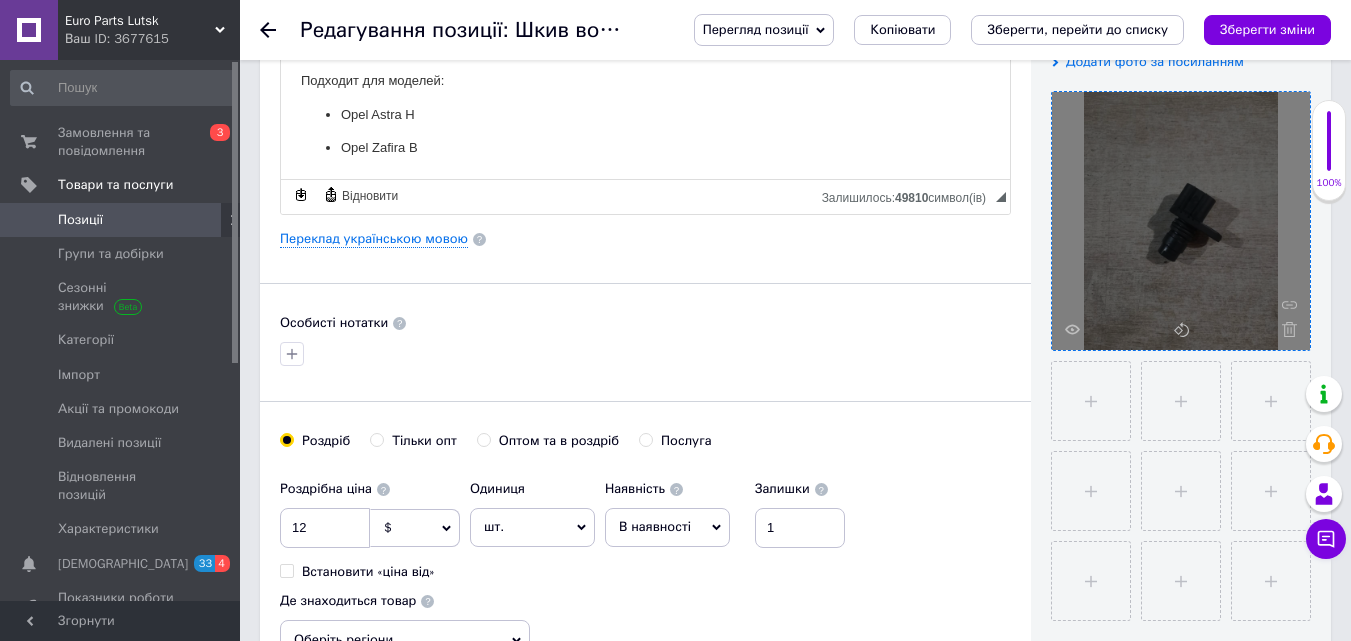 scroll, scrollTop: 500, scrollLeft: 0, axis: vertical 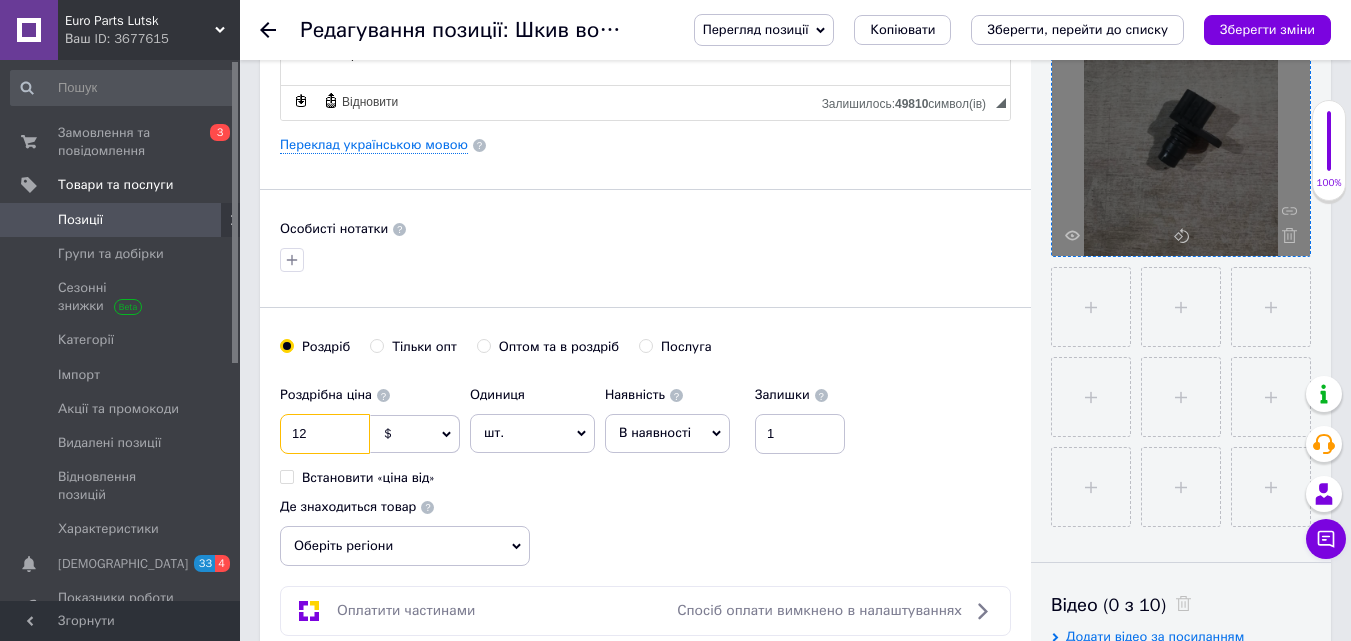 click on "12" at bounding box center (325, 434) 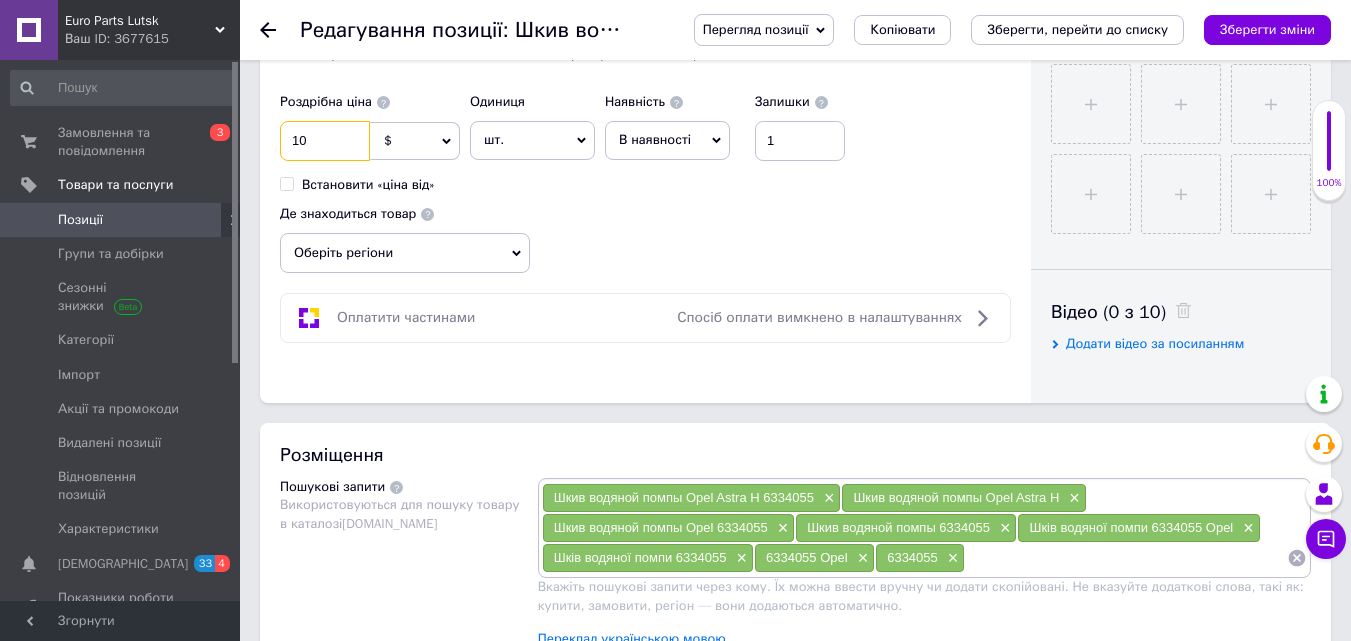 scroll, scrollTop: 800, scrollLeft: 0, axis: vertical 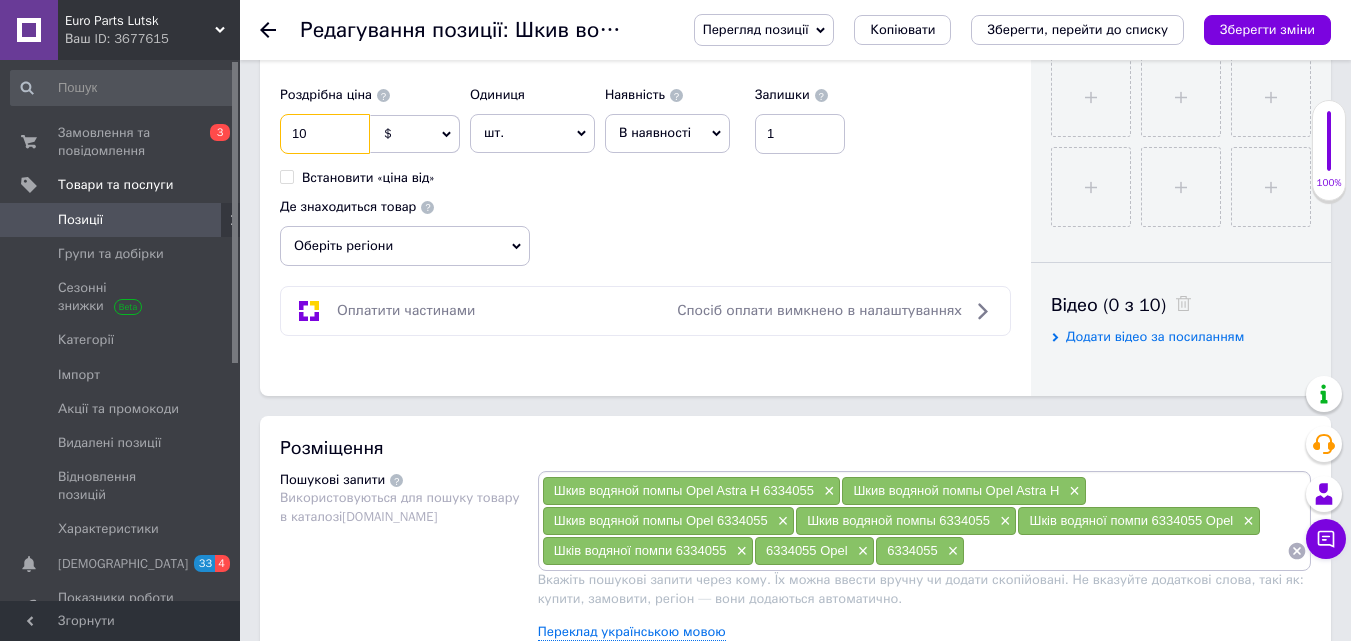 type on "10" 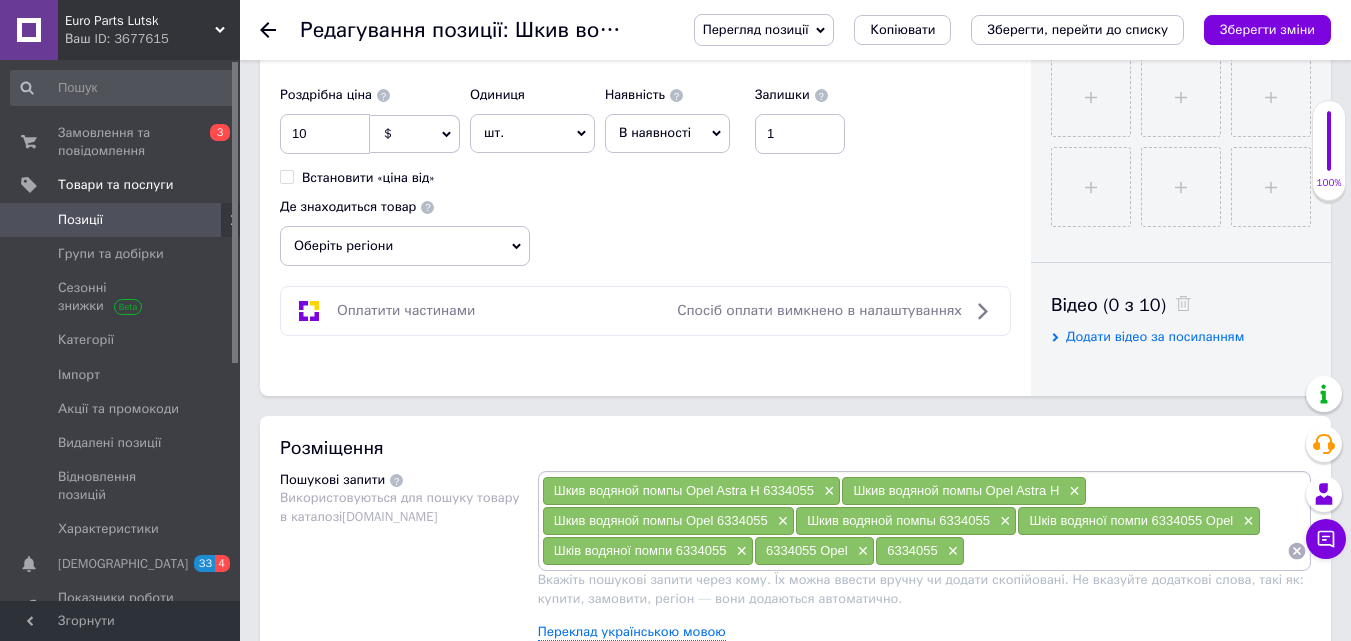 click on "Оберіть регіони" at bounding box center [405, 246] 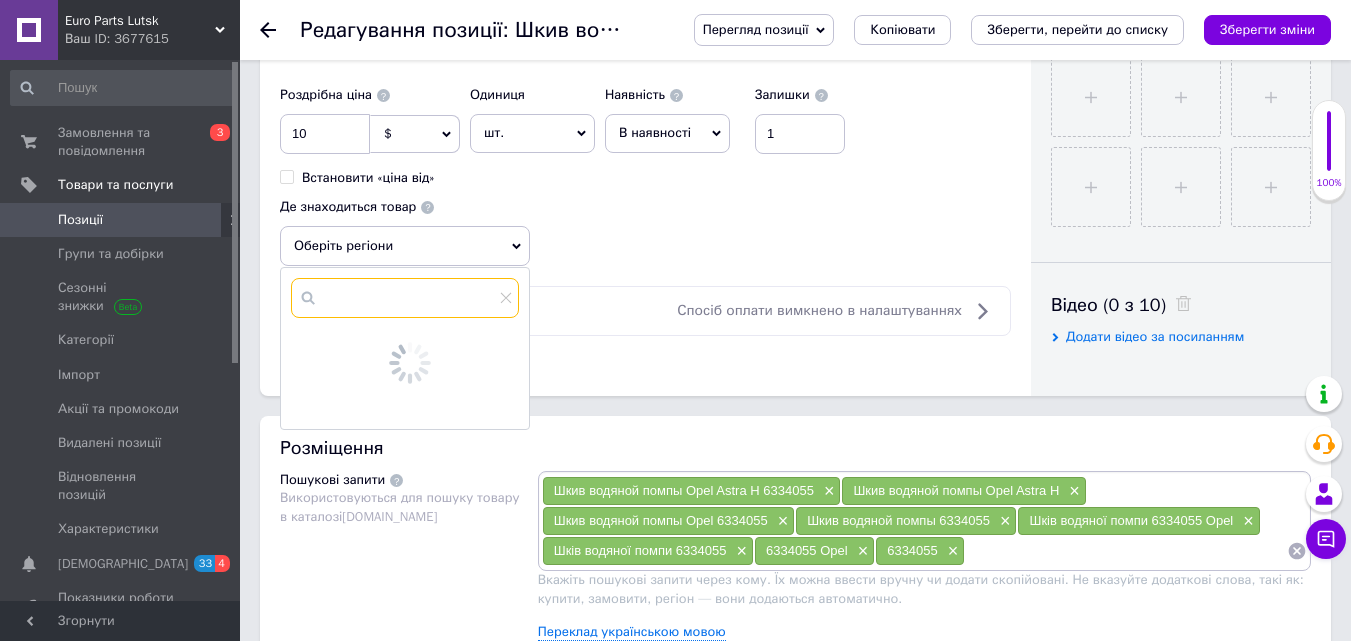 click at bounding box center [405, 298] 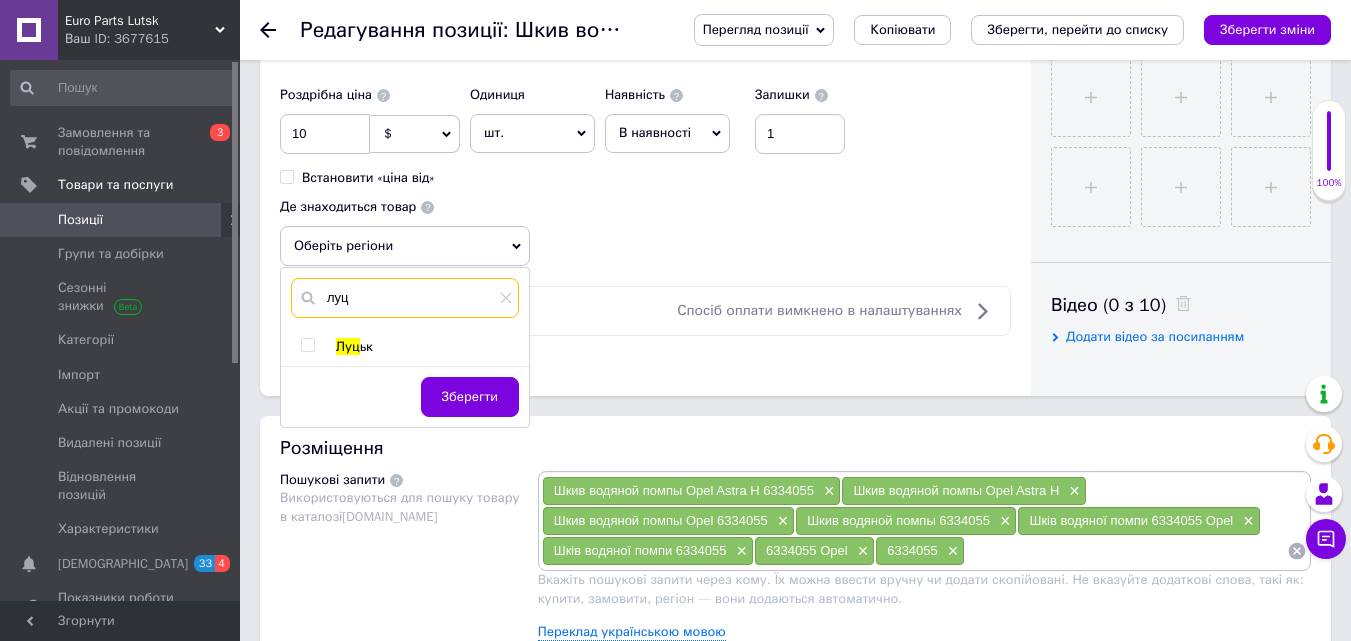 type on "луц" 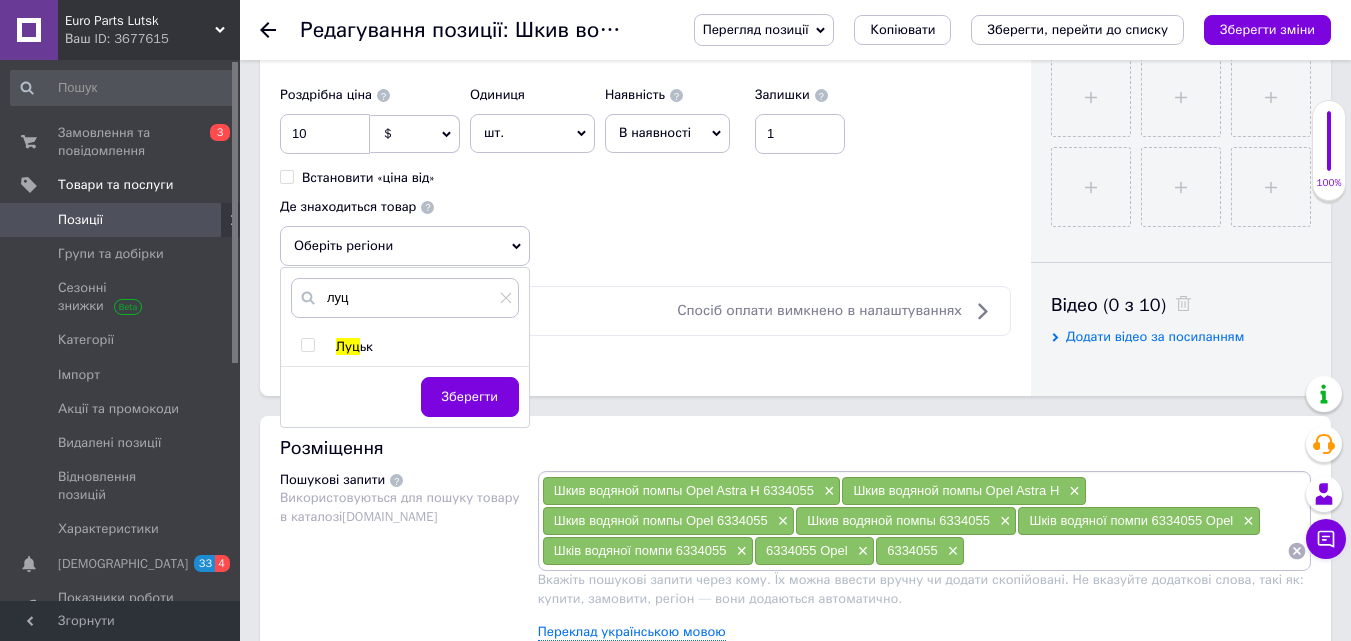 click at bounding box center [308, 345] 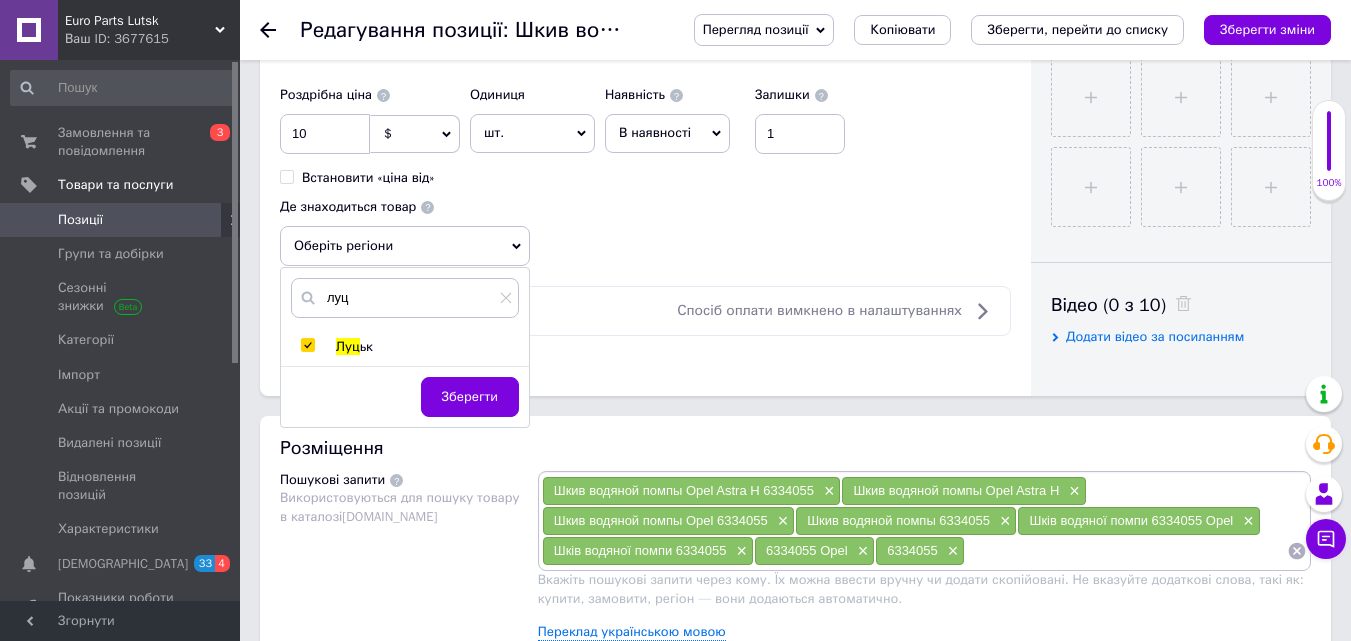 checkbox on "true" 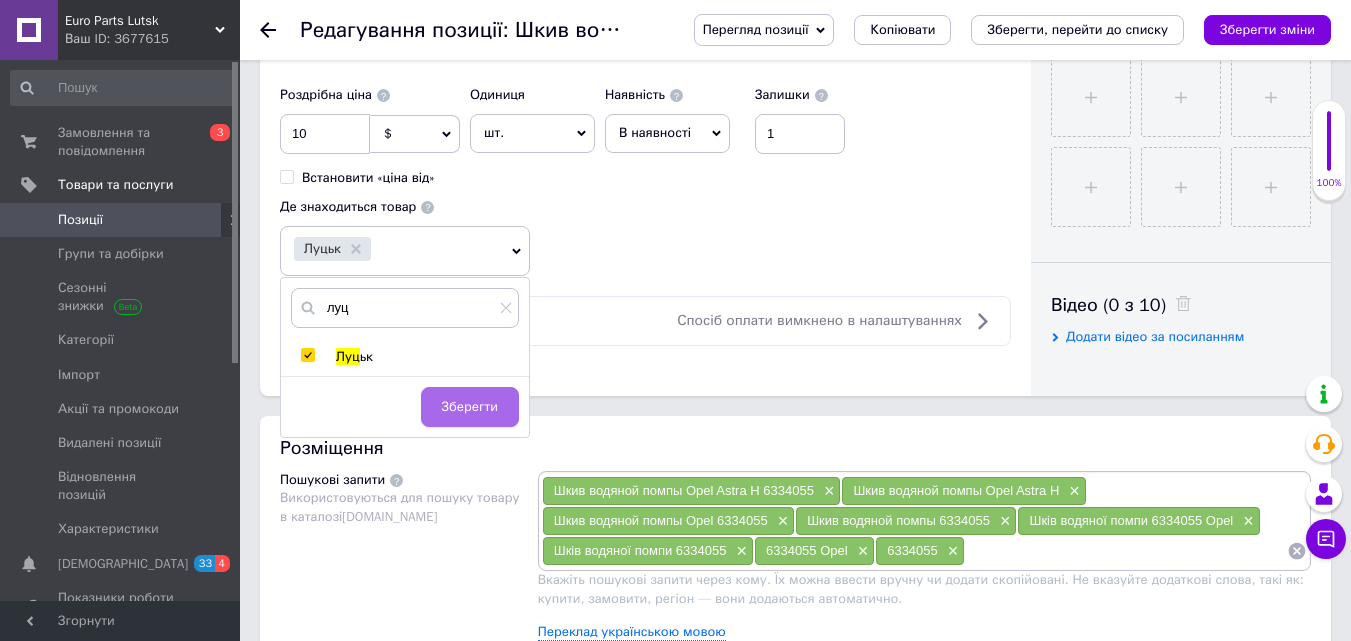 click on "Зберегти" at bounding box center (470, 407) 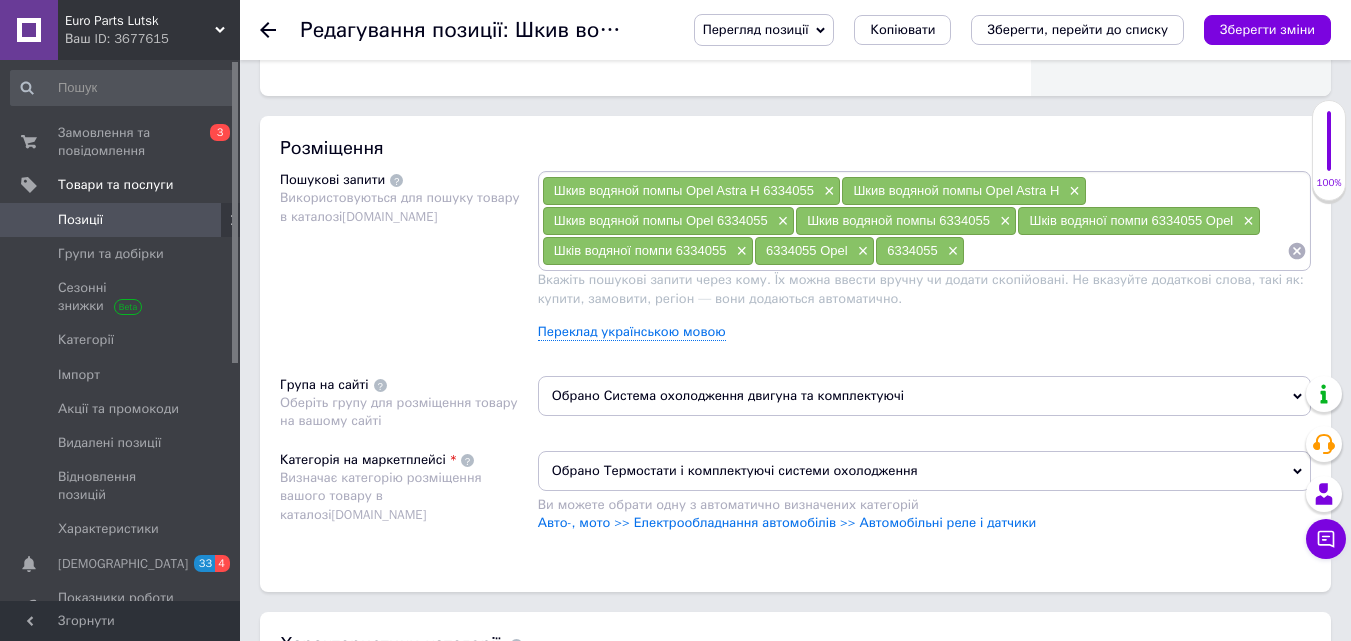 click 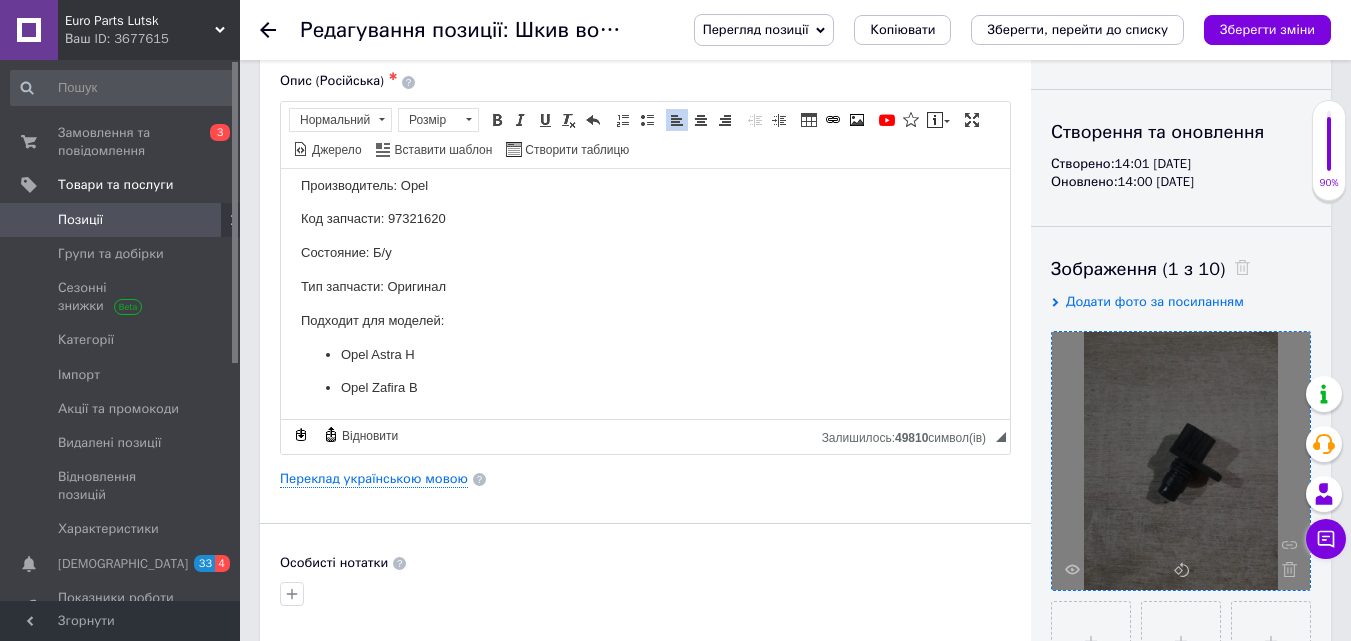 scroll, scrollTop: 0, scrollLeft: 0, axis: both 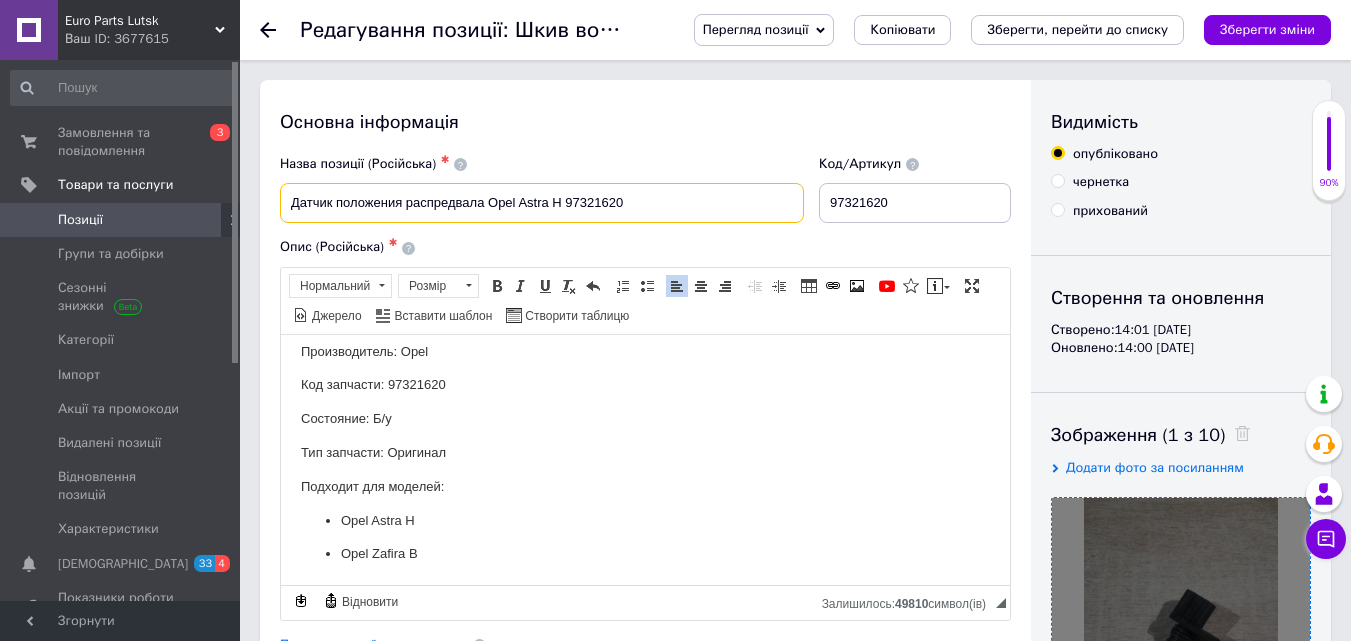 drag, startPoint x: 282, startPoint y: 206, endPoint x: 602, endPoint y: 218, distance: 320.2249 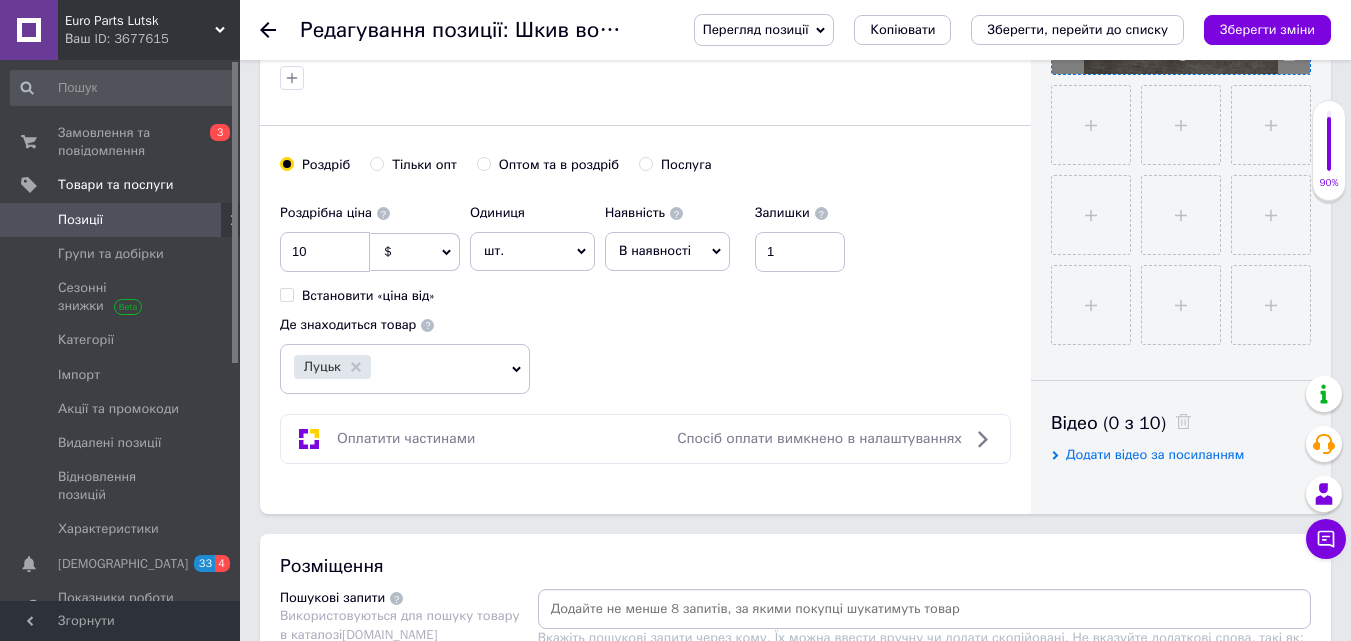 scroll, scrollTop: 900, scrollLeft: 0, axis: vertical 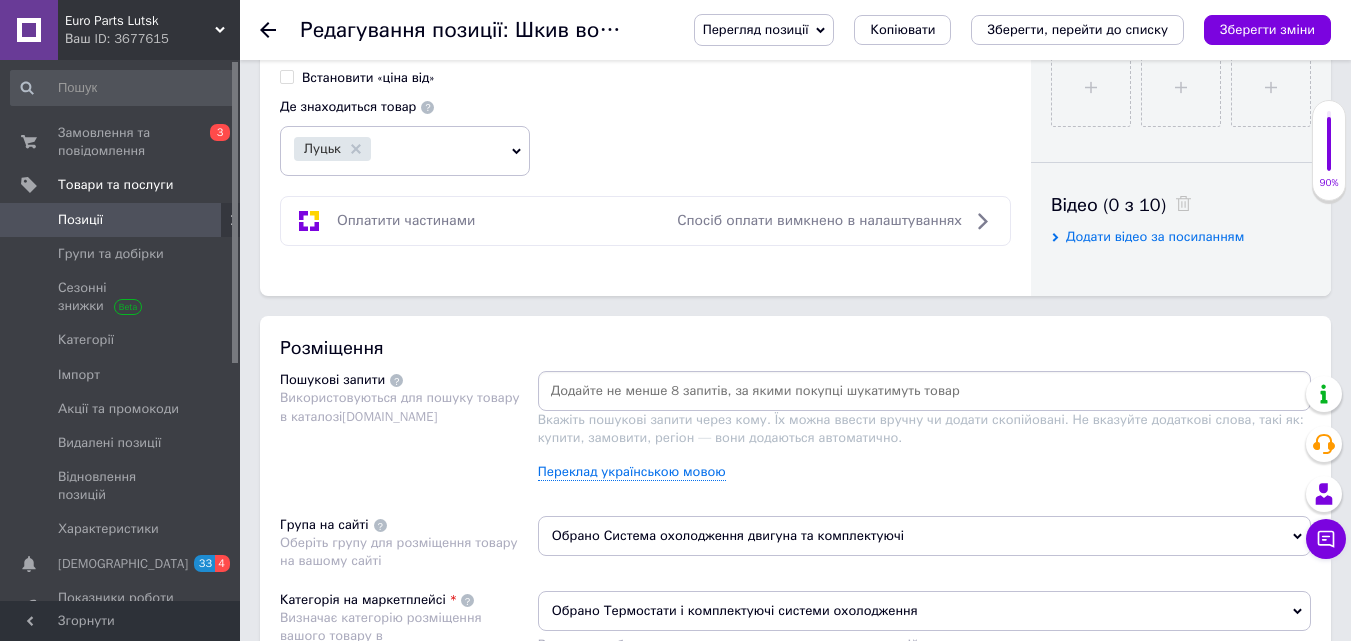 click at bounding box center (924, 391) 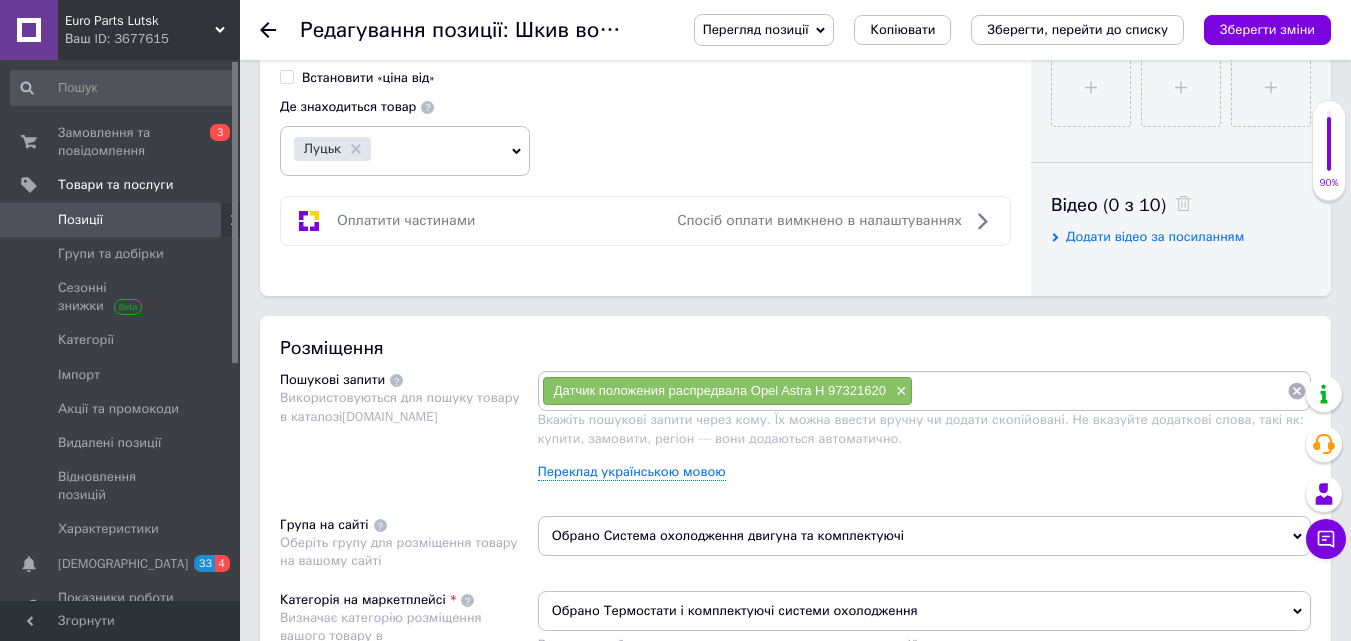 paste on "Датчик положения распредвала Opel Astra H 97321620" 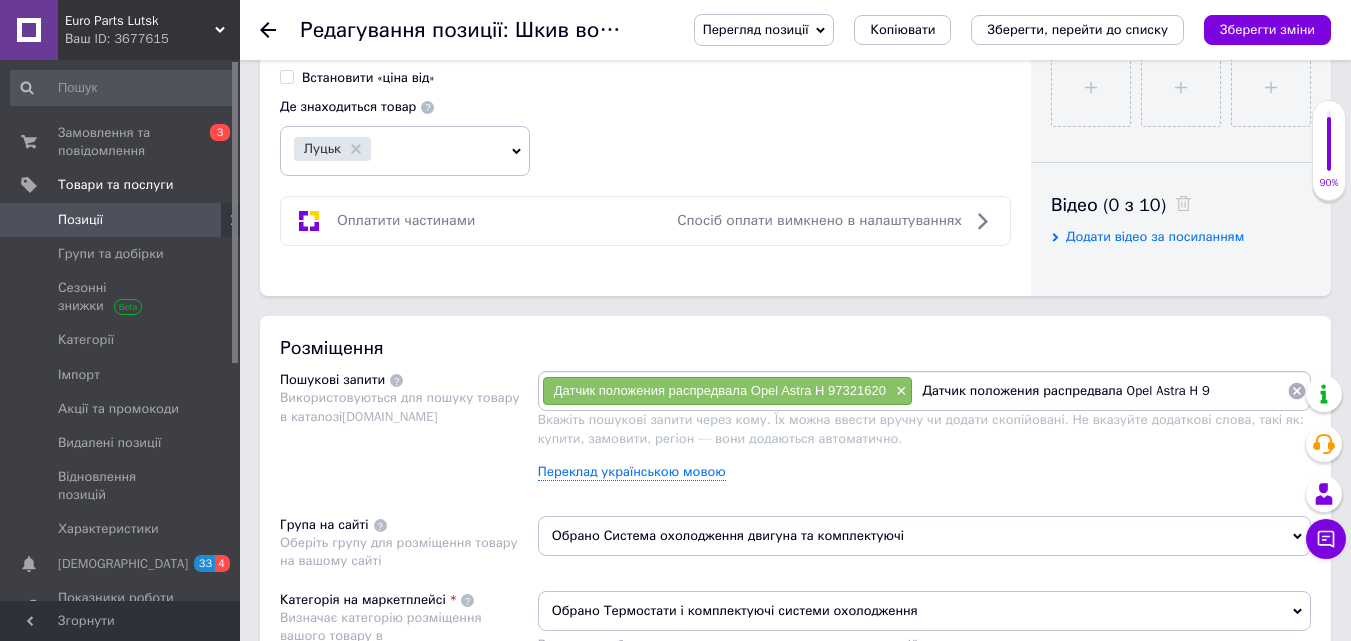 type on "Датчик положения распредвала Opel Astra H" 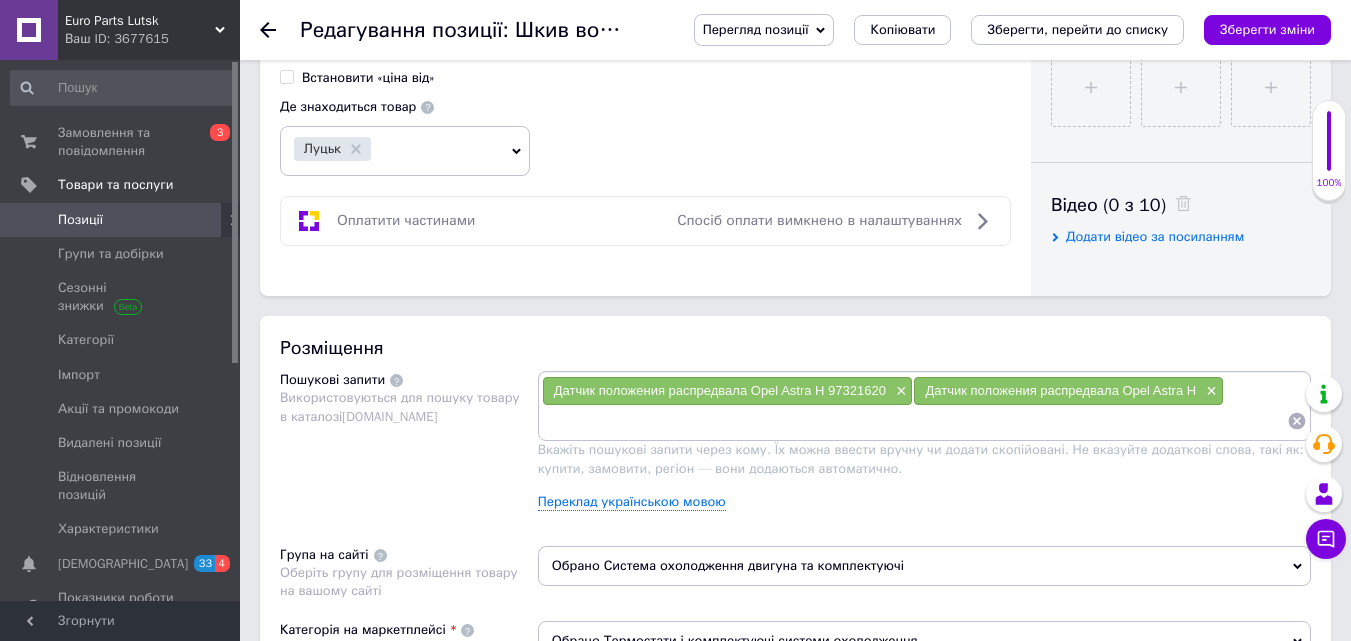 paste on "Датчик положения распредвала Opel Astra H 97321620" 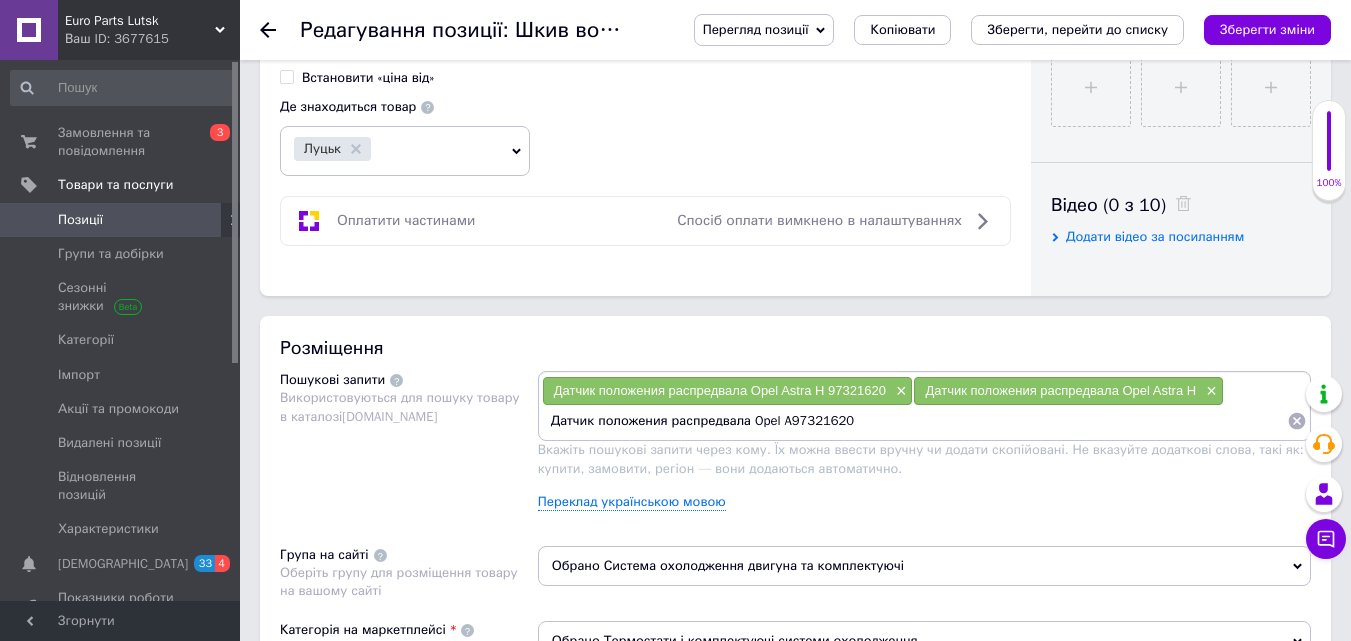 type on "Датчик положения распредвала Opel 97321620" 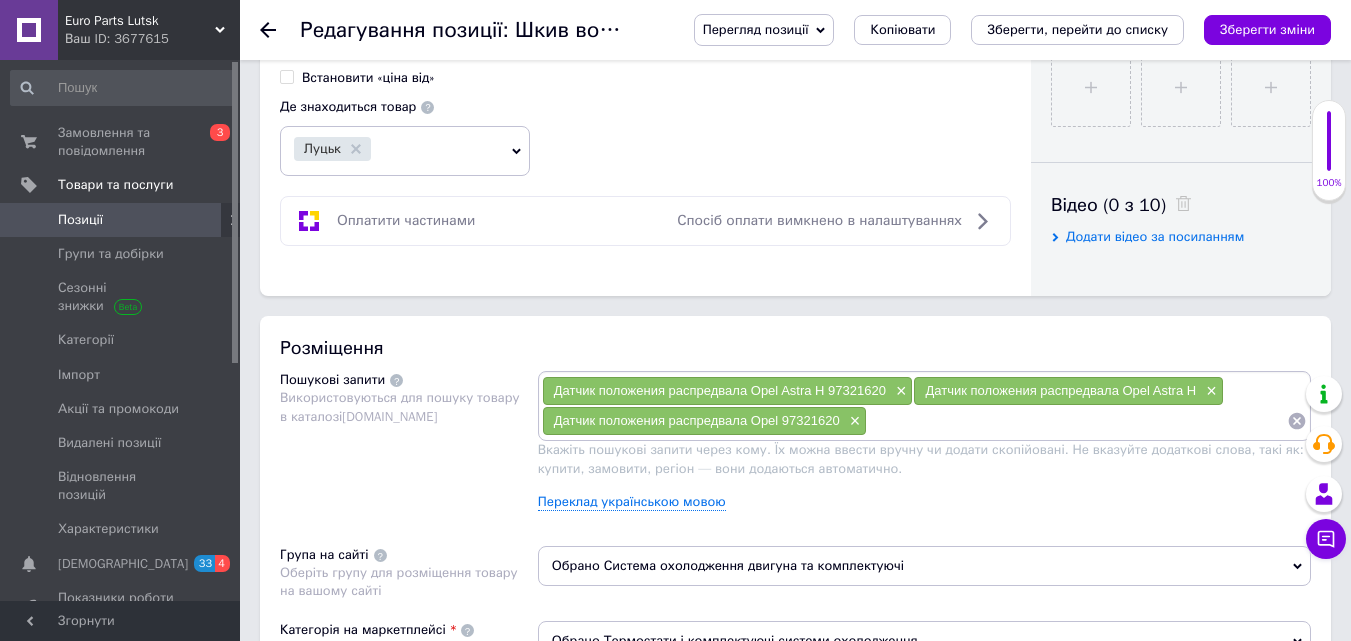 paste on "Датчик положения распредвала Opel Astra H 97321620" 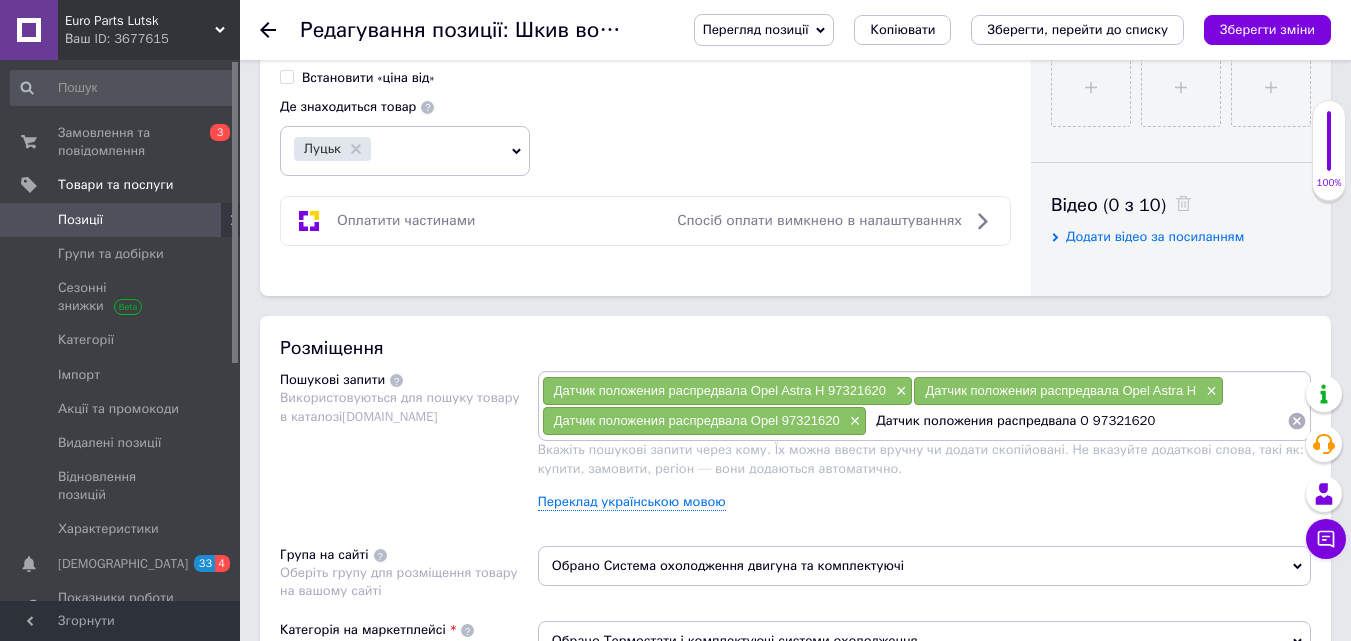 type on "Датчик положения распредвала  97321620" 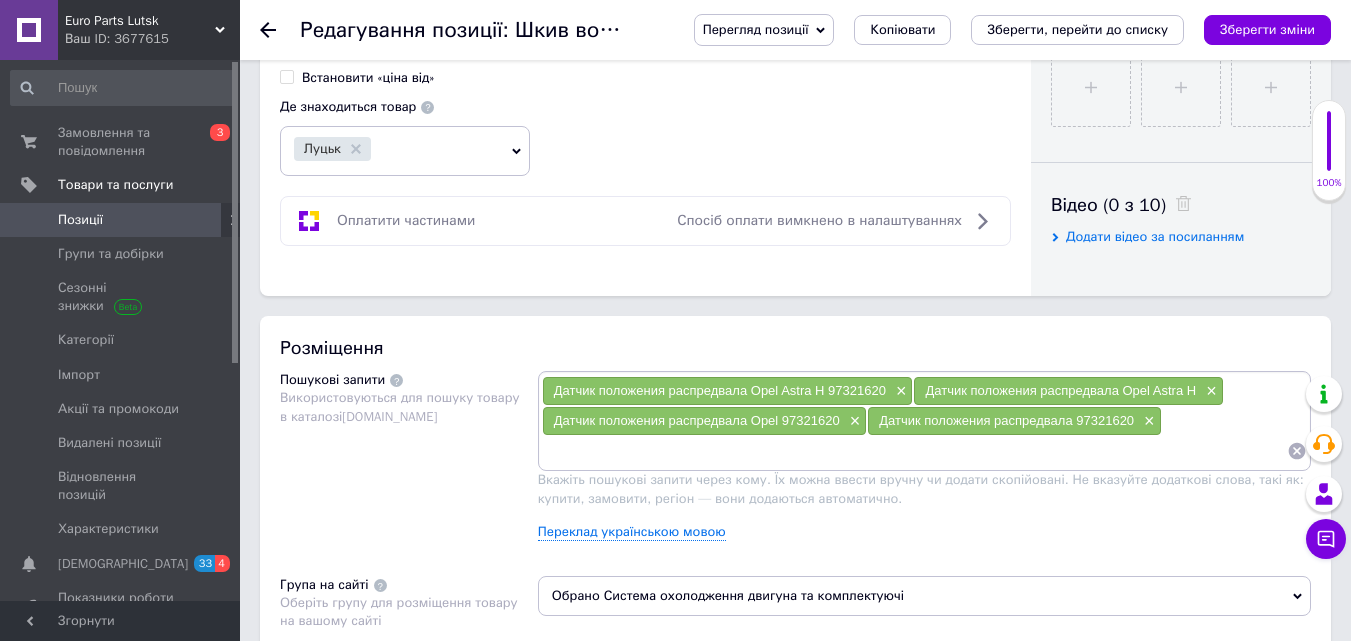 paste on "Датчик положення розподільного валу 97321620 Opel" 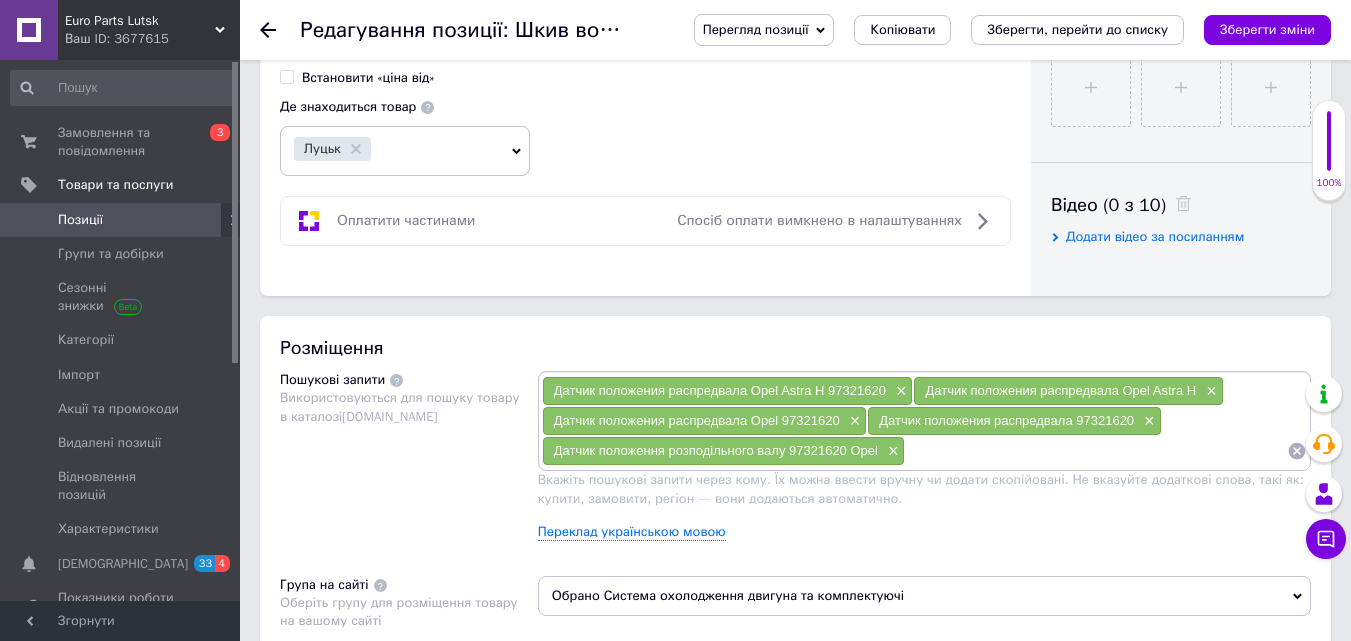 paste on "Датчик положення розподільного валу 97321620 Opel" 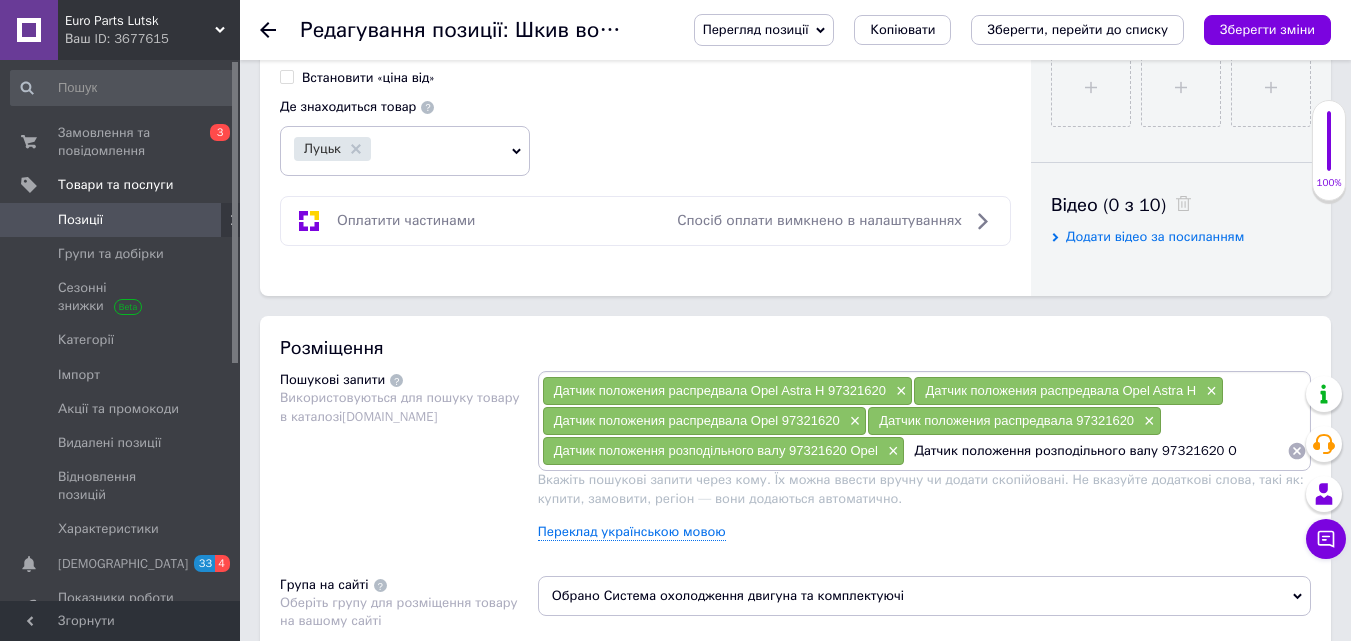 type on "Датчик положення розподільного валу 97321620" 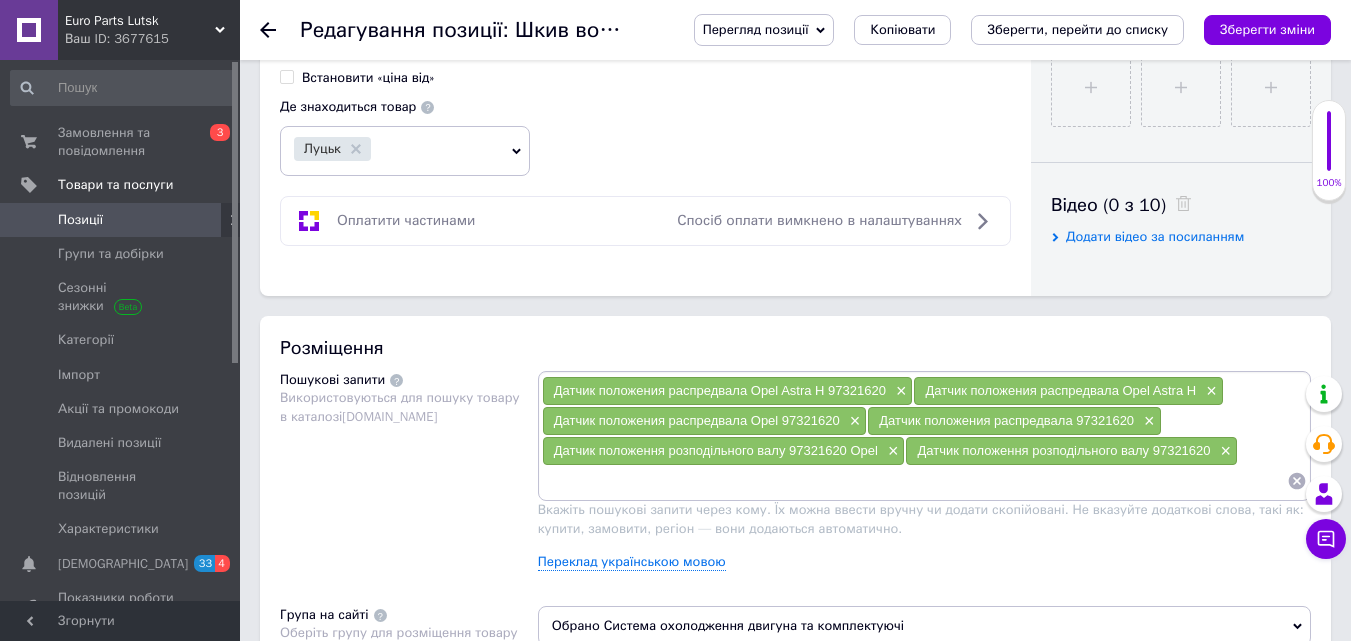 paste on "97321620 Opel" 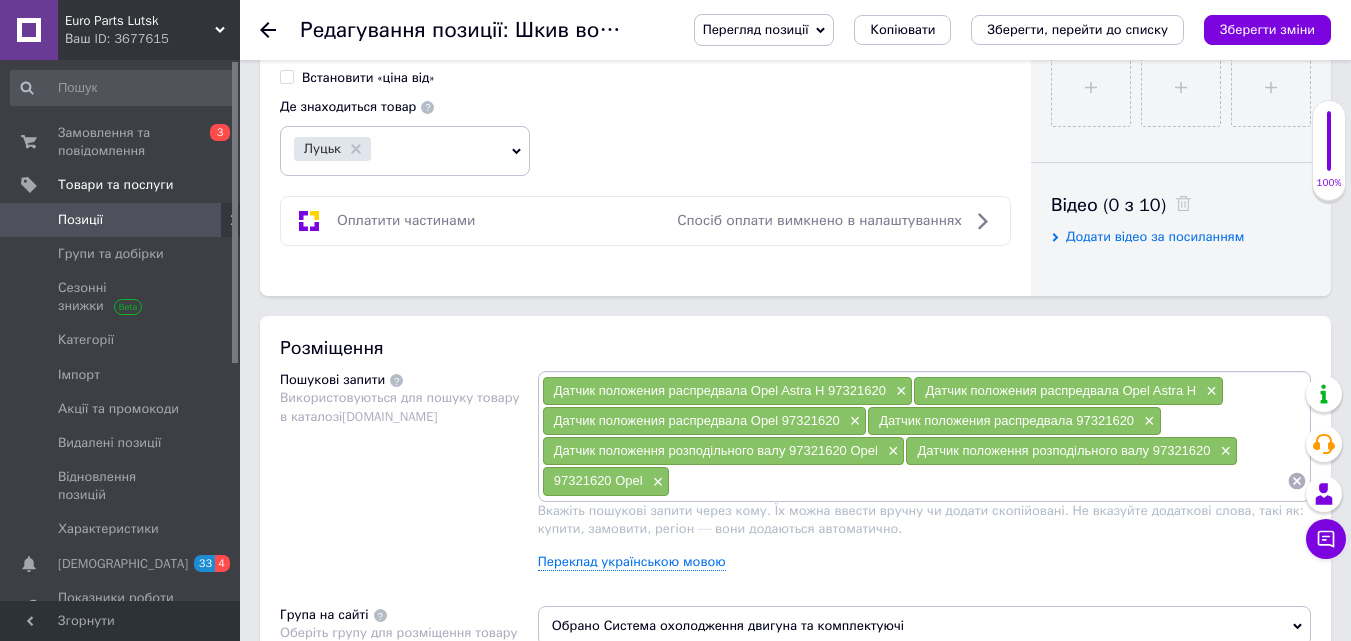 paste on "97321620 Opel" 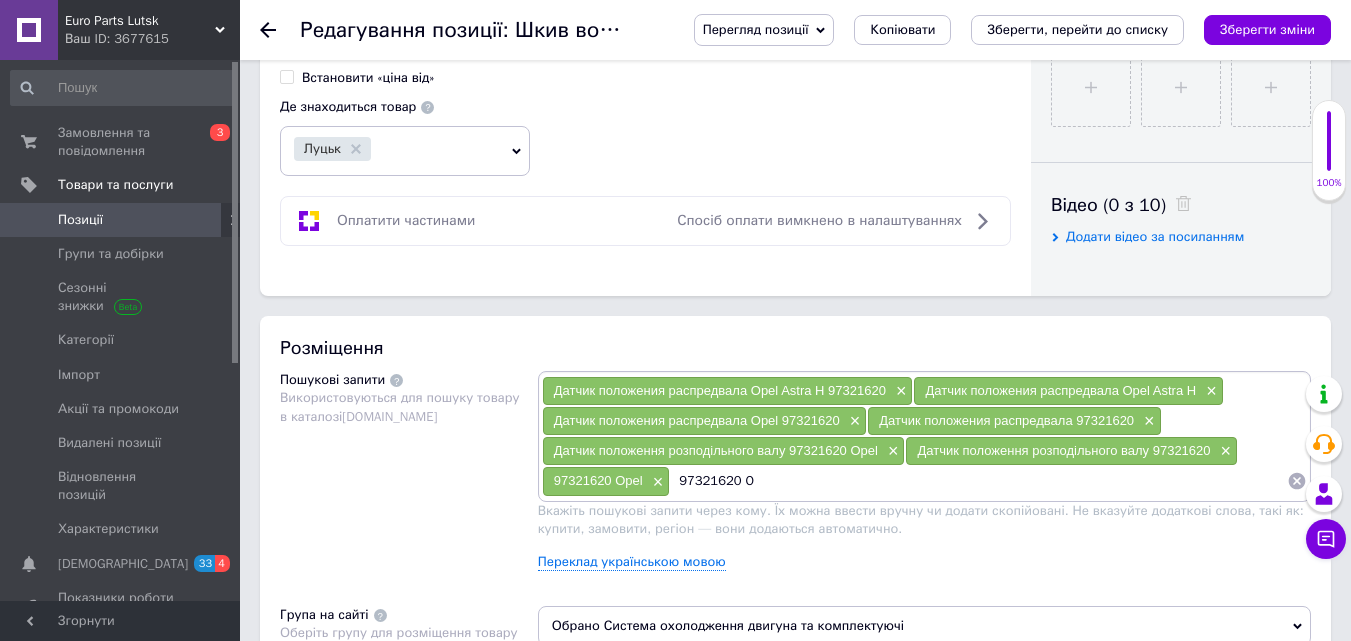 type on "97321620" 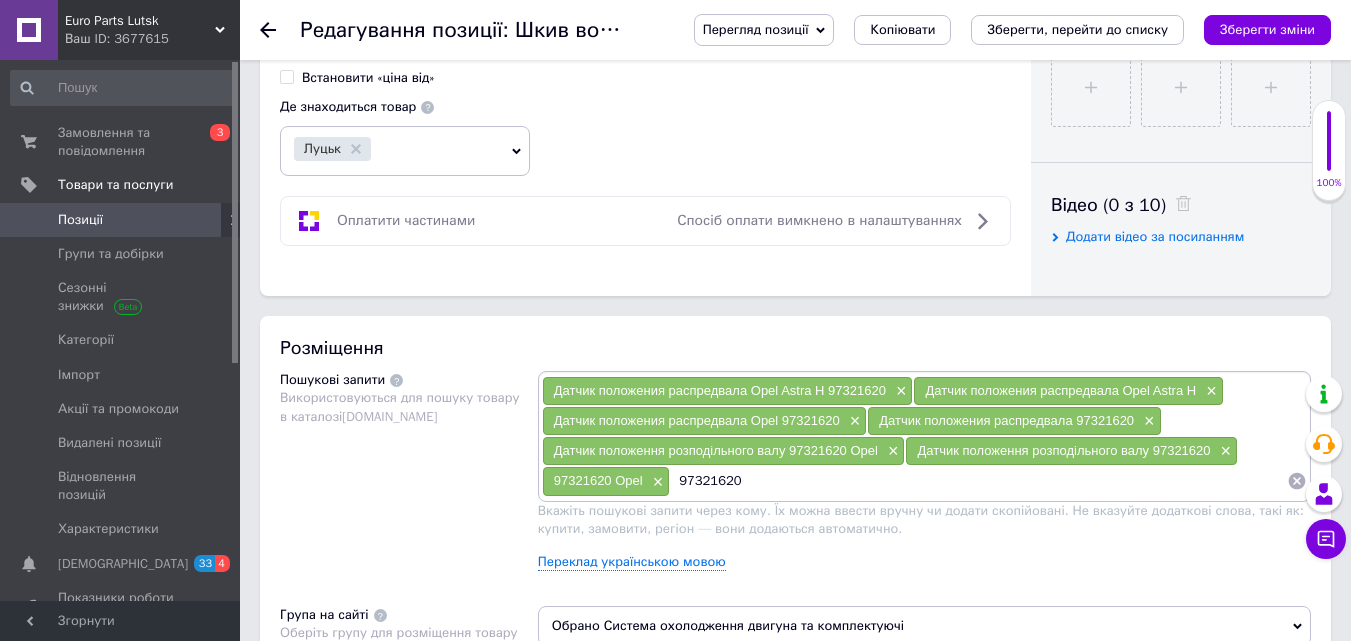 type 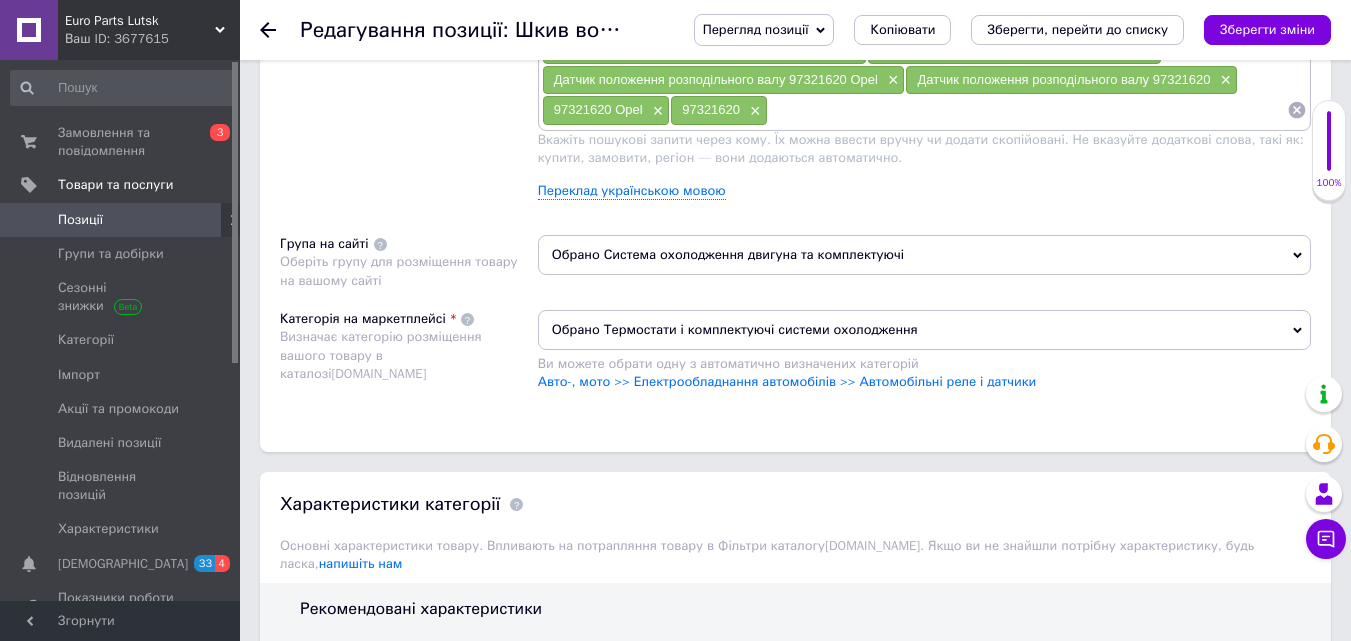 scroll, scrollTop: 1300, scrollLeft: 0, axis: vertical 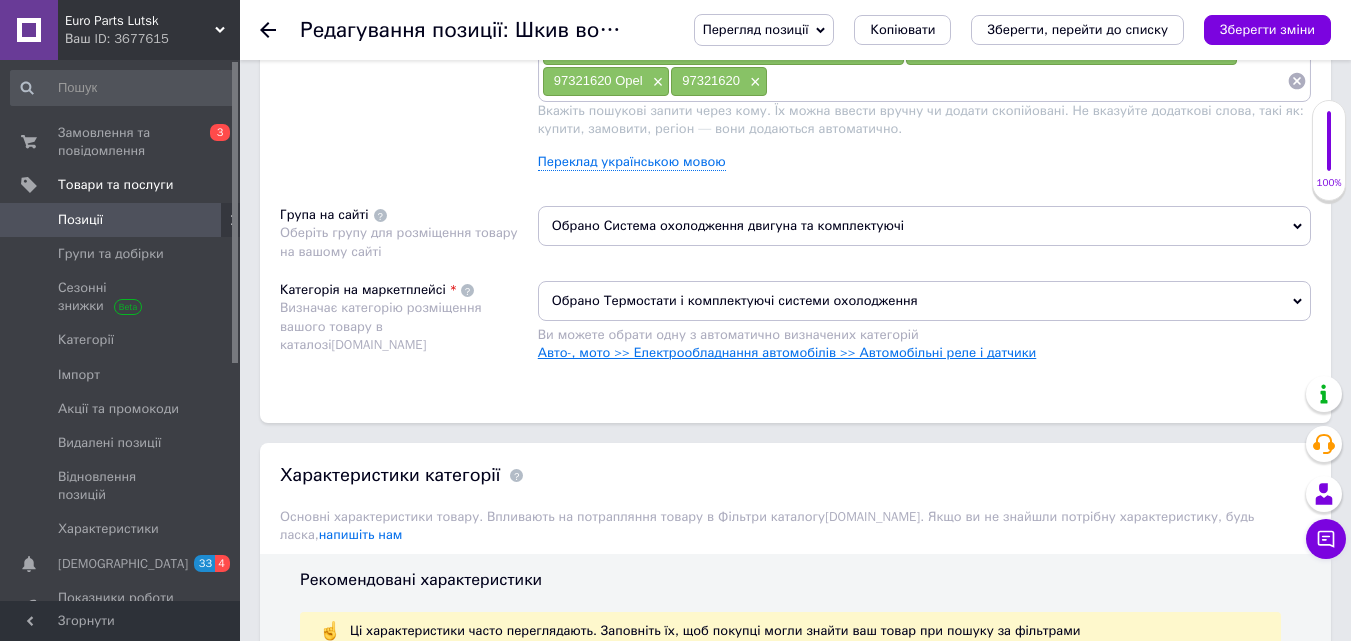 click on "Авто-, мото >> Електрообладнання автомобілів >> Автомобільні реле і датчики" at bounding box center (787, 352) 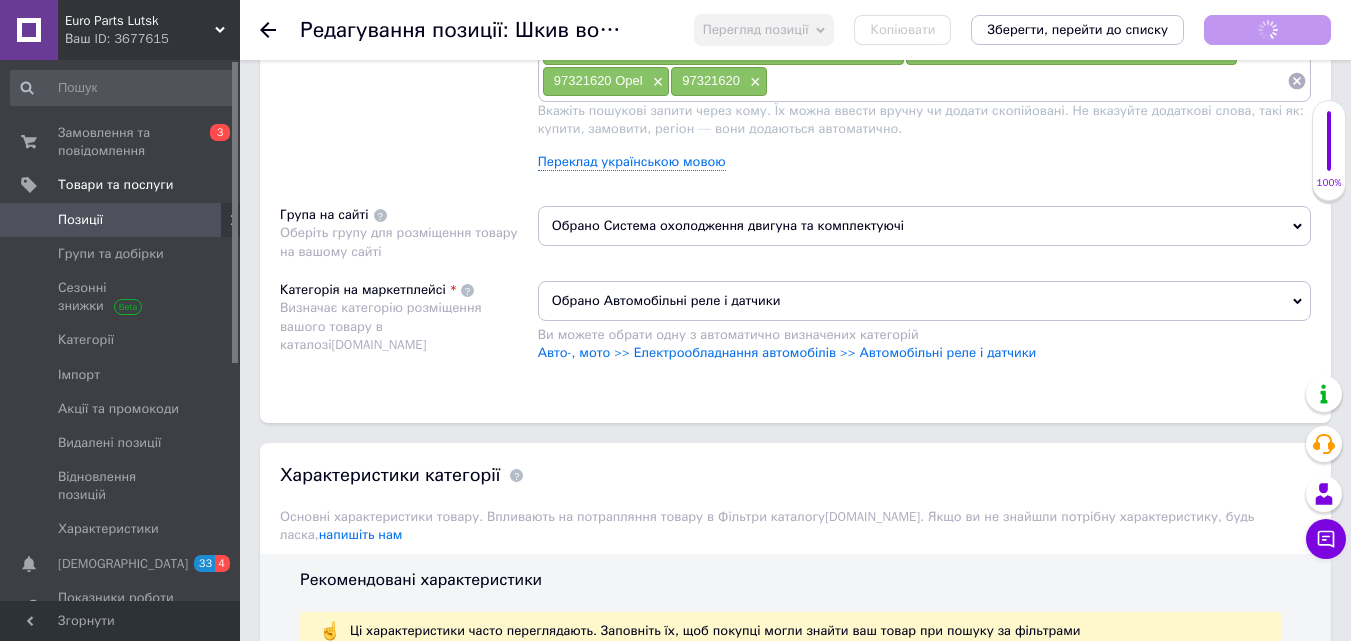click on "Обрано Система охолодження двигуна та комплектуючі" at bounding box center [924, 226] 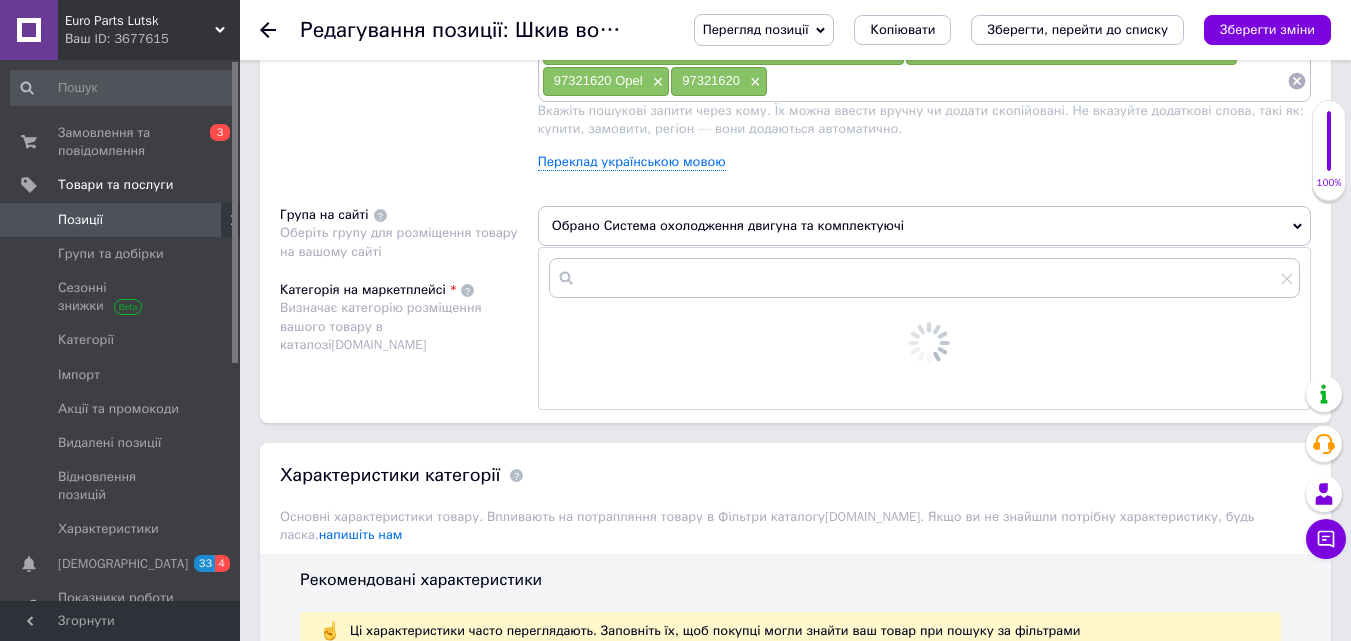 click on "Характеристики категорії Основні характеристики товару. Впливають на потрапляння товару в Фільтри
каталогу  [DOMAIN_NAME] . Якщо ви не знайшли потрібну характеристику,
будь ласка,  напишіть нам" at bounding box center (795, 499) 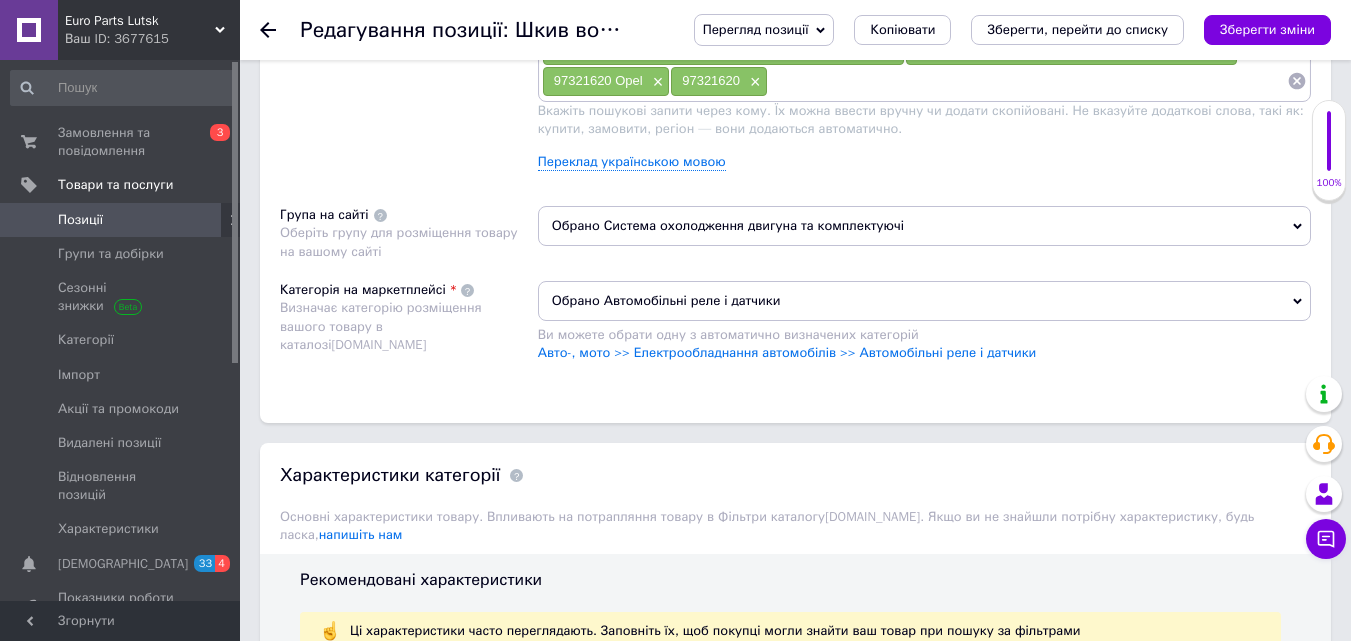 click on "Характеристики категорії Основні характеристики товару. Впливають на потрапляння товару в Фільтри
каталогу  [DOMAIN_NAME] . Якщо ви не знайшли потрібну характеристику,
будь ласка,  напишіть нам" at bounding box center [795, 499] 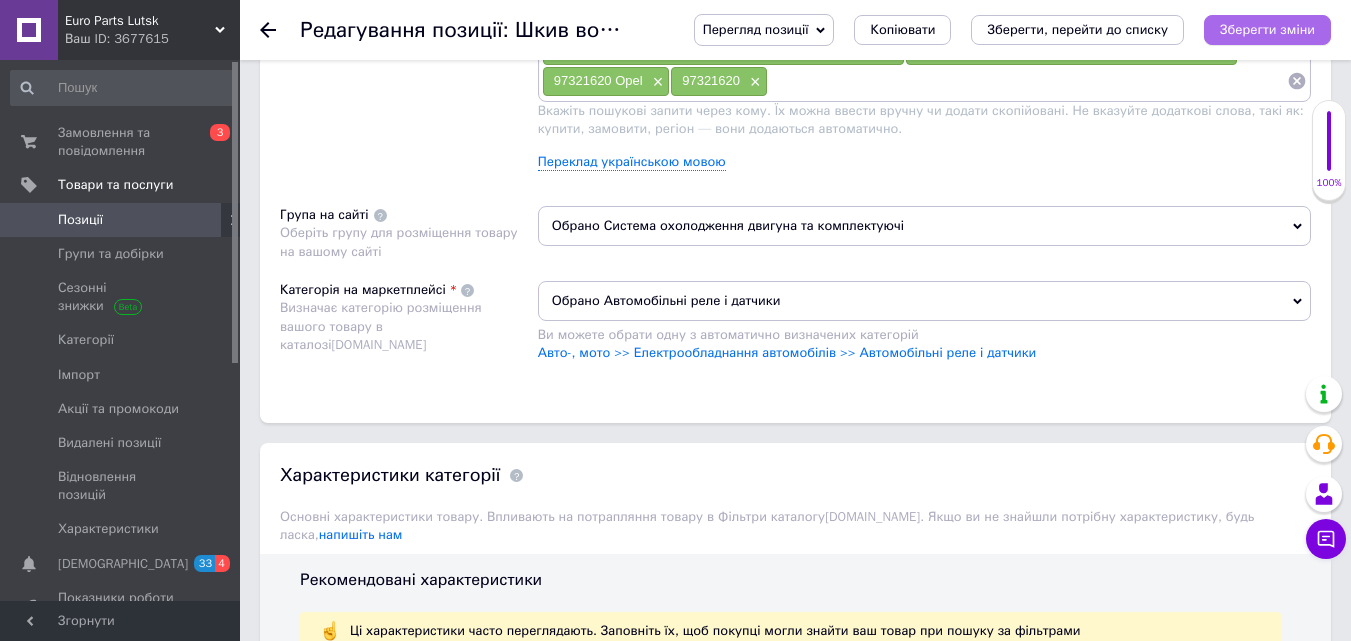 click on "Зберегти зміни" at bounding box center (1267, 29) 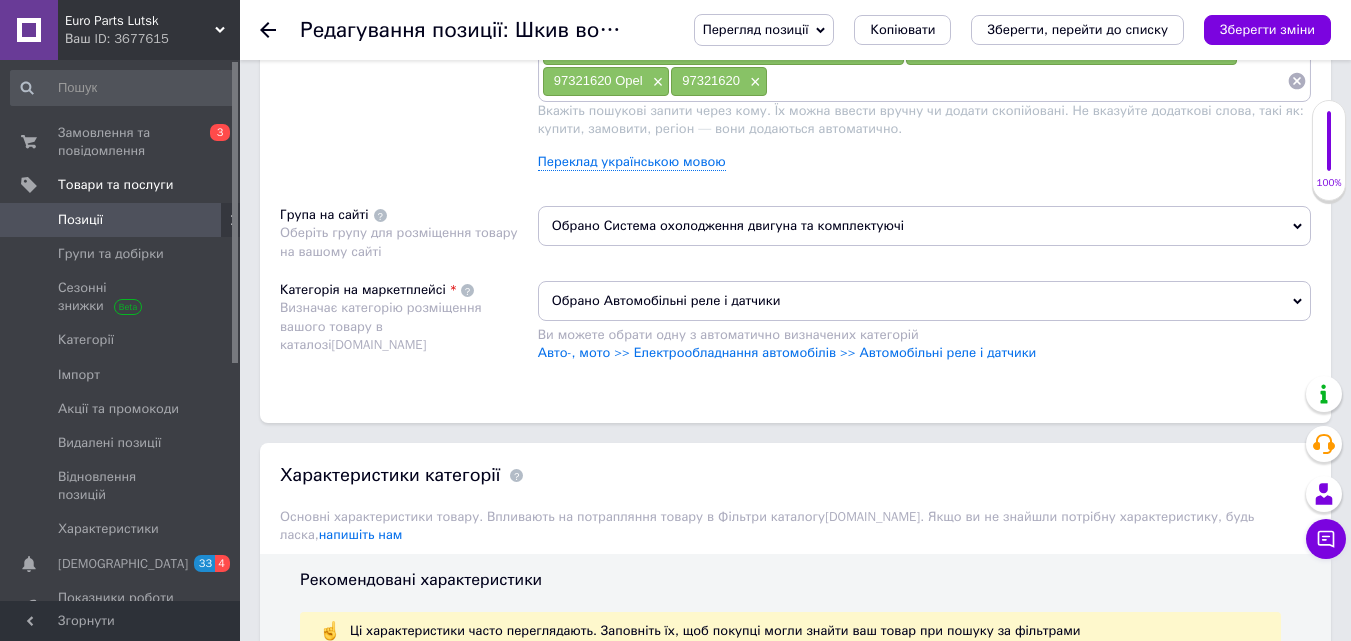 click on "Характеристики категорії Основні характеристики товару. Впливають на потрапляння товару в Фільтри
каталогу  [DOMAIN_NAME] . Якщо ви не знайшли потрібну характеристику,
будь ласка,  напишіть нам" at bounding box center (795, 499) 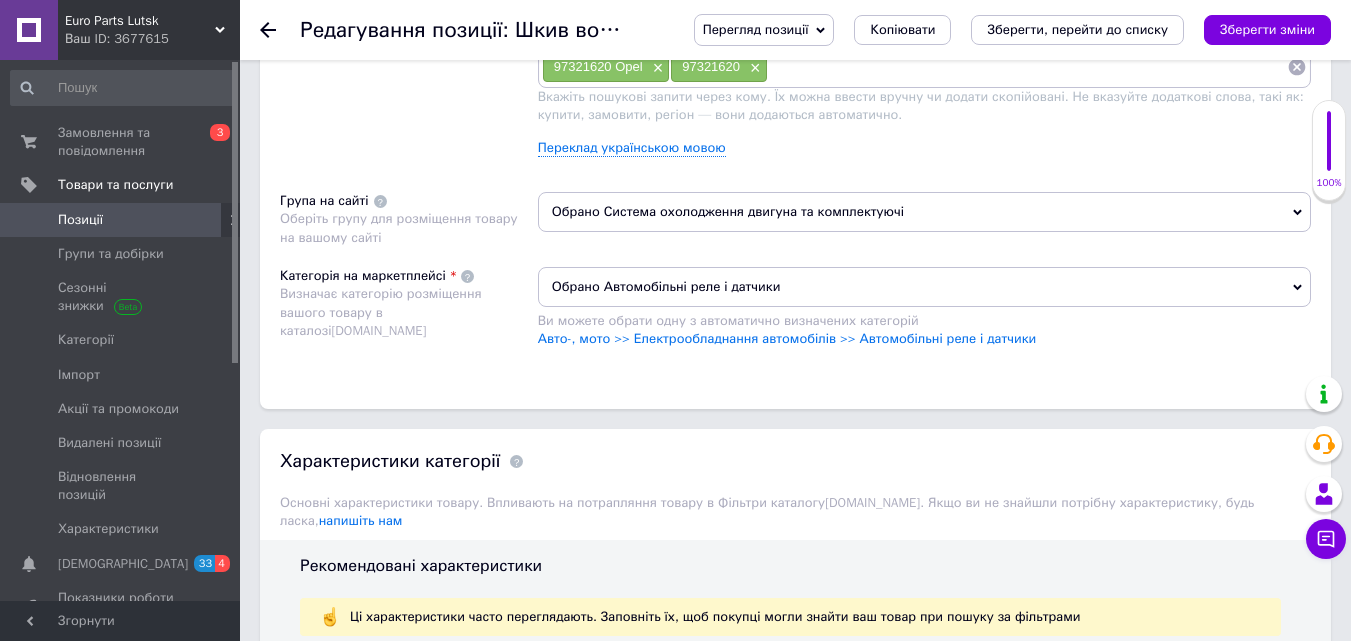 scroll, scrollTop: 1600, scrollLeft: 0, axis: vertical 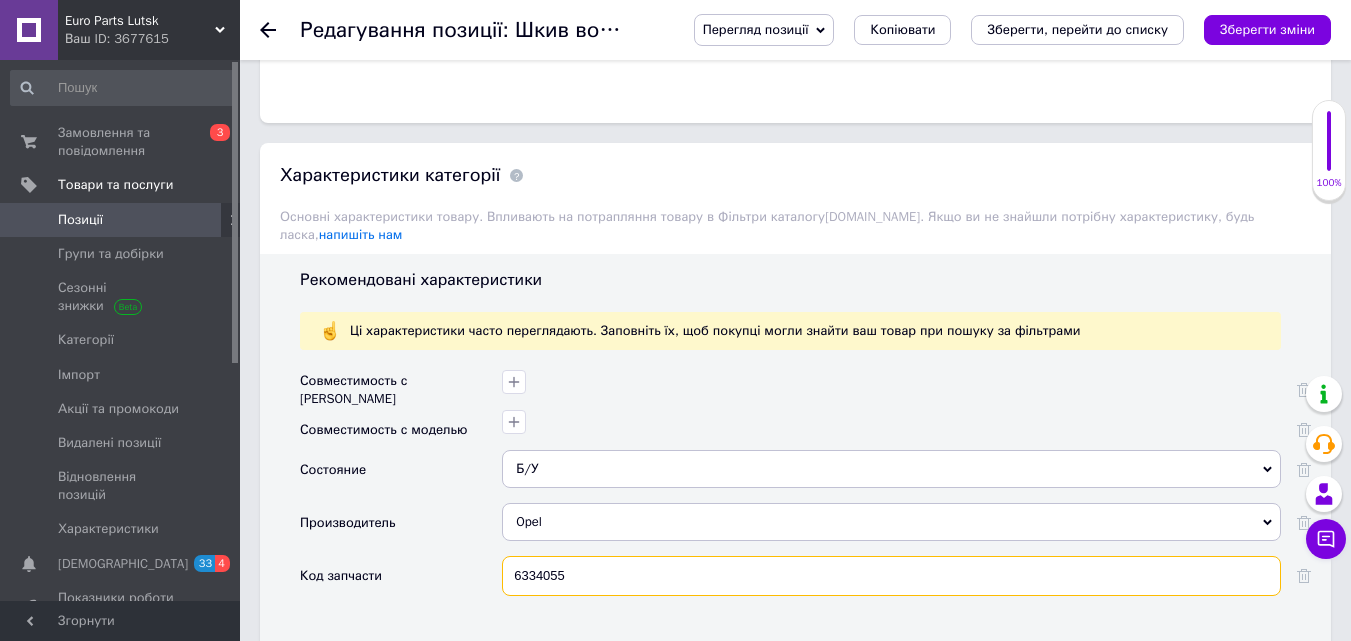 drag, startPoint x: 581, startPoint y: 551, endPoint x: 474, endPoint y: 552, distance: 107.00467 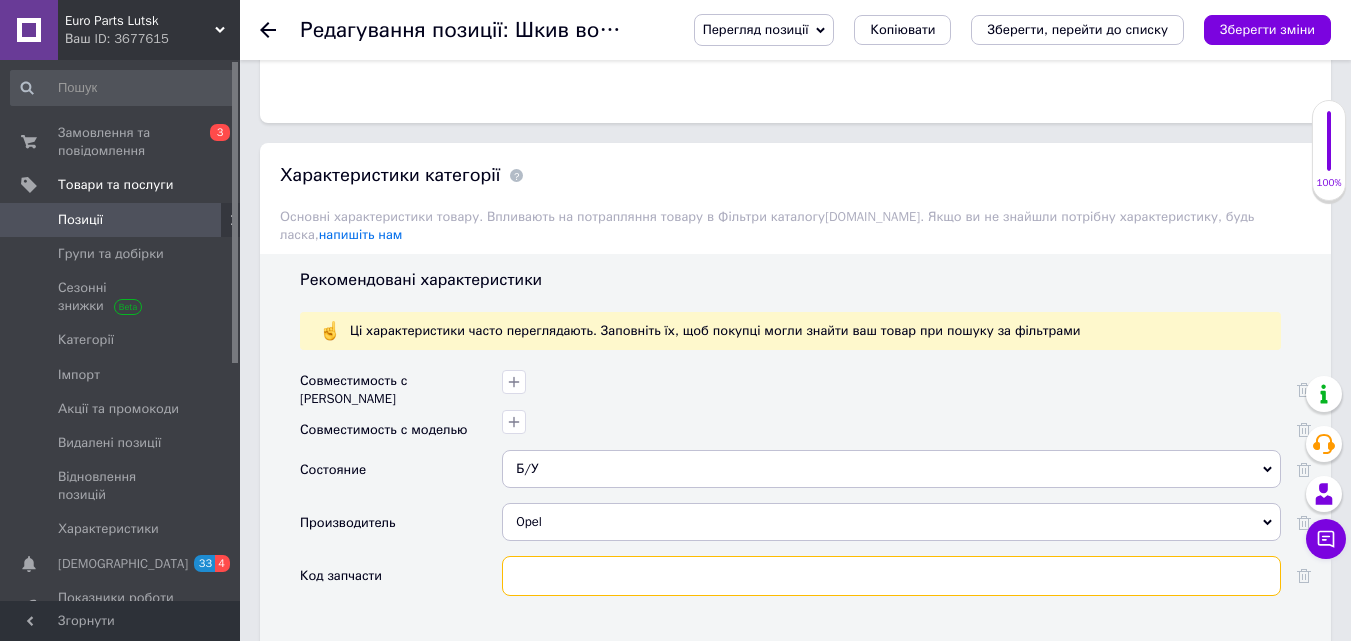 paste on "97321620 Opel" 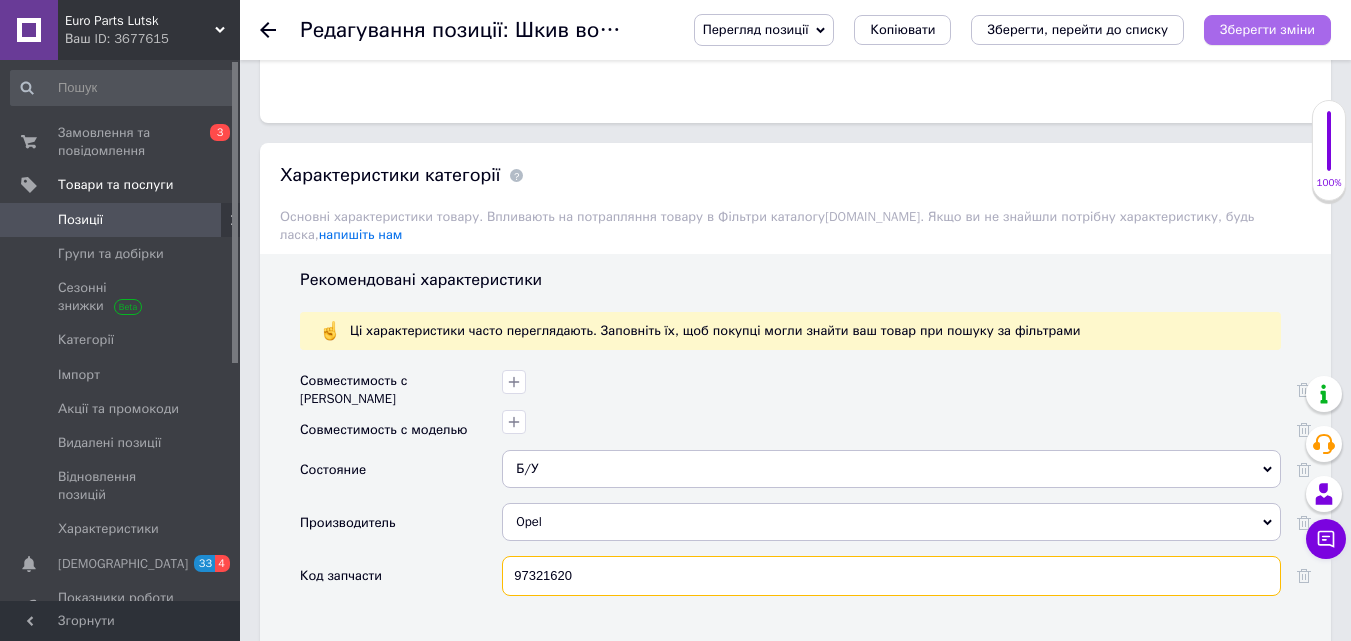 type on "97321620" 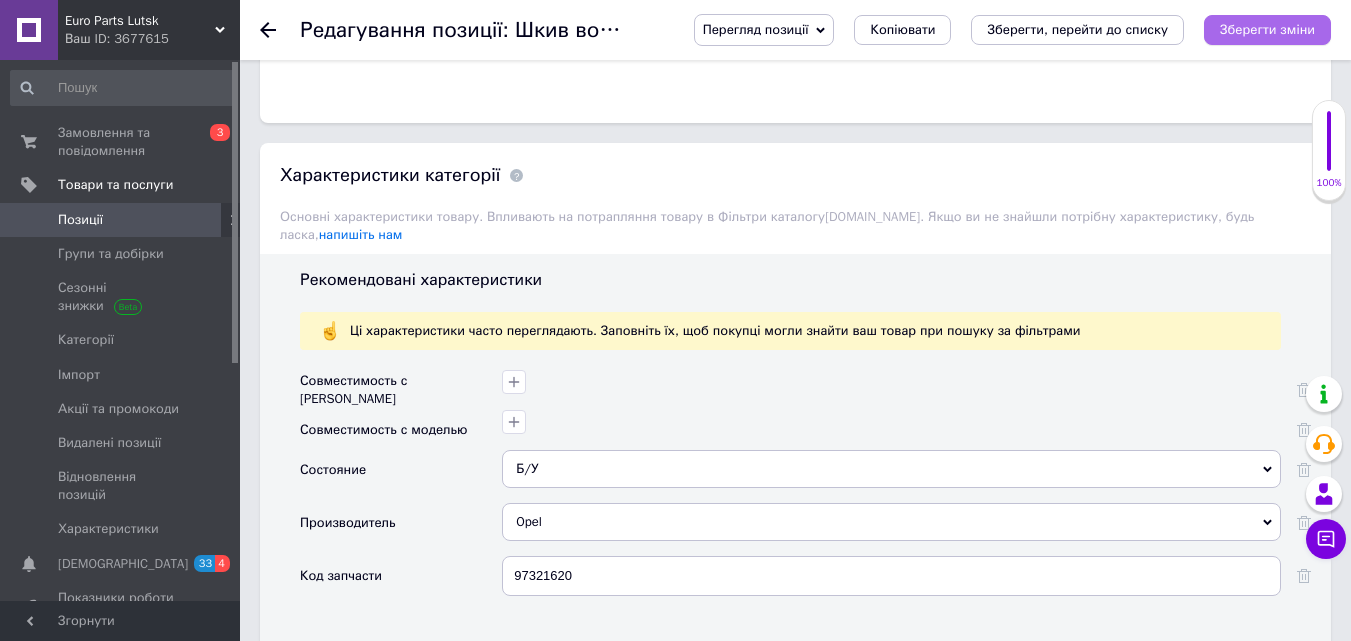 click on "Зберегти зміни" at bounding box center [1267, 29] 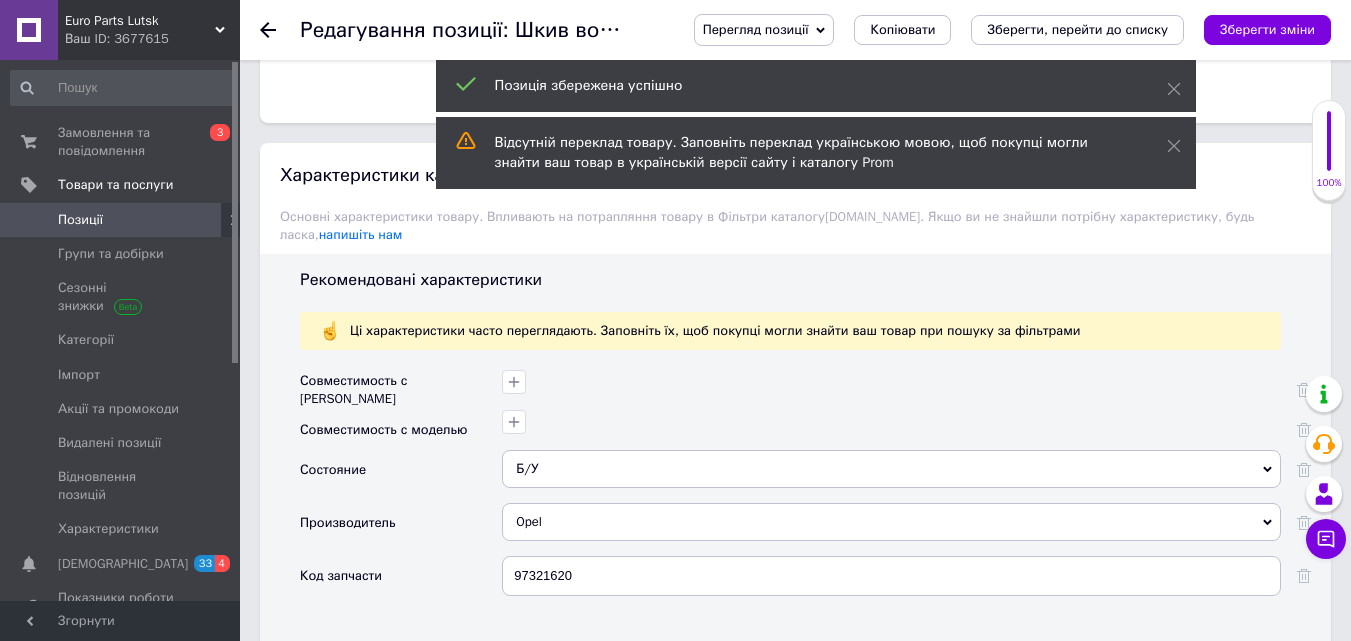 click on "Перегляд позиції" at bounding box center [756, 29] 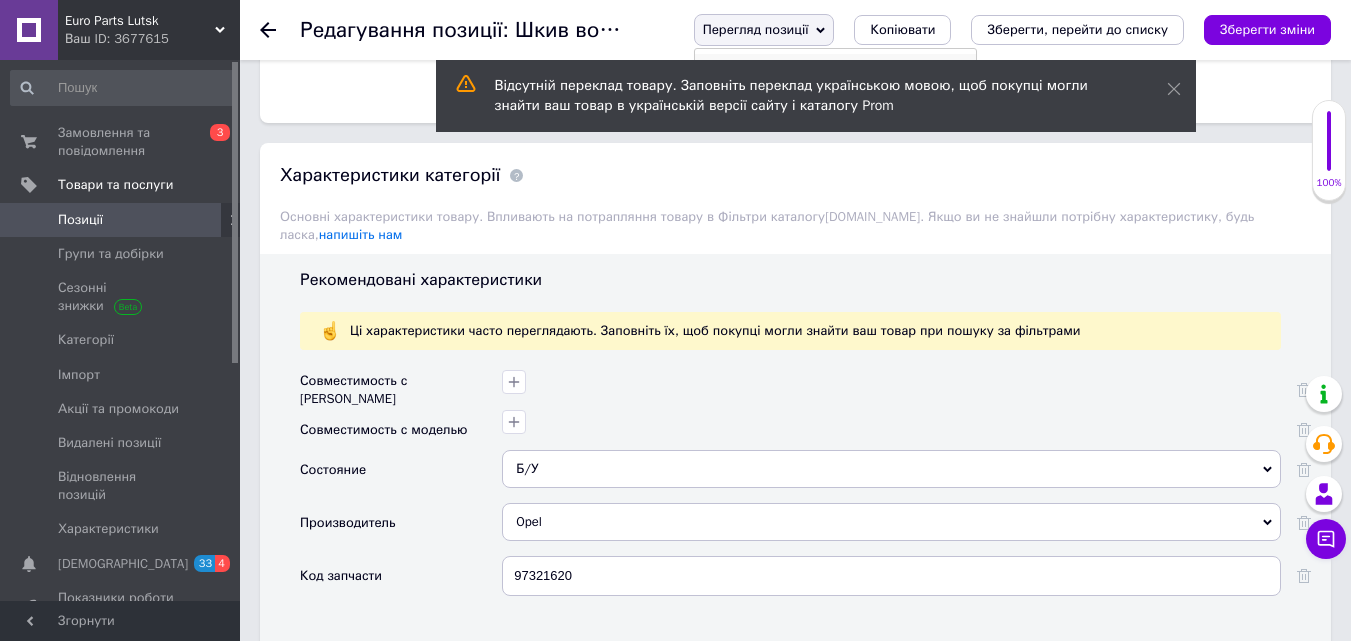click on "Зберегти та переглянути на сайті" at bounding box center [835, 68] 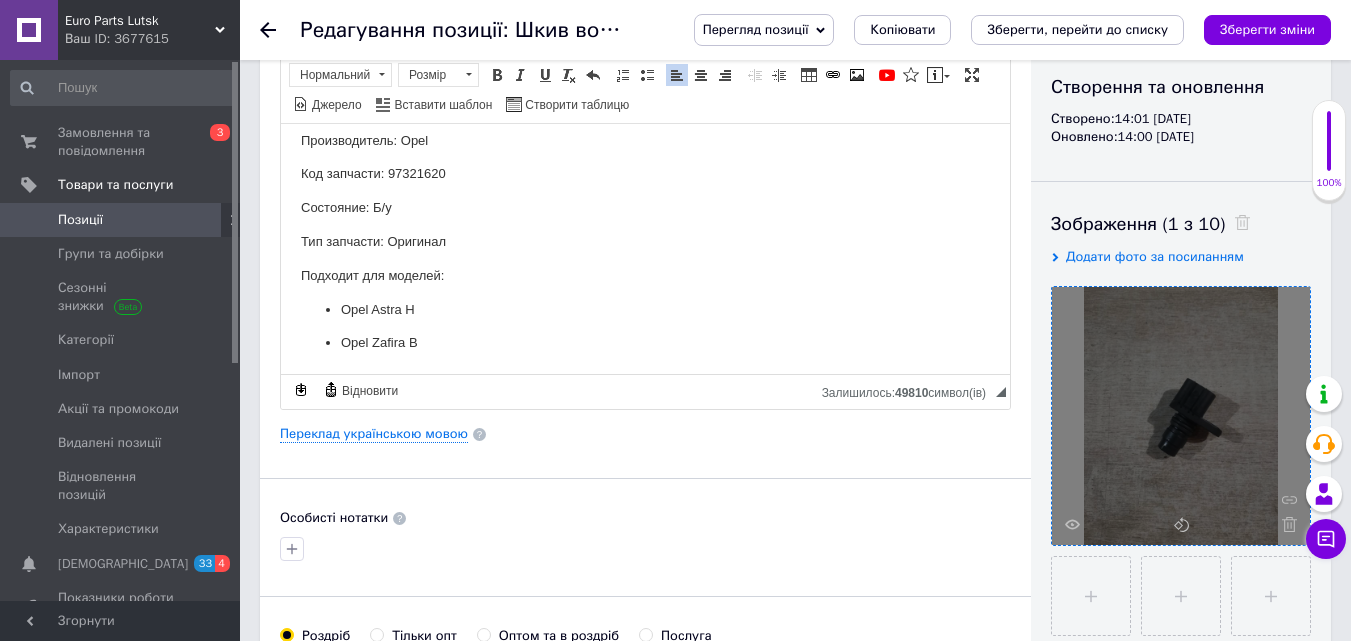 scroll, scrollTop: 0, scrollLeft: 0, axis: both 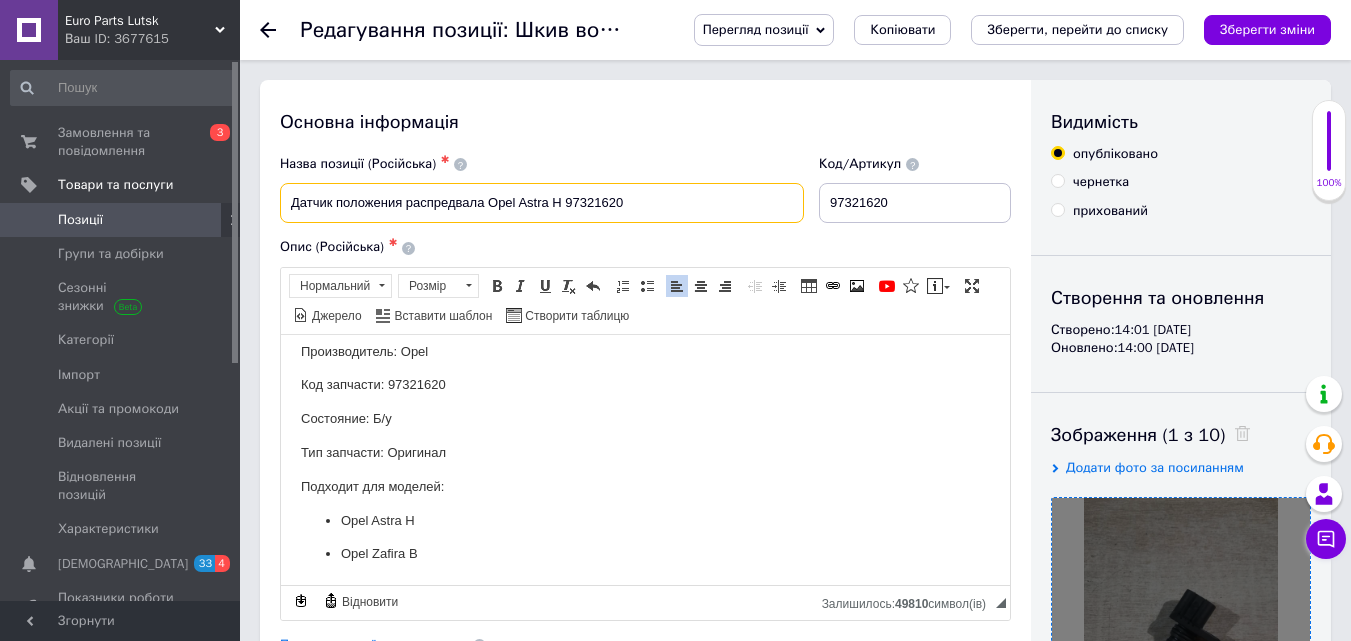 drag, startPoint x: 291, startPoint y: 202, endPoint x: 604, endPoint y: 198, distance: 313.02554 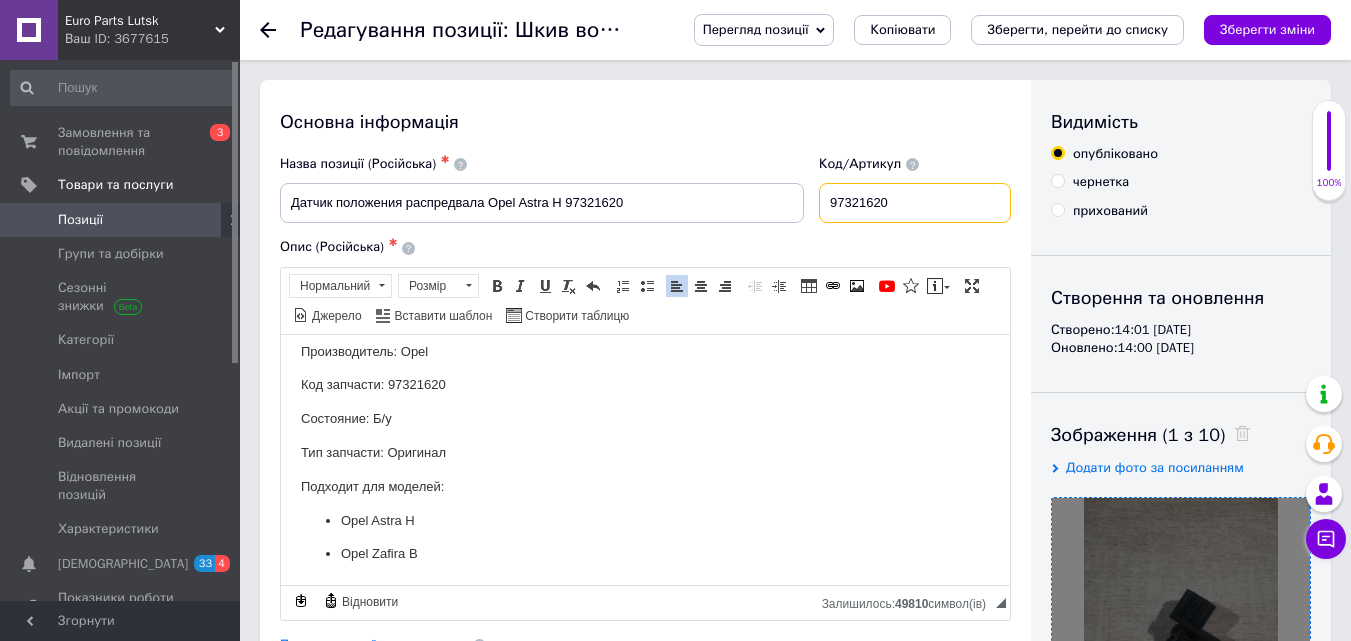 drag, startPoint x: 829, startPoint y: 206, endPoint x: 937, endPoint y: 231, distance: 110.85576 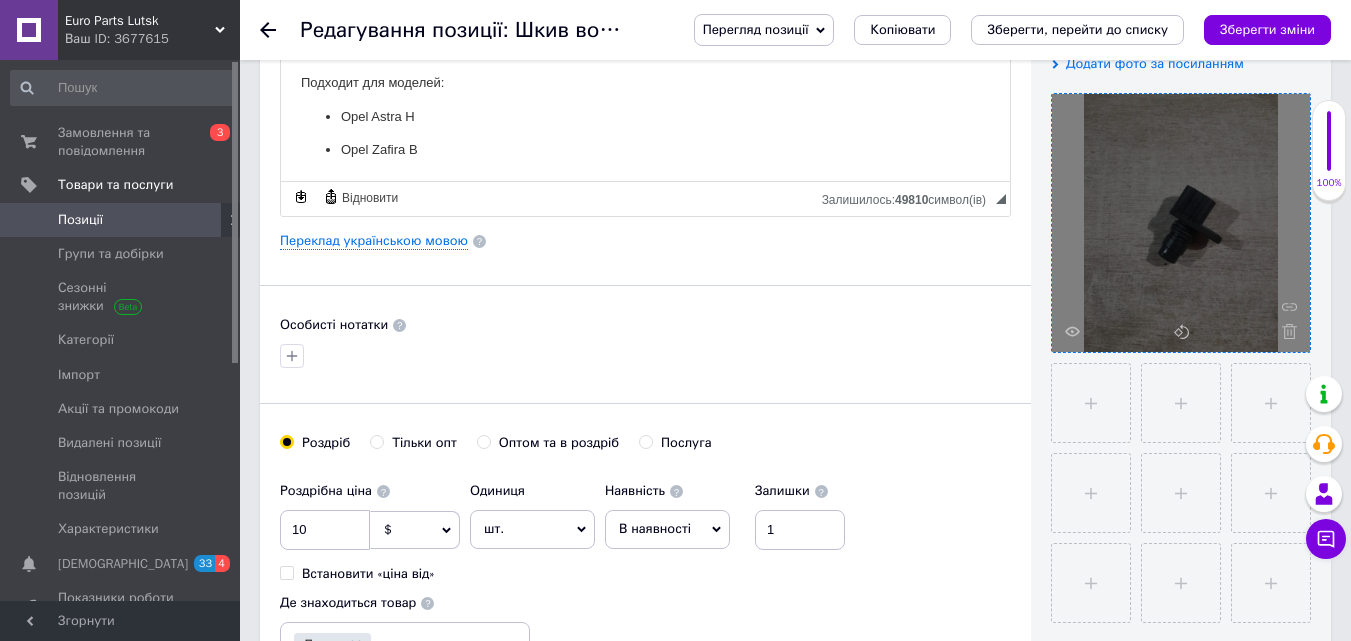 scroll, scrollTop: 500, scrollLeft: 0, axis: vertical 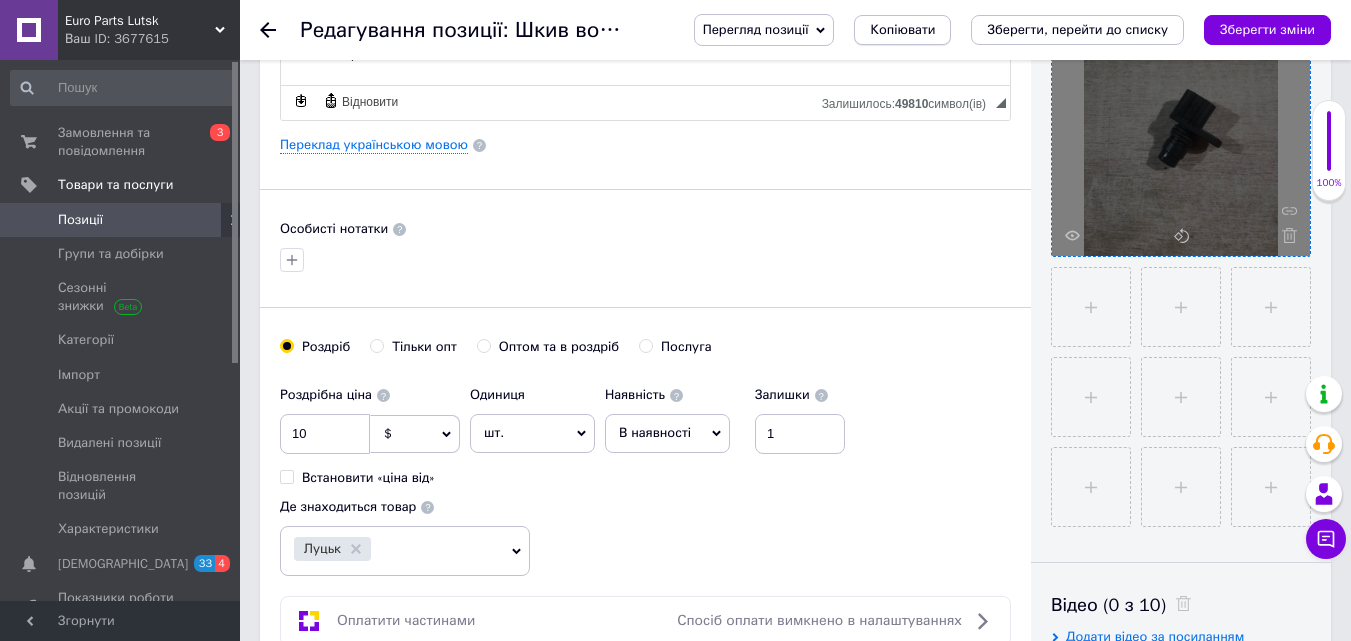 click on "Копіювати" at bounding box center [902, 30] 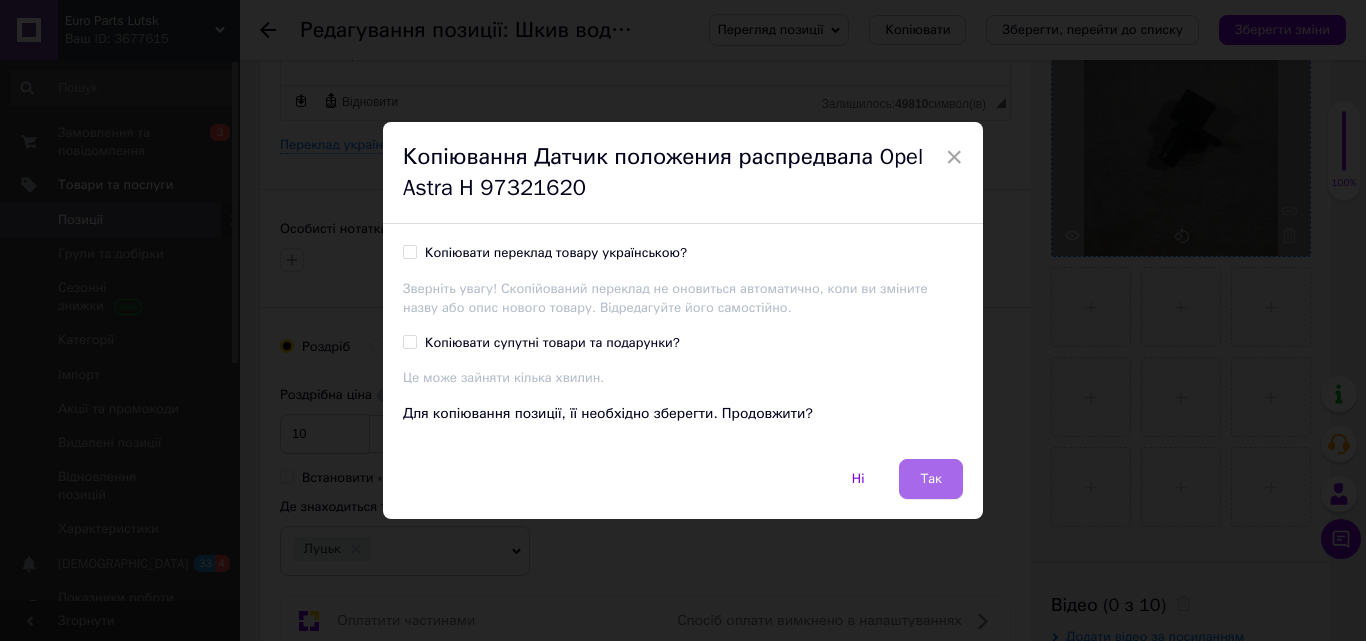 click on "Так" at bounding box center (931, 479) 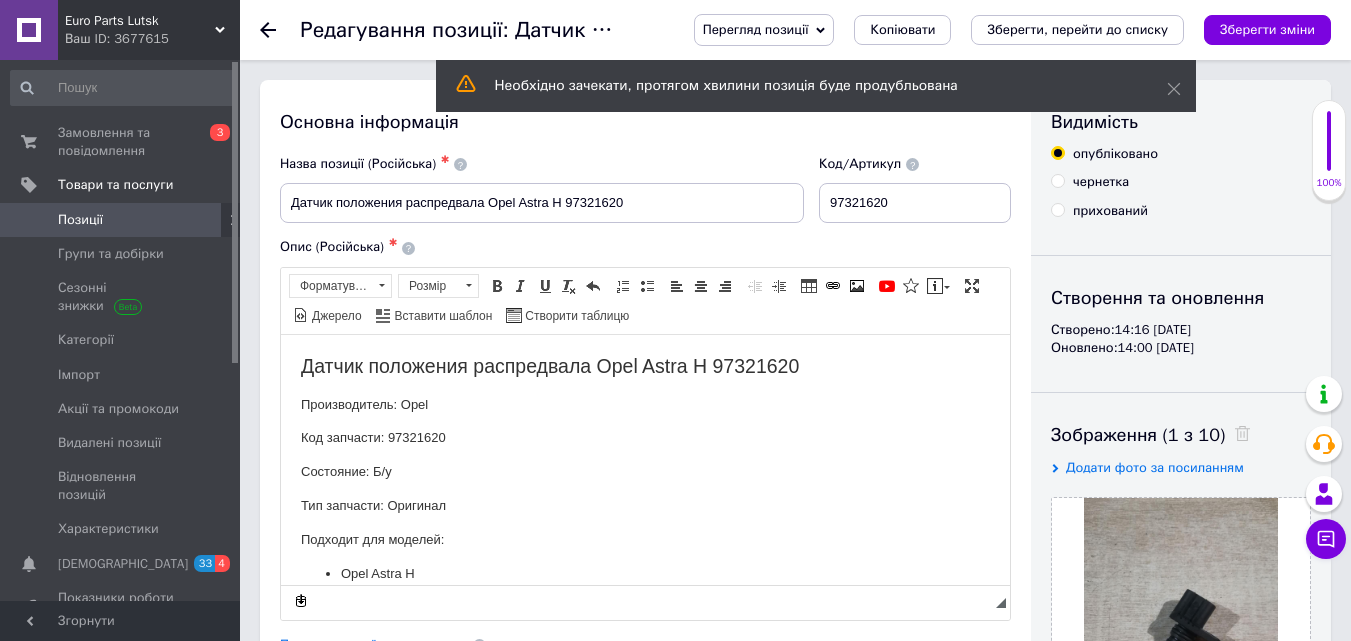 scroll, scrollTop: 0, scrollLeft: 0, axis: both 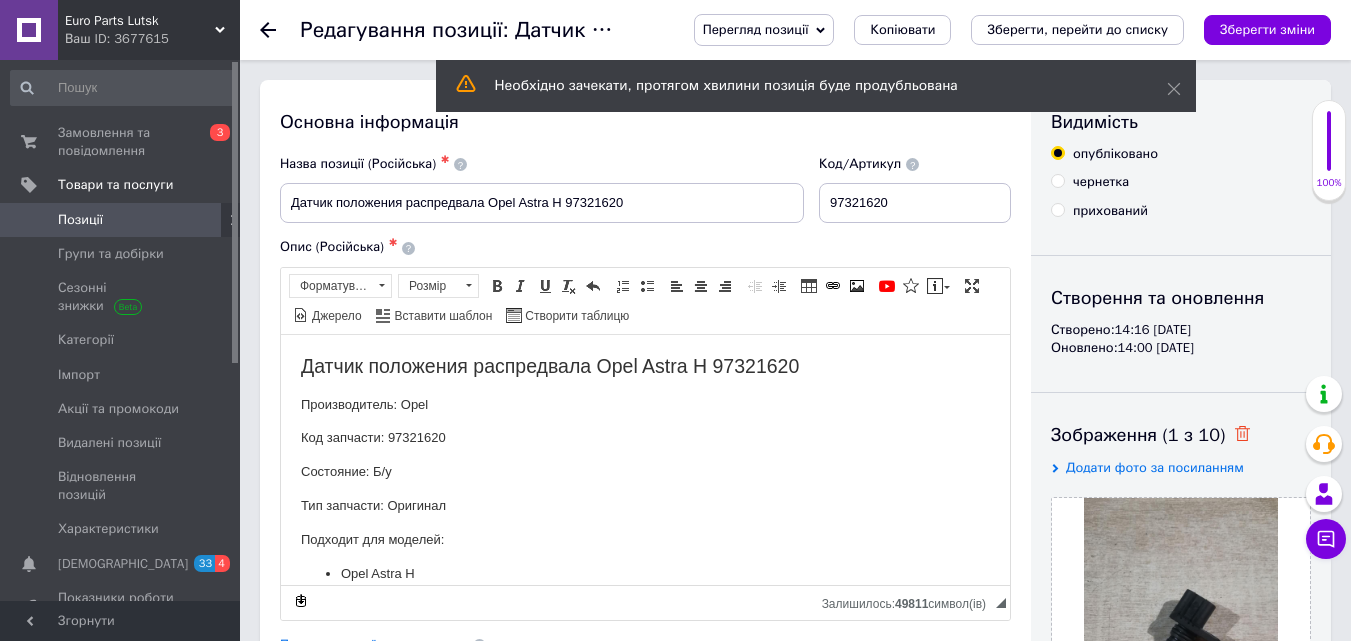 click 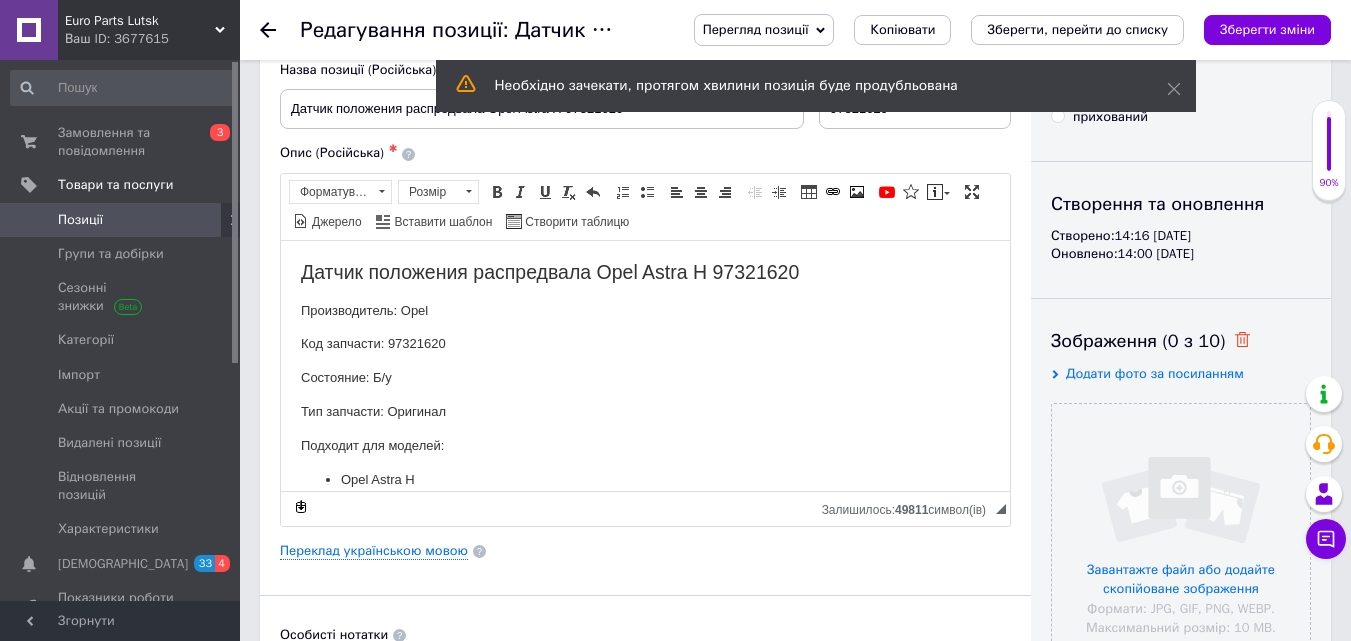 scroll, scrollTop: 200, scrollLeft: 0, axis: vertical 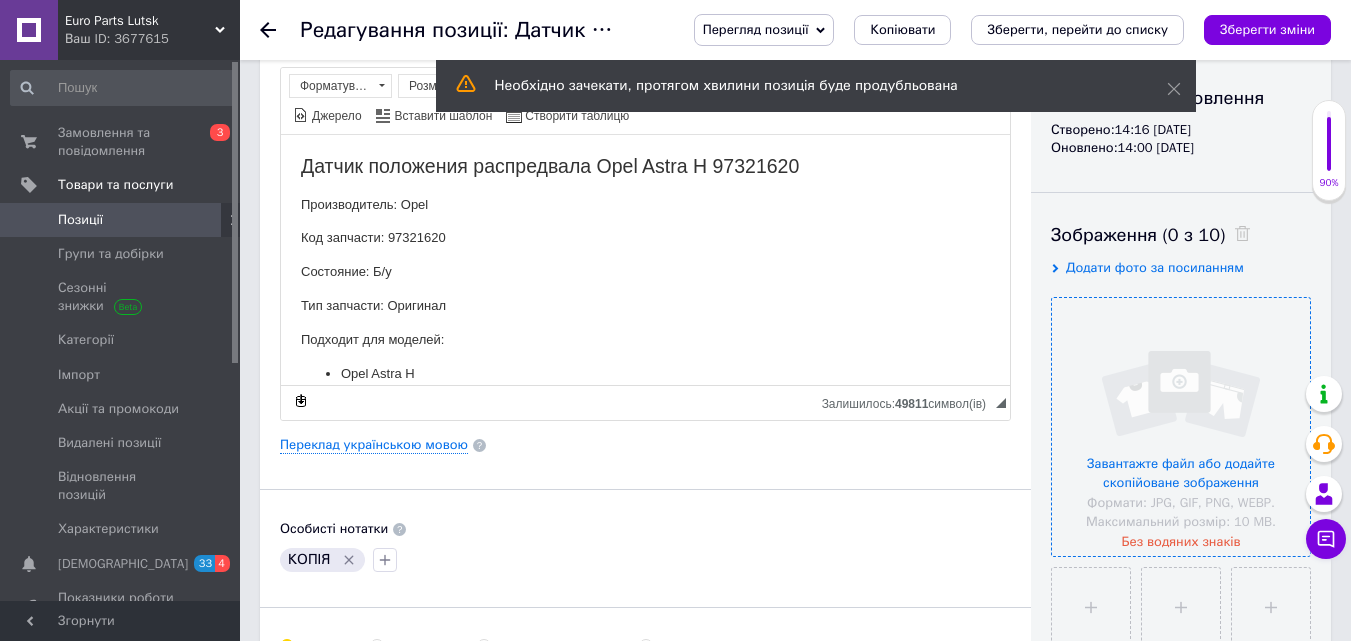 click at bounding box center [1181, 427] 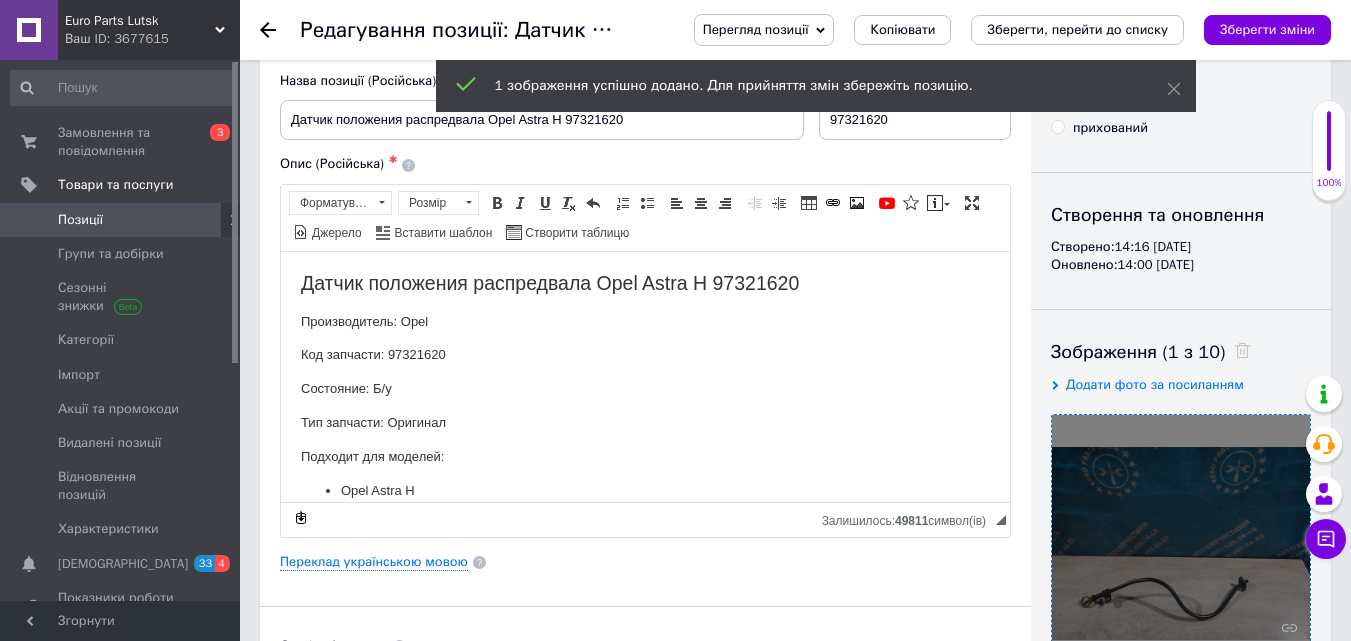 scroll, scrollTop: 0, scrollLeft: 0, axis: both 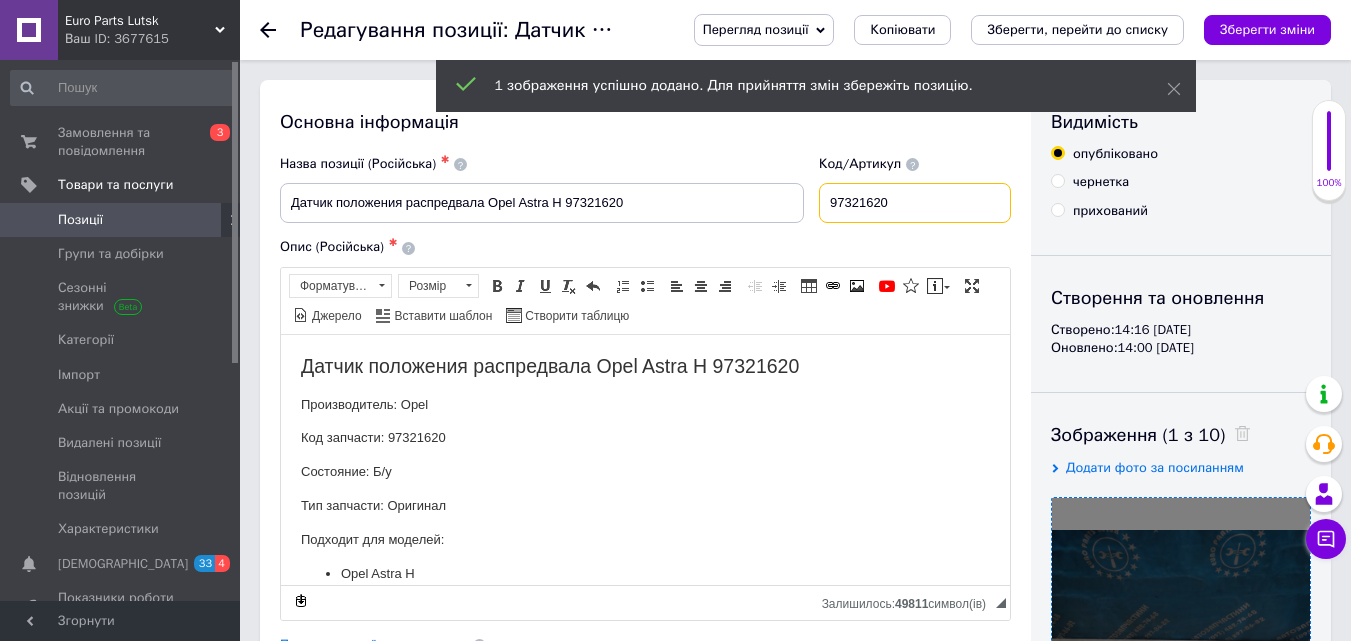drag, startPoint x: 823, startPoint y: 201, endPoint x: 1012, endPoint y: 224, distance: 190.39433 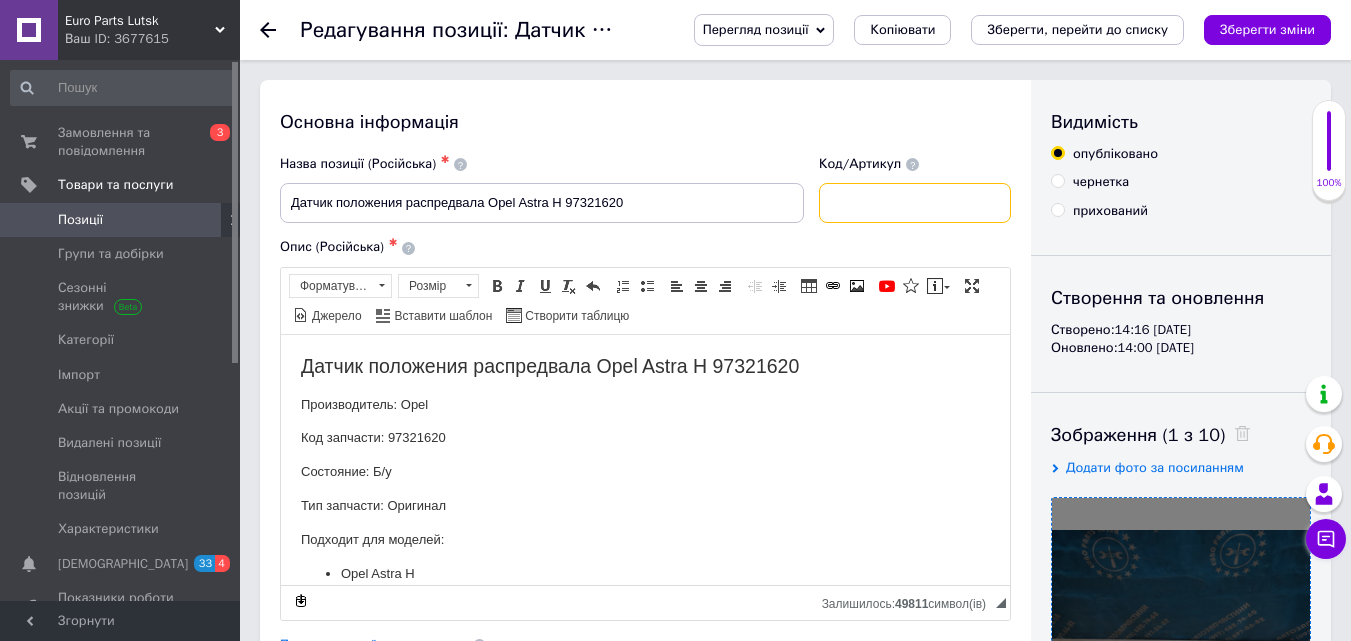 paste on "97376239" 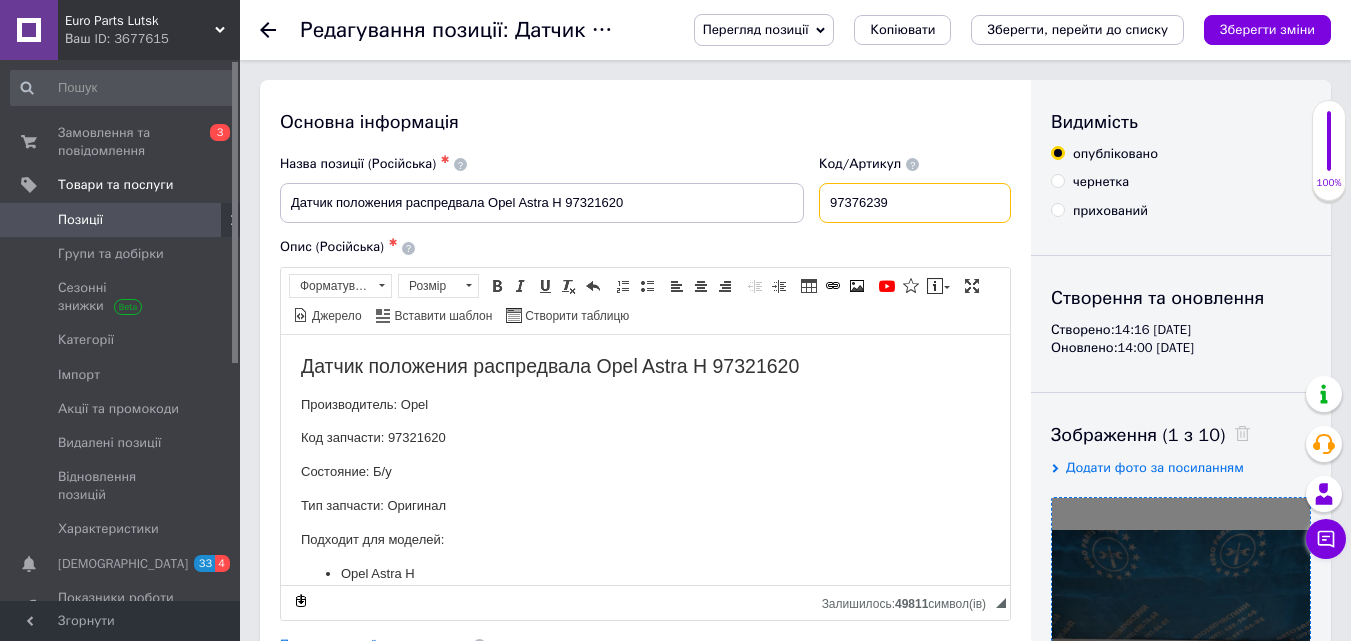 type on "97376239" 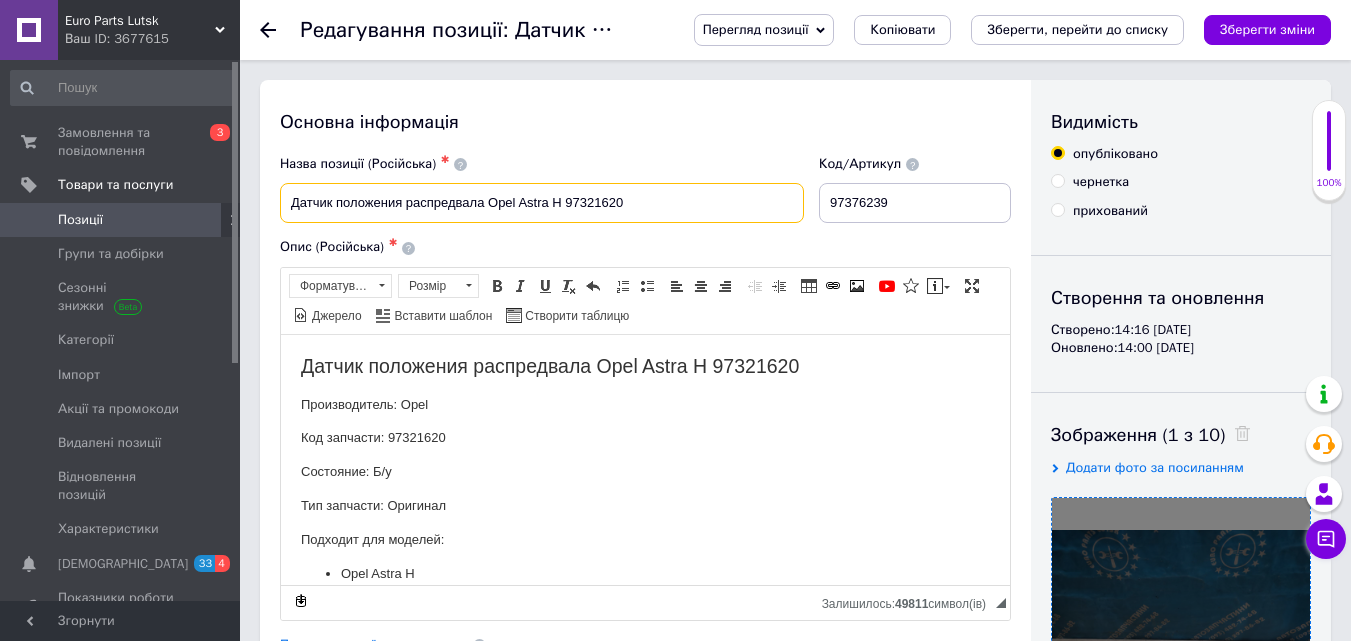 drag, startPoint x: 563, startPoint y: 204, endPoint x: 672, endPoint y: 190, distance: 109.89541 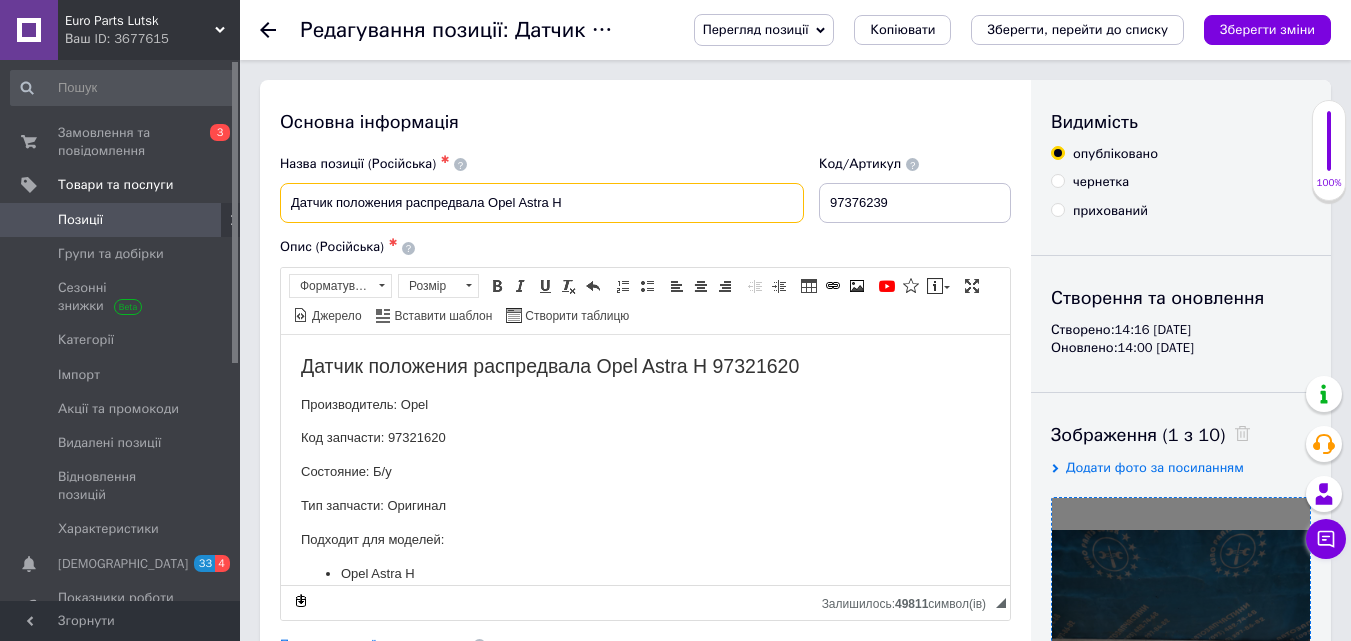 paste on "97376239" 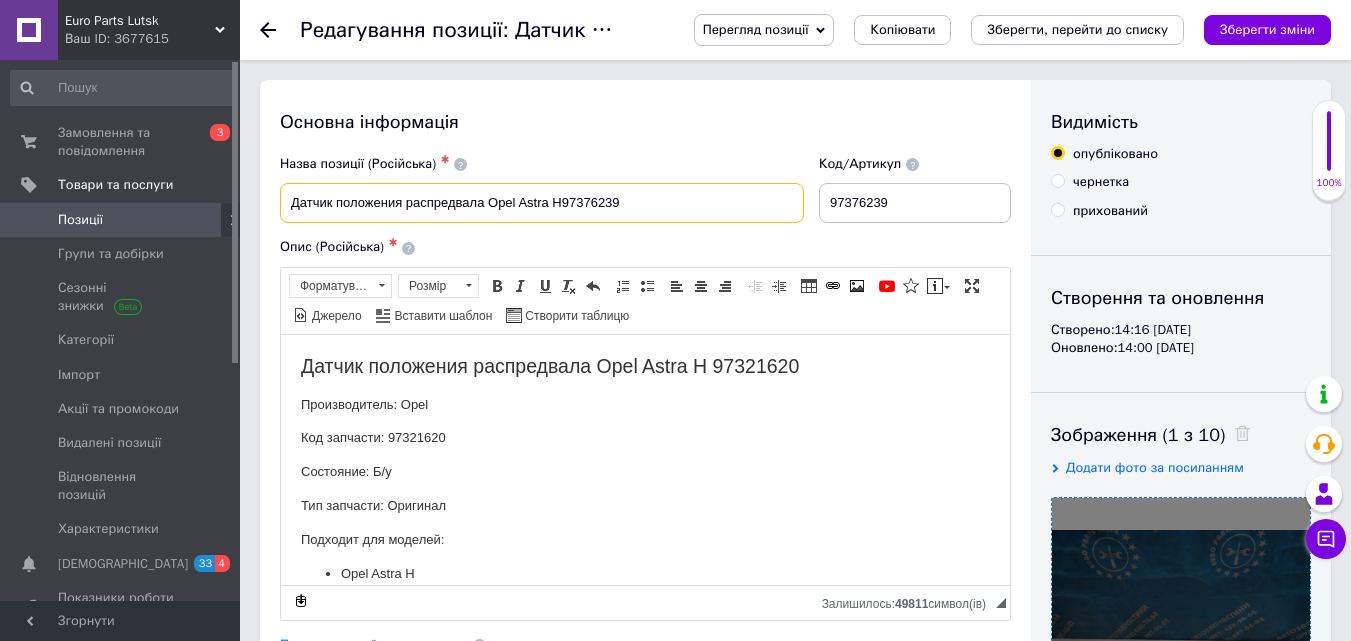 click on "Датчик положения распредвала Opel Astra H97376239" at bounding box center (542, 203) 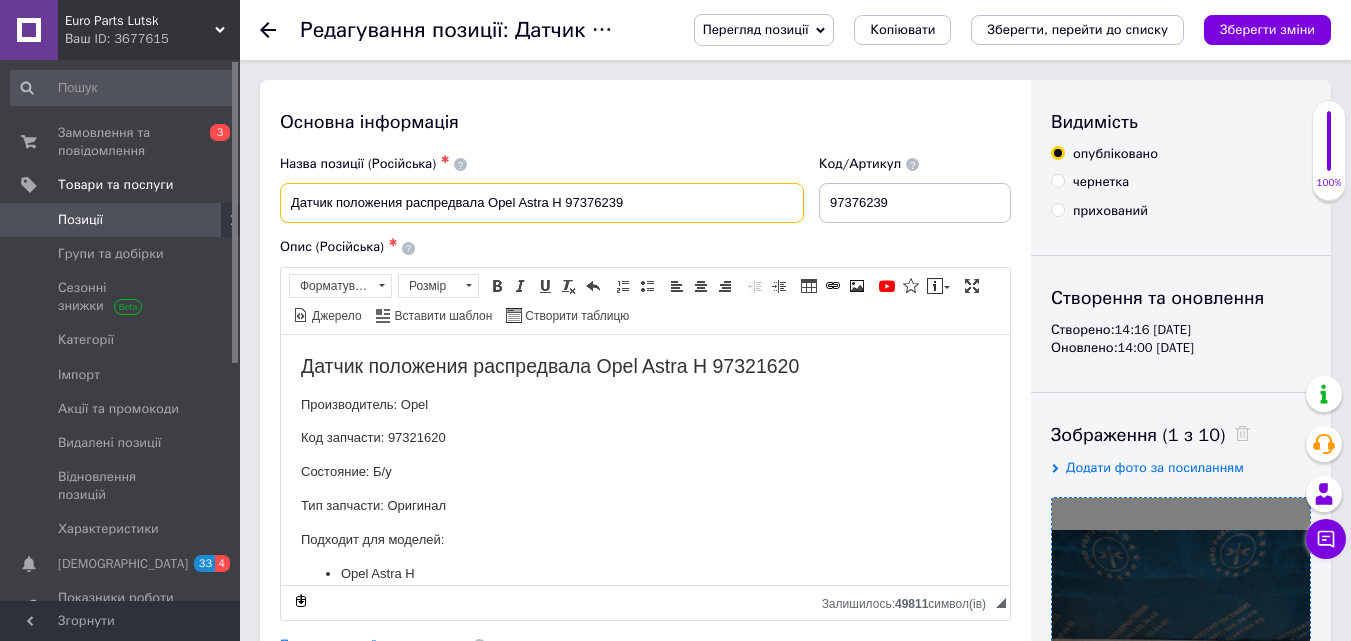 drag, startPoint x: 486, startPoint y: 204, endPoint x: 239, endPoint y: 224, distance: 247.8084 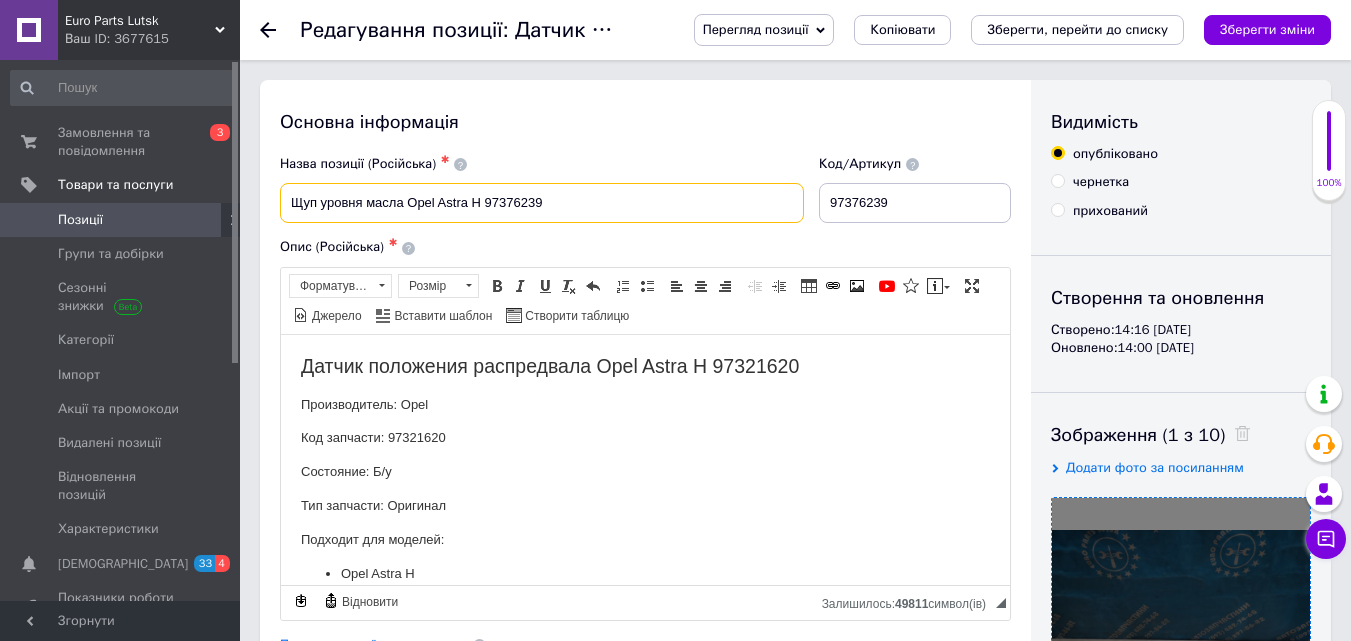 type on "Щуп уровня масла Opel Astra H 97376239" 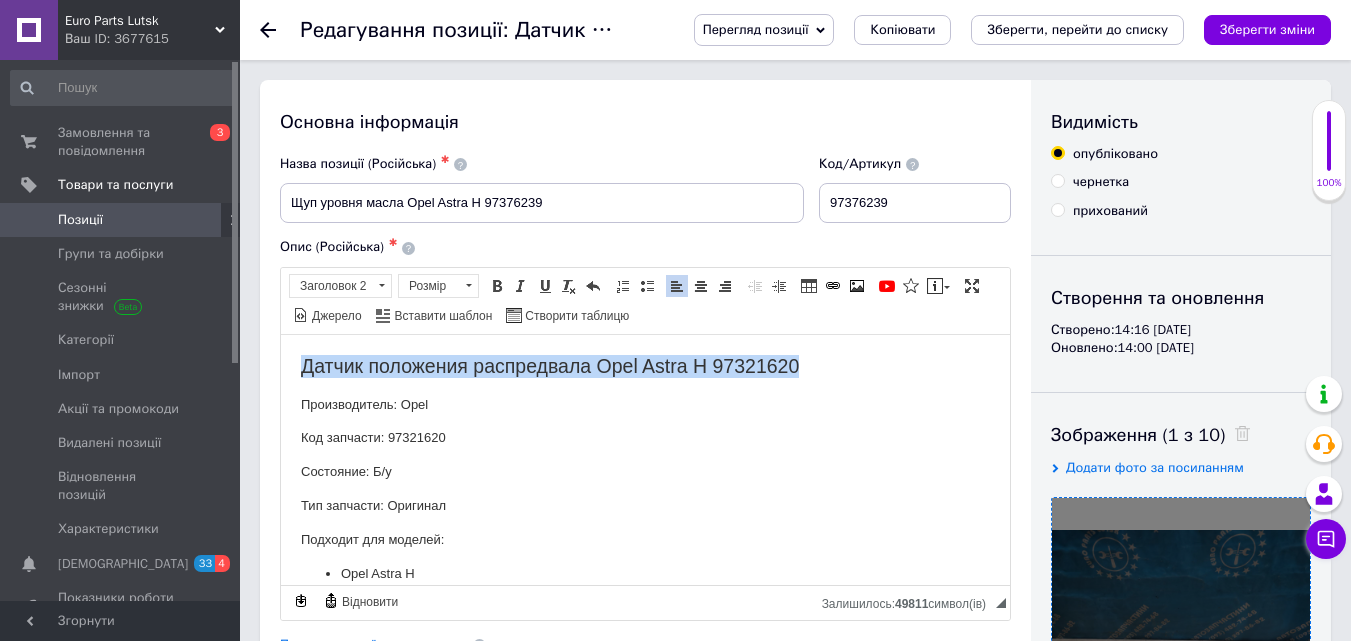 drag, startPoint x: 391, startPoint y: 349, endPoint x: 853, endPoint y: 360, distance: 462.13092 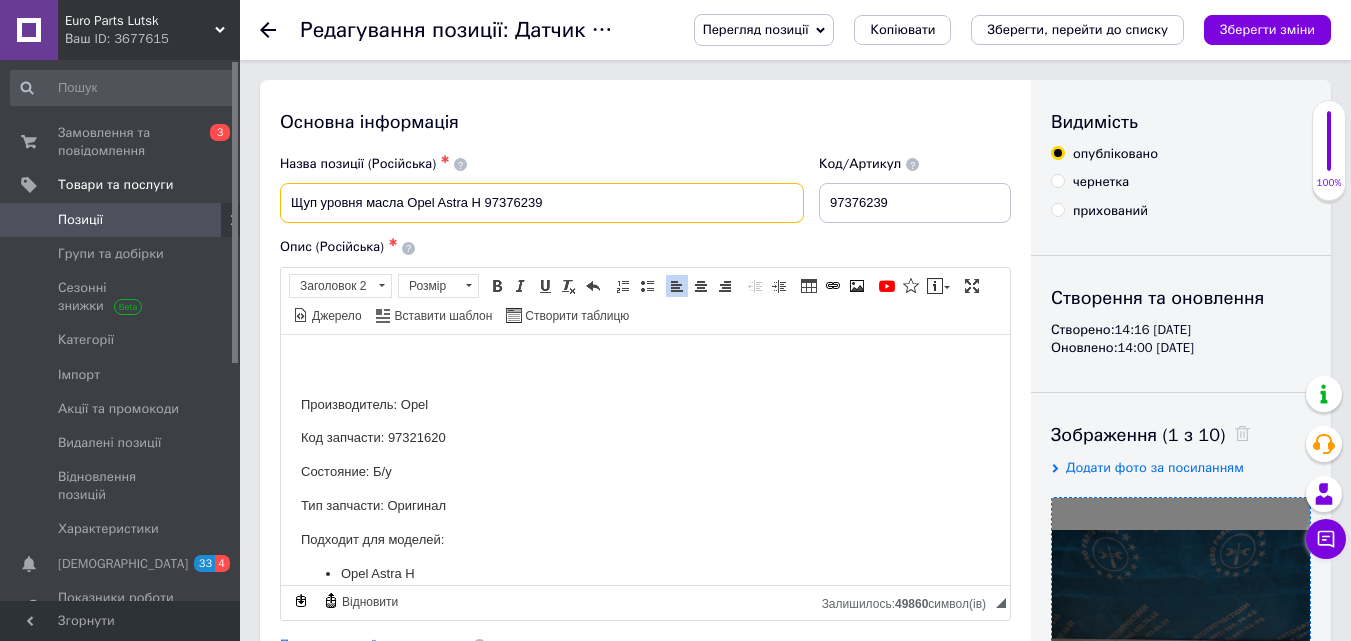drag, startPoint x: 288, startPoint y: 200, endPoint x: 618, endPoint y: 192, distance: 330.09695 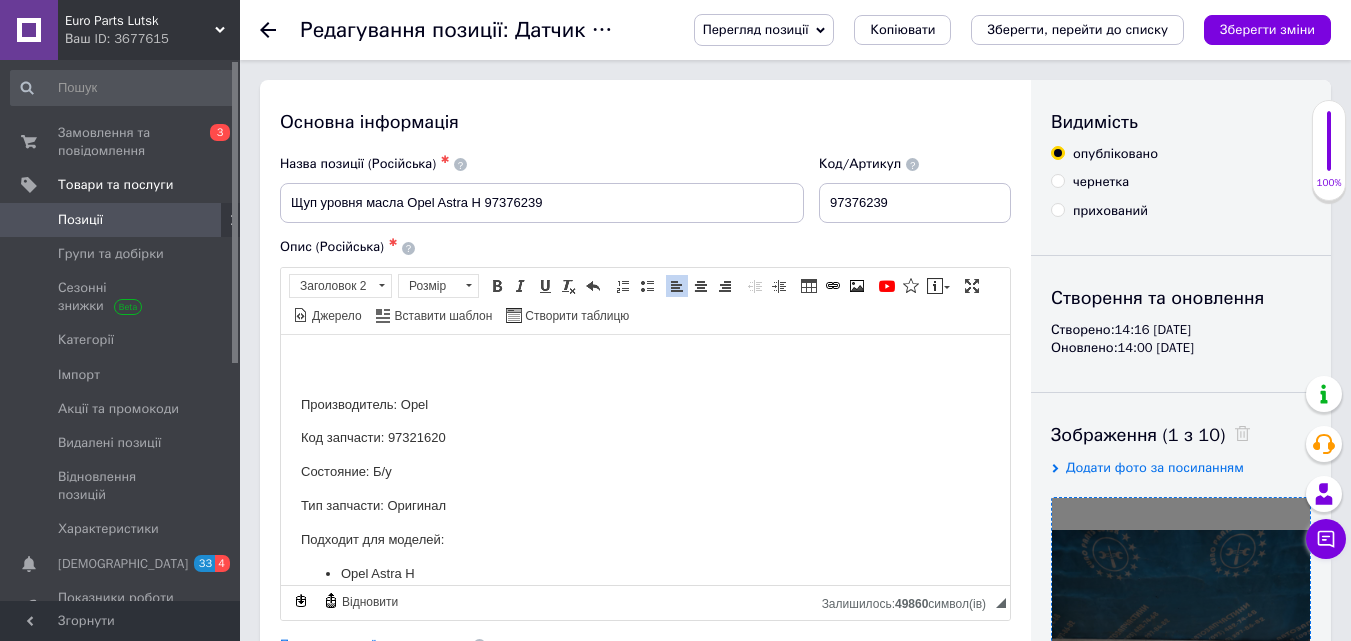 click at bounding box center [645, 365] 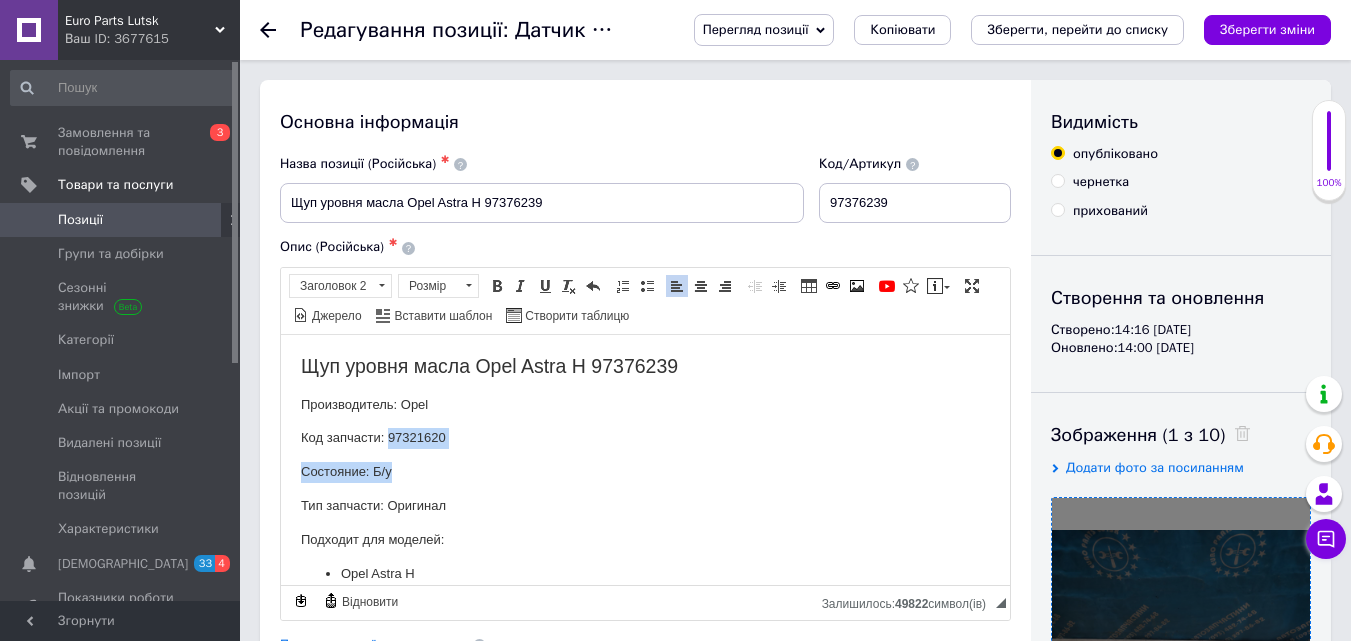drag, startPoint x: 391, startPoint y: 434, endPoint x: 578, endPoint y: 455, distance: 188.17545 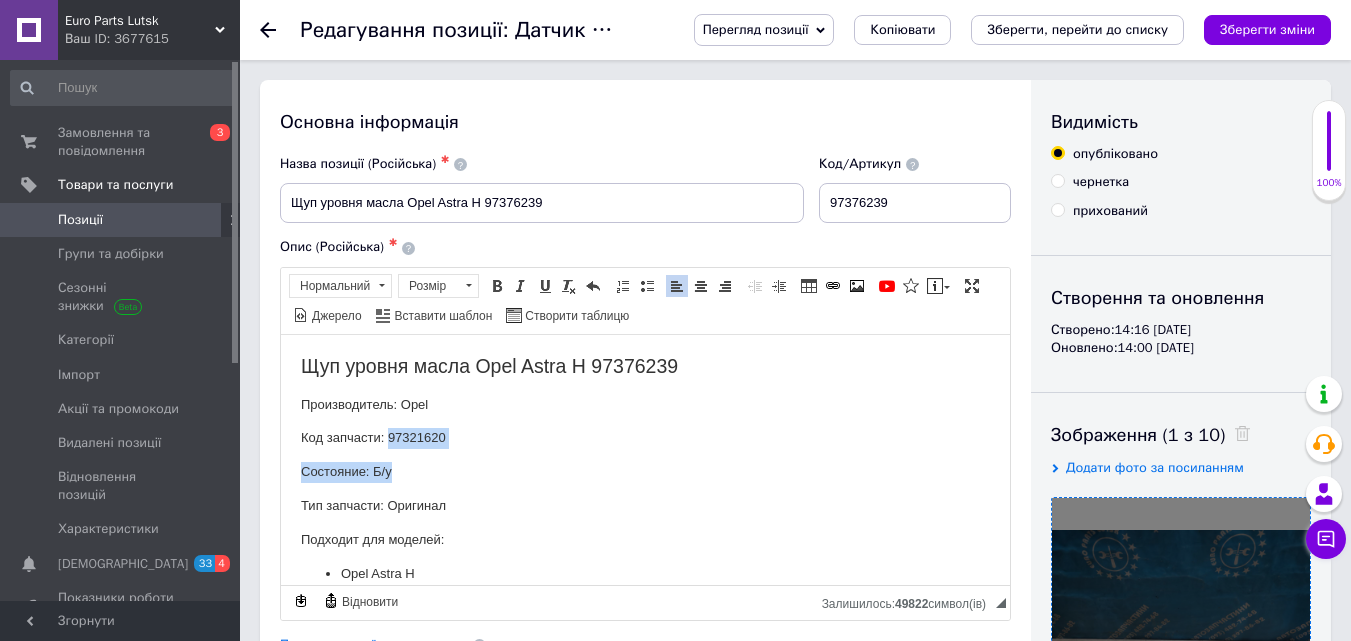 click on "Состояние: Б/у" at bounding box center [645, 471] 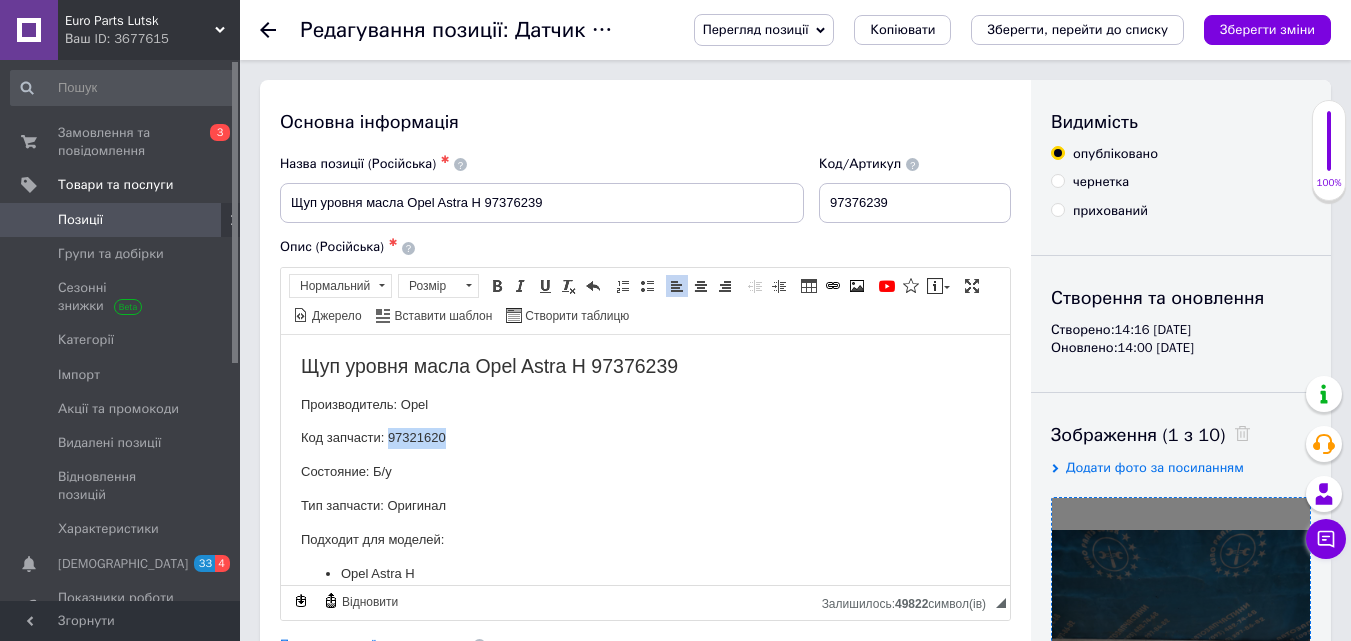 drag, startPoint x: 387, startPoint y: 436, endPoint x: 513, endPoint y: 423, distance: 126.66886 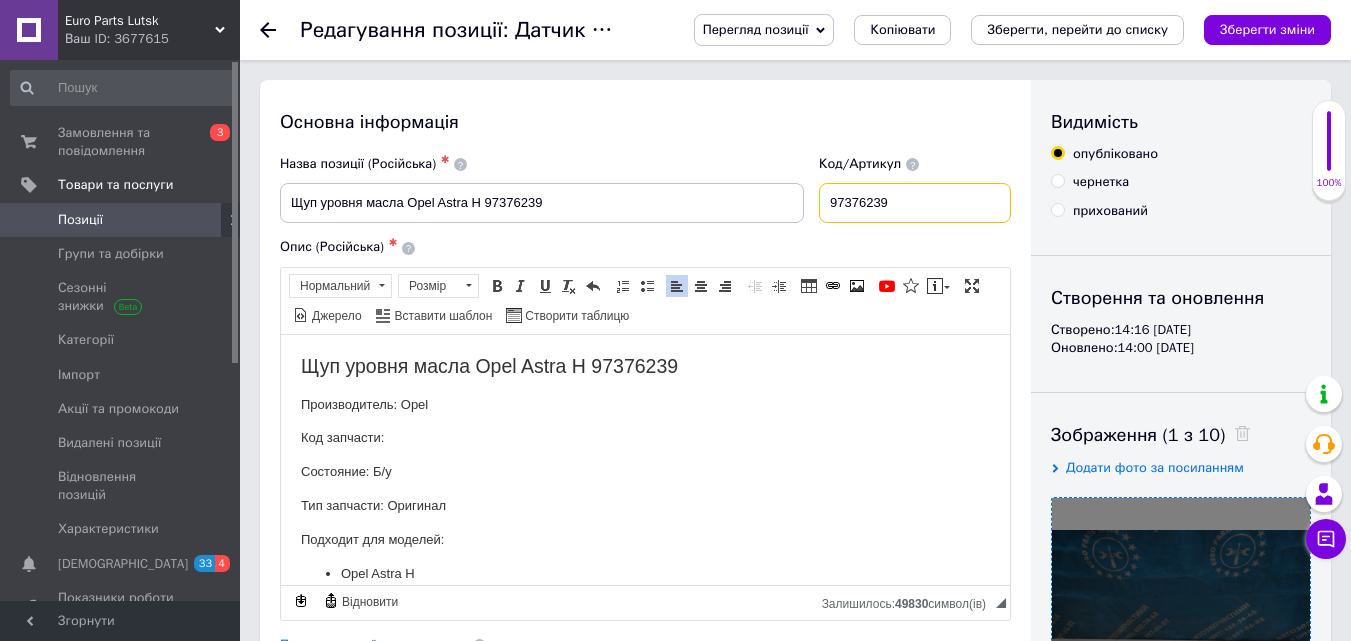 drag, startPoint x: 838, startPoint y: 209, endPoint x: 916, endPoint y: 209, distance: 78 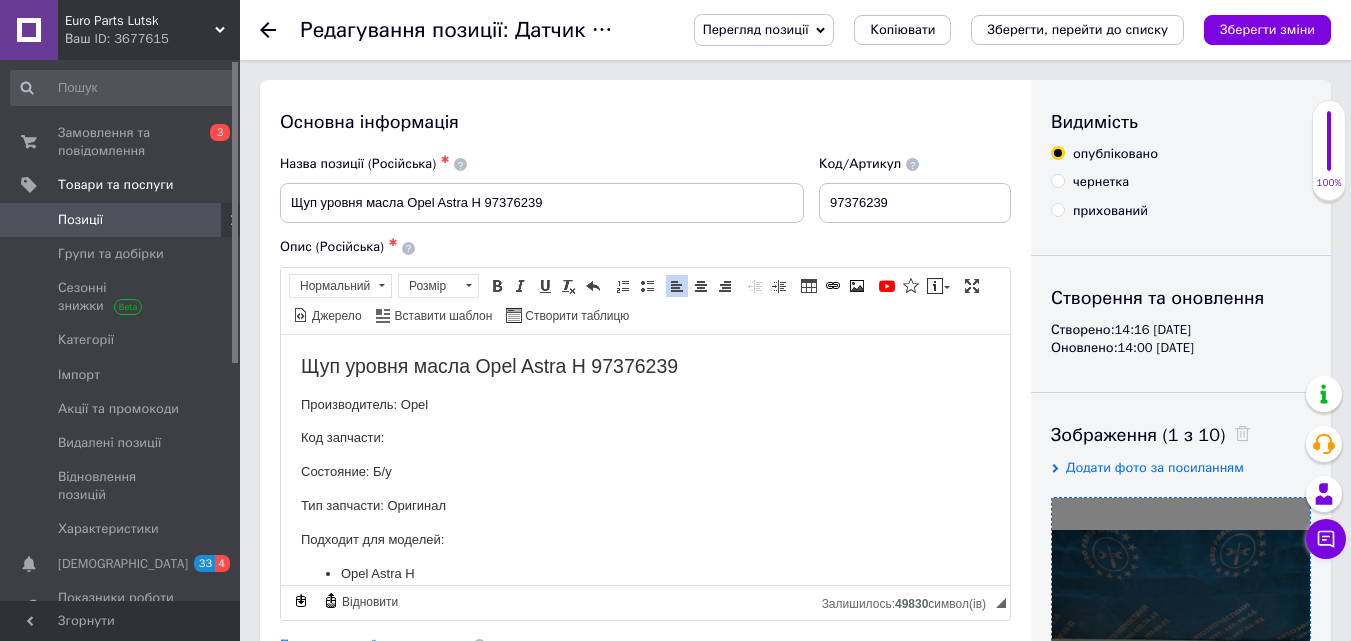 click on "Код запчасти:" at bounding box center (645, 437) 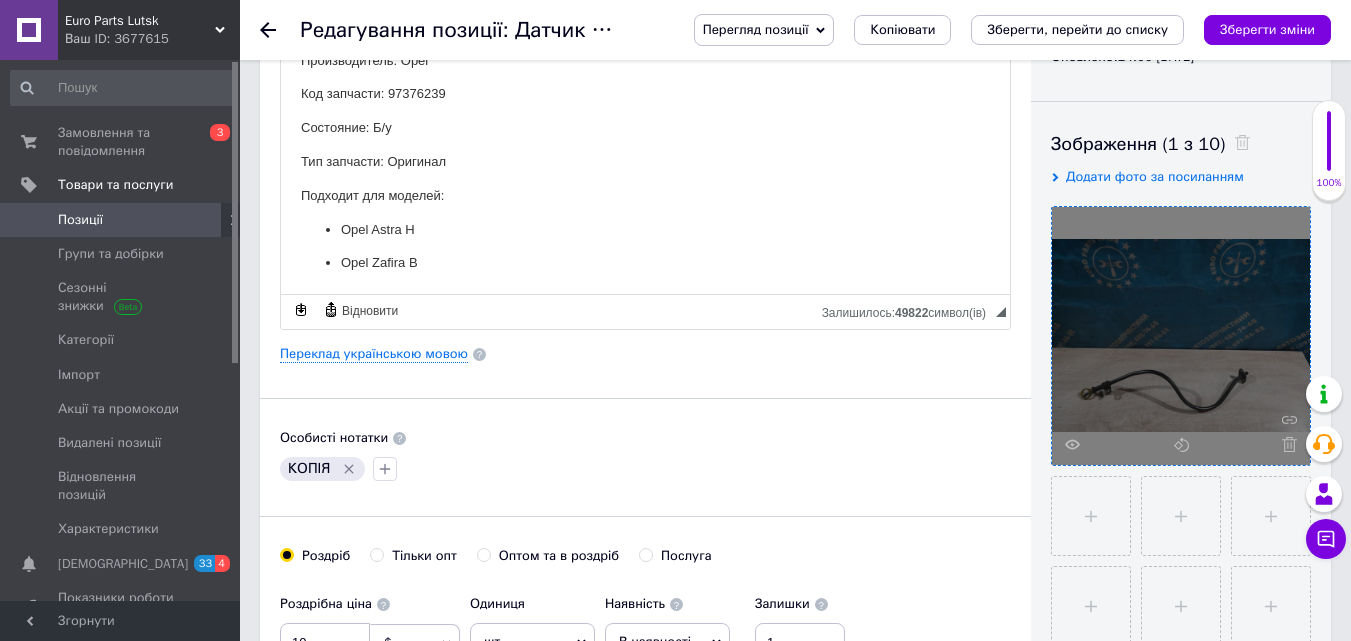 scroll, scrollTop: 300, scrollLeft: 0, axis: vertical 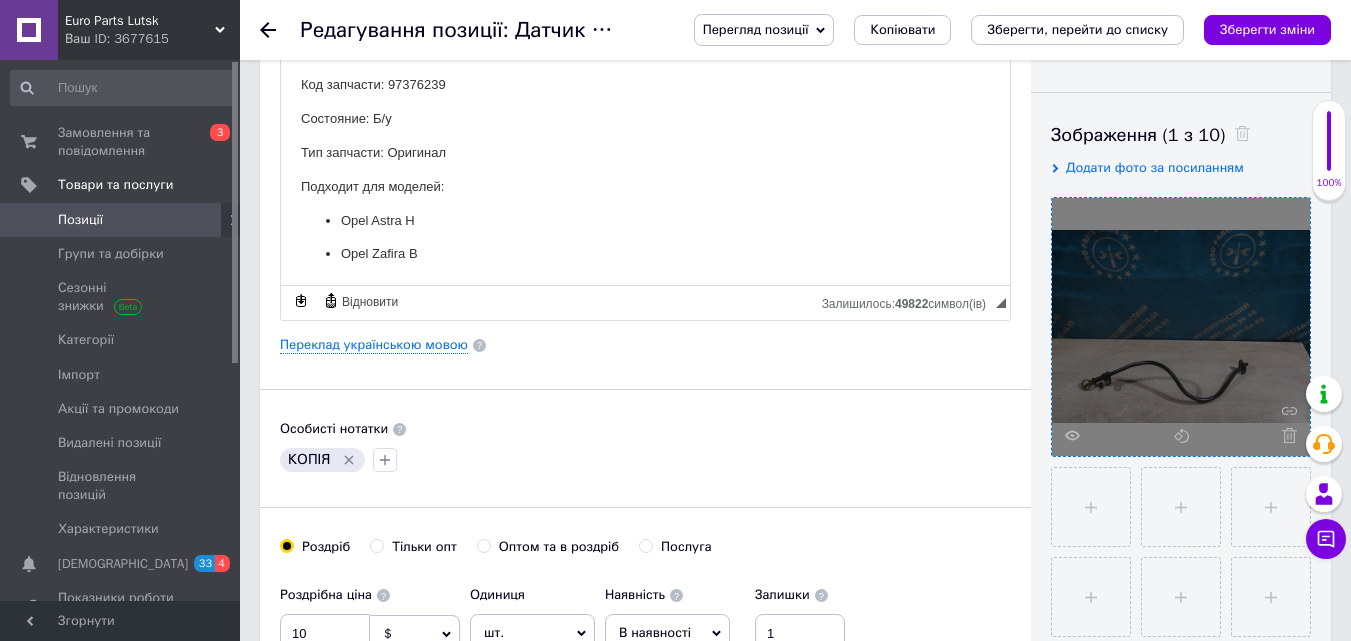 click 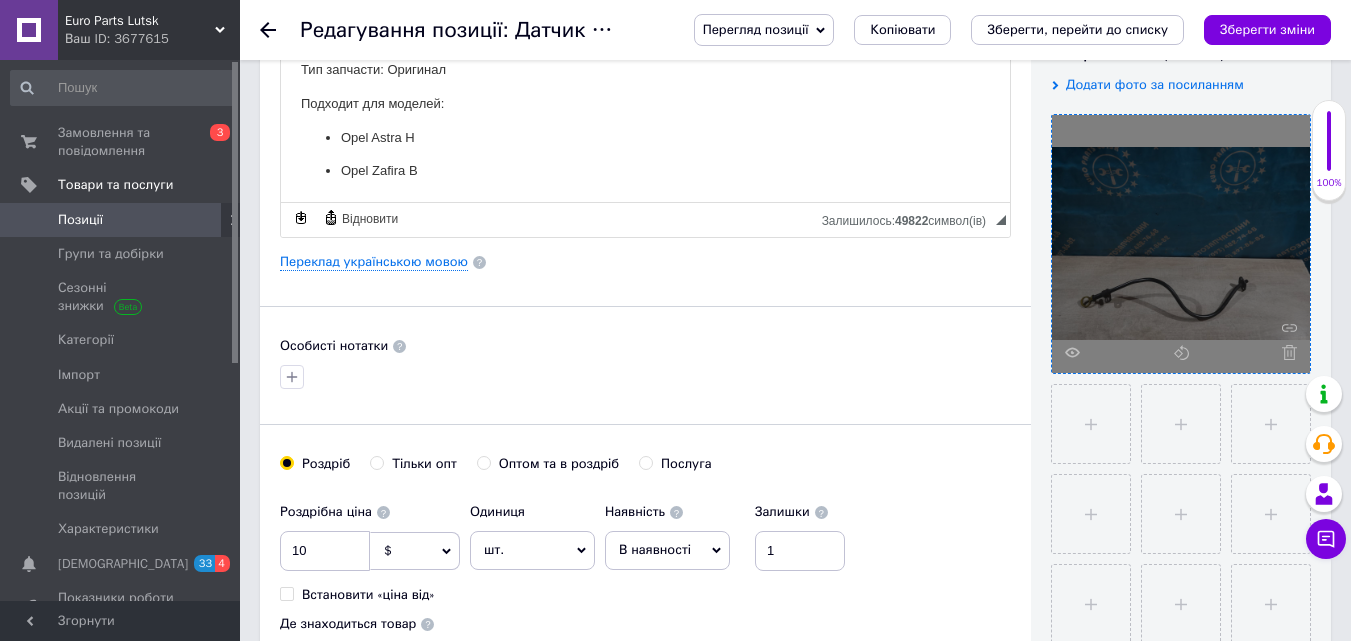 scroll, scrollTop: 500, scrollLeft: 0, axis: vertical 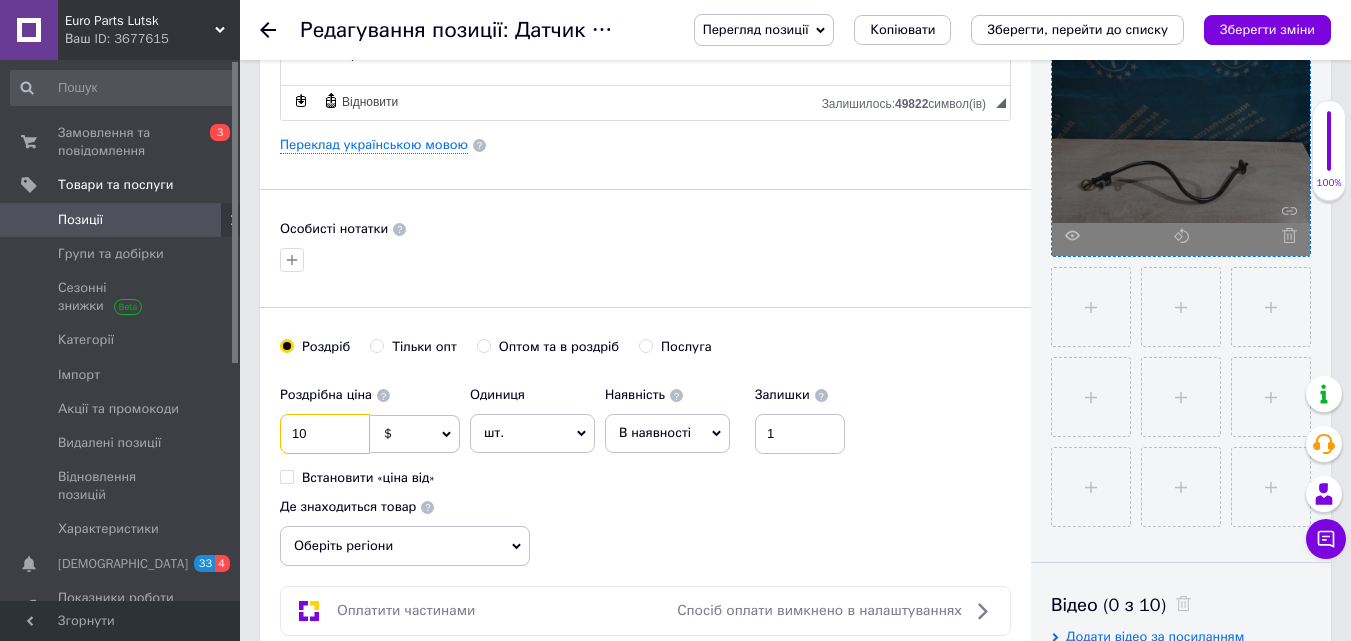 click on "10" at bounding box center (325, 434) 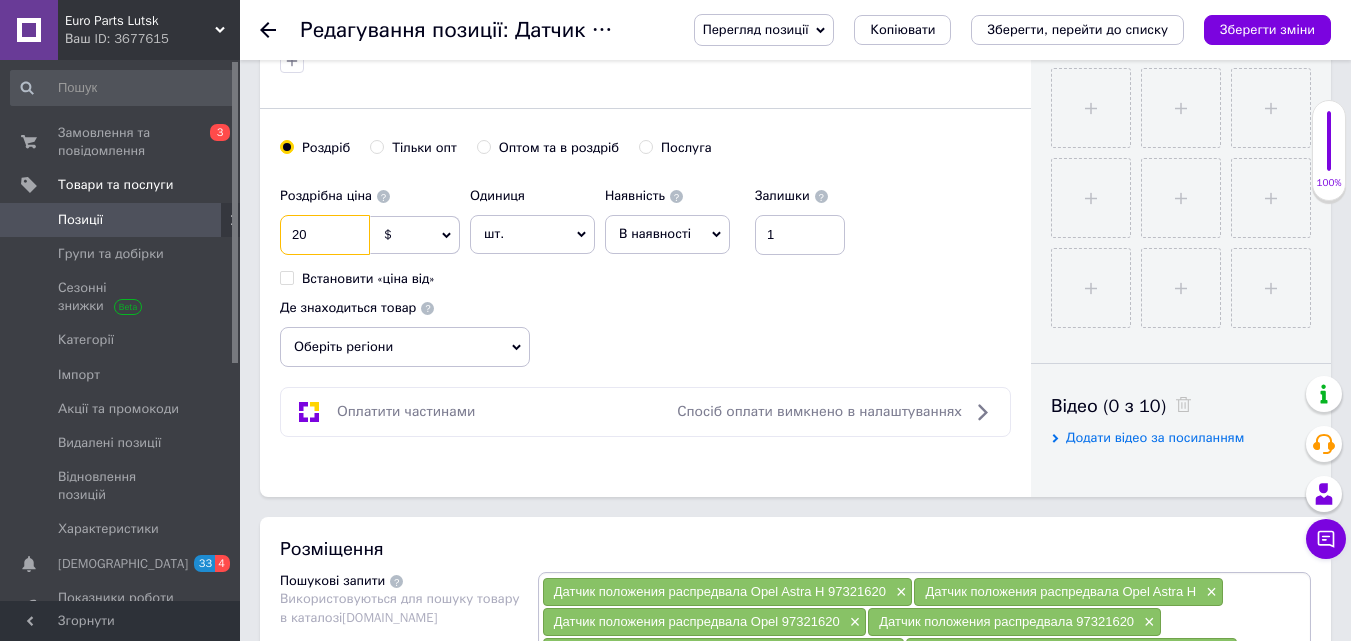 scroll, scrollTop: 700, scrollLeft: 0, axis: vertical 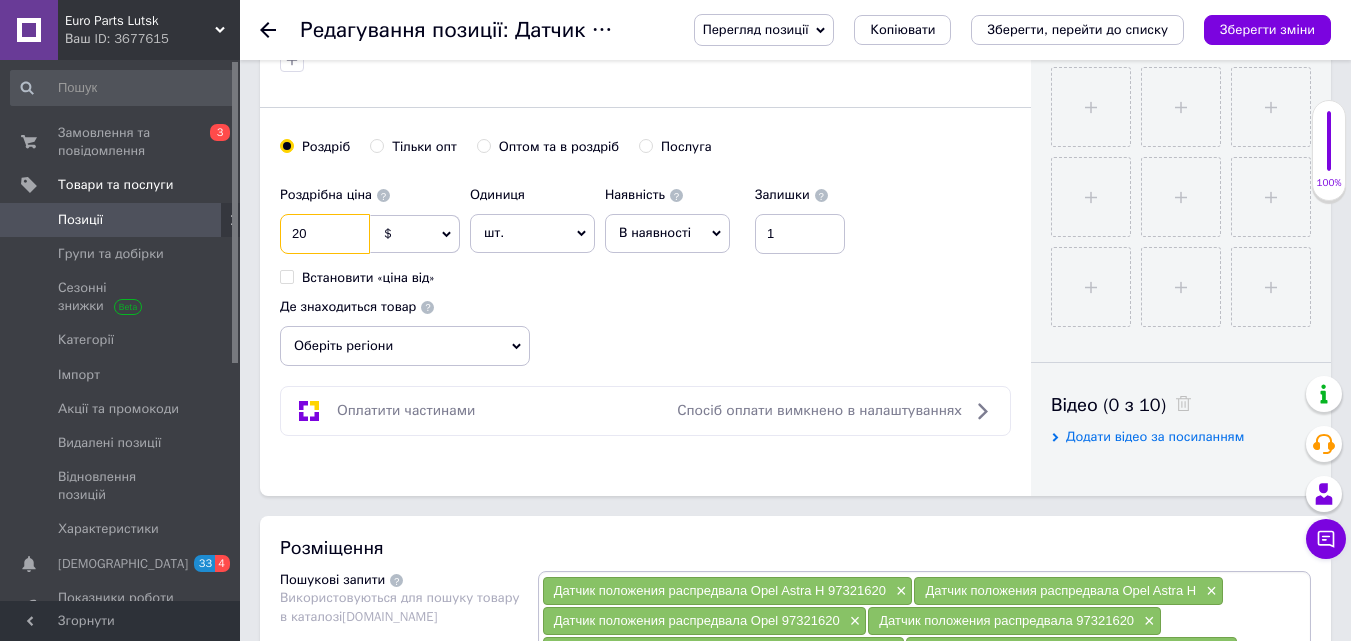 type on "20" 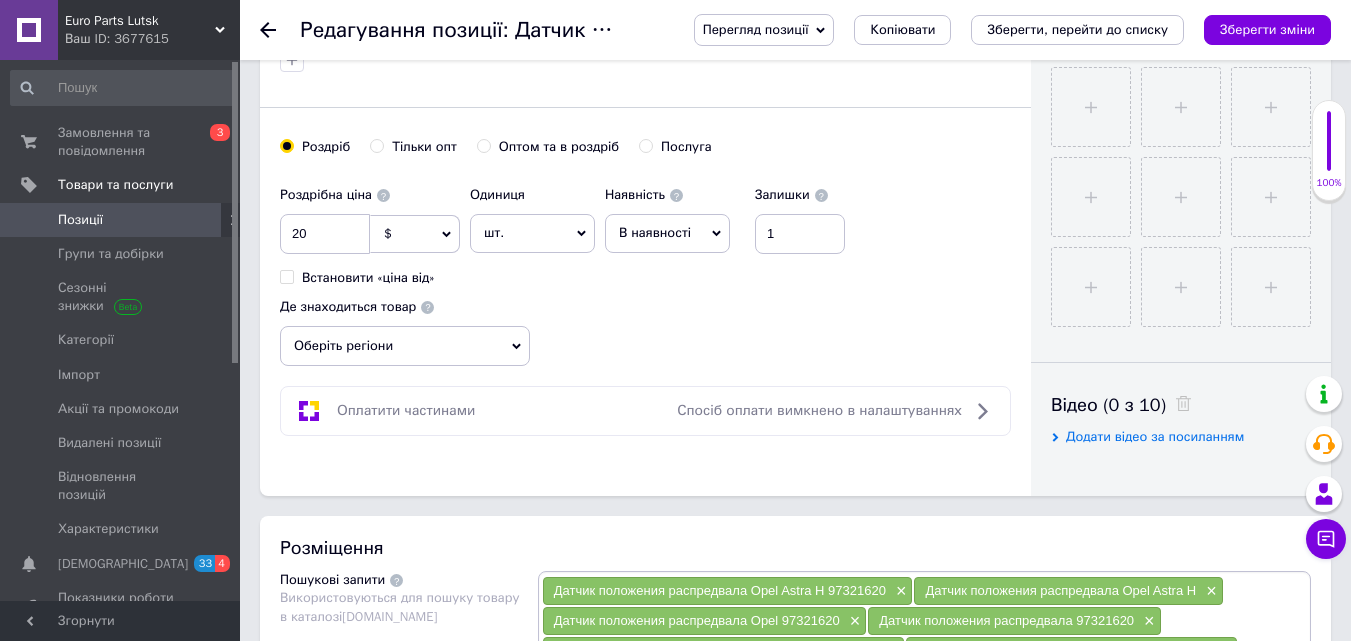 click on "Оберіть регіони" at bounding box center [405, 346] 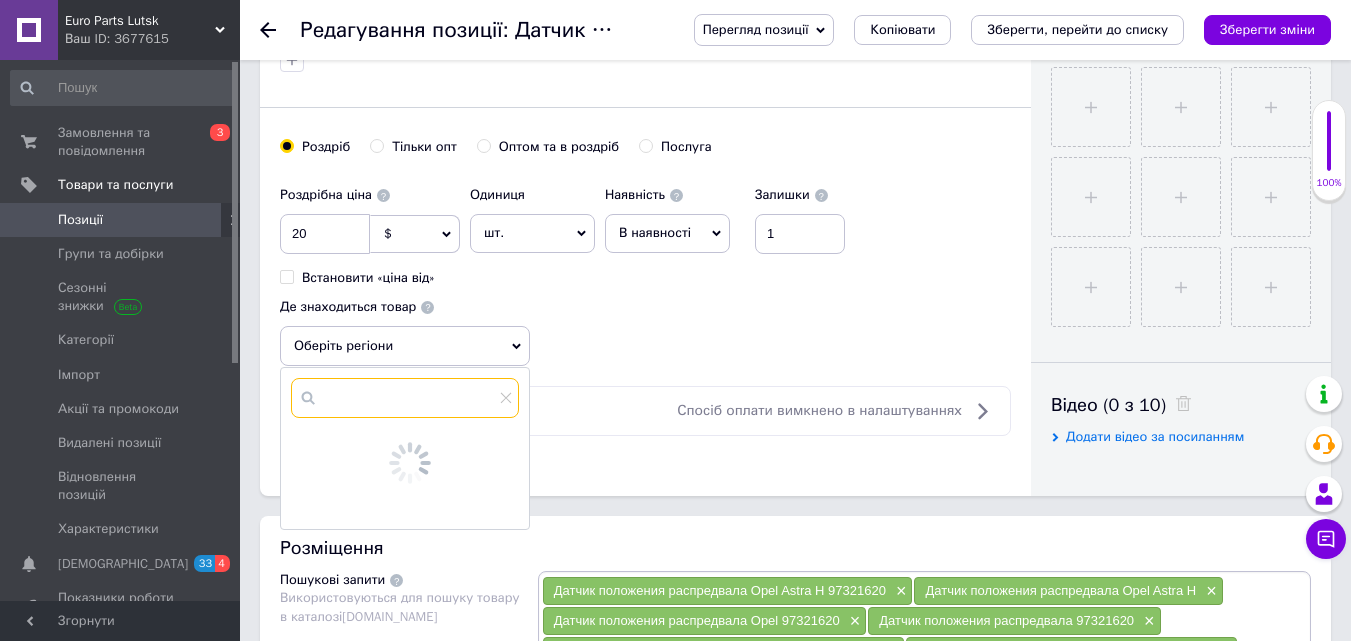 click at bounding box center [405, 398] 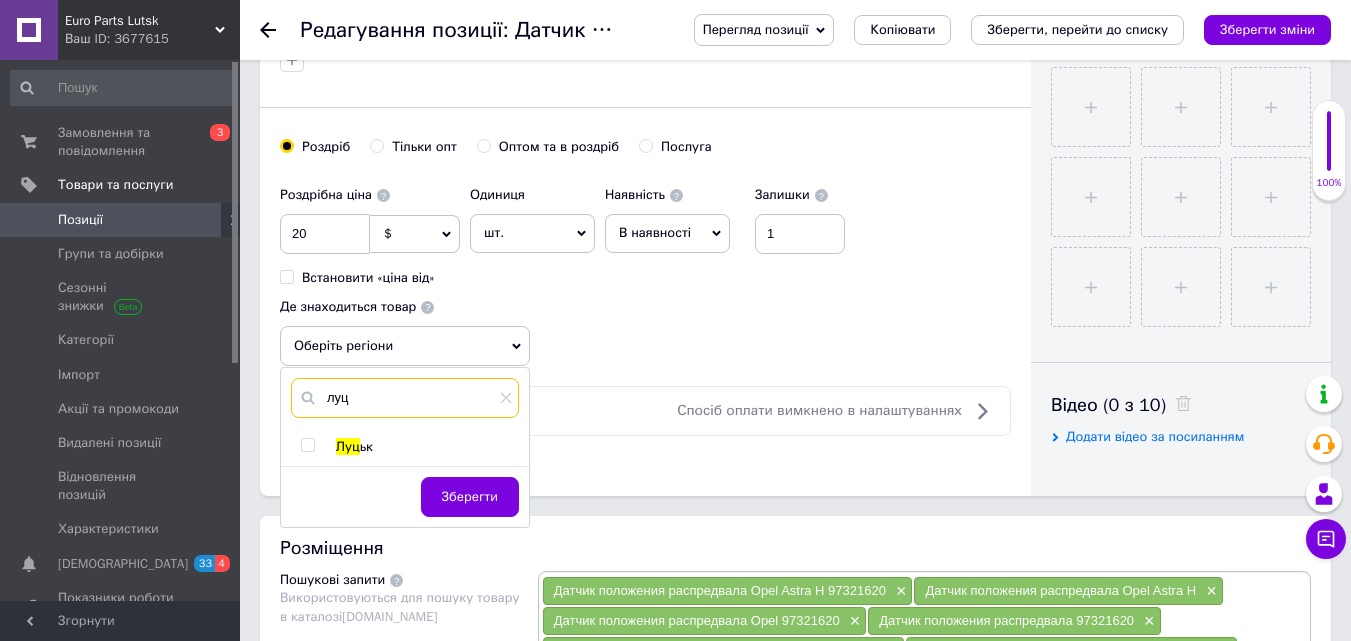 type on "луц" 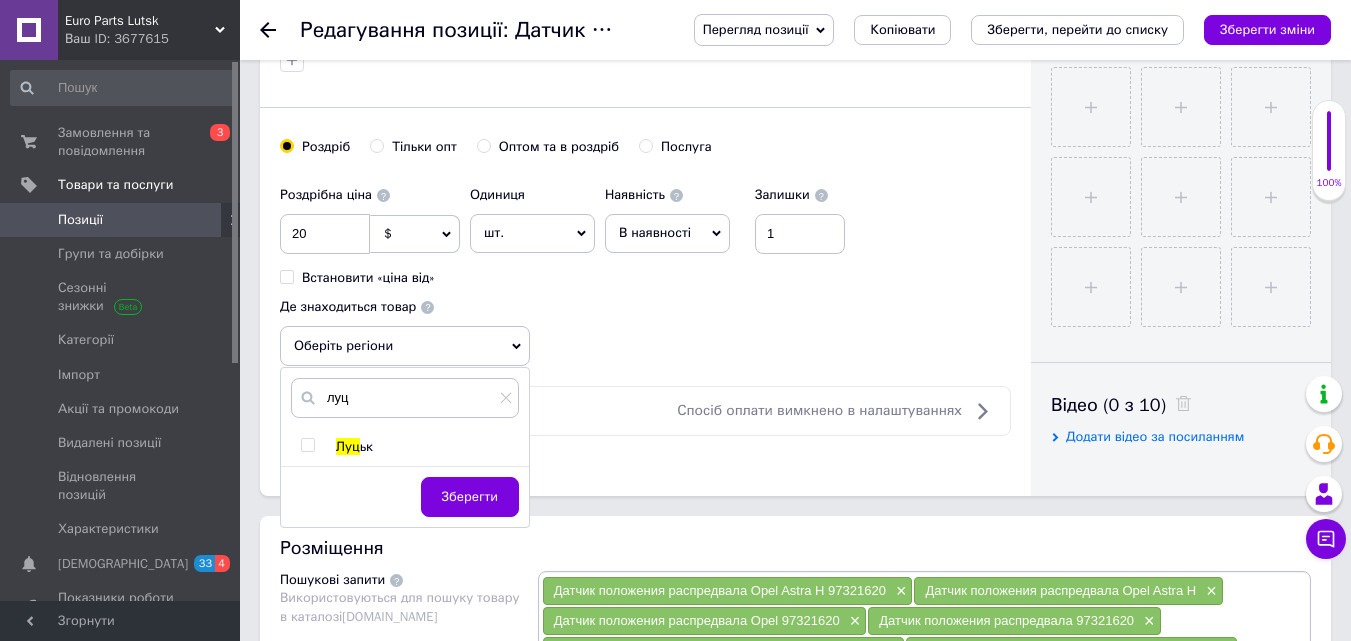 click at bounding box center [307, 445] 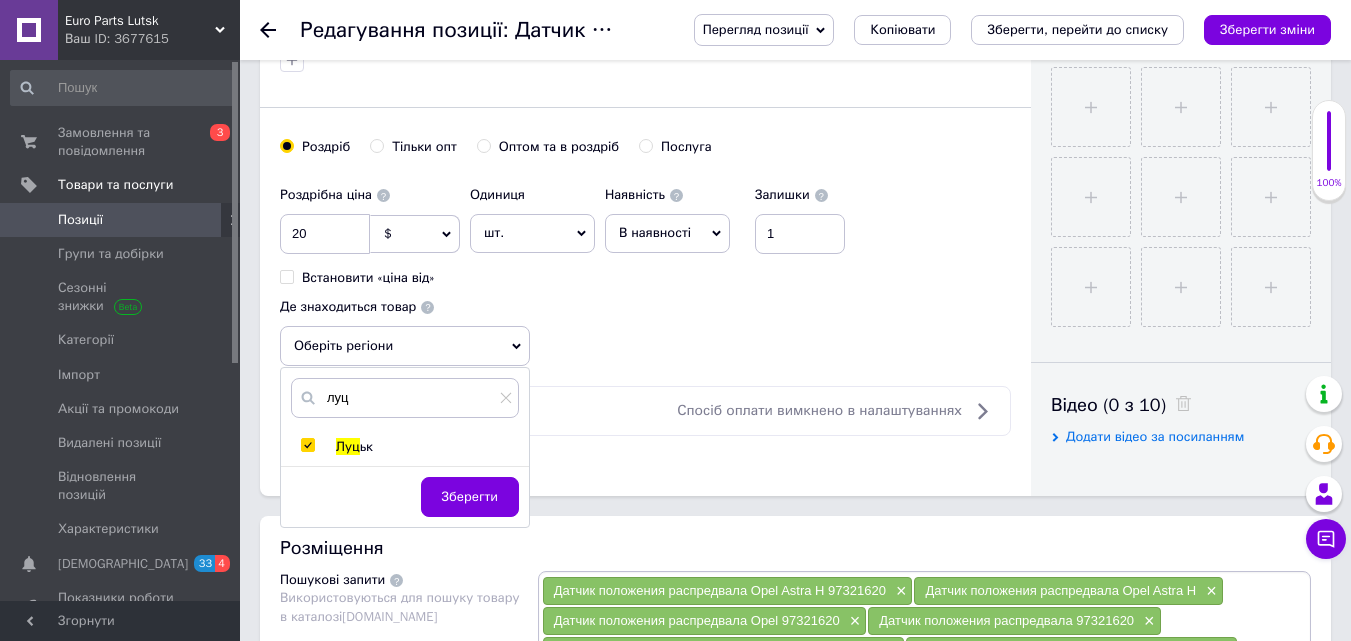 checkbox on "true" 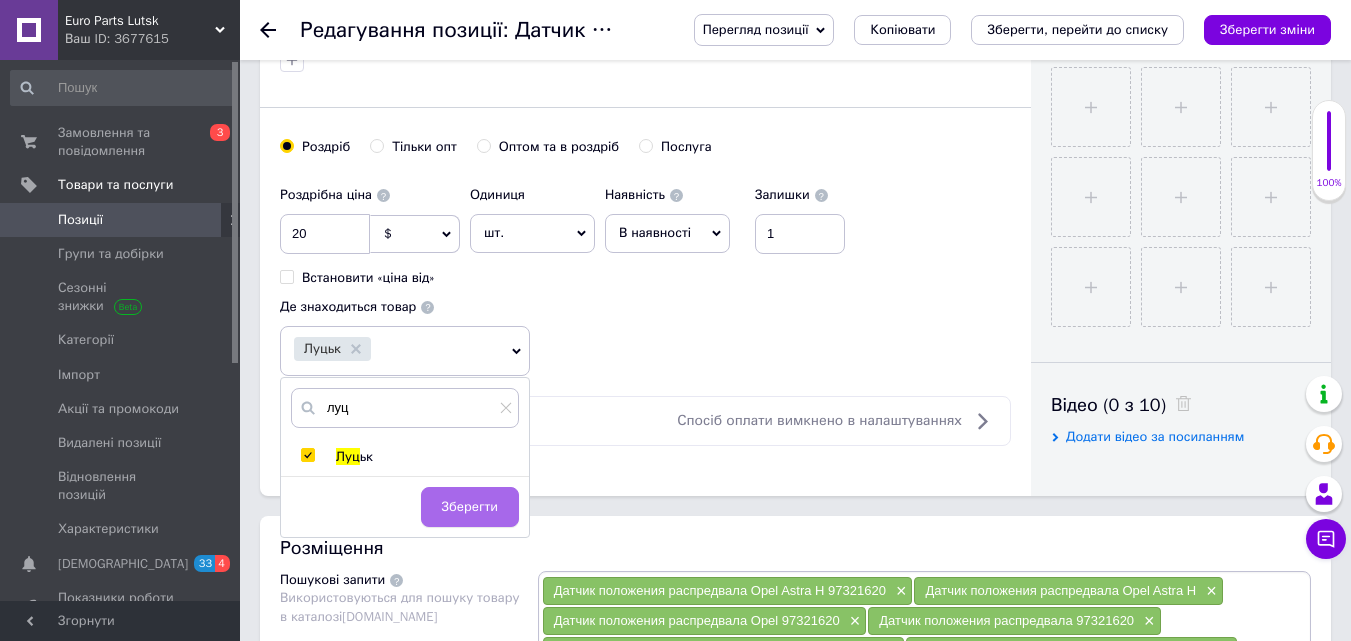 click on "Зберегти" at bounding box center [470, 507] 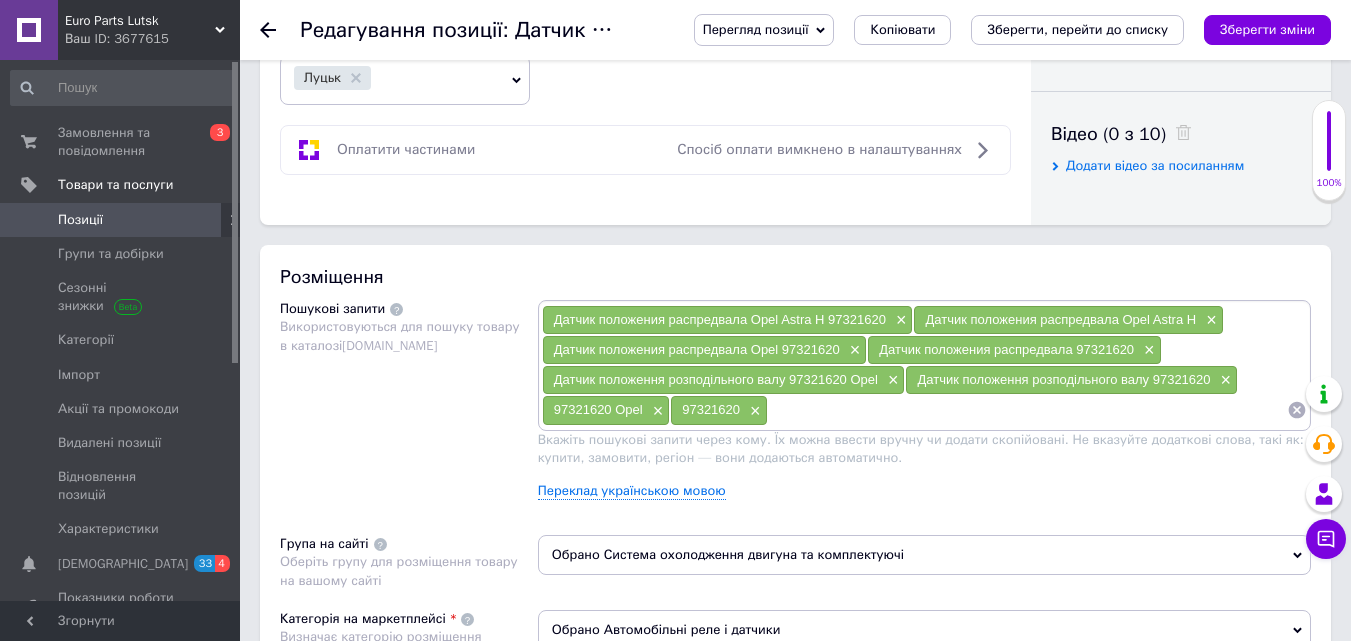scroll, scrollTop: 1100, scrollLeft: 0, axis: vertical 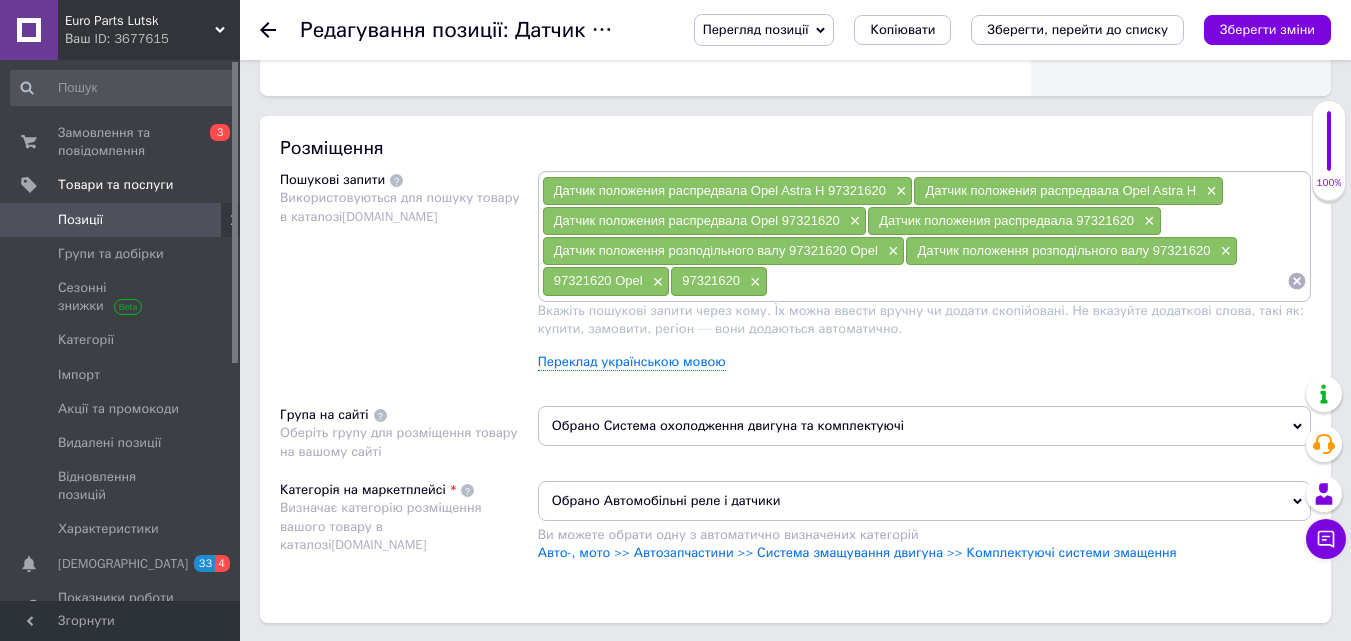 click 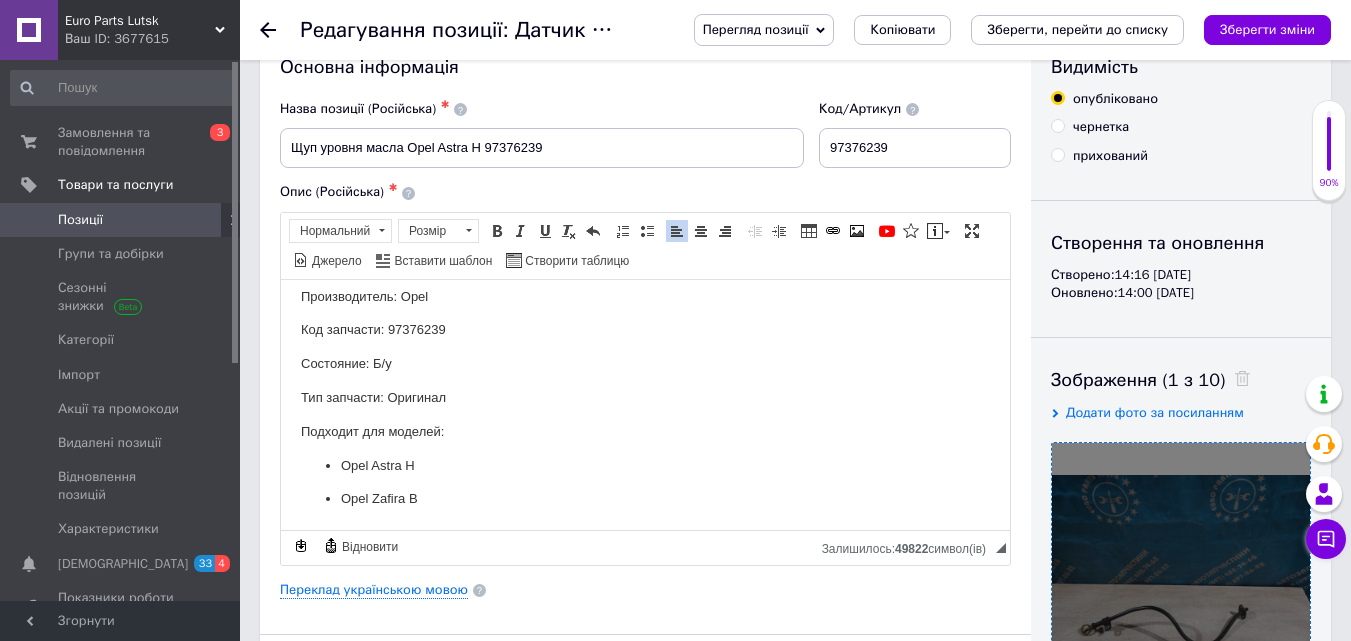 scroll, scrollTop: 0, scrollLeft: 0, axis: both 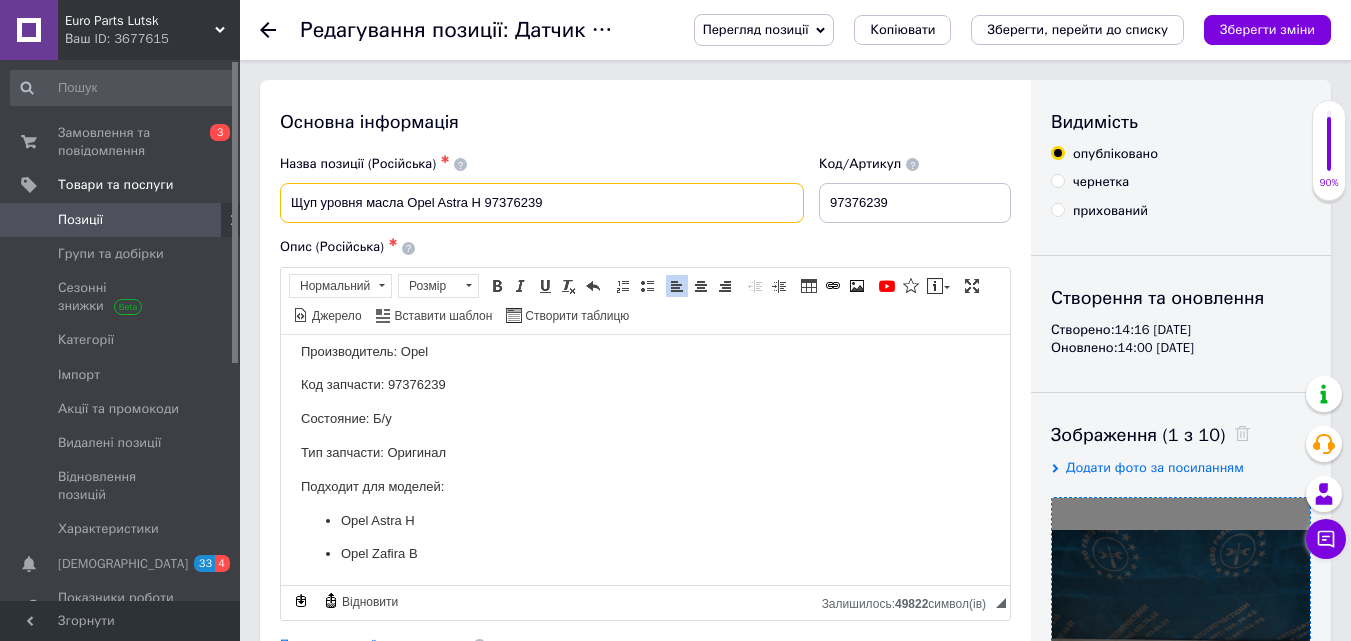 drag, startPoint x: 350, startPoint y: 191, endPoint x: 529, endPoint y: 213, distance: 180.3469 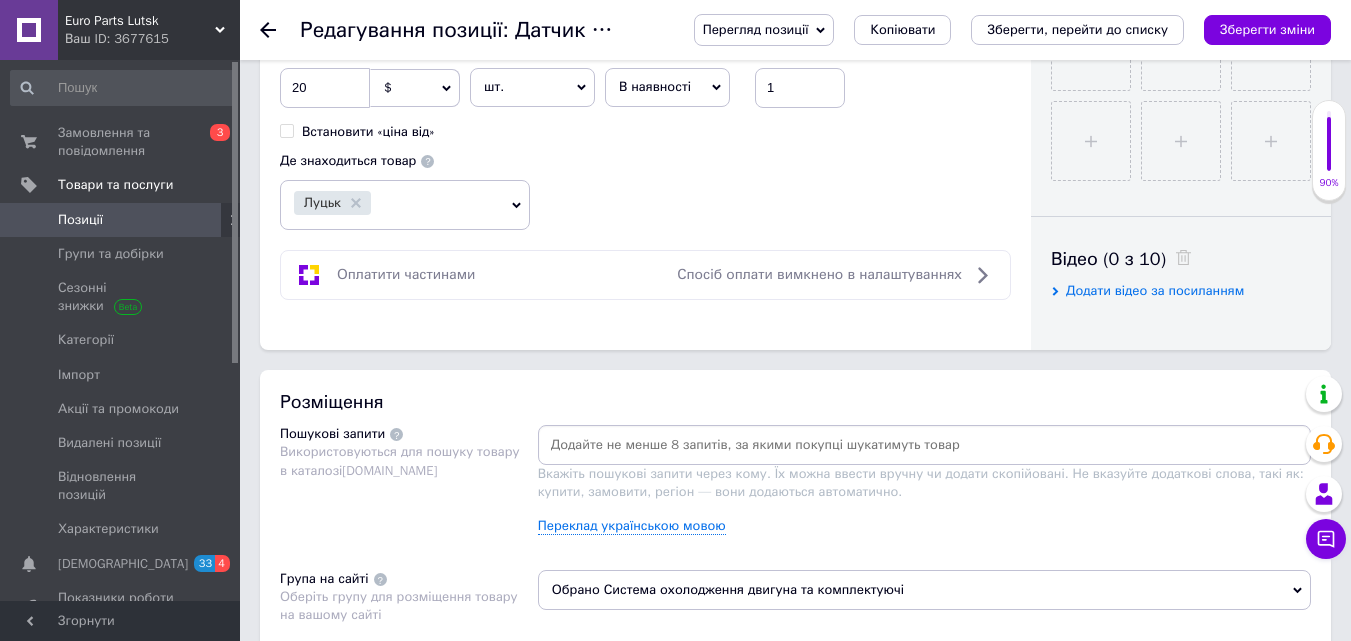 scroll, scrollTop: 1000, scrollLeft: 0, axis: vertical 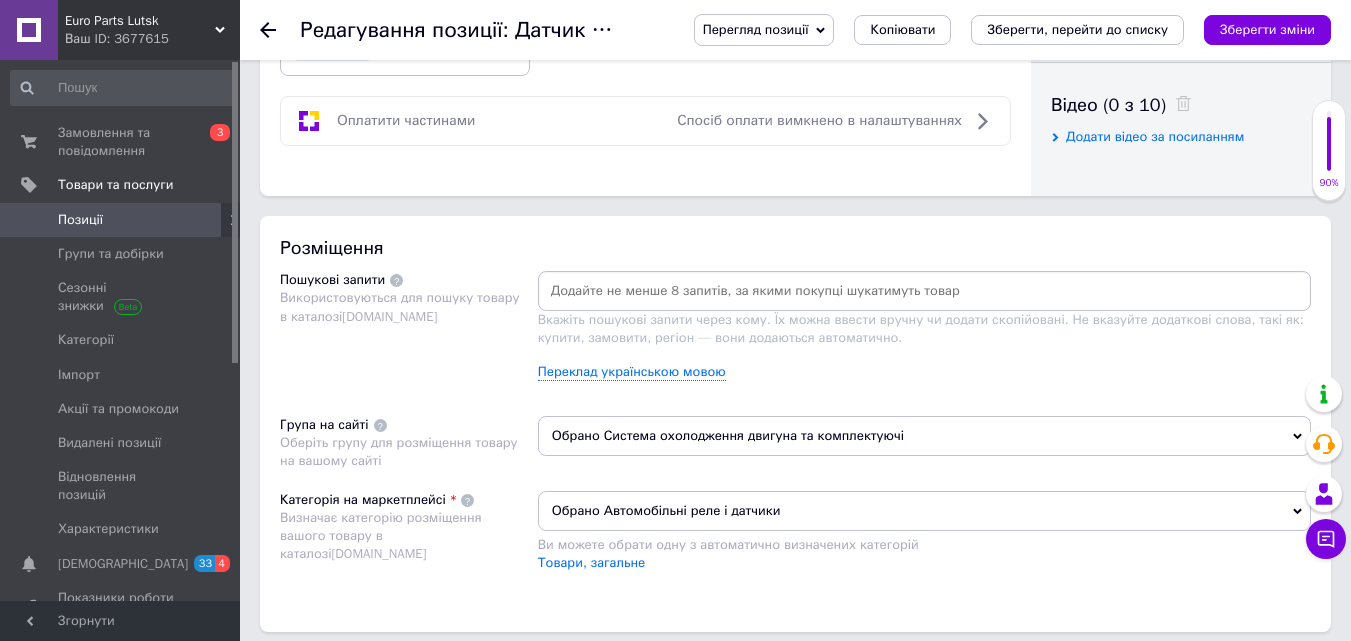 click at bounding box center [924, 291] 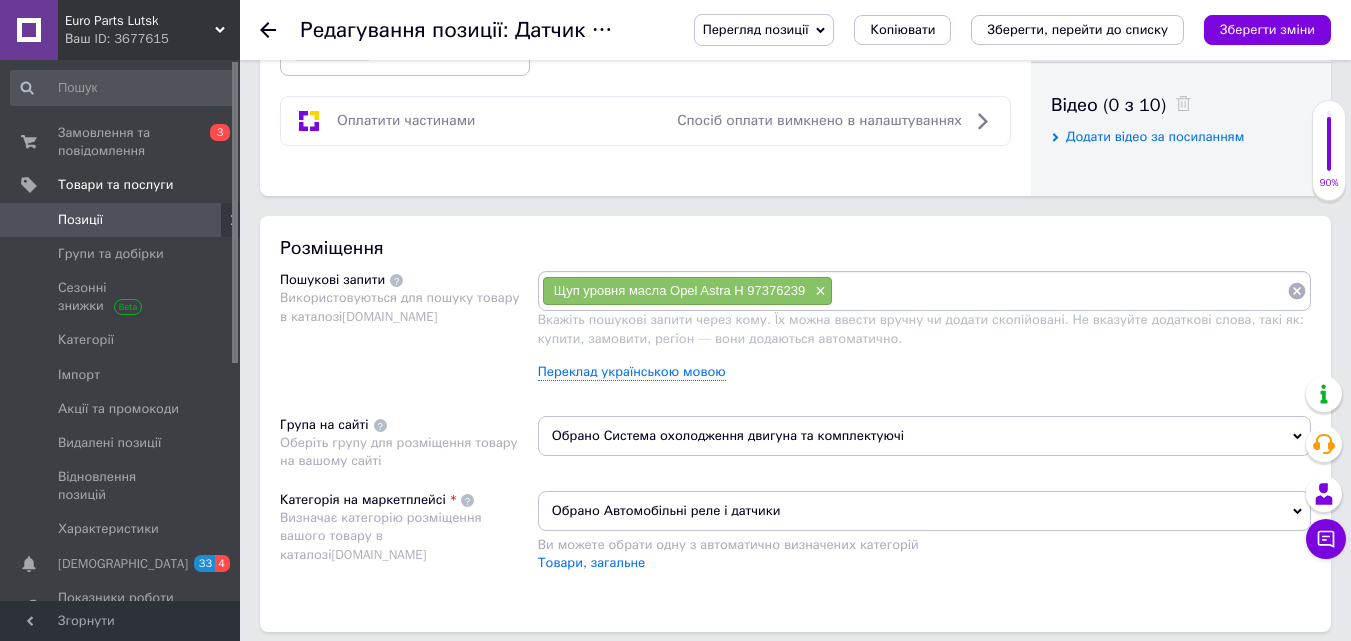 paste on "Щуп уровня масла Opel Astra H 97376239" 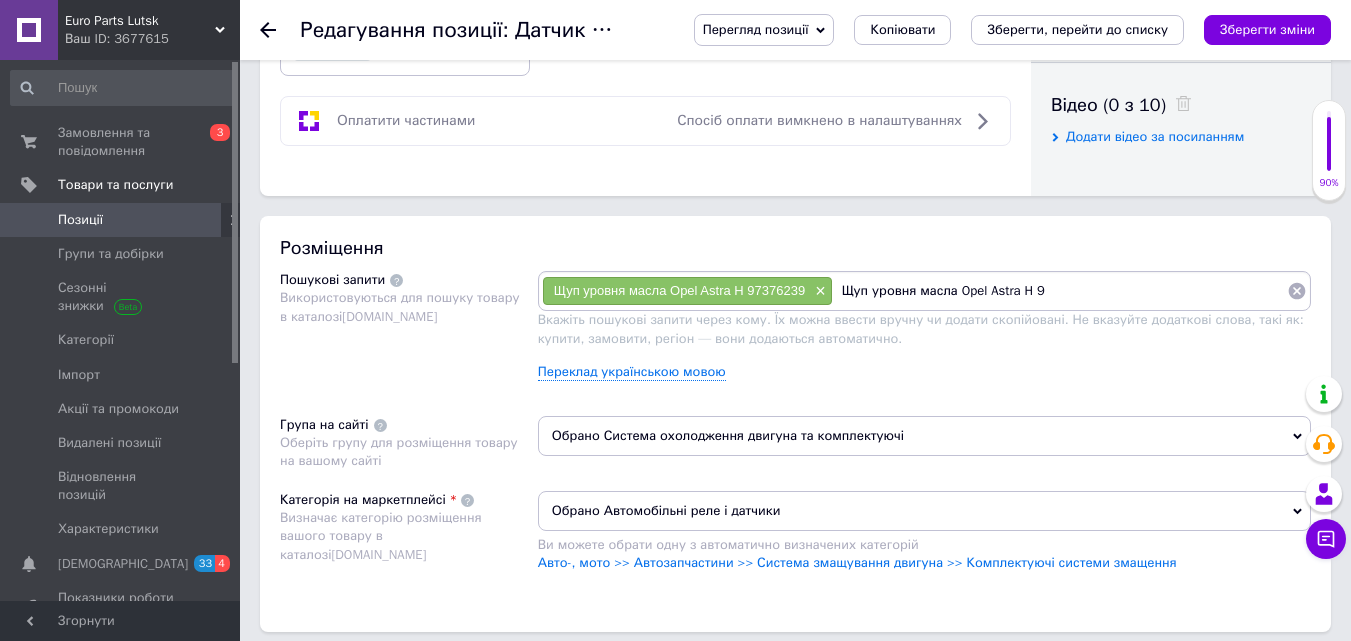 type on "Щуп уровня масла Opel Astra H" 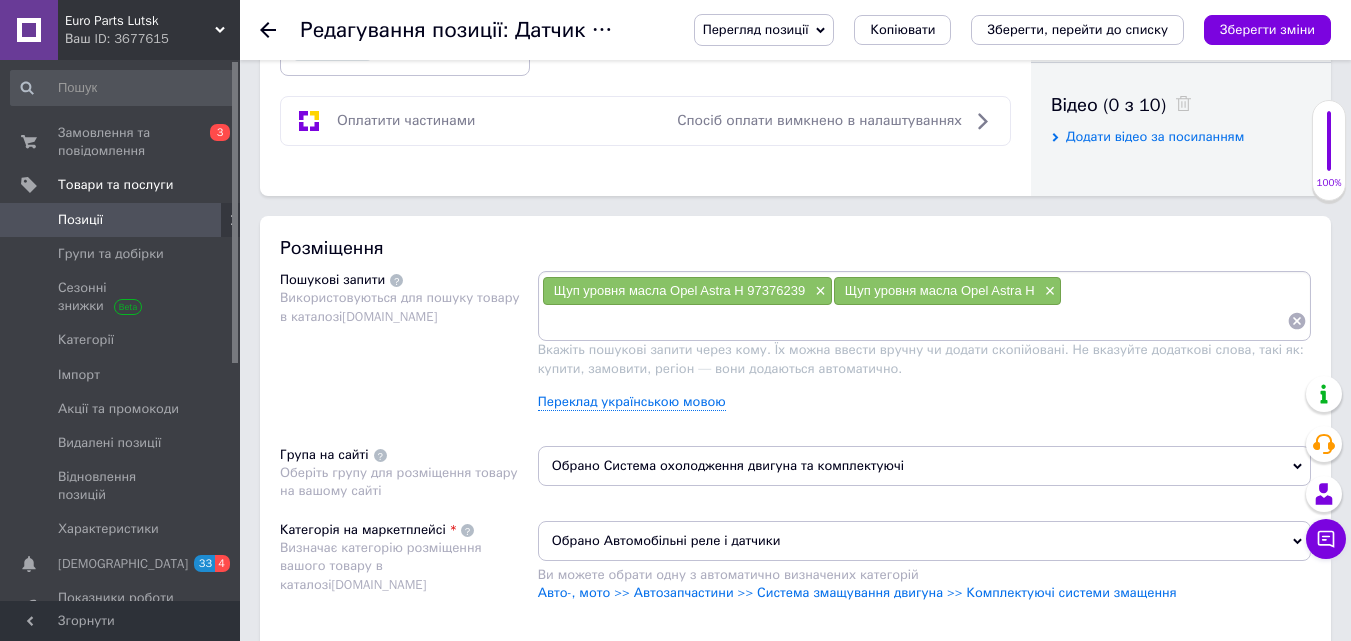 paste on "Щуп уровня масла Opel Astra H 97376239" 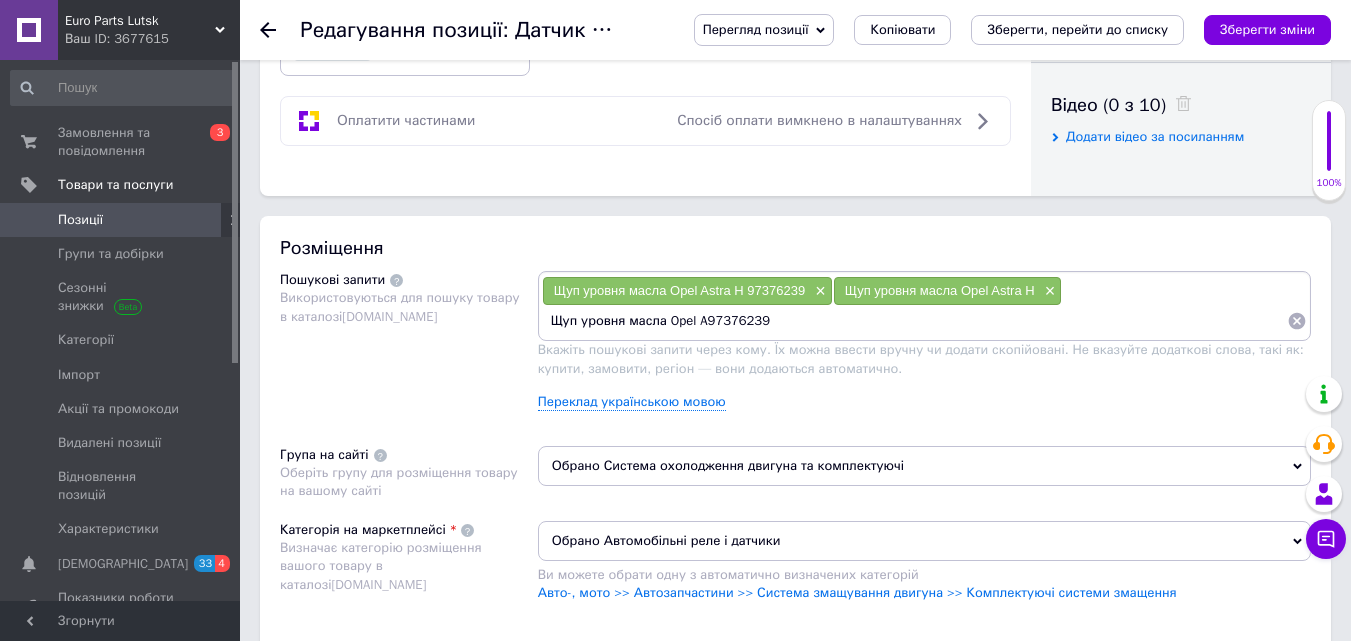 type on "Щуп уровня масла Opel 97376239" 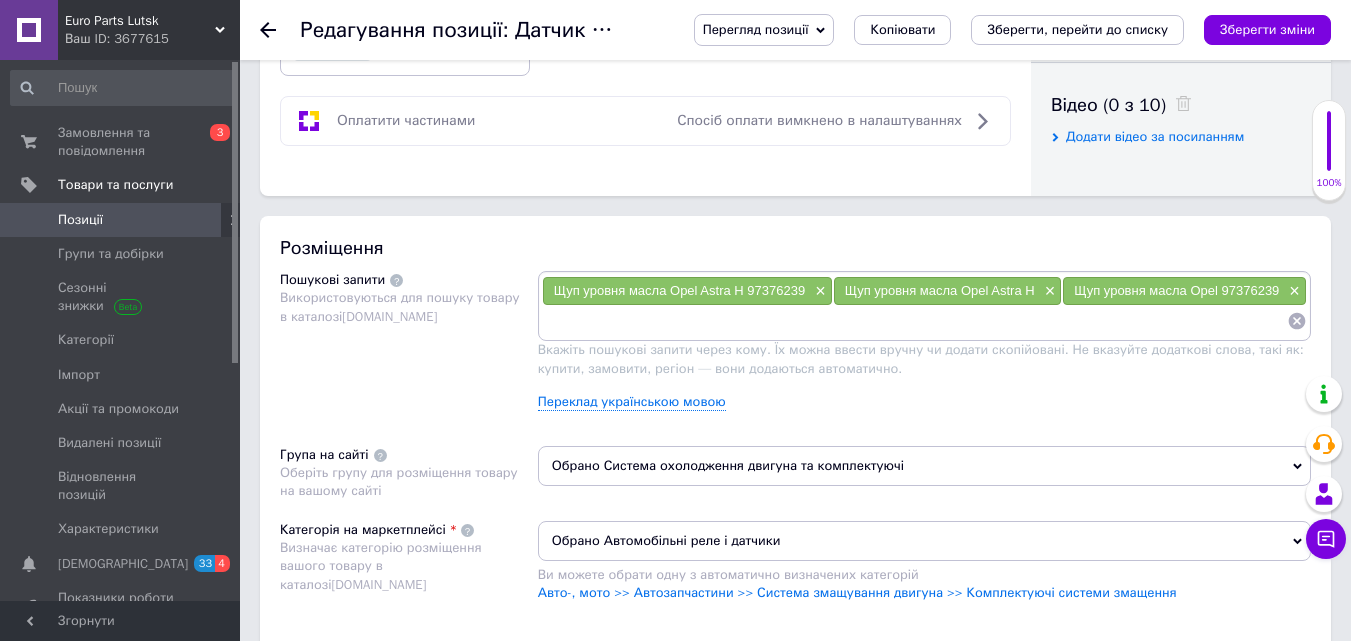 paste on "Щуп уровня масла Opel Astra H 97376239" 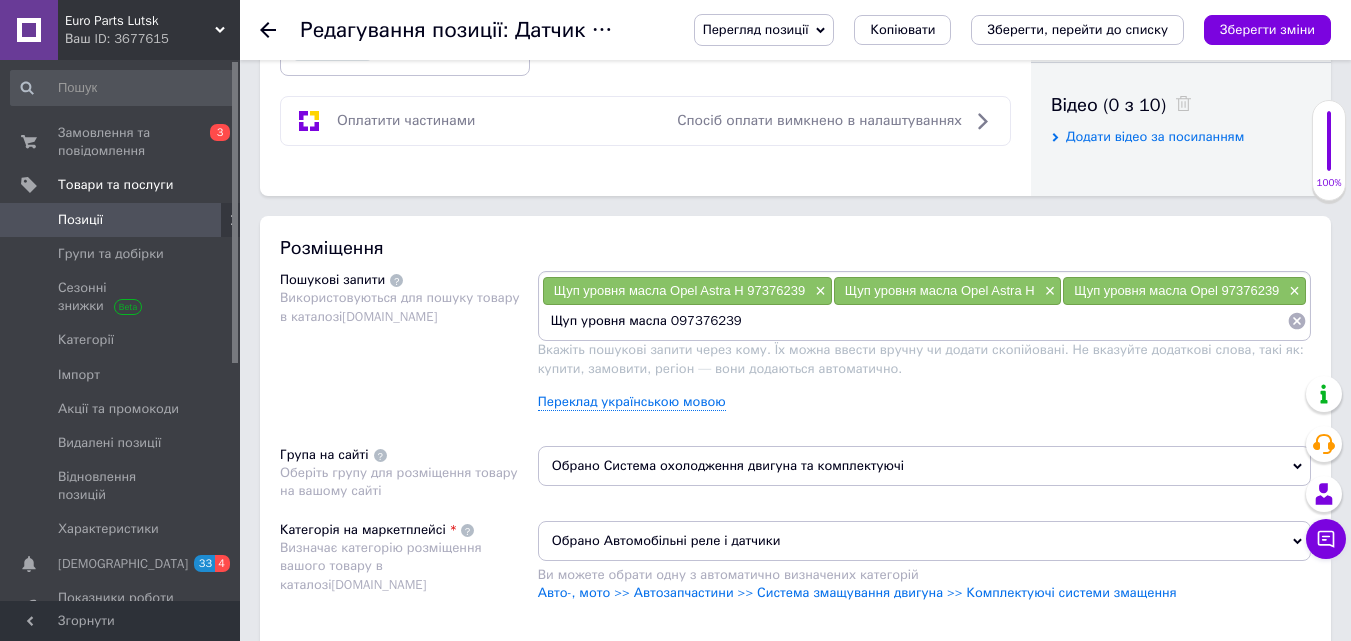 type on "Щуп уровня масла 97376239" 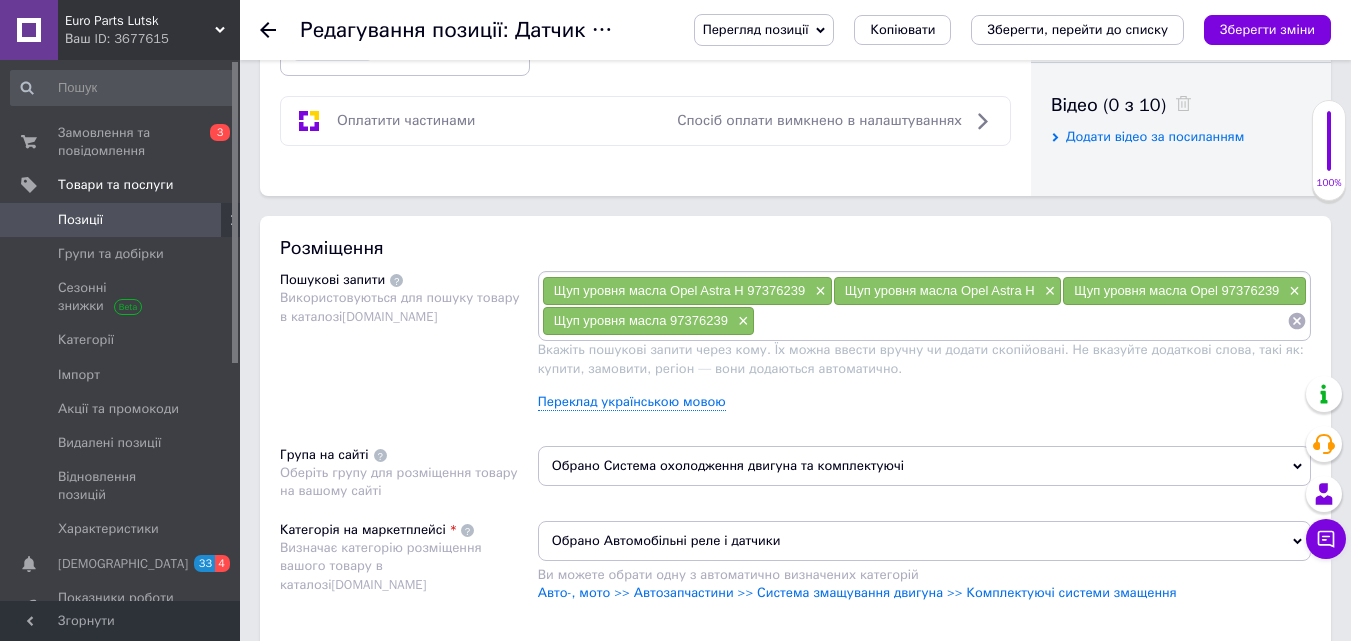paste on "Щуп рівня мастила" 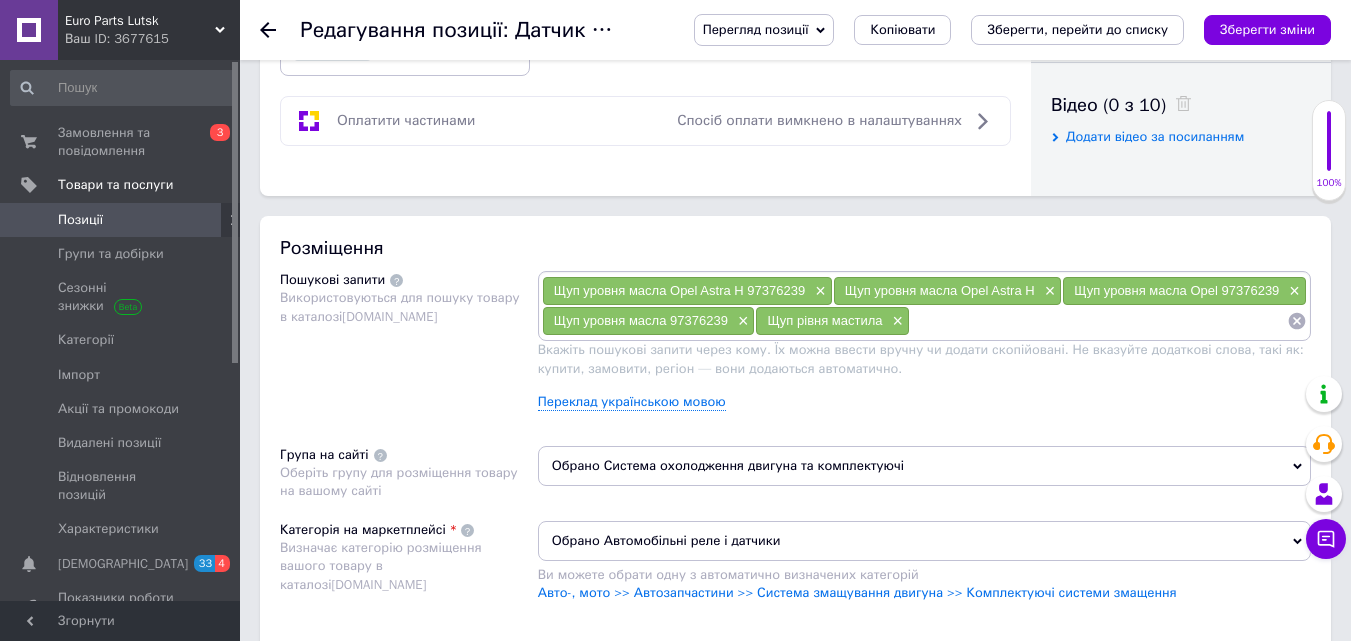 paste on "Щуп рівня мастила" 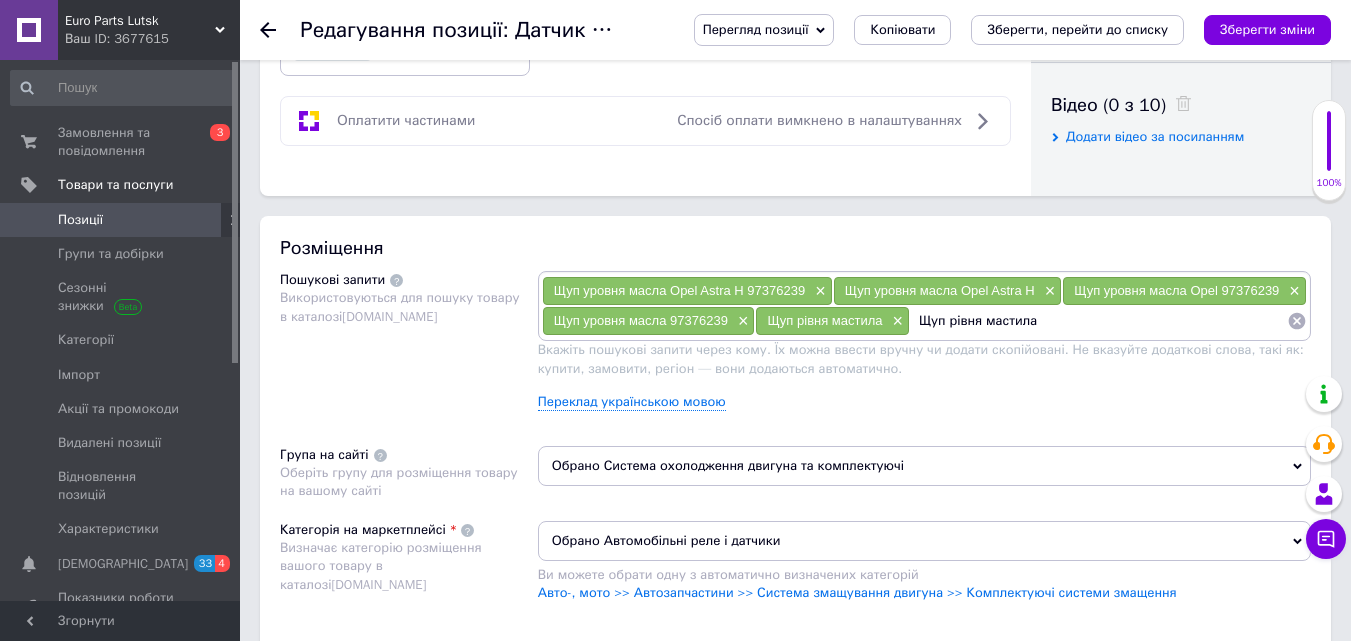 paste on "97376239 Opel" 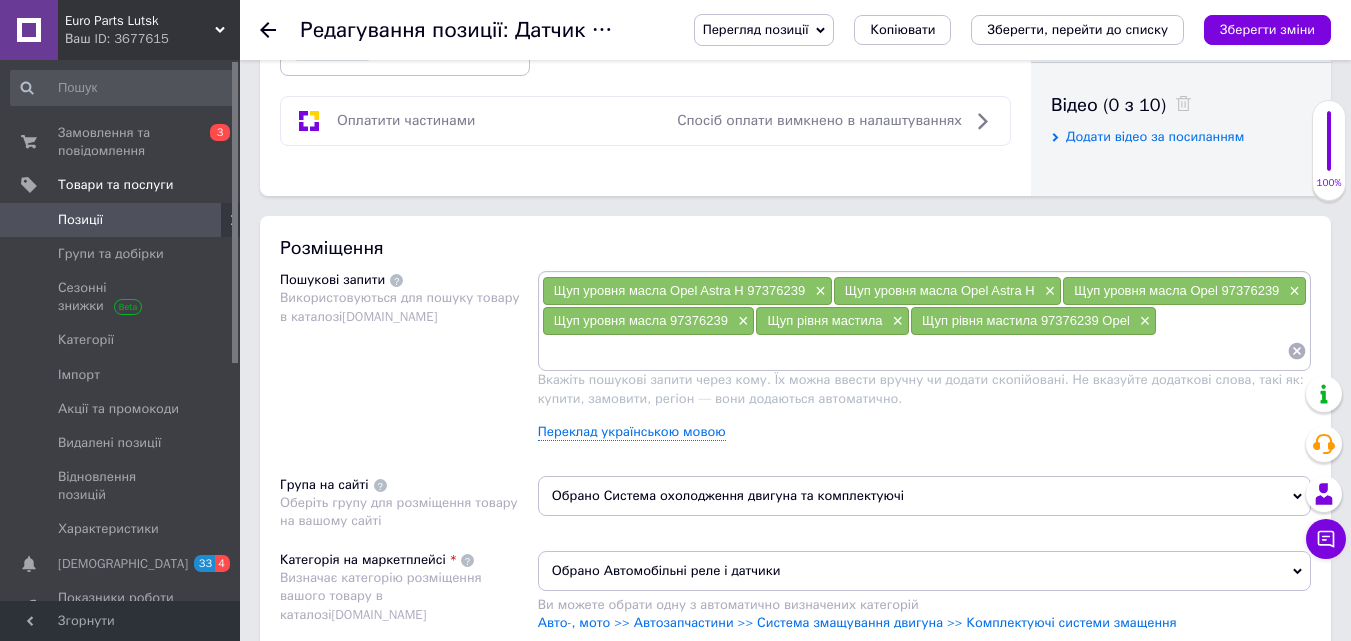 paste on "97376239 Opel" 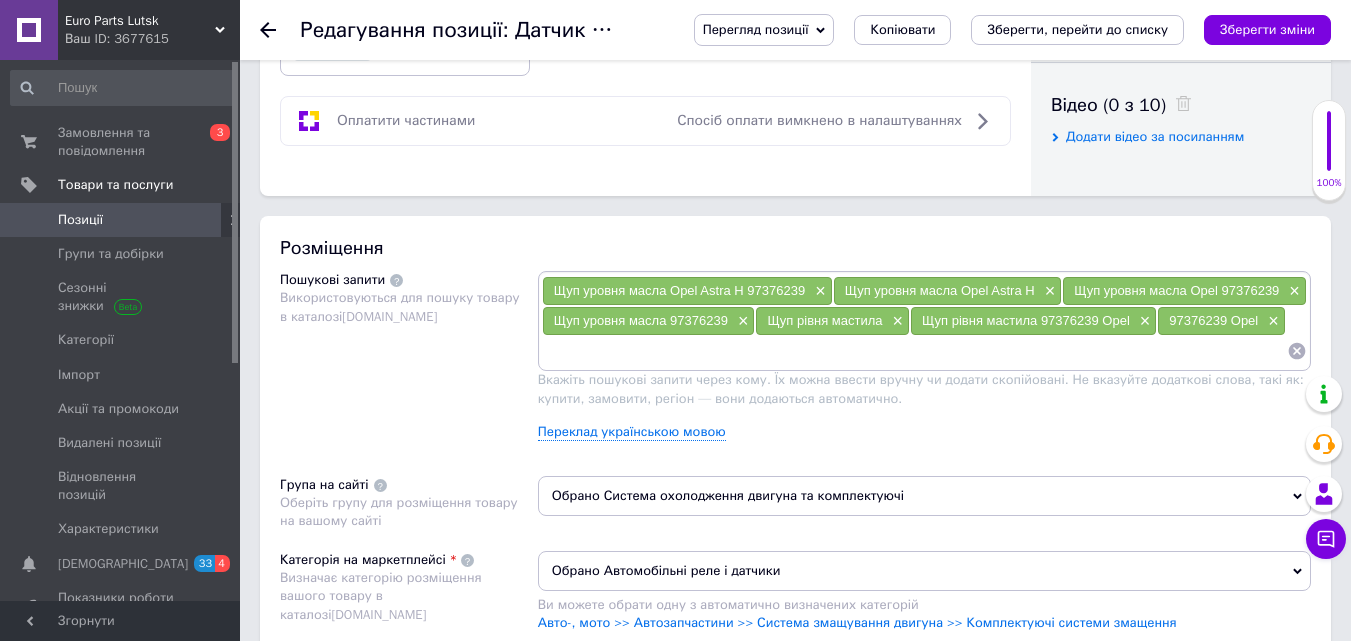 paste on "97376239 Opel" 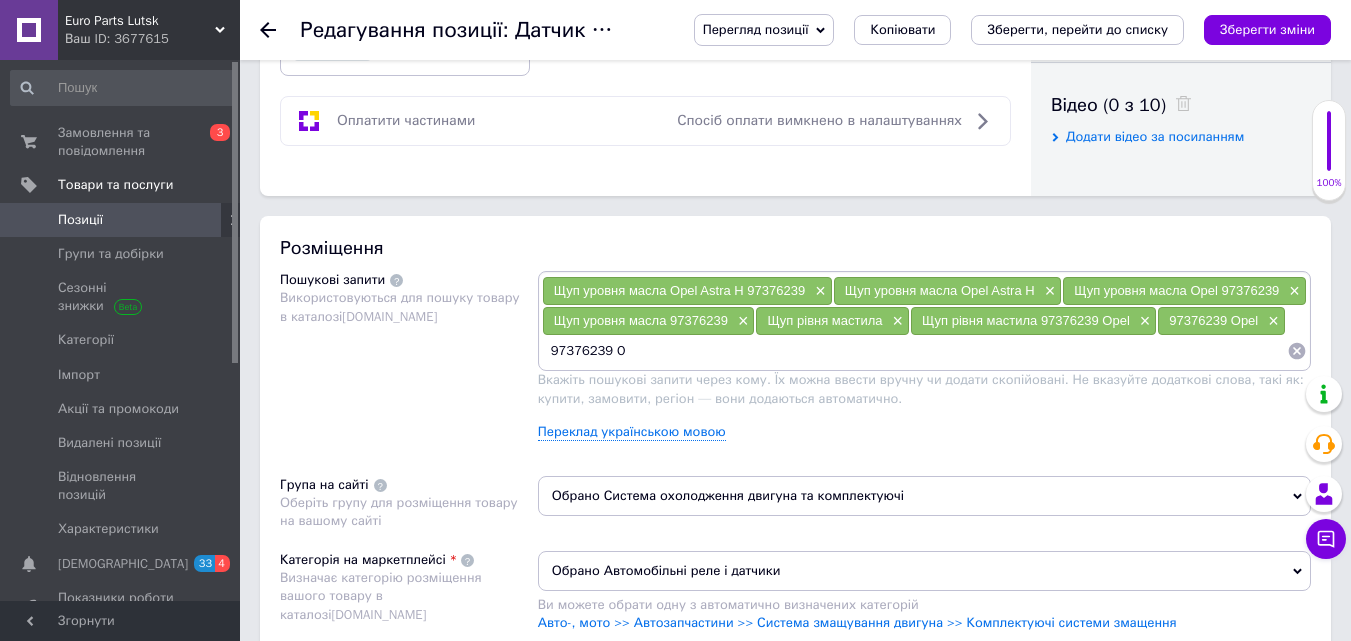 type on "97376239" 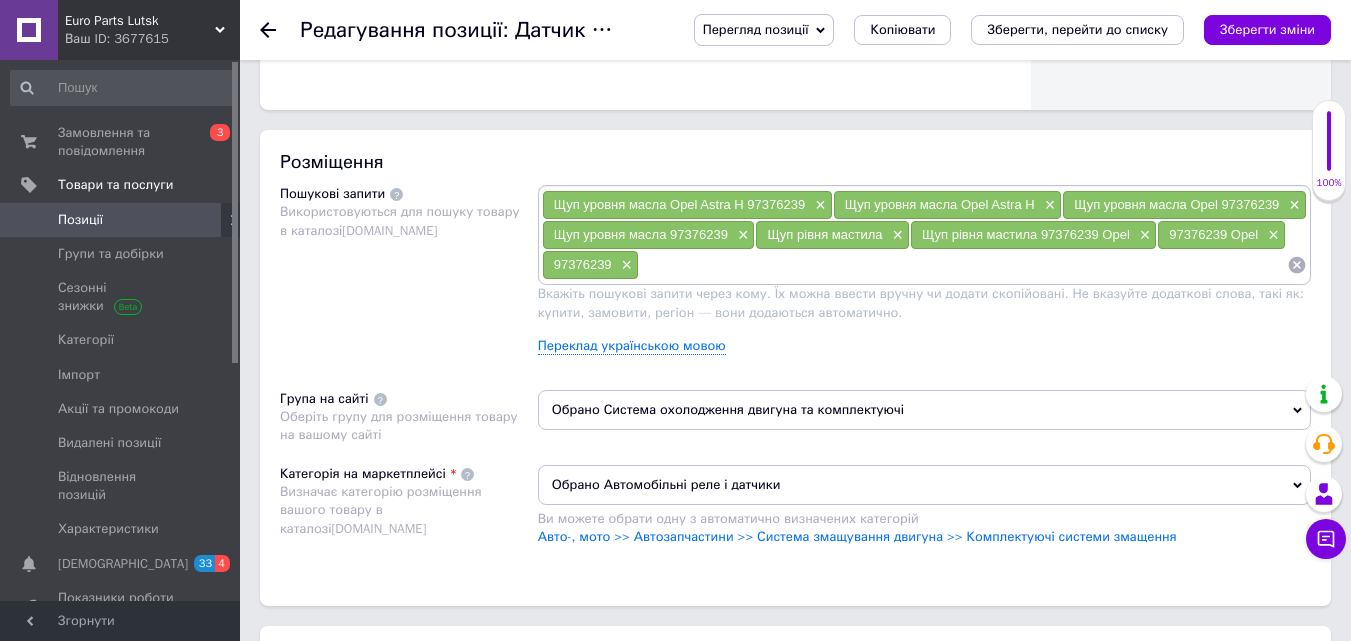 scroll, scrollTop: 1200, scrollLeft: 0, axis: vertical 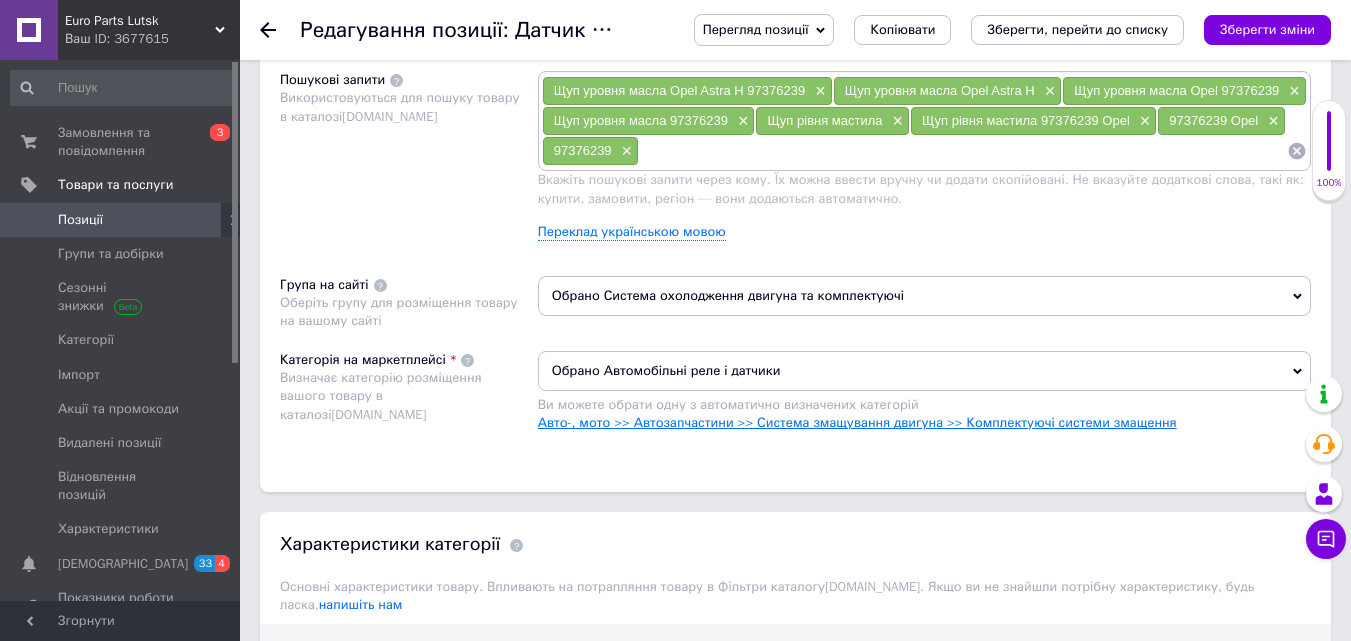 type 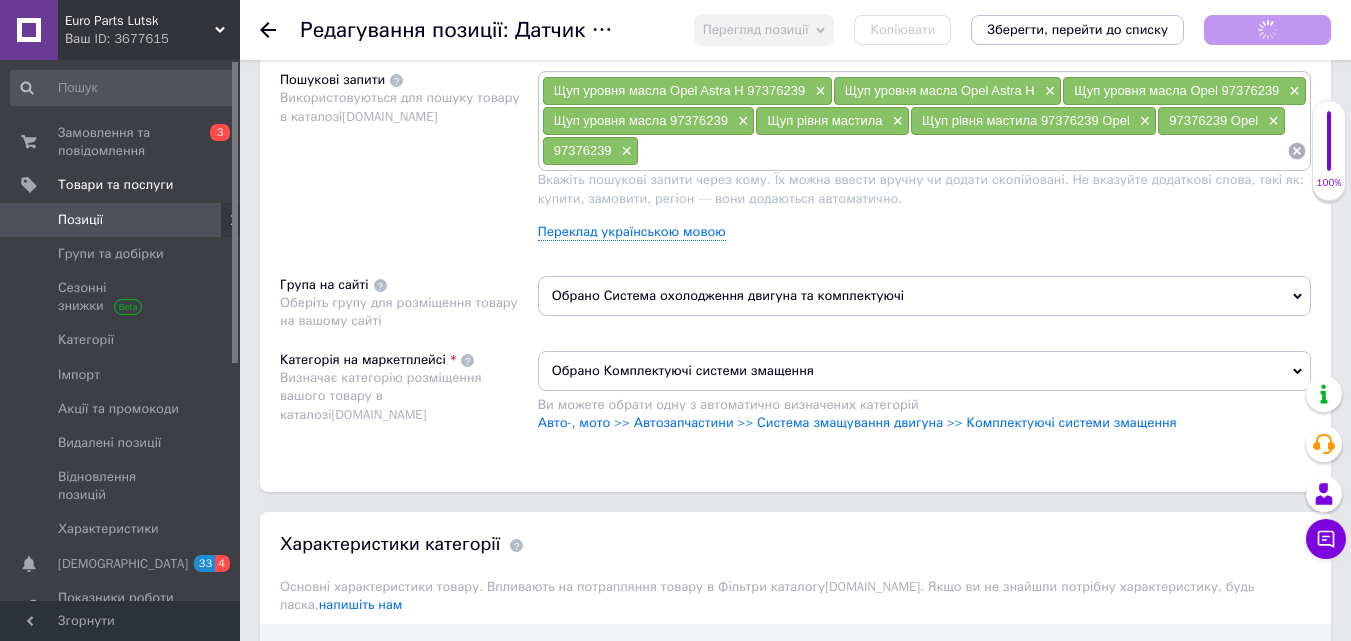 click on "Обрано Система охолодження двигуна та комплектуючі" at bounding box center [924, 296] 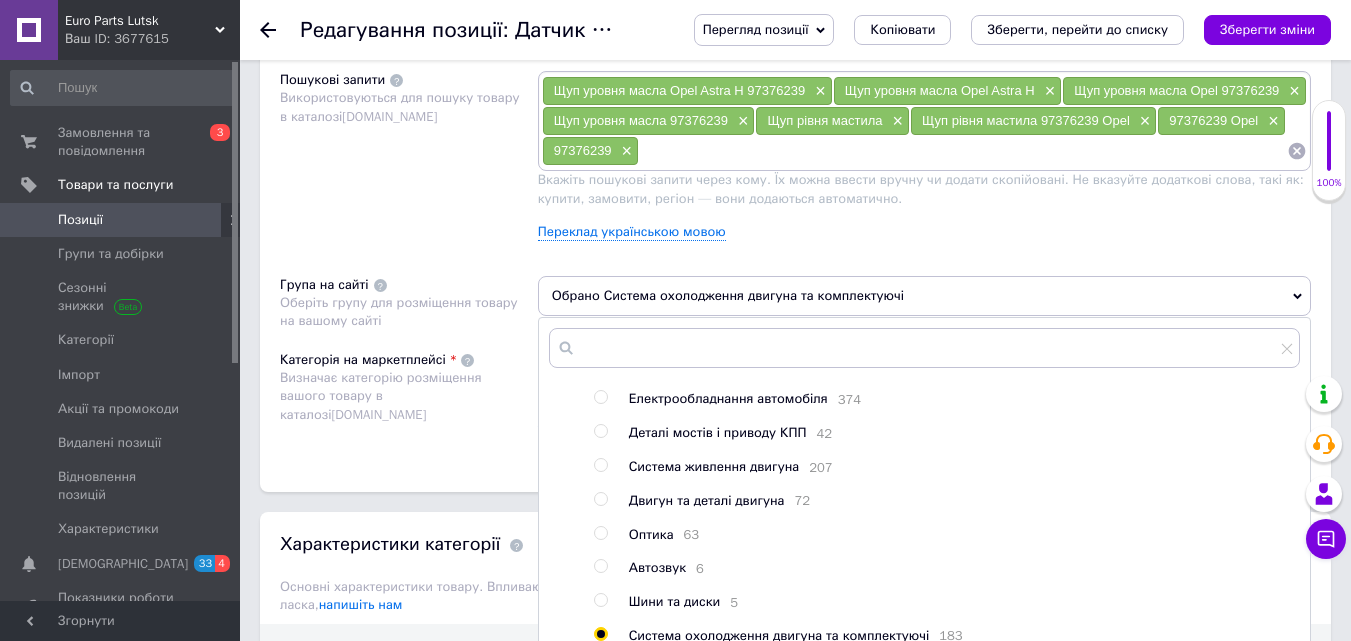 scroll, scrollTop: 241, scrollLeft: 0, axis: vertical 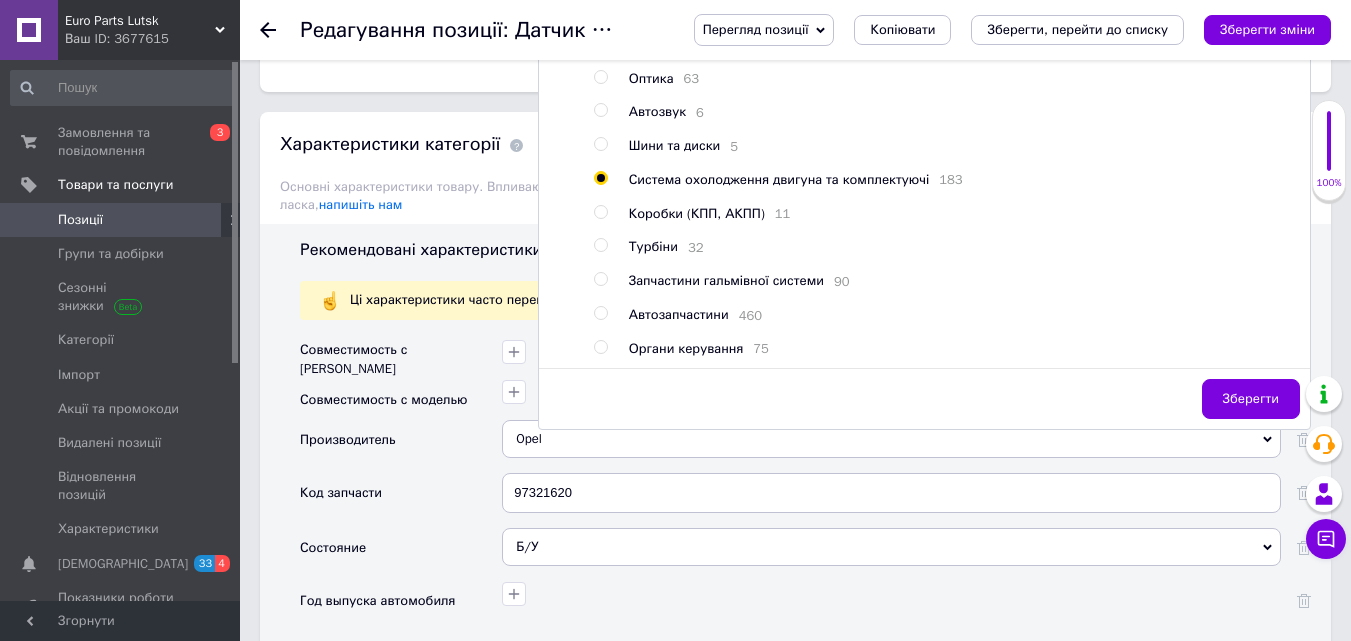 click at bounding box center (600, 313) 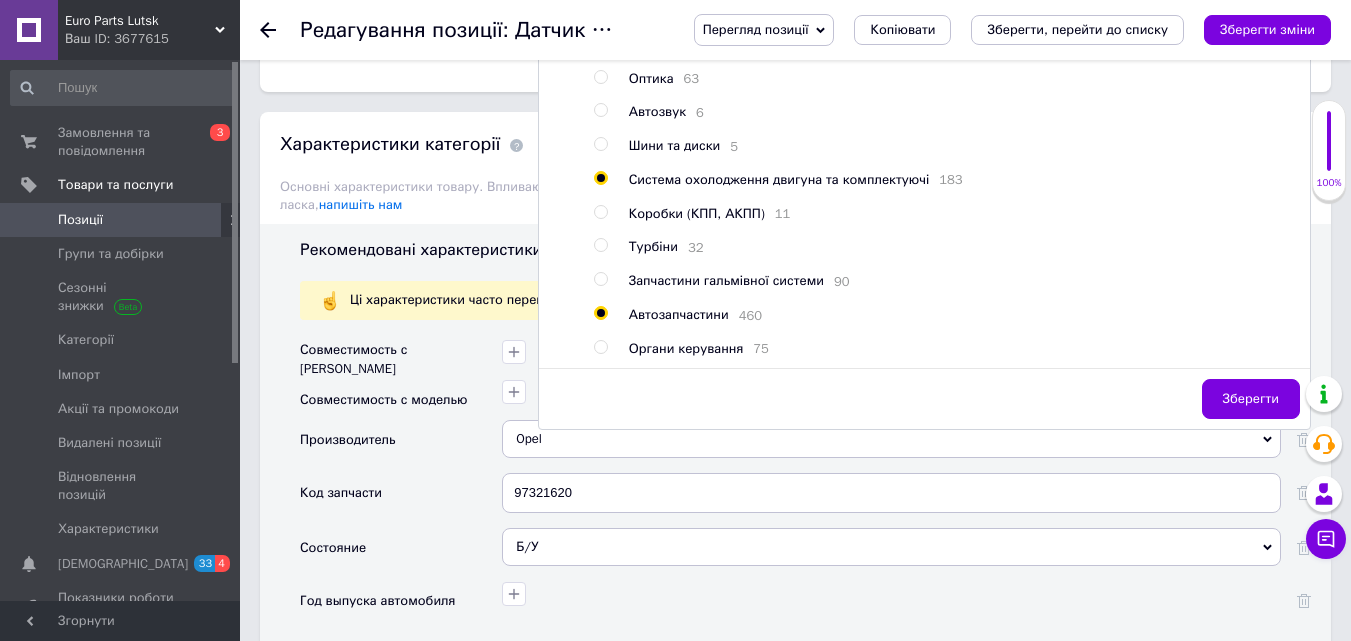 radio on "true" 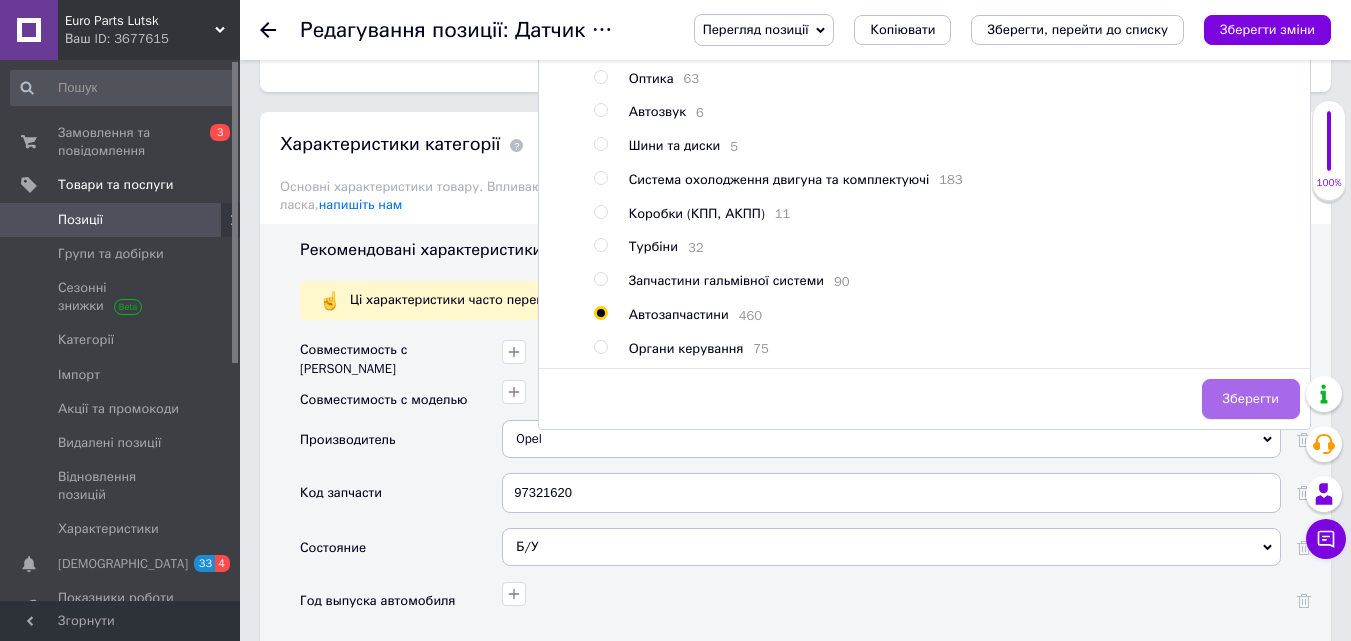 click on "Зберегти" at bounding box center [1251, 399] 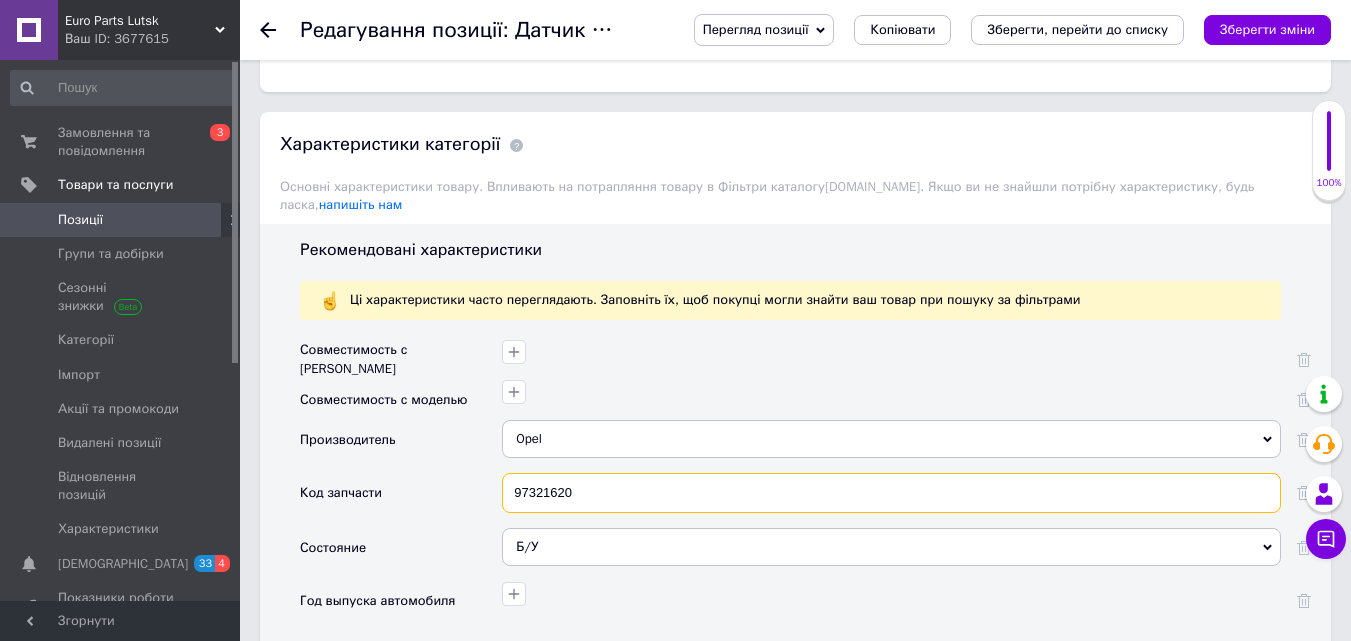 drag, startPoint x: 594, startPoint y: 469, endPoint x: 479, endPoint y: 483, distance: 115.84904 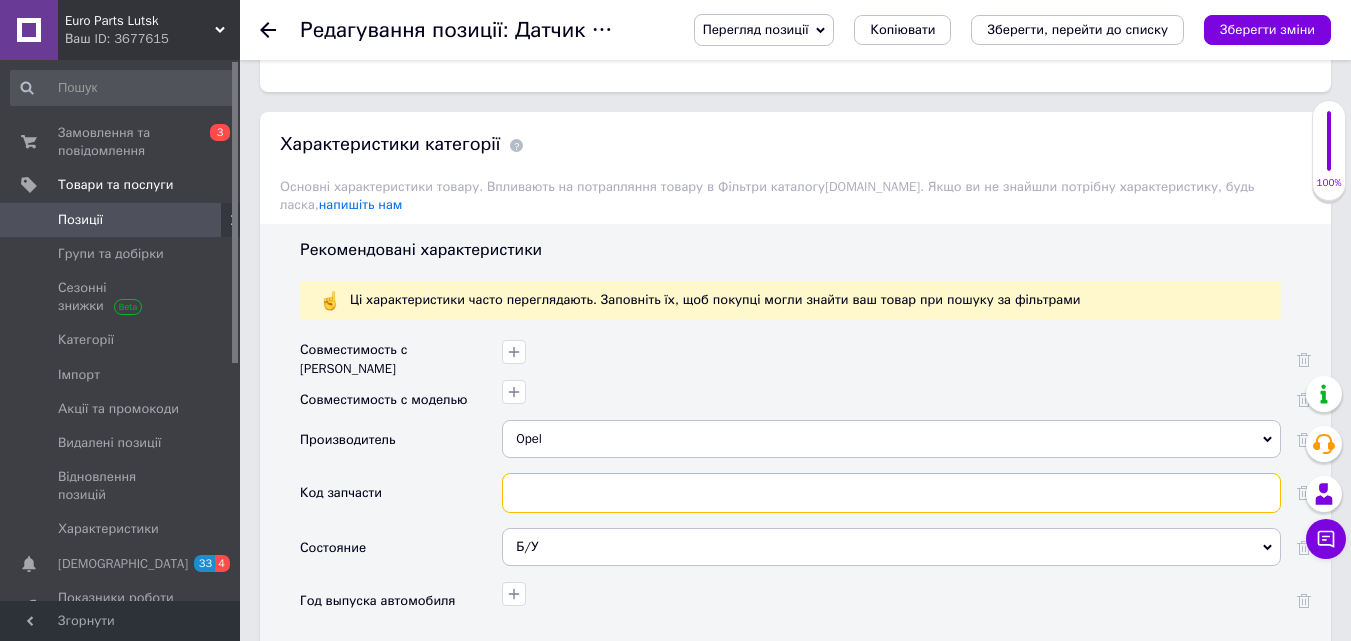 paste on "97376239 Opel" 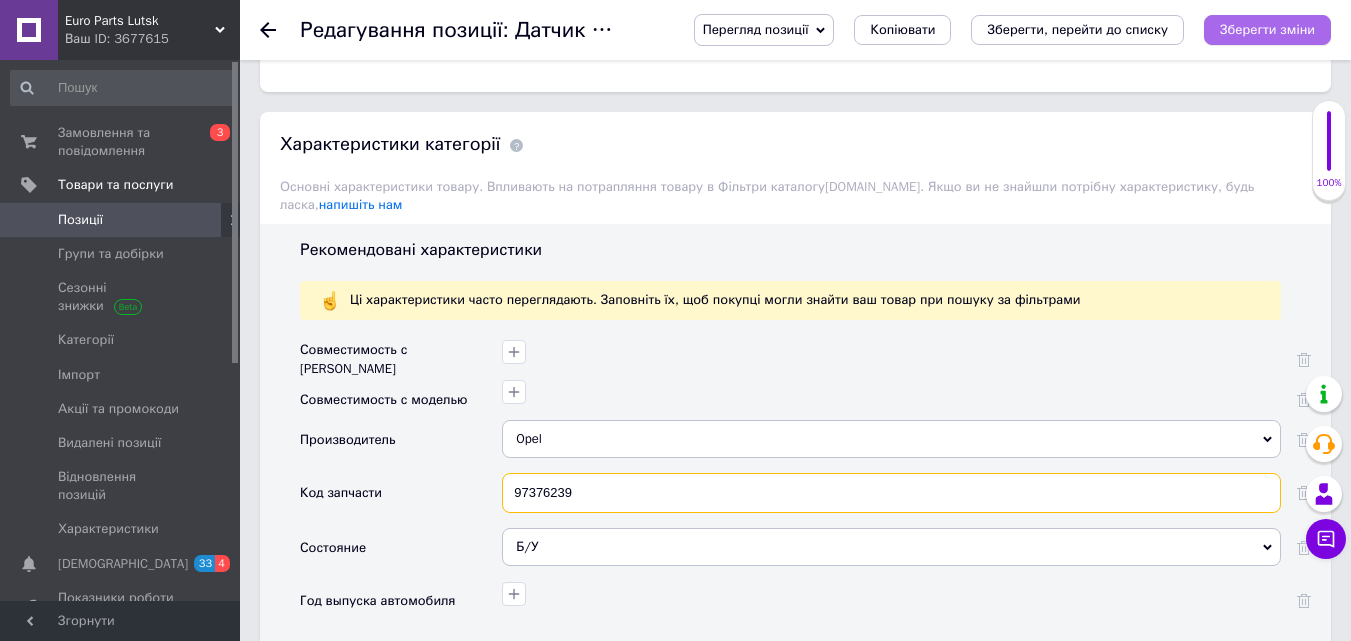 type on "97376239" 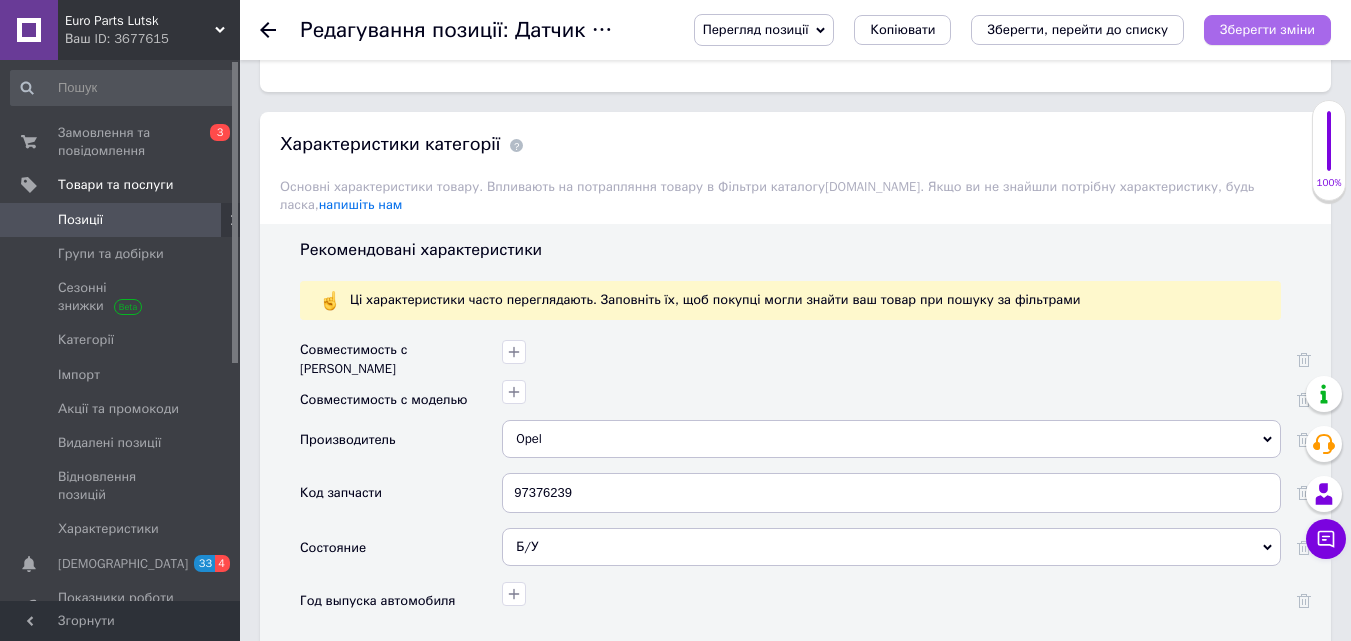 click on "Зберегти зміни" at bounding box center (1267, 29) 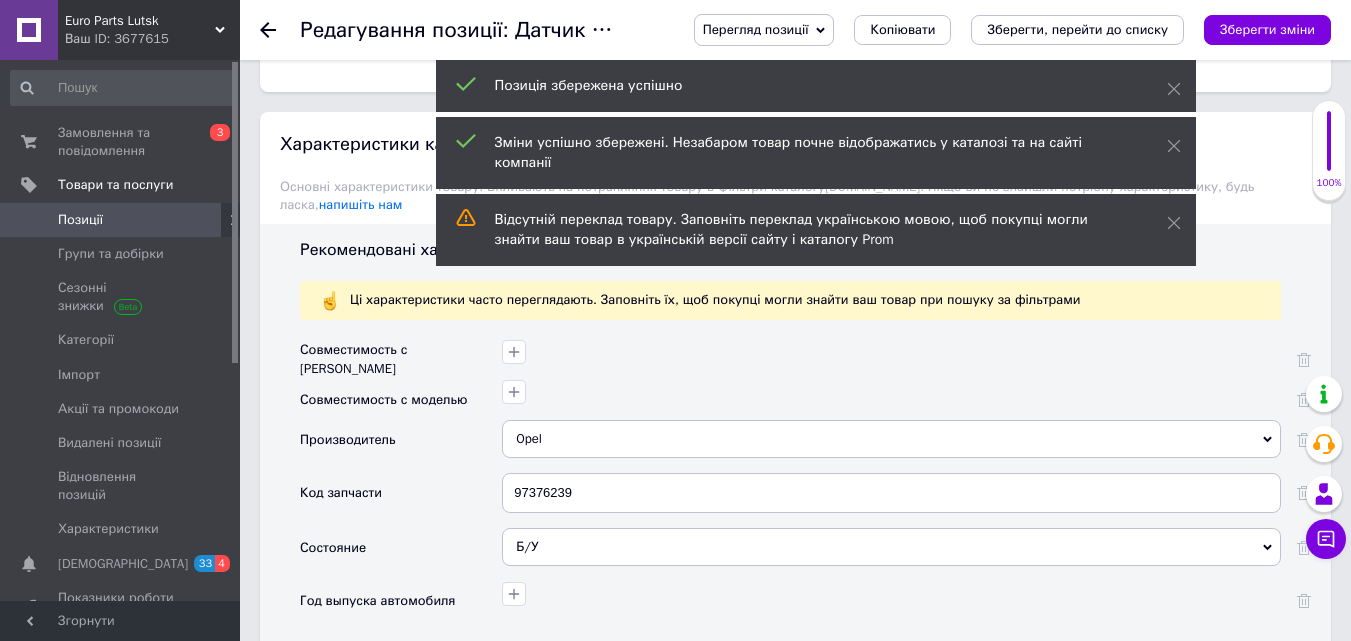 click on "Перегляд позиції" at bounding box center (756, 29) 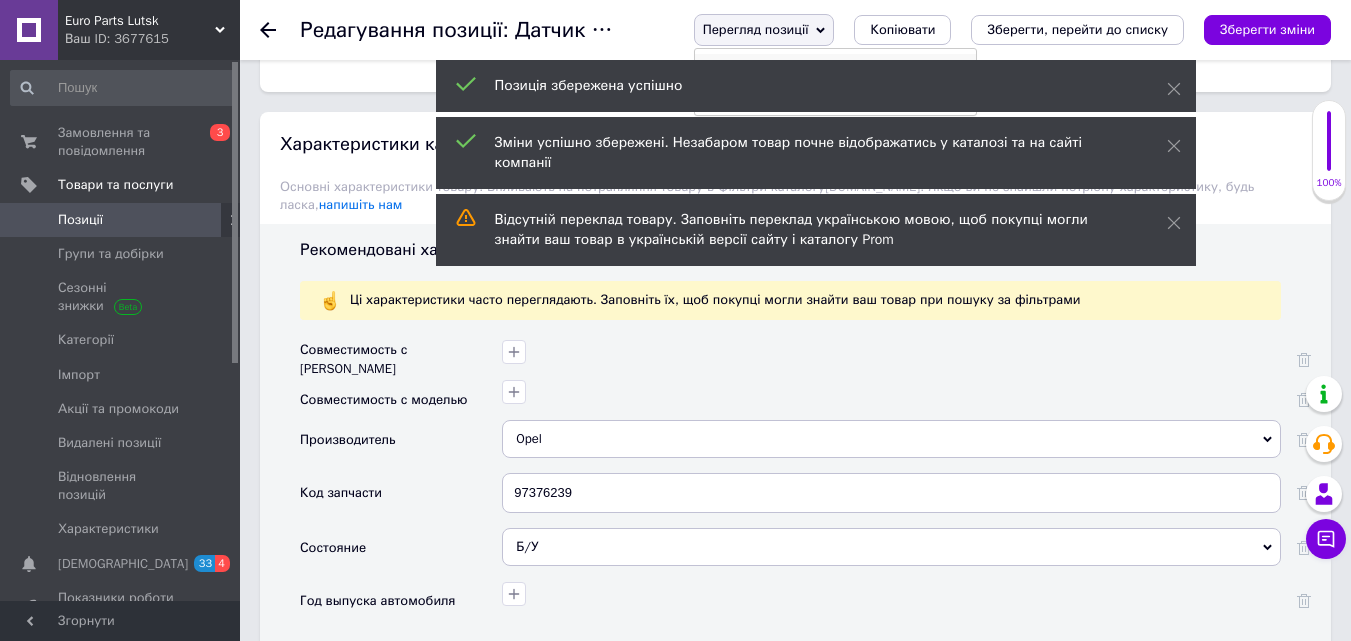 click on "Зберегти та переглянути на сайті" at bounding box center [835, 68] 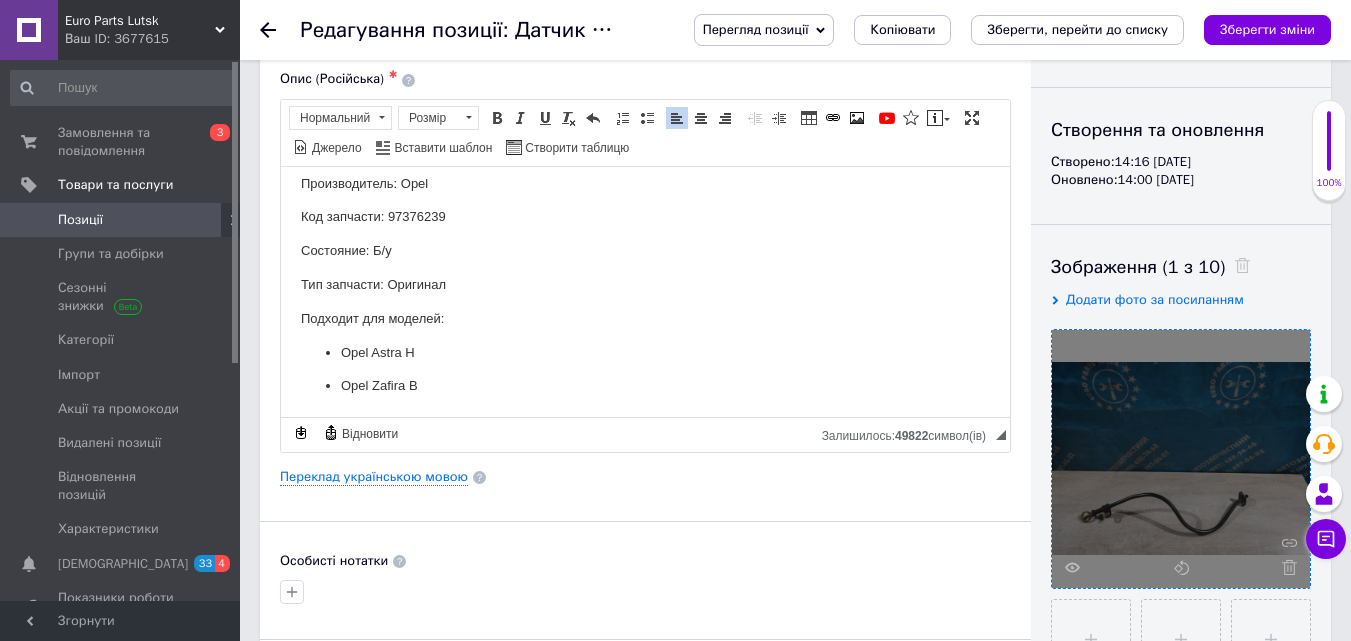 scroll, scrollTop: 0, scrollLeft: 0, axis: both 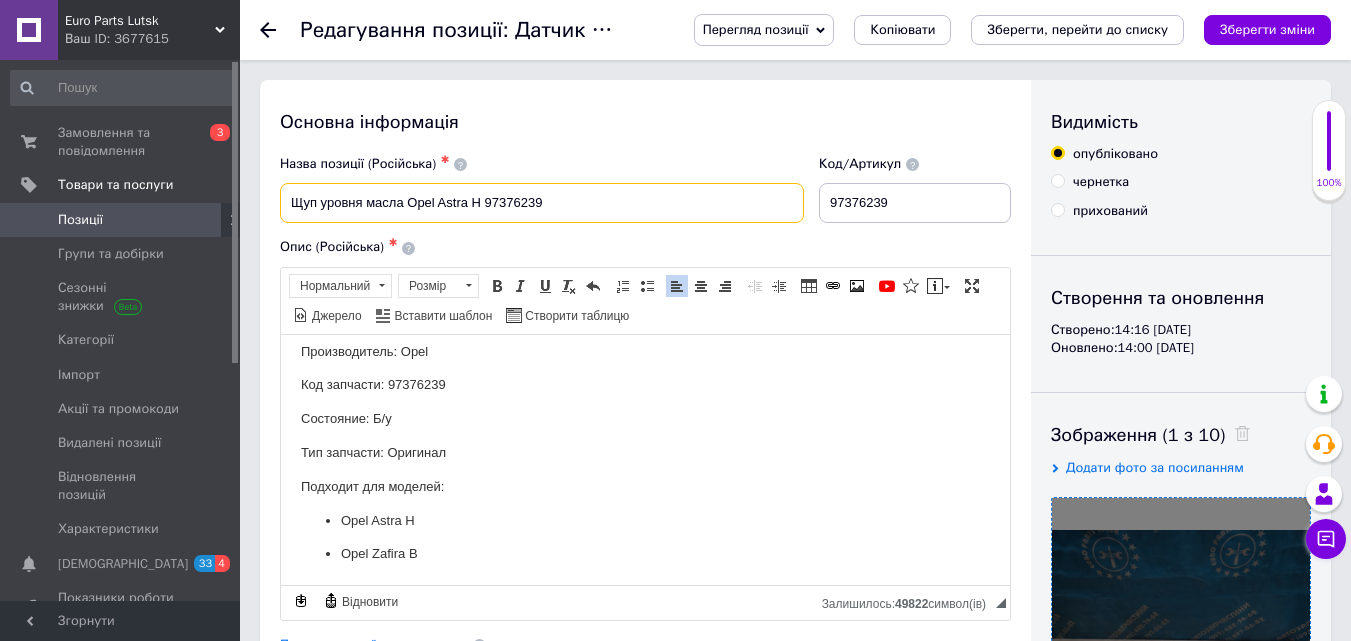 click on "Щуп уровня масла Opel Astra H 97376239" at bounding box center [542, 203] 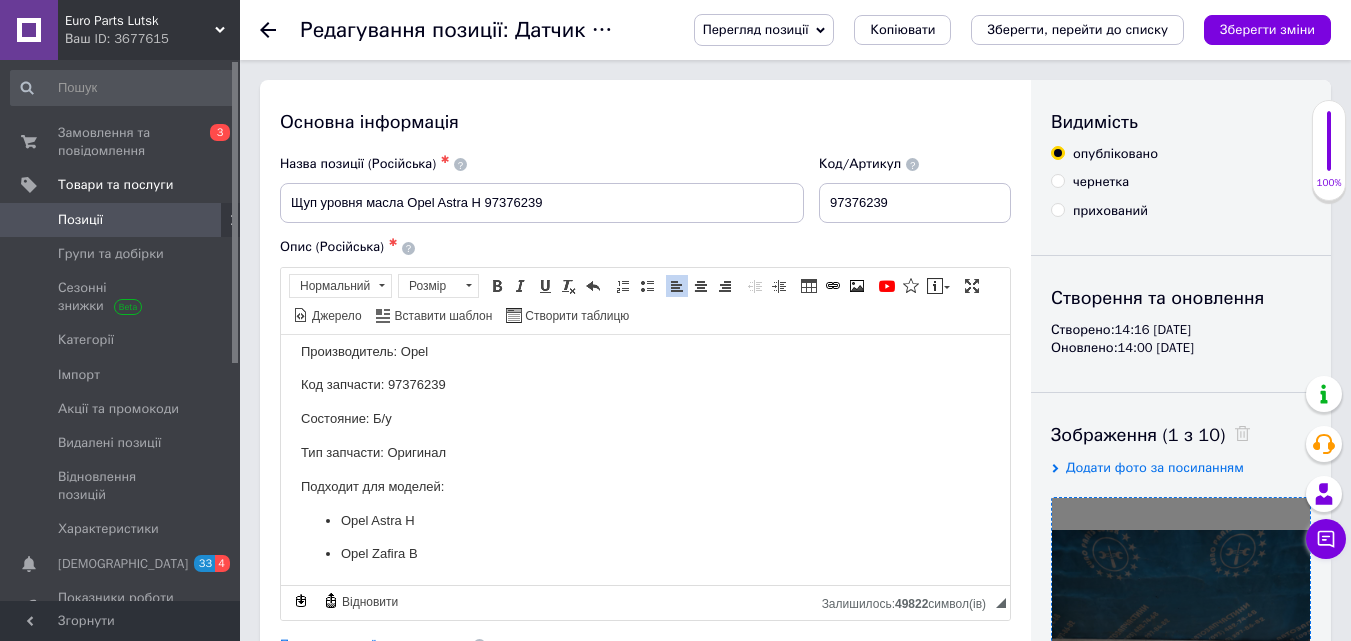drag, startPoint x: 820, startPoint y: 201, endPoint x: 930, endPoint y: 203, distance: 110.01818 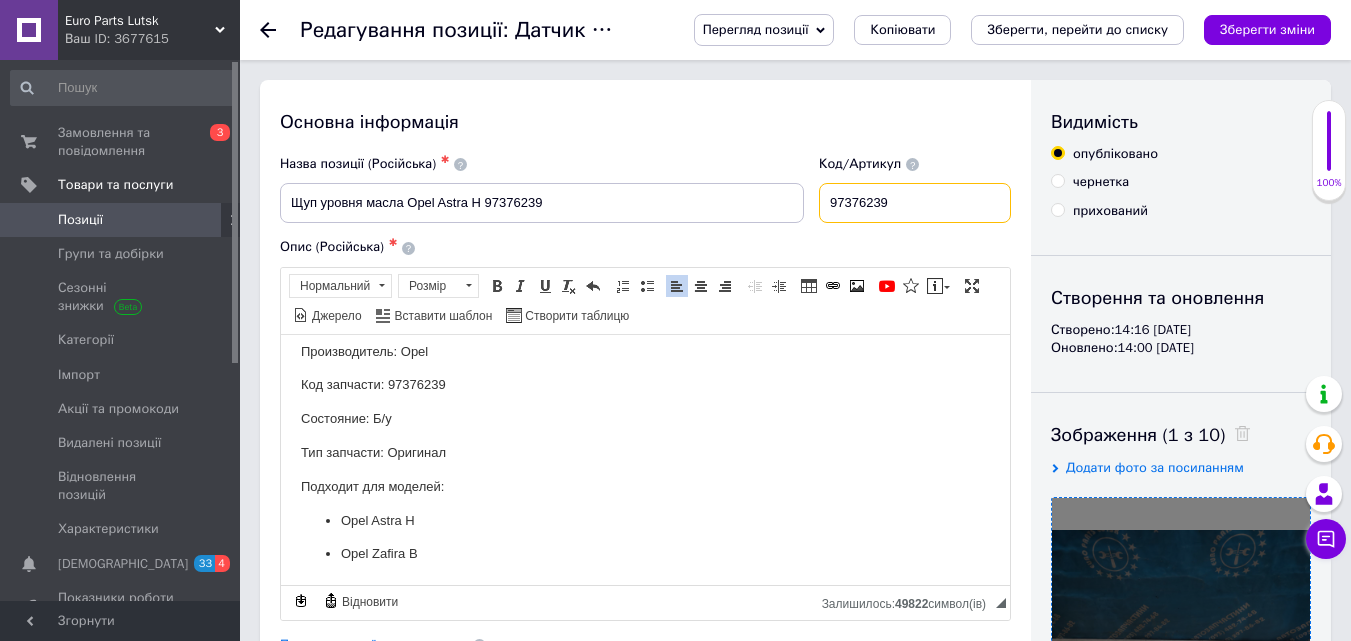 drag, startPoint x: 828, startPoint y: 195, endPoint x: 936, endPoint y: 195, distance: 108 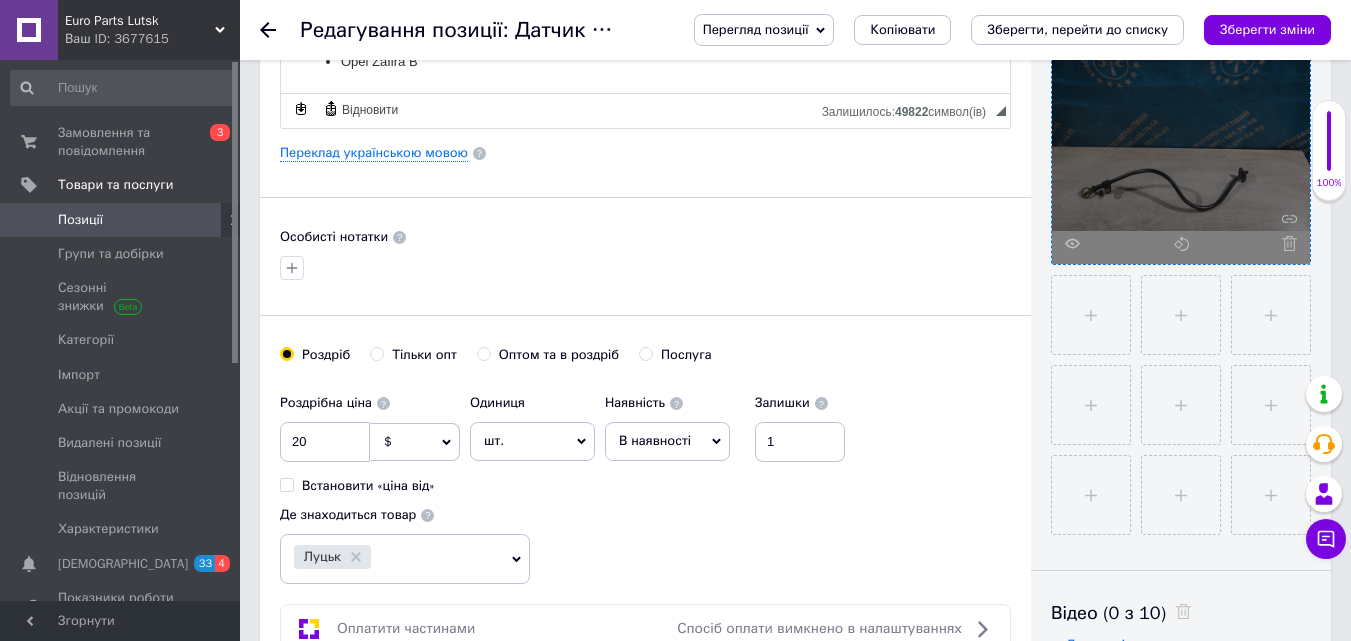 scroll, scrollTop: 500, scrollLeft: 0, axis: vertical 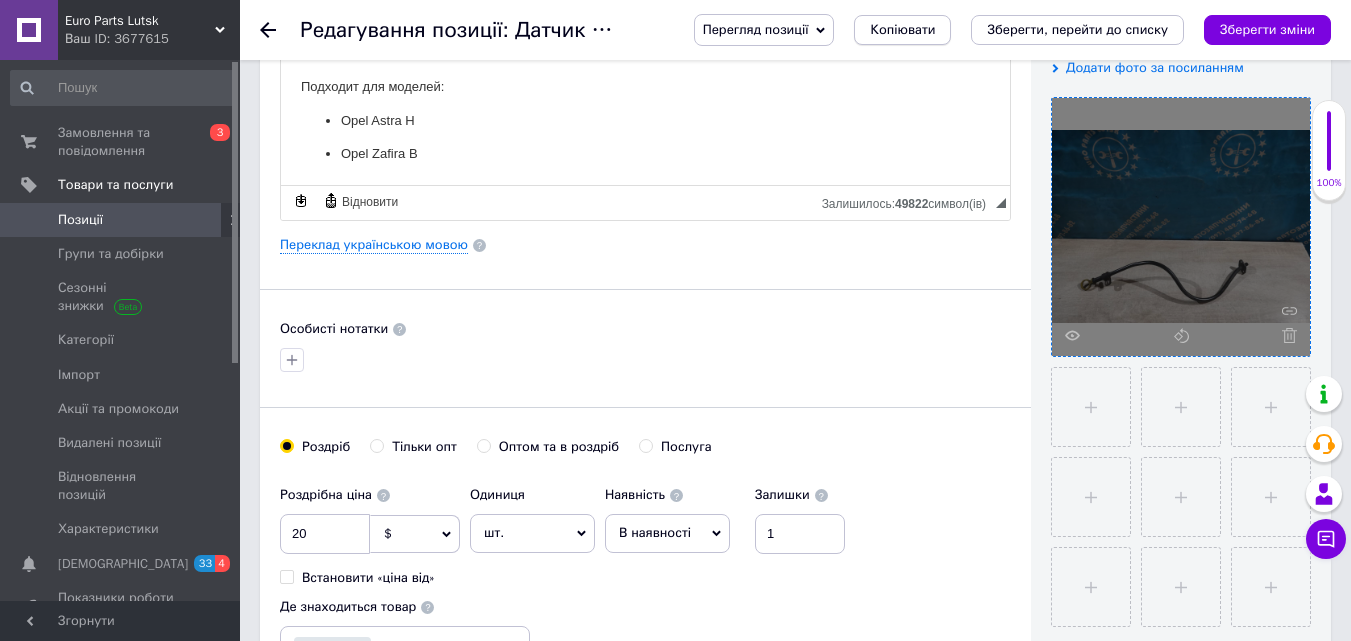 click on "Копіювати" at bounding box center [902, 30] 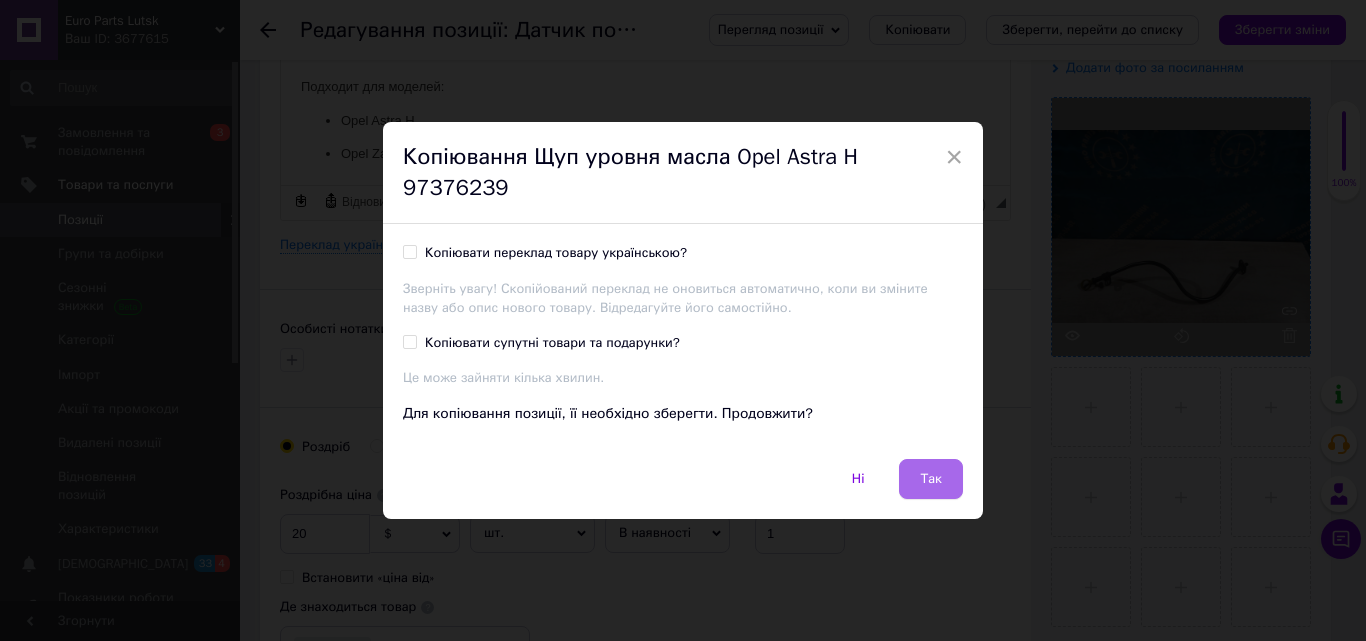 click on "Так" at bounding box center [931, 479] 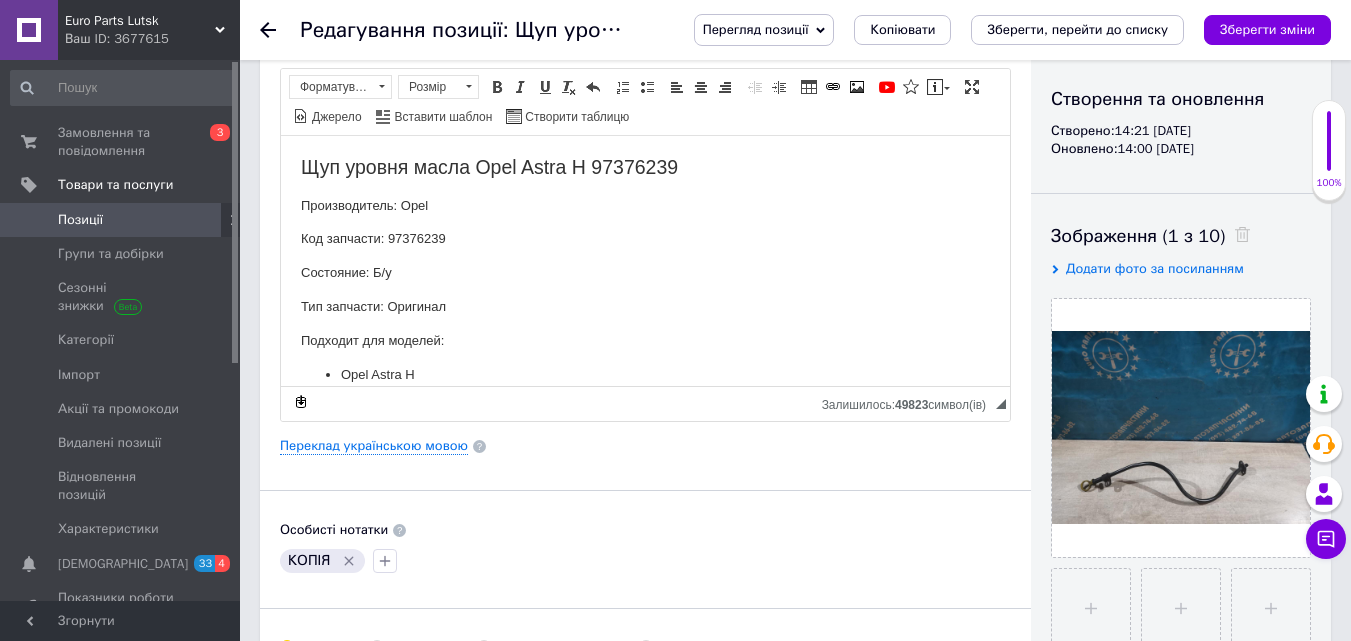 scroll, scrollTop: 200, scrollLeft: 0, axis: vertical 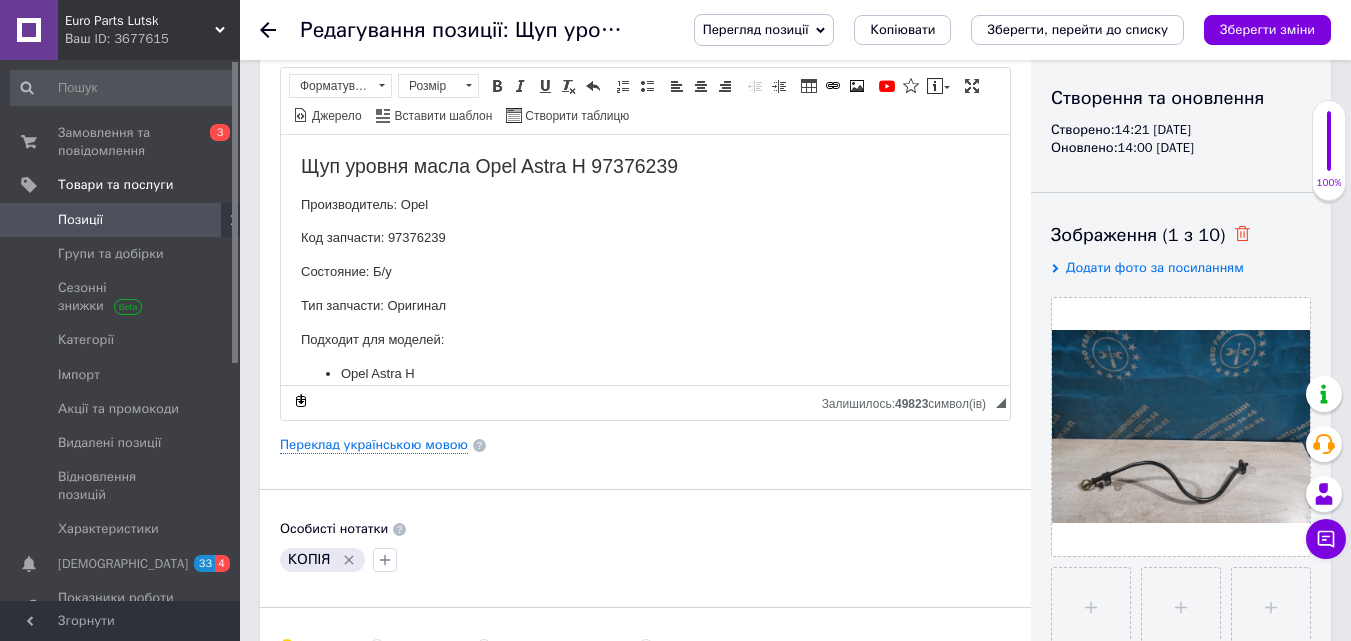 click 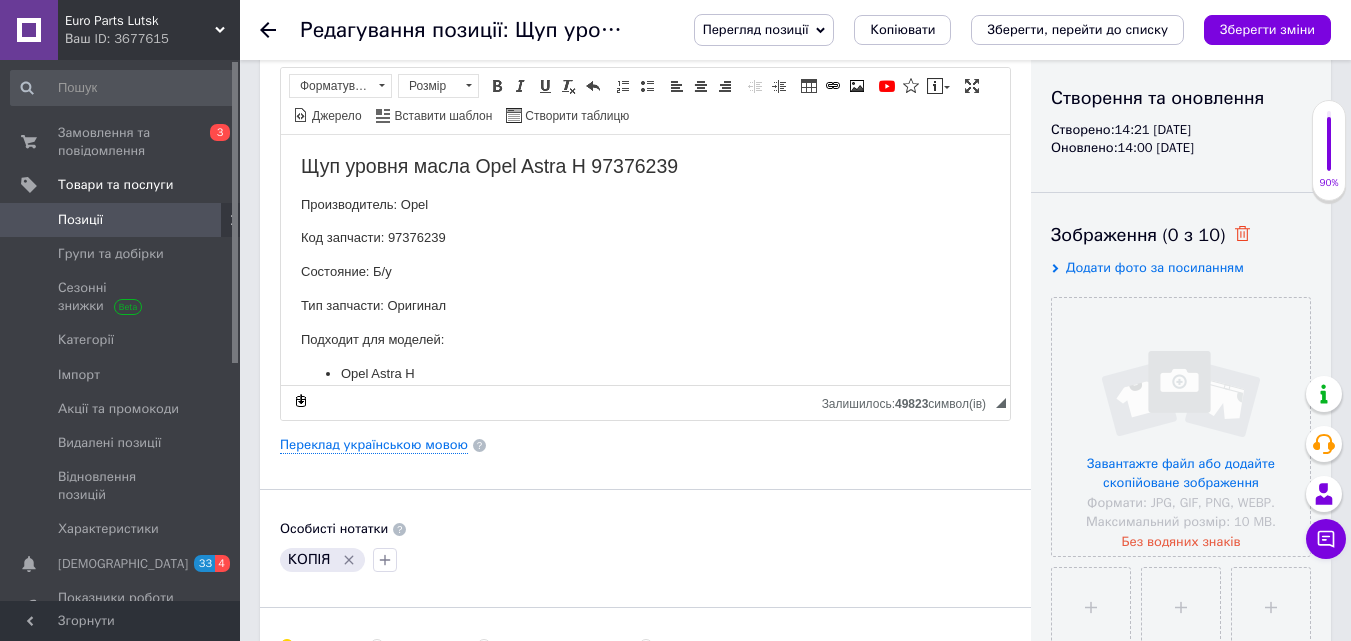 click at bounding box center [1181, 427] 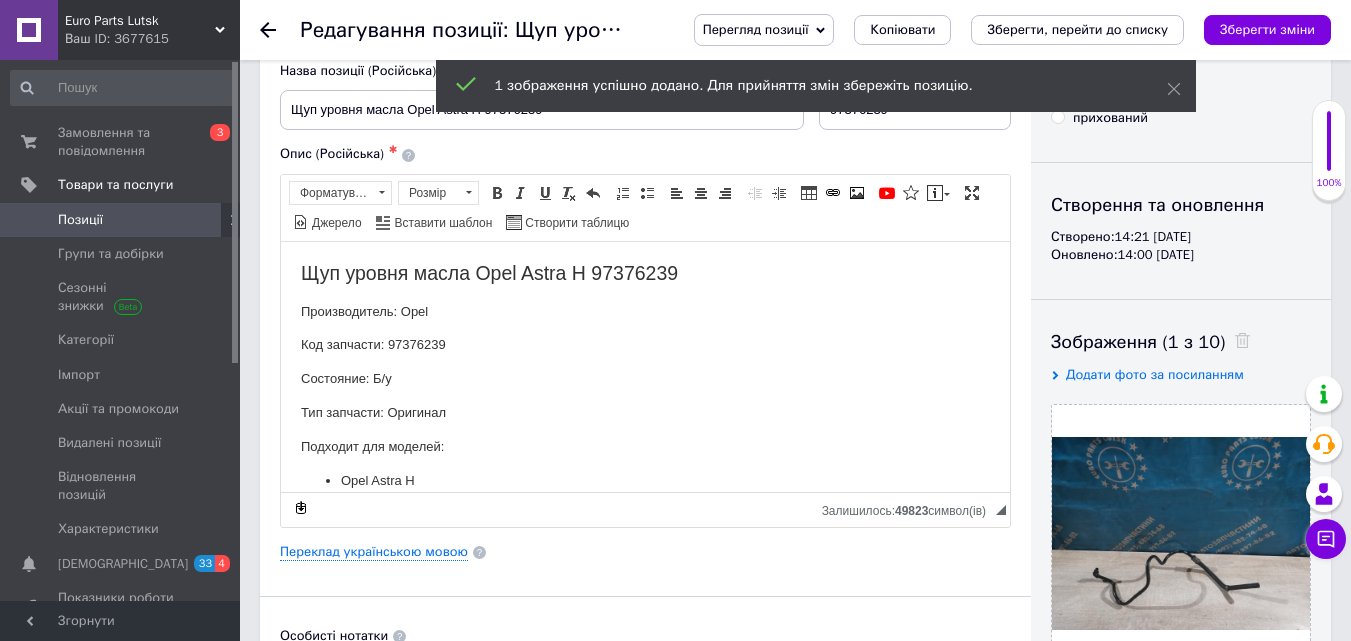 scroll, scrollTop: 0, scrollLeft: 0, axis: both 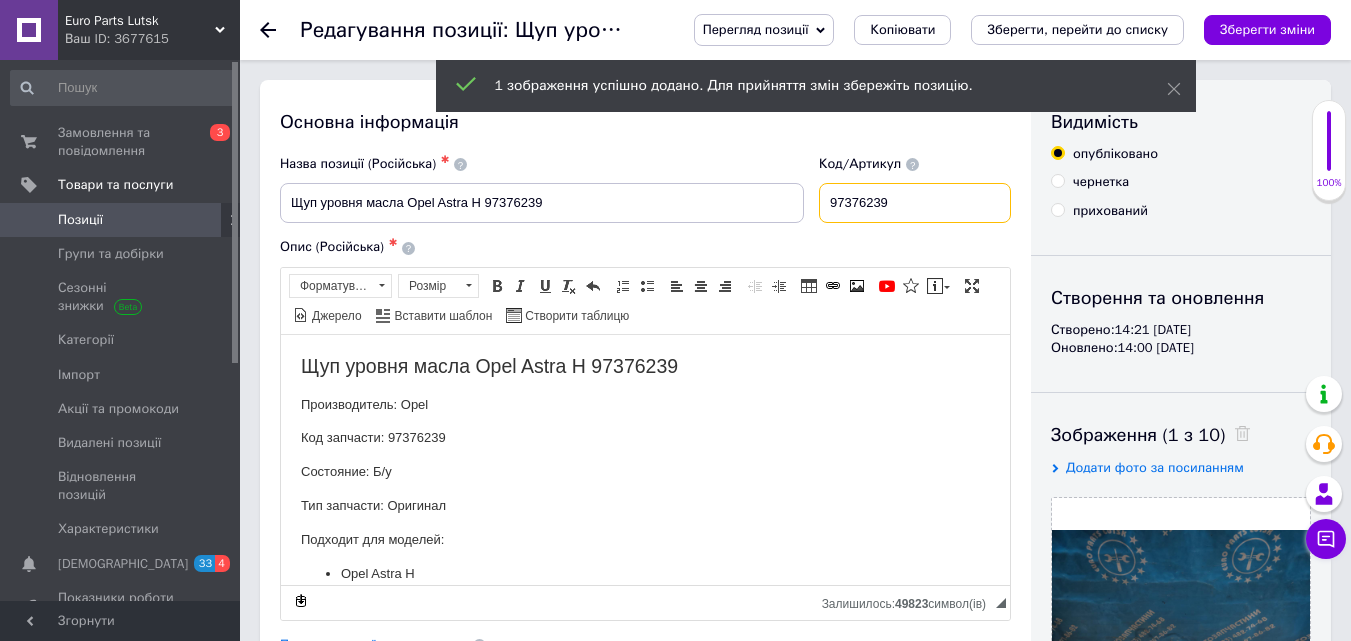 drag, startPoint x: 826, startPoint y: 204, endPoint x: 995, endPoint y: 205, distance: 169.00296 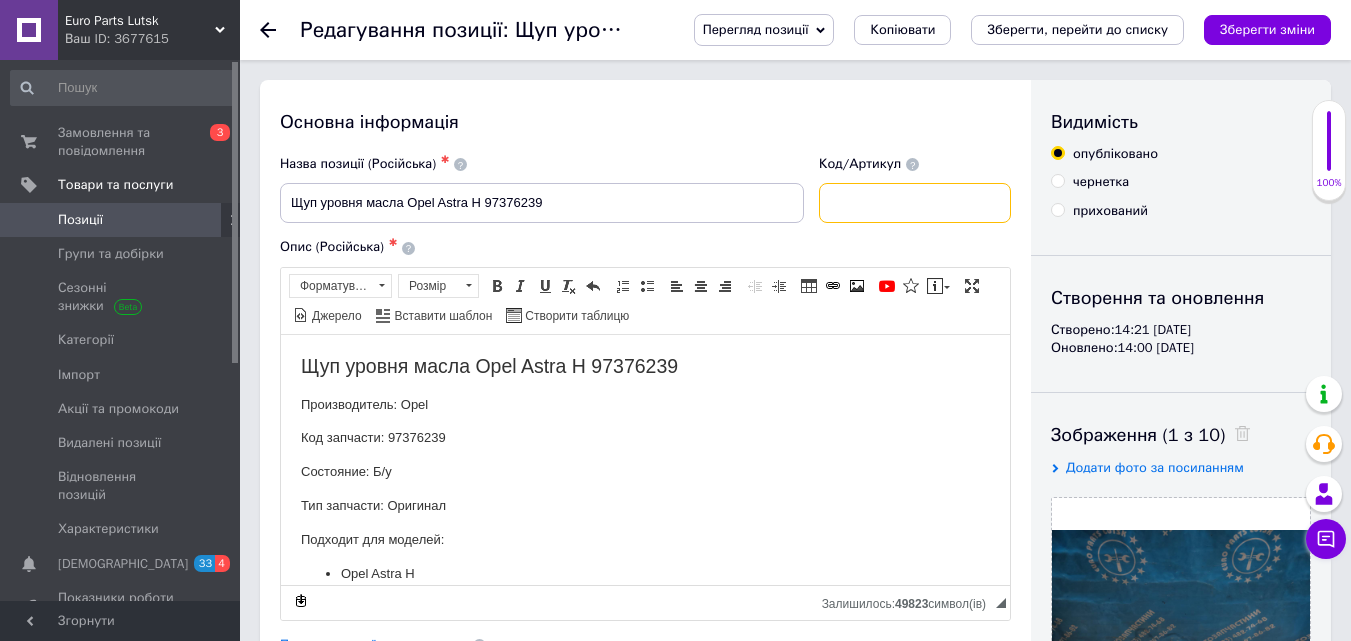 paste on "55562412" 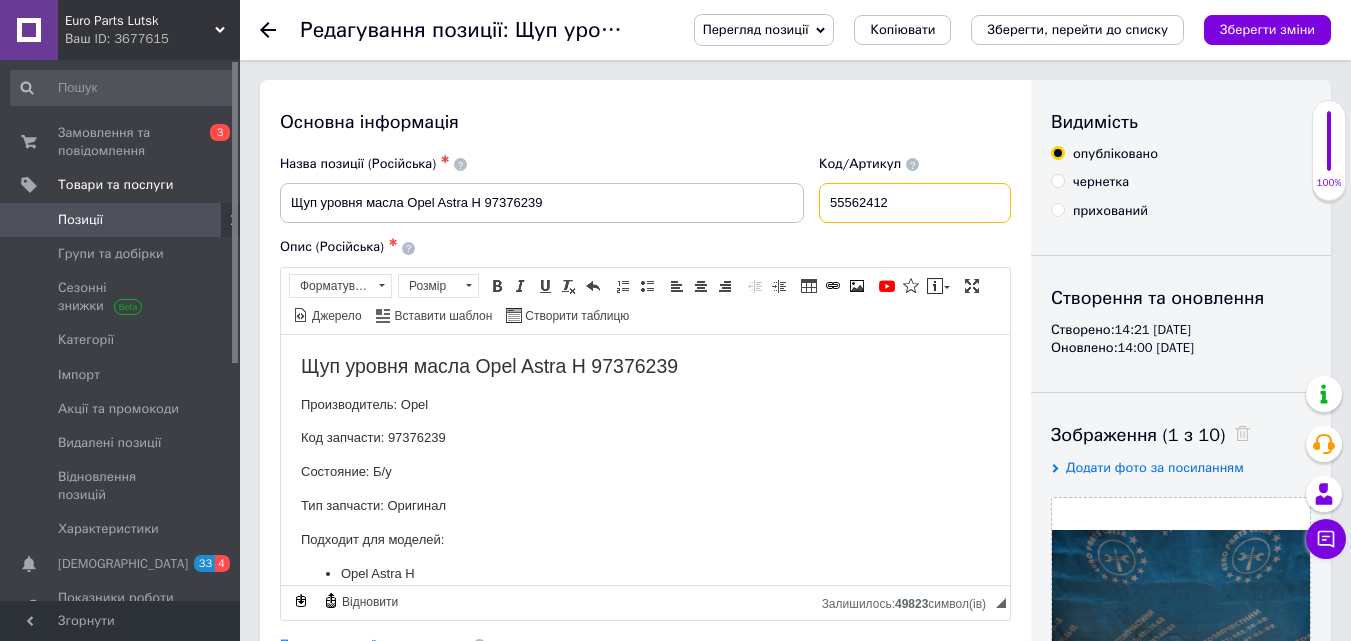 type on "55562412" 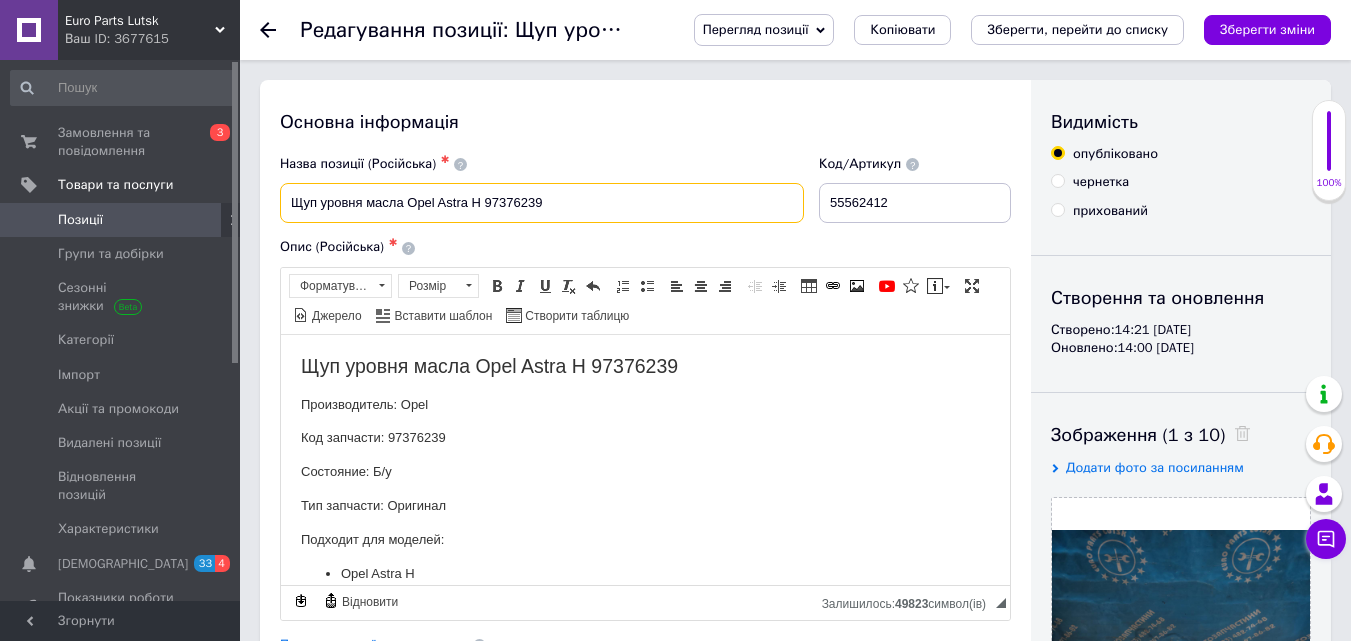 drag, startPoint x: 487, startPoint y: 206, endPoint x: 592, endPoint y: 204, distance: 105.01904 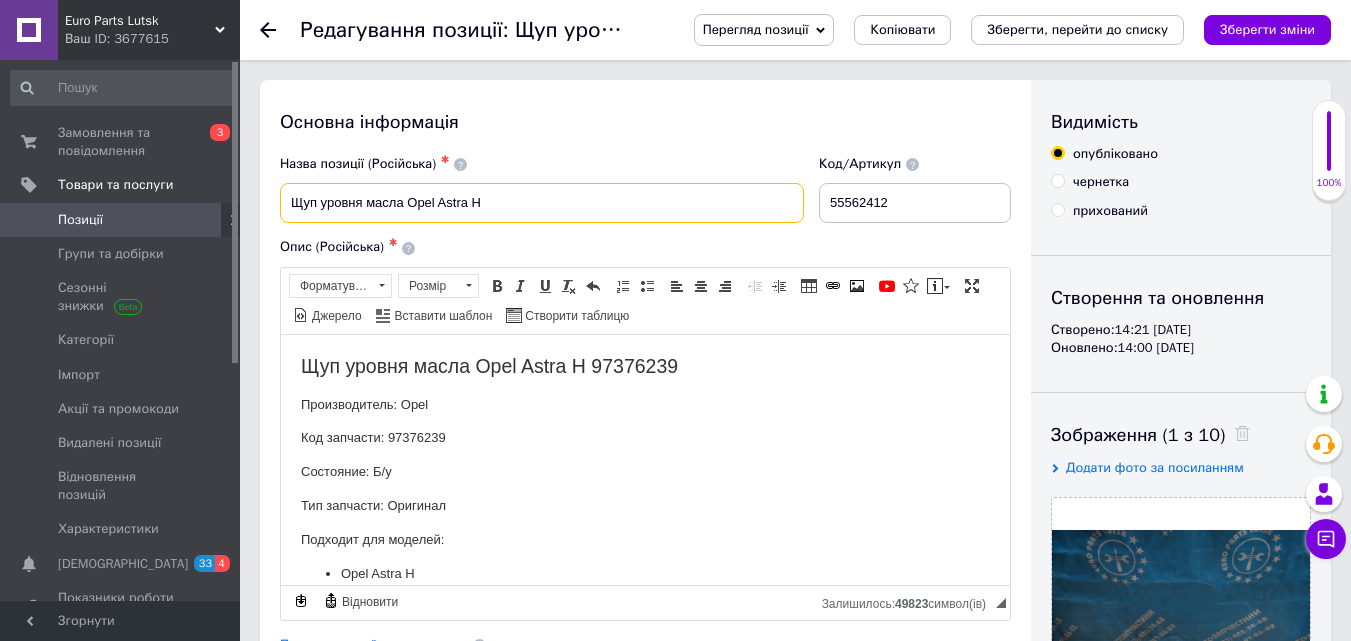 paste on "55562412" 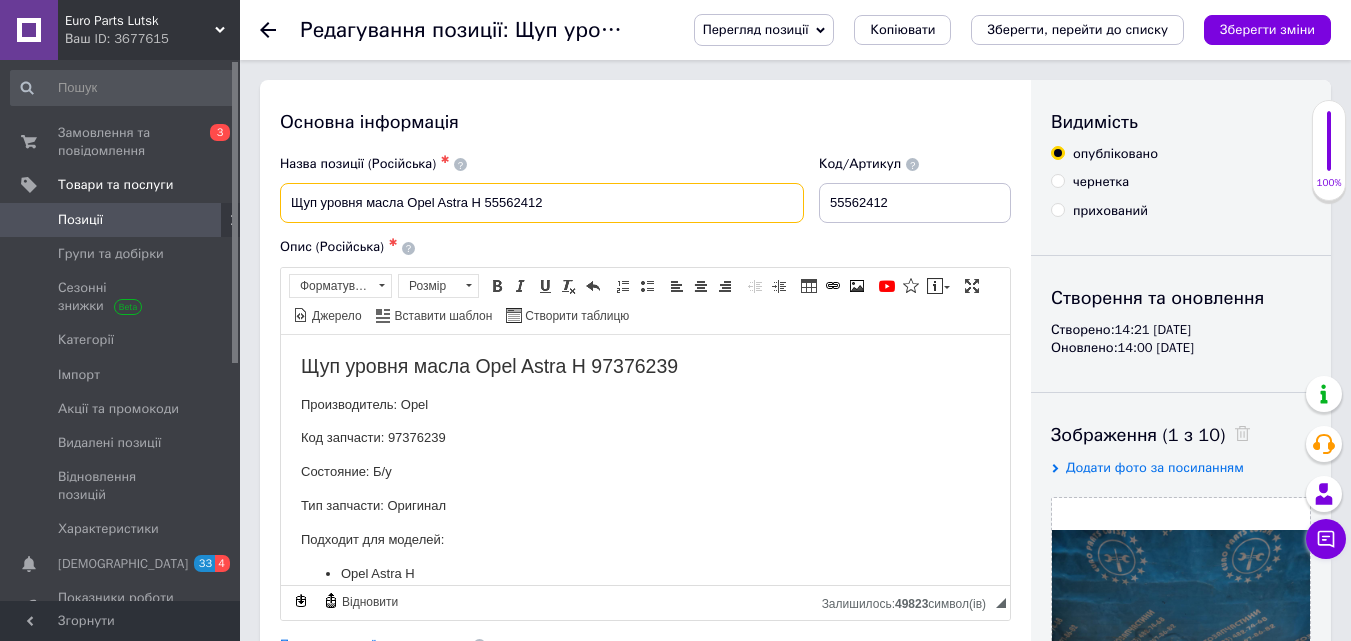 drag, startPoint x: 407, startPoint y: 204, endPoint x: 259, endPoint y: 195, distance: 148.27339 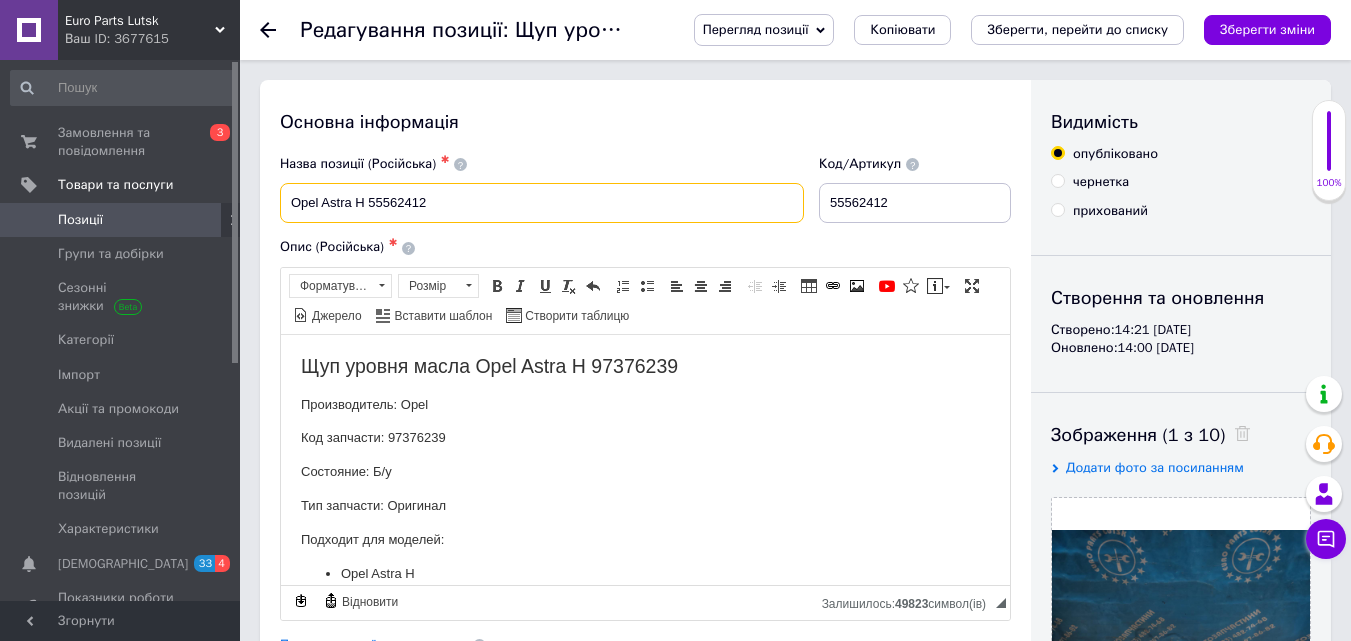 paste on "Трубка топливная" 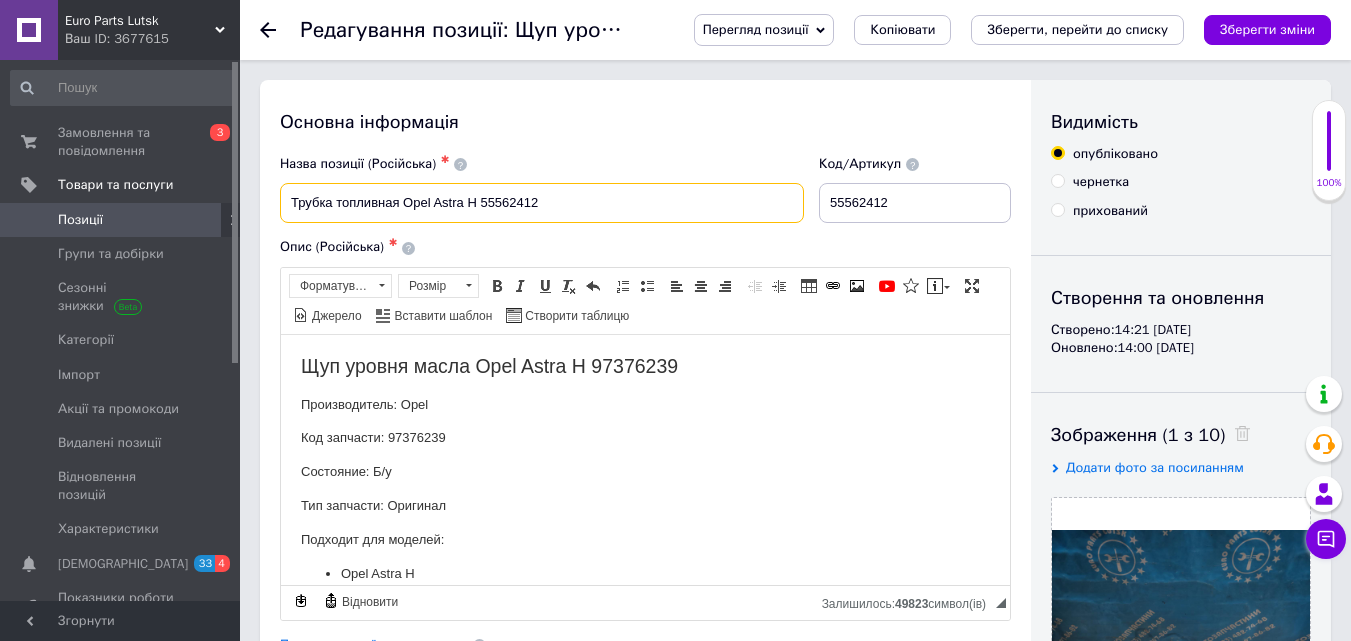 click on "Трубка топливная Opel Astra H 55562412" at bounding box center (542, 203) 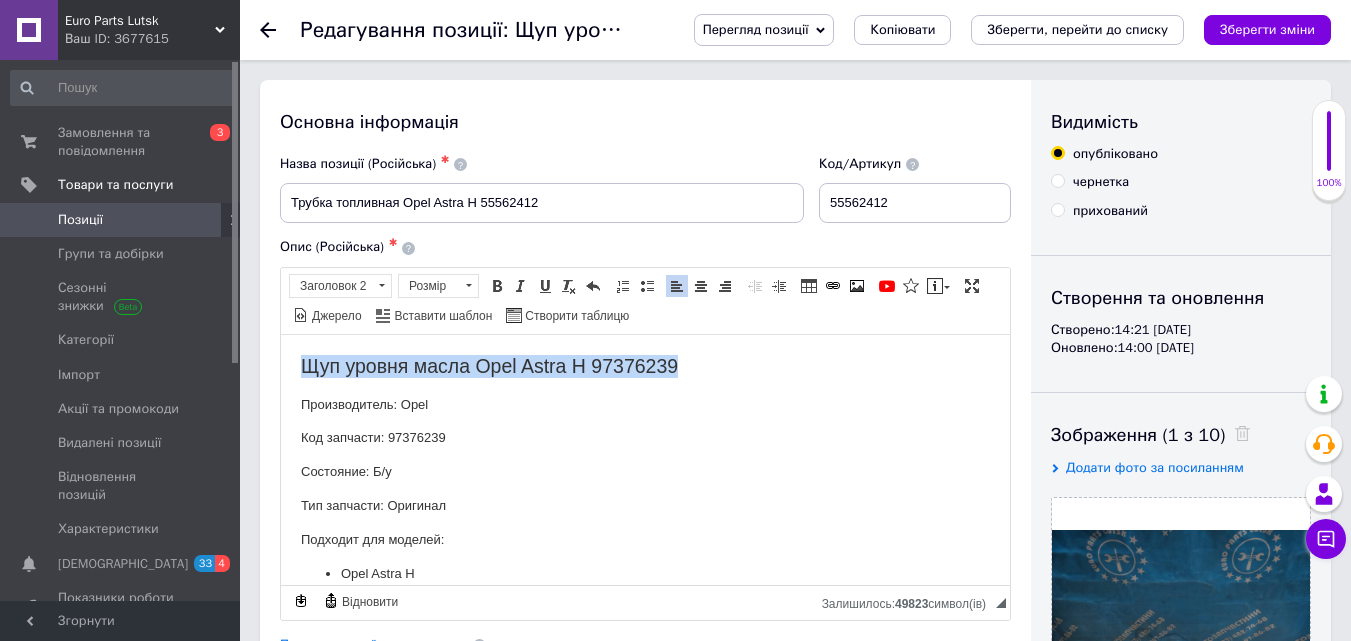 drag, startPoint x: 294, startPoint y: 355, endPoint x: 799, endPoint y: 325, distance: 505.8903 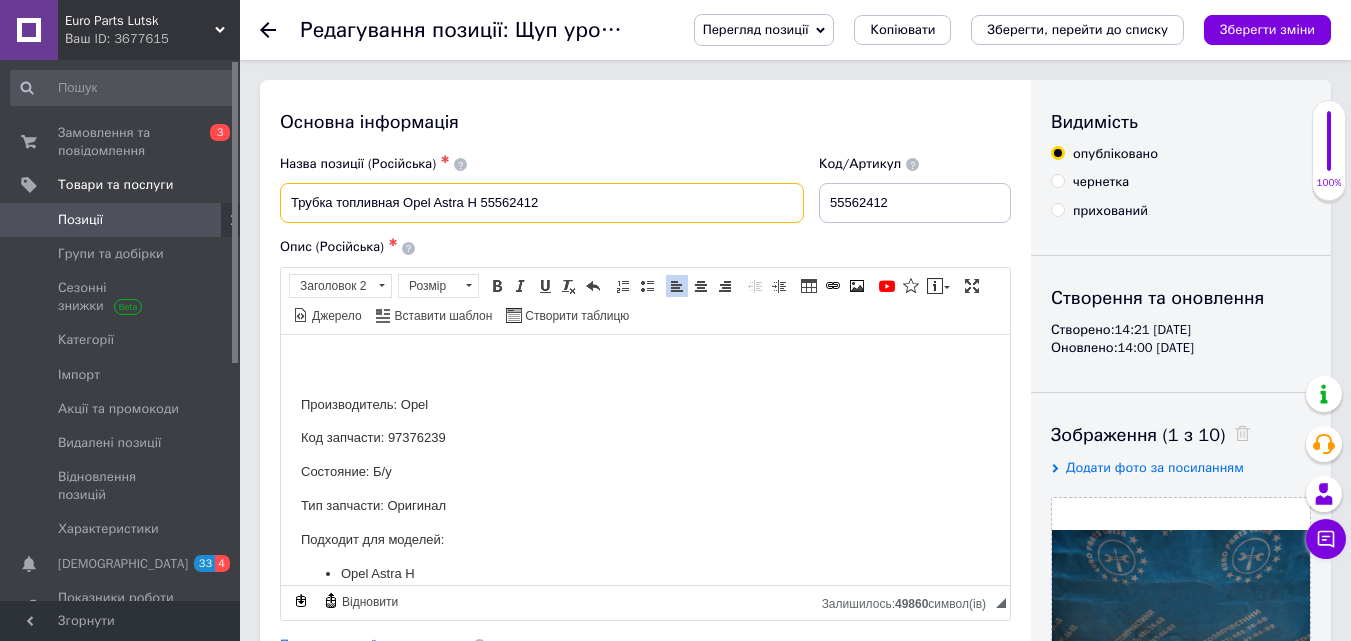 drag, startPoint x: 307, startPoint y: 197, endPoint x: 751, endPoint y: 189, distance: 444.07205 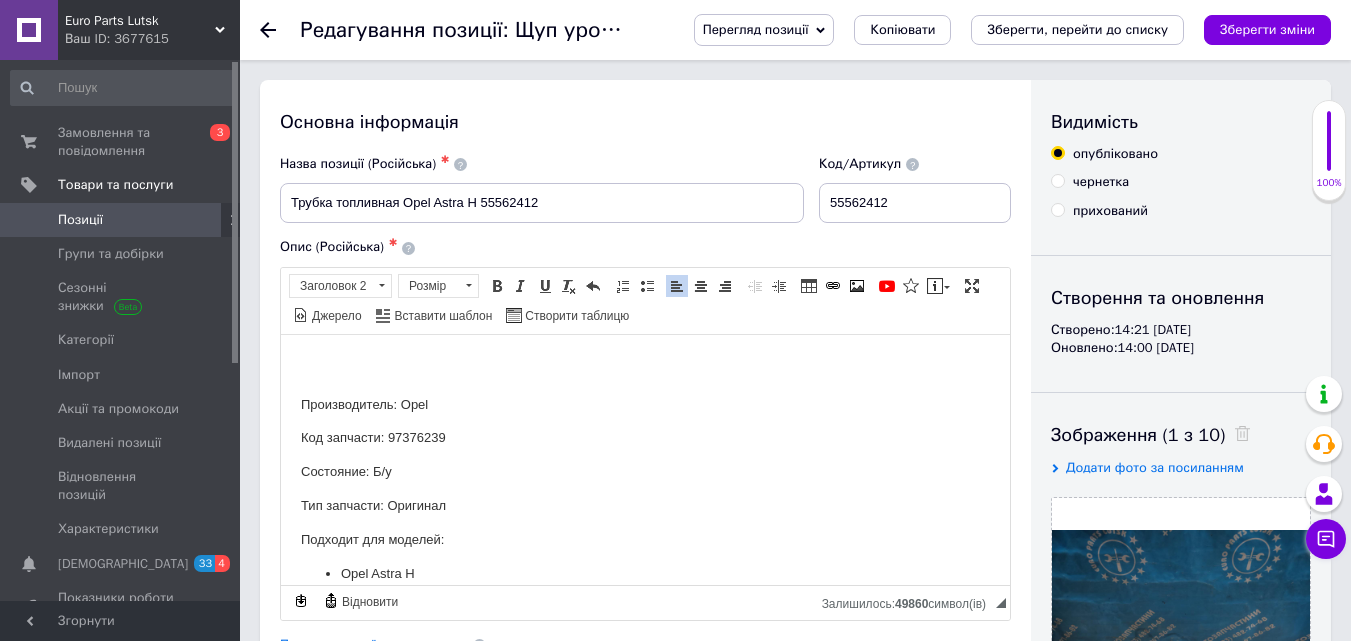 click at bounding box center (645, 365) 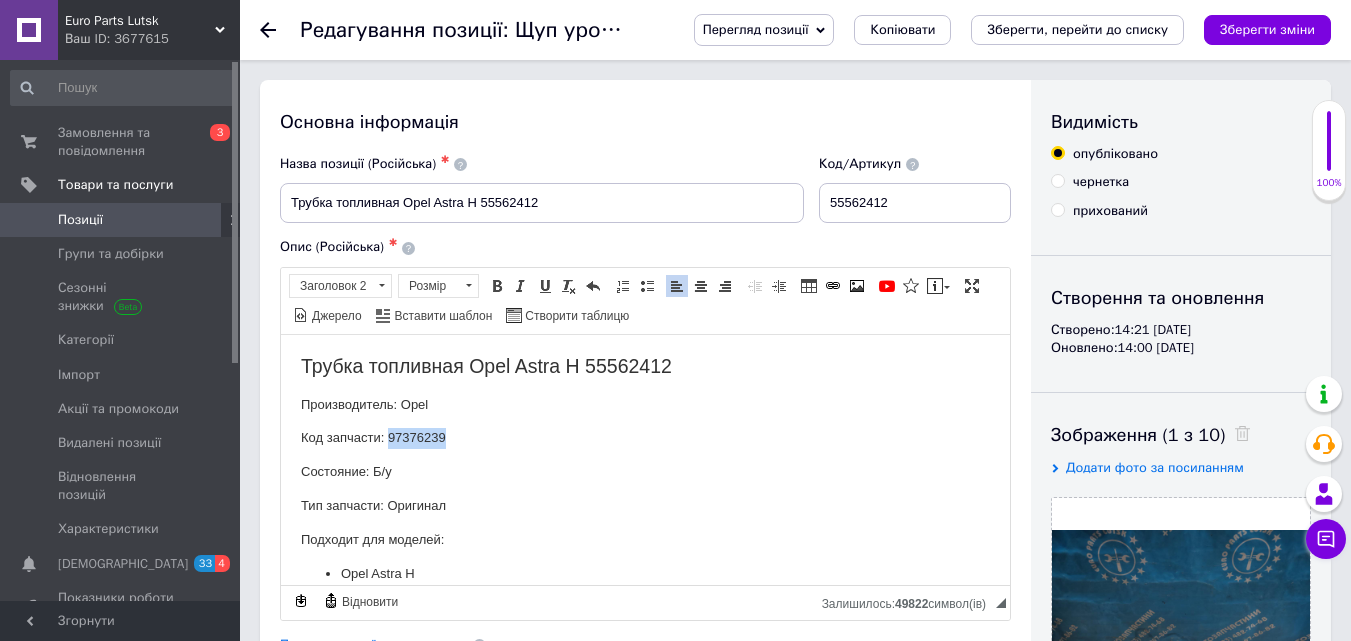 drag, startPoint x: 391, startPoint y: 432, endPoint x: 497, endPoint y: 432, distance: 106 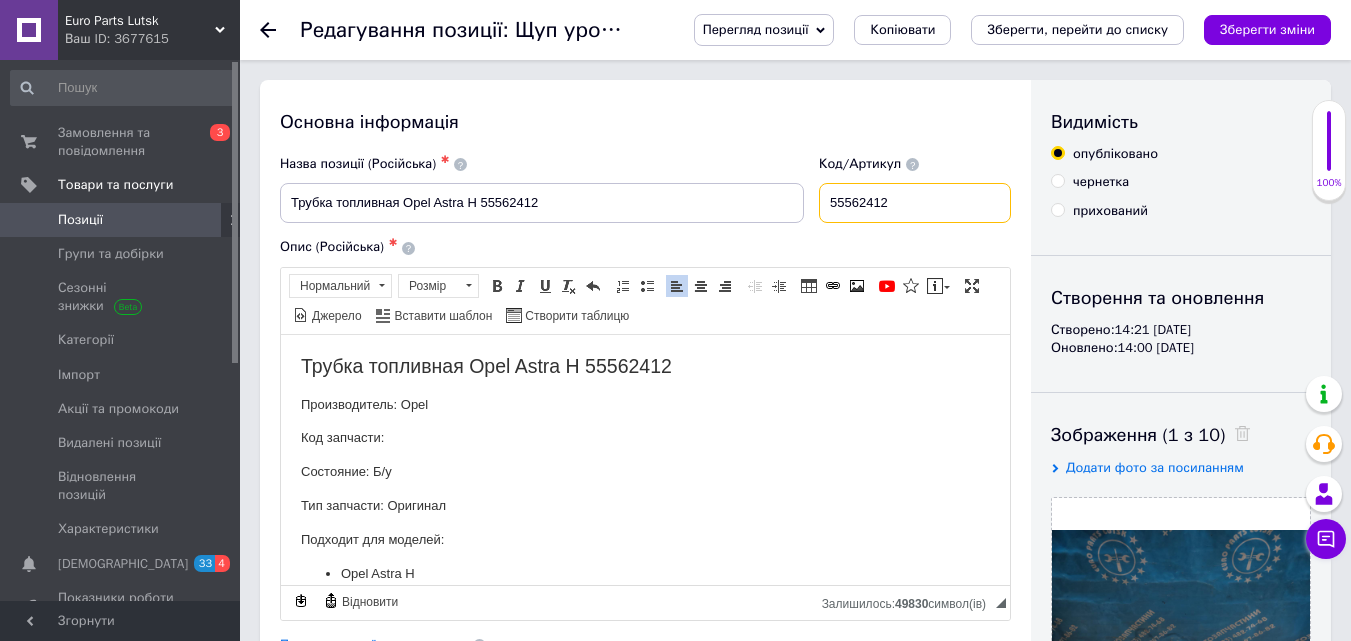 drag, startPoint x: 829, startPoint y: 198, endPoint x: 847, endPoint y: 204, distance: 18.973665 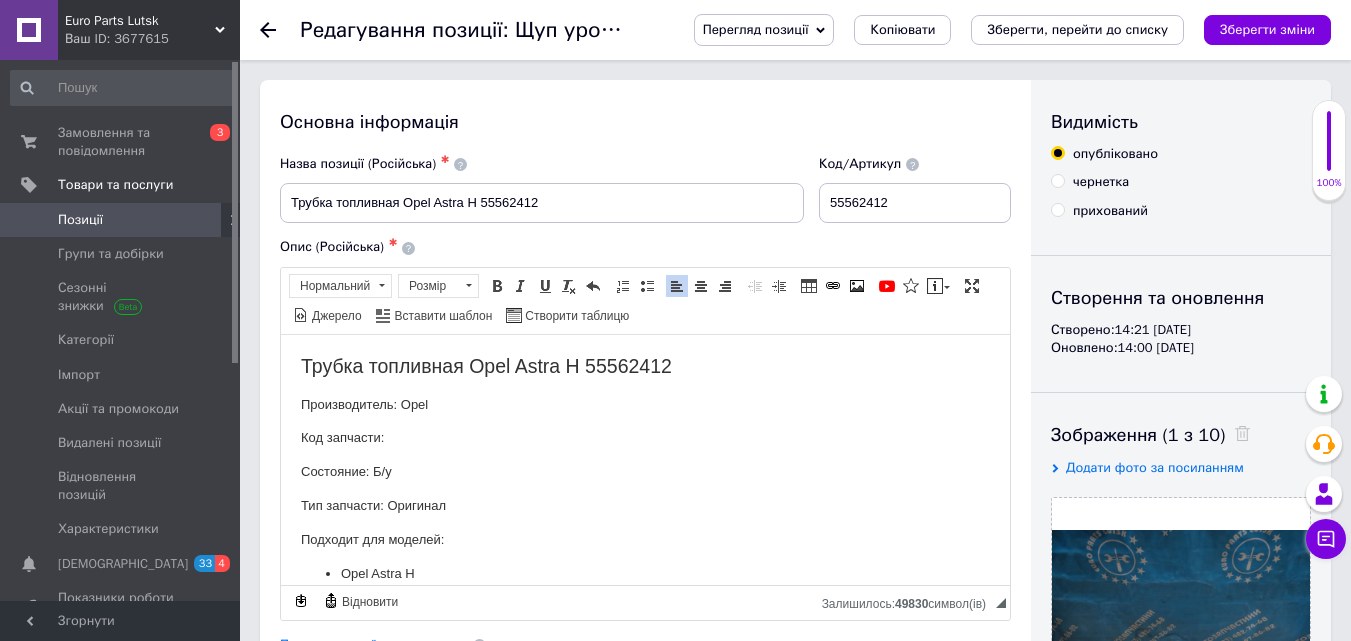 click on "Код запчасти:" at bounding box center (645, 437) 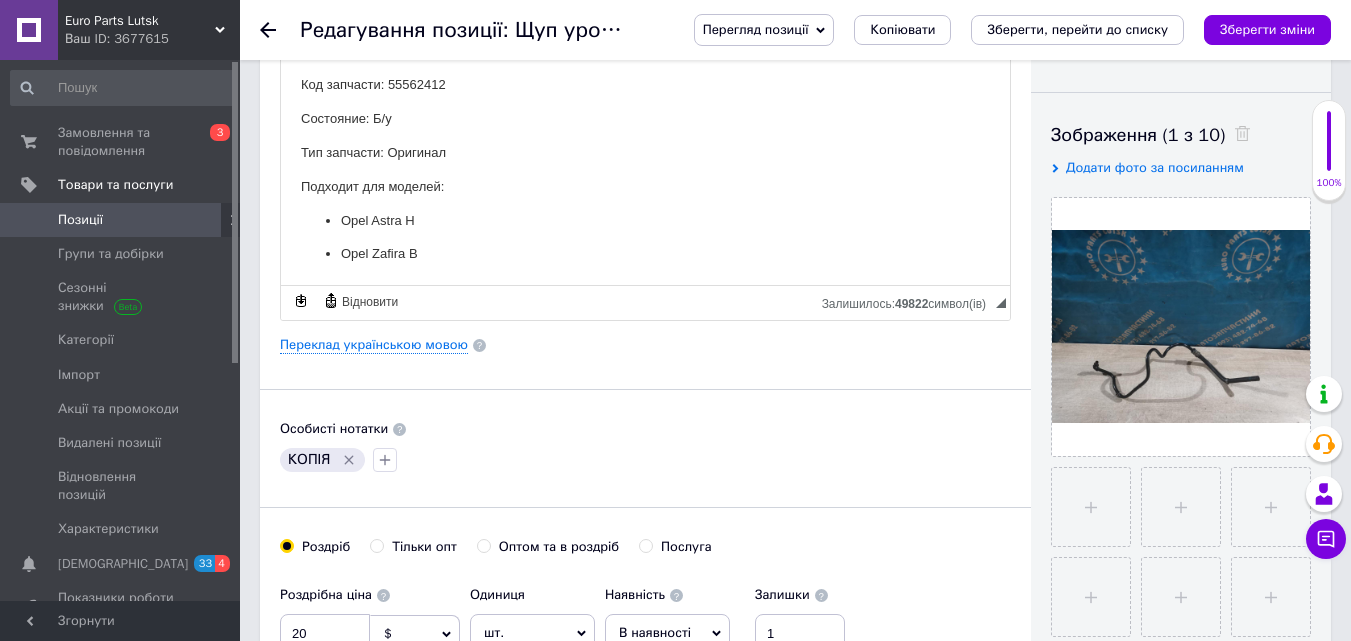 scroll, scrollTop: 400, scrollLeft: 0, axis: vertical 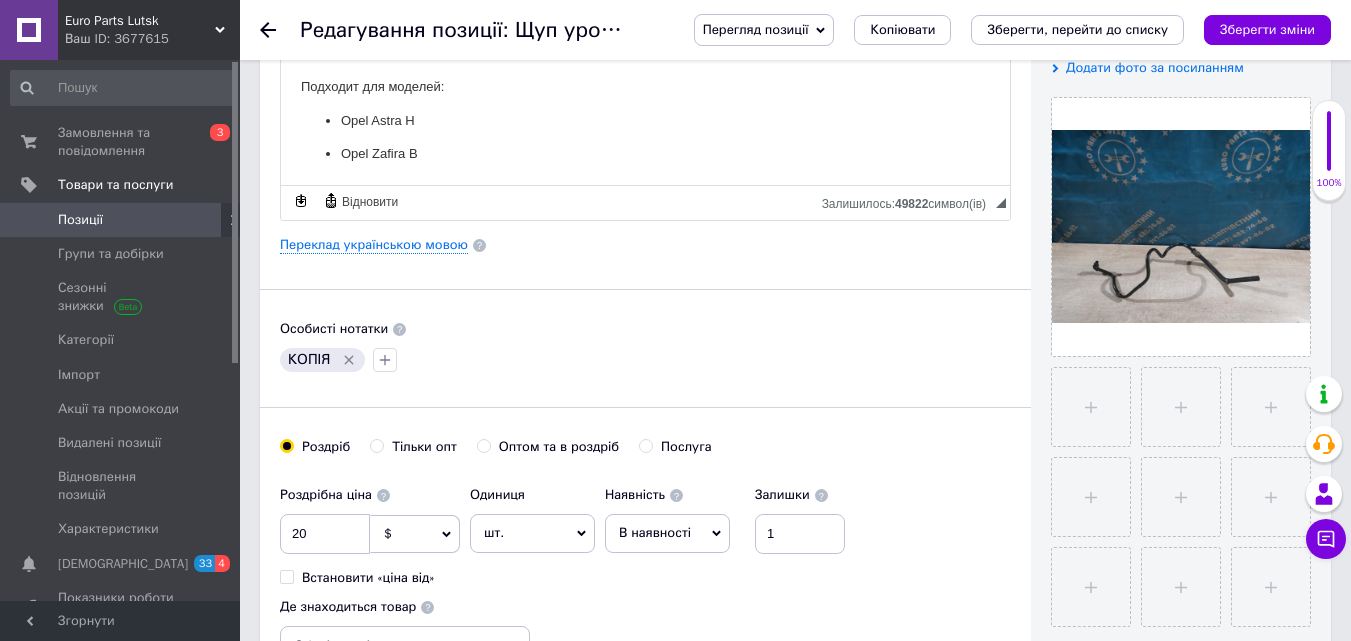 click on "КОПІЯ" at bounding box center [322, 360] 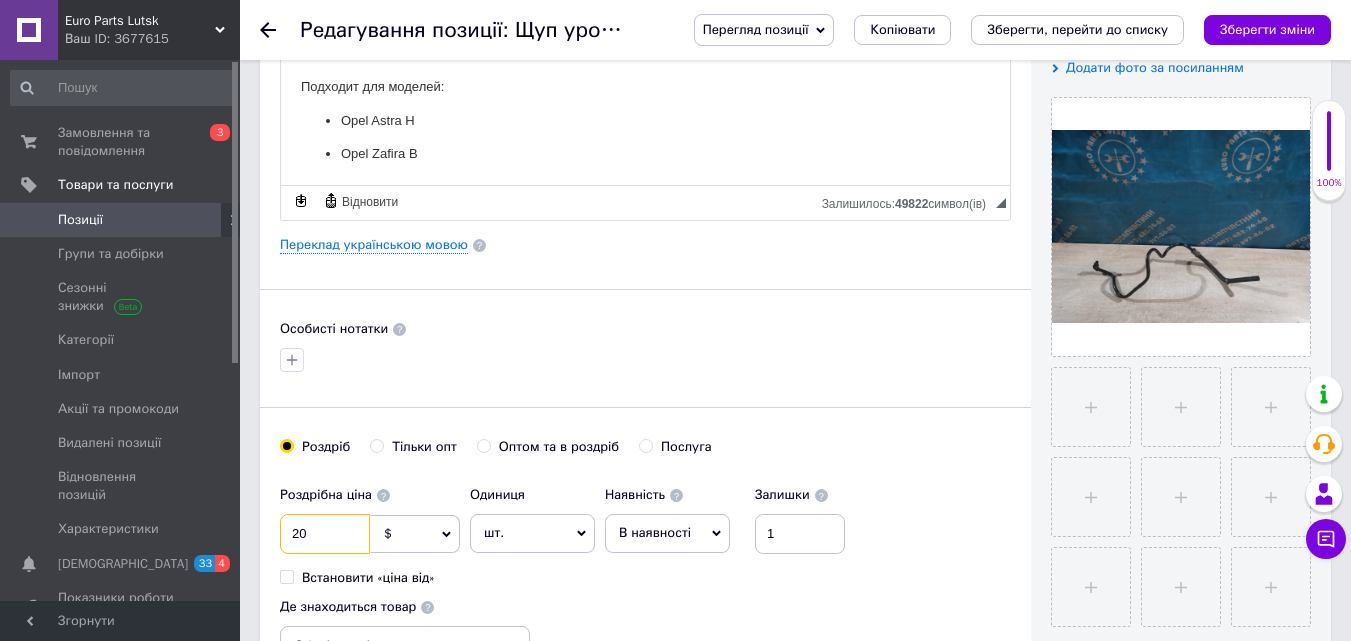 click on "20" at bounding box center [325, 534] 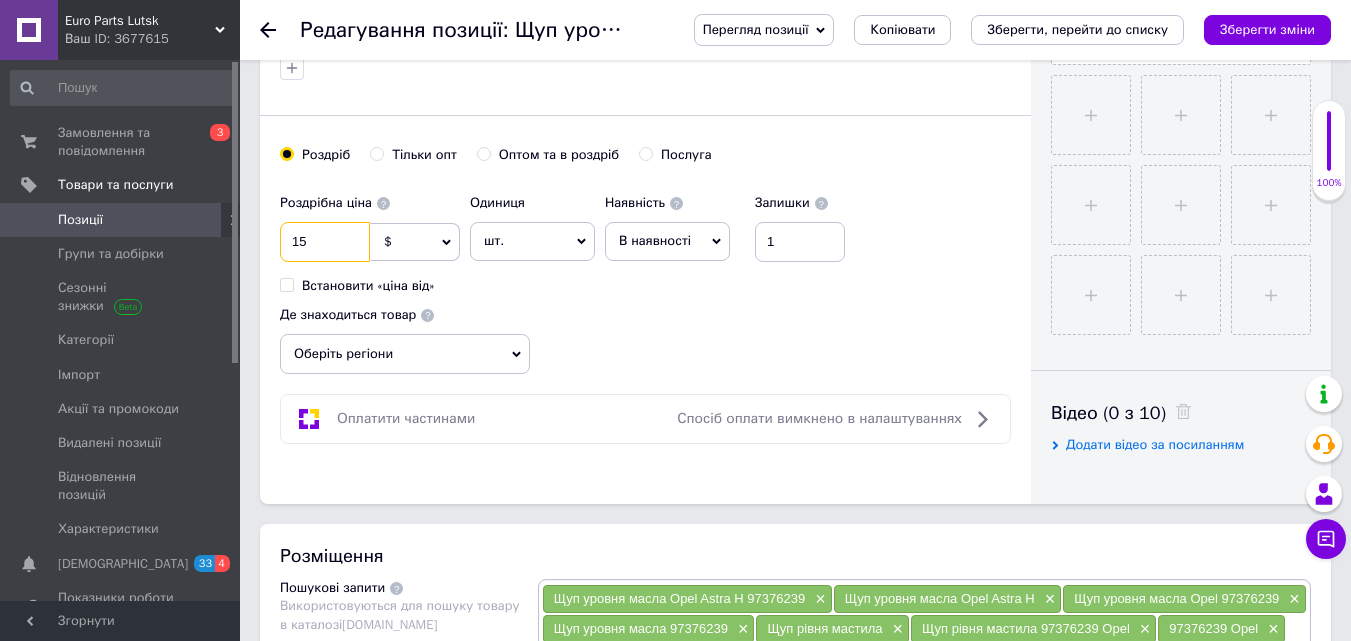 scroll, scrollTop: 700, scrollLeft: 0, axis: vertical 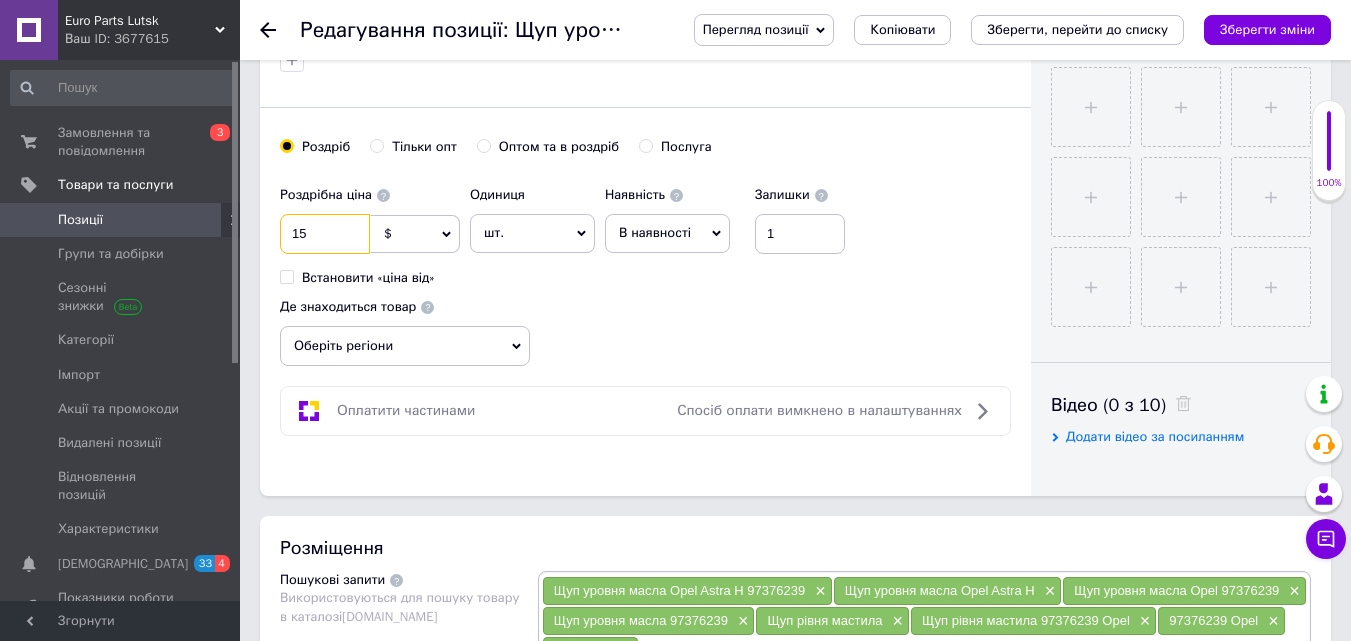 type on "15" 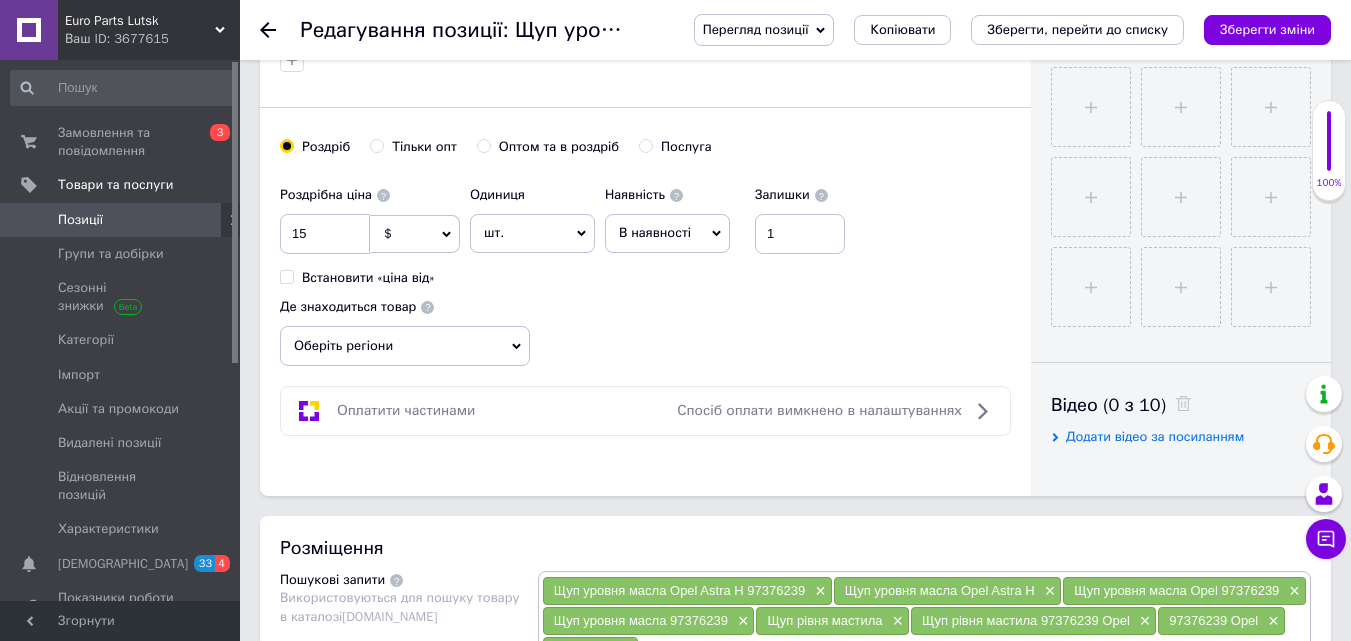 click on "Оберіть регіони" at bounding box center (405, 346) 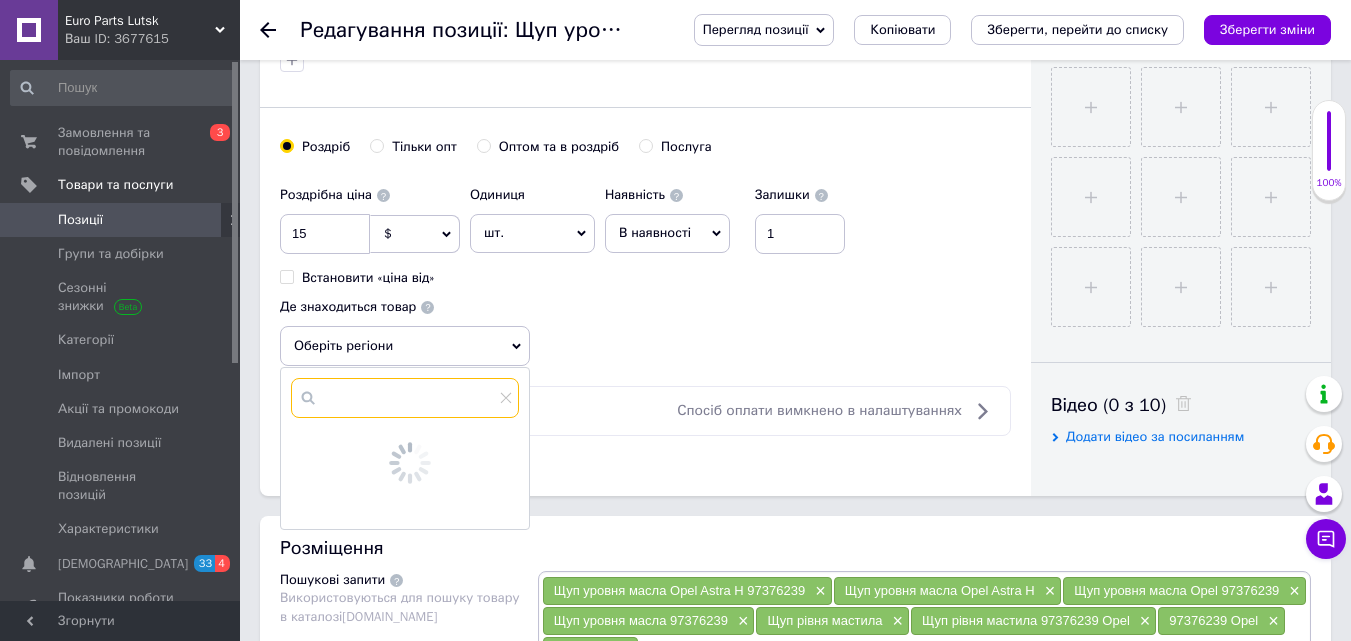 click at bounding box center (405, 398) 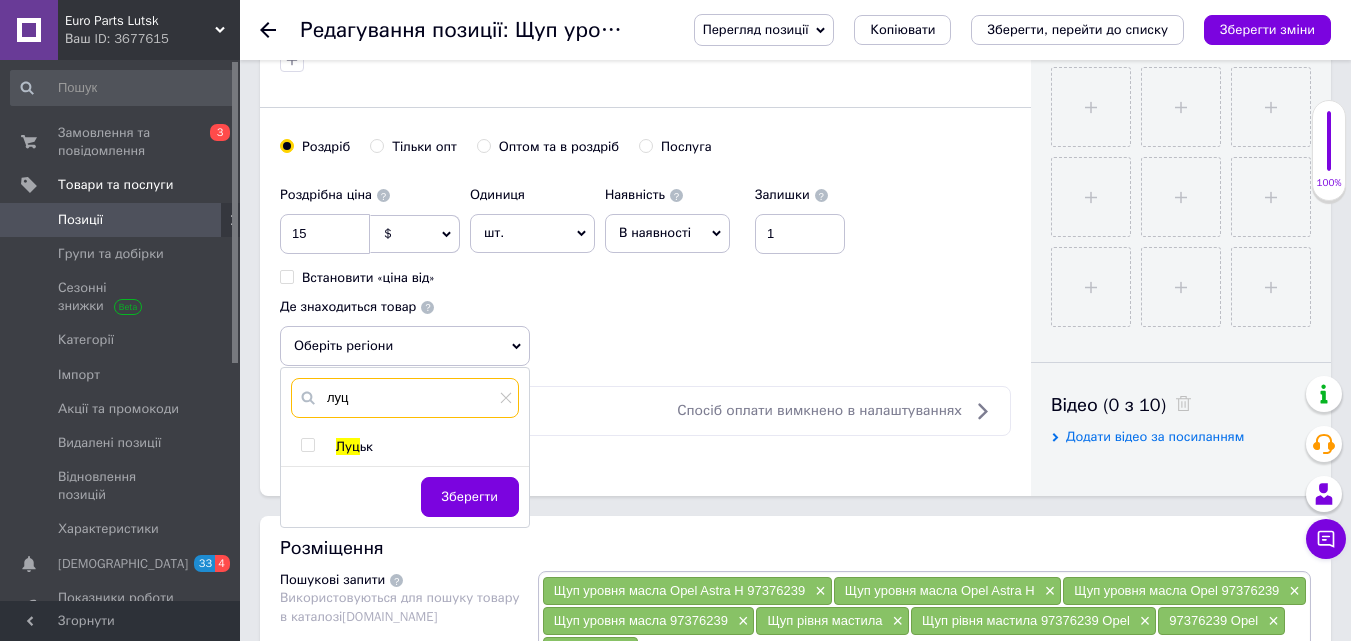 type on "луц" 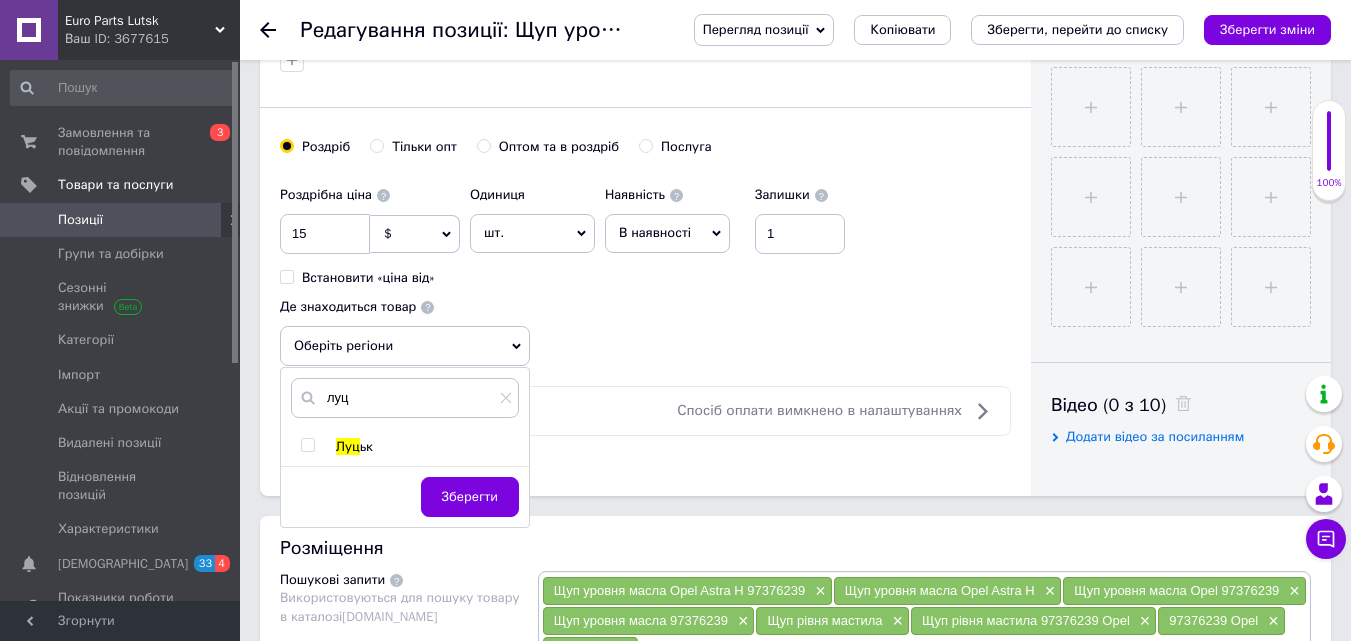 click on "Луц ьк" at bounding box center [404, 447] 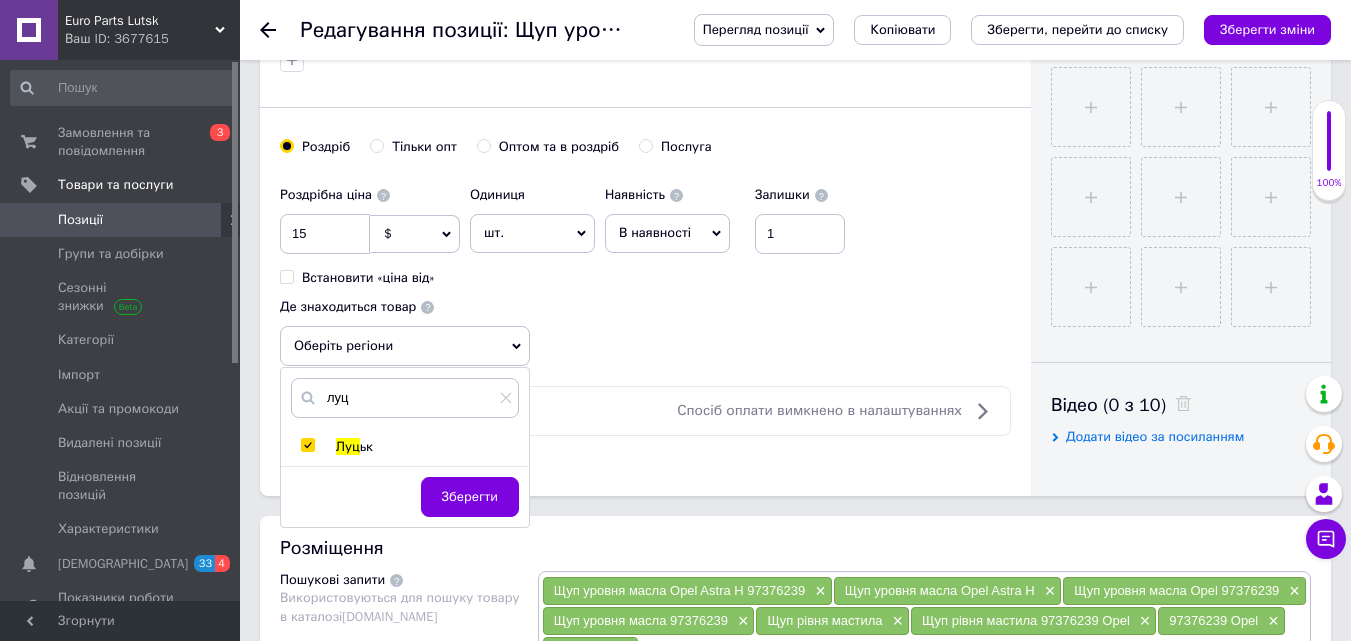 checkbox on "true" 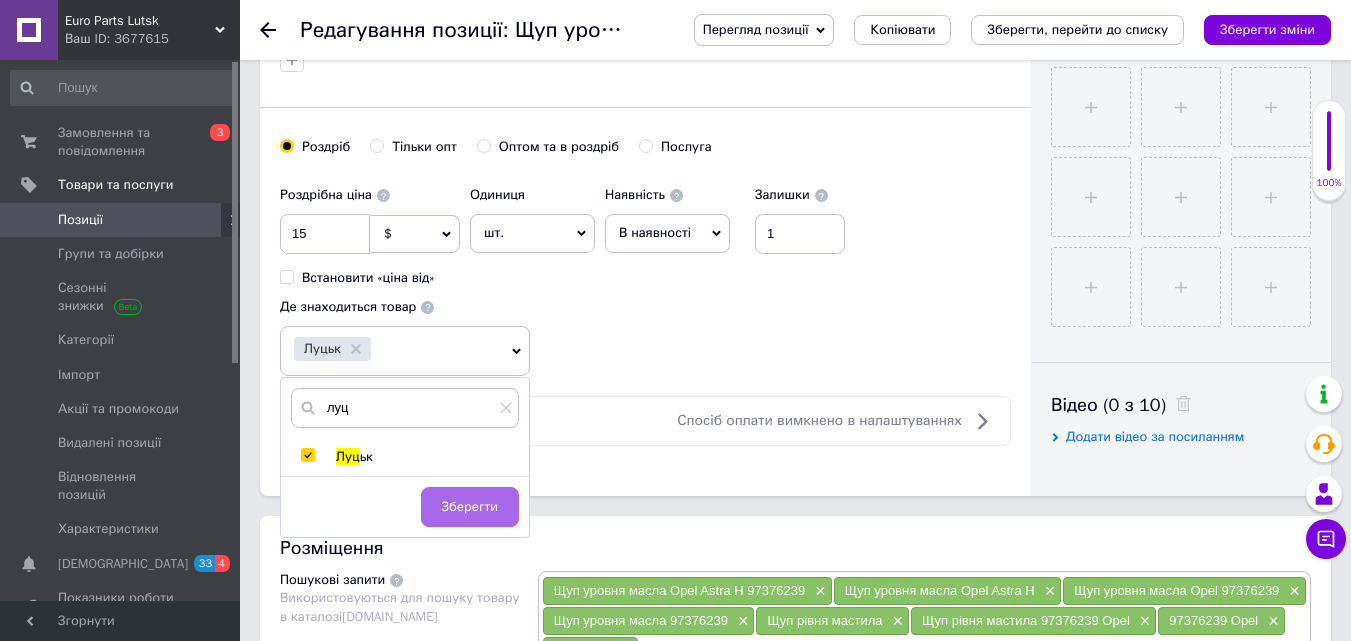 click on "Зберегти" at bounding box center [470, 507] 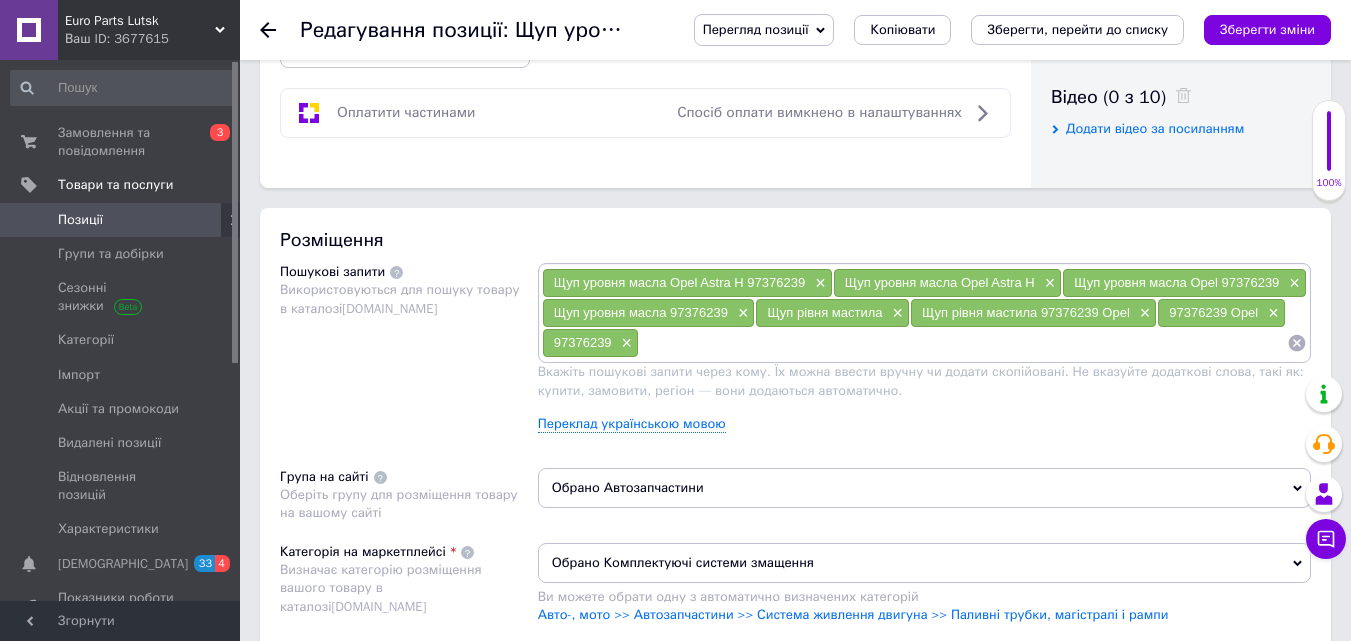 scroll, scrollTop: 1100, scrollLeft: 0, axis: vertical 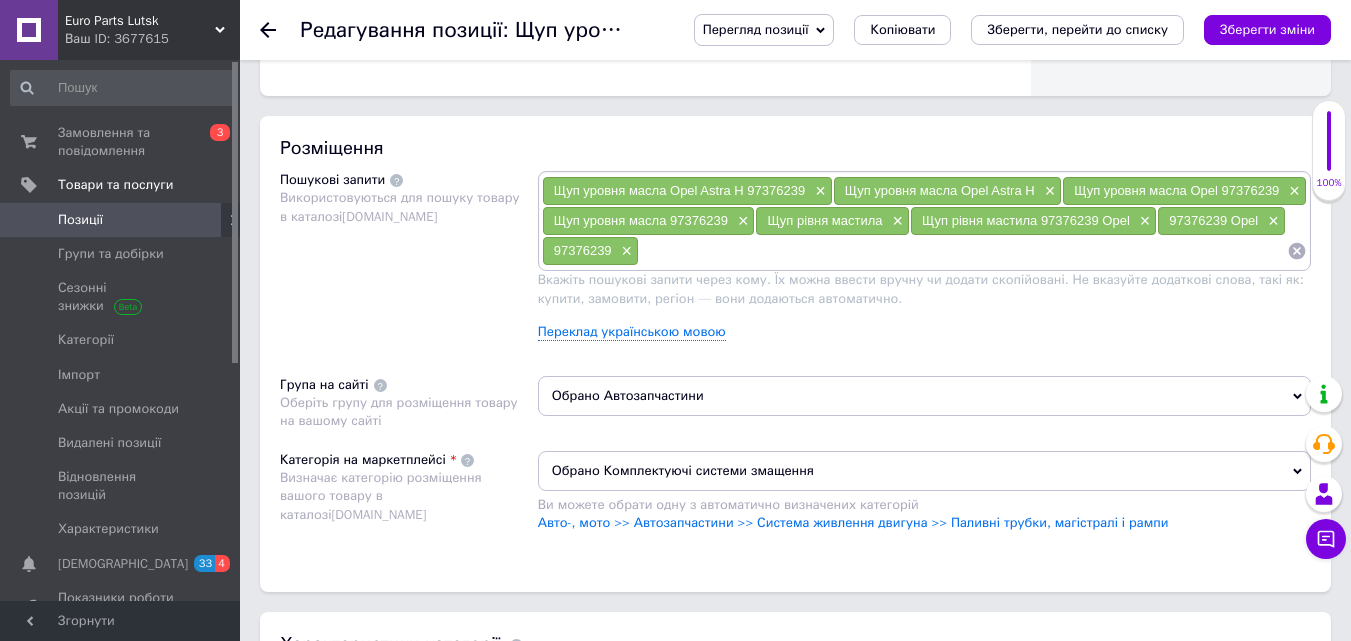 click 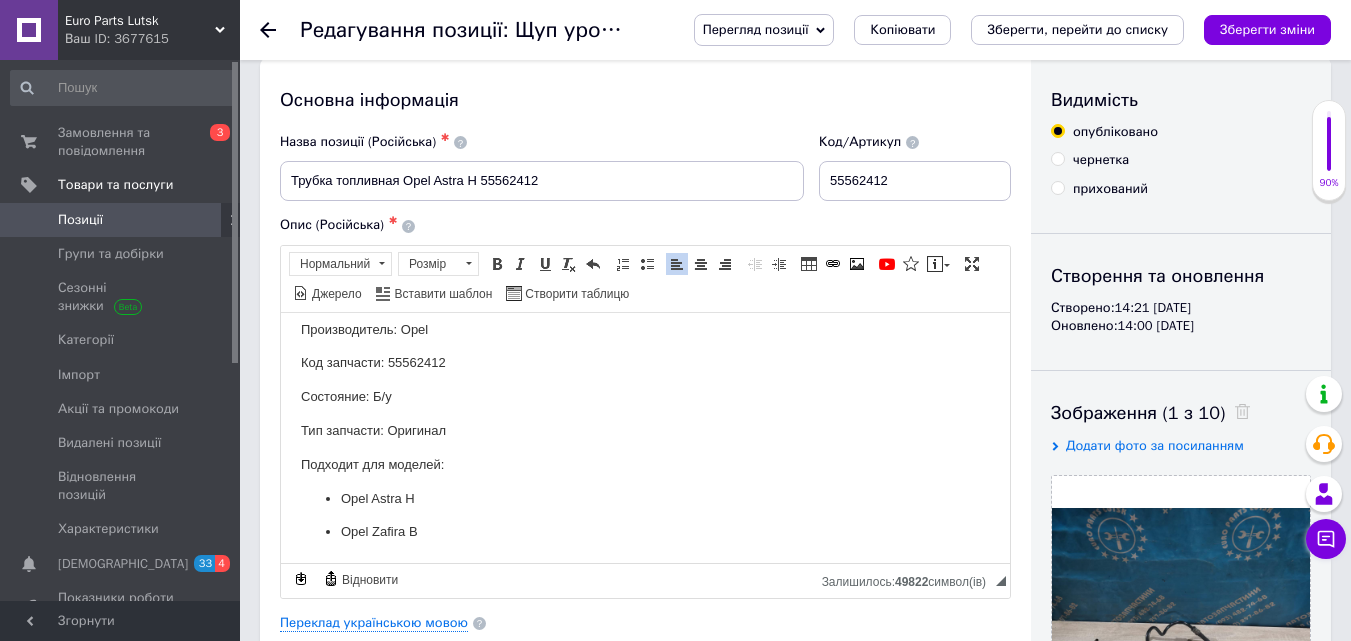 scroll, scrollTop: 0, scrollLeft: 0, axis: both 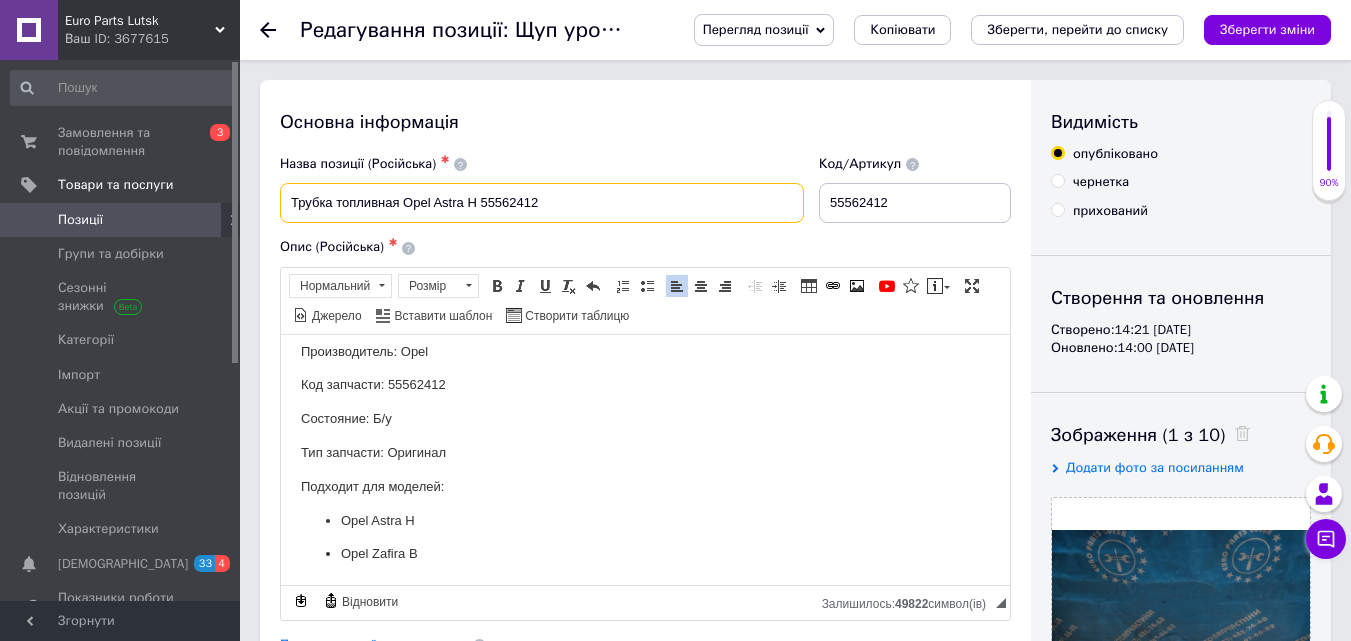 drag, startPoint x: 289, startPoint y: 206, endPoint x: 573, endPoint y: 194, distance: 284.25342 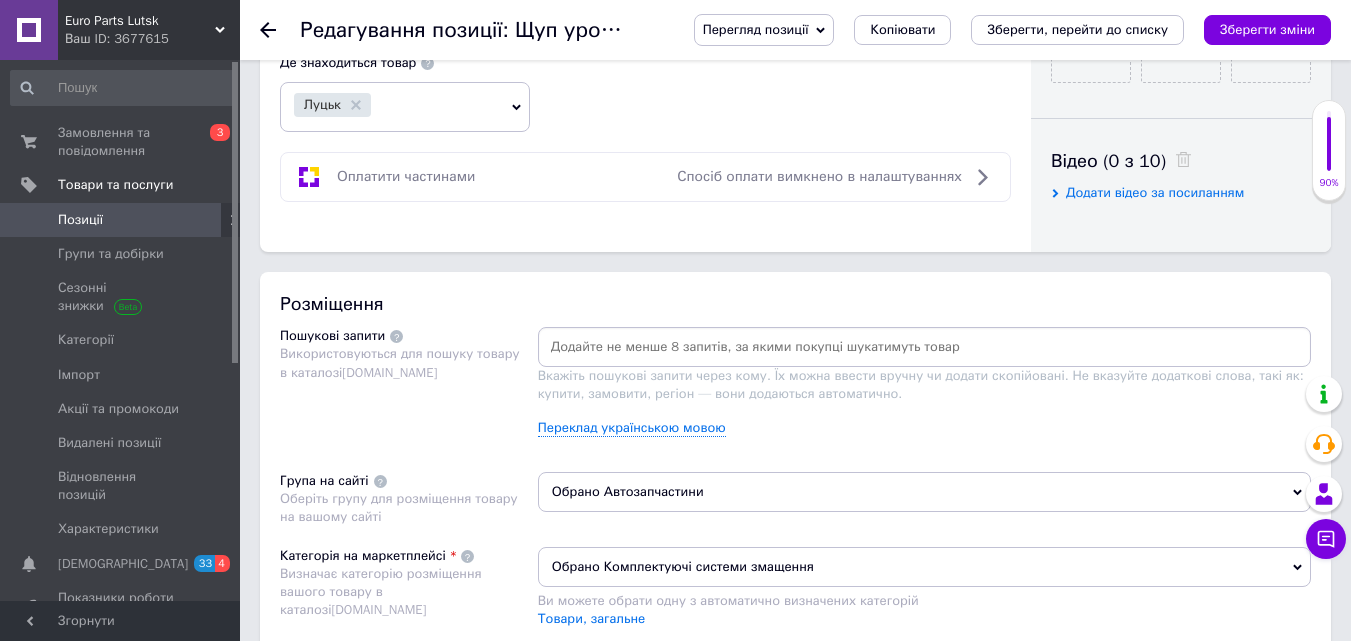 scroll, scrollTop: 1000, scrollLeft: 0, axis: vertical 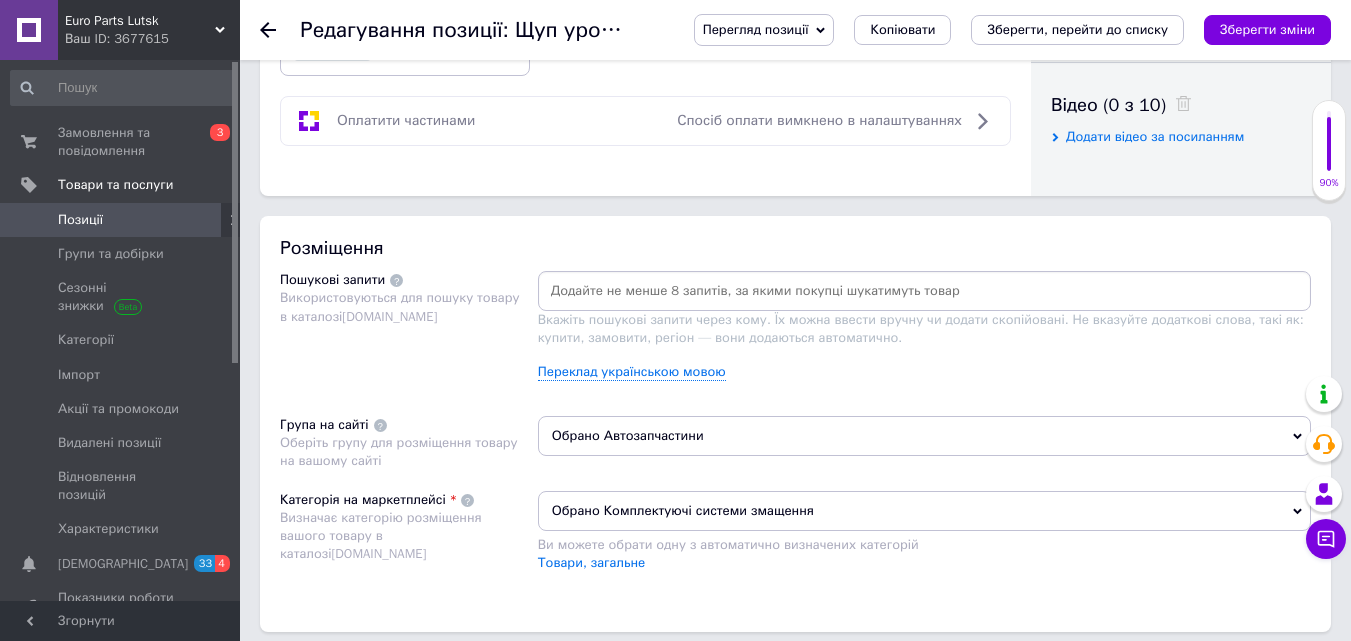 click at bounding box center (924, 291) 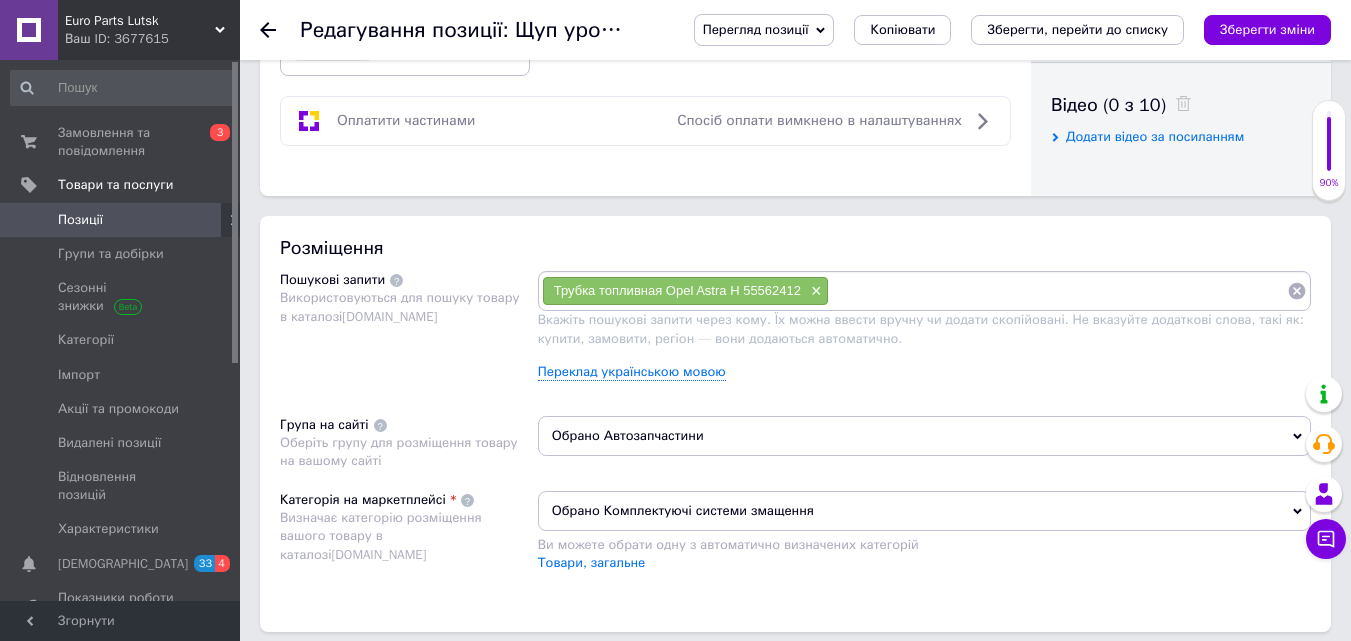paste on "Трубка топливная Opel Astra H 55562412" 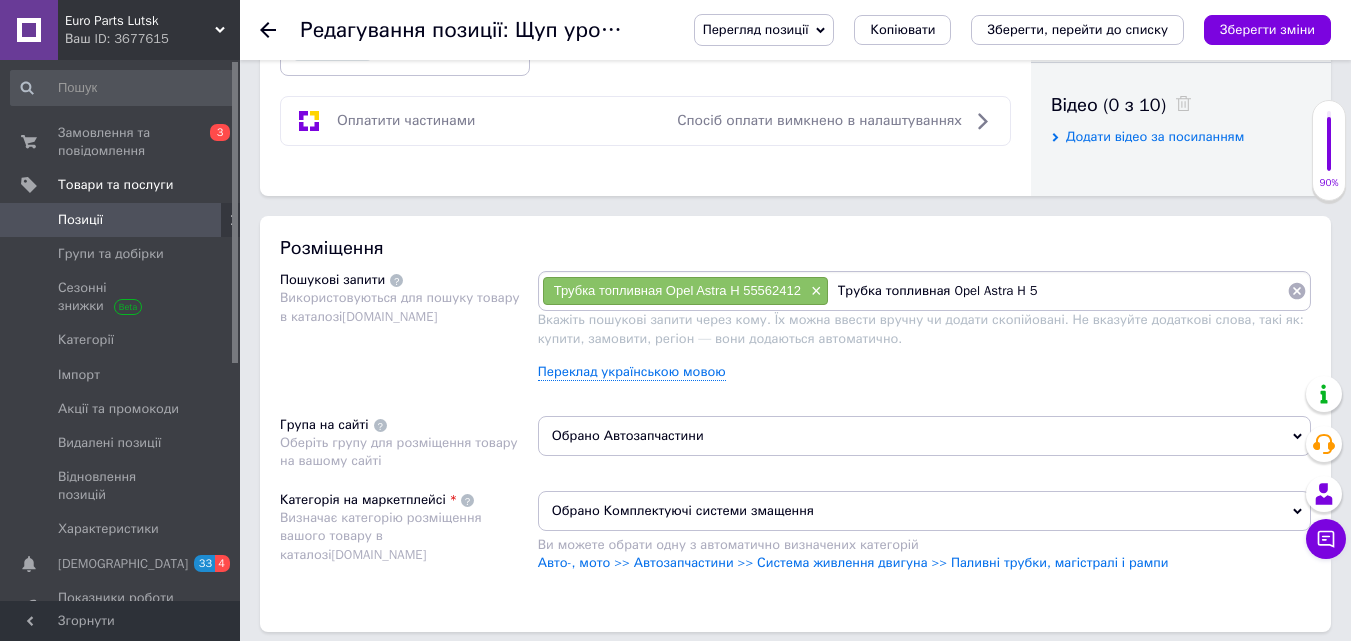 type on "Трубка топливная Opel Astra H" 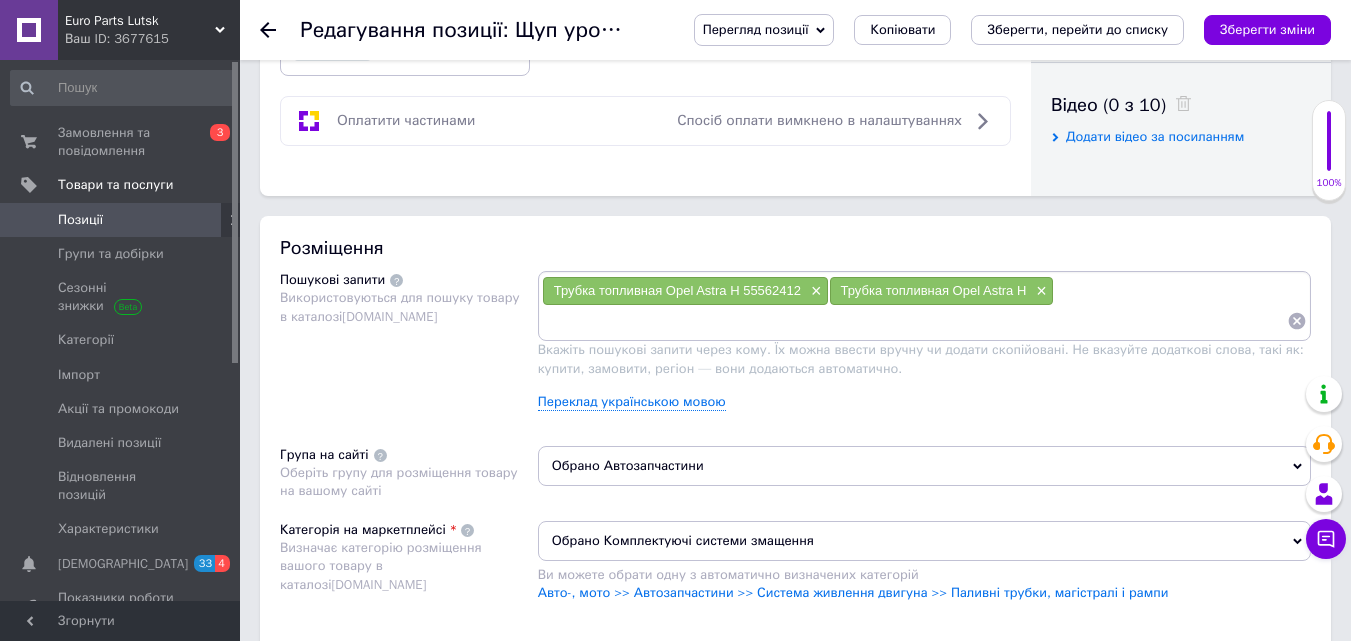paste on "Трубка топливная Opel Astra H 55562412" 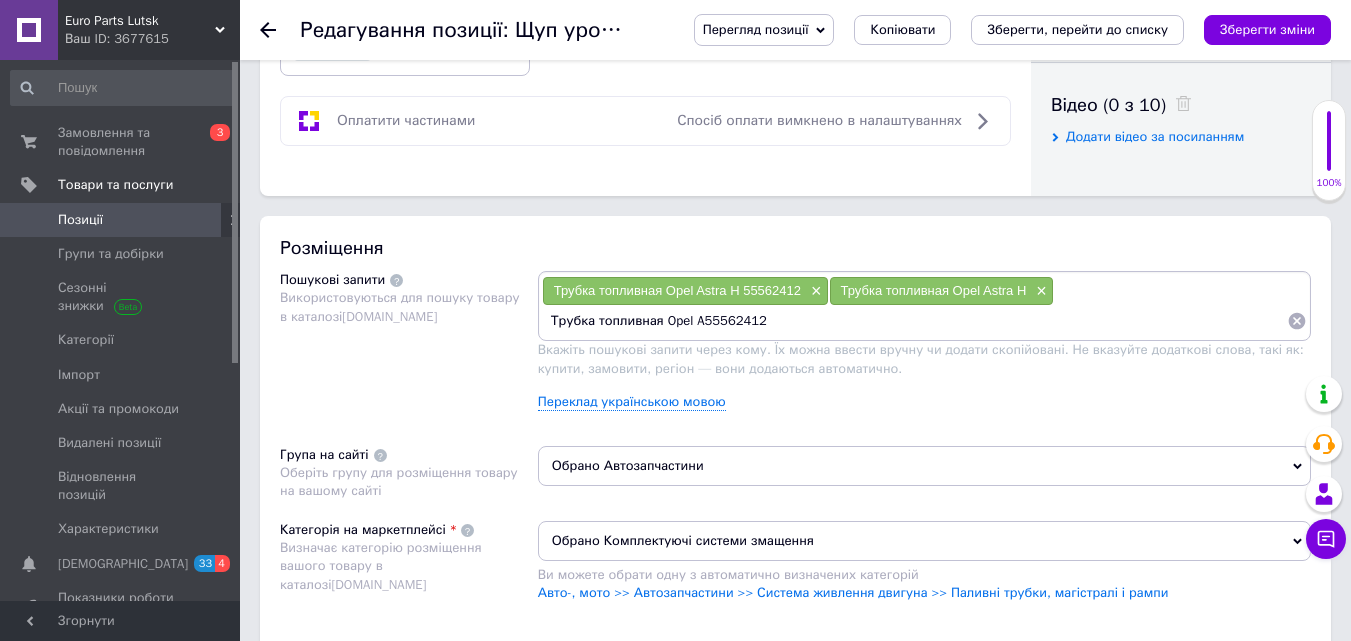 type on "Трубка топливная Opel 55562412" 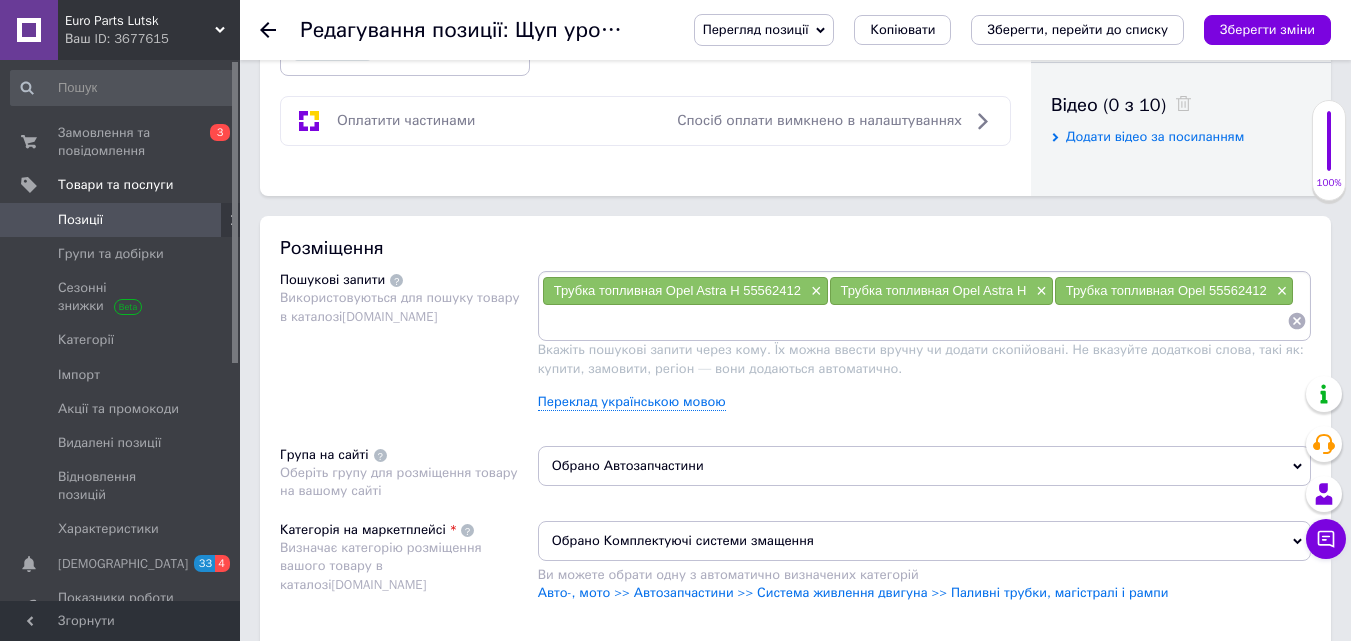 paste on "Трубка топливная Opel Astra H 55562412" 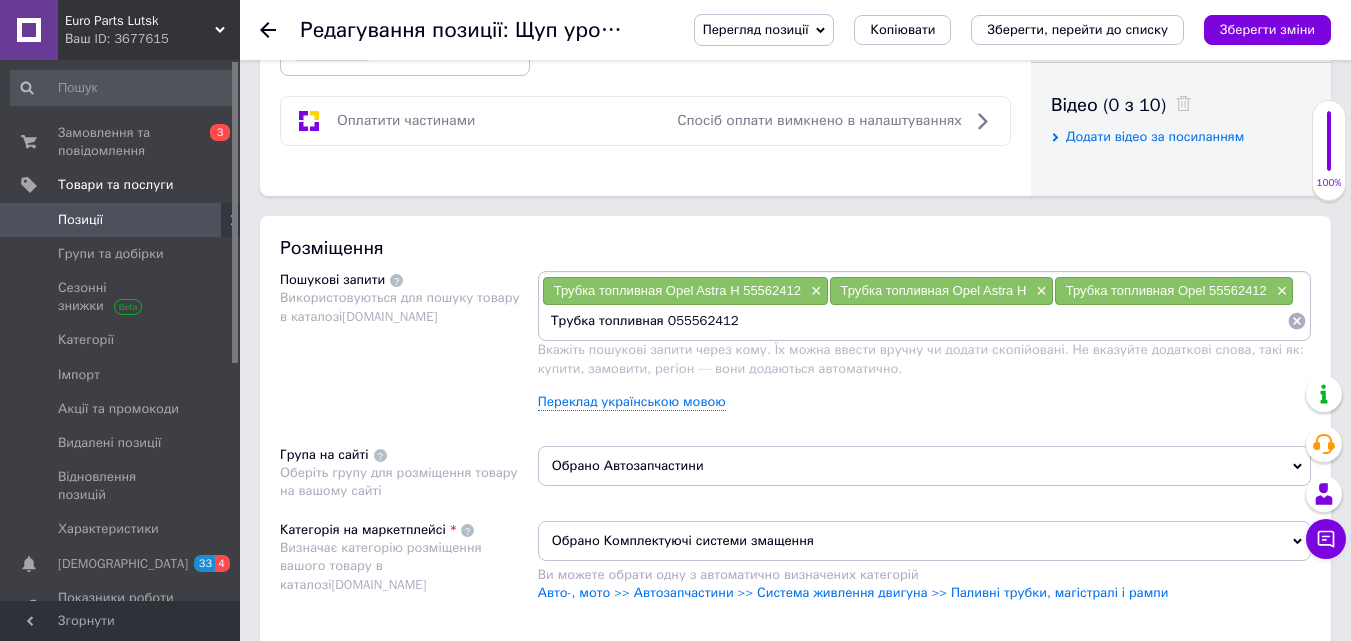 type on "Трубка топливная 55562412" 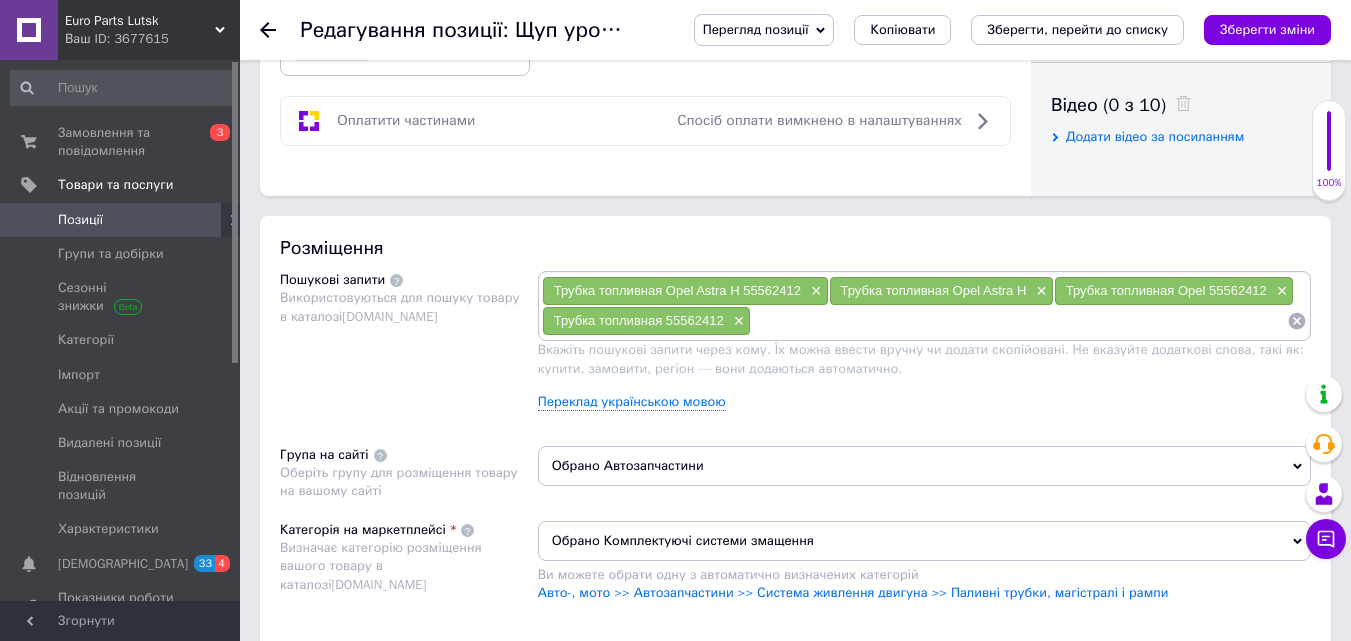 paste on "Паливна трубка" 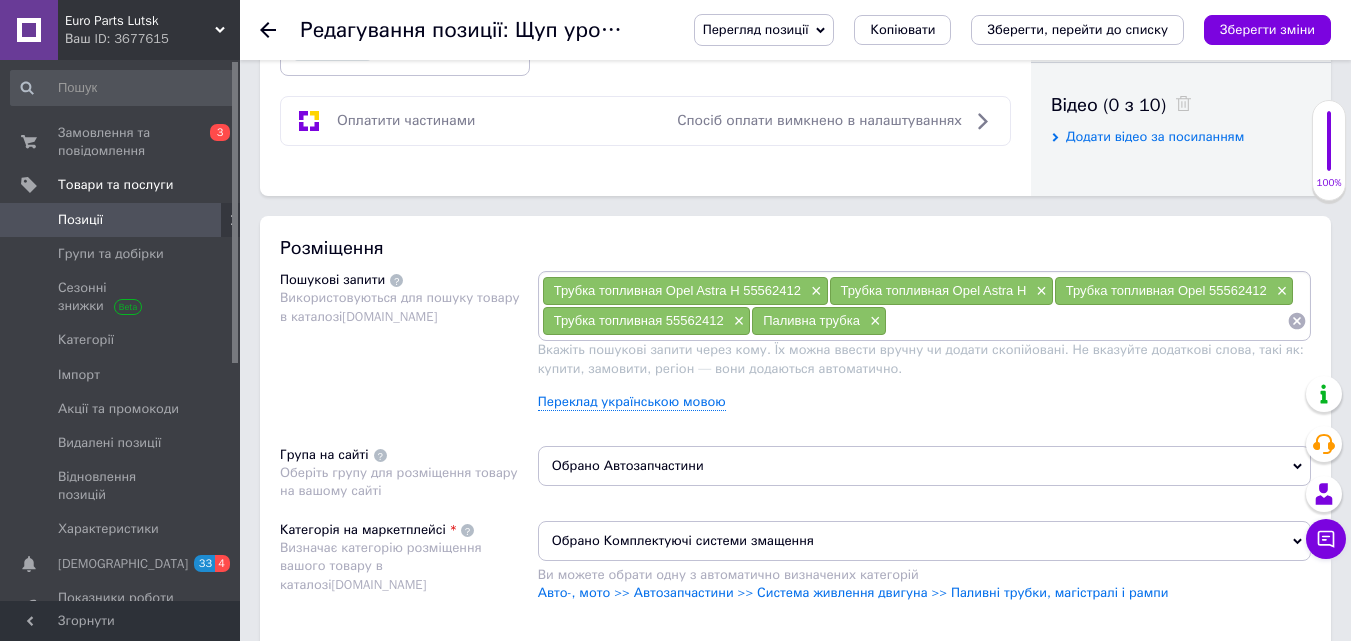 paste on "Паливна трубка" 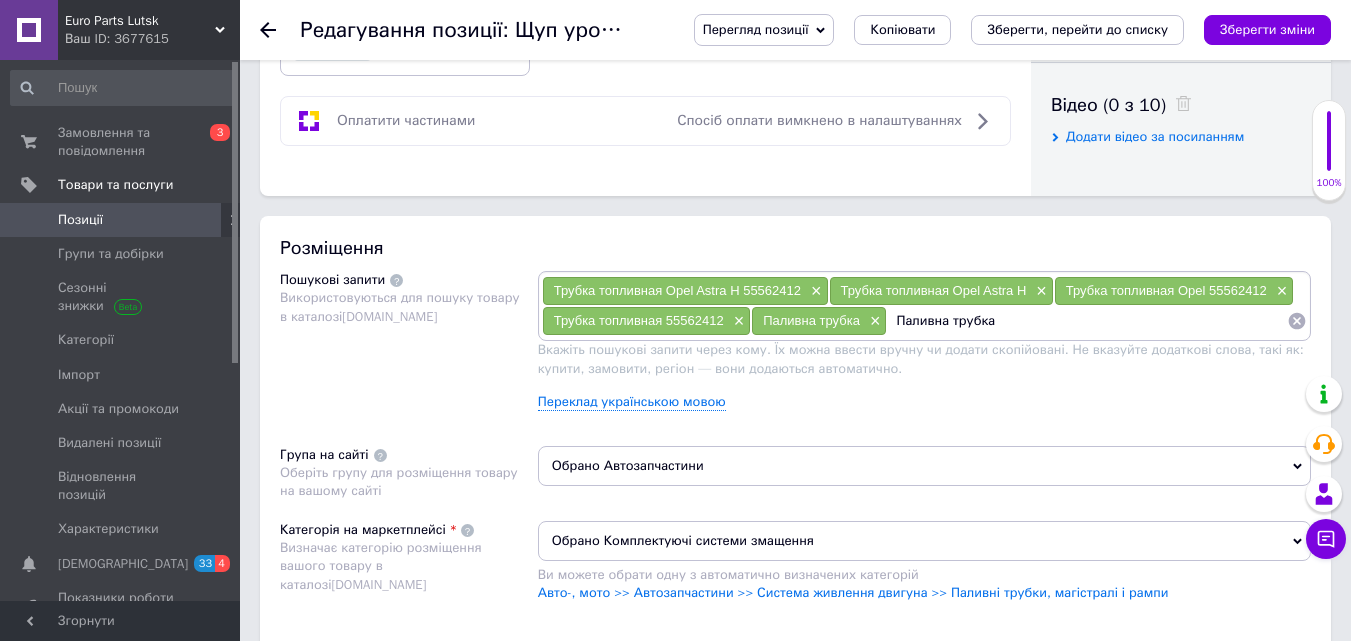 paste on "55562412 Opel" 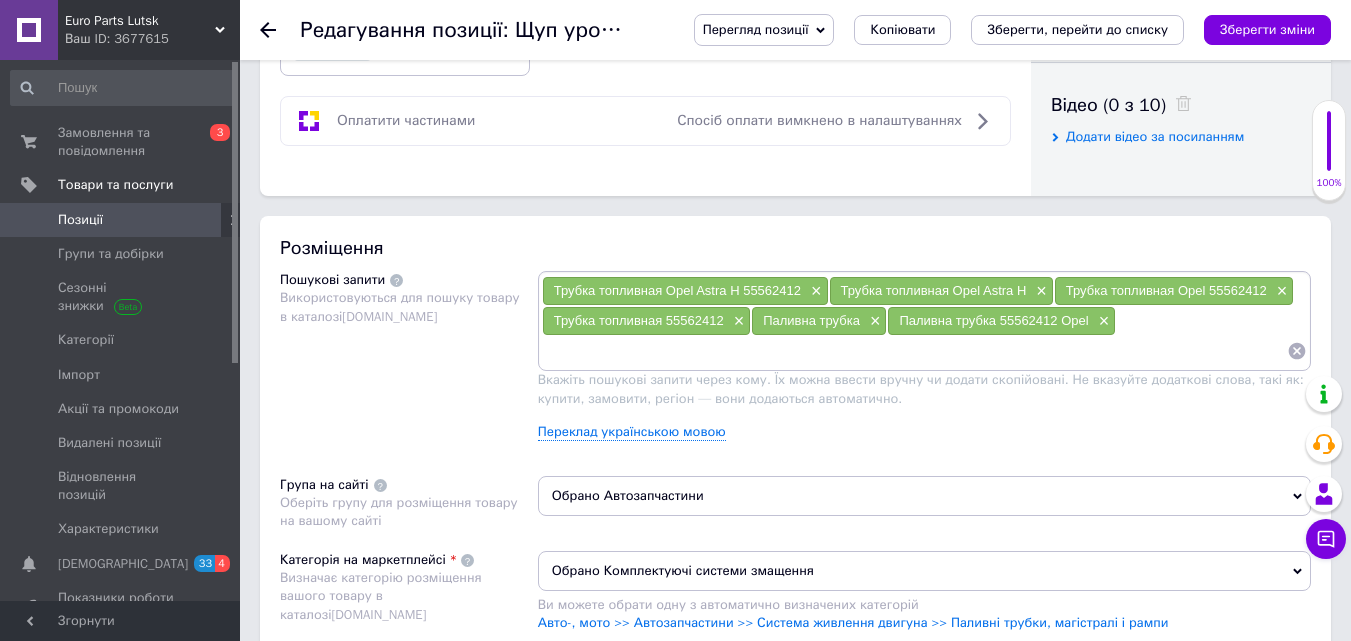 paste on "55562412 Opel" 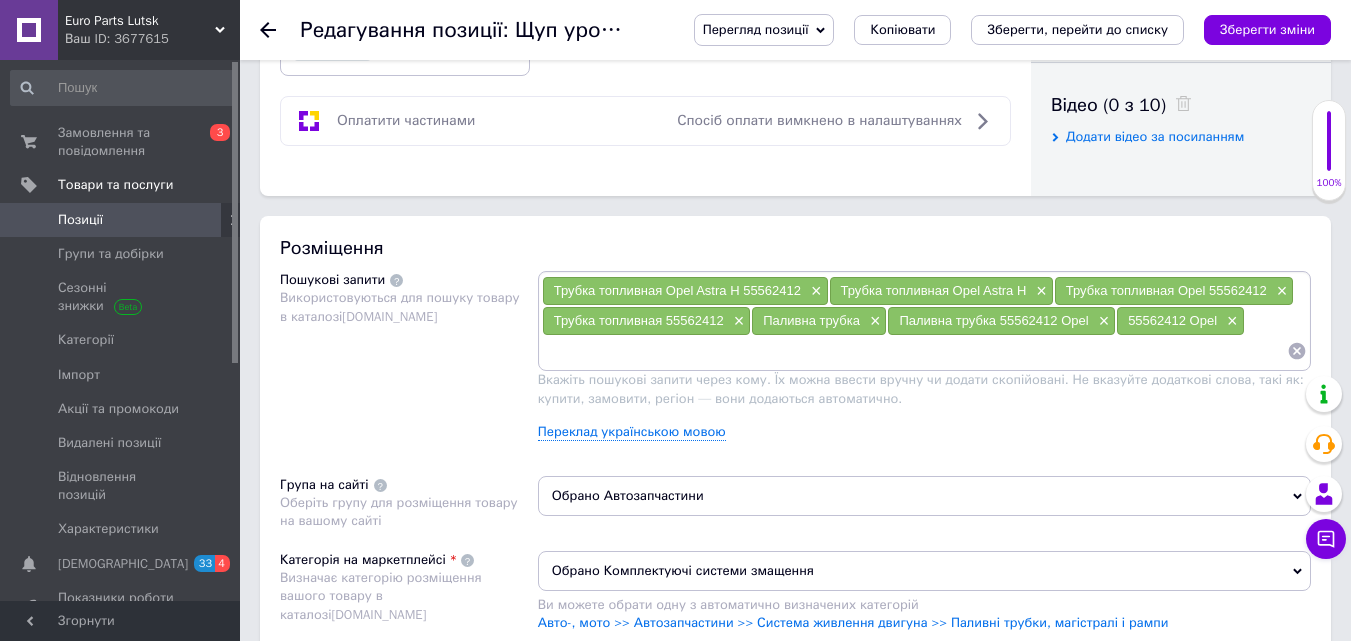 paste on "55562412 Opel" 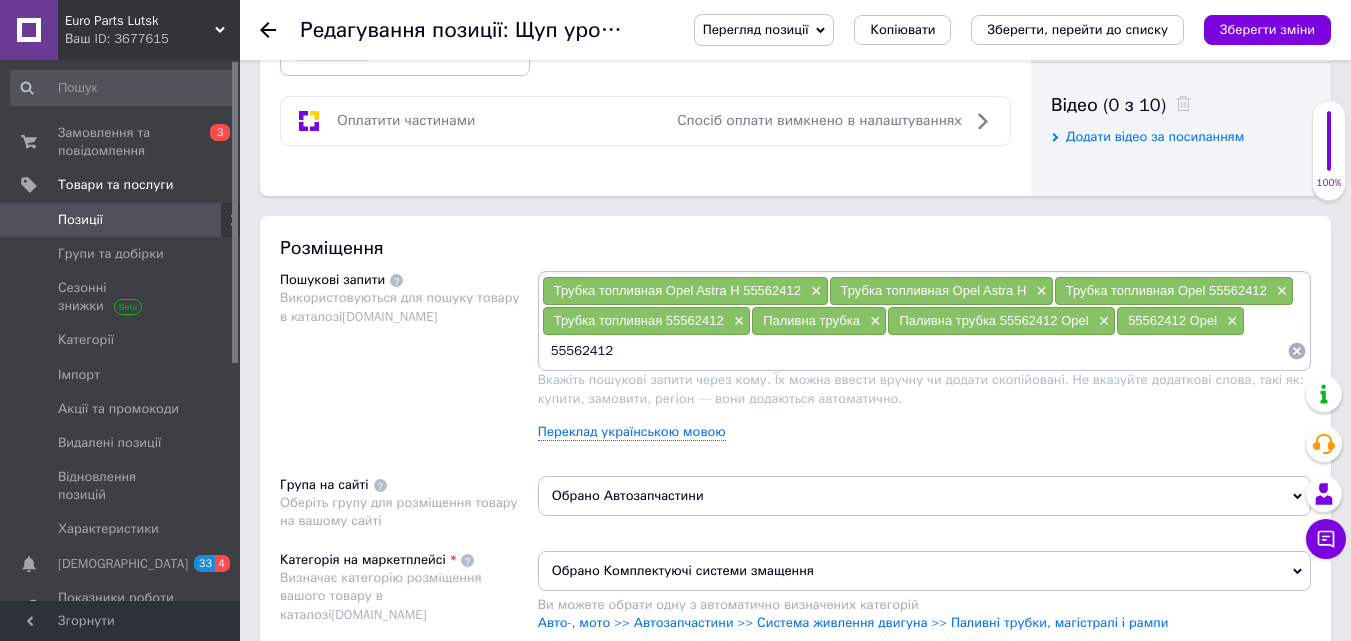 type on "55562412" 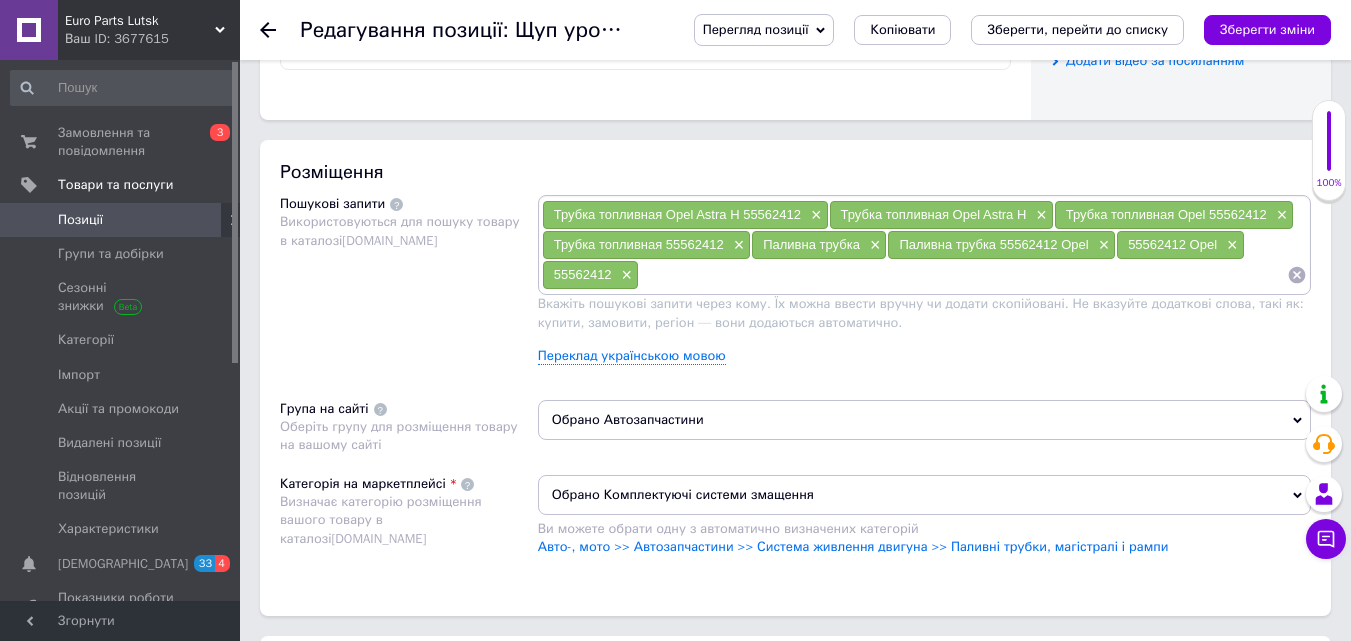 scroll, scrollTop: 1200, scrollLeft: 0, axis: vertical 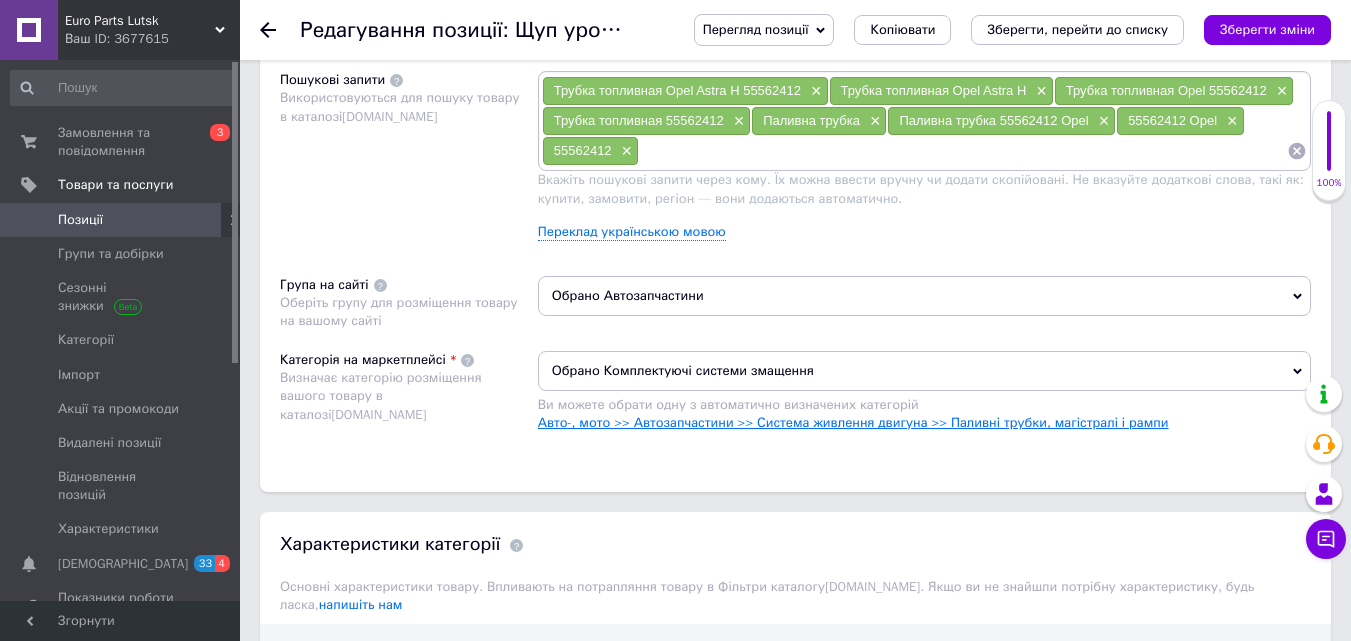 type 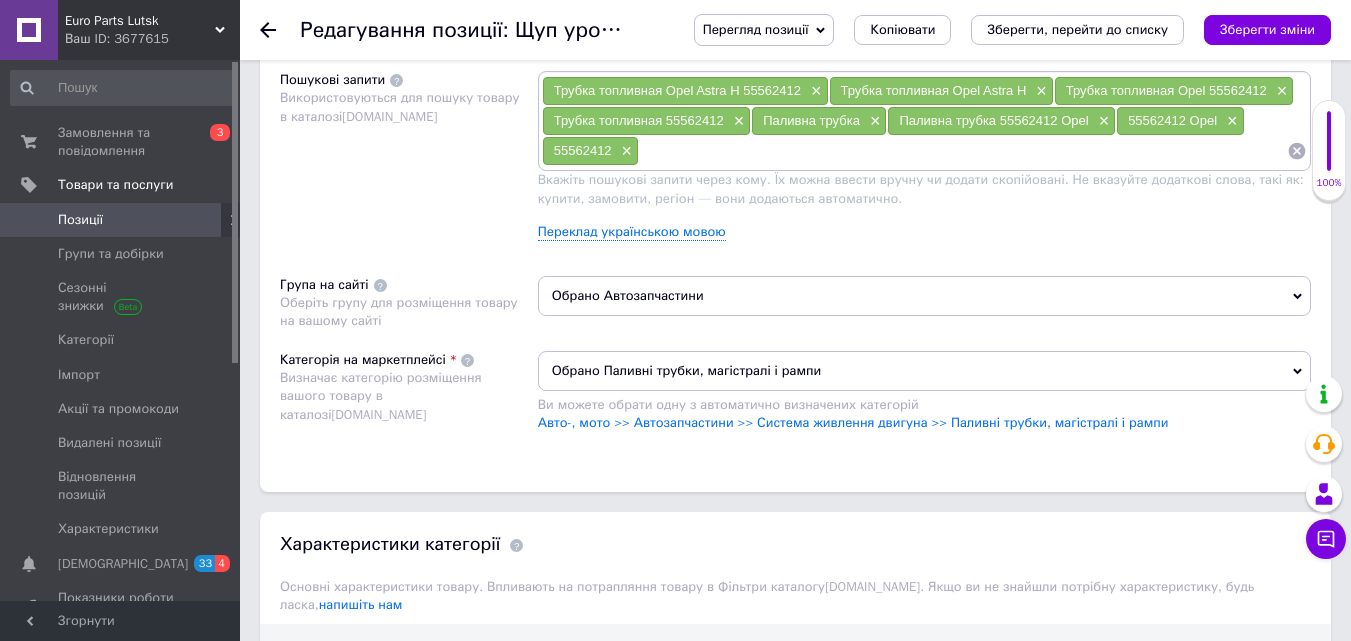 click on "Обрано Автозапчастини" at bounding box center (924, 296) 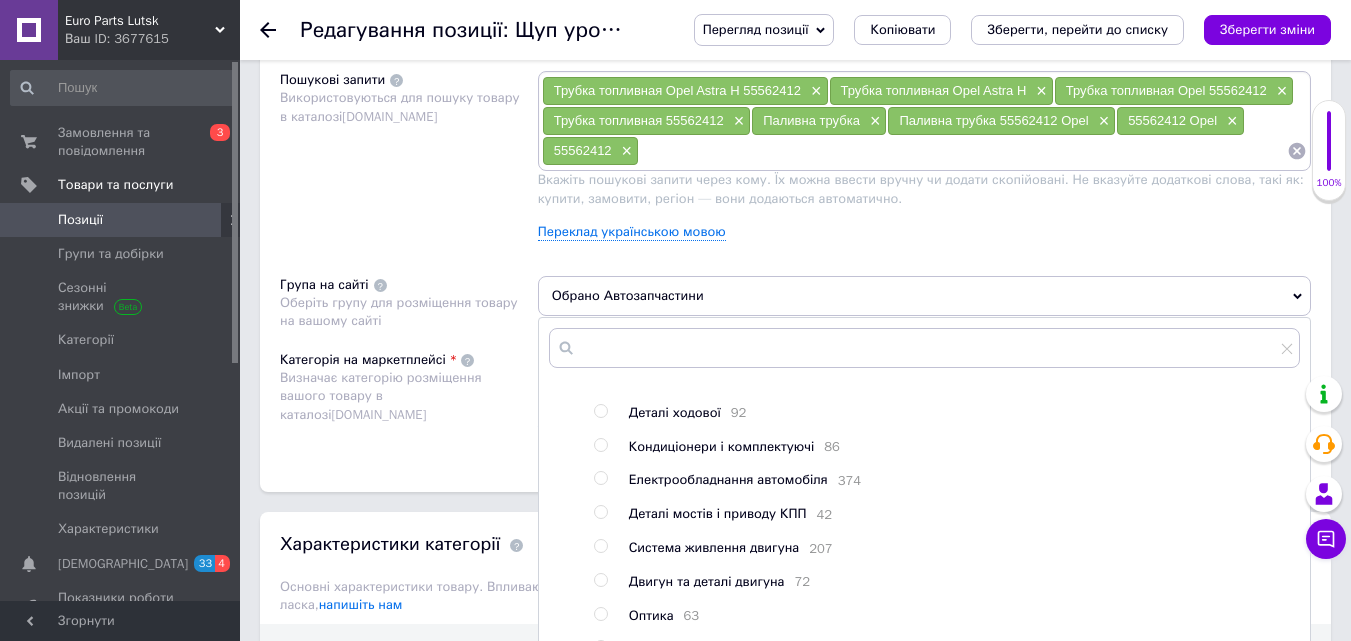 scroll, scrollTop: 200, scrollLeft: 0, axis: vertical 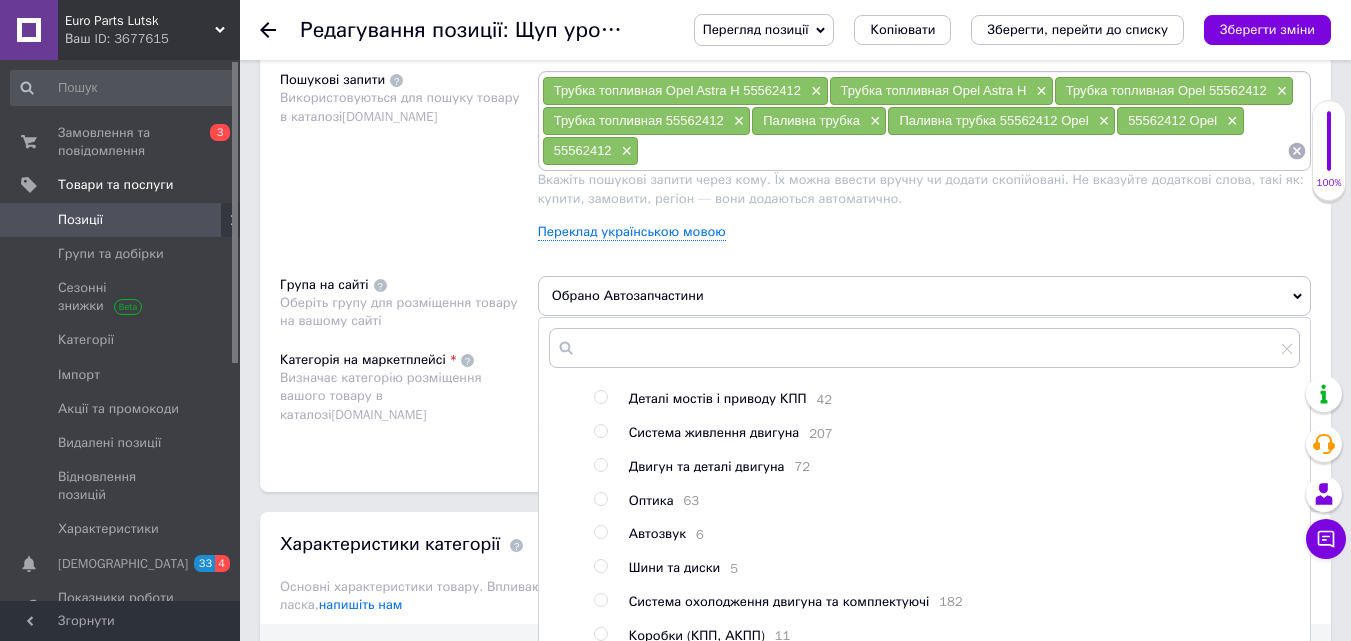 click at bounding box center [600, 431] 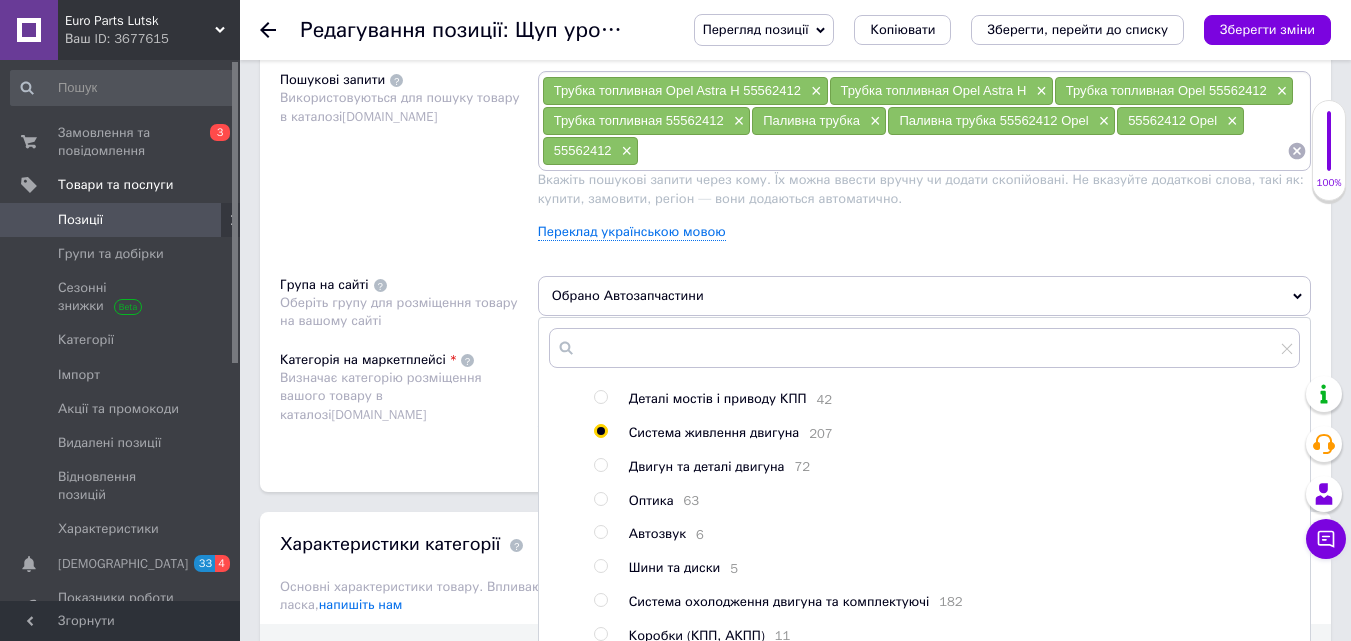 radio on "true" 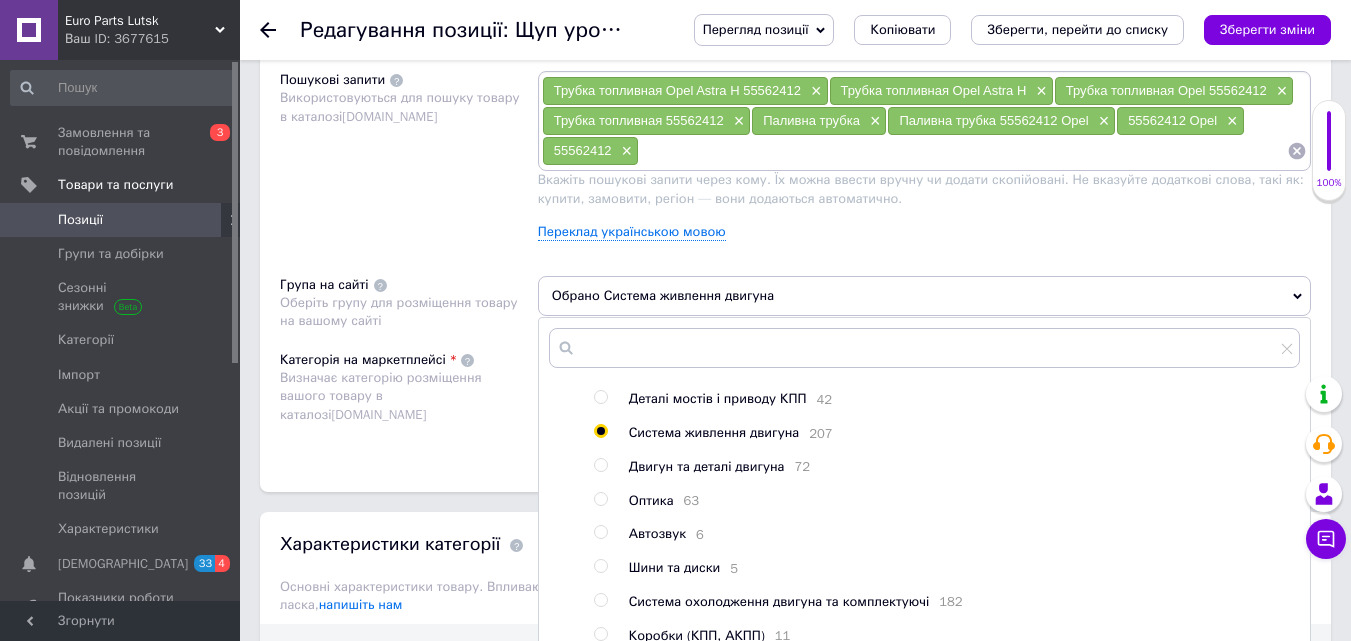 click on "Категорія на маркетплейсі Визначає категорію розміщення вашого товару в каталозі  [DOMAIN_NAME]" at bounding box center [409, 401] 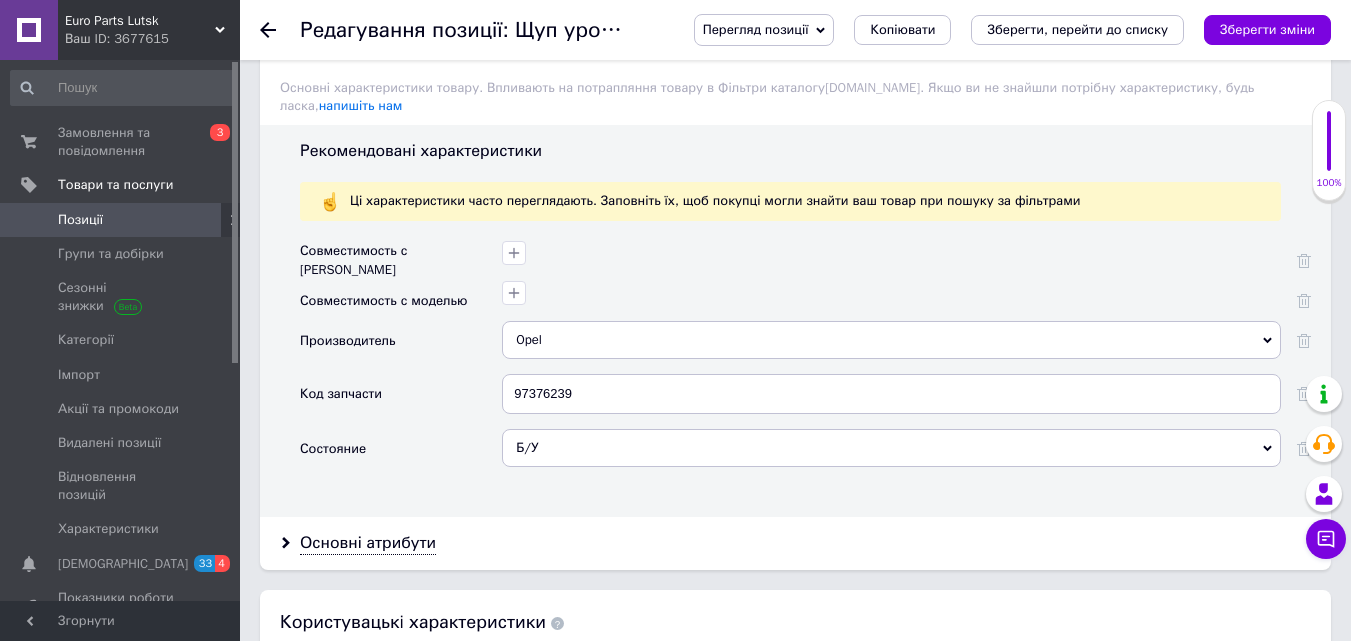 scroll, scrollTop: 1700, scrollLeft: 0, axis: vertical 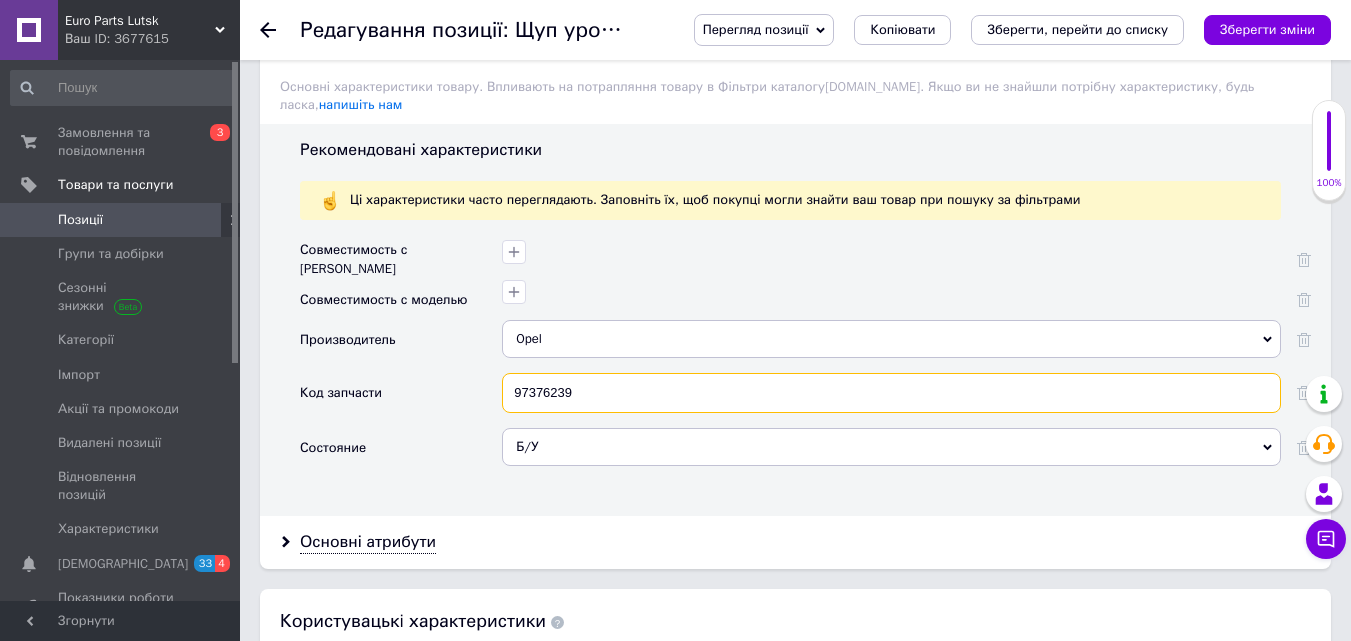 drag, startPoint x: 589, startPoint y: 383, endPoint x: 478, endPoint y: 395, distance: 111.64677 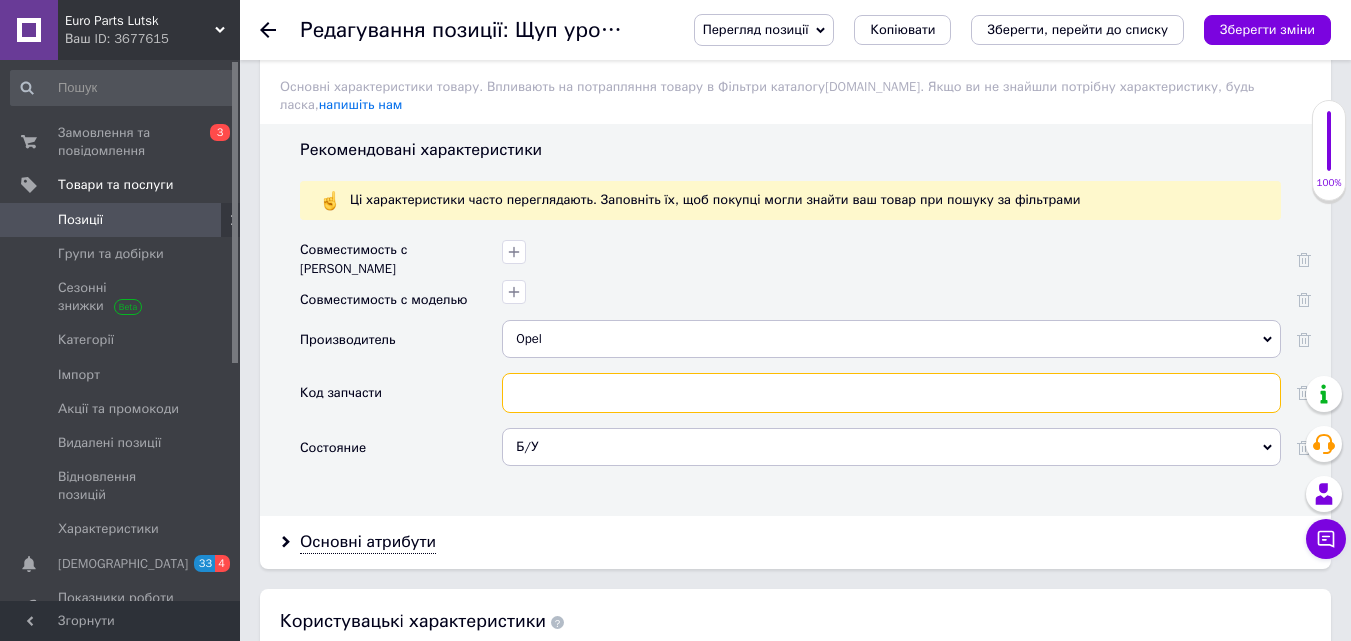 paste on "55562412 Opel" 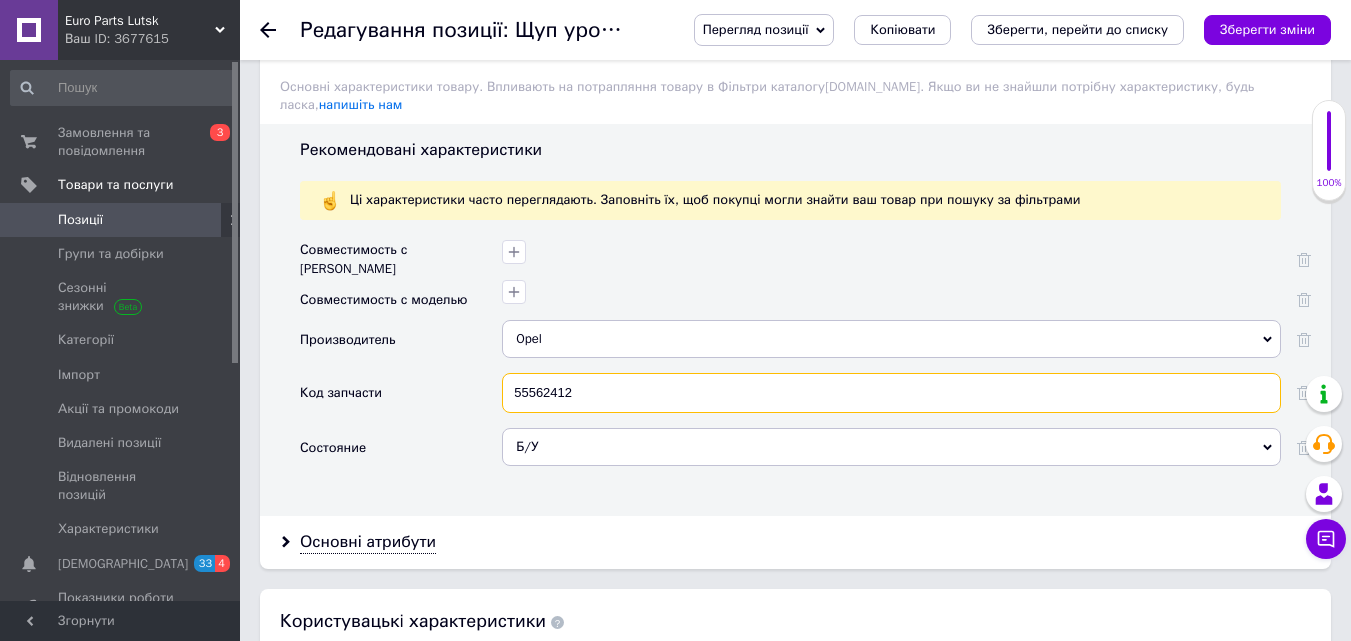 type on "55562412" 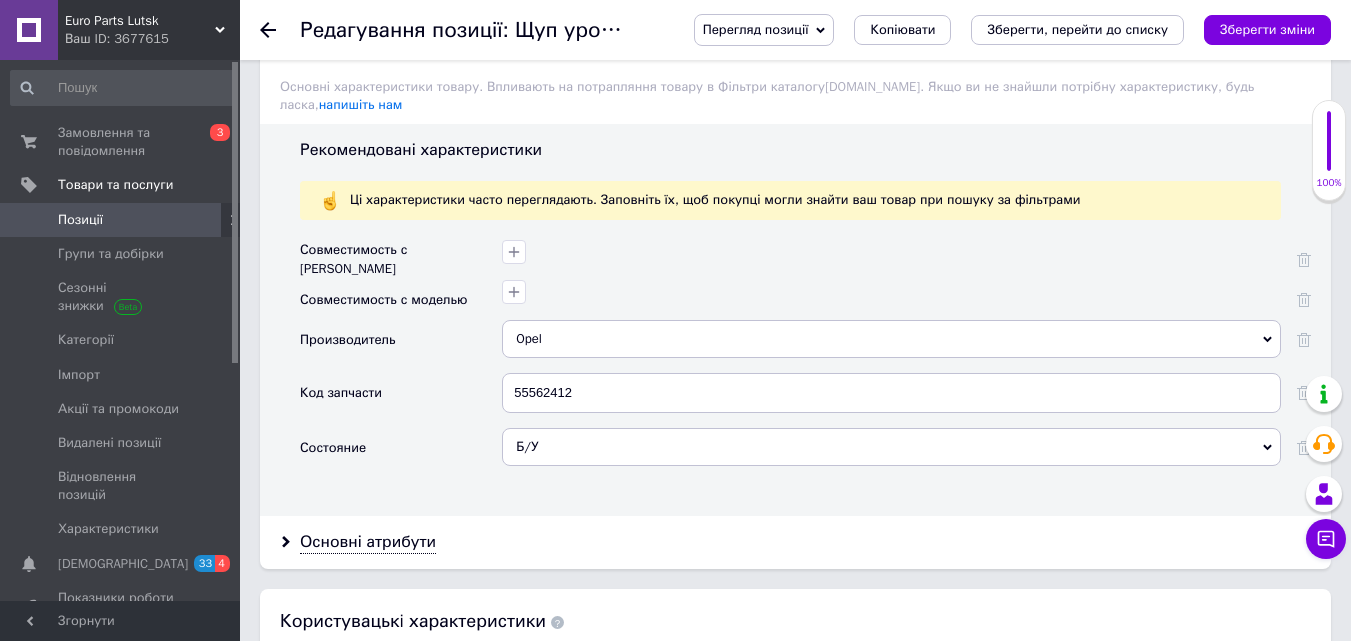 click on "Перегляд позиції Зберегти та переглянути на сайті Зберегти та переглянути на маркетплейсі Копіювати Зберегти, перейти до списку Зберегти зміни" at bounding box center [992, 30] 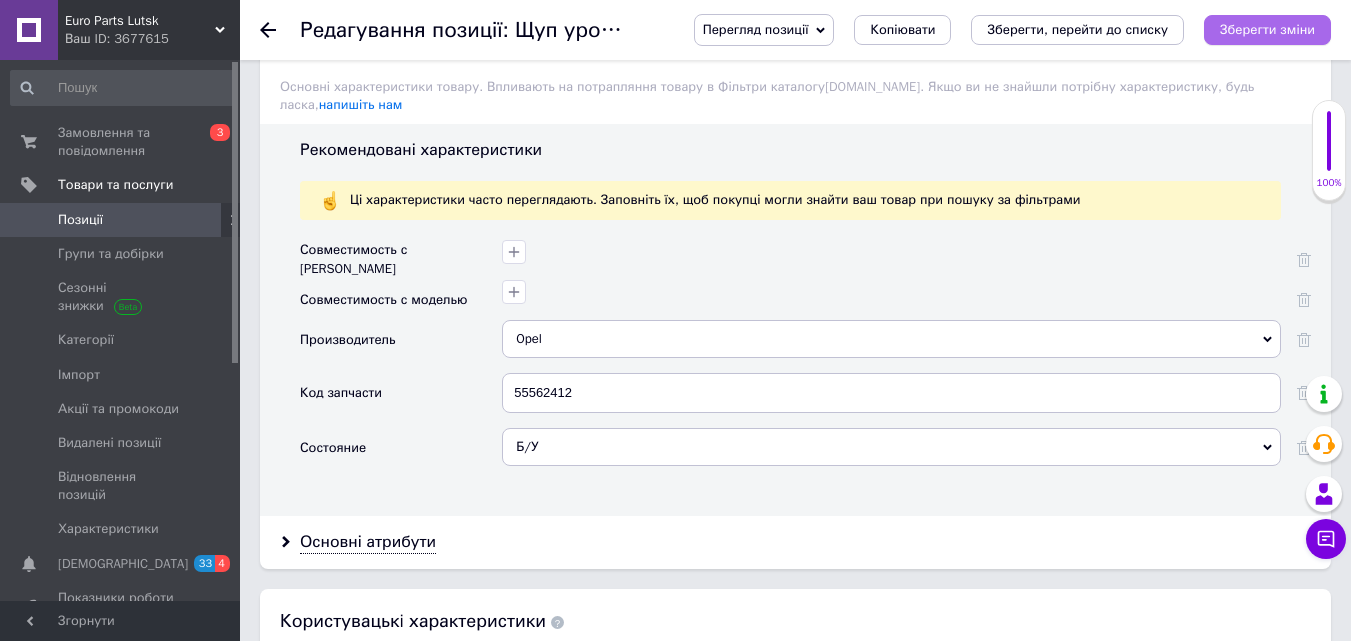 click on "Зберегти зміни" at bounding box center [1267, 29] 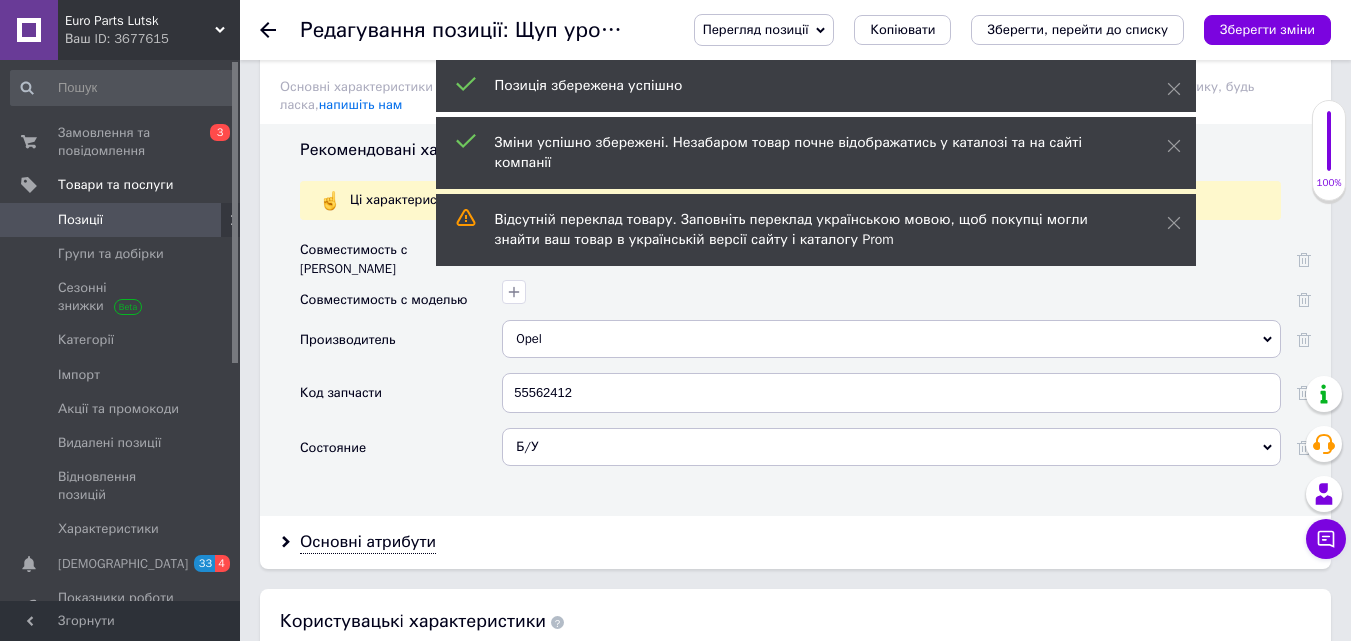 click on "Перегляд позиції" at bounding box center (764, 30) 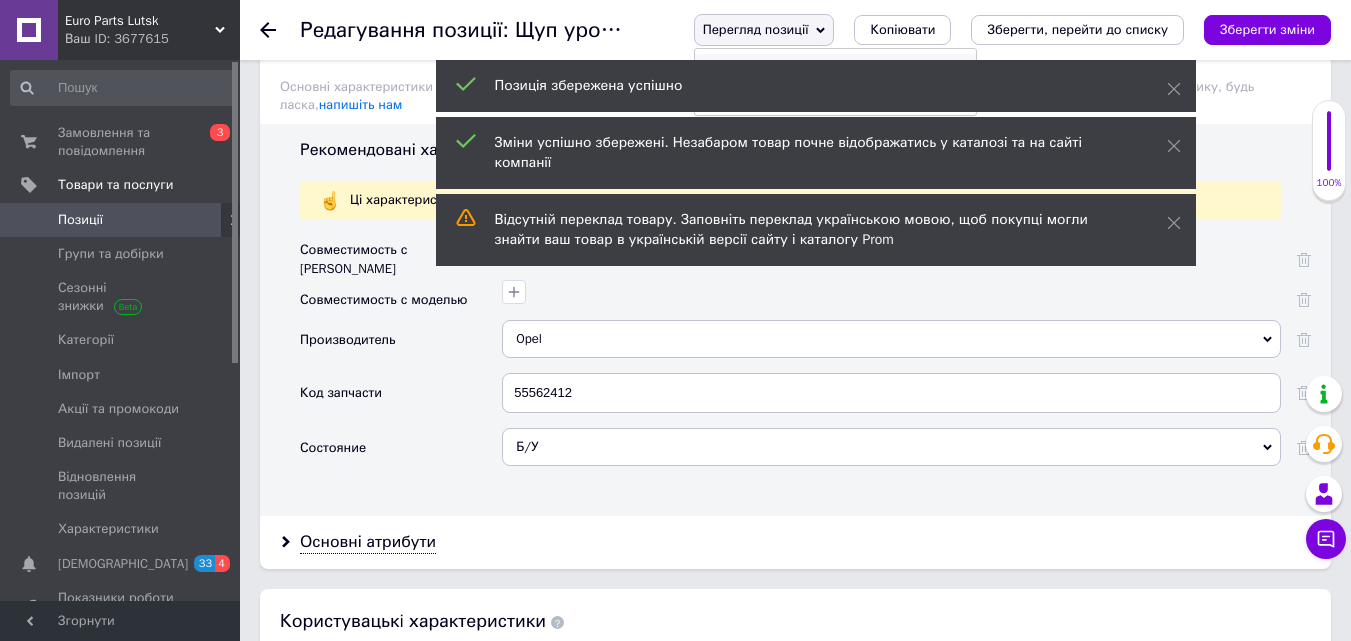 click on "Зберегти та переглянути на сайті" at bounding box center (835, 68) 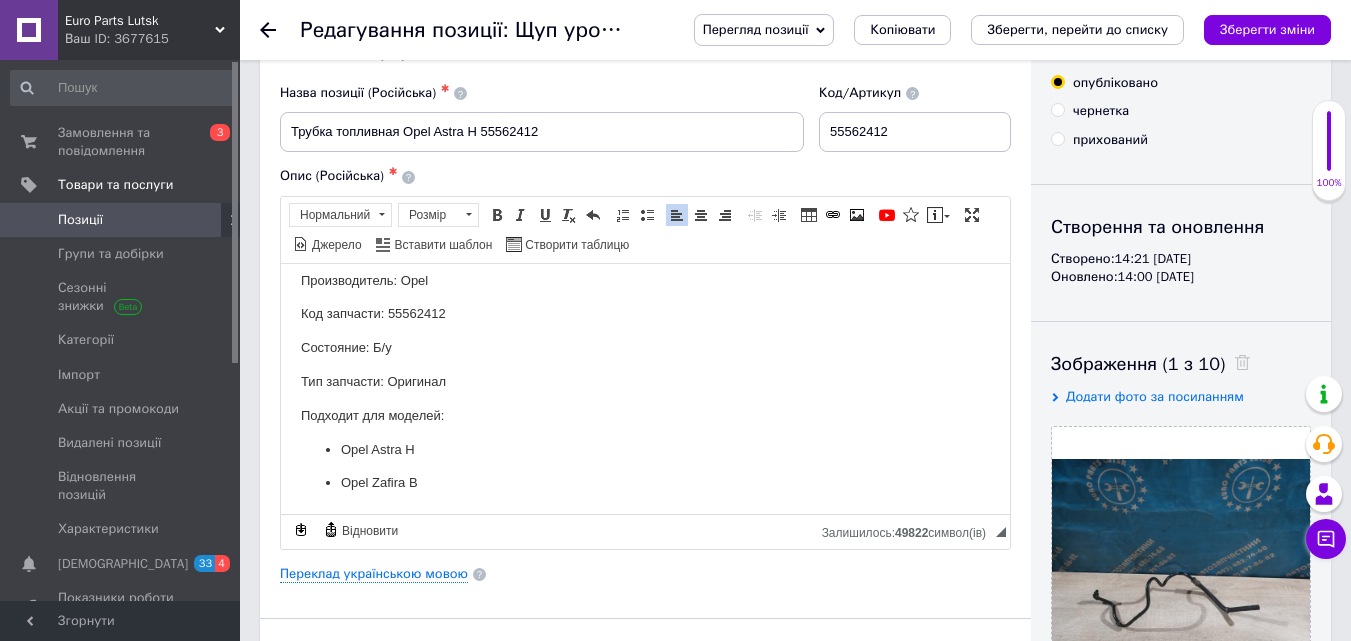 scroll, scrollTop: 0, scrollLeft: 0, axis: both 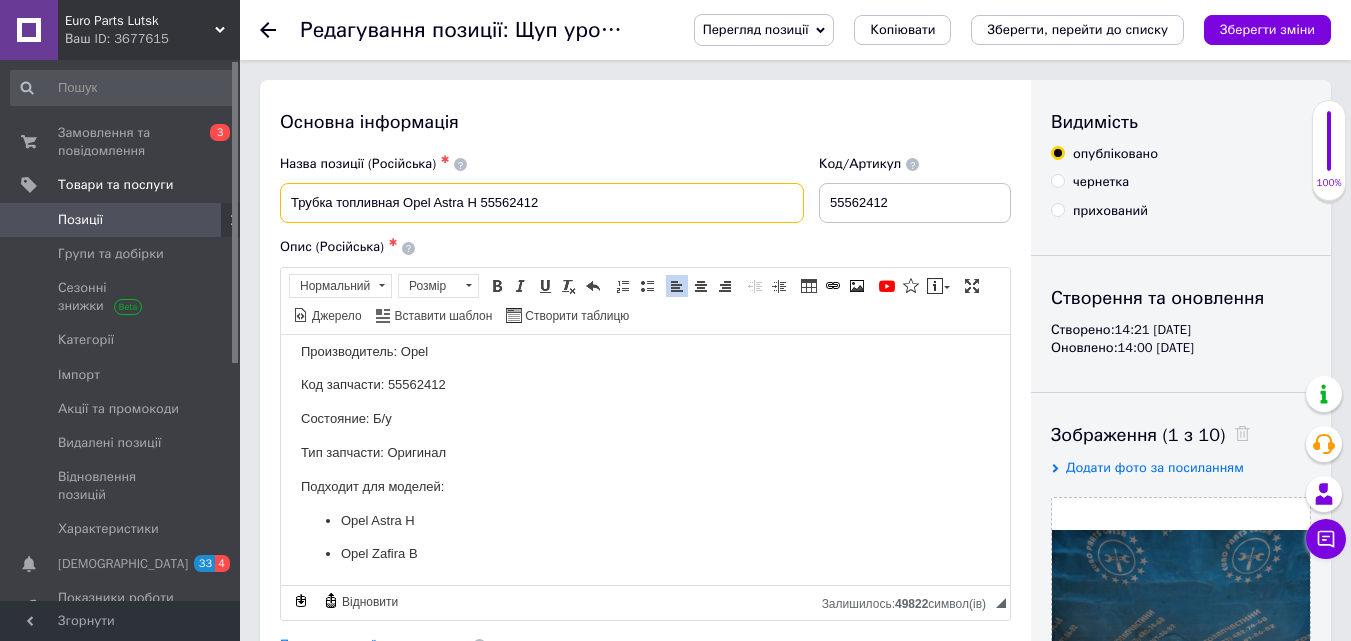 drag, startPoint x: 282, startPoint y: 201, endPoint x: 545, endPoint y: 194, distance: 263.09314 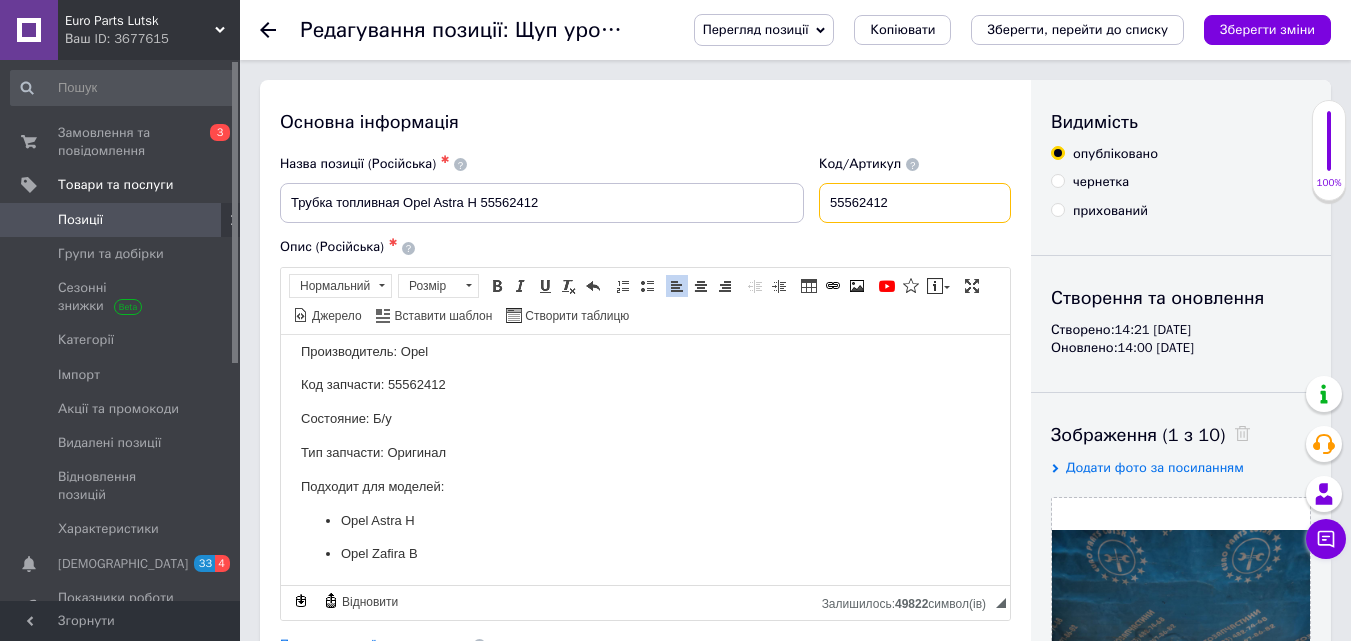 drag, startPoint x: 828, startPoint y: 204, endPoint x: 918, endPoint y: 202, distance: 90.02222 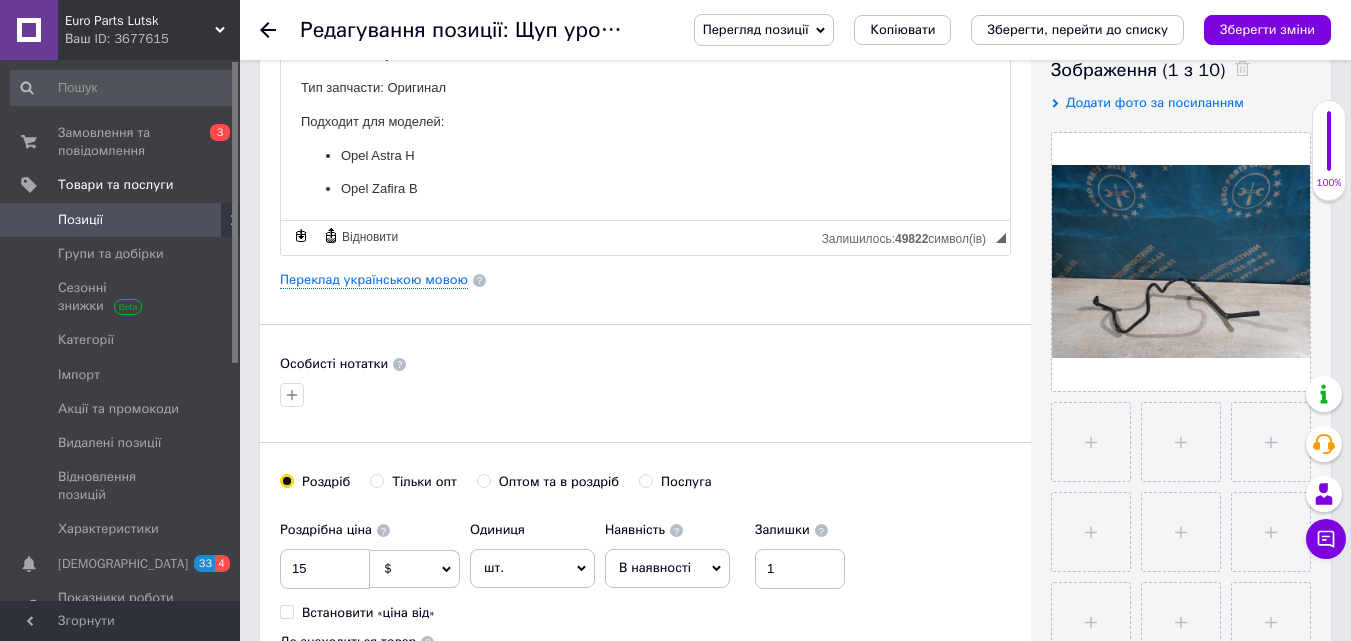 scroll, scrollTop: 400, scrollLeft: 0, axis: vertical 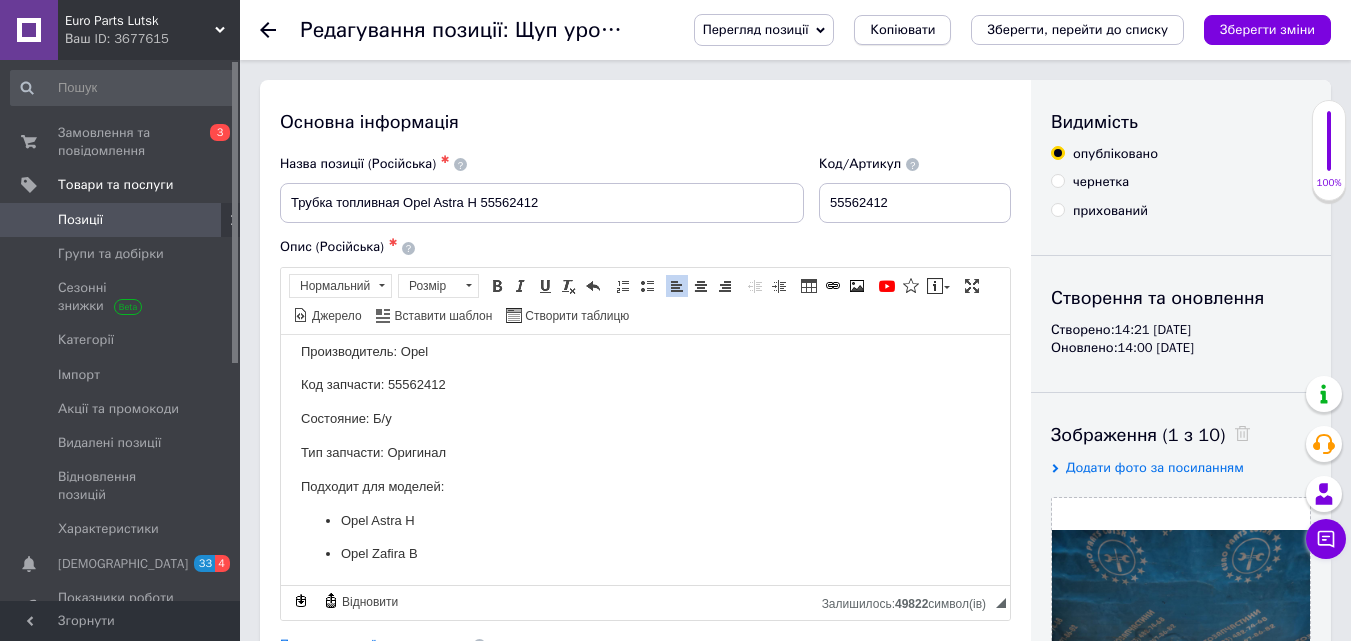 click on "Копіювати" at bounding box center (902, 30) 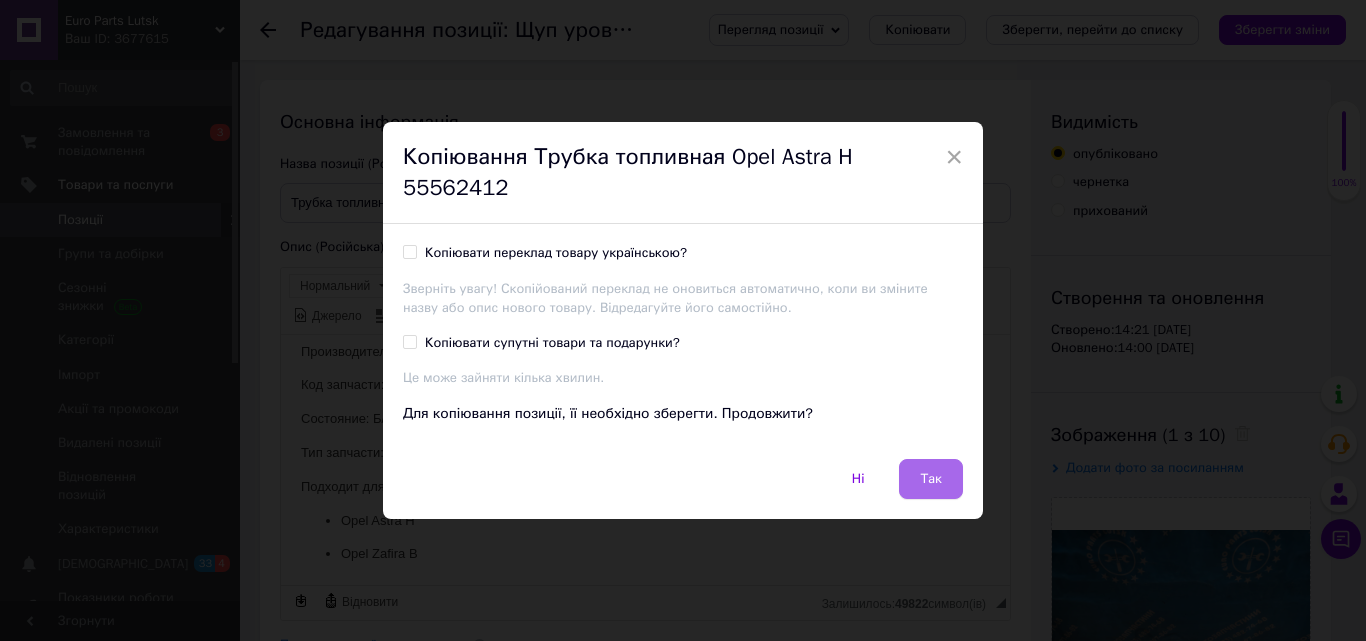 drag, startPoint x: 932, startPoint y: 470, endPoint x: 652, endPoint y: 133, distance: 438.14267 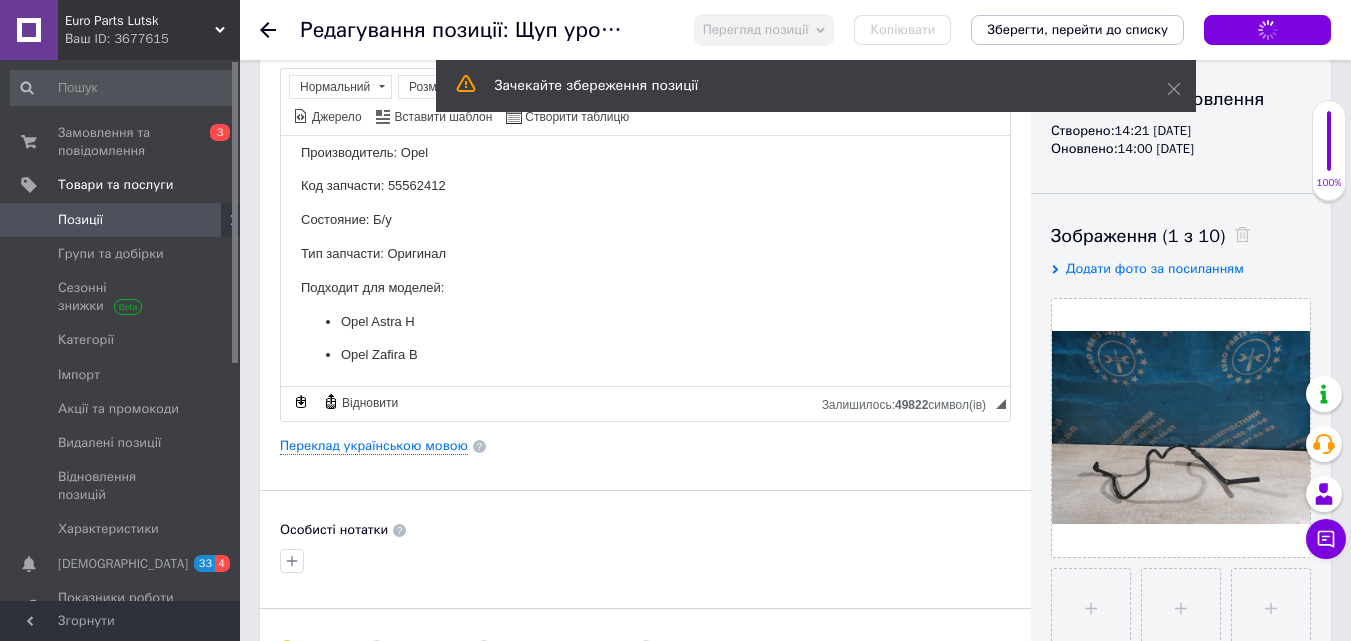 scroll, scrollTop: 200, scrollLeft: 0, axis: vertical 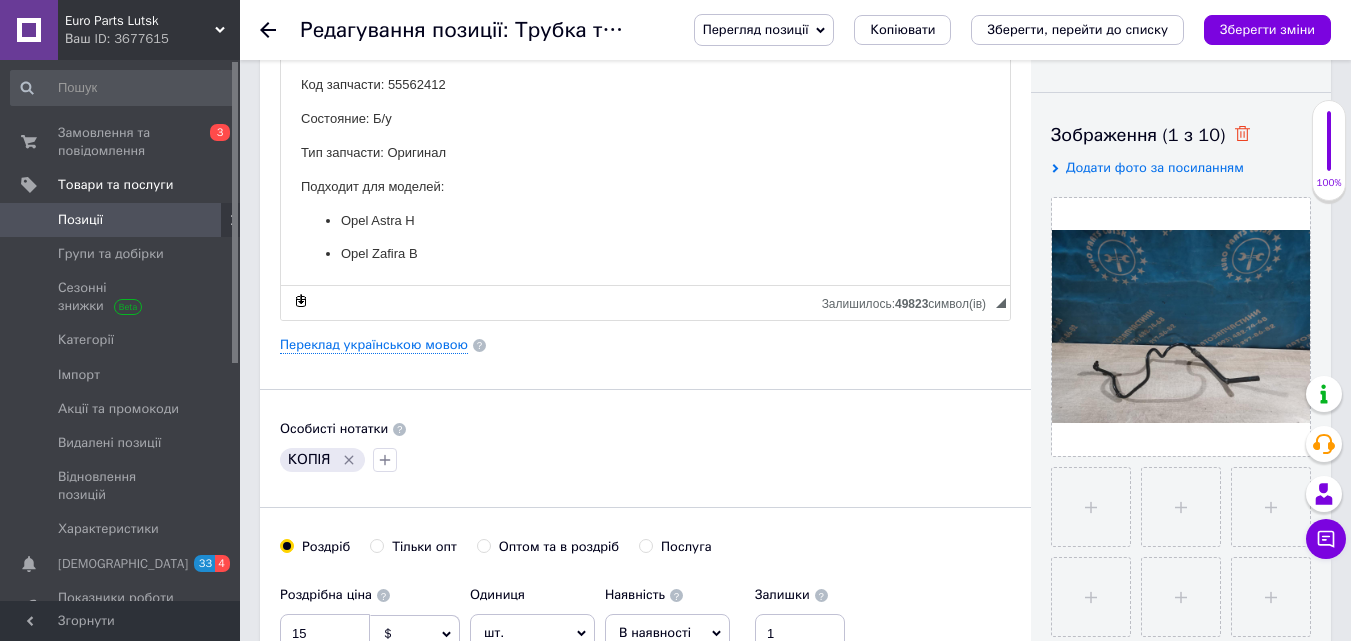 click 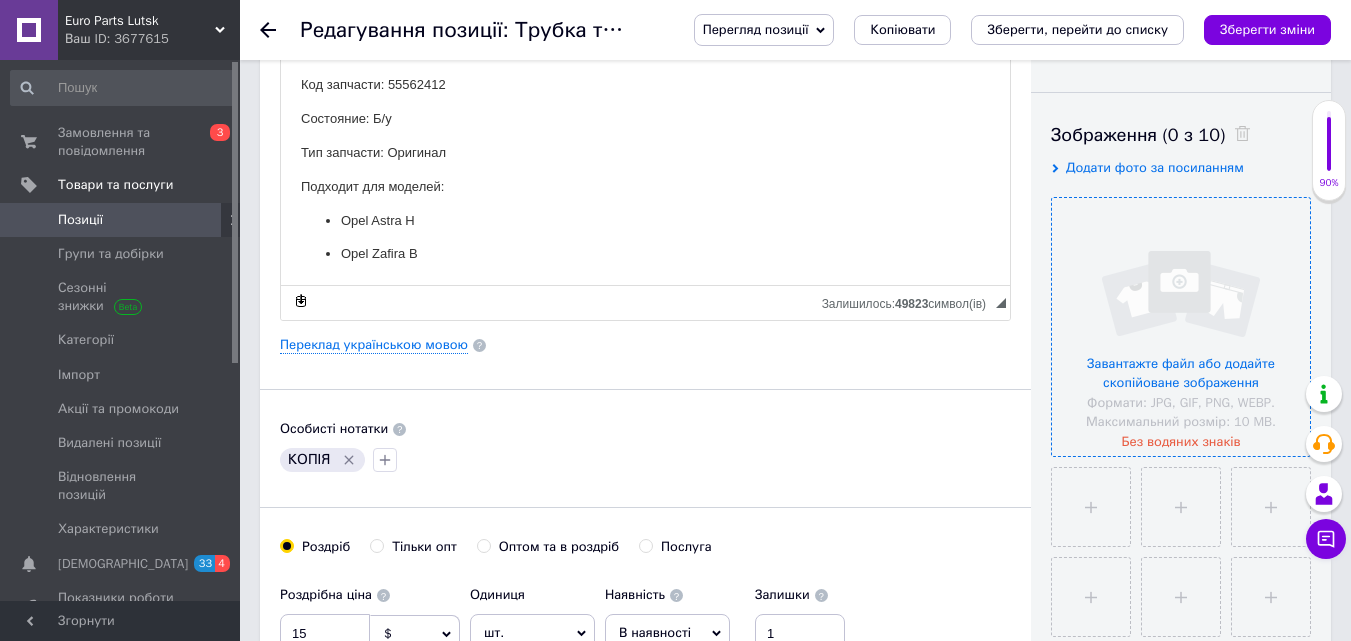 click at bounding box center (1181, 327) 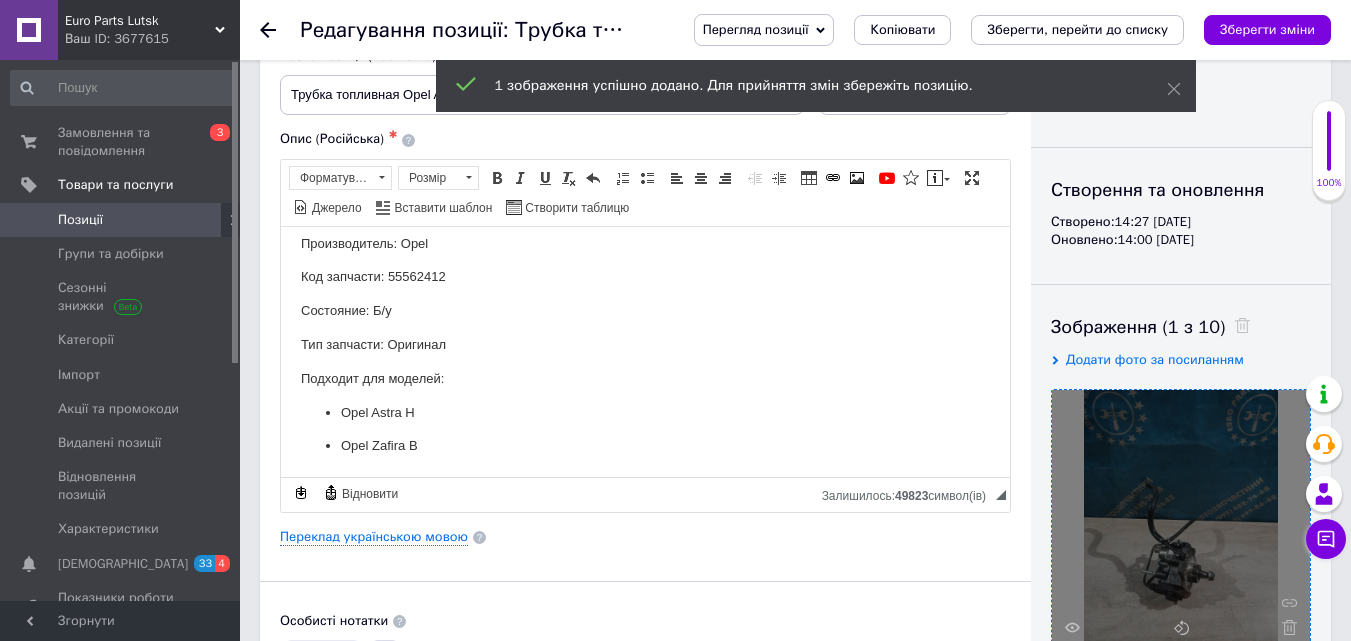 scroll, scrollTop: 0, scrollLeft: 0, axis: both 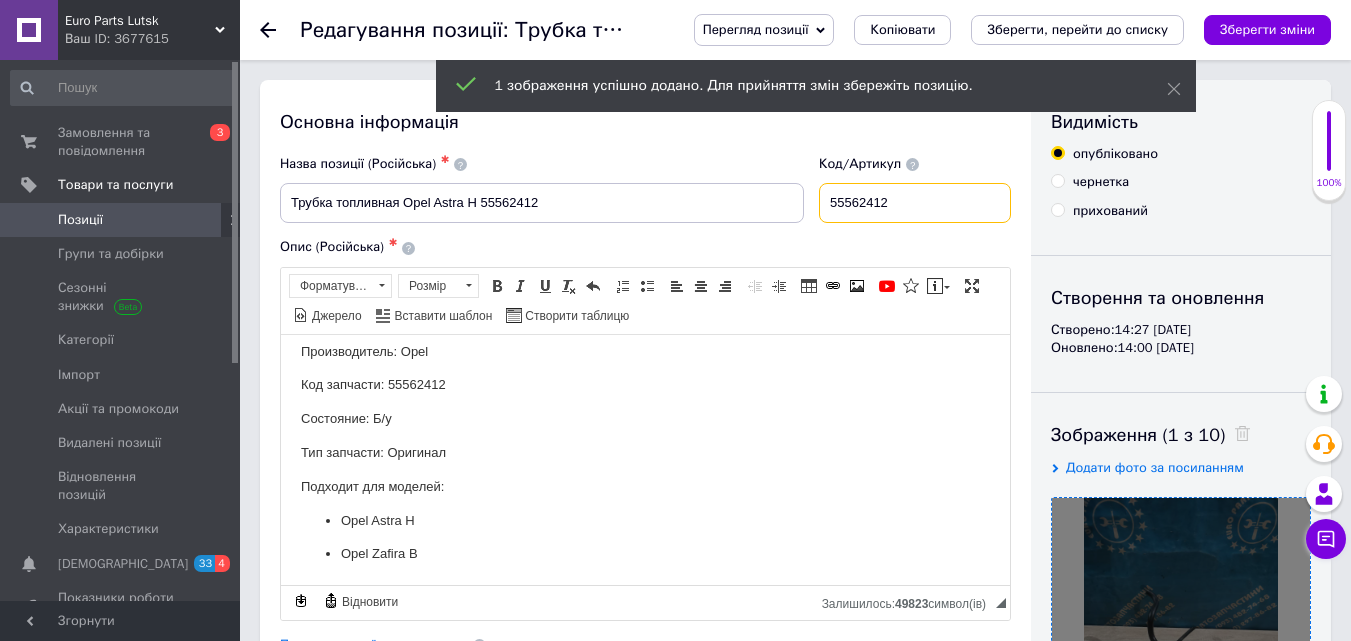 drag, startPoint x: 825, startPoint y: 201, endPoint x: 917, endPoint y: 208, distance: 92.26592 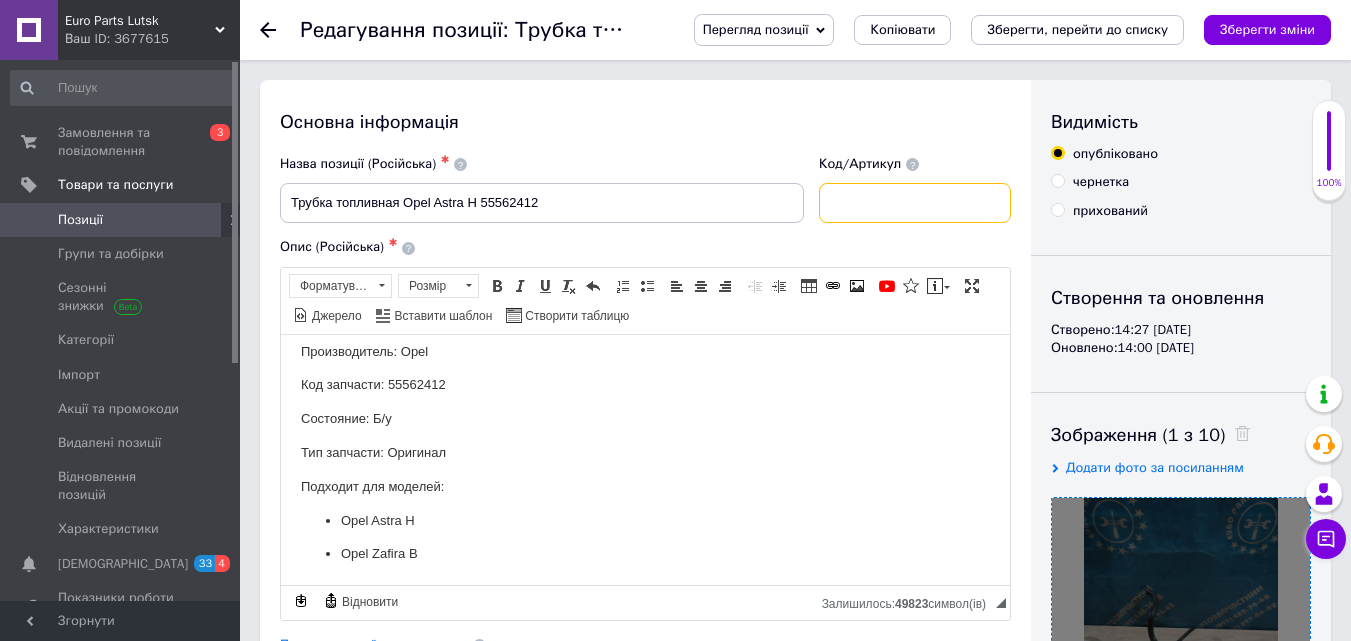 paste on "8973762691" 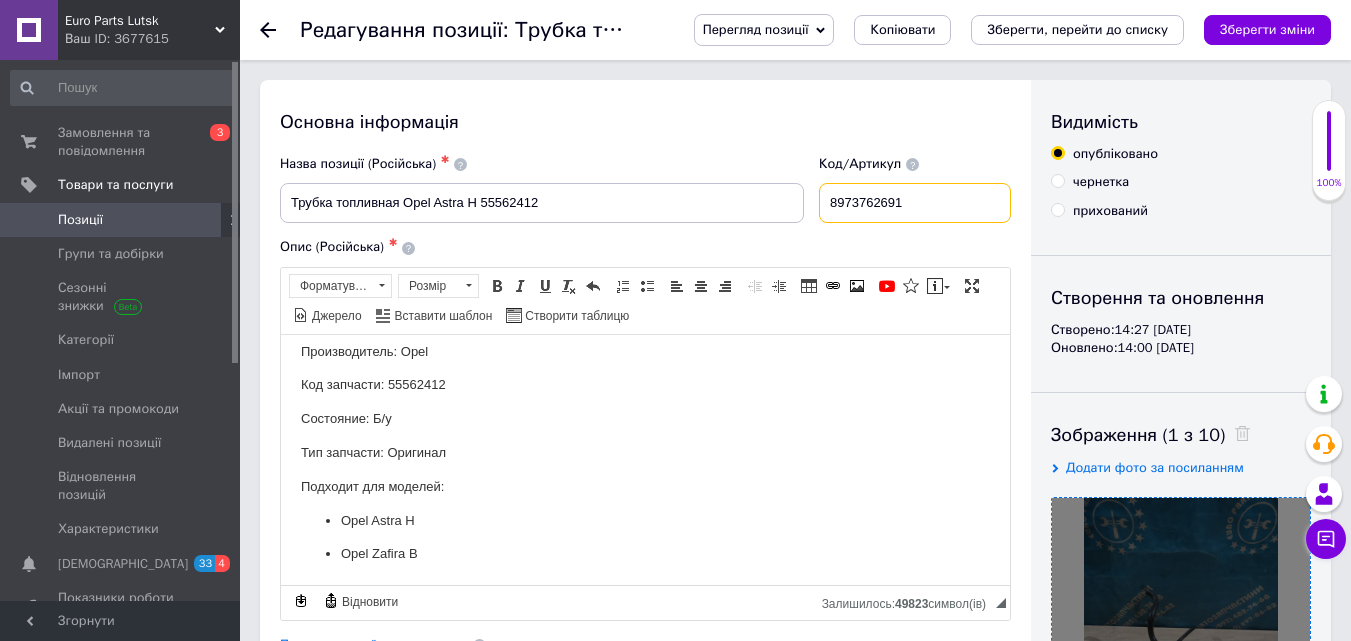 type on "8973762691" 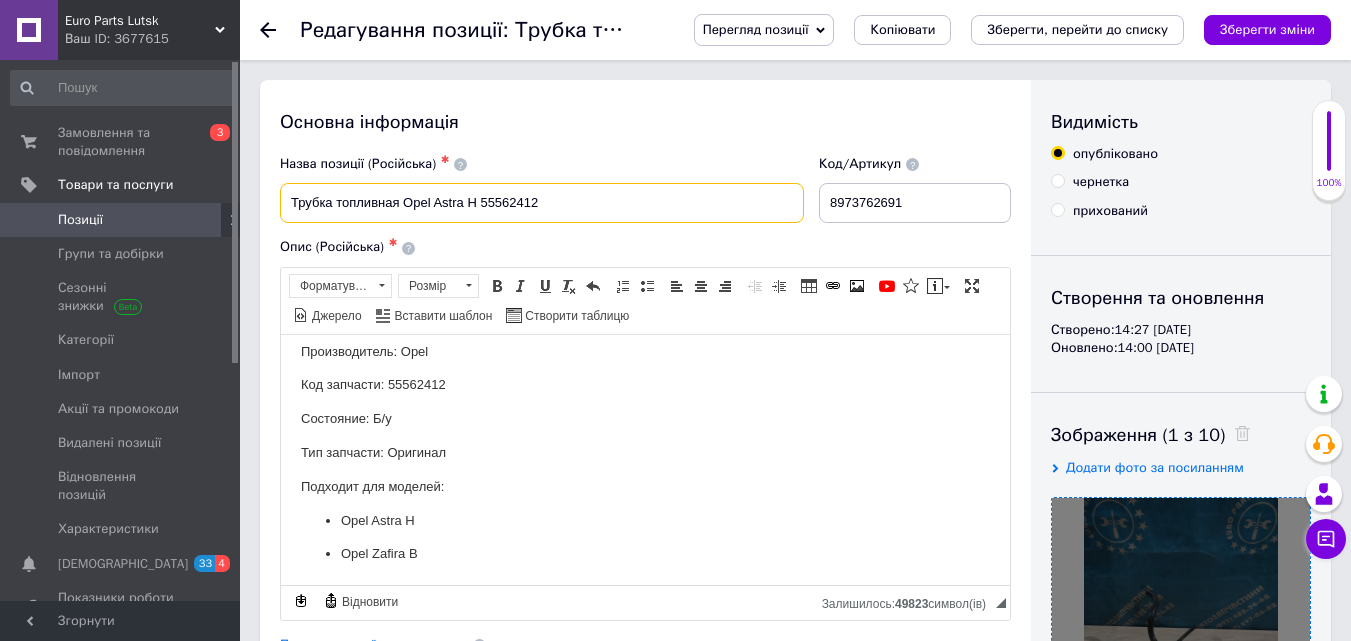 drag, startPoint x: 482, startPoint y: 200, endPoint x: 582, endPoint y: 194, distance: 100.17984 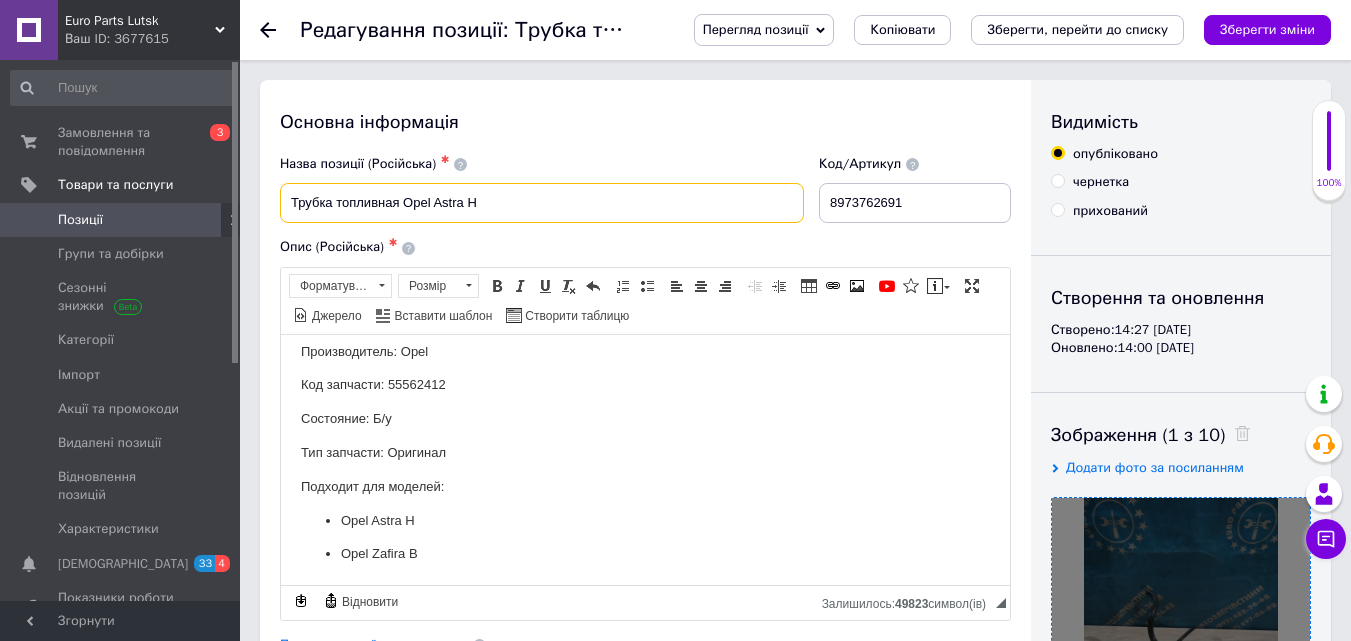 paste on "8973762691" 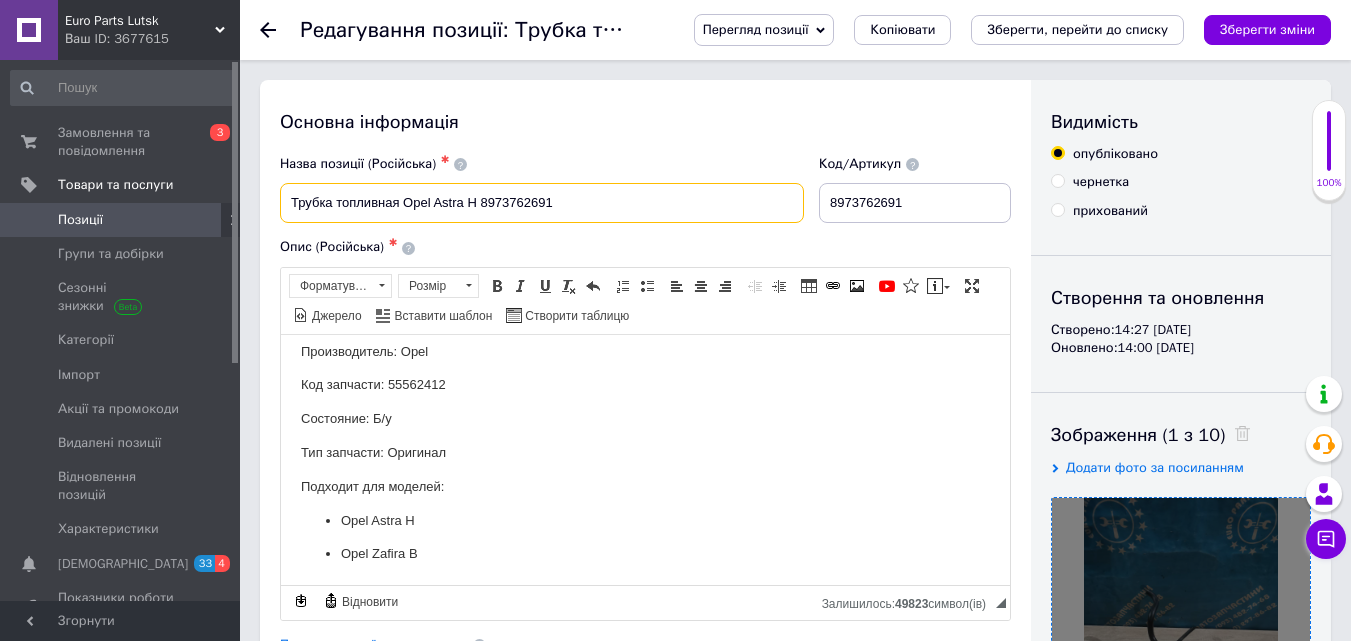 drag, startPoint x: 403, startPoint y: 206, endPoint x: 284, endPoint y: 208, distance: 119.01681 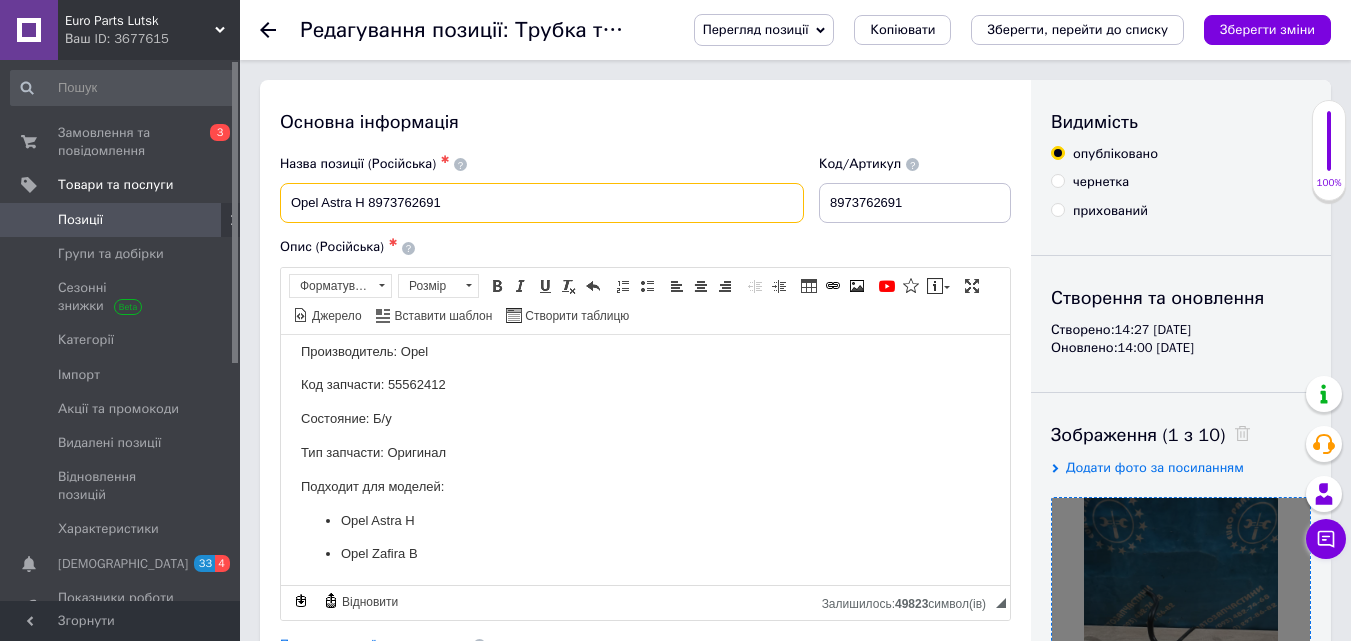 paste on "Насос" 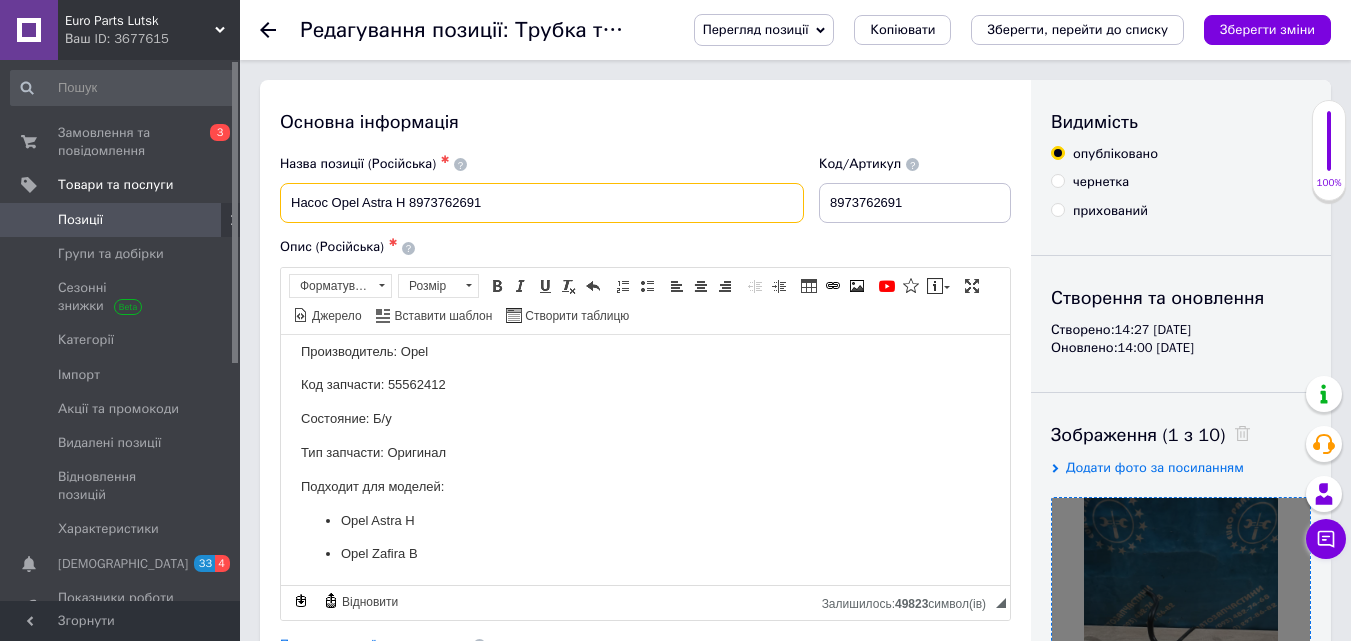 paste on "ТНВД" 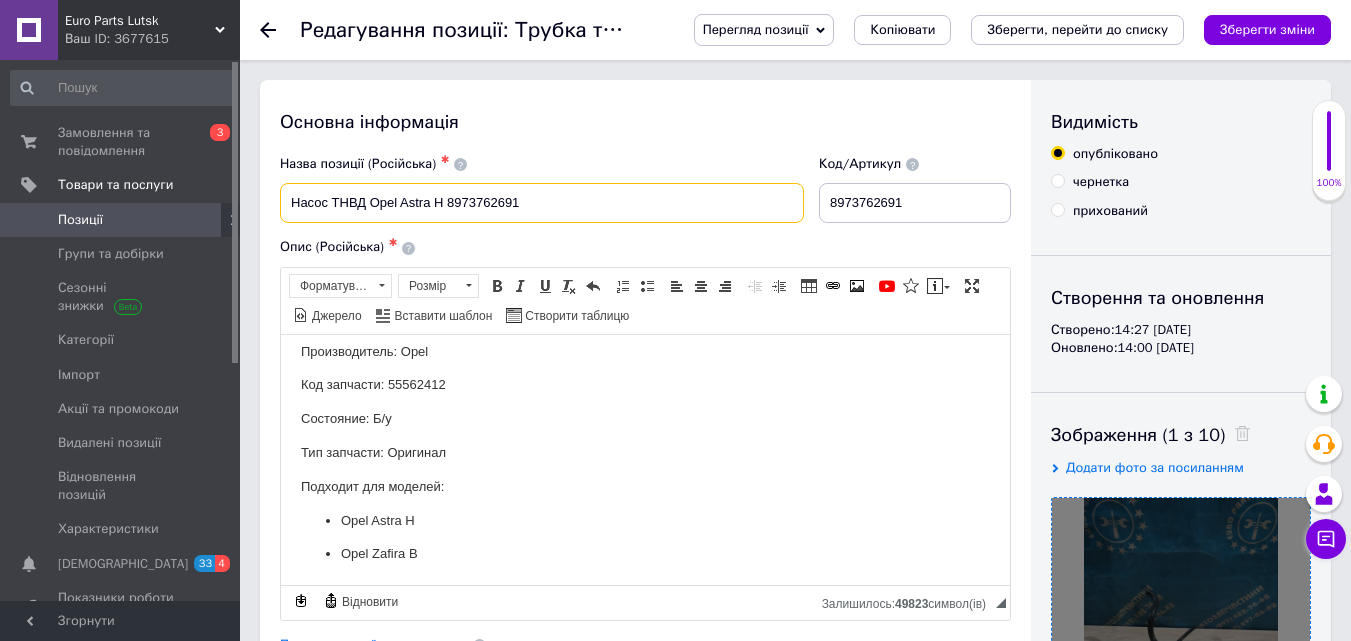 click on "Насос ТНВД Opel Astra H 8973762691" at bounding box center (542, 203) 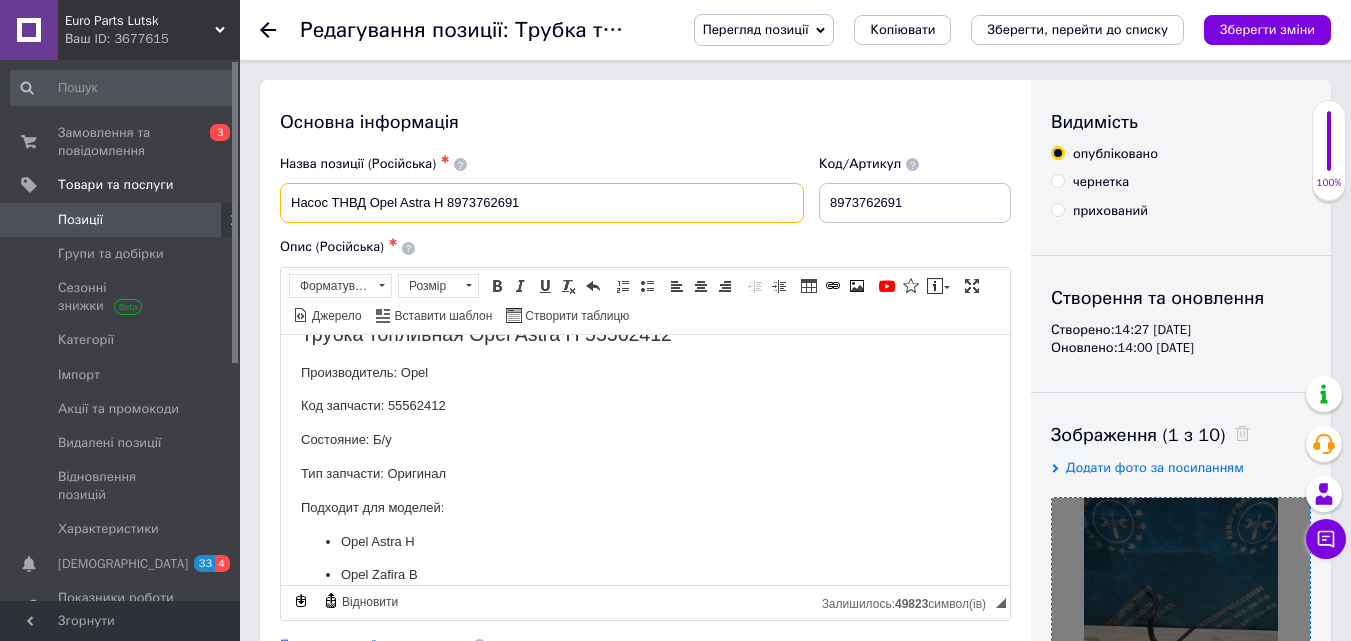 scroll, scrollTop: 0, scrollLeft: 0, axis: both 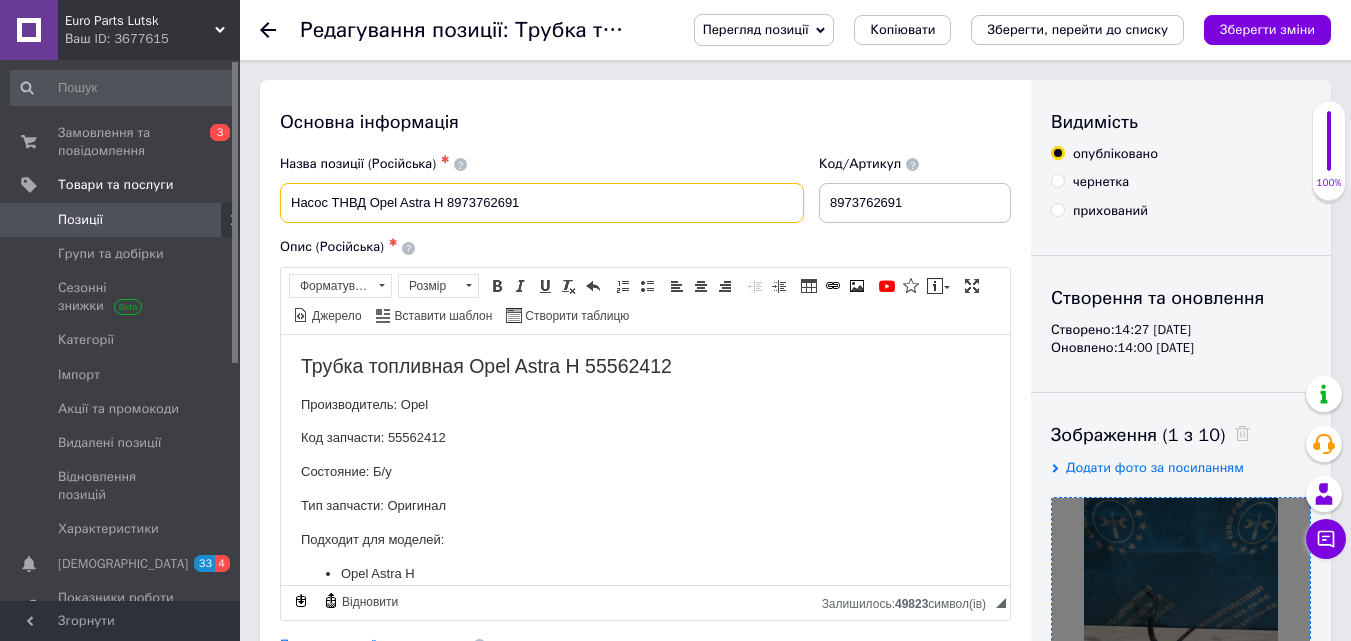 type on "Насос ТНВД Opel Astra H 8973762691" 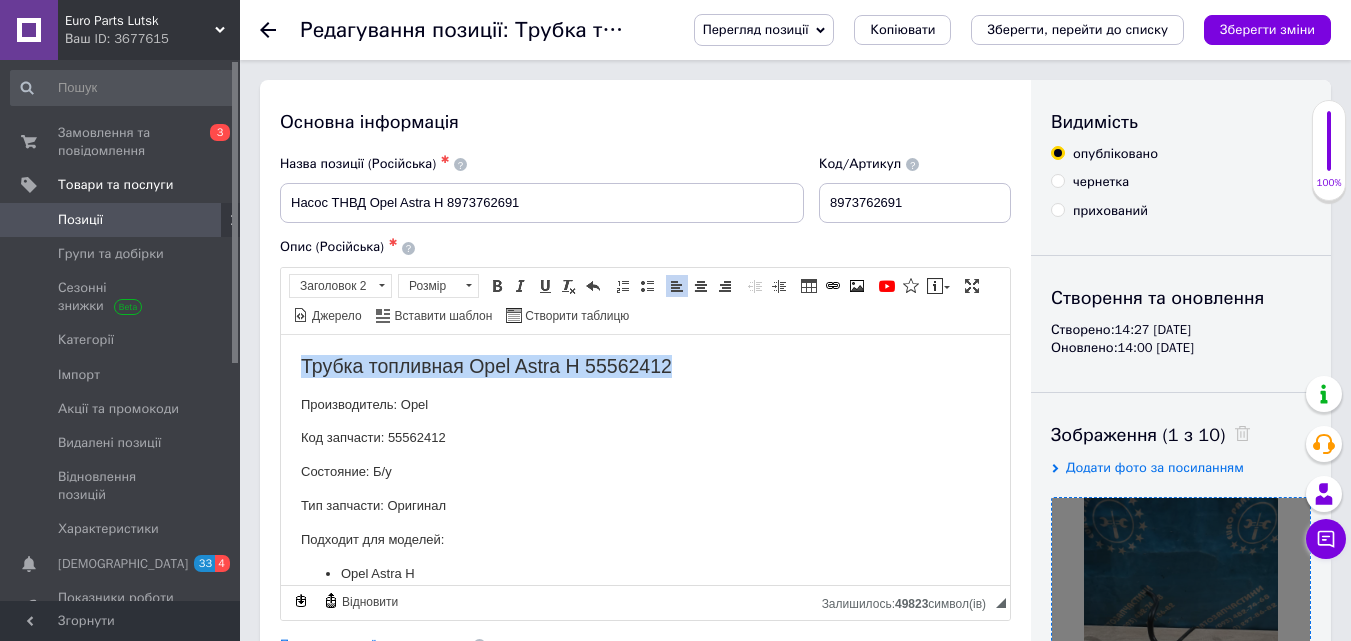 drag, startPoint x: 293, startPoint y: 357, endPoint x: 747, endPoint y: 370, distance: 454.1861 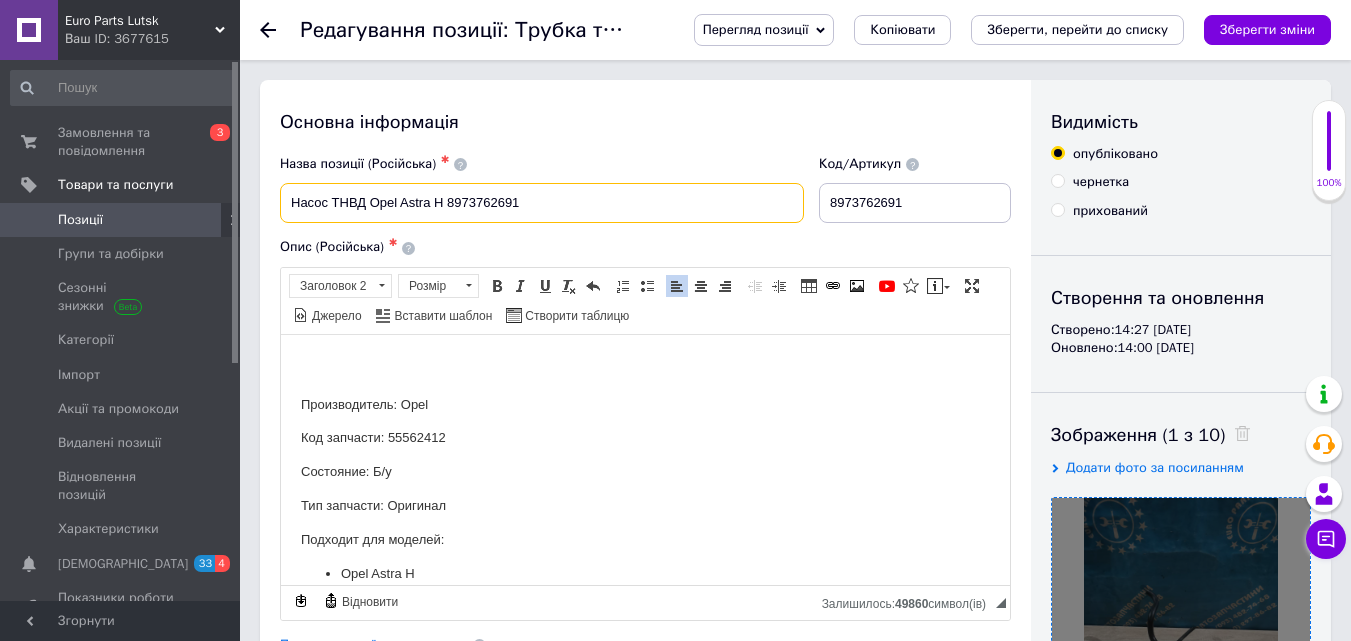 drag, startPoint x: 282, startPoint y: 197, endPoint x: 499, endPoint y: 201, distance: 217.03687 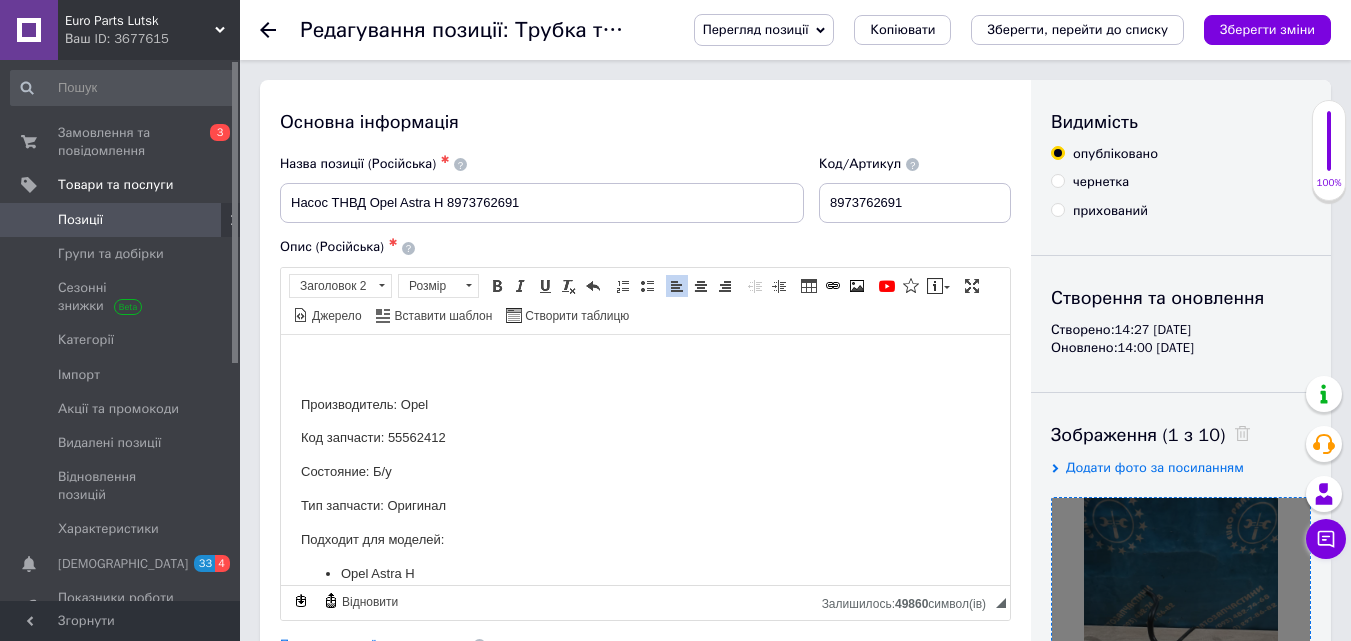 click at bounding box center (645, 365) 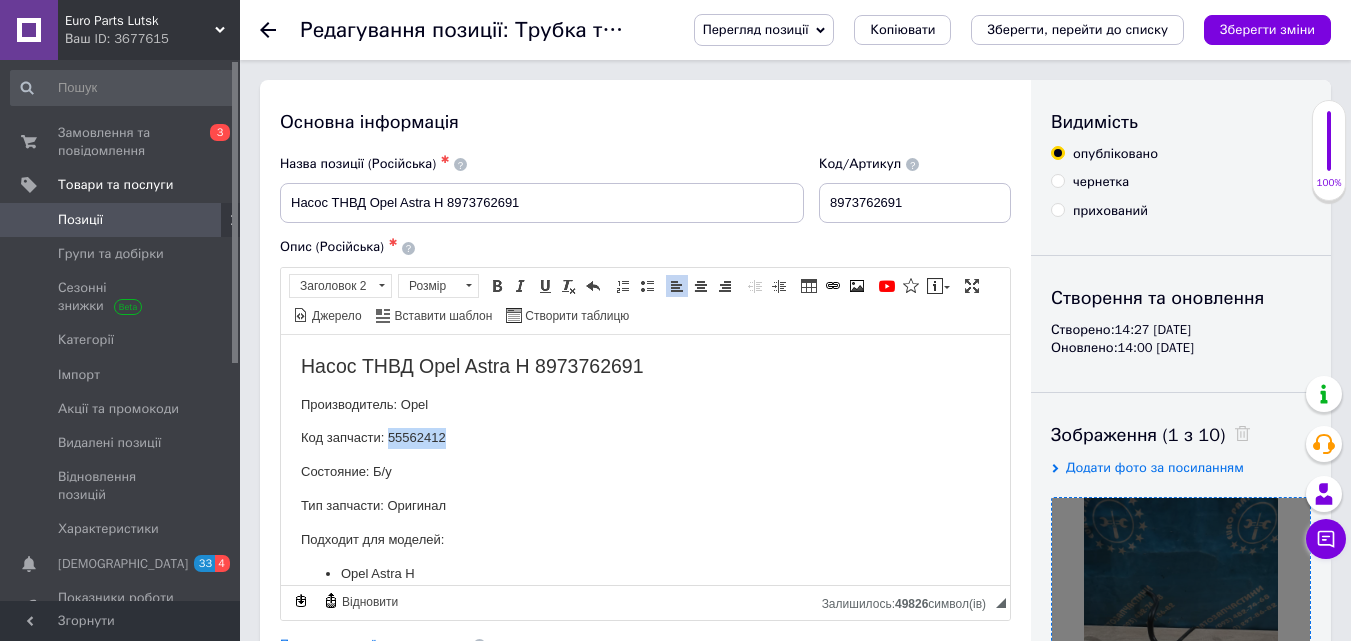 drag, startPoint x: 388, startPoint y: 433, endPoint x: 509, endPoint y: 430, distance: 121.037186 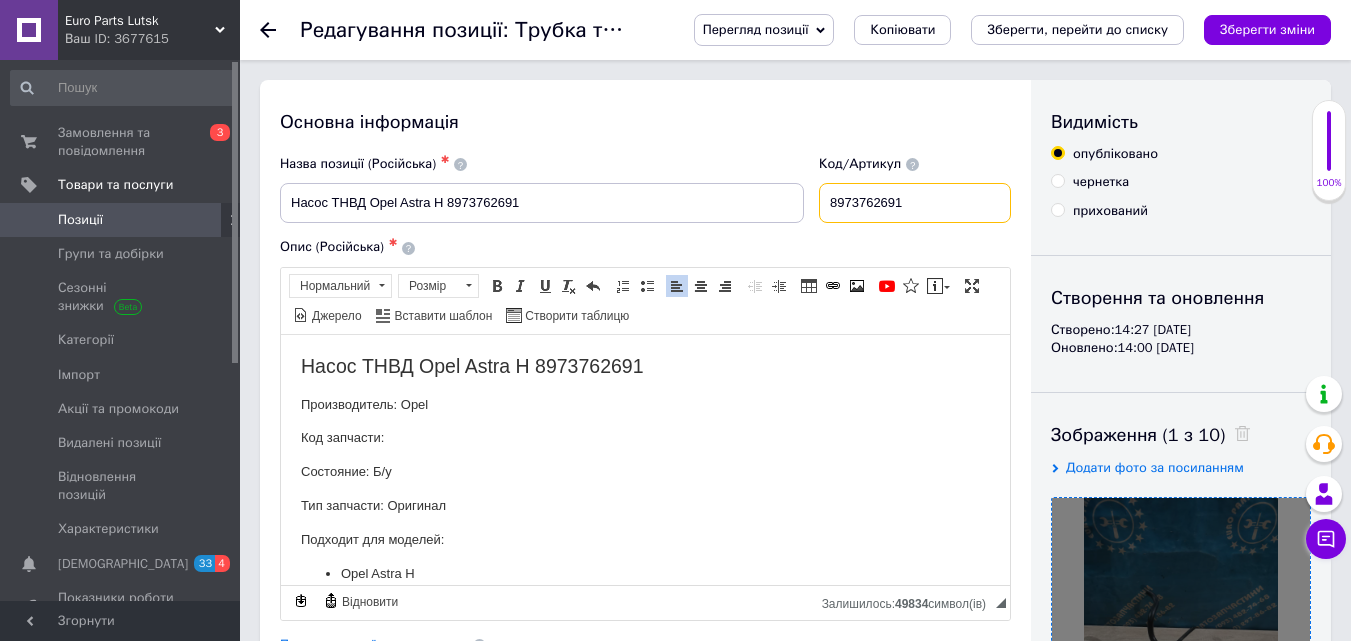 drag, startPoint x: 827, startPoint y: 203, endPoint x: 874, endPoint y: 201, distance: 47.042534 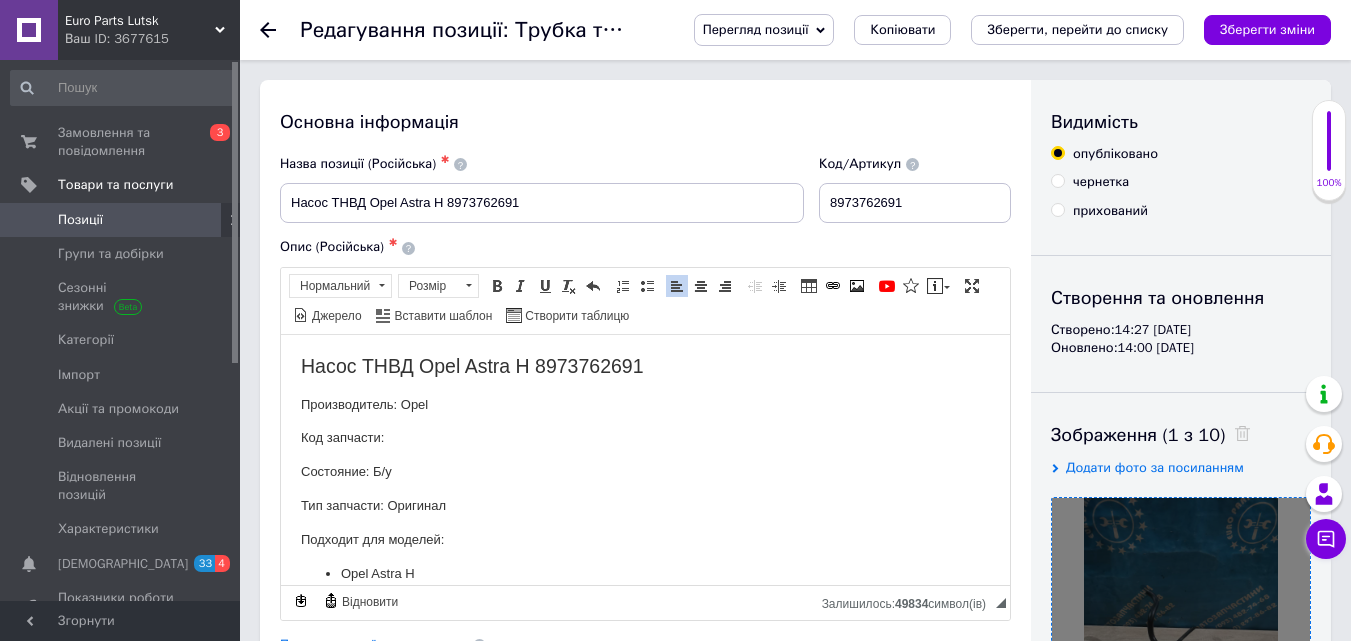 click on "Код запчасти:" at bounding box center [645, 437] 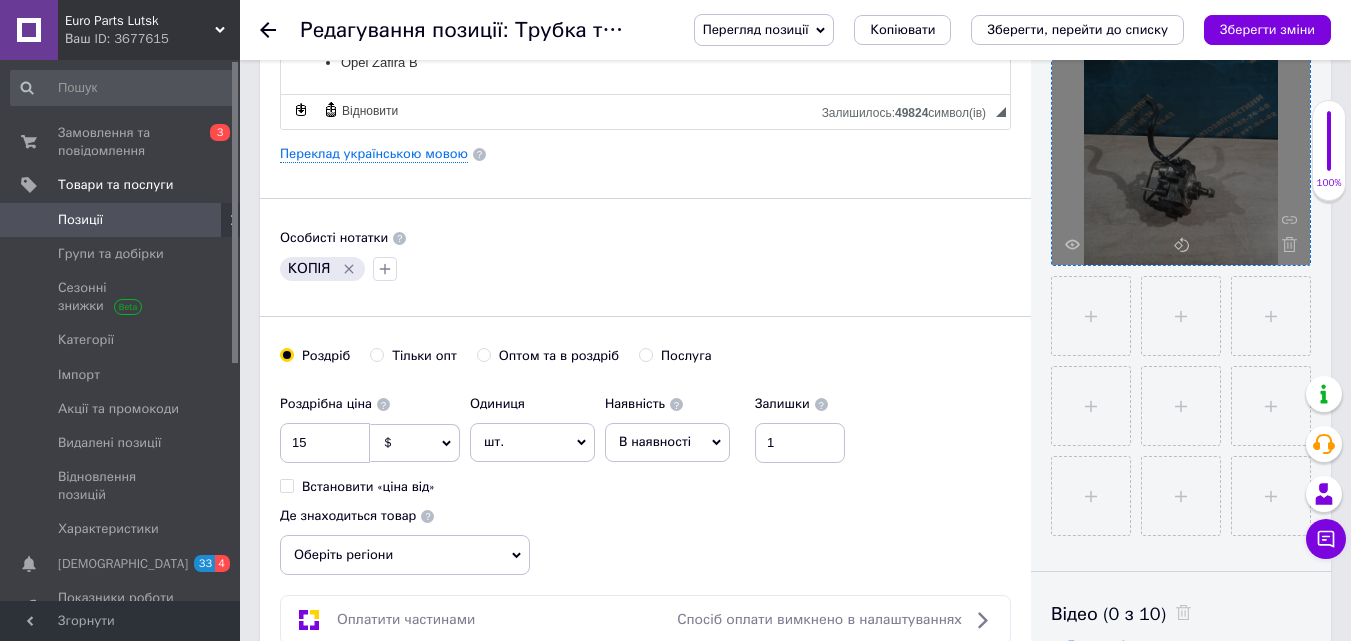 scroll, scrollTop: 600, scrollLeft: 0, axis: vertical 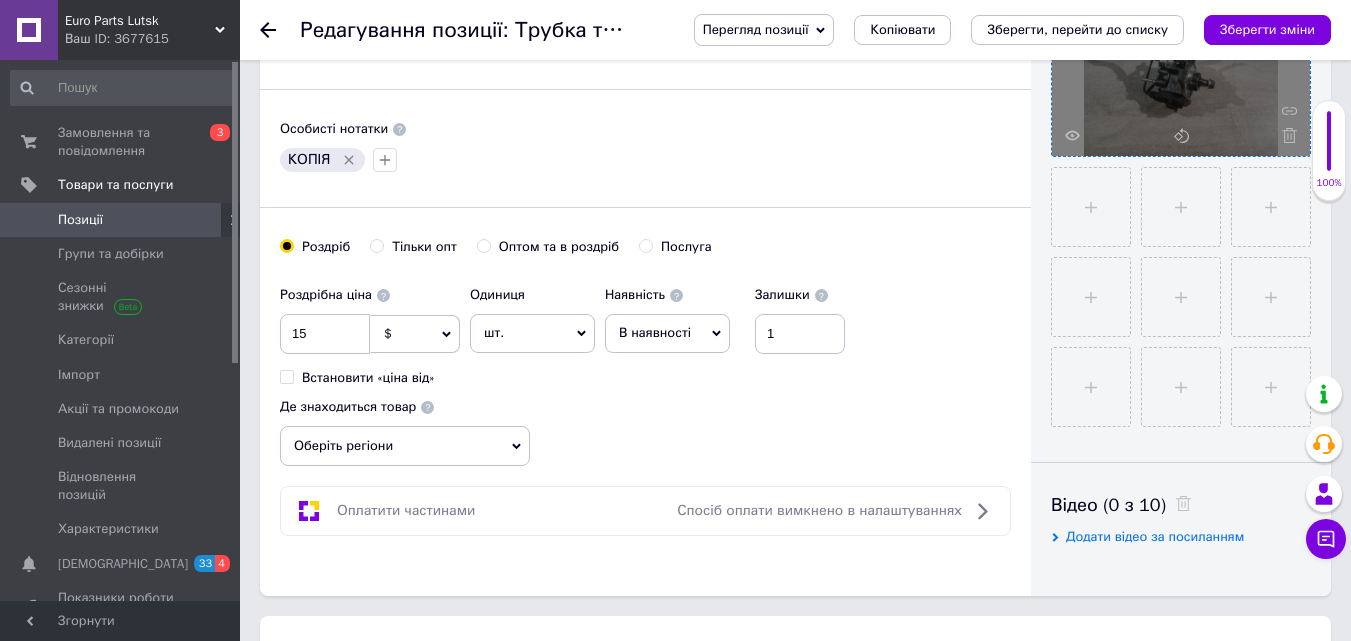 click 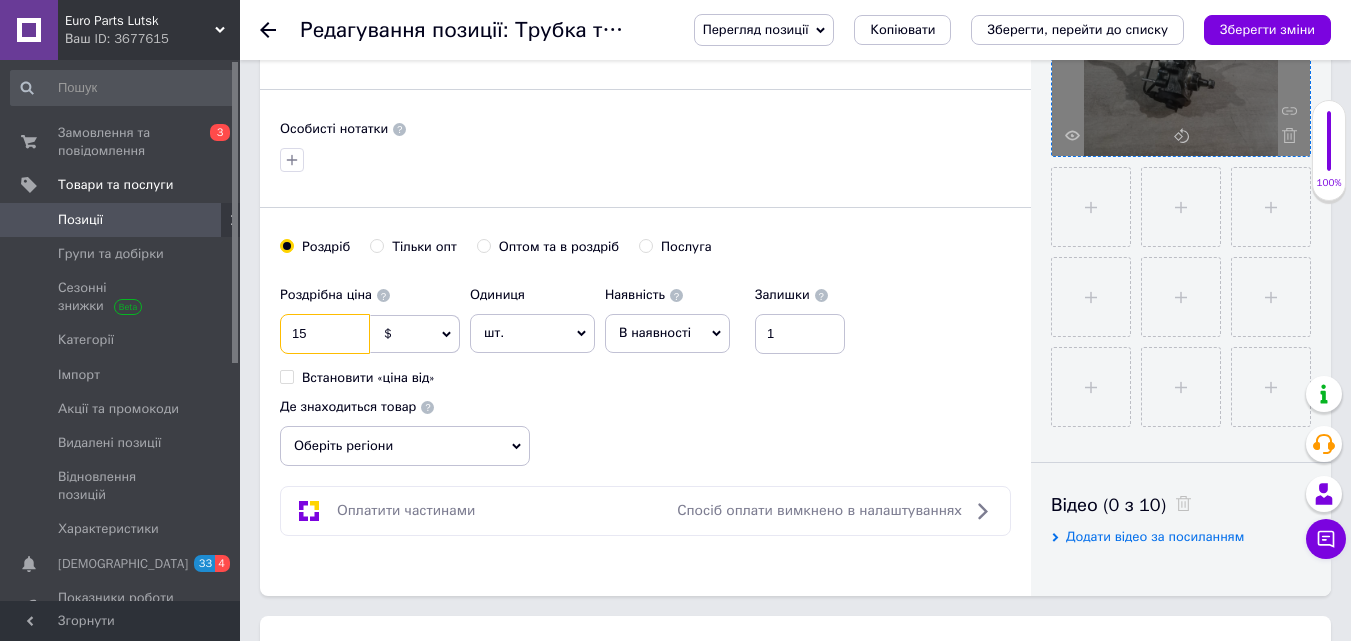 click on "15" at bounding box center [325, 334] 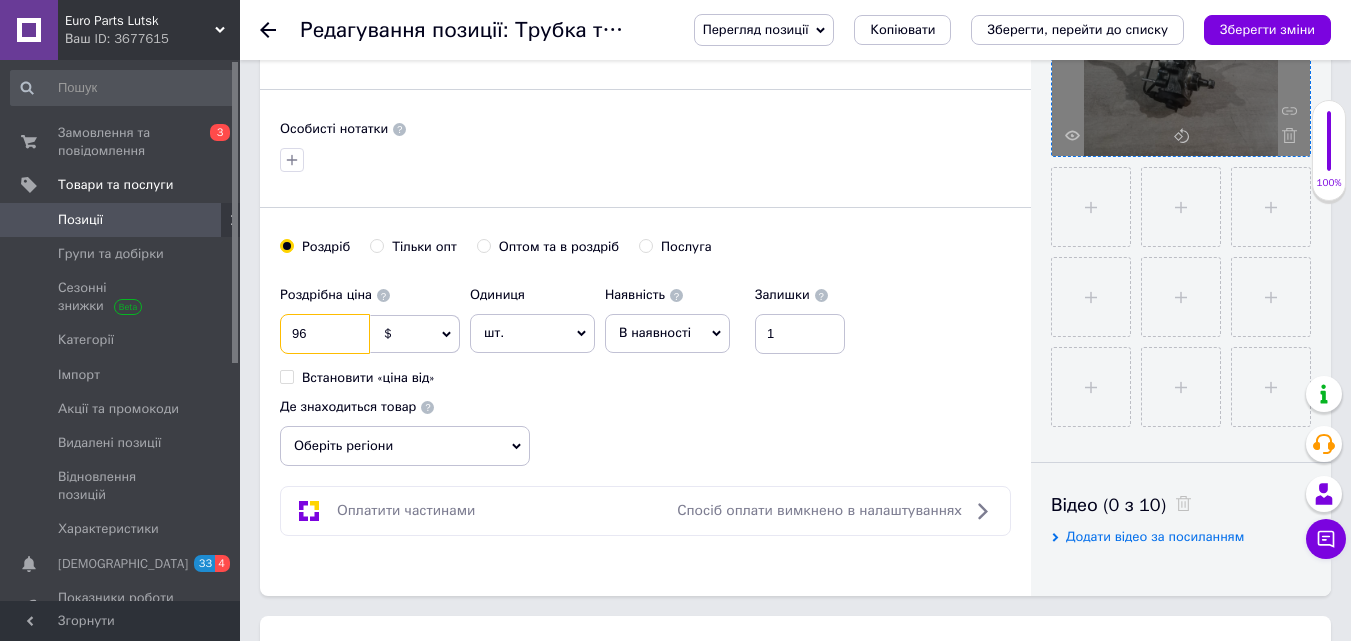 type on "96" 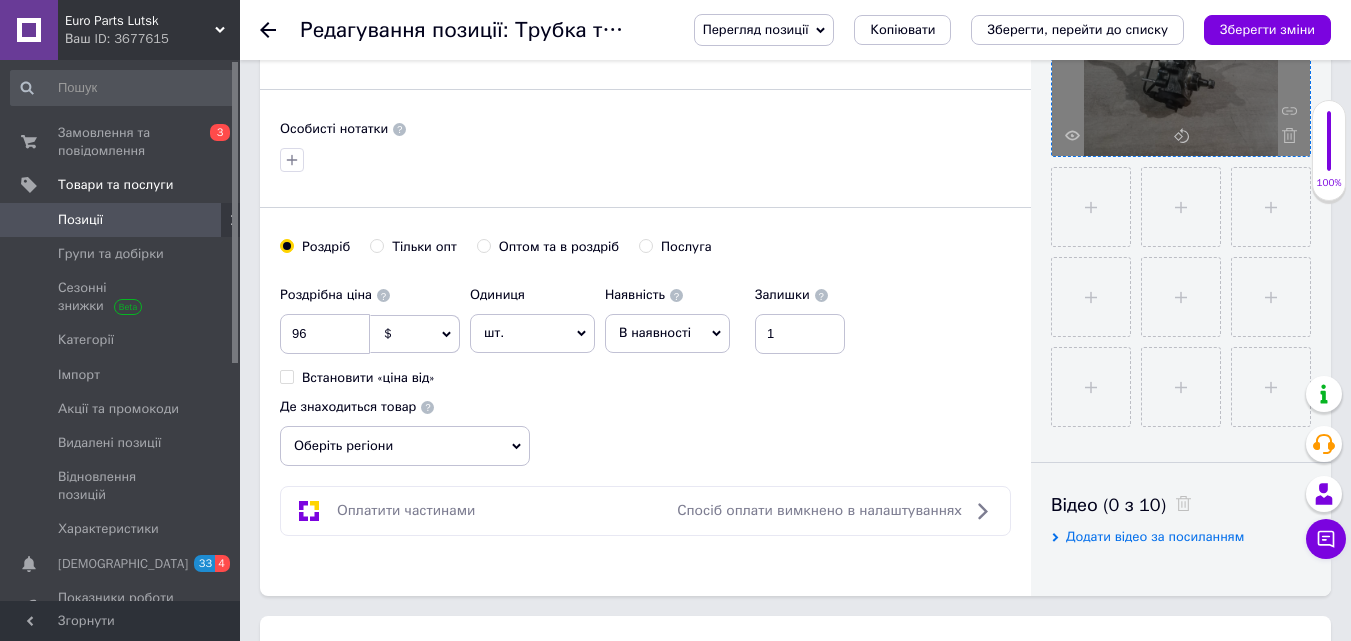 click on "Основна інформація Назва позиції (Російська) ✱ Насос ТНВД Opel Astra H 8973762691 Код/Артикул 8973762691 Опис (Російська) ✱ Насос ТНВД Opel Astra H 8973762691
Производитель: Opel
Код запчасти: 8973762691
Состояние: Б/у
Тип запчасти: Оригинал
Подходит для моделей:
Opel Astra H
Opel Zafira B
Розширений текстовий редактор, B19C0B91-ACF3-4E1D-A716-F4CDA4FA475C Панель інструментів редактора Форматування Нормальний Розмір Розмір   Жирний  Сполучення клавіш Ctrl+B   Курсив  Сполучення клавіш Ctrl+I   Підкреслений  Сполучення клавіш Ctrl+U   Видалити форматування   Повернути  Сполучення клавіш Ctrl+Z" at bounding box center [645, 38] 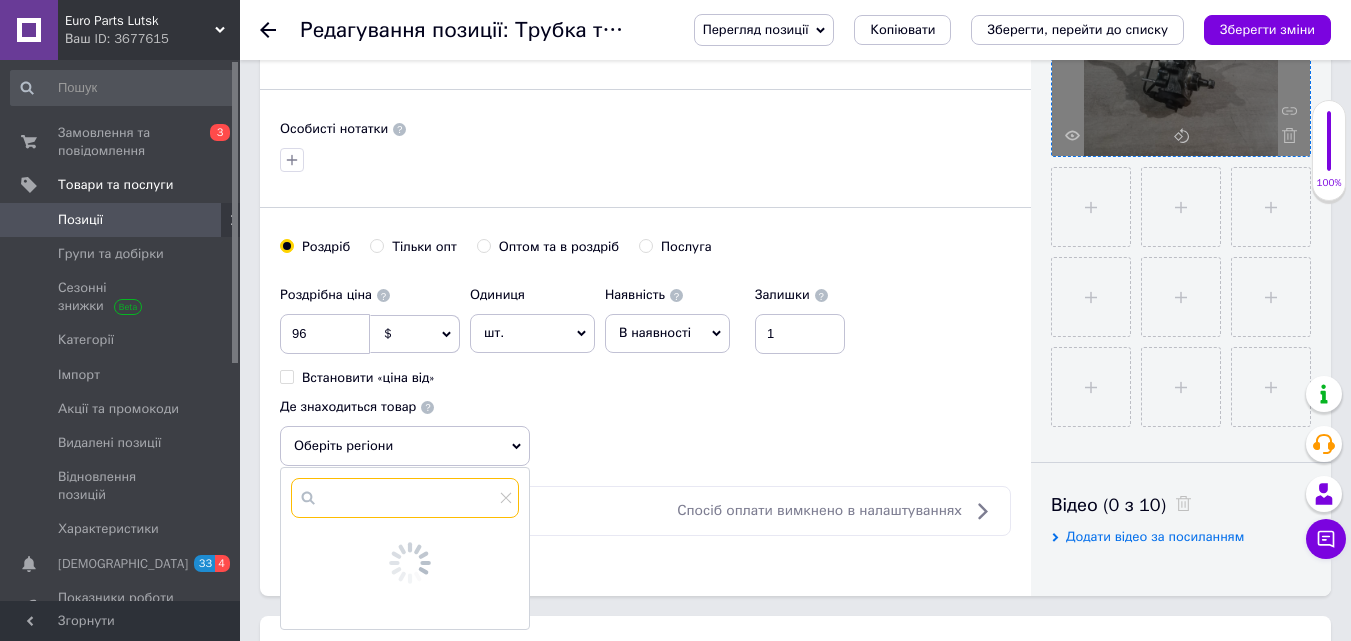 click at bounding box center (405, 498) 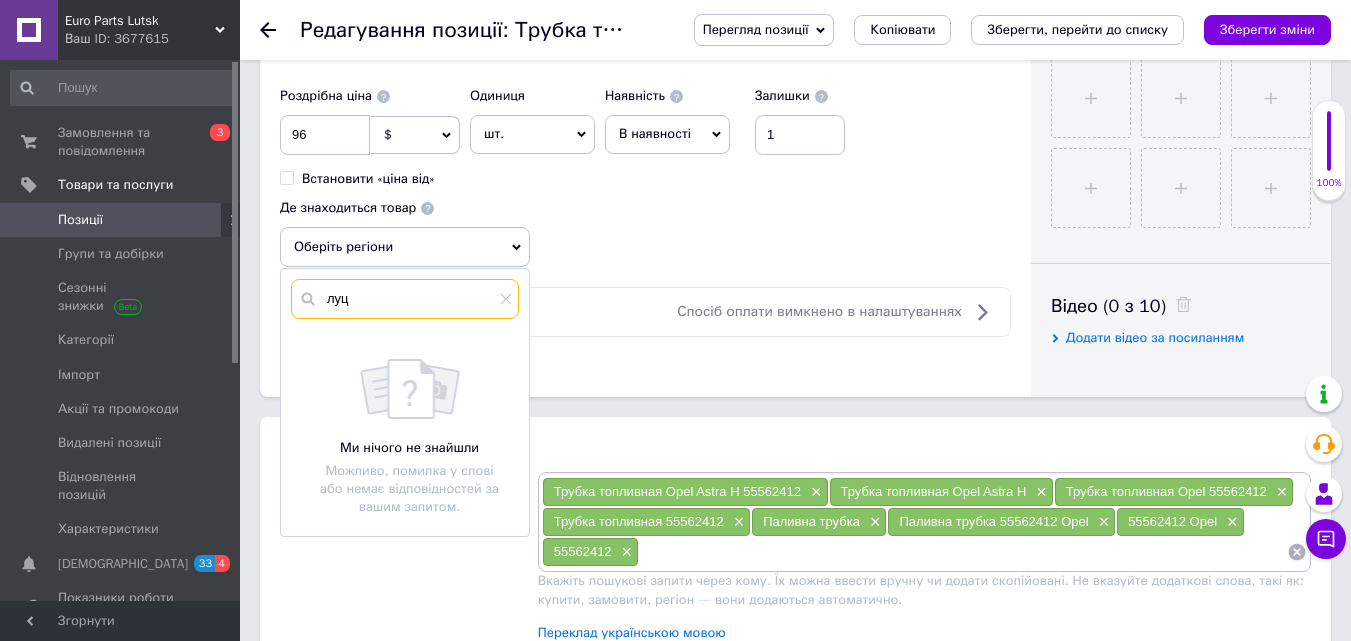 scroll, scrollTop: 800, scrollLeft: 0, axis: vertical 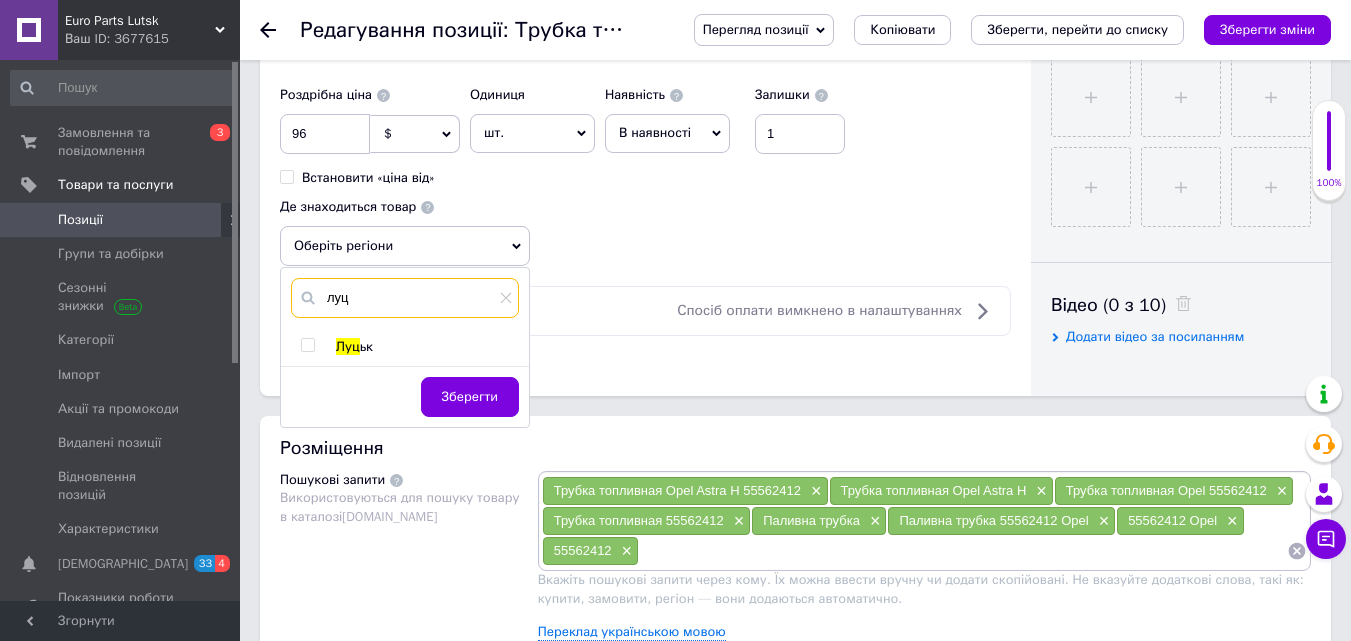 type on "луц" 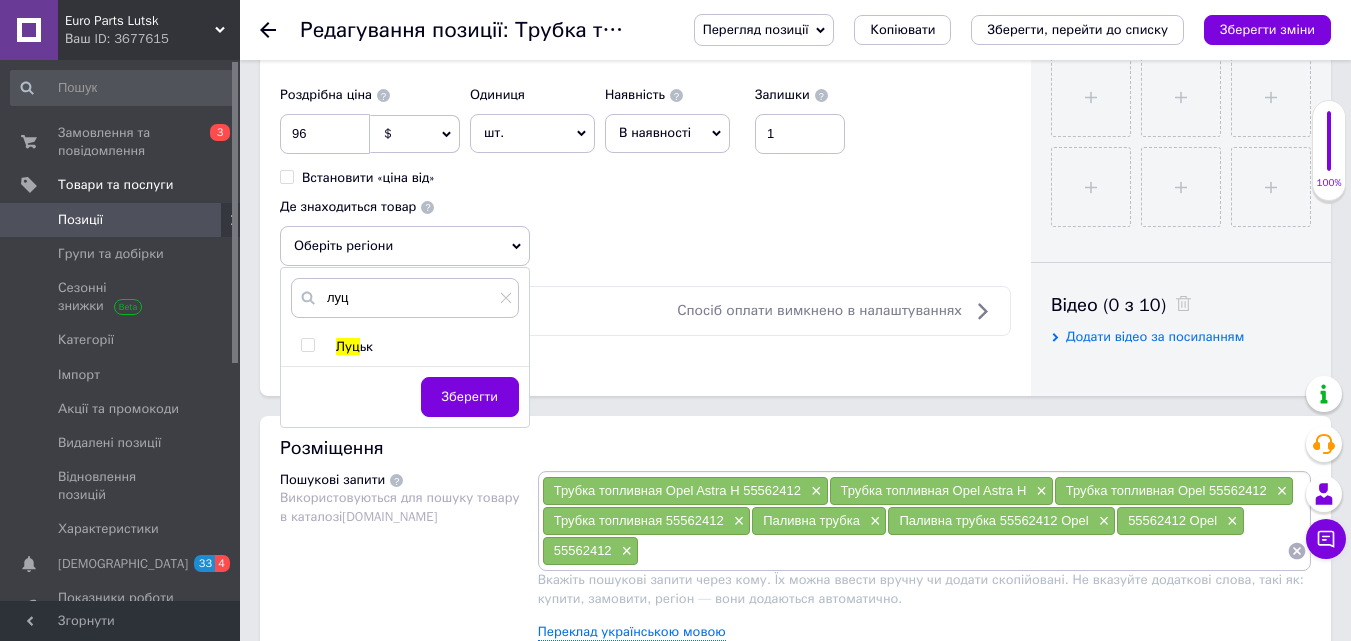 click at bounding box center [307, 345] 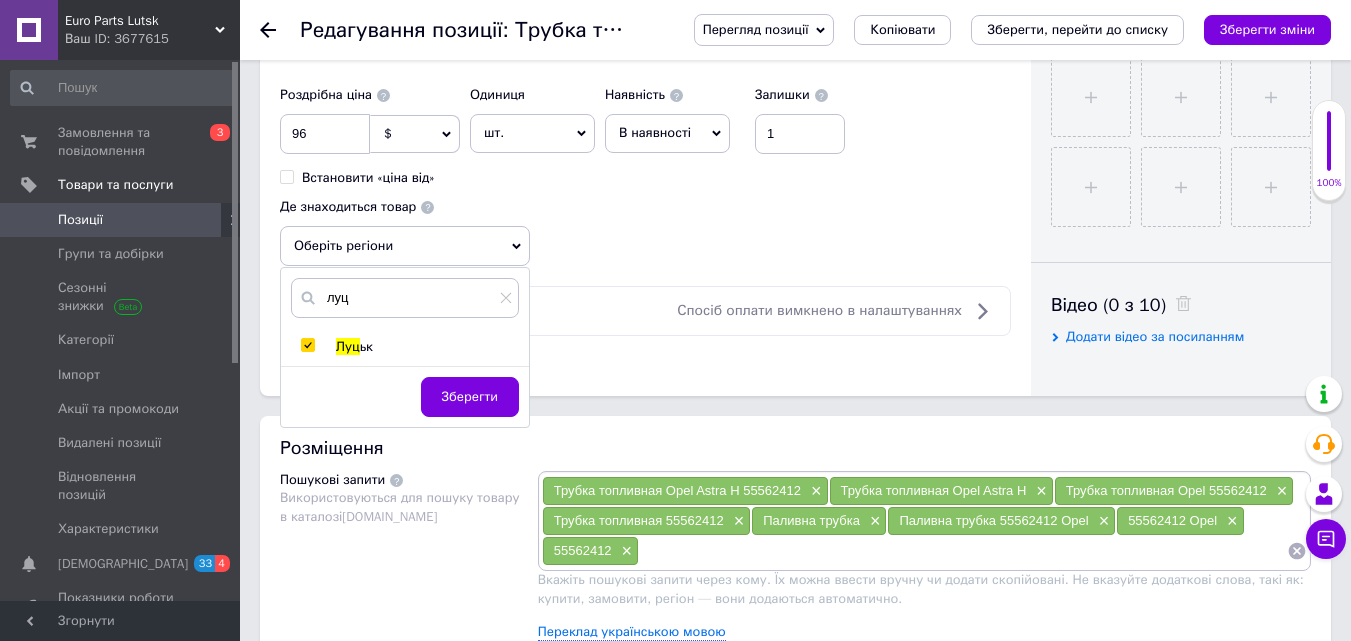 checkbox on "true" 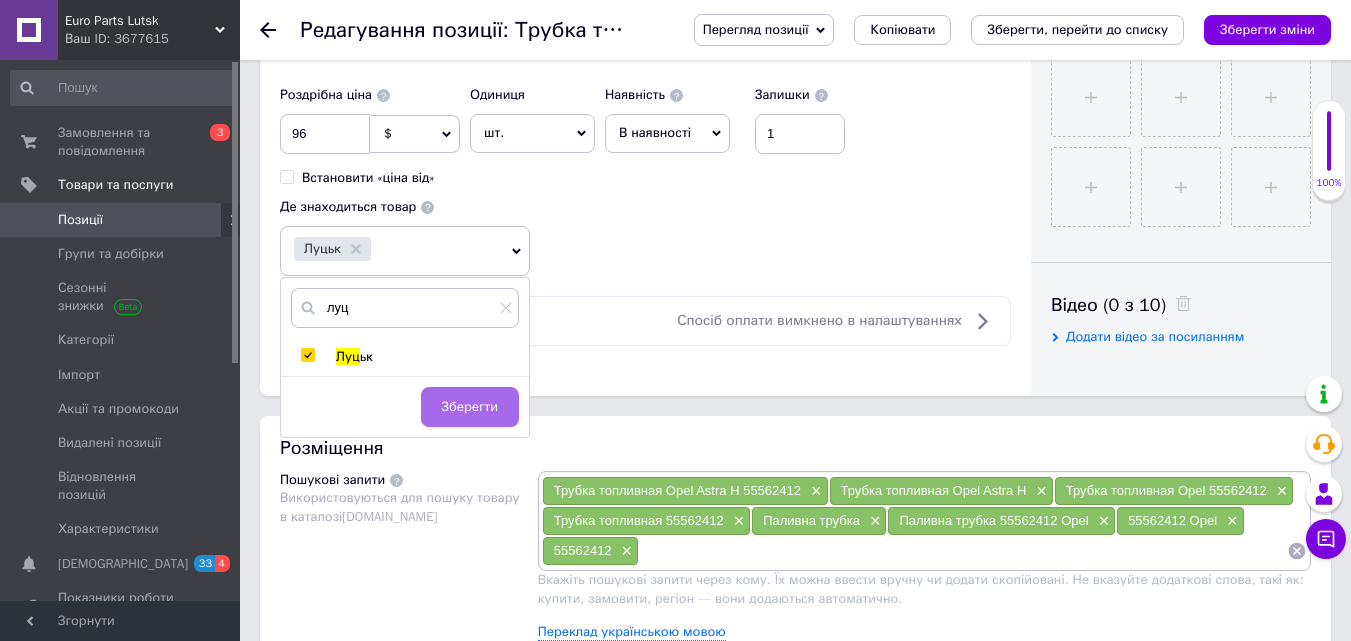 click on "Зберегти" at bounding box center (470, 407) 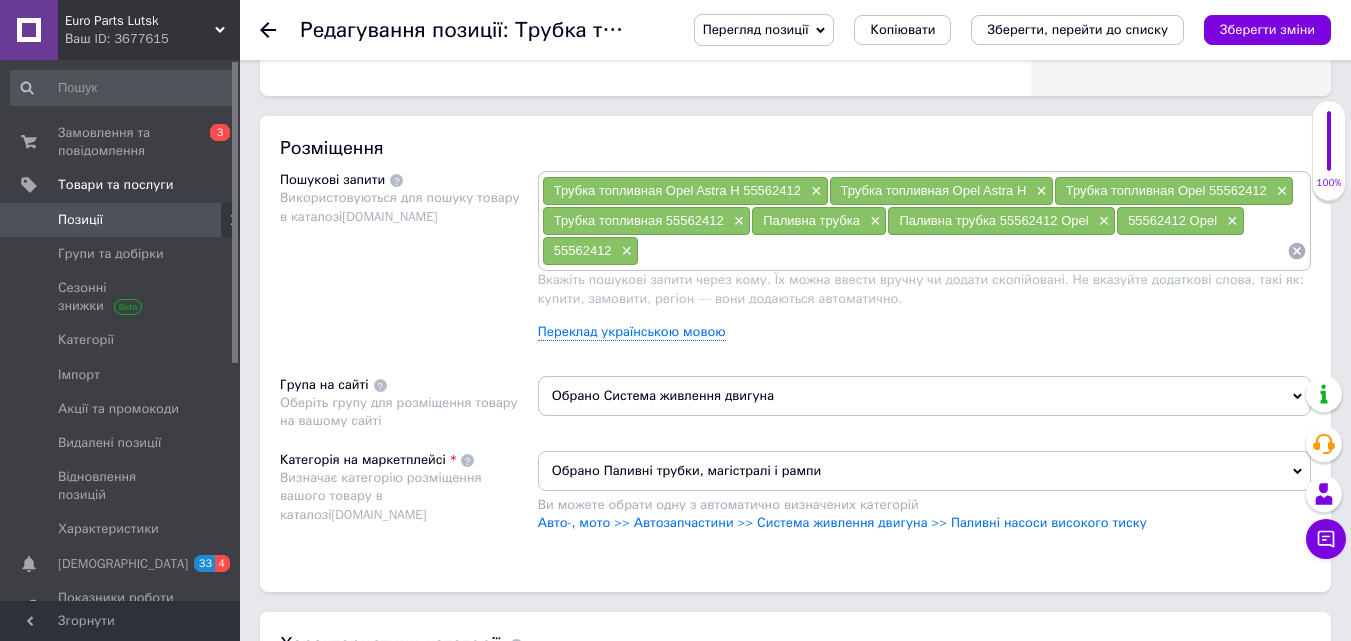 click 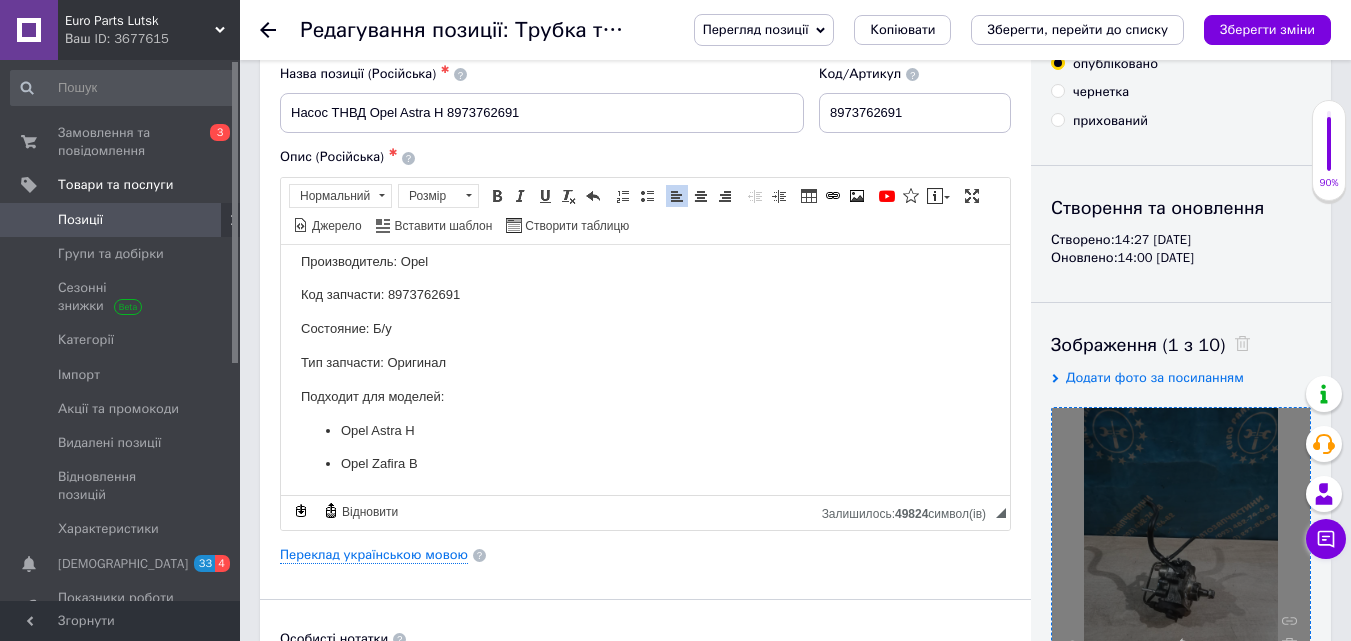 scroll, scrollTop: 0, scrollLeft: 0, axis: both 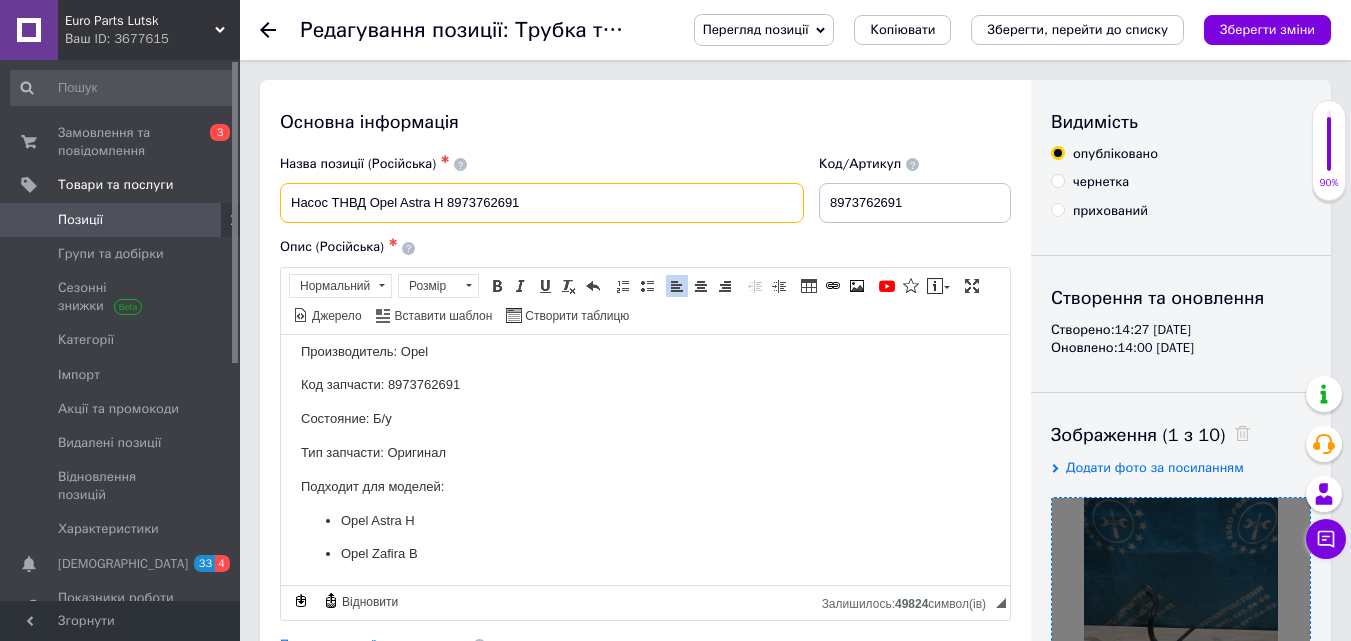 drag, startPoint x: 385, startPoint y: 194, endPoint x: 668, endPoint y: 188, distance: 283.0636 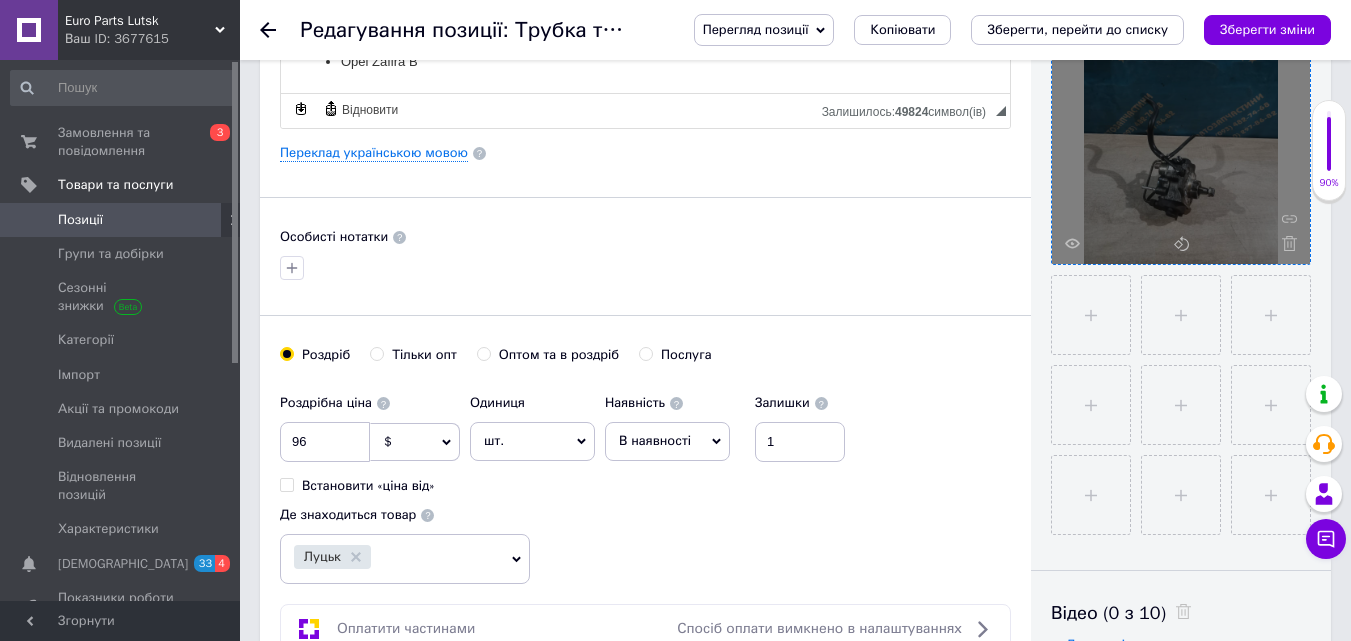 scroll, scrollTop: 800, scrollLeft: 0, axis: vertical 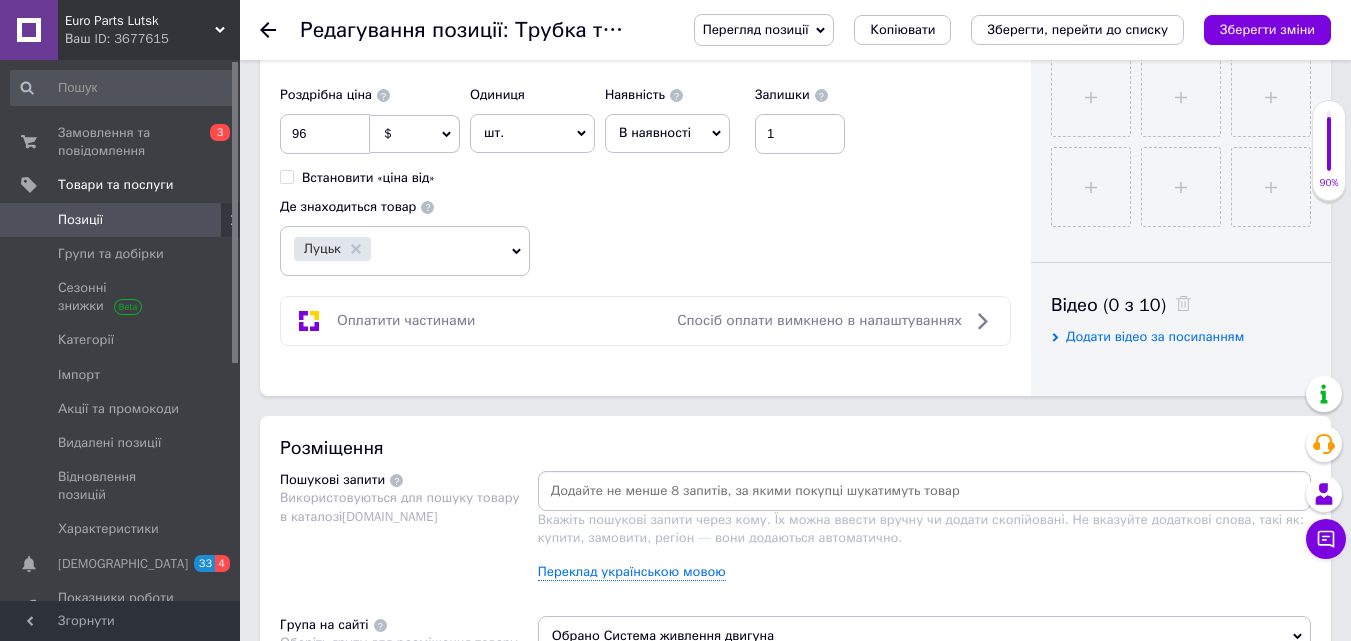 click at bounding box center (924, 491) 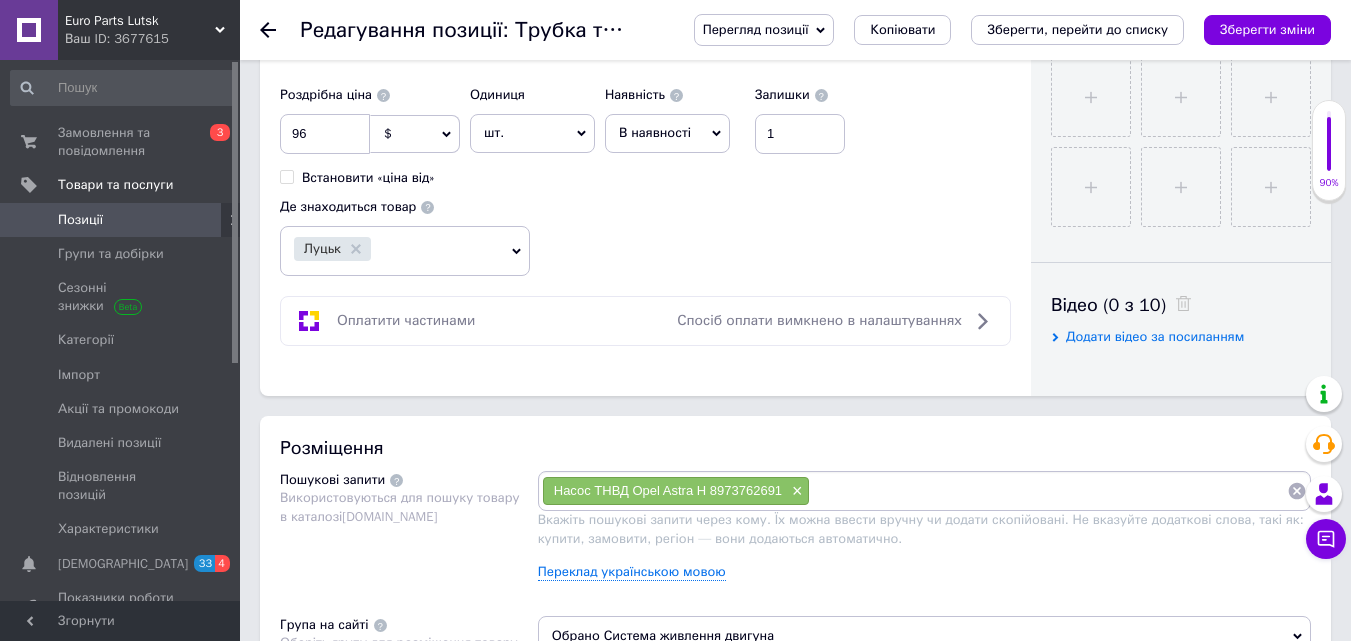 paste on "Насос ТНВД Opel Astra H 8973762691" 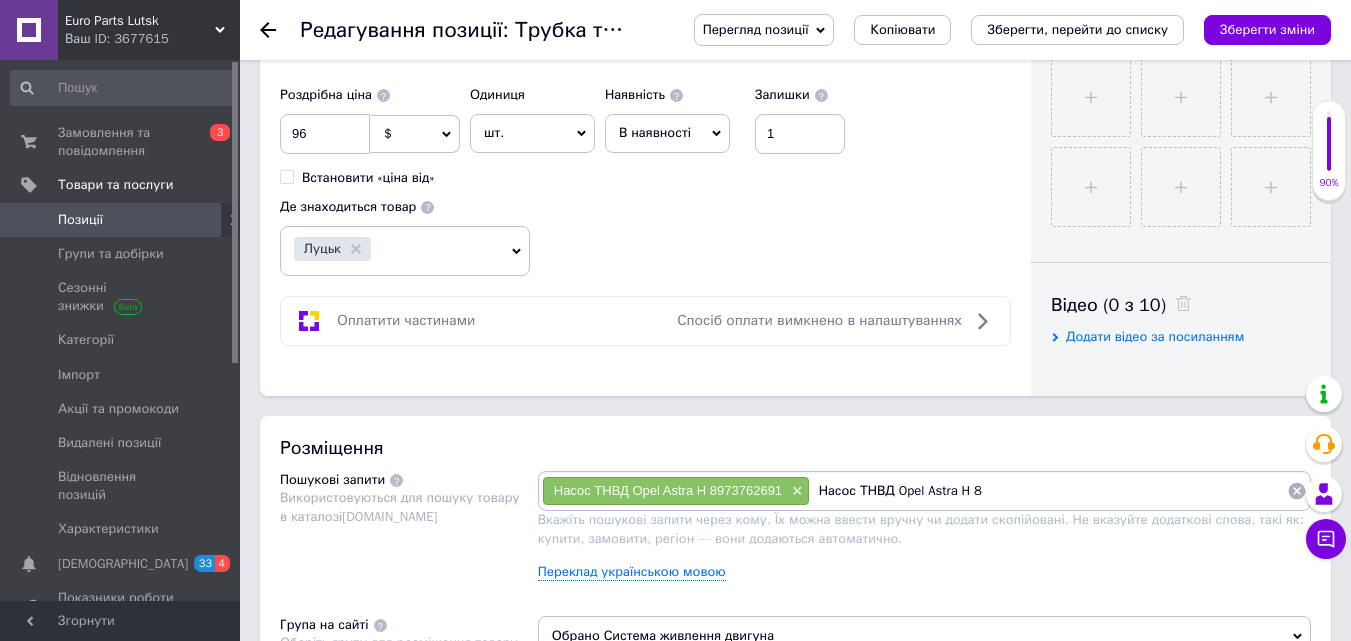 type on "Насос ТНВД Opel Astra H" 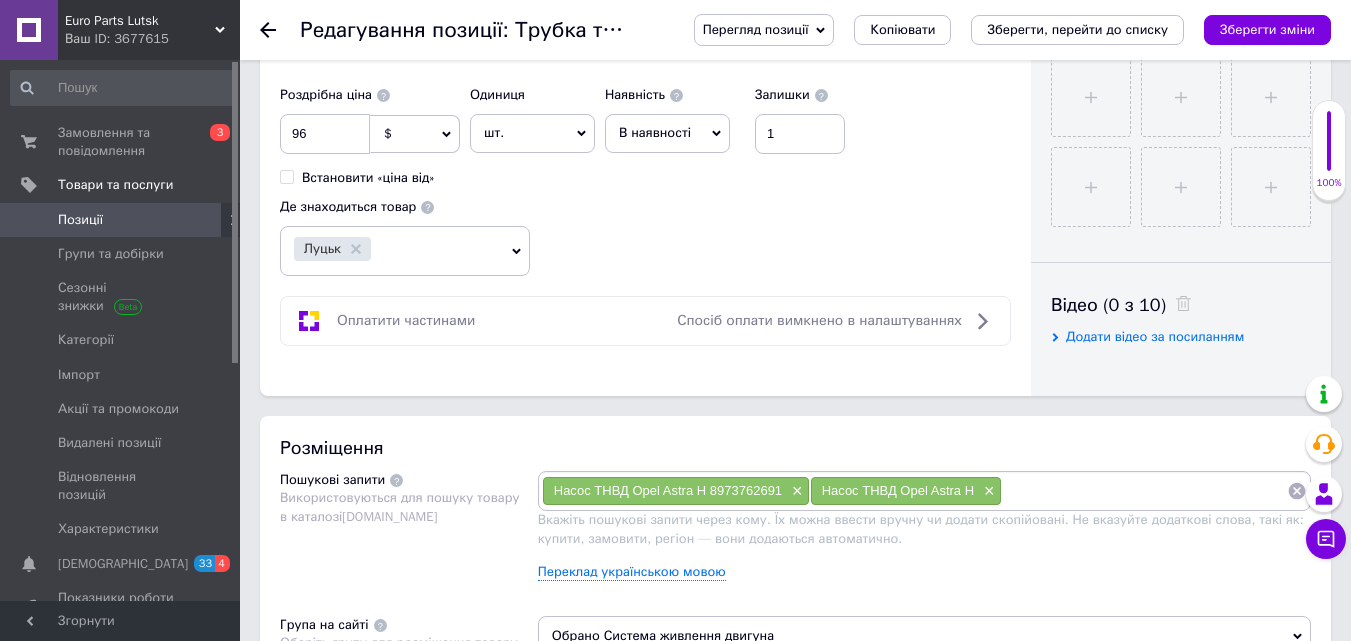 paste on "Насос ТНВД Opel Astra H 8973762691" 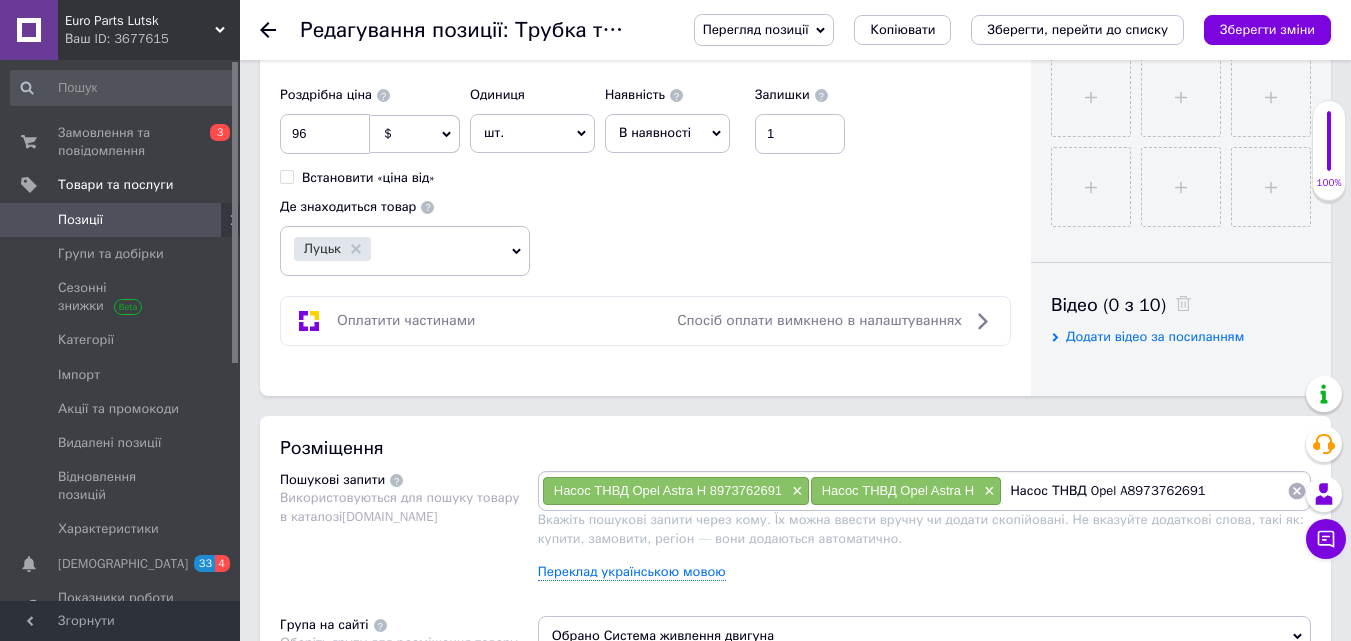 type on "Насос ТНВД Opel 8973762691" 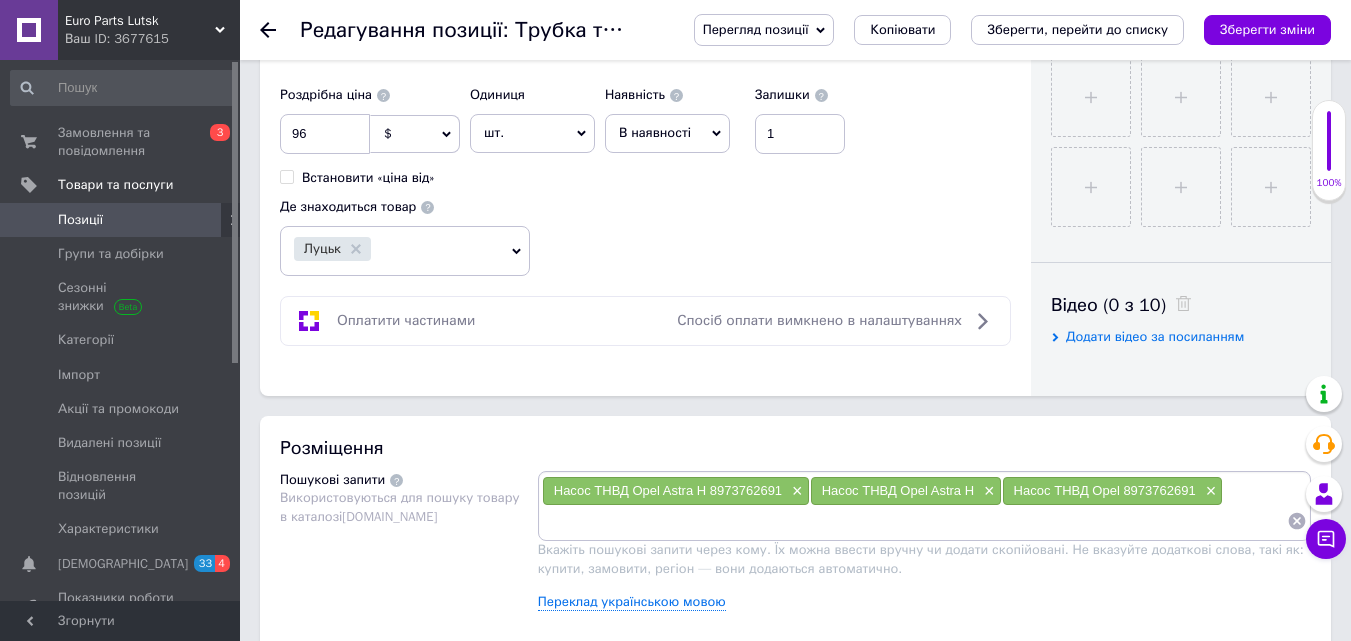 paste on "Насос ТНВД Opel Astra H 8973762691" 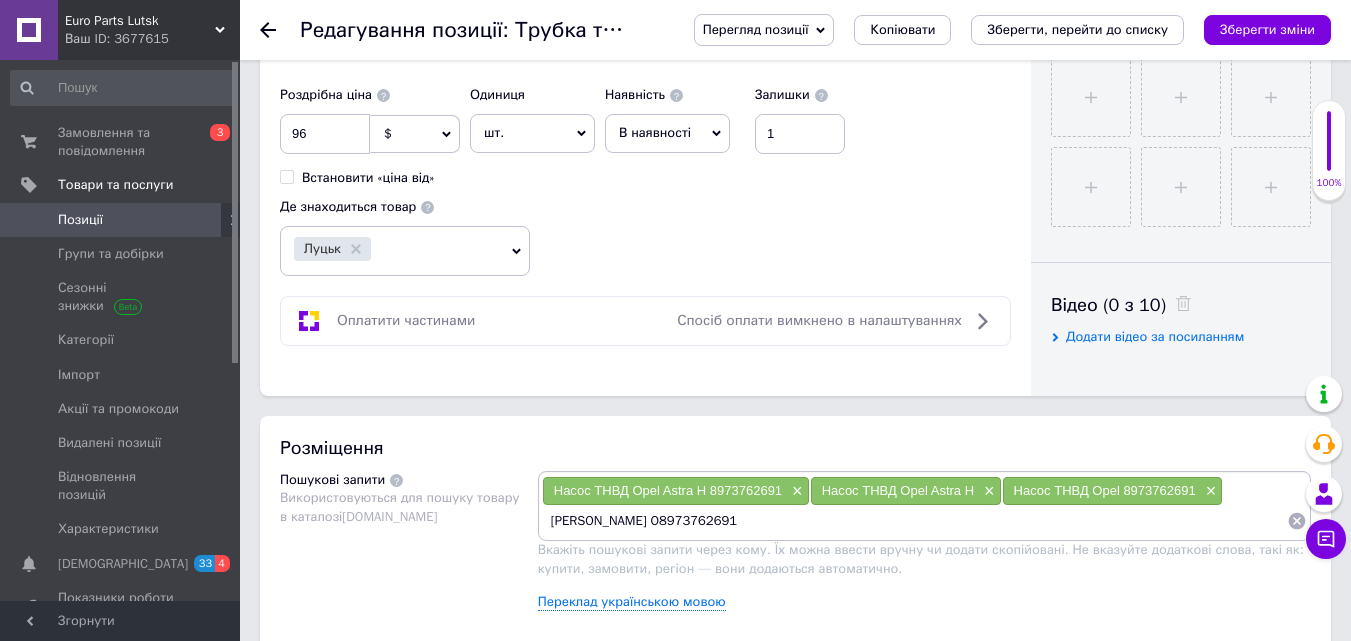 type on "Насос ТНВД 8973762691" 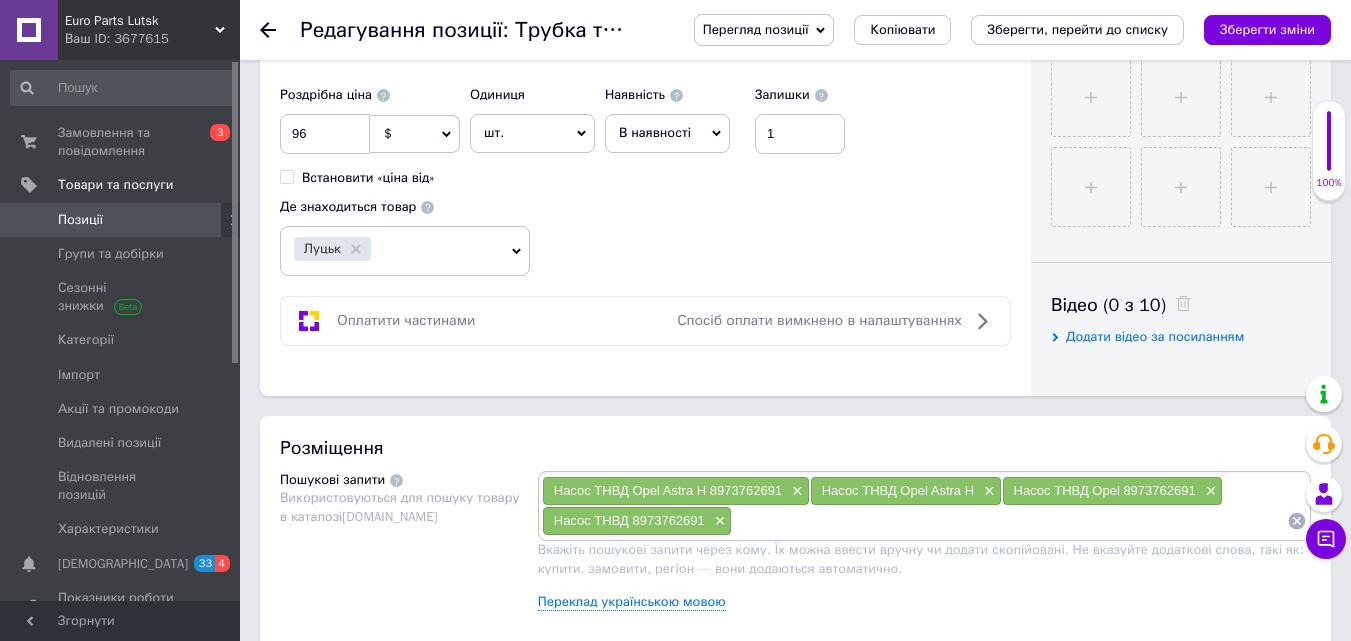 paste on "Насос тнвд opel astra h" 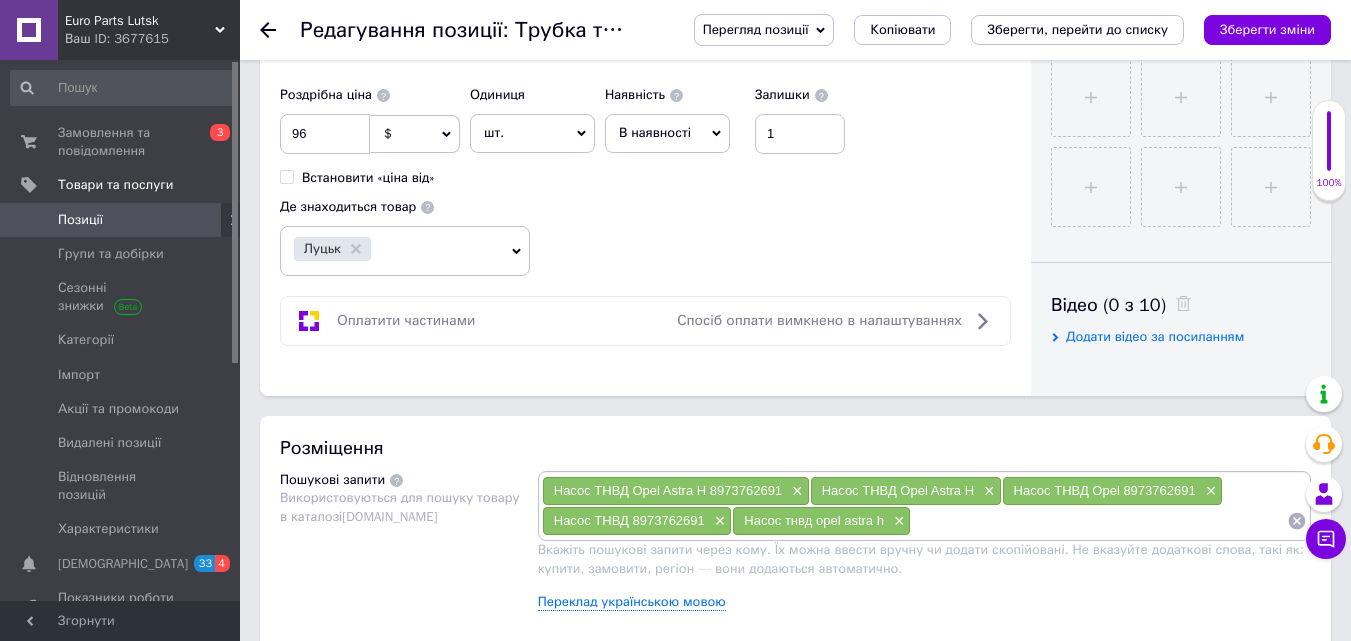 paste on "Насос тнвд opel astra h" 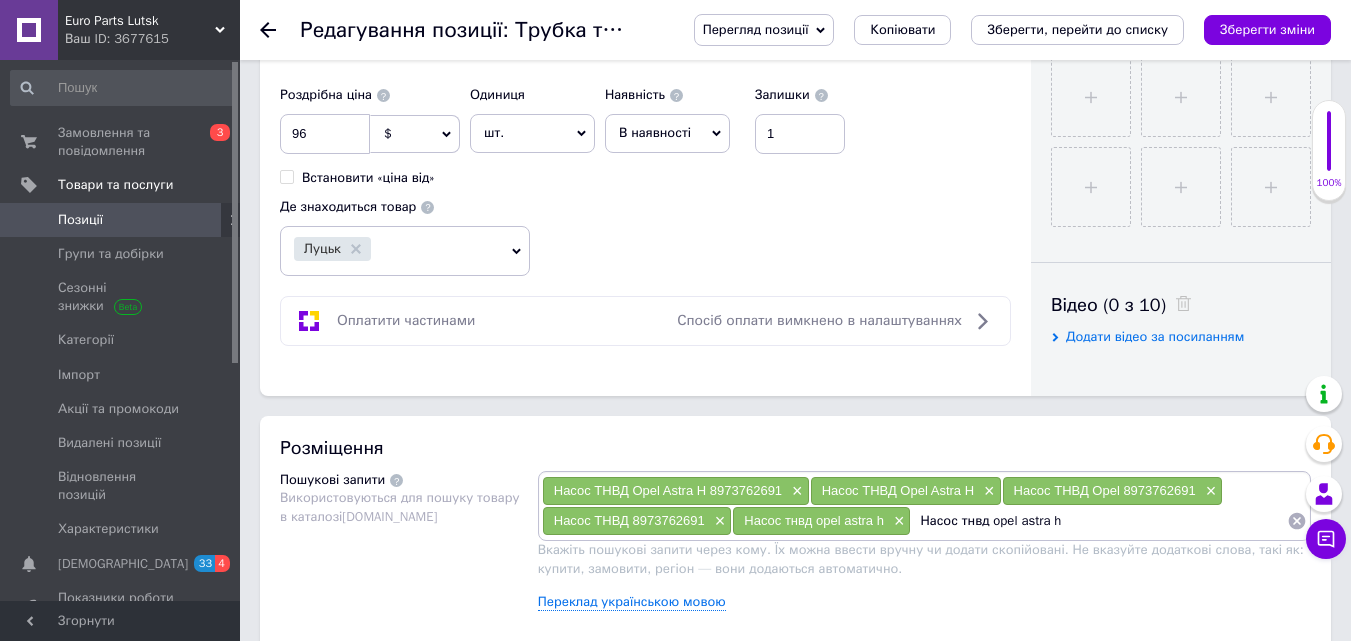 paste on "8973762691" 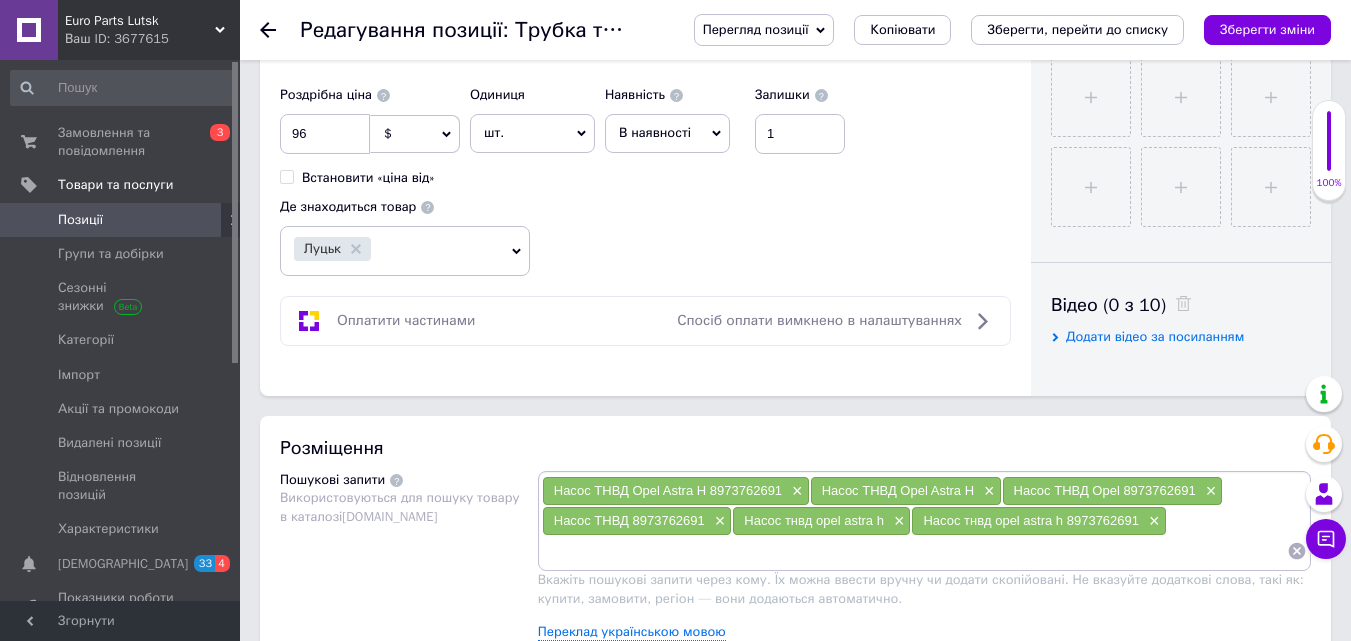 paste on "8973762691" 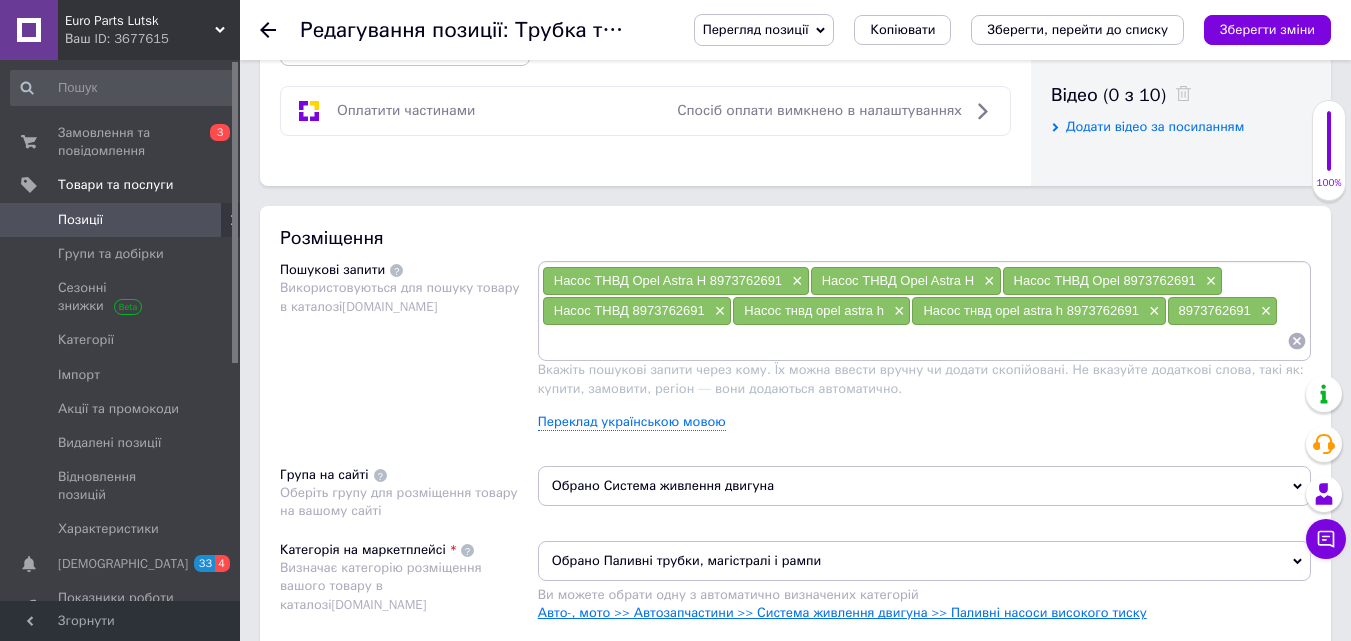 scroll, scrollTop: 1100, scrollLeft: 0, axis: vertical 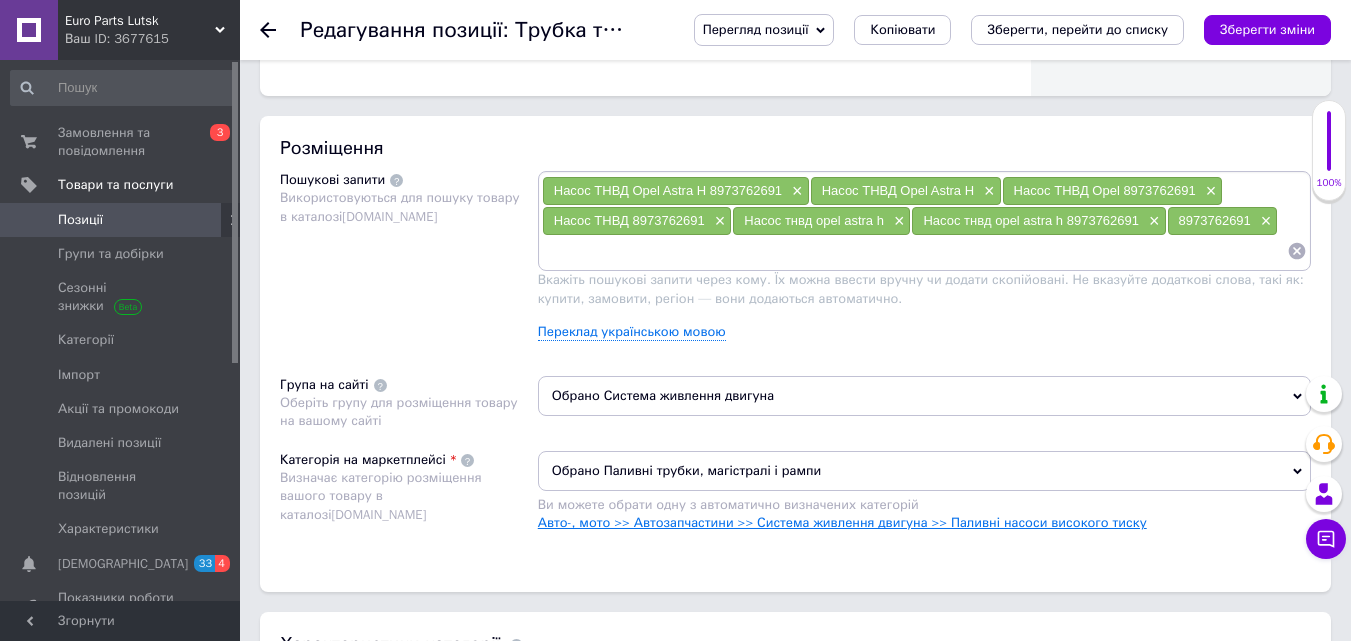 type 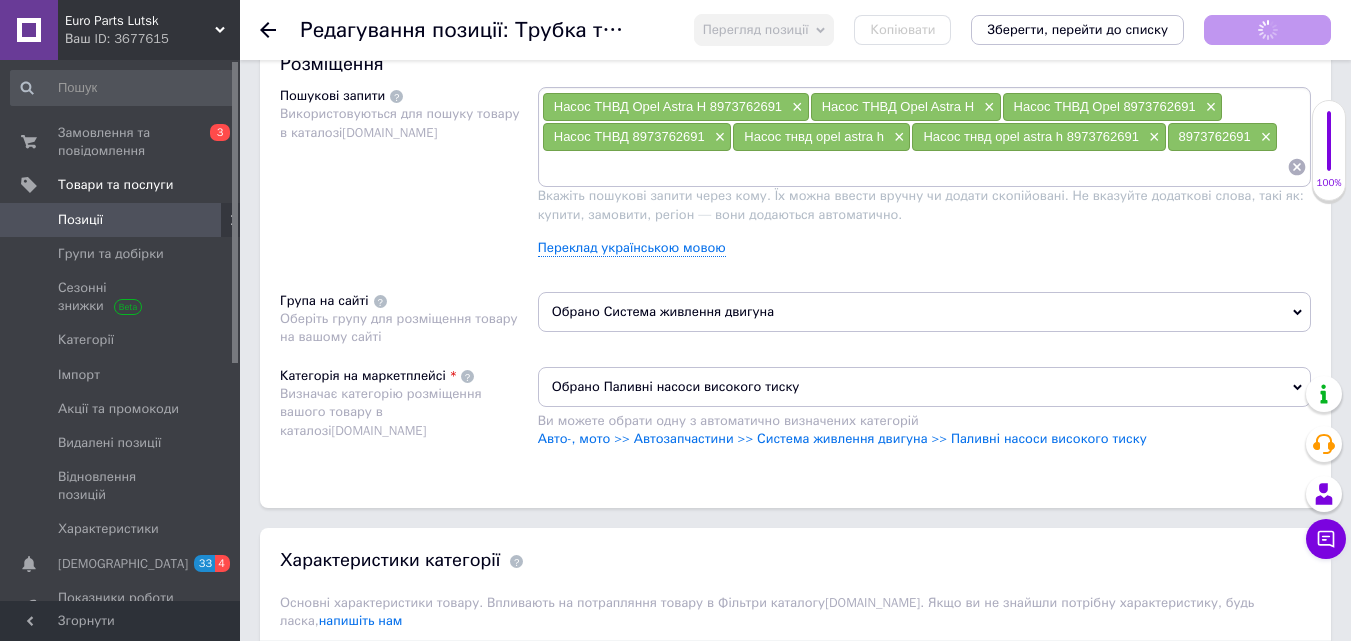 scroll, scrollTop: 1500, scrollLeft: 0, axis: vertical 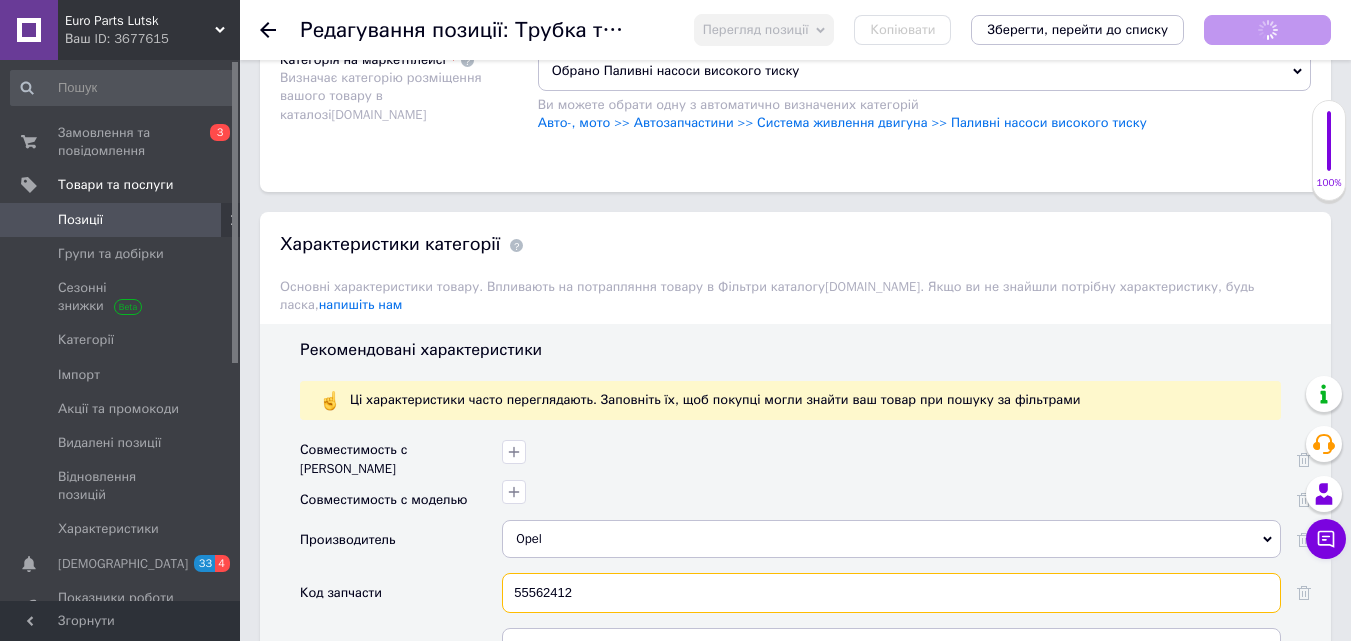 drag, startPoint x: 579, startPoint y: 584, endPoint x: 502, endPoint y: 584, distance: 77 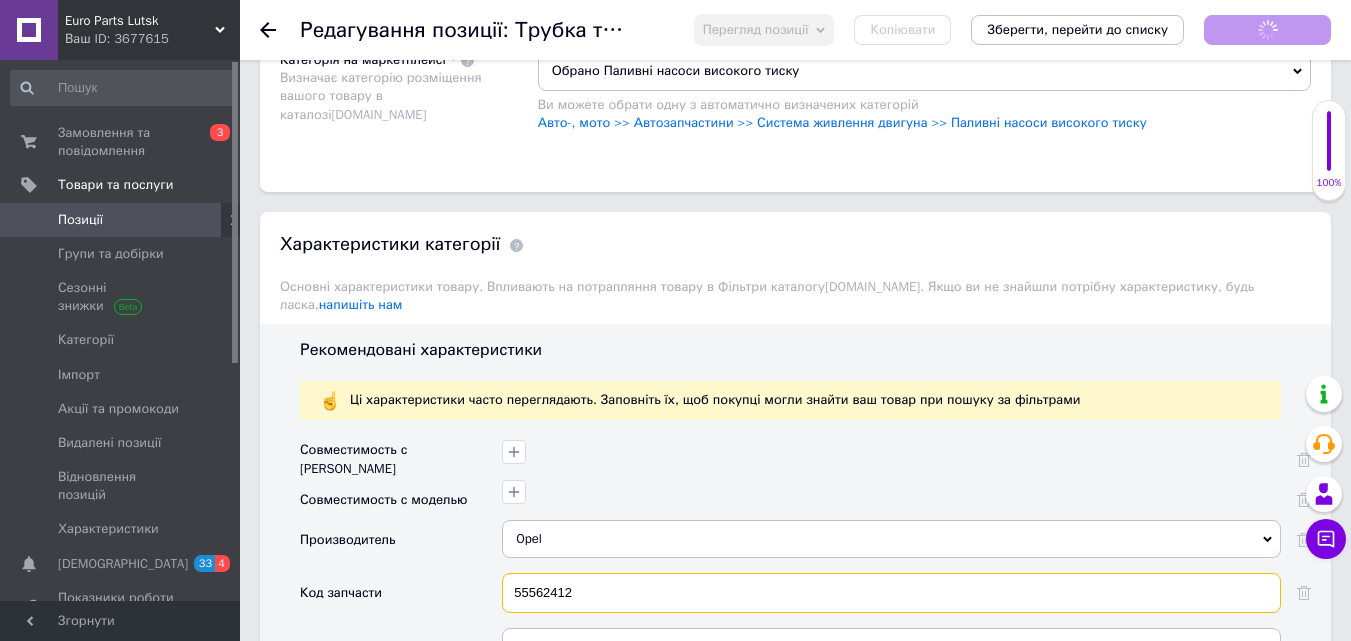 click on "55562412" at bounding box center [891, 593] 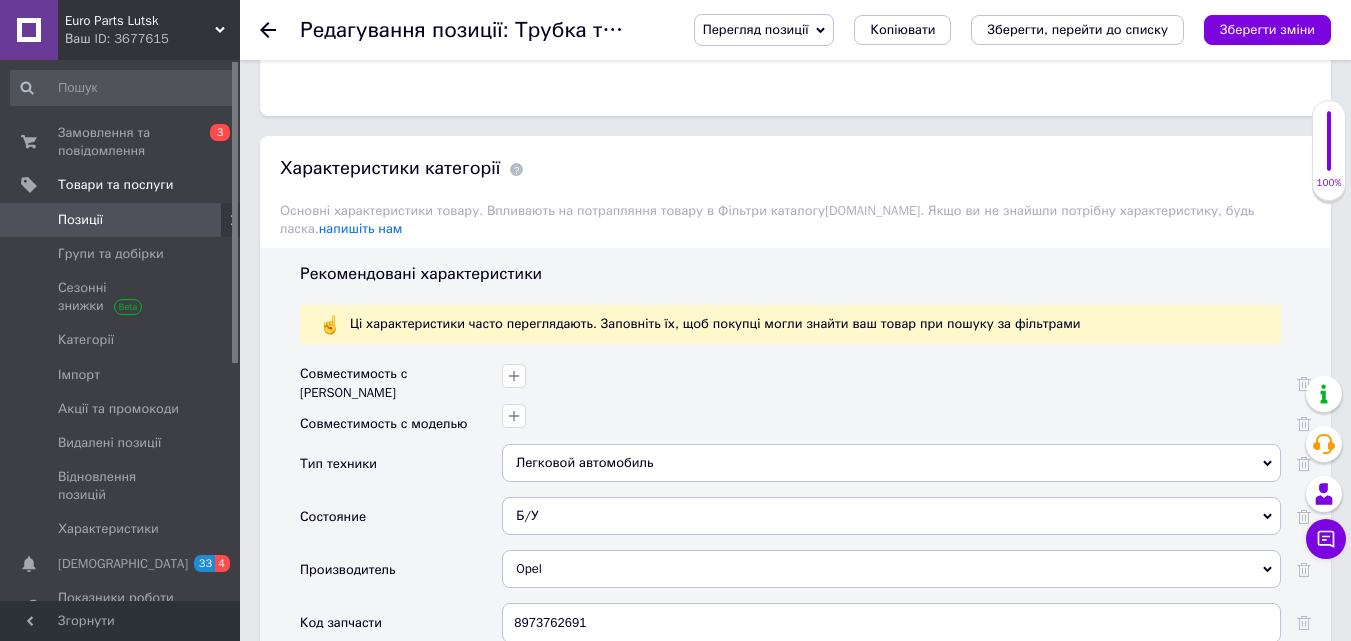 scroll, scrollTop: 1948, scrollLeft: 0, axis: vertical 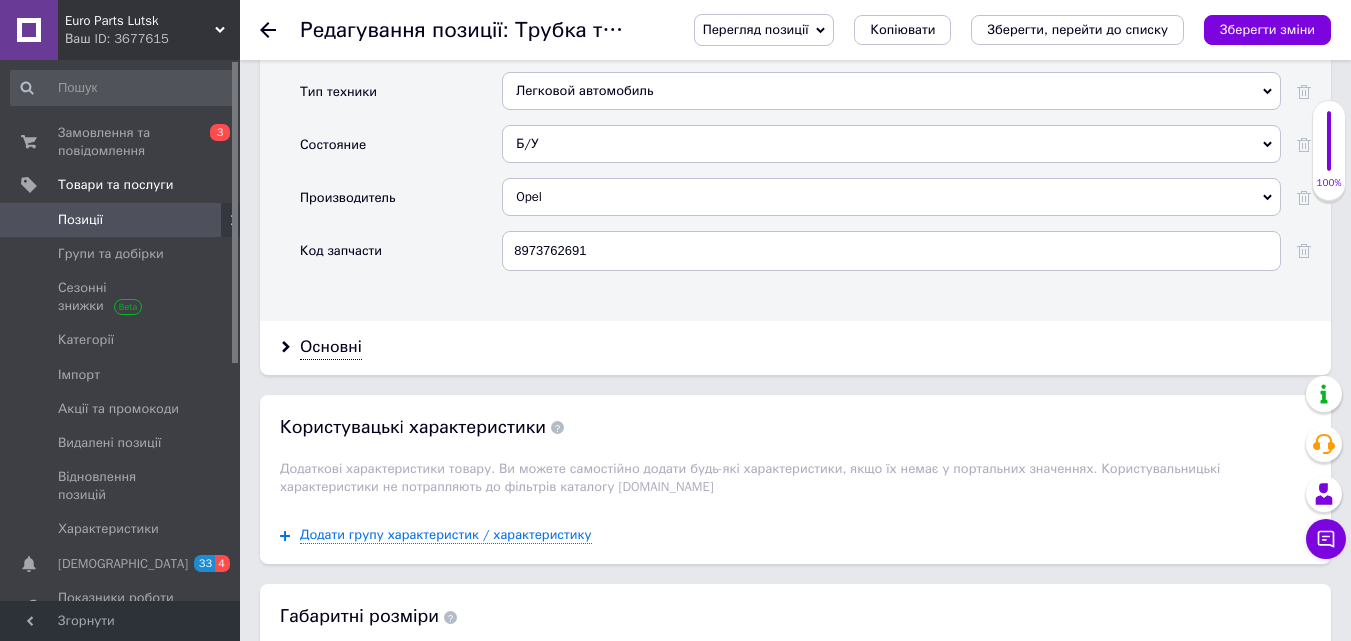 type on "8973762691" 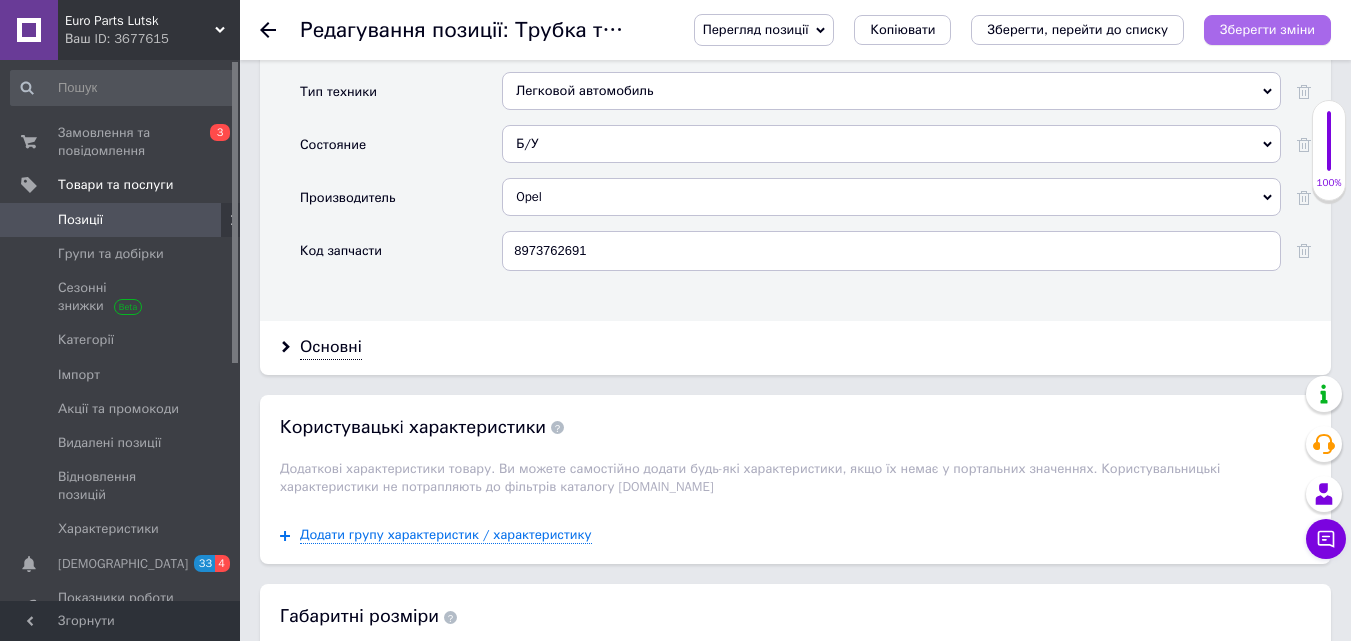 click on "Зберегти зміни" at bounding box center [1267, 29] 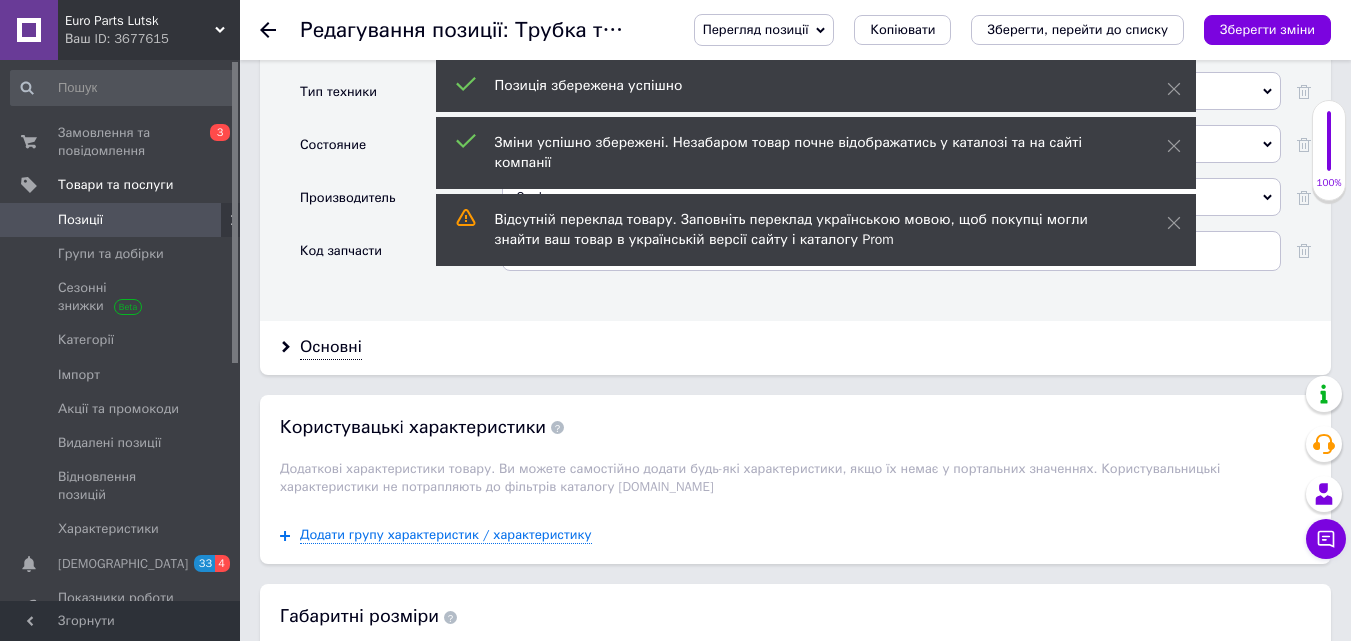 click on "Перегляд позиції" at bounding box center [756, 29] 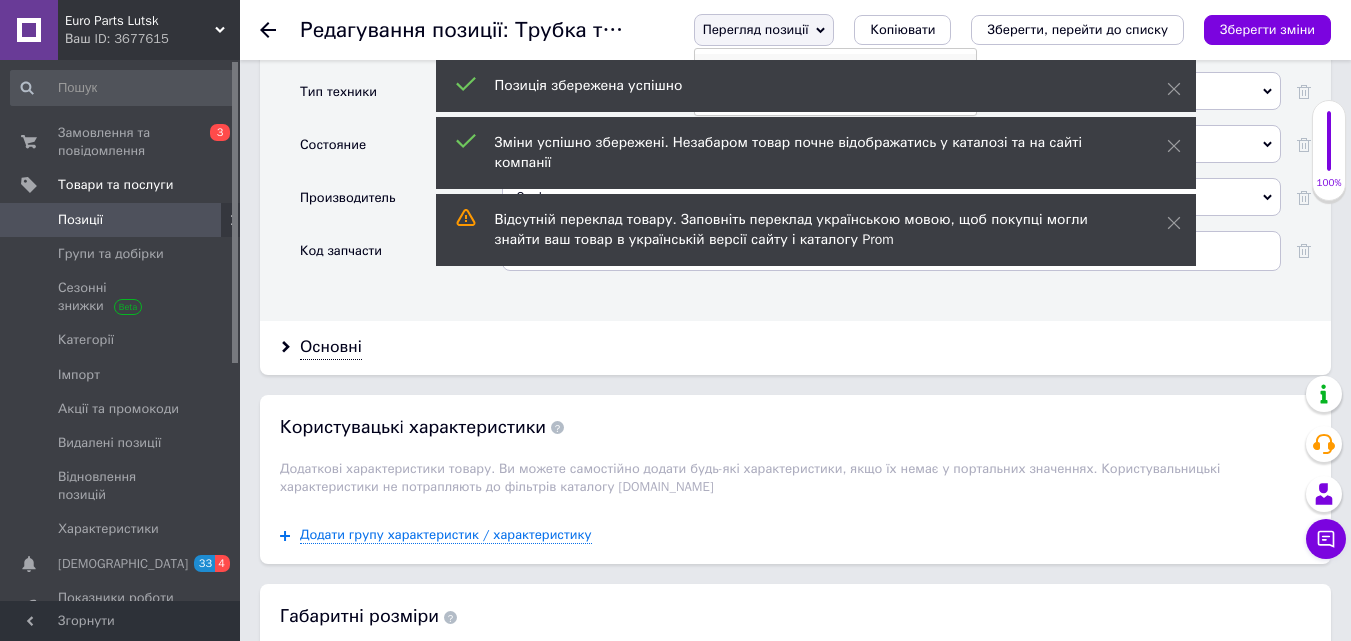 click on "Зберегти та переглянути на сайті" at bounding box center [835, 68] 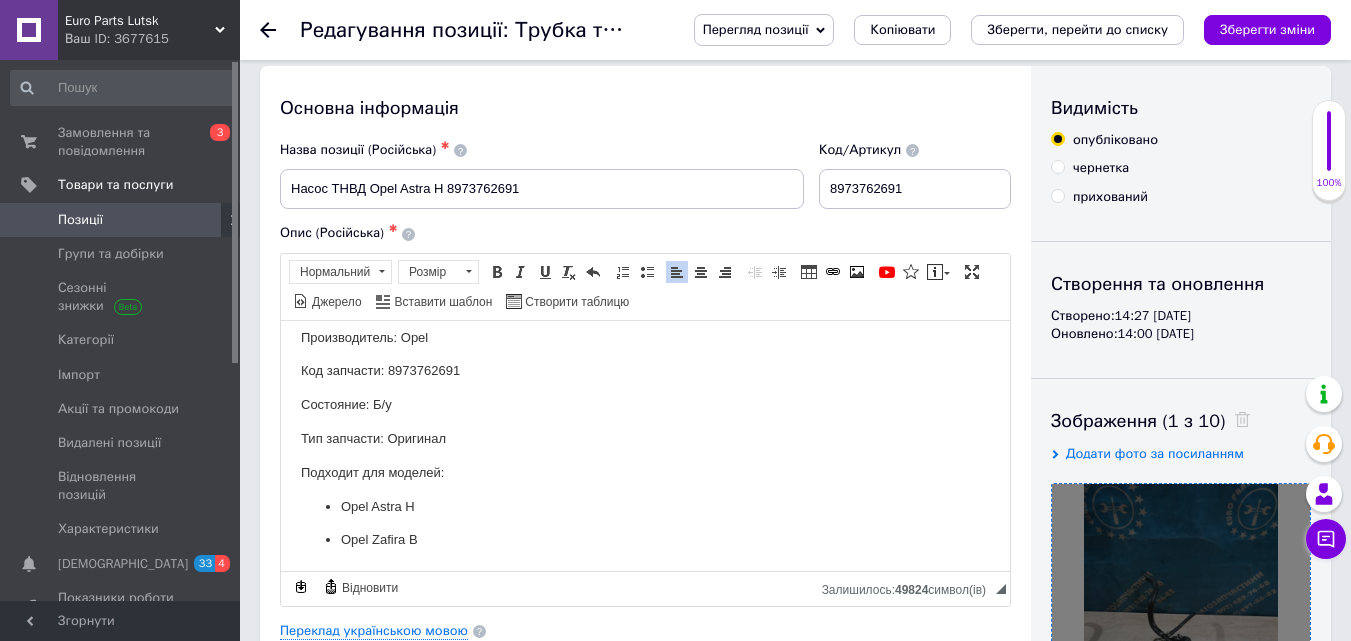 scroll, scrollTop: 0, scrollLeft: 0, axis: both 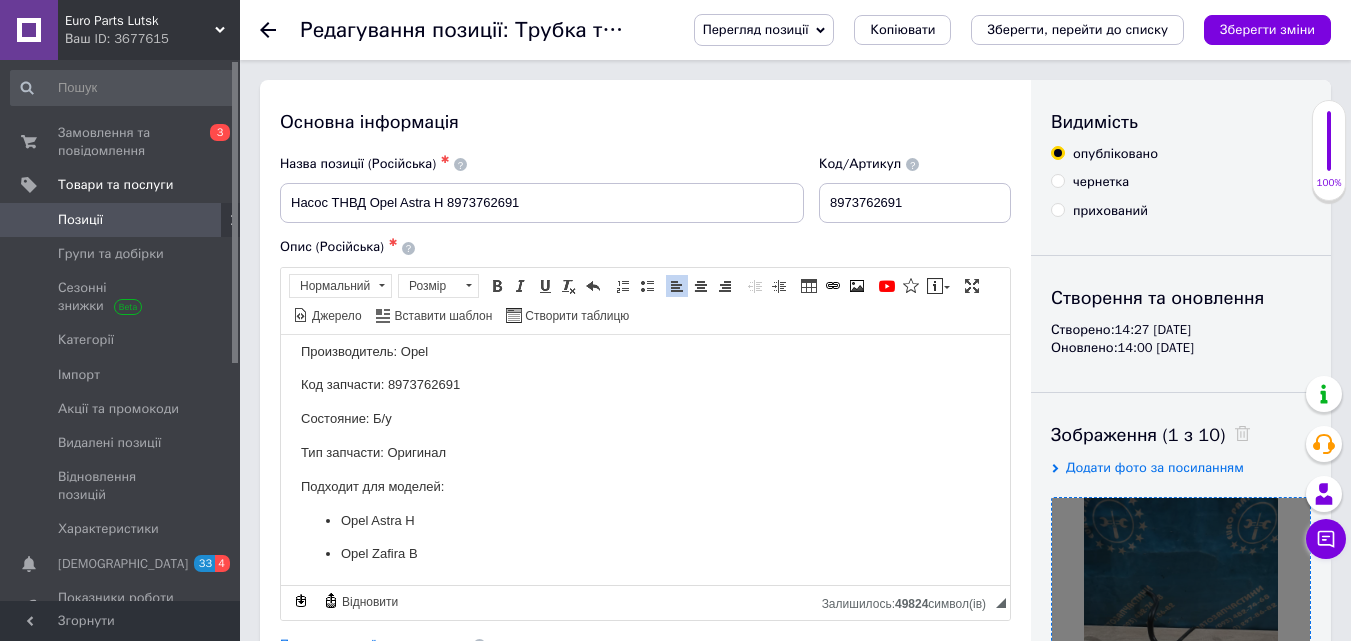 drag, startPoint x: 328, startPoint y: 195, endPoint x: 367, endPoint y: 195, distance: 39 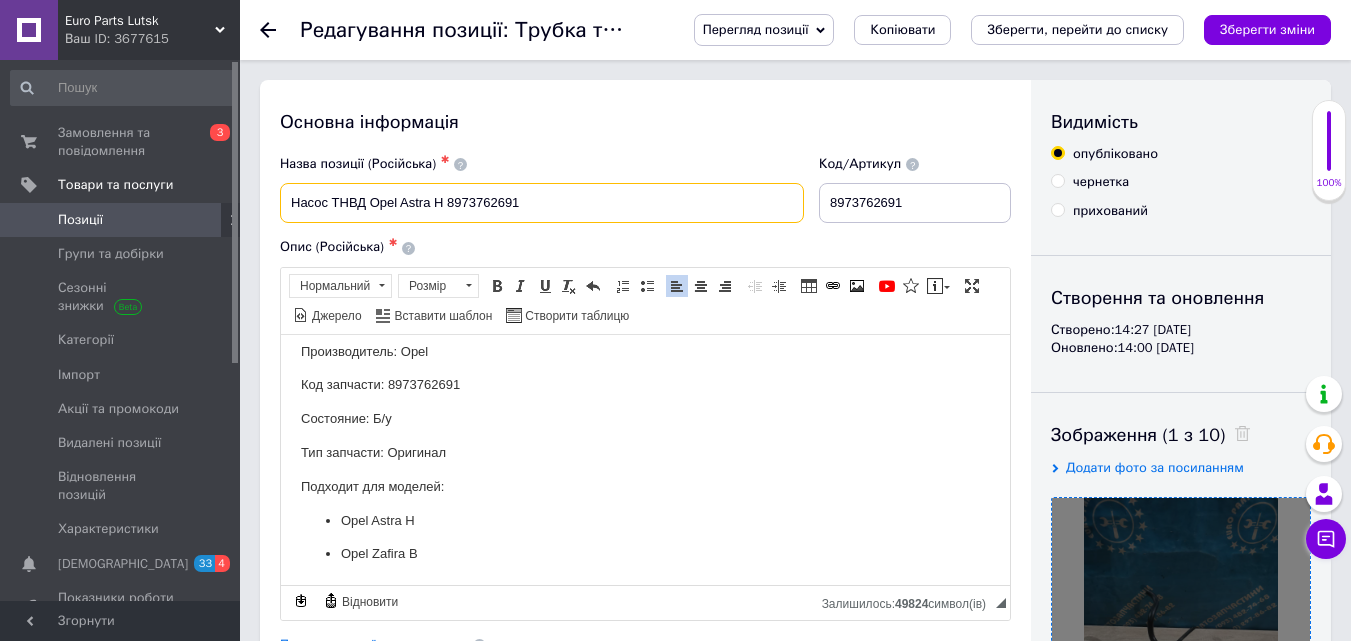 drag, startPoint x: 286, startPoint y: 199, endPoint x: 619, endPoint y: 193, distance: 333.05405 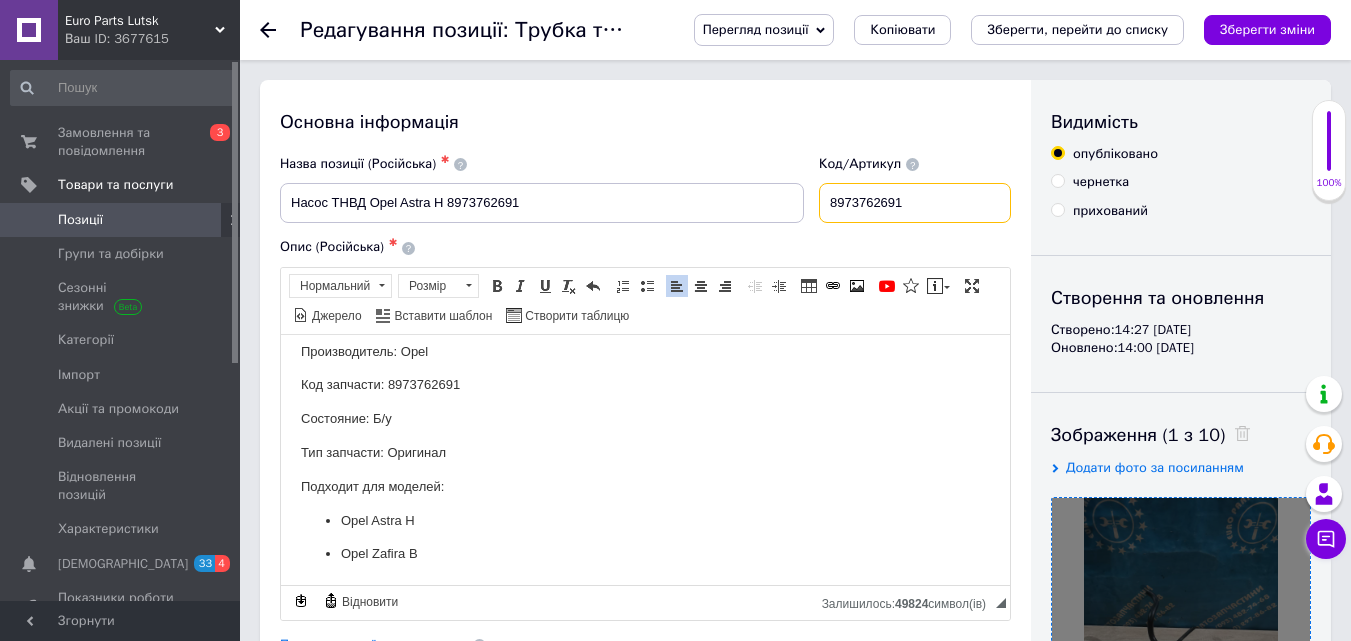drag, startPoint x: 923, startPoint y: 208, endPoint x: 873, endPoint y: 208, distance: 50 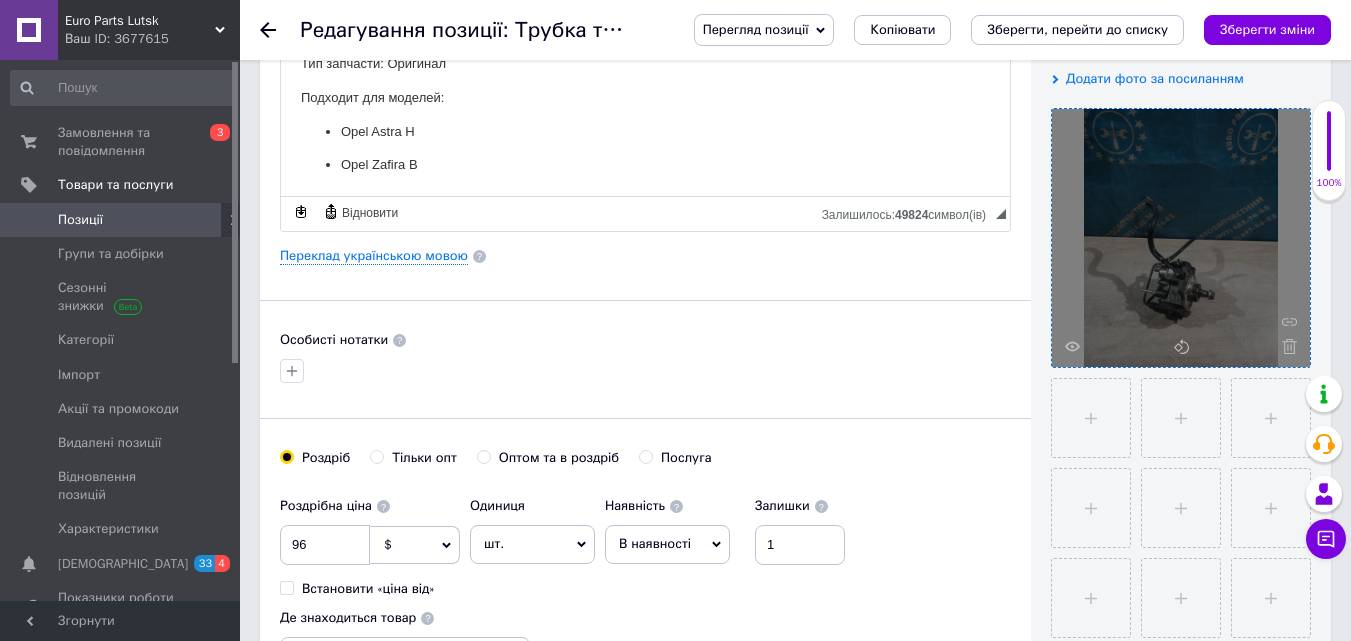 scroll, scrollTop: 500, scrollLeft: 0, axis: vertical 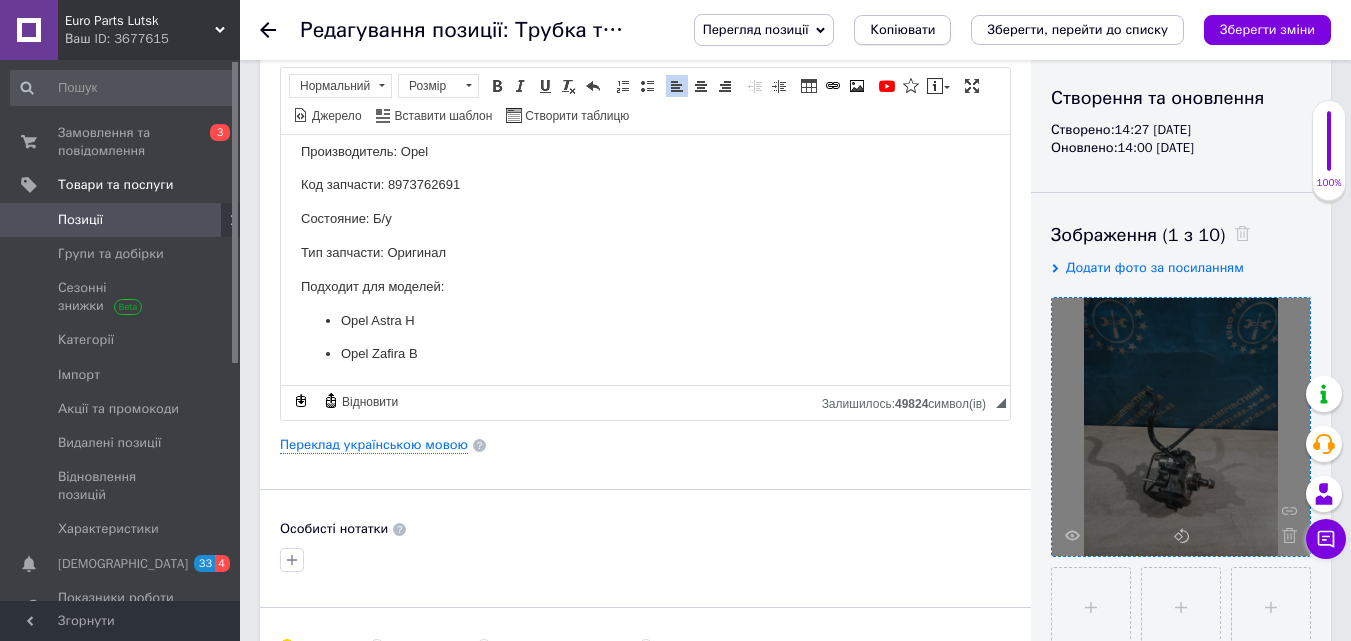 click on "Копіювати" at bounding box center (902, 30) 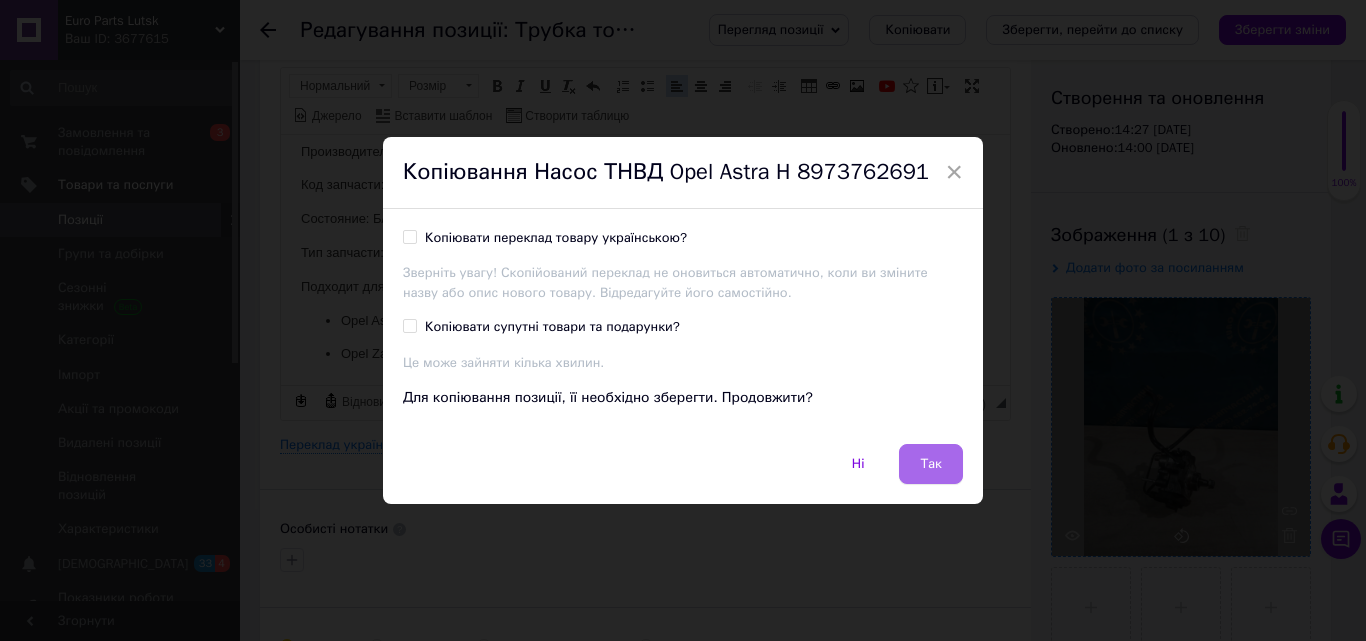 click on "Так" at bounding box center (931, 464) 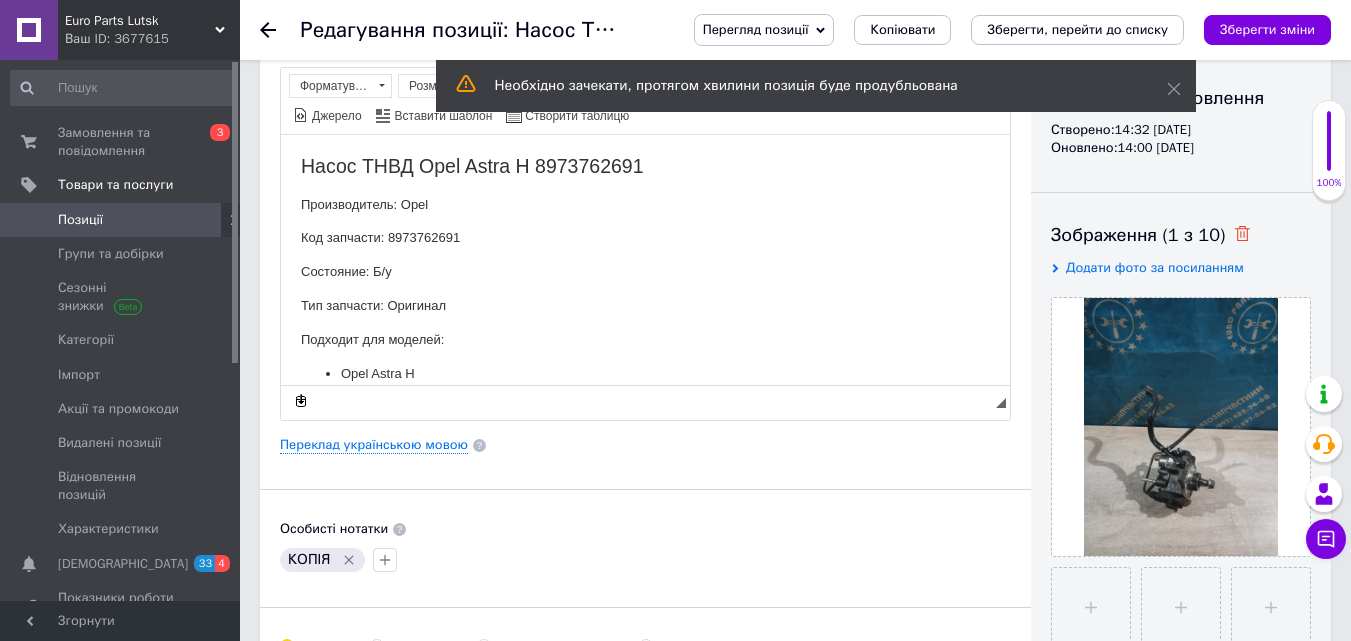 scroll, scrollTop: 0, scrollLeft: 0, axis: both 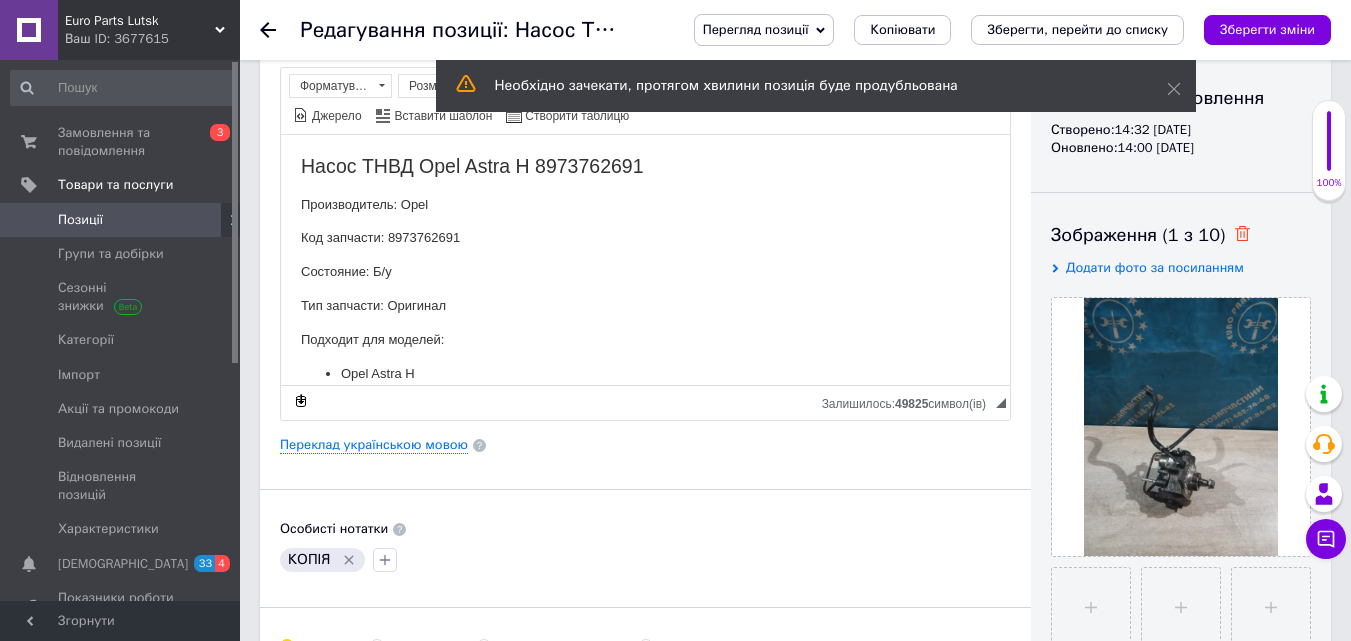 click 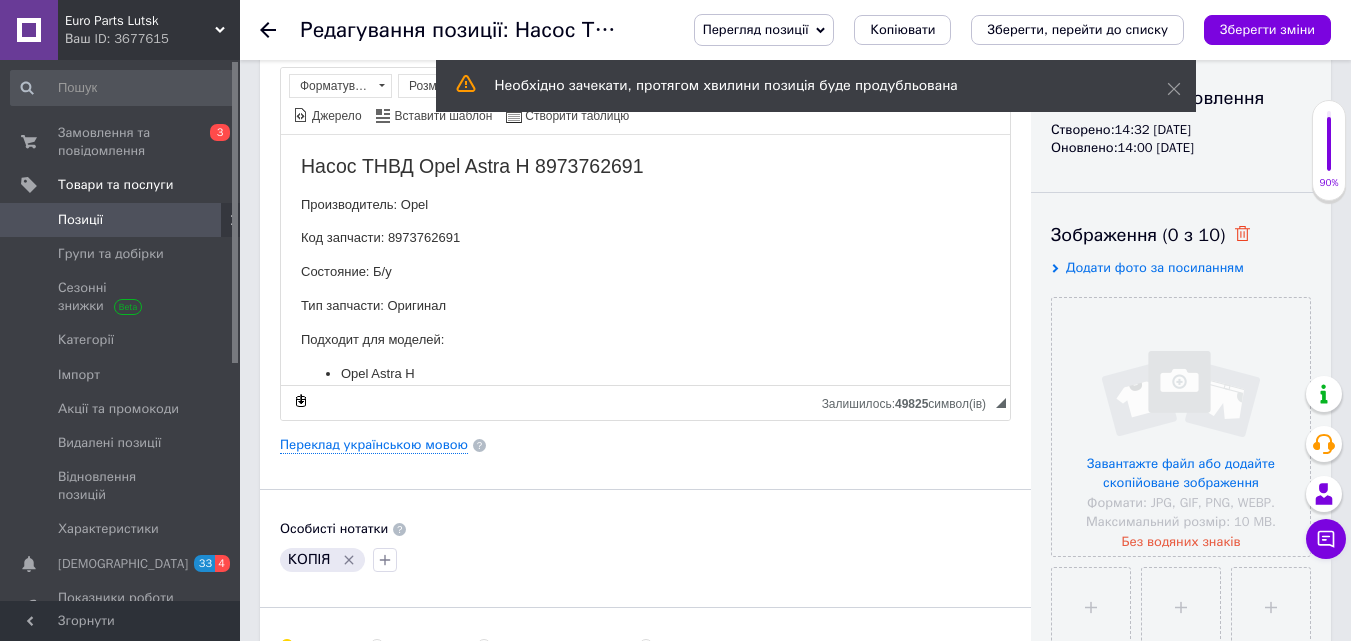 click at bounding box center (1181, 427) 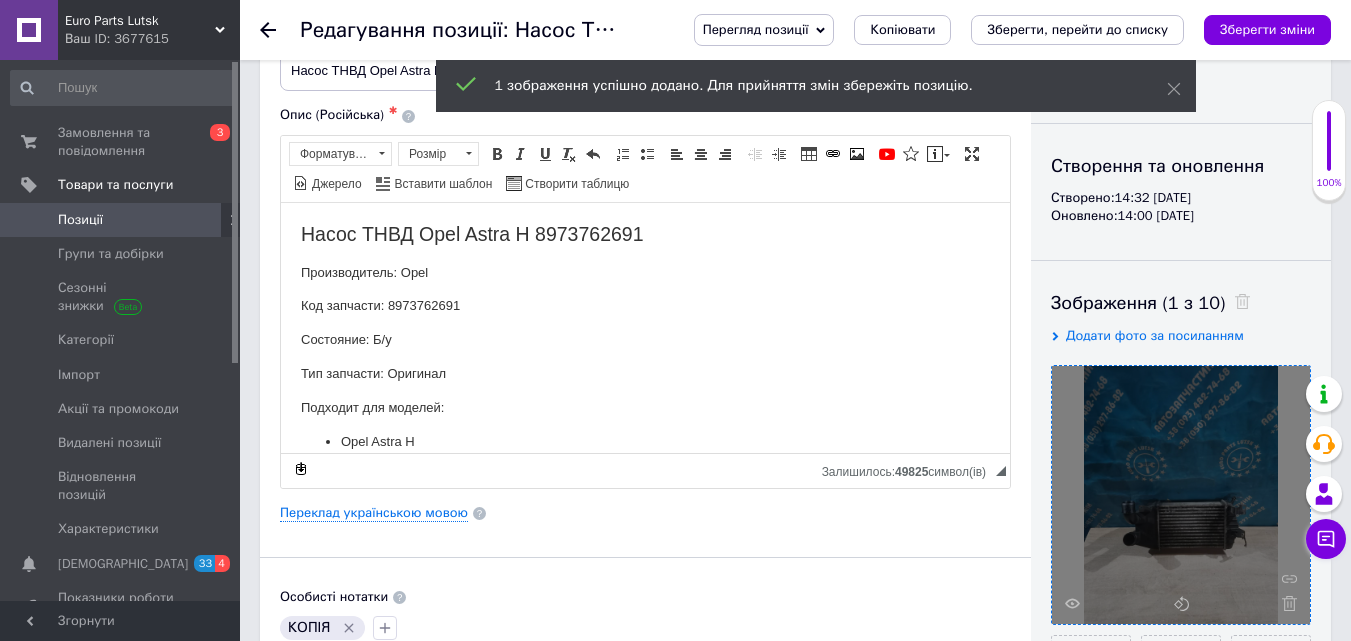 scroll, scrollTop: 0, scrollLeft: 0, axis: both 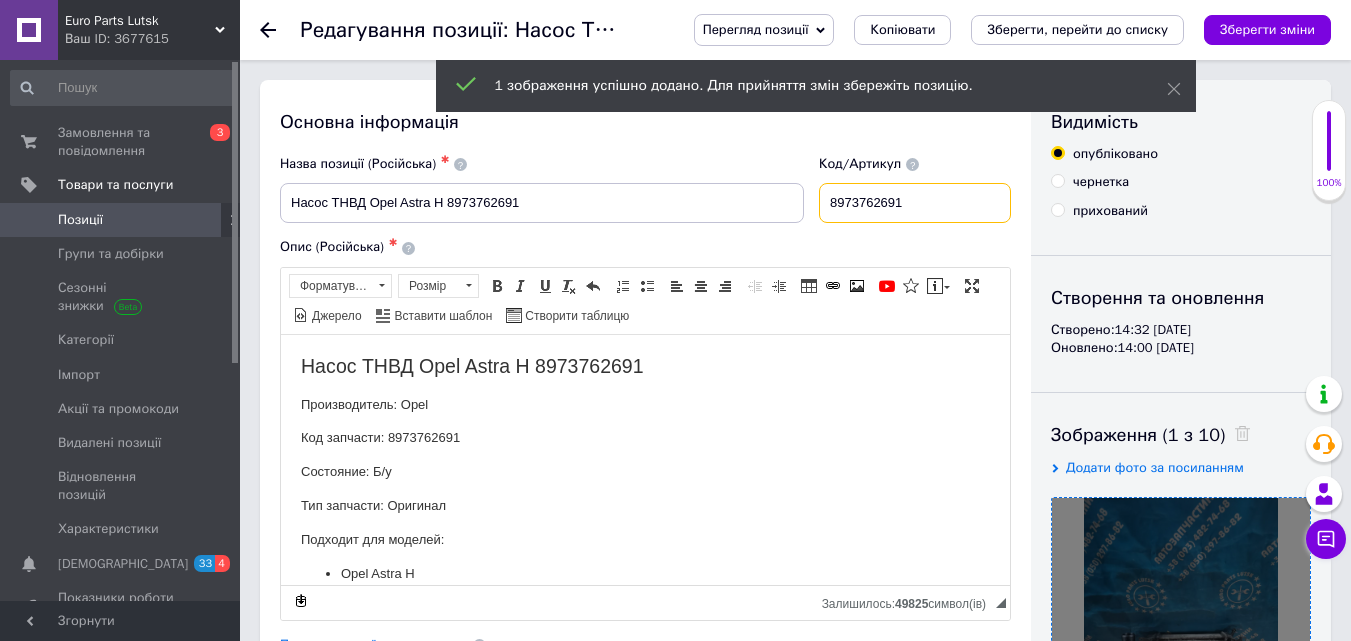 drag, startPoint x: 827, startPoint y: 197, endPoint x: 949, endPoint y: 201, distance: 122.06556 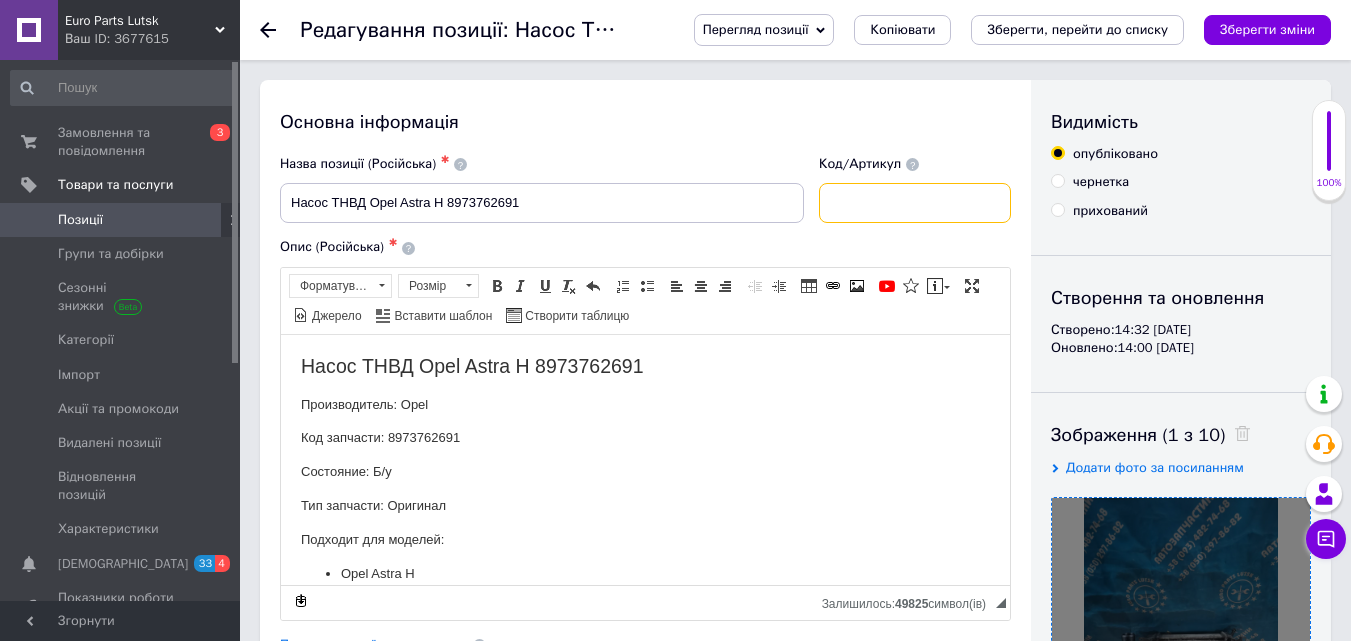 paste on "13240831" 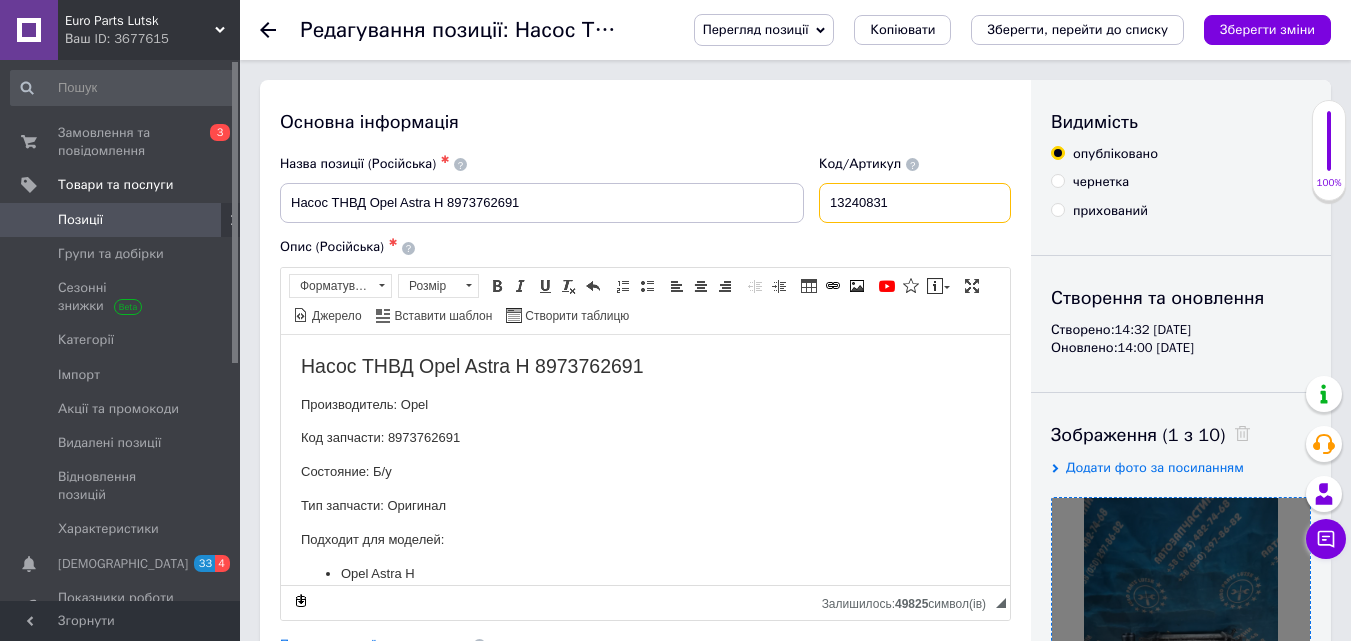 type on "13240831" 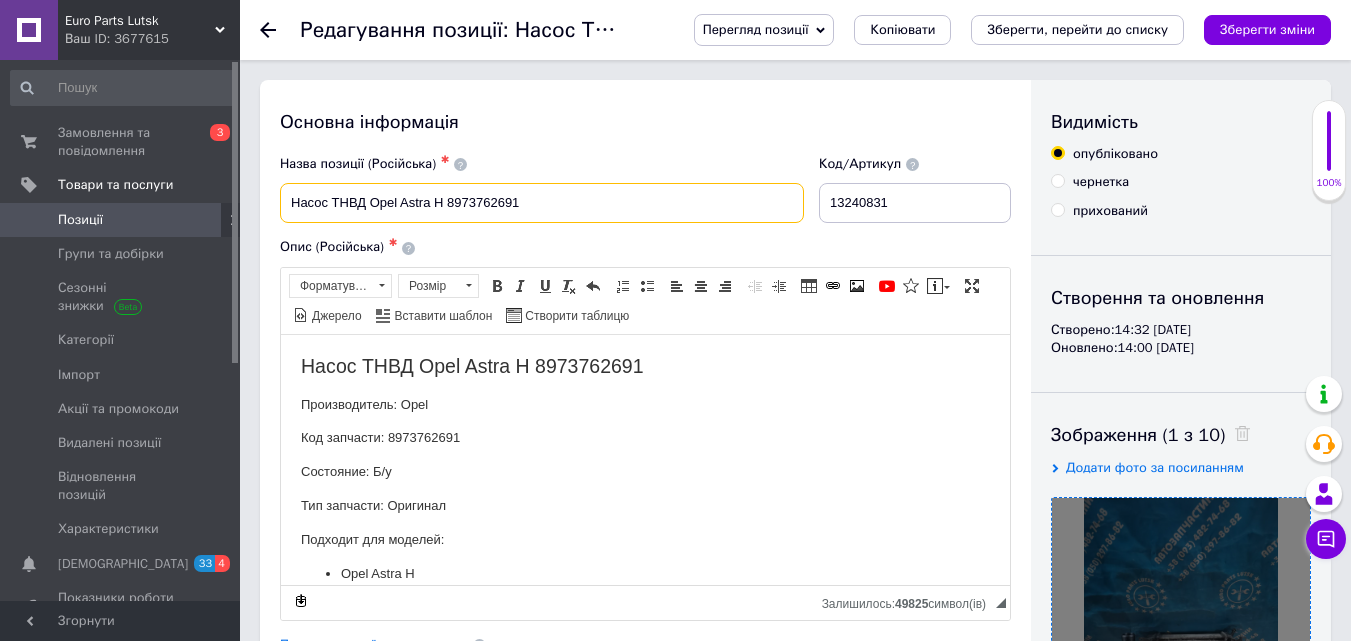 drag, startPoint x: 520, startPoint y: 197, endPoint x: 581, endPoint y: 196, distance: 61.008198 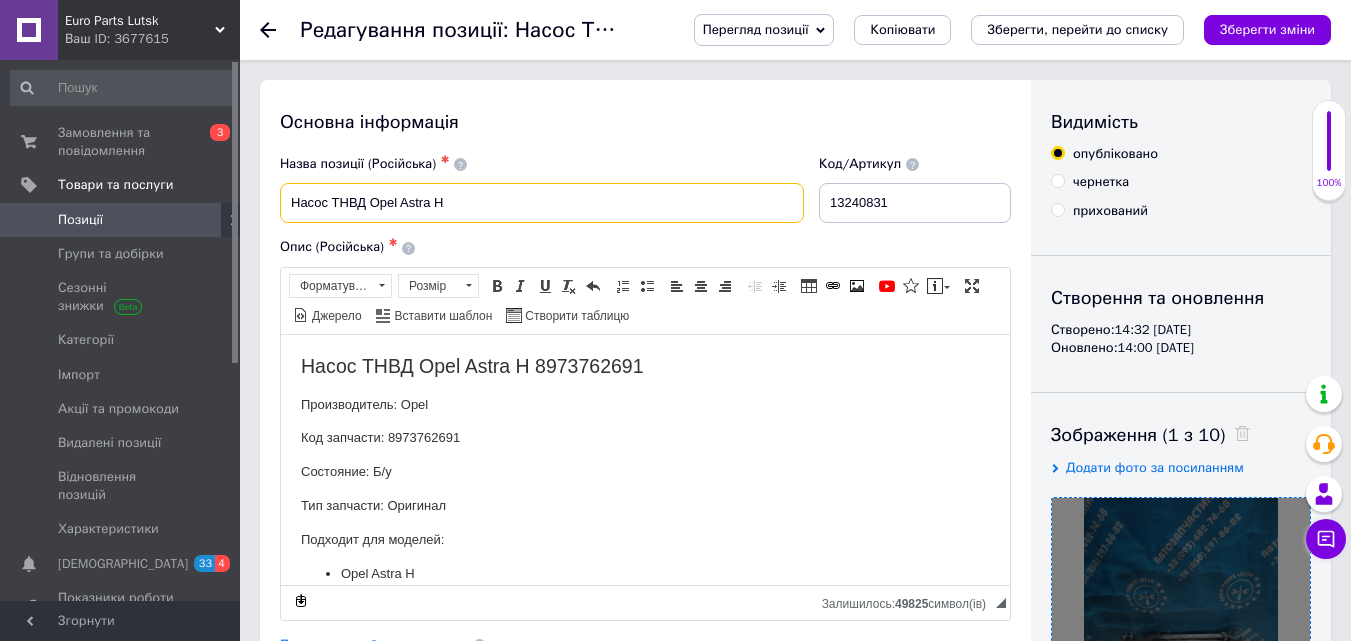 paste on "13240831" 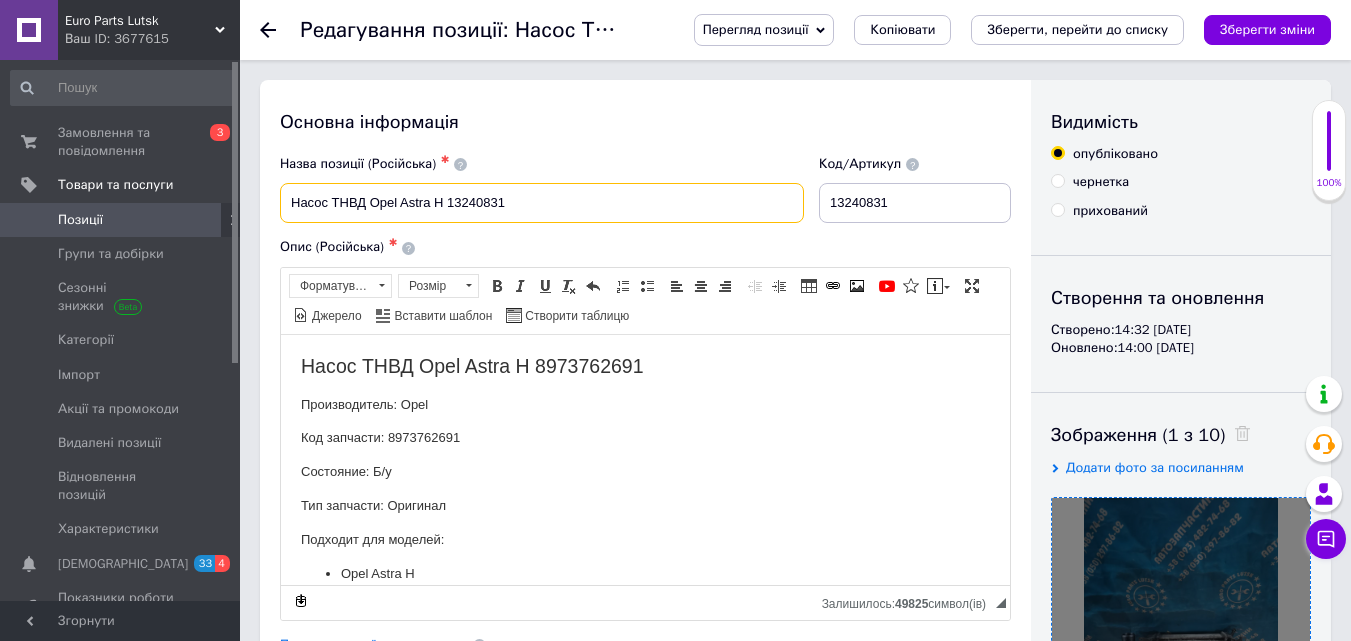 drag, startPoint x: 369, startPoint y: 197, endPoint x: 225, endPoint y: 211, distance: 144.67896 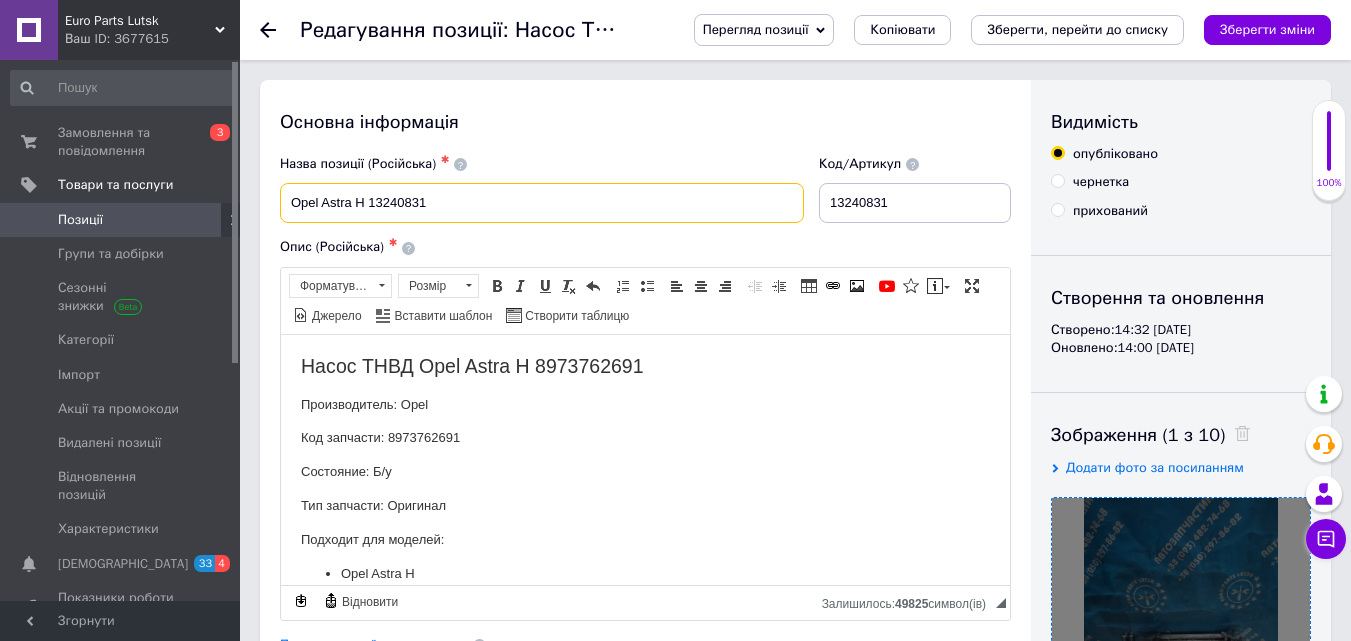 paste on "Радиатор интеркуллера" 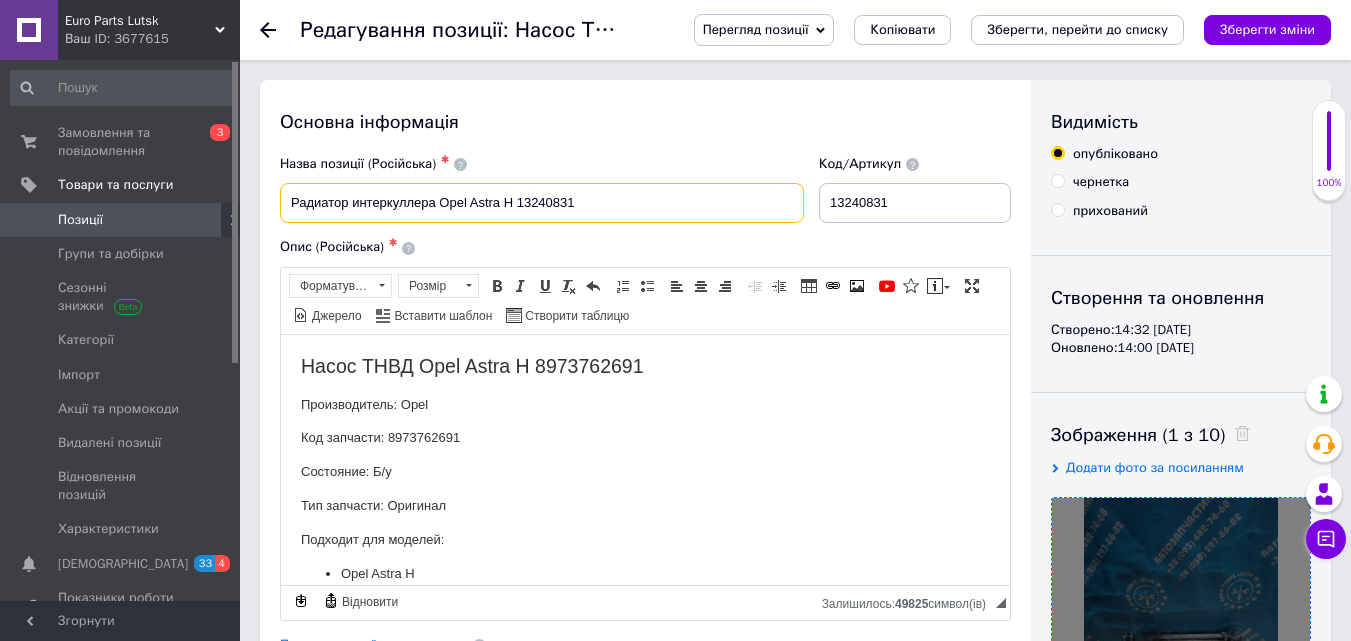 click on "Радиатор интеркуллера Opel Astra H 13240831" at bounding box center (542, 203) 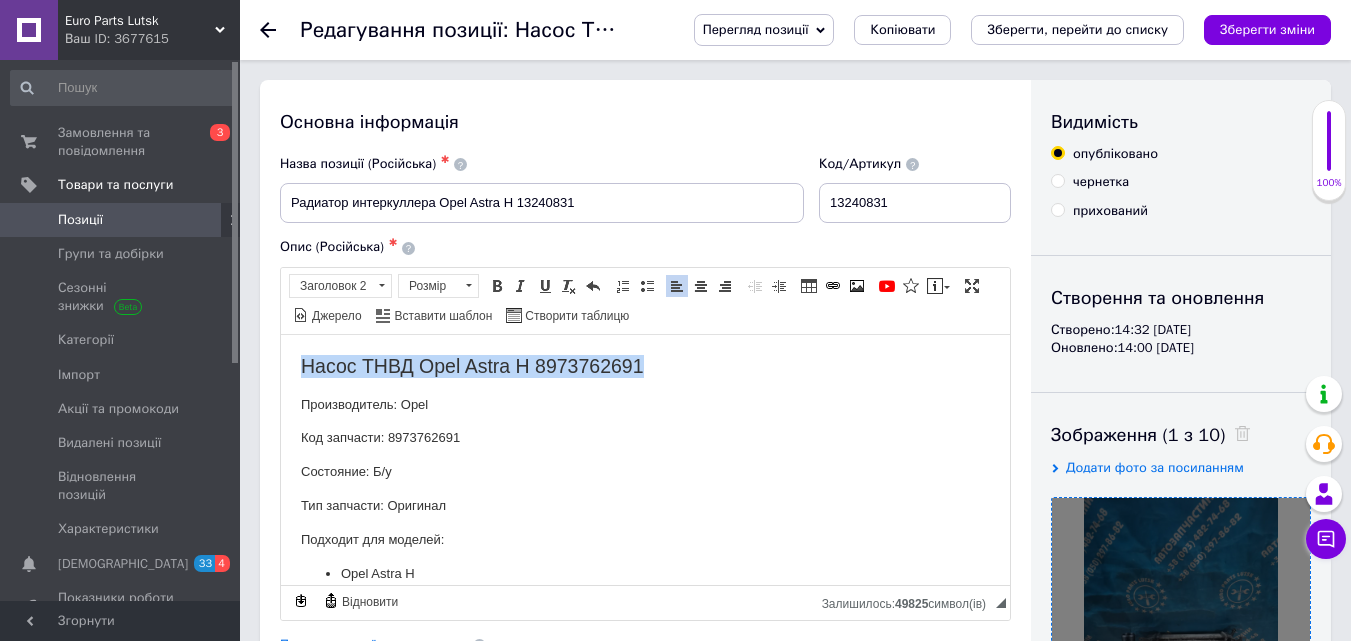 drag, startPoint x: 299, startPoint y: 359, endPoint x: 759, endPoint y: 334, distance: 460.67883 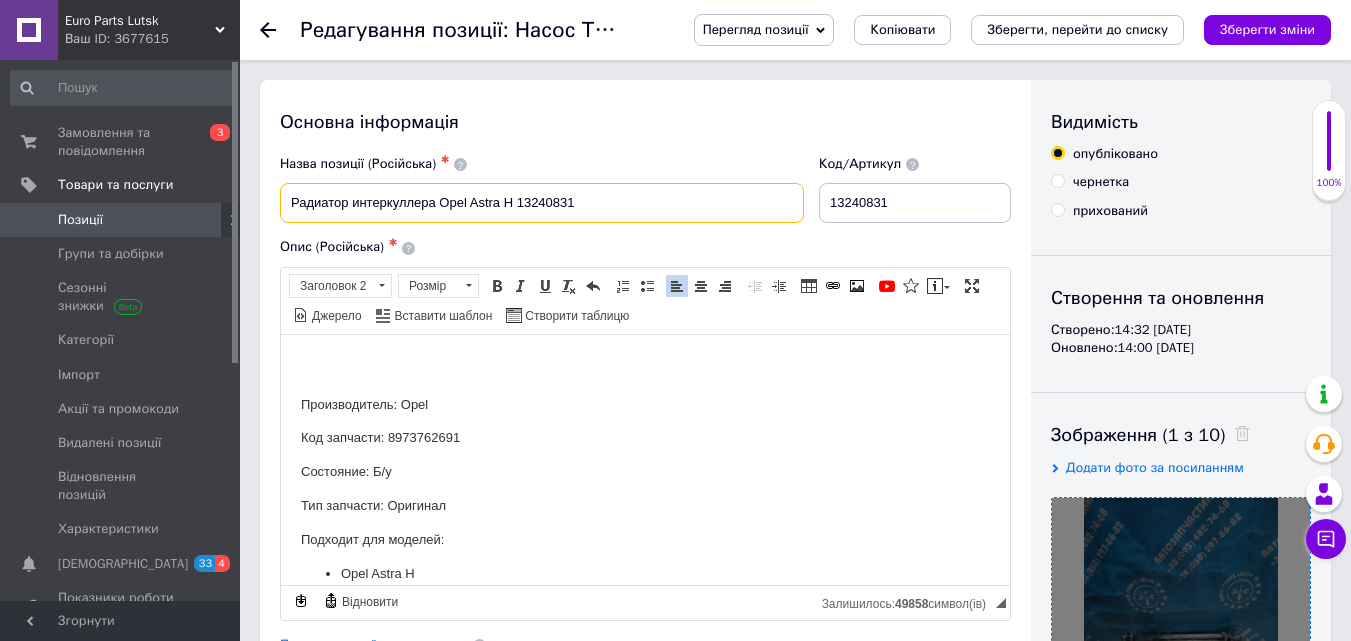 drag, startPoint x: 284, startPoint y: 199, endPoint x: 633, endPoint y: 191, distance: 349.09167 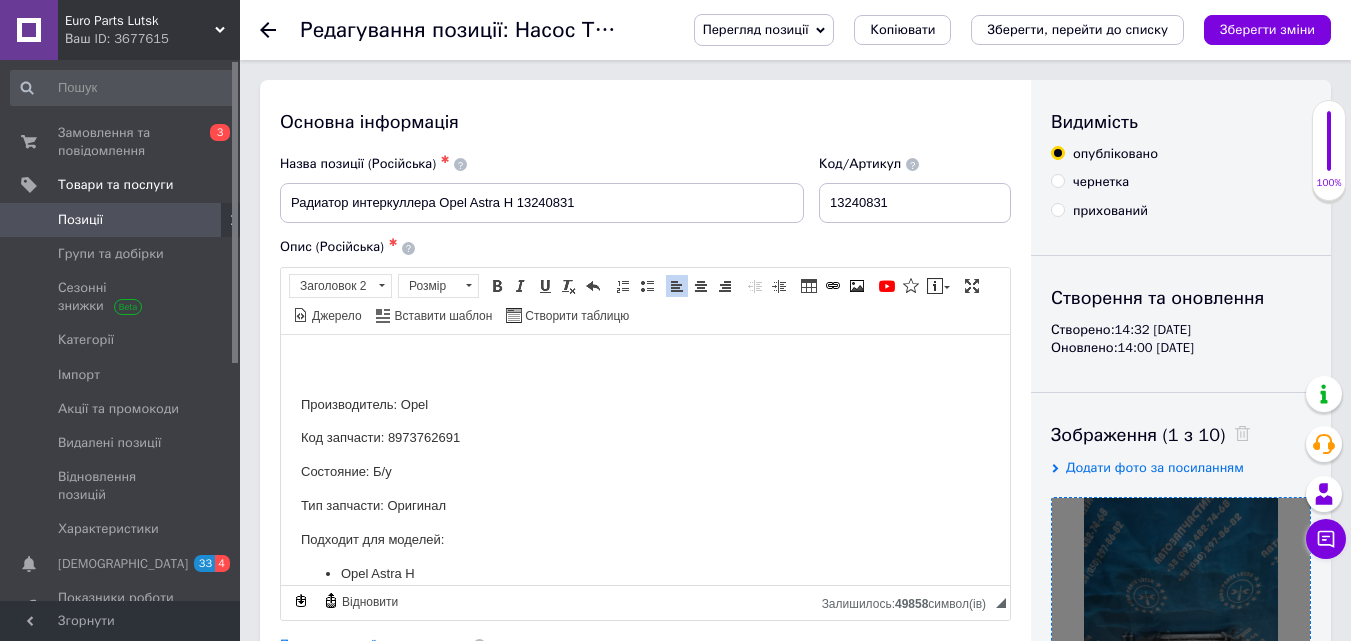 click at bounding box center (645, 365) 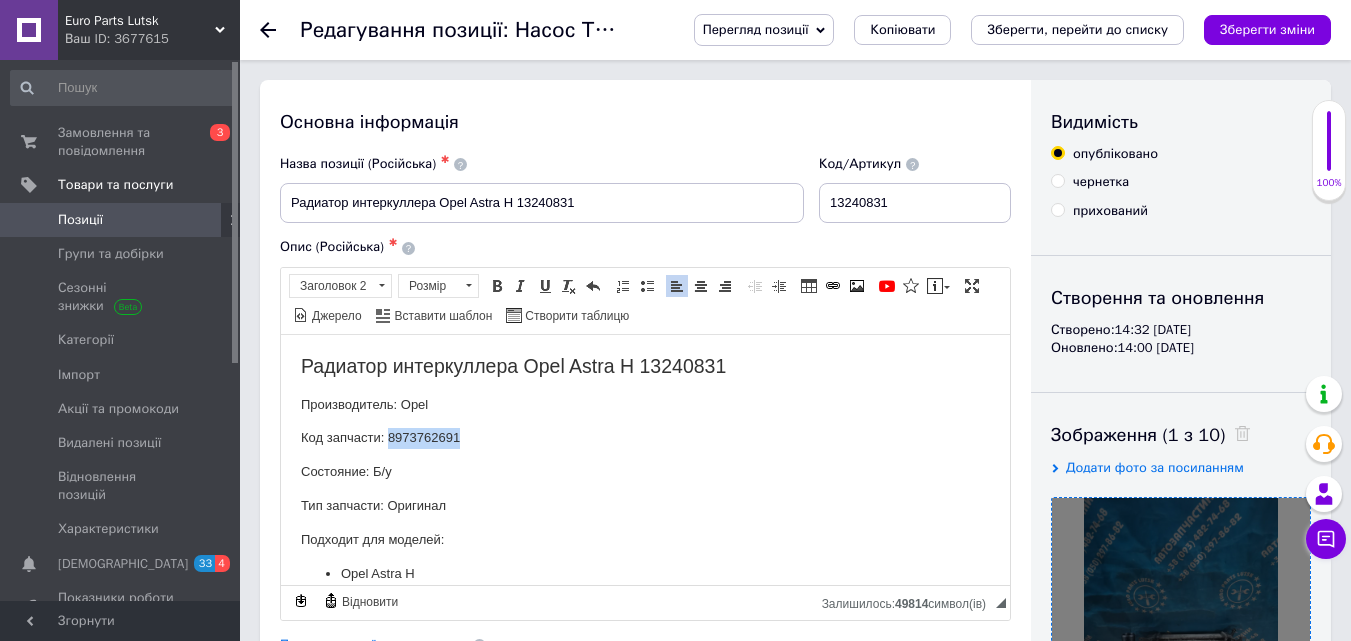 drag, startPoint x: 453, startPoint y: 429, endPoint x: 515, endPoint y: 425, distance: 62.1289 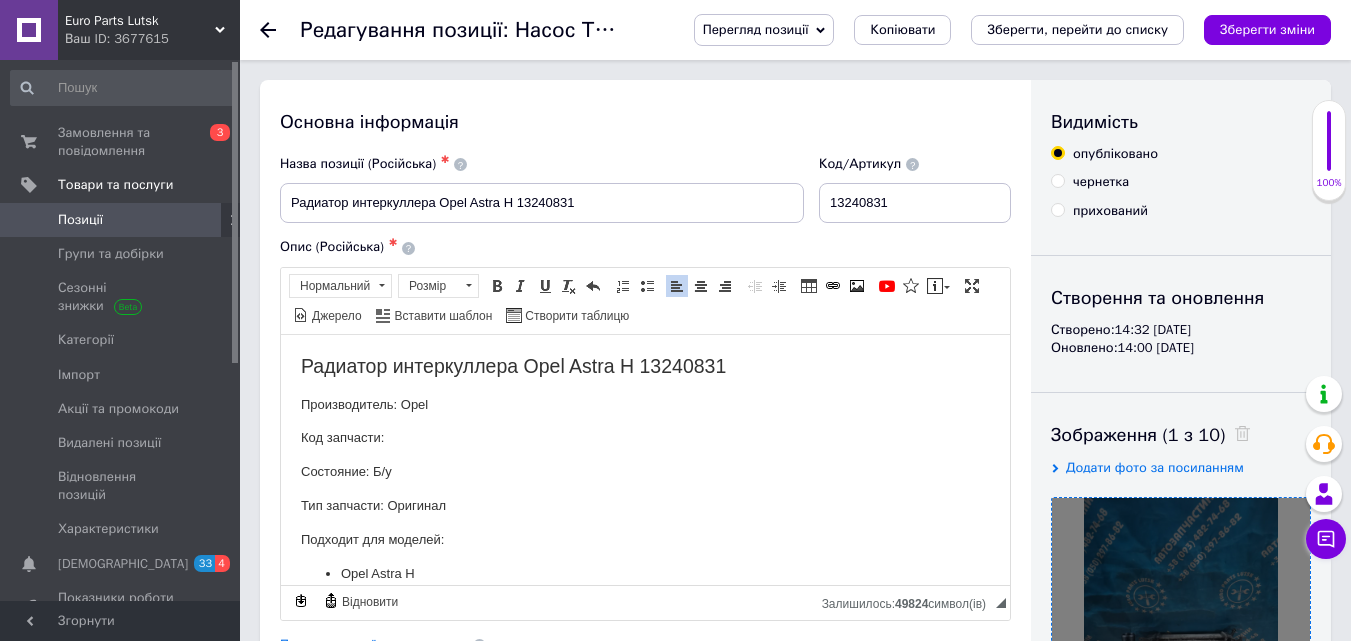 drag, startPoint x: 818, startPoint y: 196, endPoint x: 834, endPoint y: 206, distance: 18.867962 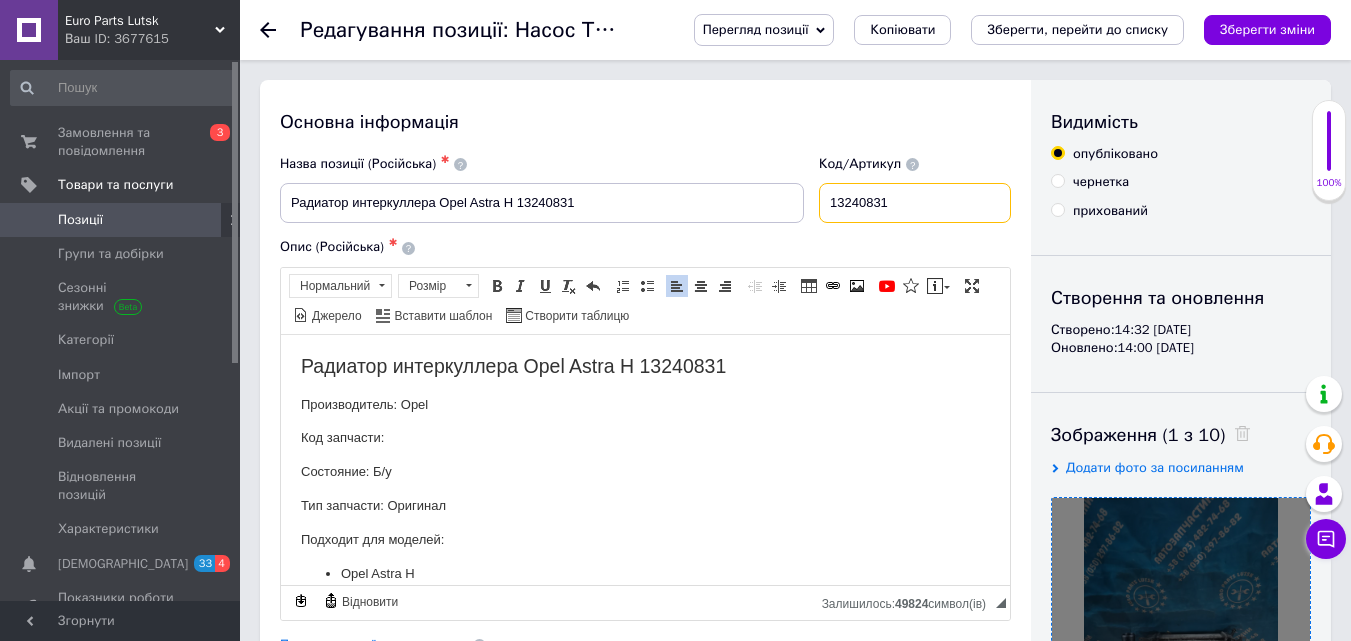 drag, startPoint x: 827, startPoint y: 200, endPoint x: 871, endPoint y: 204, distance: 44.181442 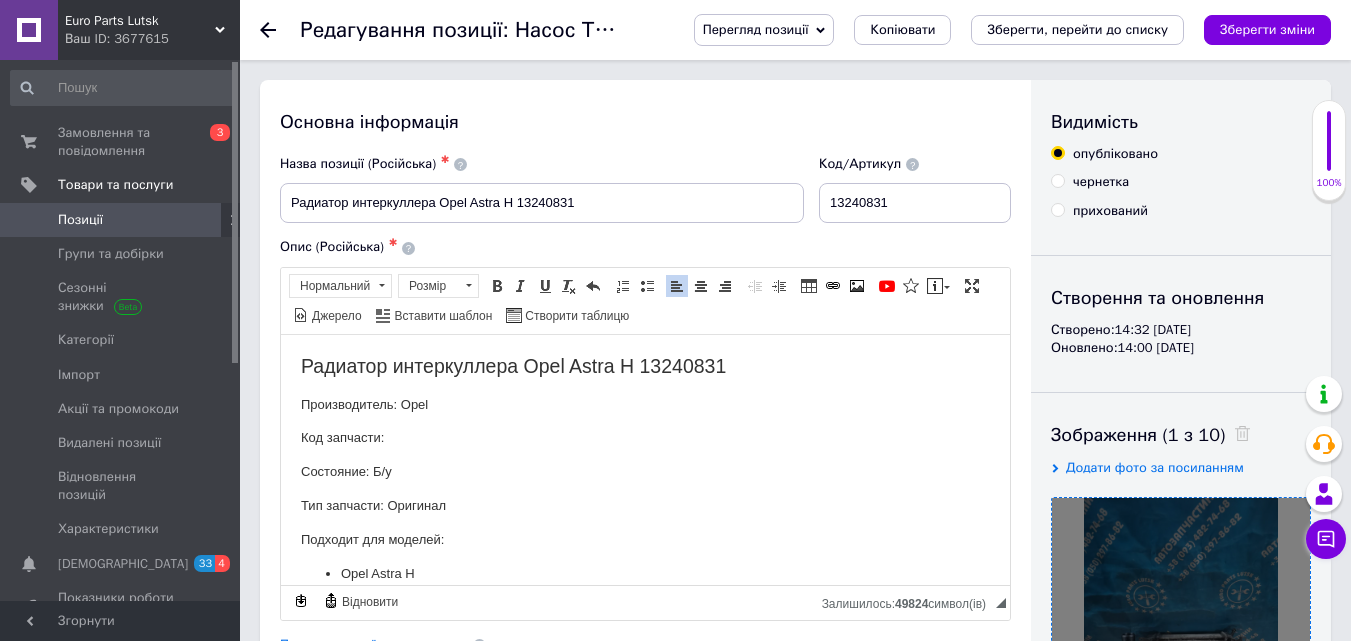 click on "Код запчасти:" at bounding box center [645, 437] 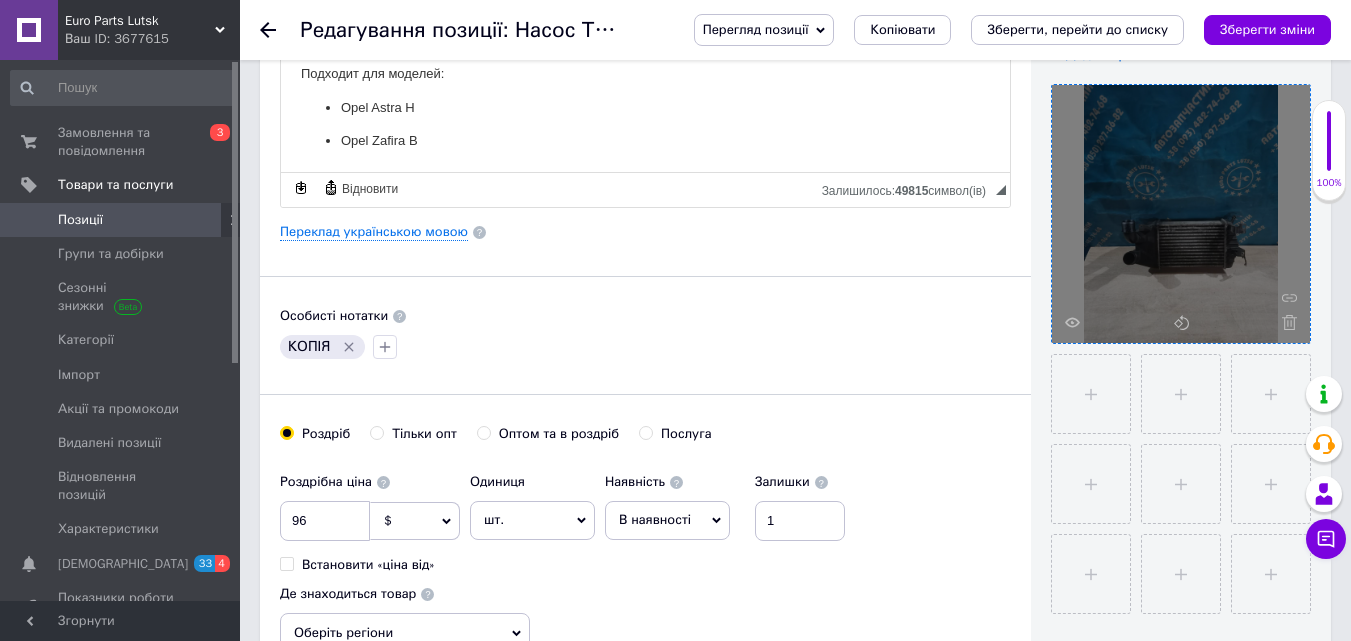 scroll, scrollTop: 500, scrollLeft: 0, axis: vertical 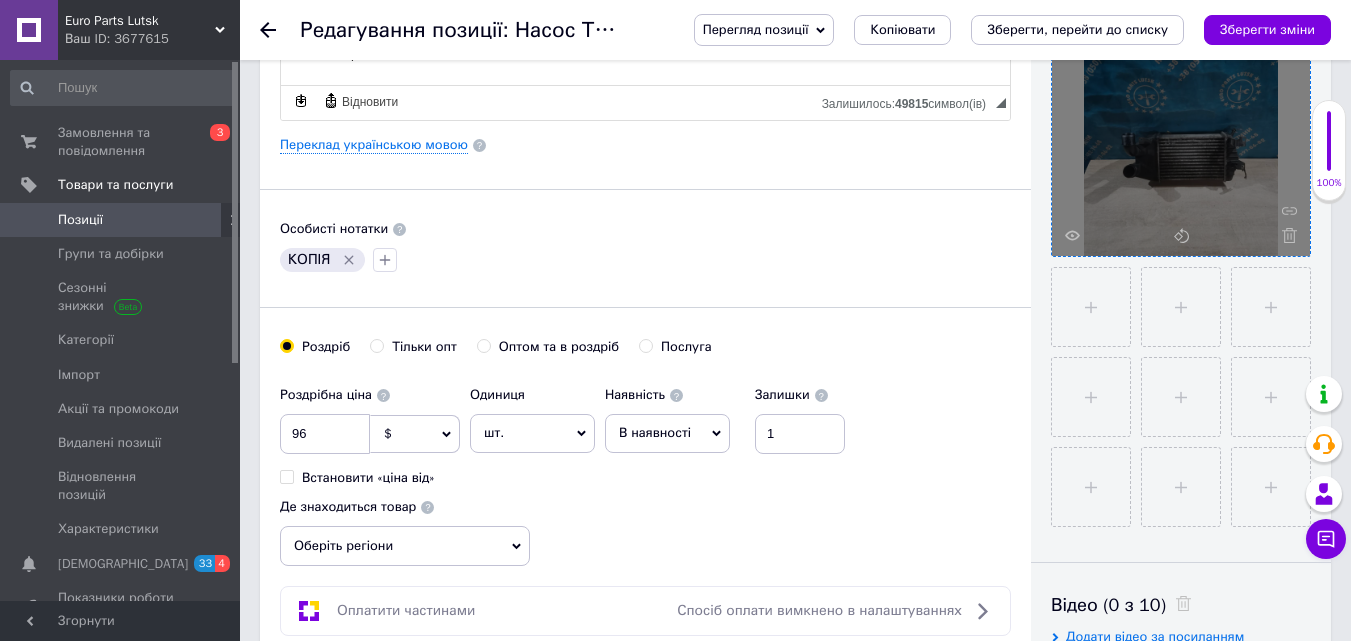 click 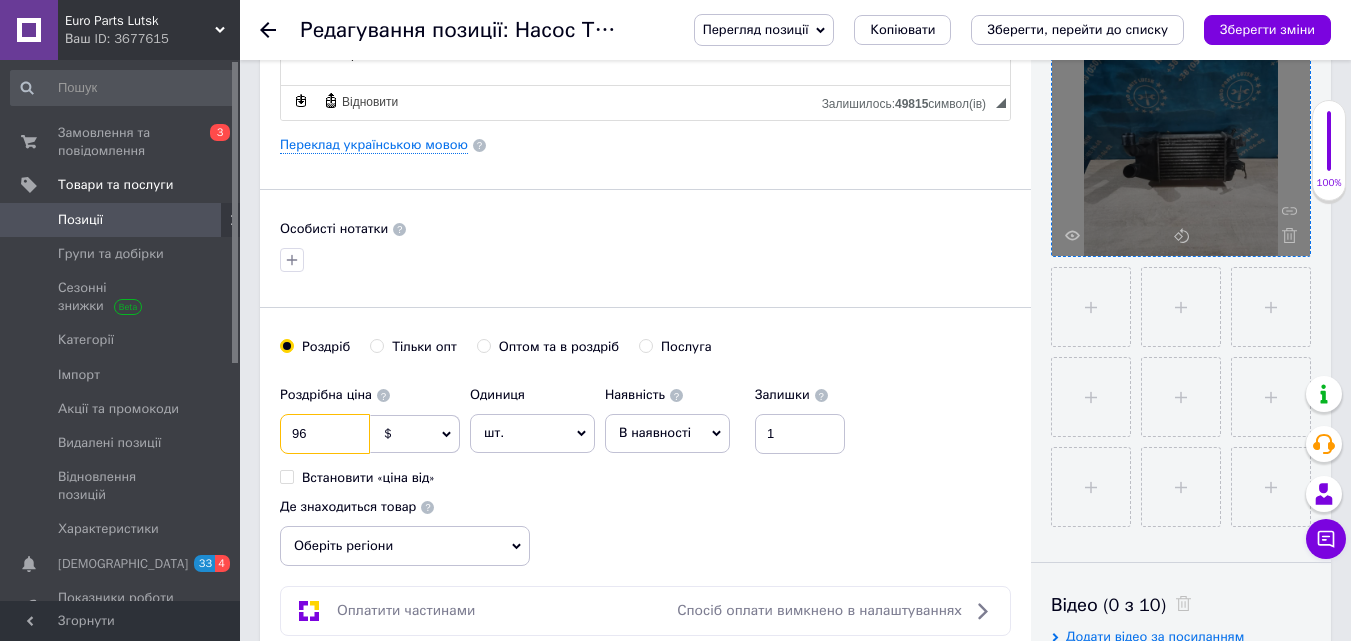 click on "96" at bounding box center [325, 434] 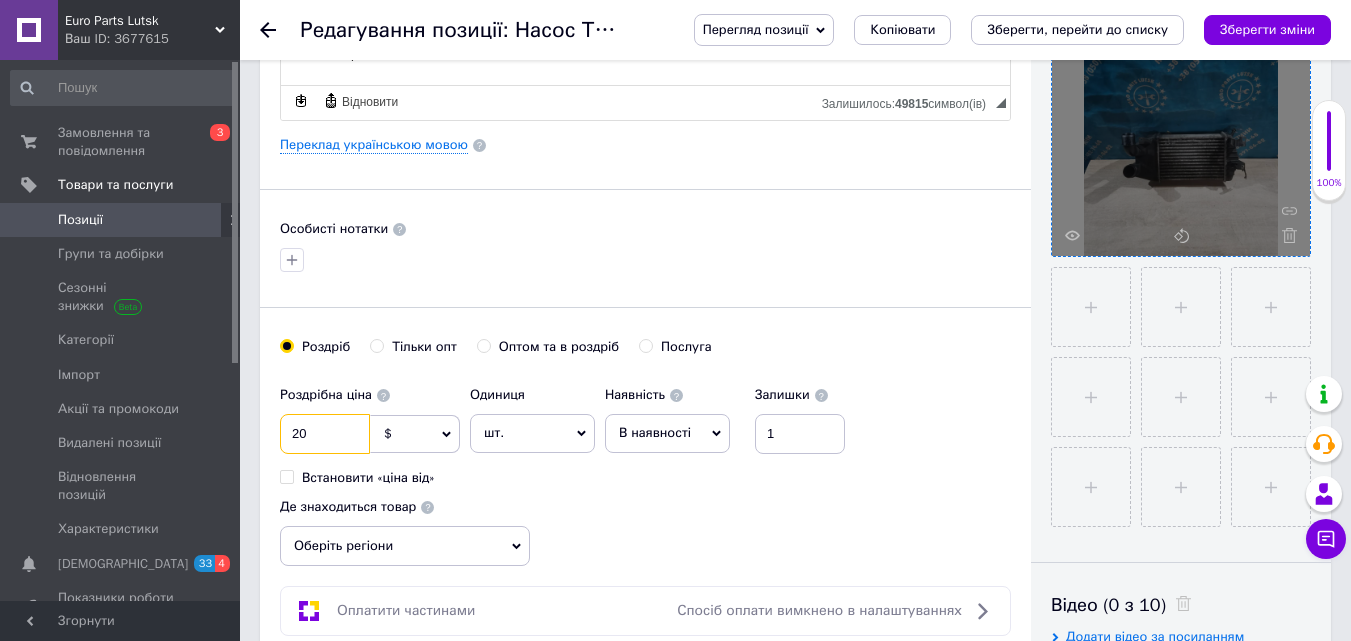scroll, scrollTop: 800, scrollLeft: 0, axis: vertical 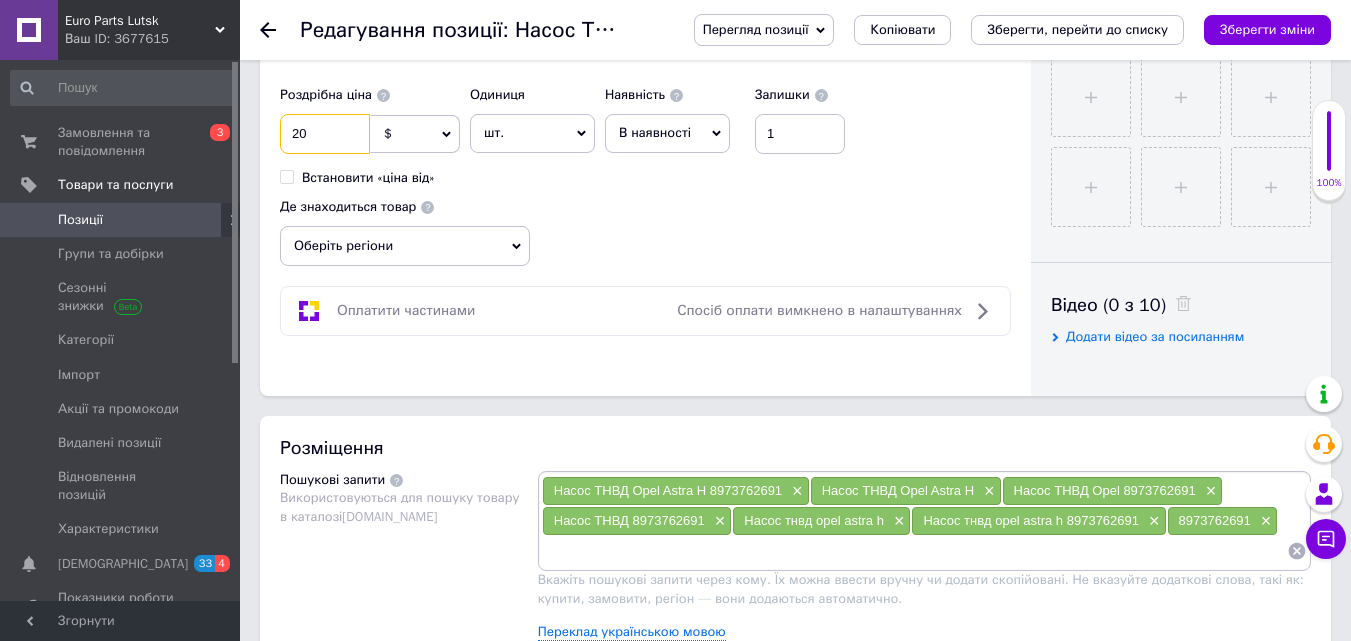 type on "20" 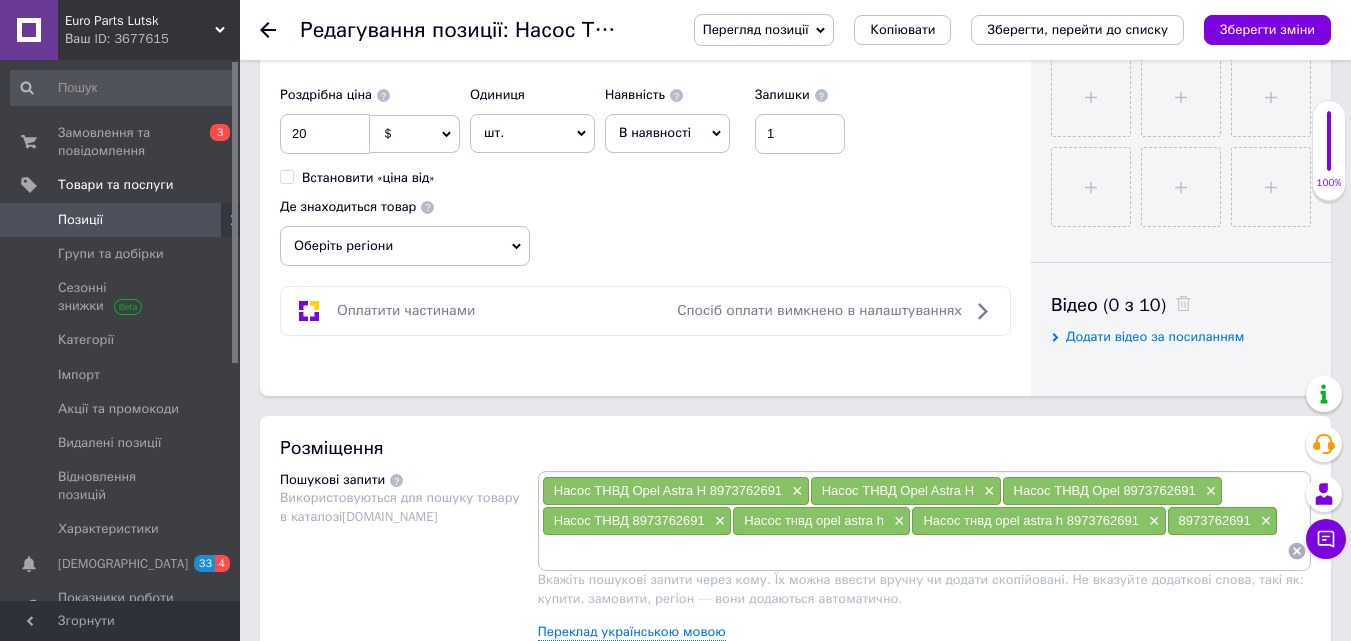 click on "Оберіть регіони" at bounding box center (405, 246) 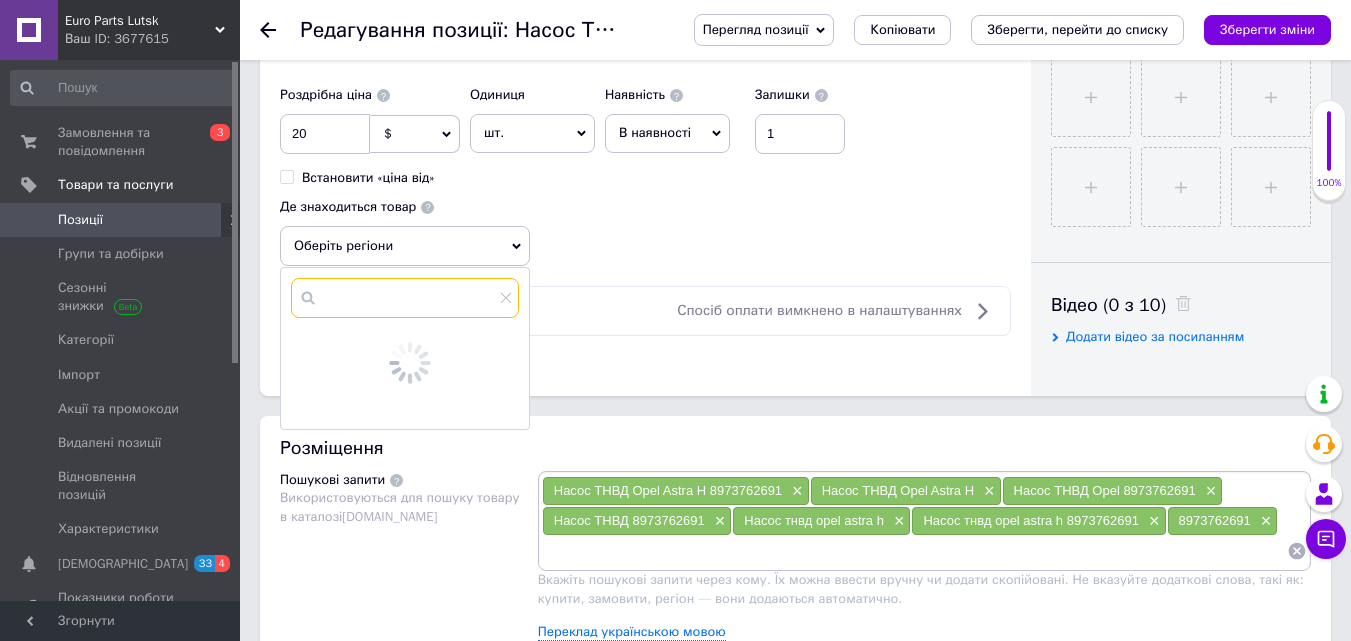 click at bounding box center [405, 298] 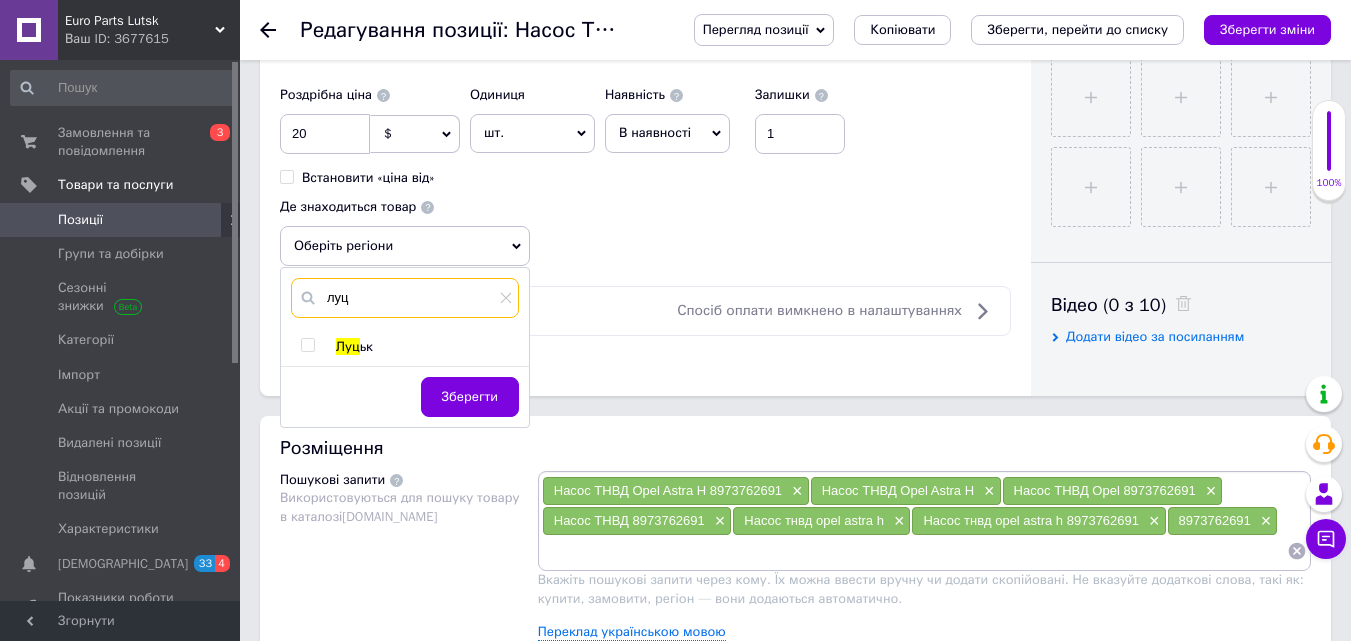 type on "луц" 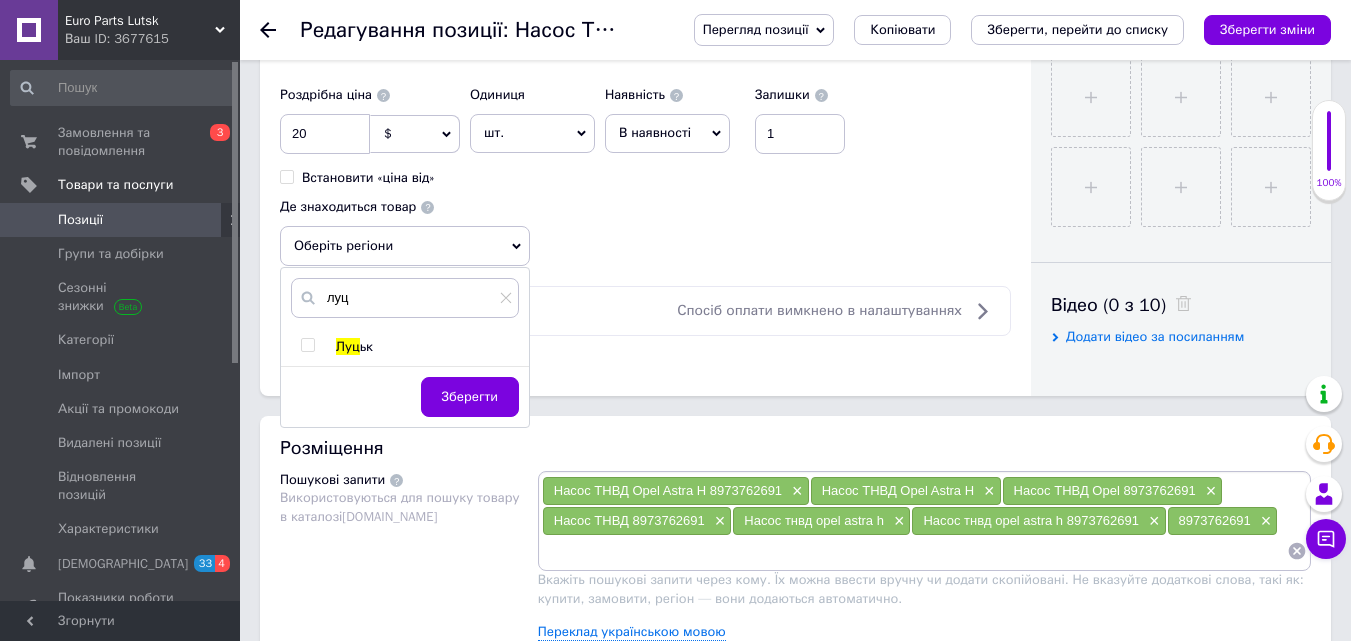 click at bounding box center (307, 345) 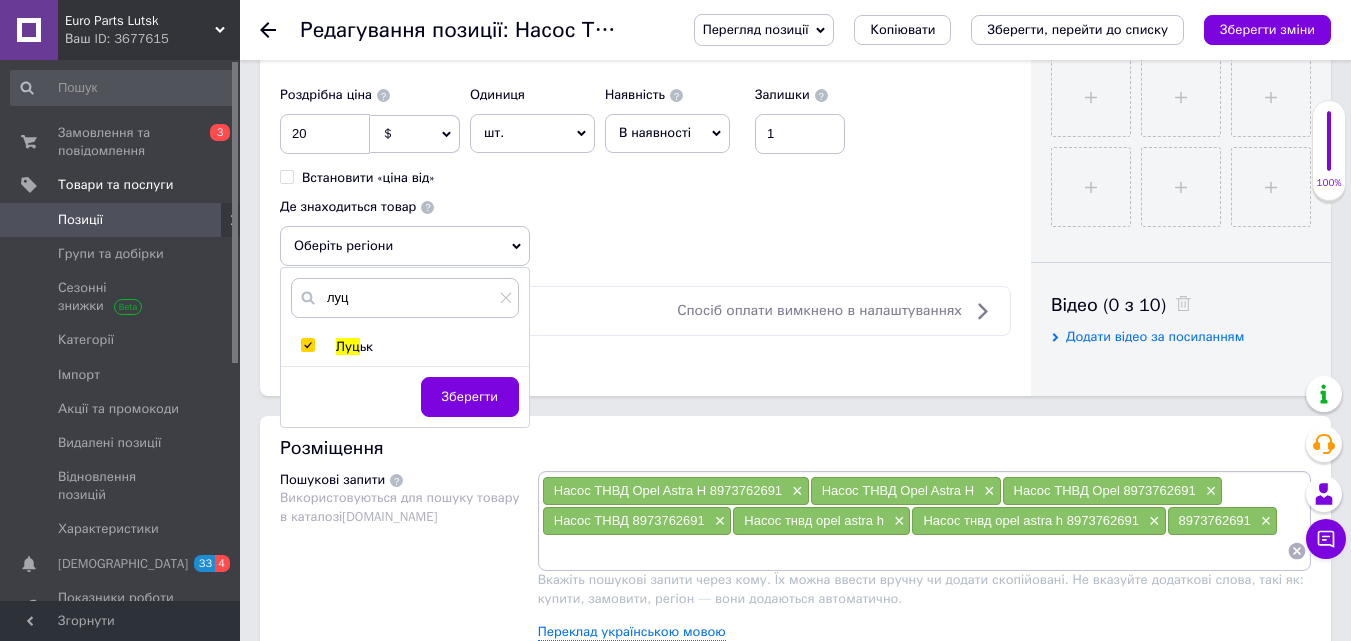 checkbox on "true" 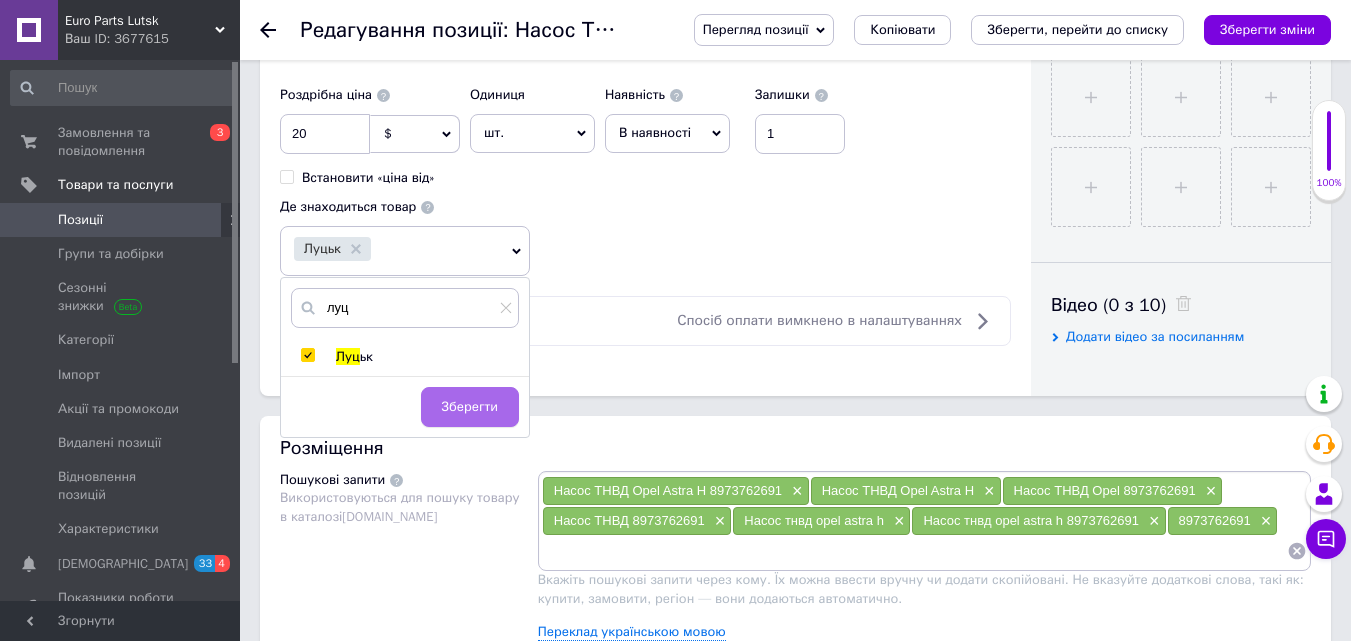 click on "Зберегти" at bounding box center (470, 407) 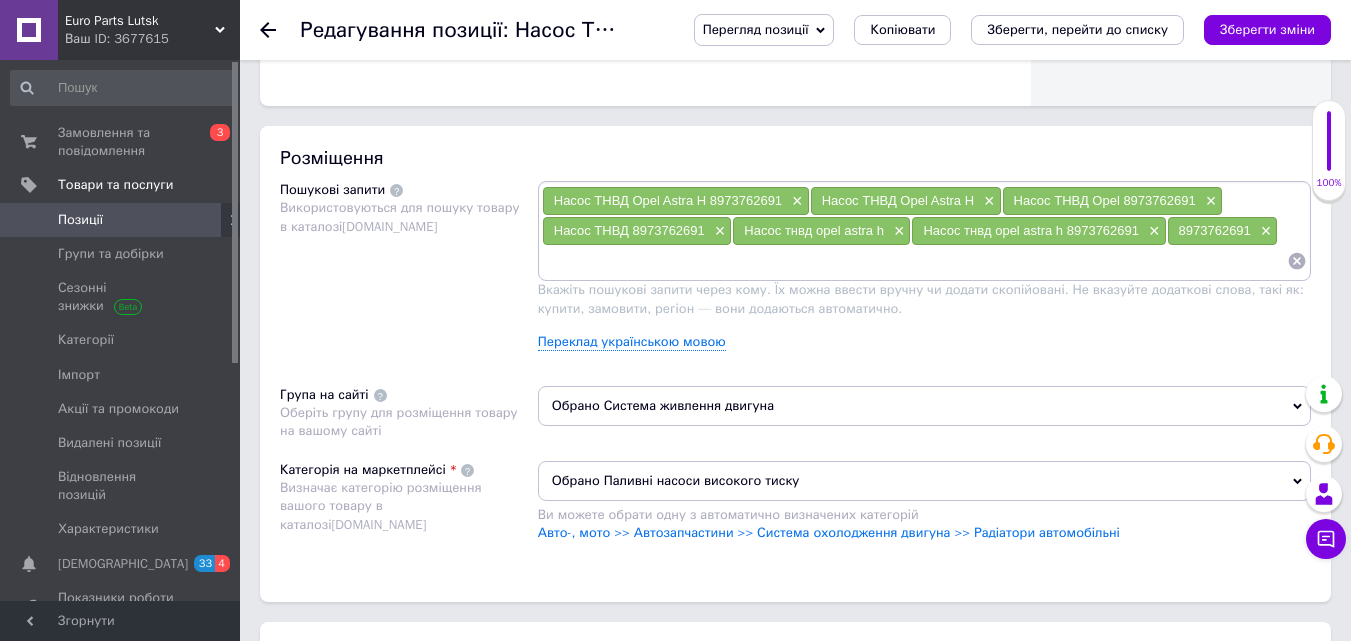 scroll, scrollTop: 1100, scrollLeft: 0, axis: vertical 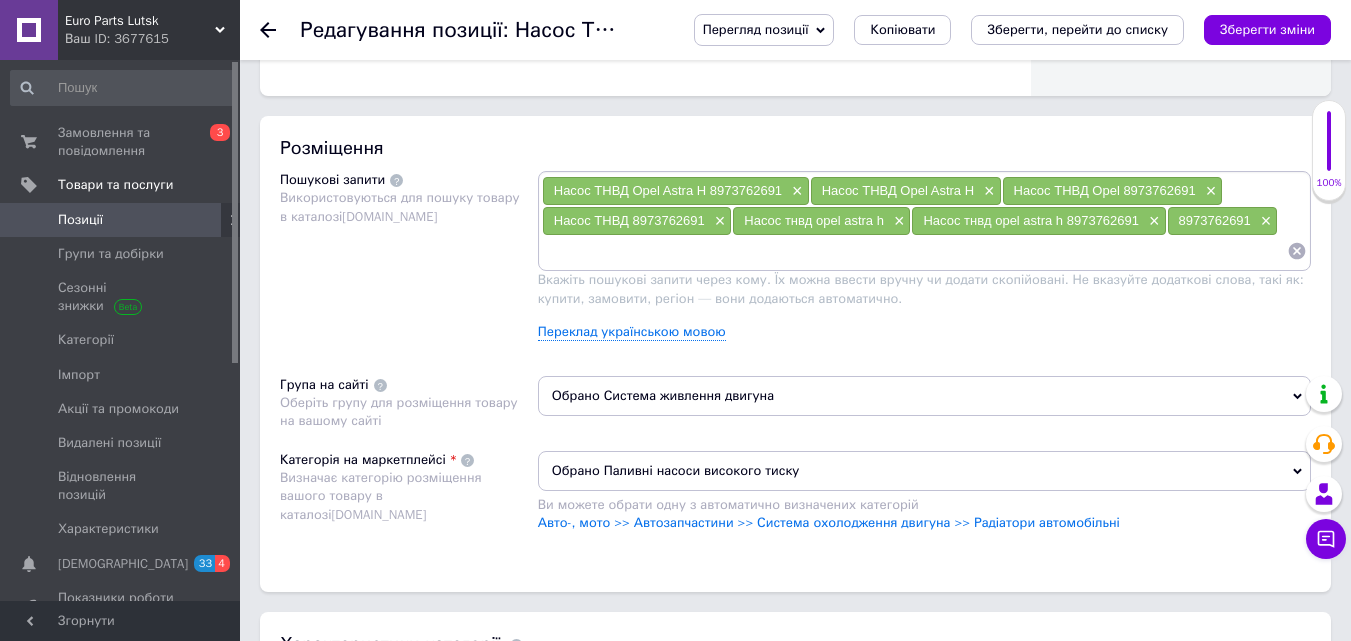 click 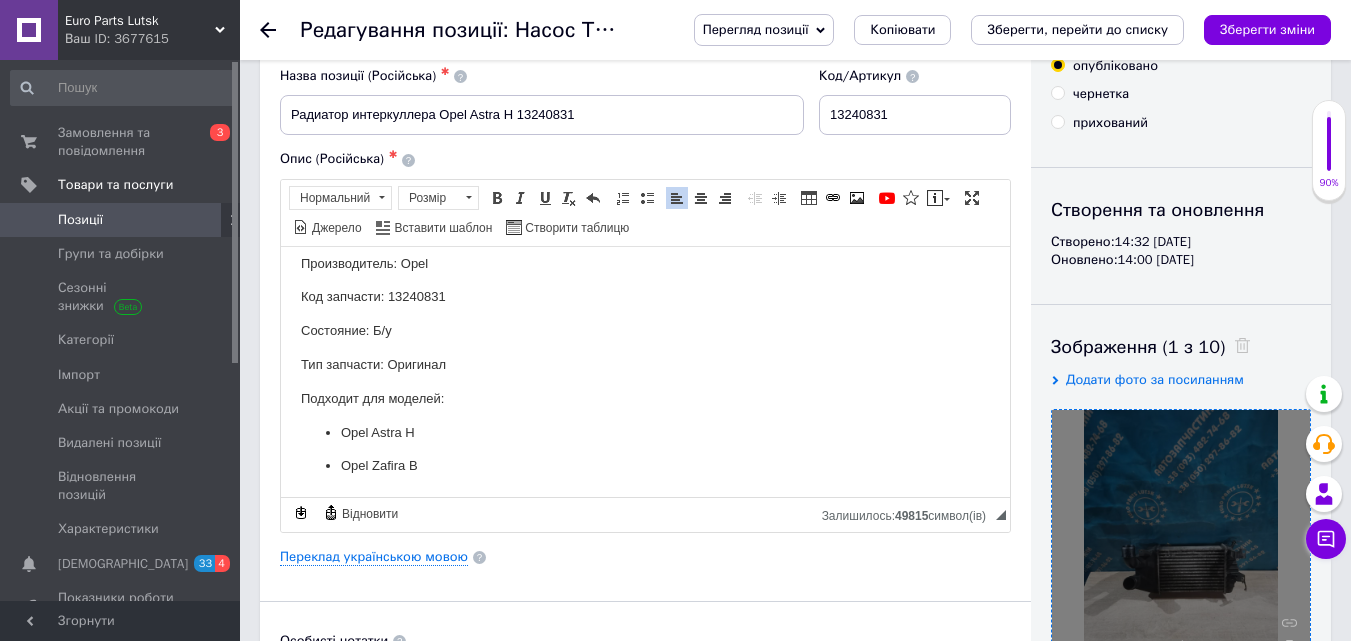 scroll, scrollTop: 0, scrollLeft: 0, axis: both 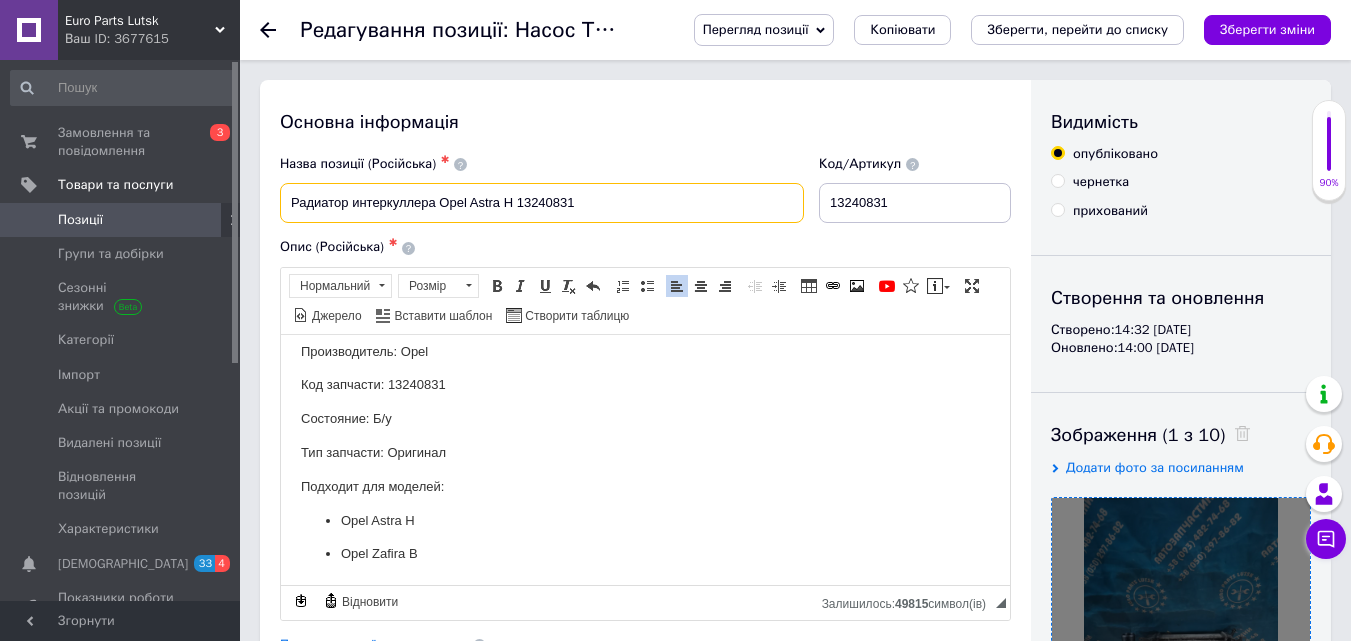 drag, startPoint x: 285, startPoint y: 204, endPoint x: 612, endPoint y: 199, distance: 327.03824 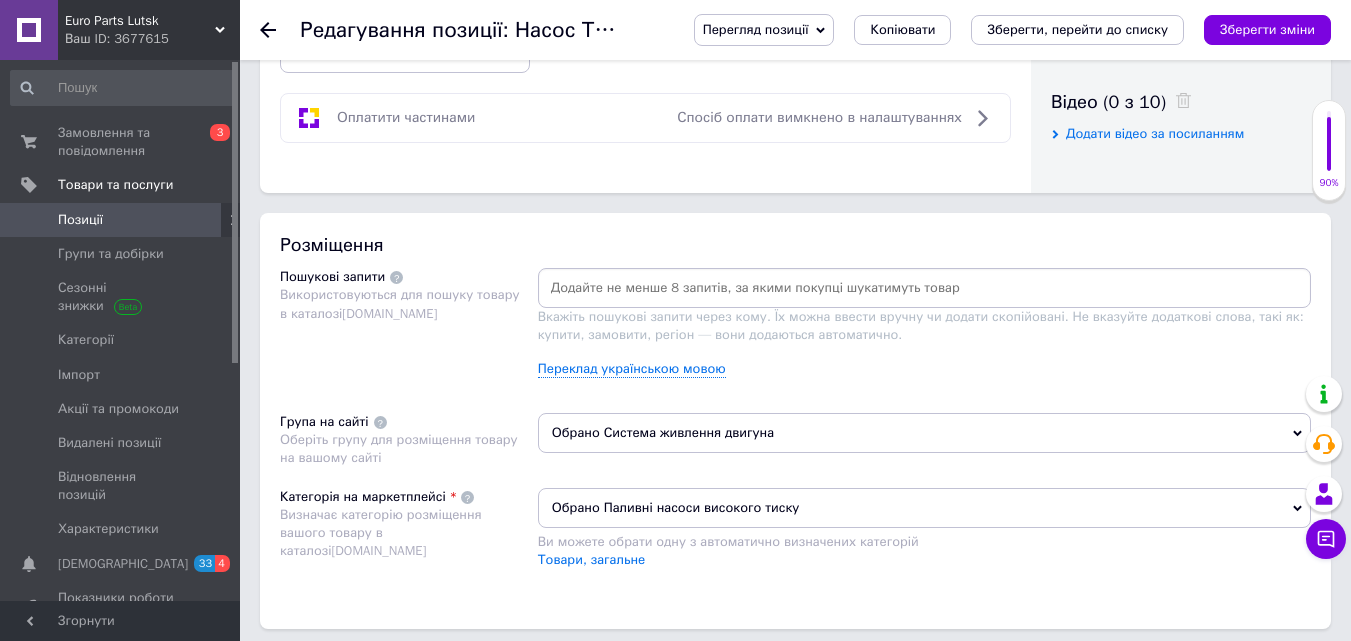 scroll, scrollTop: 1100, scrollLeft: 0, axis: vertical 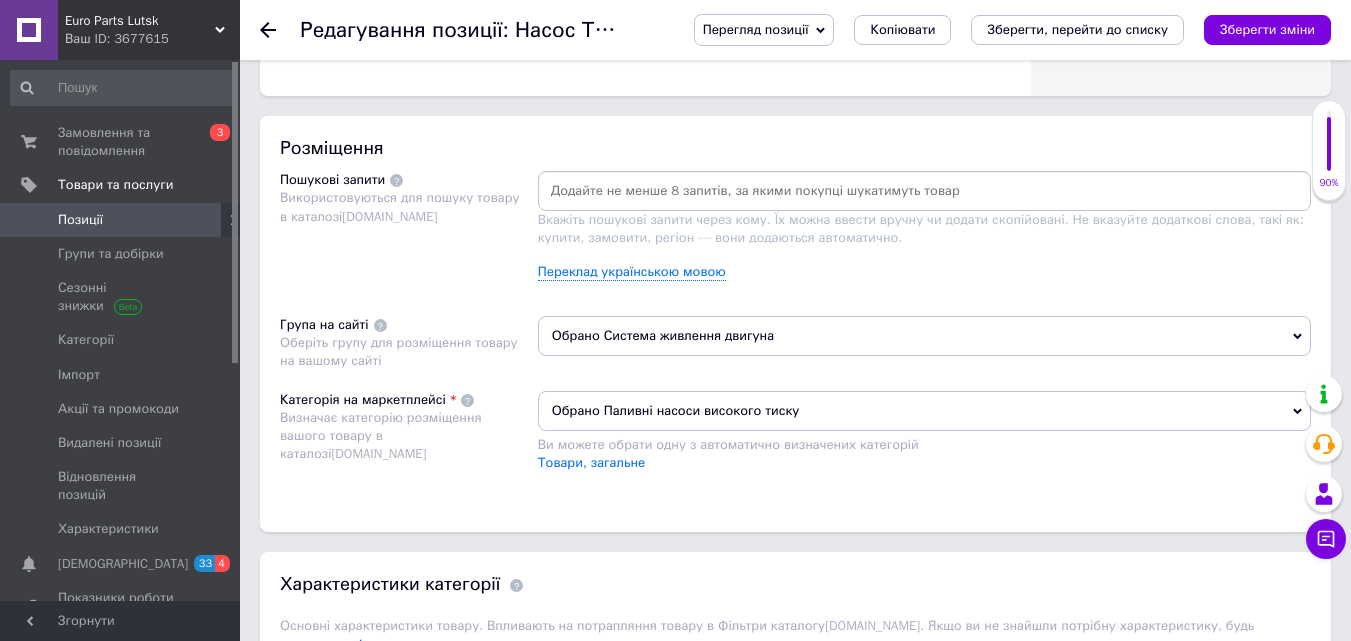 click at bounding box center [924, 191] 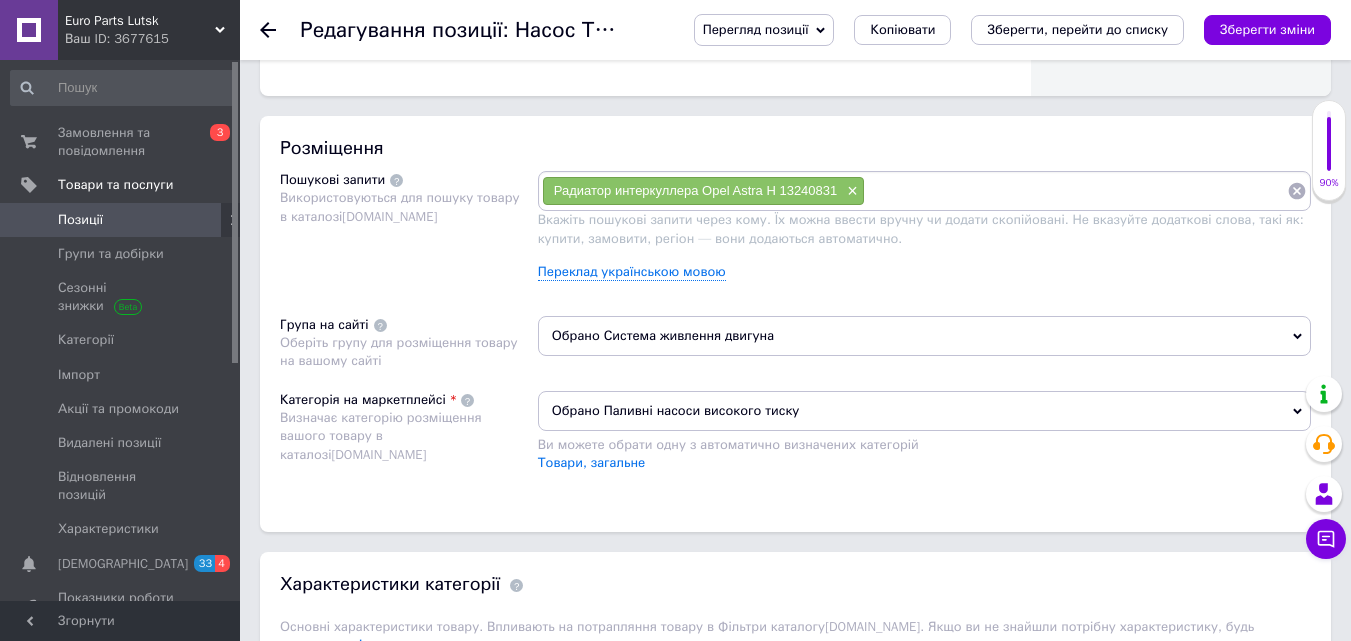 paste on "Радиатор интеркуллера Opel Astra H 13240831" 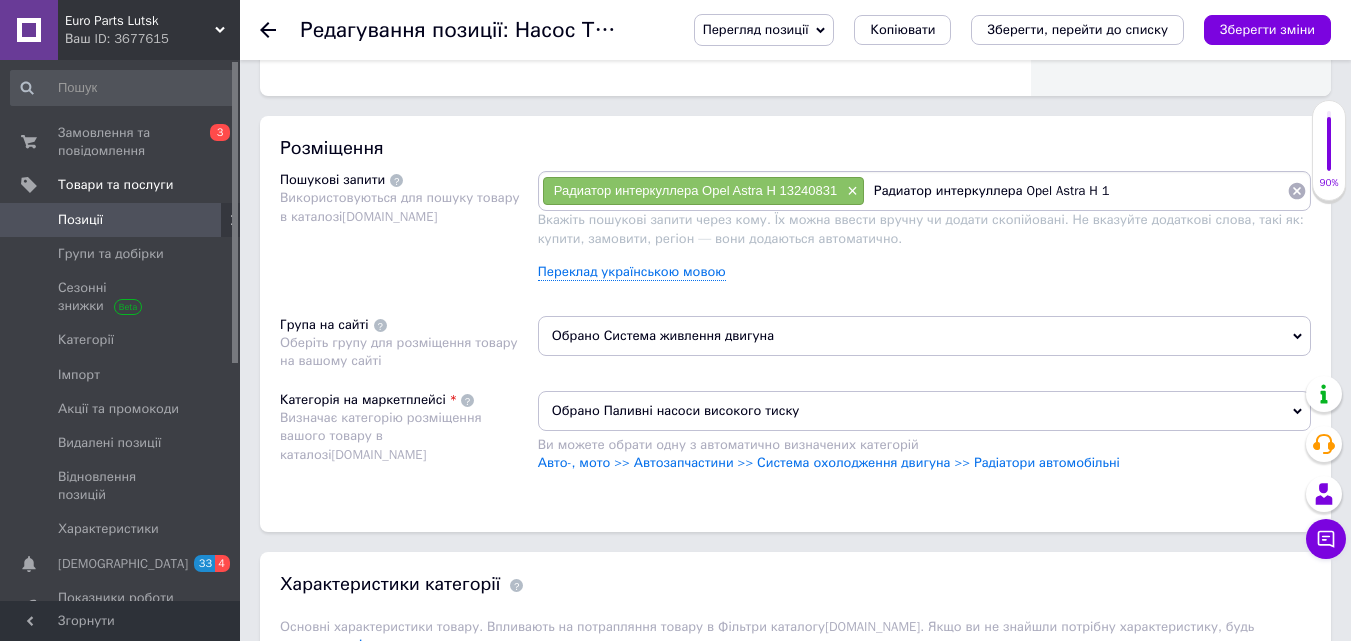 type on "Радиатор интеркуллера Opel Astra H" 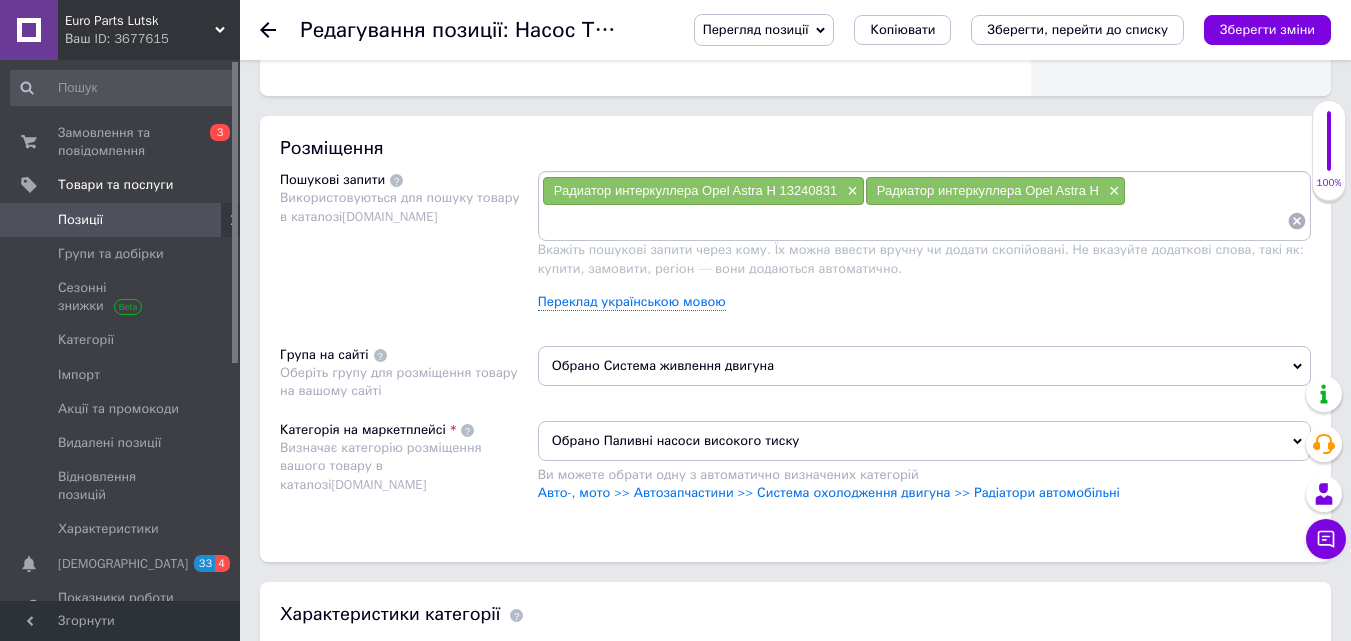 paste on "Радиатор интеркуллера Opel Astra H 13240831" 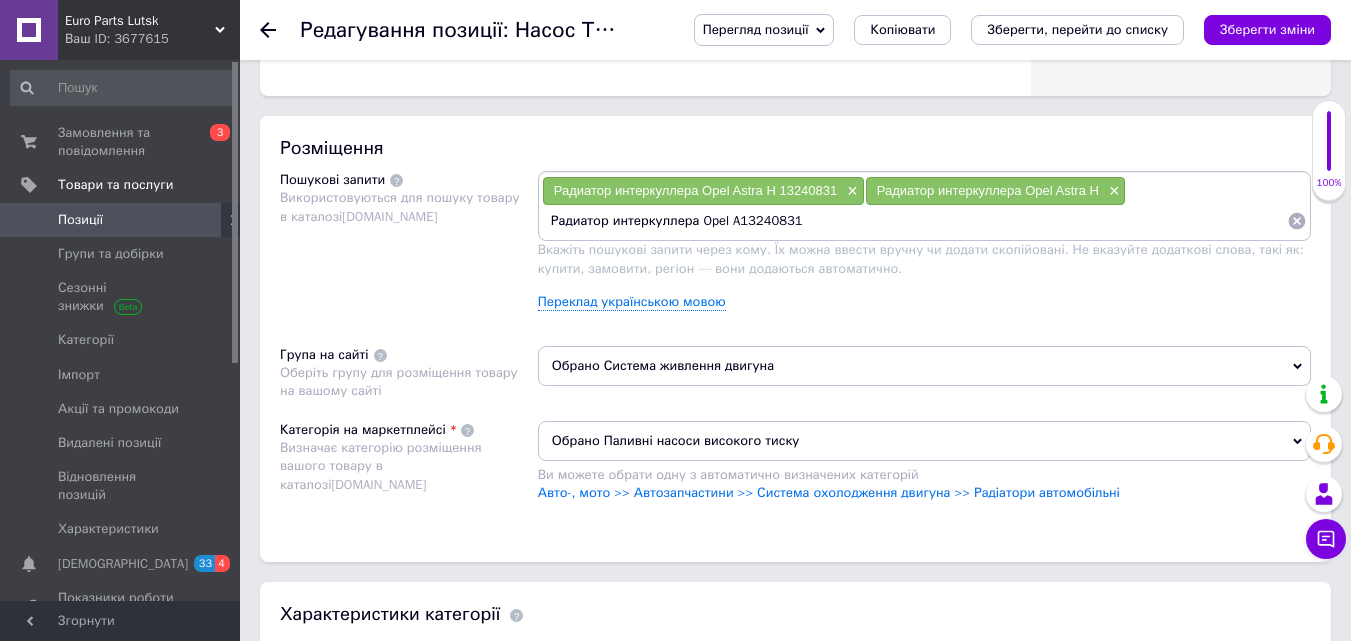 type on "Радиатор интеркуллера Opel 13240831" 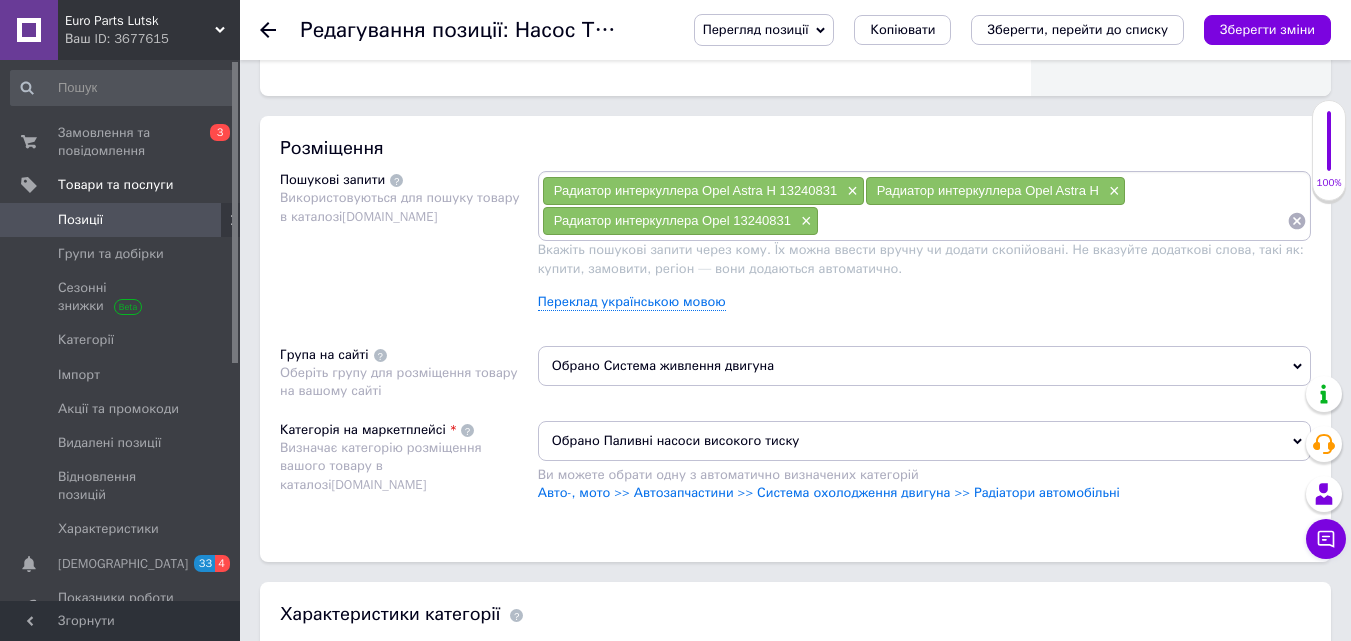 paste on "Радиатор интеркуллера Opel Astra H 13240831" 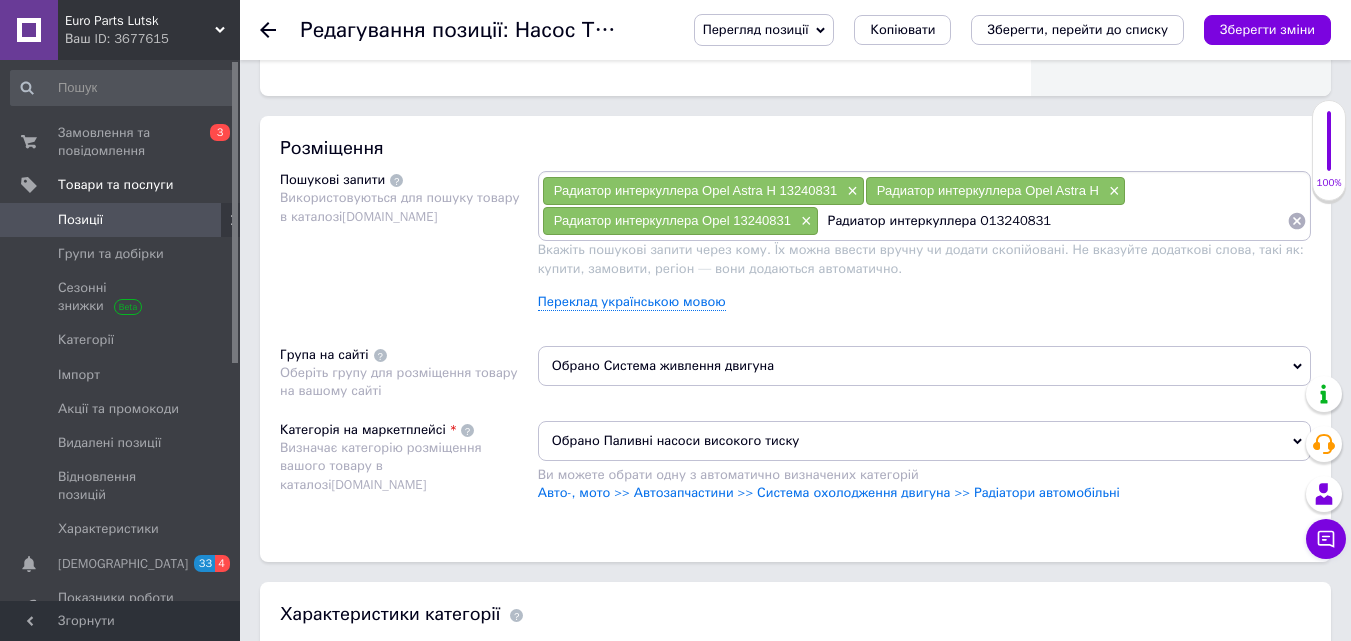type on "Радиатор интеркуллера 13240831" 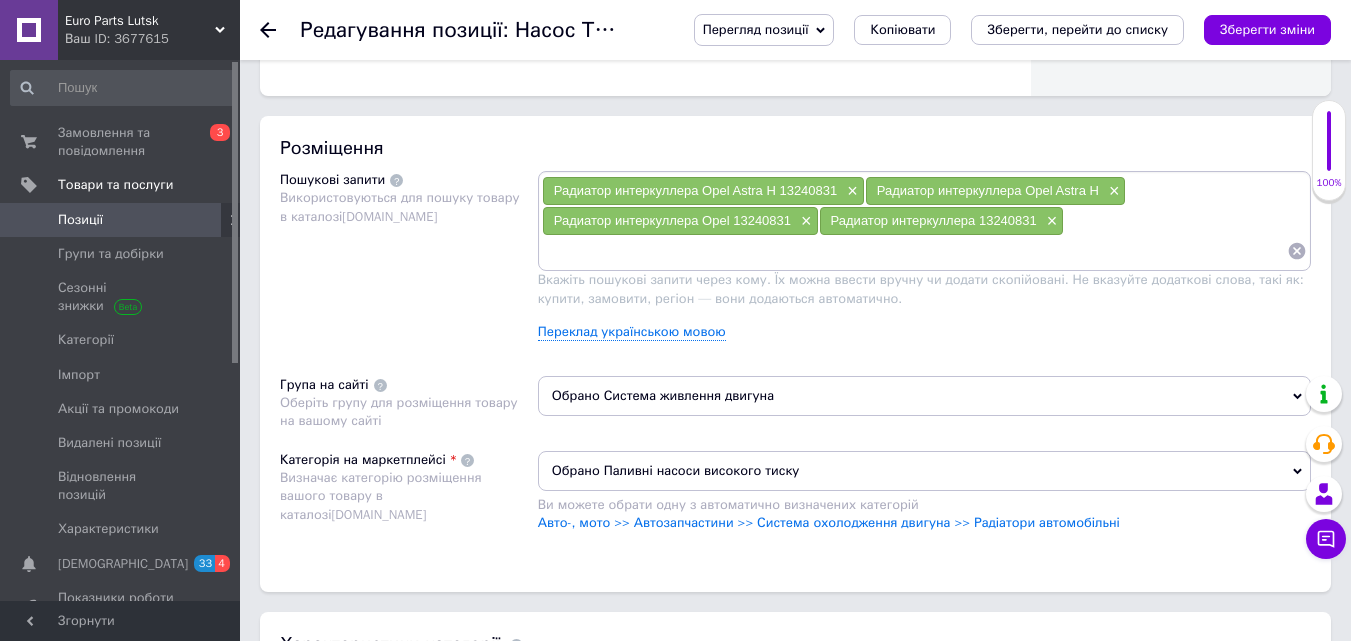 paste on "Радіатор інтеркулера opel asta h 1.7 zafira b 13240831" 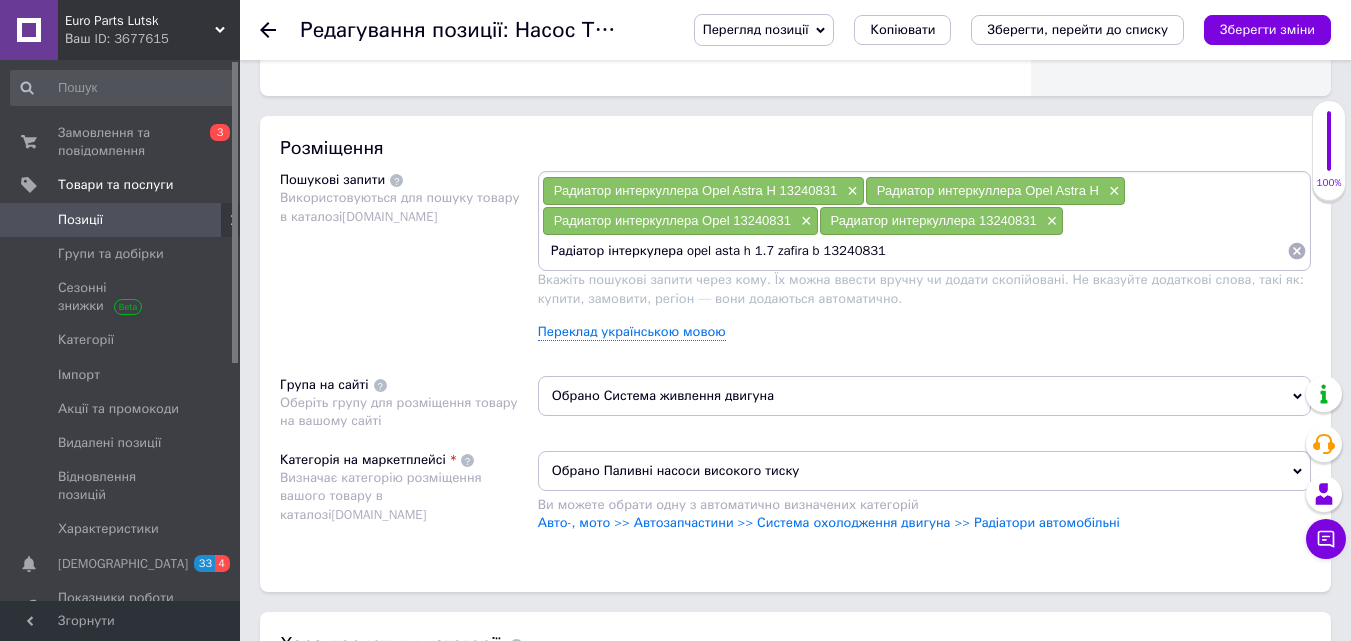 click on "Радіатор інтеркулера opel asta h 1.7 zafira b 13240831" at bounding box center (914, 251) 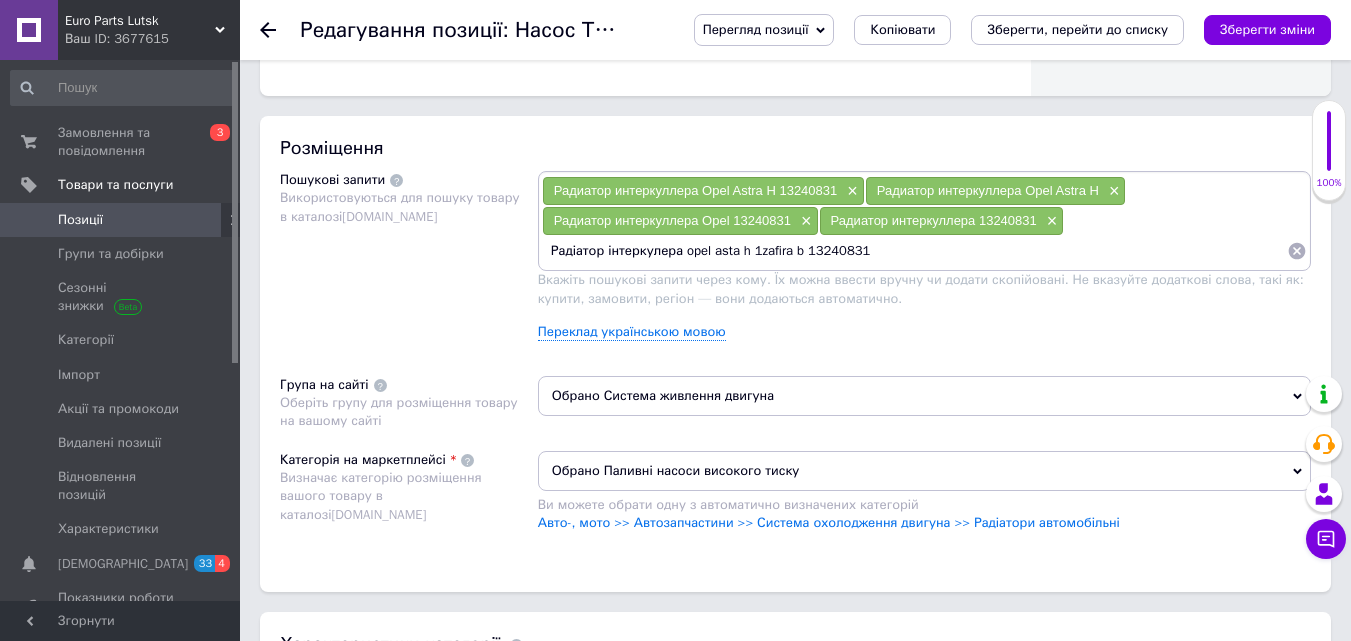 type on "Радіатор інтеркулера opel asta h zafira b 13240831" 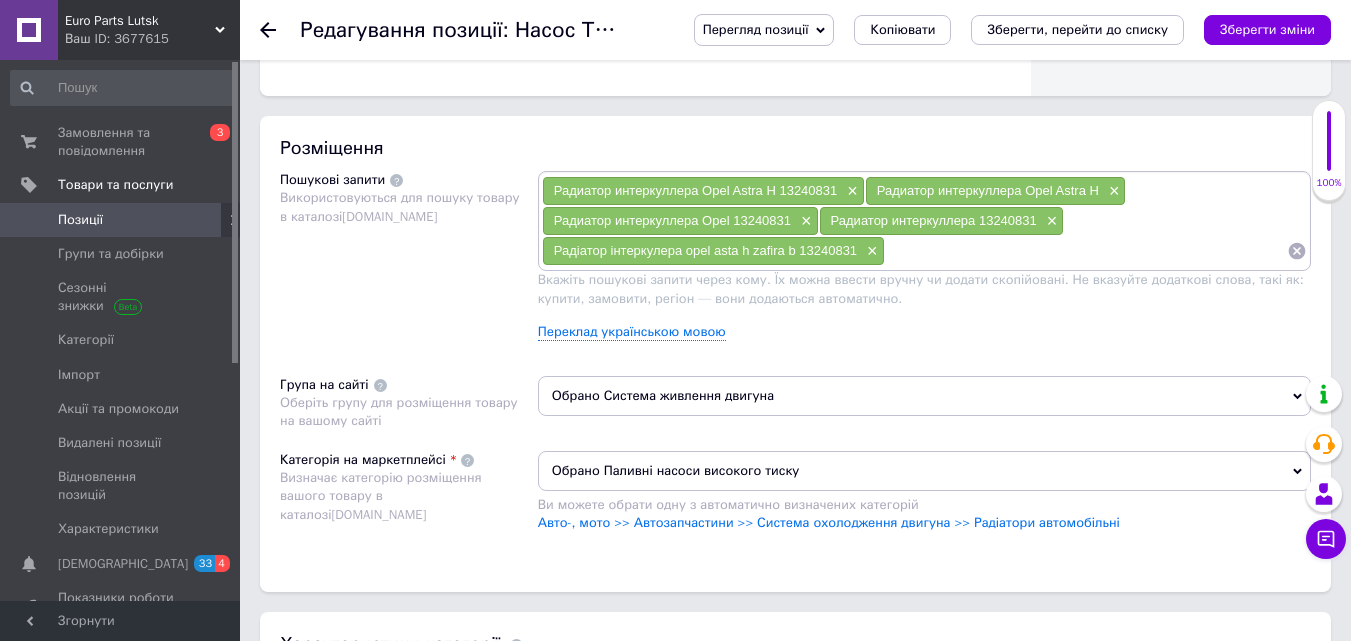 paste on "Радіатор интеркуллера 13240831 Opel" 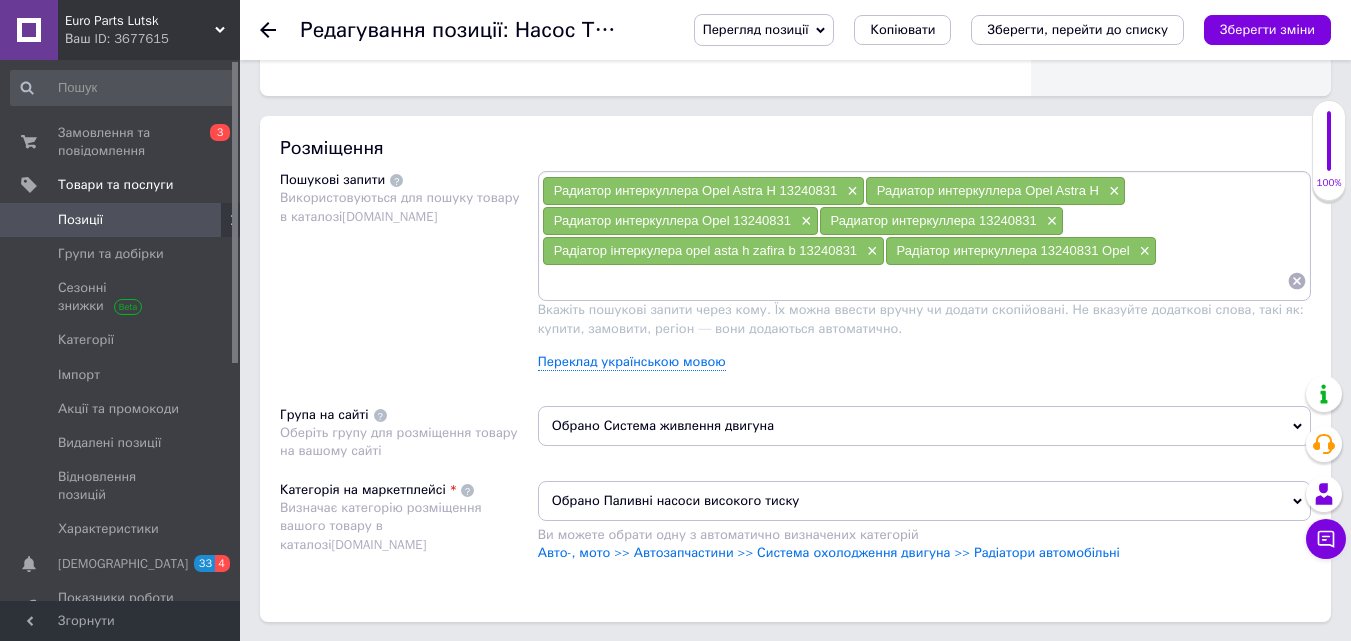 paste on "13240831 Opel" 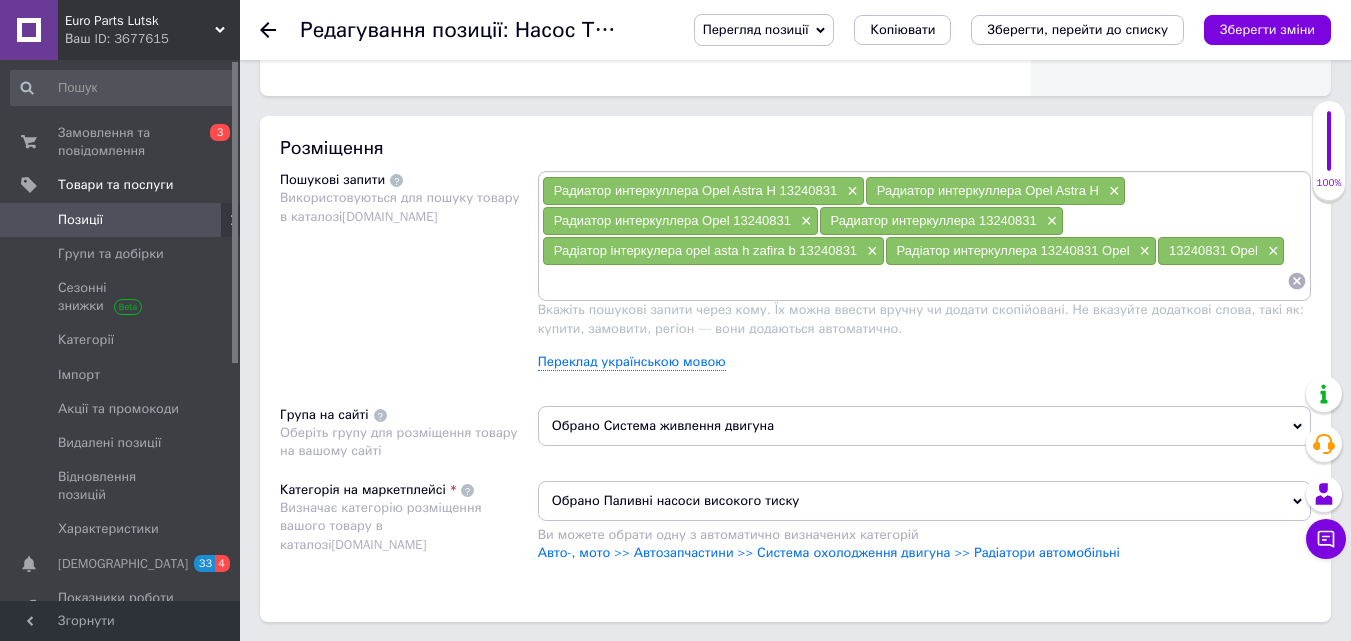 paste on "13240831 Opel" 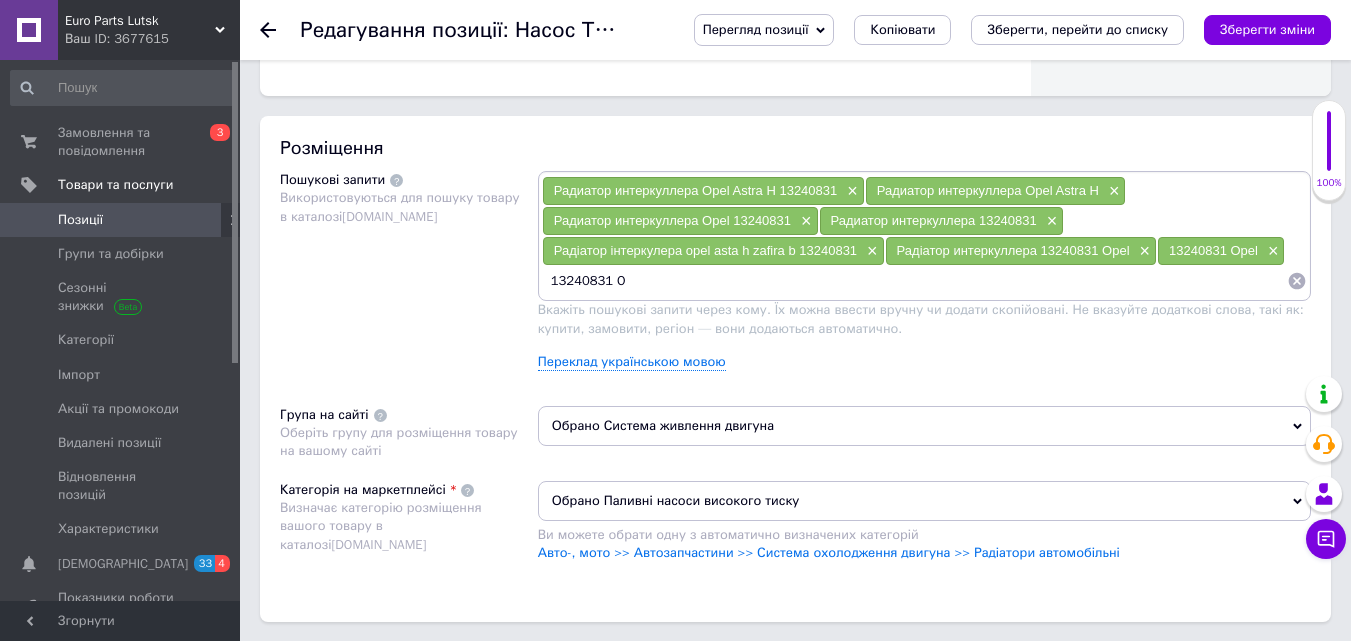type on "13240831" 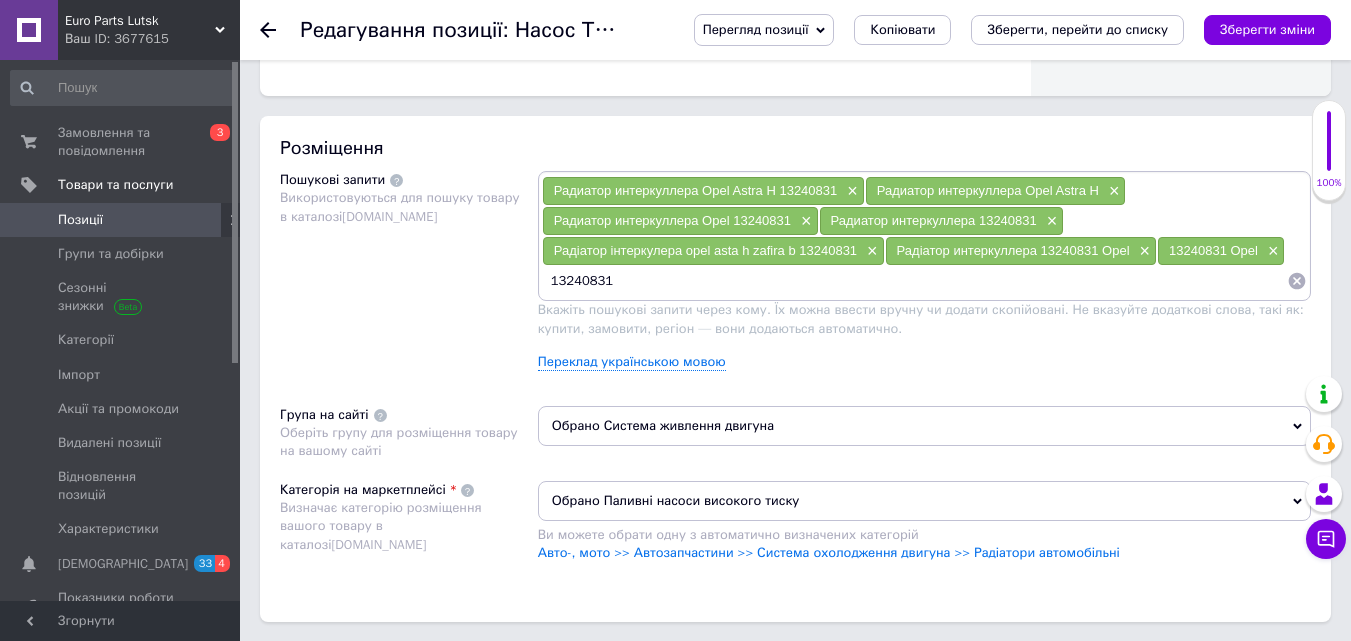 type 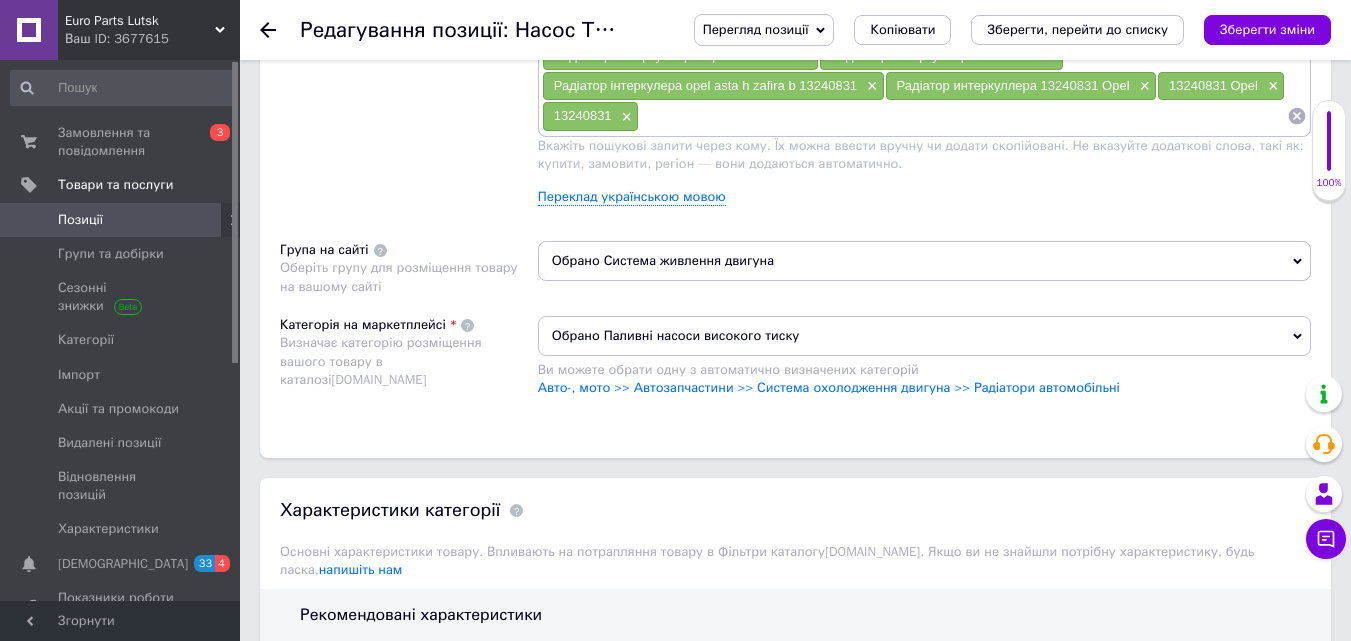 scroll, scrollTop: 1300, scrollLeft: 0, axis: vertical 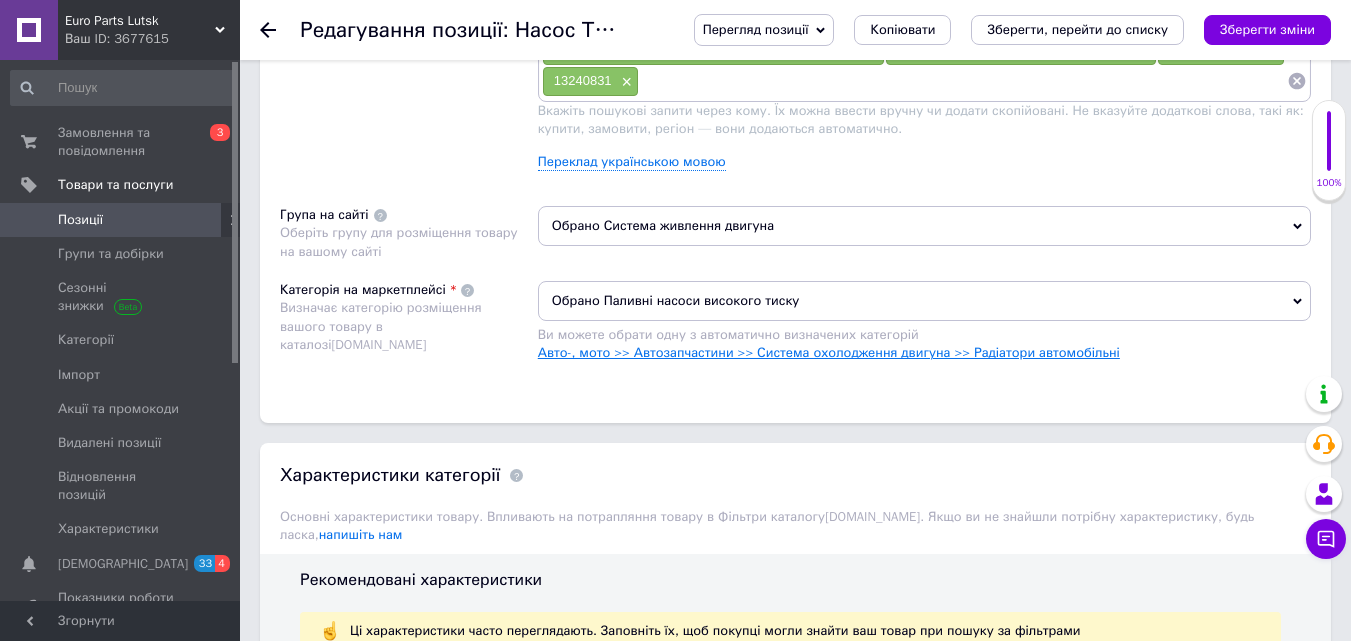 click on "Авто-, мото >> Автозапчастини >> Система охолодження двигуна >> Радіатори автомобільні" at bounding box center [829, 352] 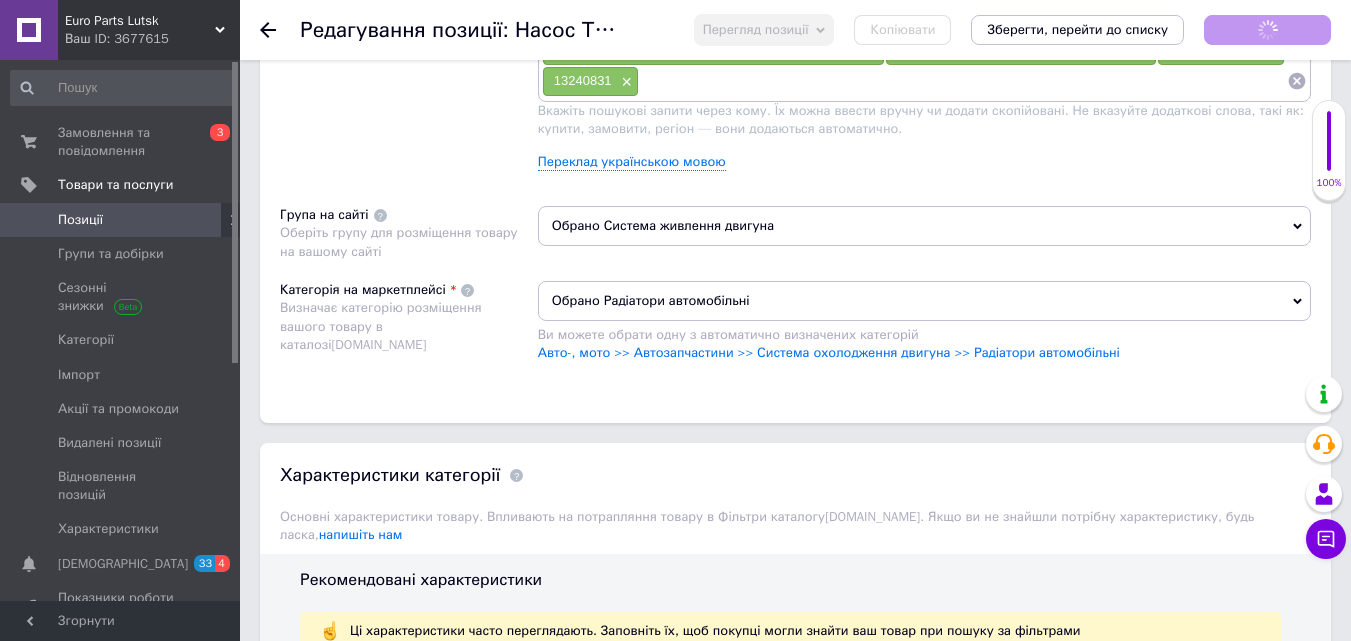 click on "Обрано Система живлення двигуна" at bounding box center (924, 226) 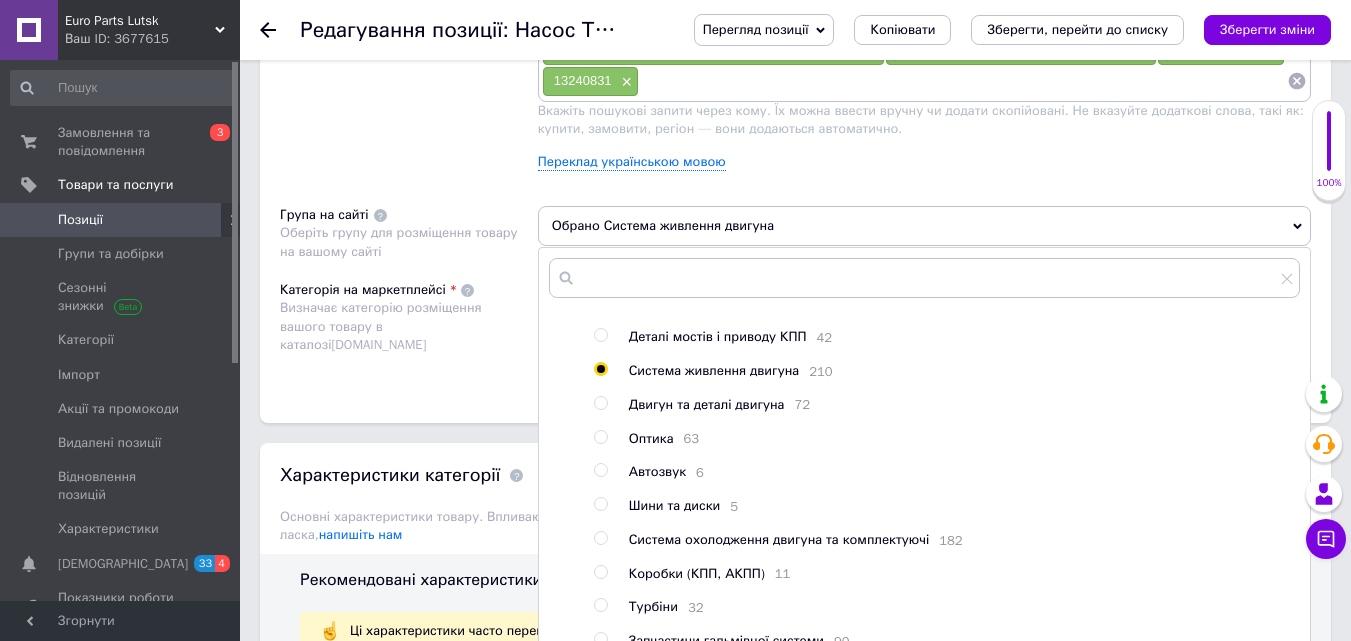 scroll, scrollTop: 200, scrollLeft: 0, axis: vertical 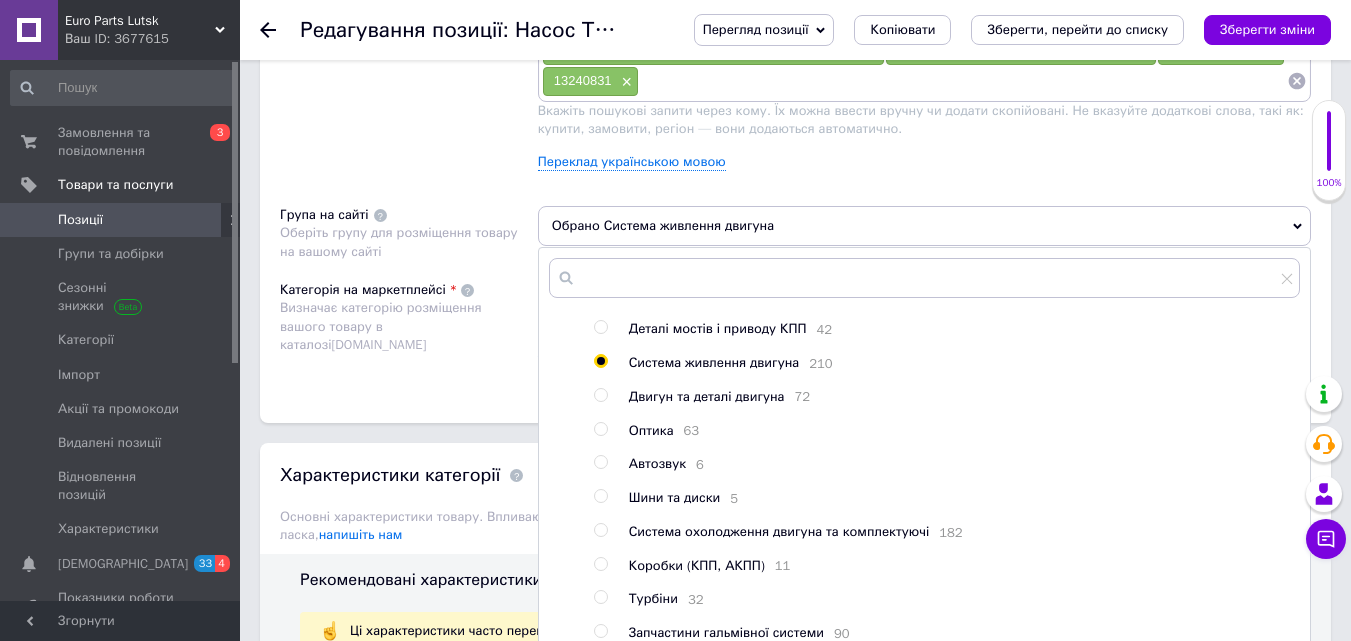 click at bounding box center [600, 530] 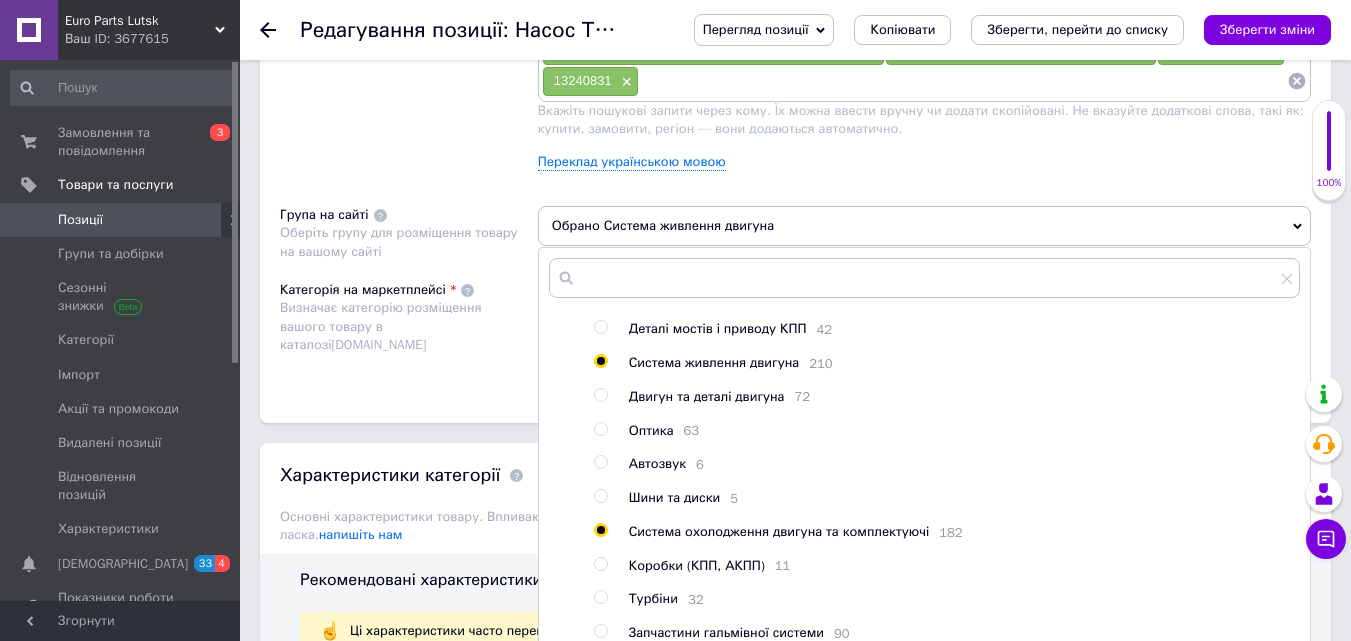 radio on "true" 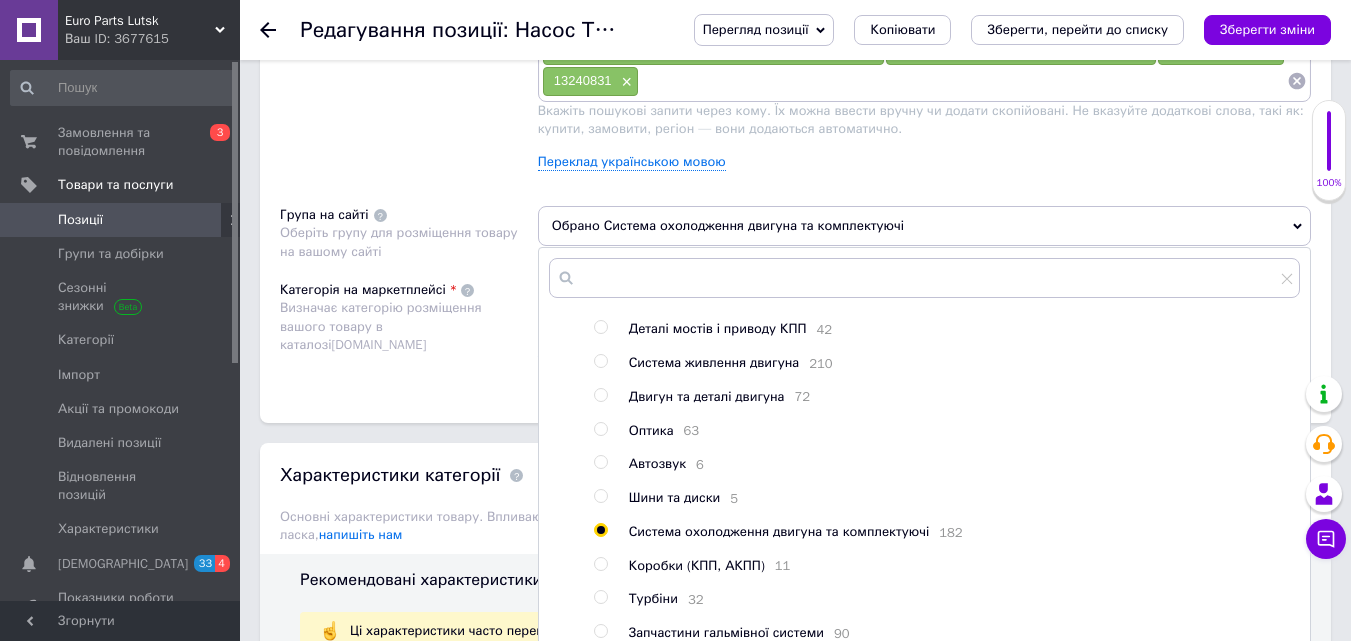 click on "Розміщення Пошукові запити Використовуються для пошуку товару в каталозі  [DOMAIN_NAME] Радиатор интеркуллера Opel Astra H 13240831 × Радиатор интеркуллера Opel Astra H × Радиатор интеркуллера Opel 13240831 × Радиатор интеркуллера 13240831 × Радіатор інтеркулера opel asta h zafira b 13240831 × Радіатор интеркуллера 13240831 Opel × 13240831 Opel × 13240831 × Вкажіть пошукові запити через кому. Їх можна ввести вручну чи додати скопійовані. Не вказуйте додаткові слова, такі як: купити, замовити, регіон — вони додаються автоматично. Переклад українською мовою Група на сайті [PERSON_NAME] група Кузовни запчастини 554 287 92 86 374" at bounding box center (795, 169) 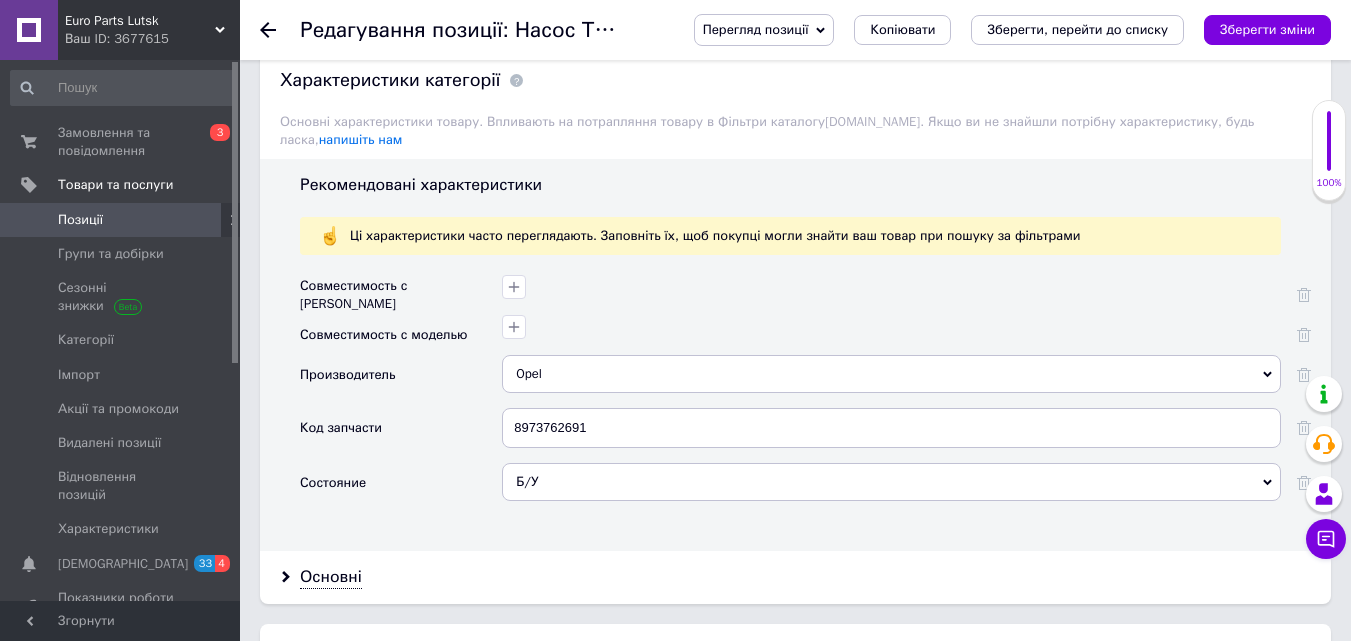 scroll, scrollTop: 1700, scrollLeft: 0, axis: vertical 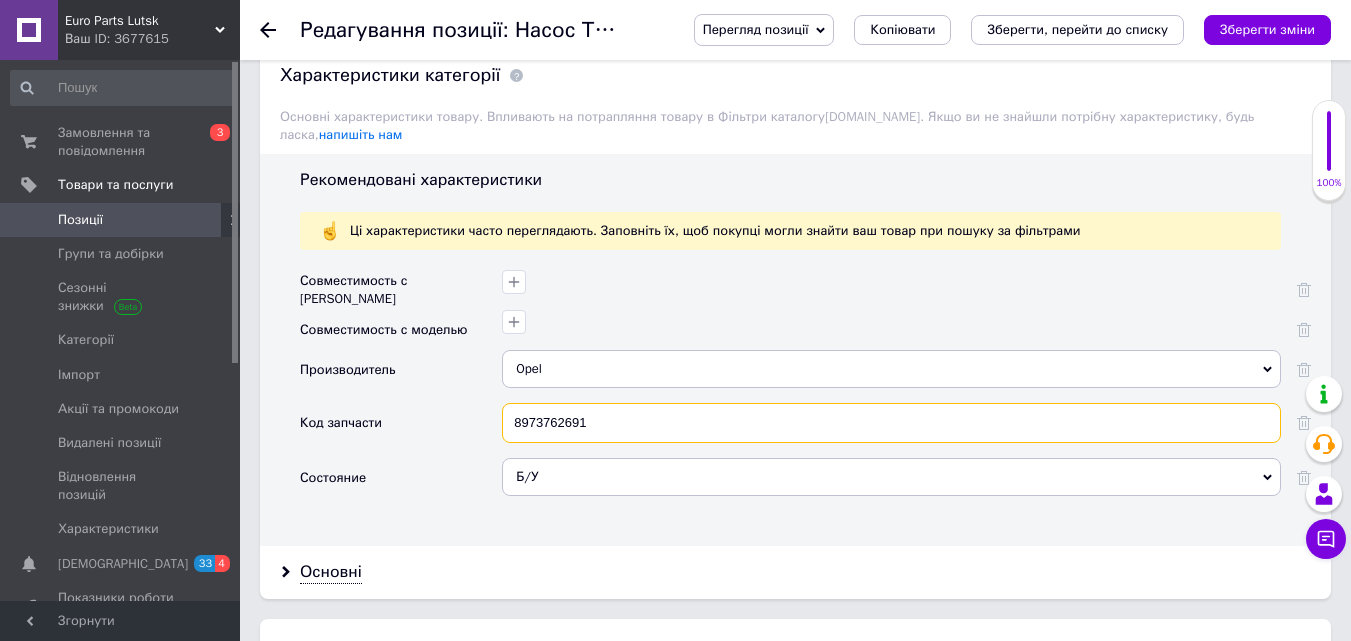 drag, startPoint x: 598, startPoint y: 417, endPoint x: 458, endPoint y: 441, distance: 142.04225 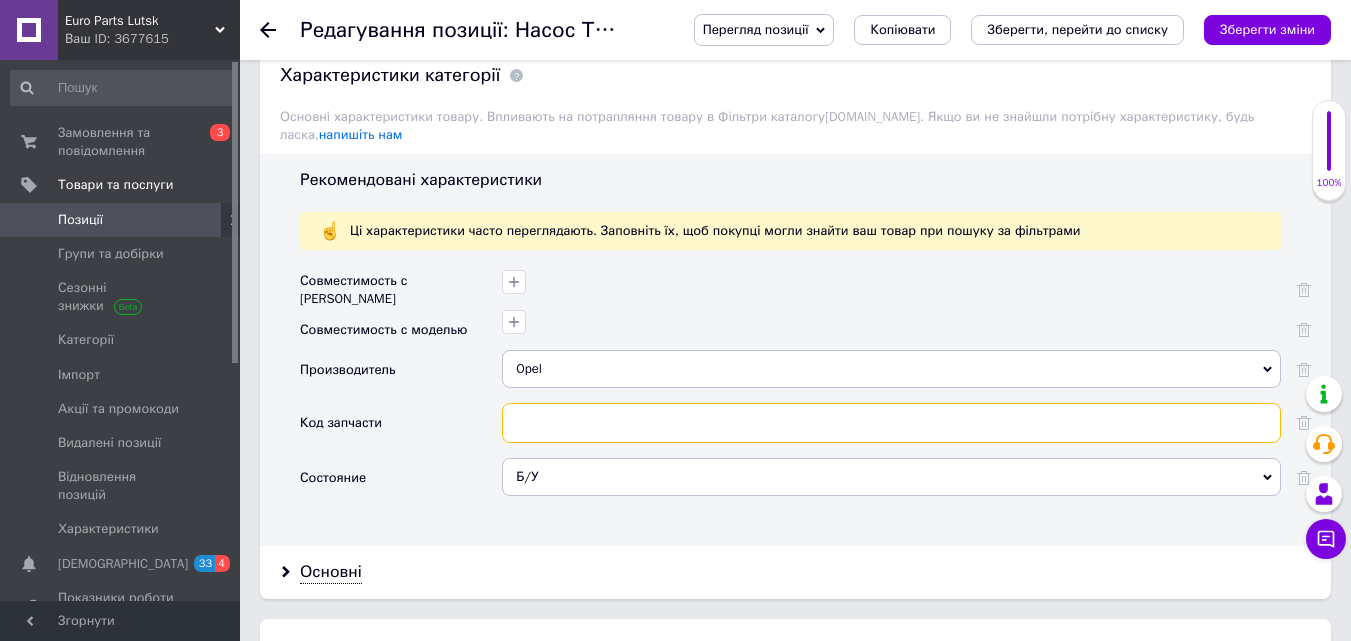 paste on "13240831 Opel" 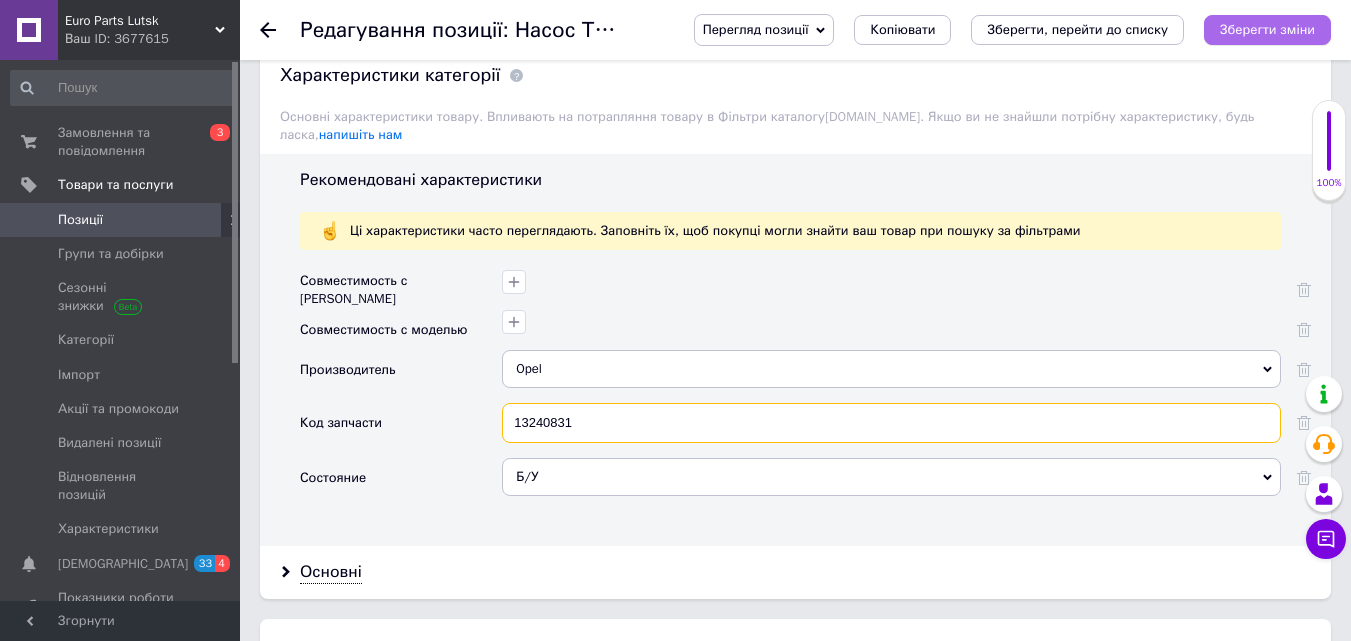 type on "13240831" 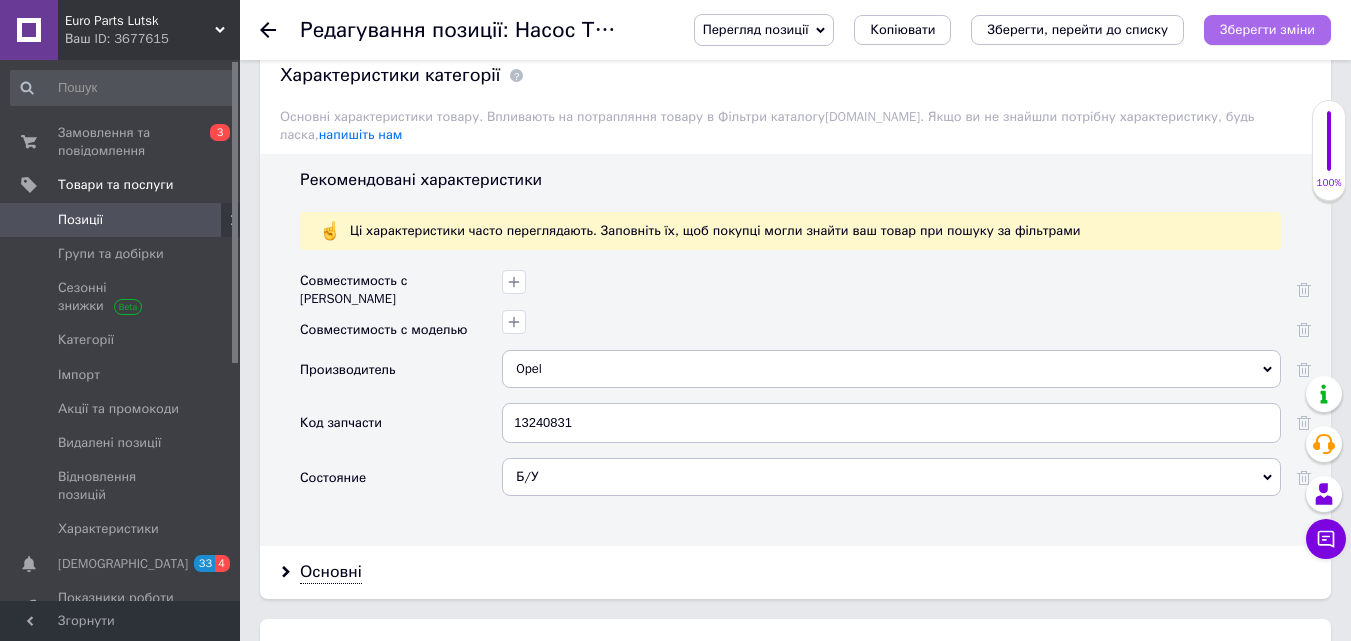 click on "Зберегти зміни" at bounding box center [1267, 30] 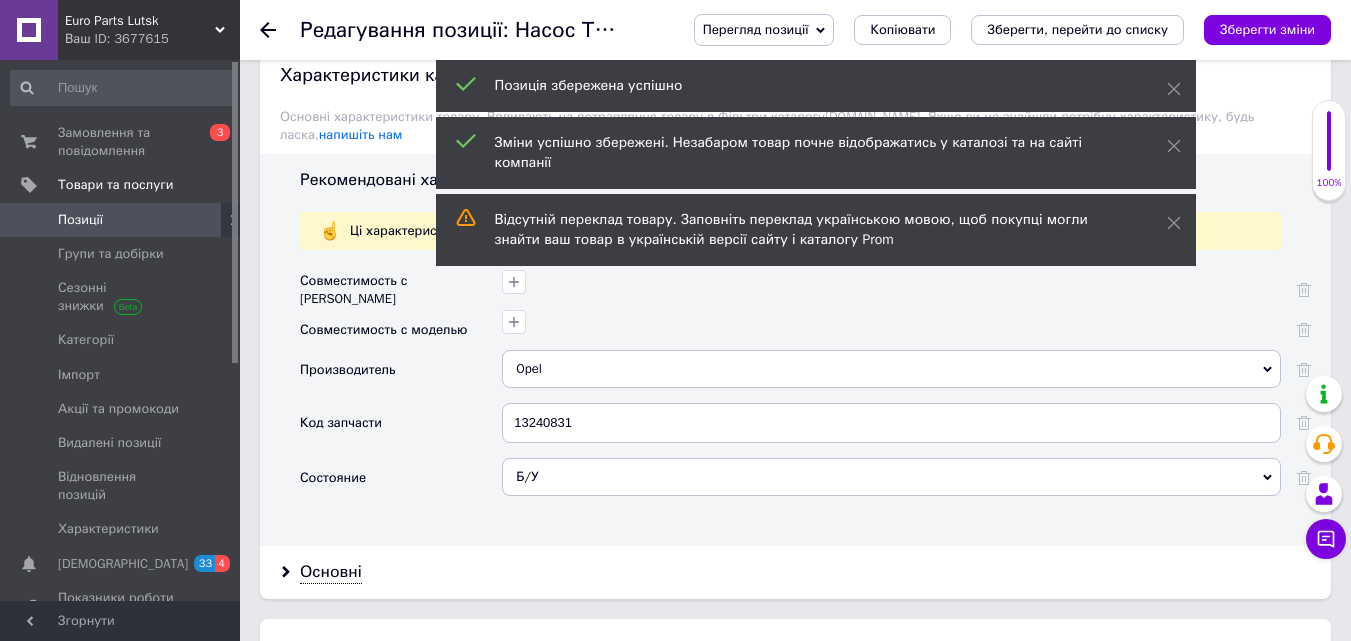 click on "Перегляд позиції" at bounding box center [756, 29] 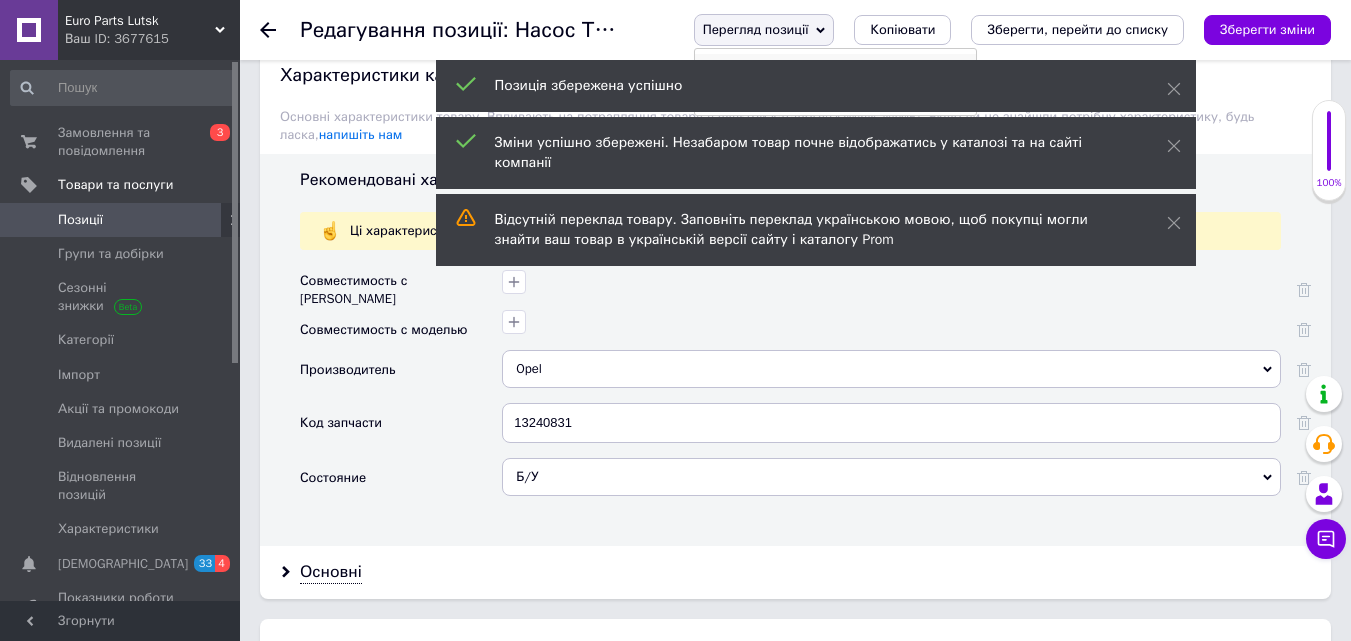 click on "Зберегти та переглянути на сайті" at bounding box center (835, 68) 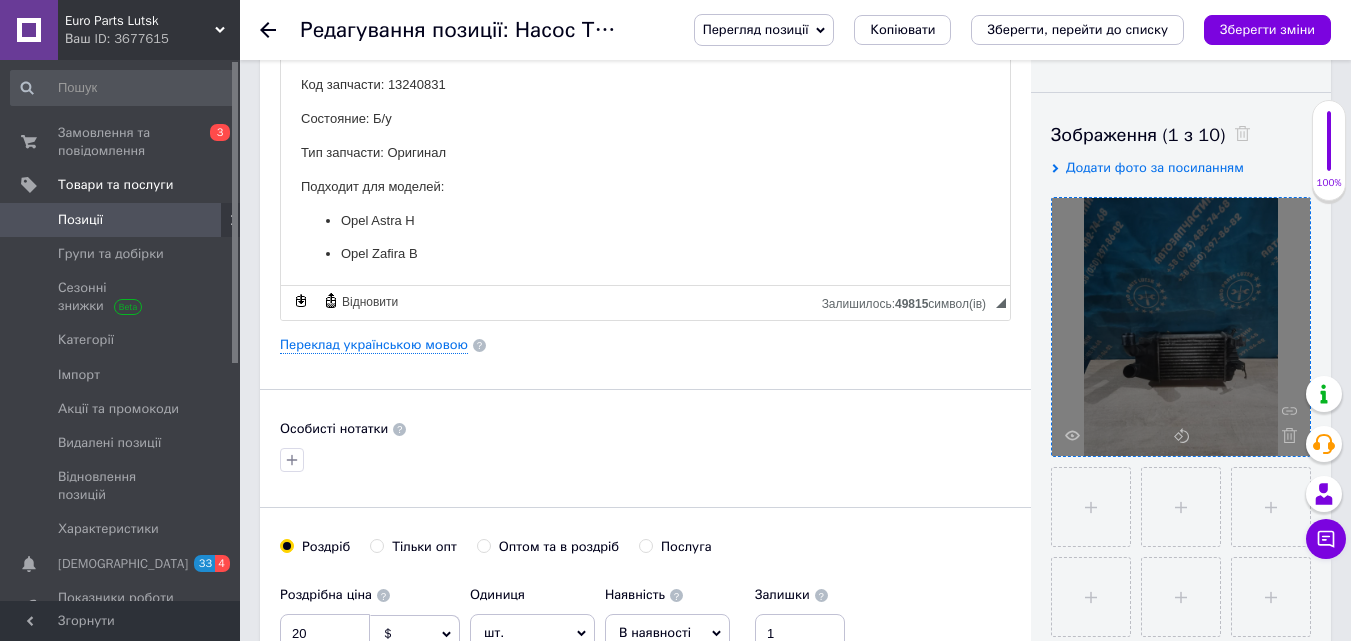 scroll, scrollTop: 0, scrollLeft: 0, axis: both 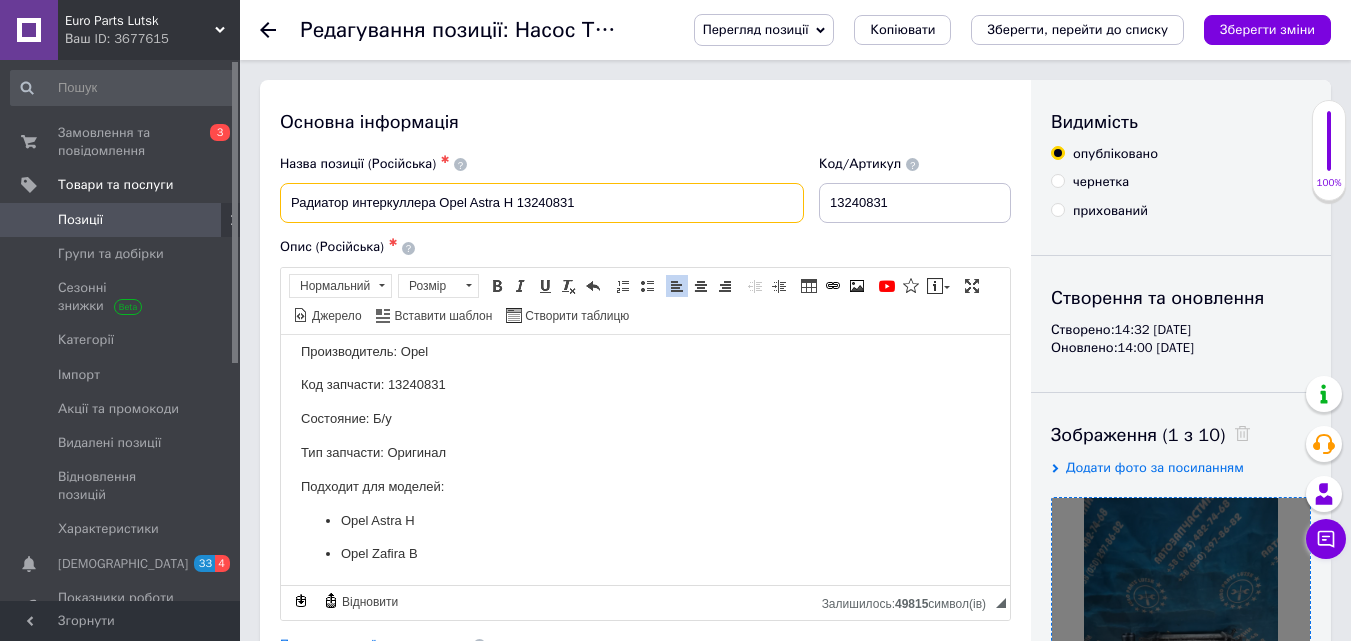 drag, startPoint x: 291, startPoint y: 205, endPoint x: 558, endPoint y: 198, distance: 267.09174 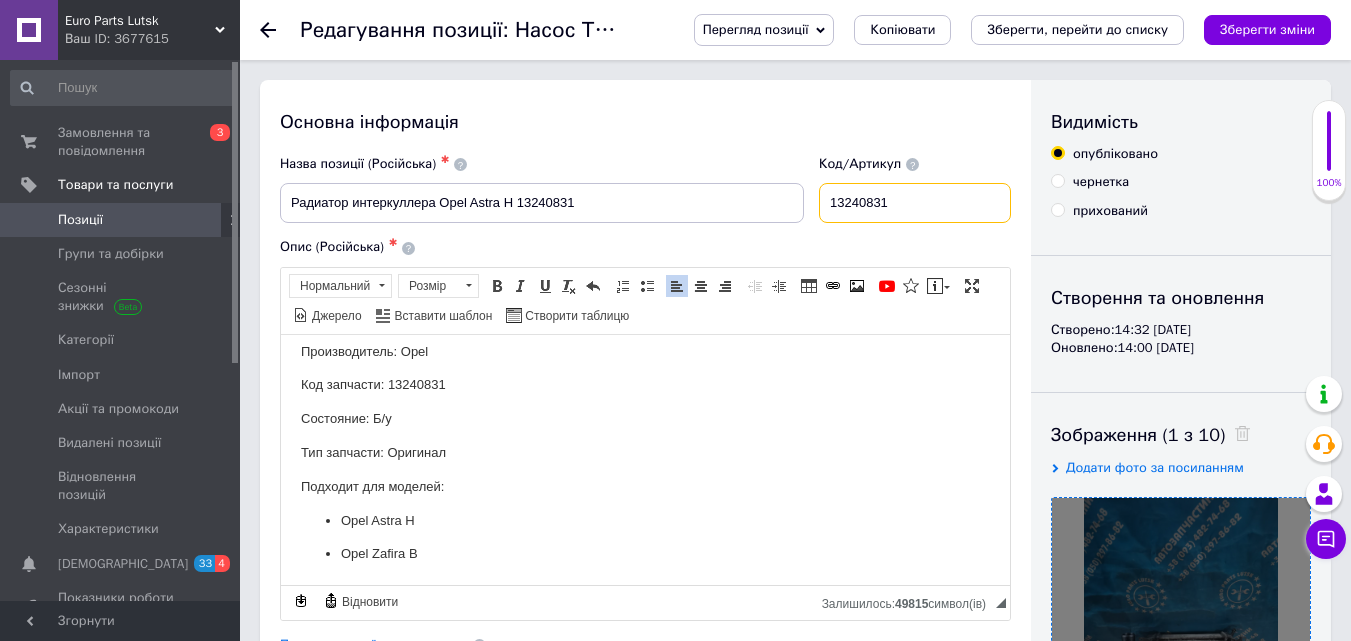 drag, startPoint x: 825, startPoint y: 203, endPoint x: 920, endPoint y: 199, distance: 95.084175 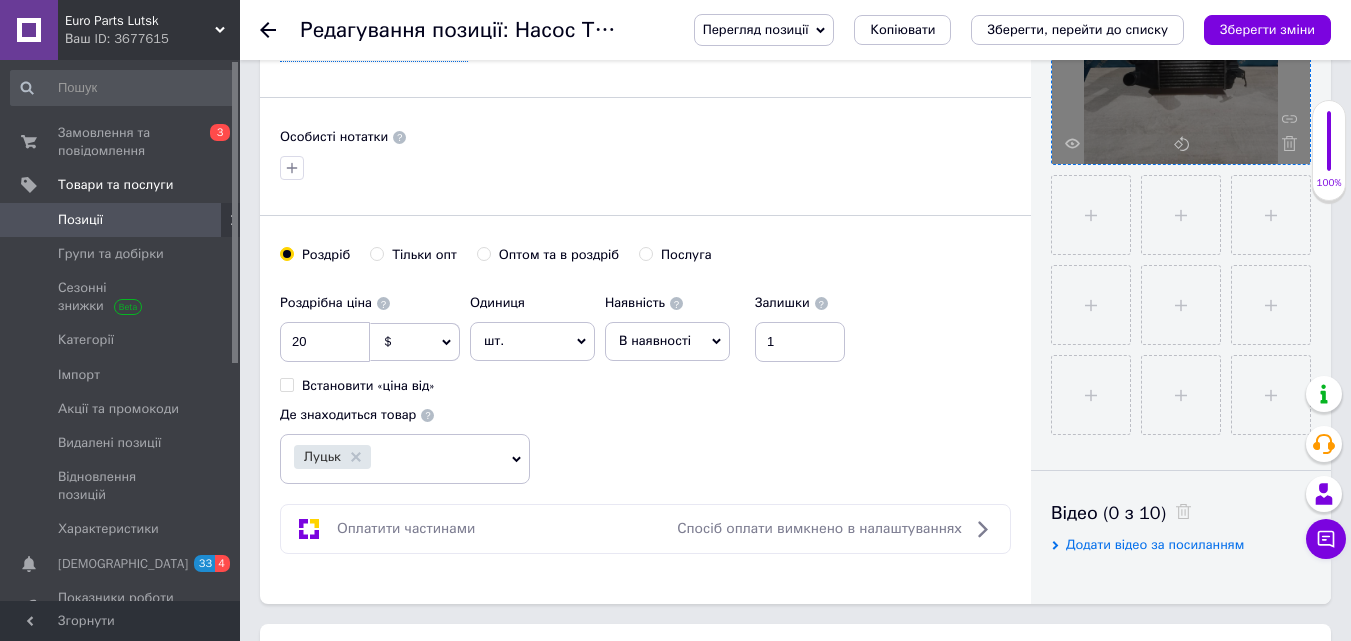 scroll, scrollTop: 600, scrollLeft: 0, axis: vertical 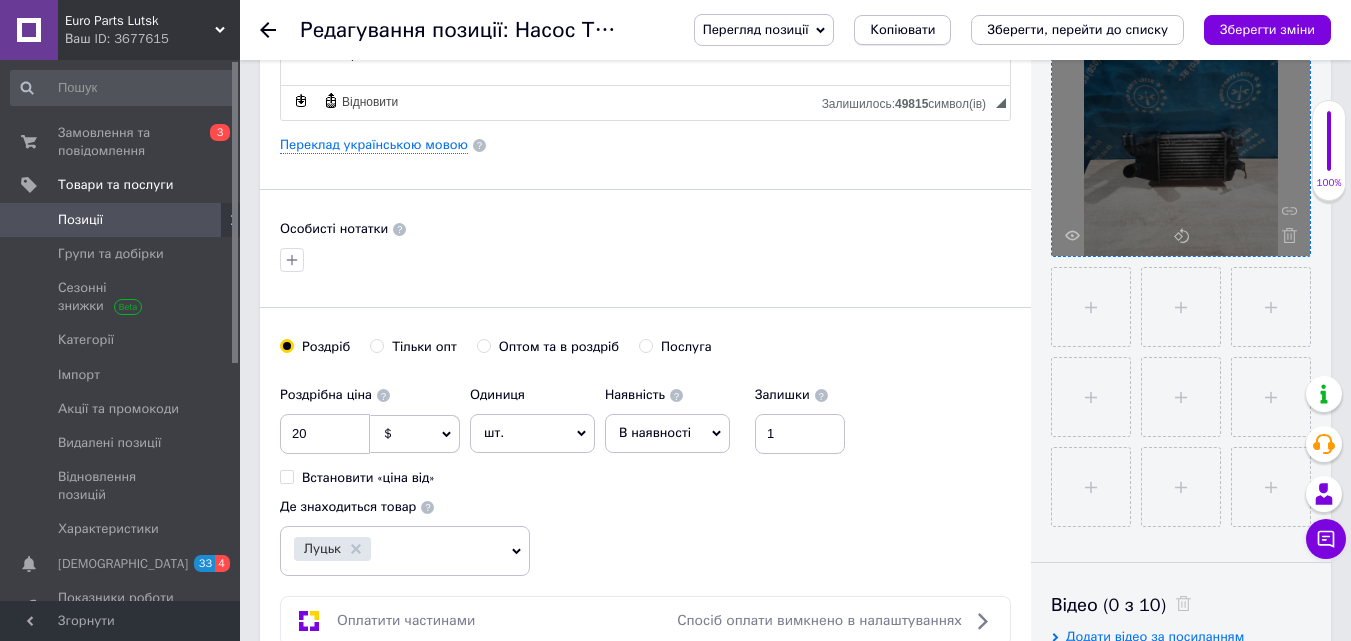 click on "Копіювати" at bounding box center [902, 30] 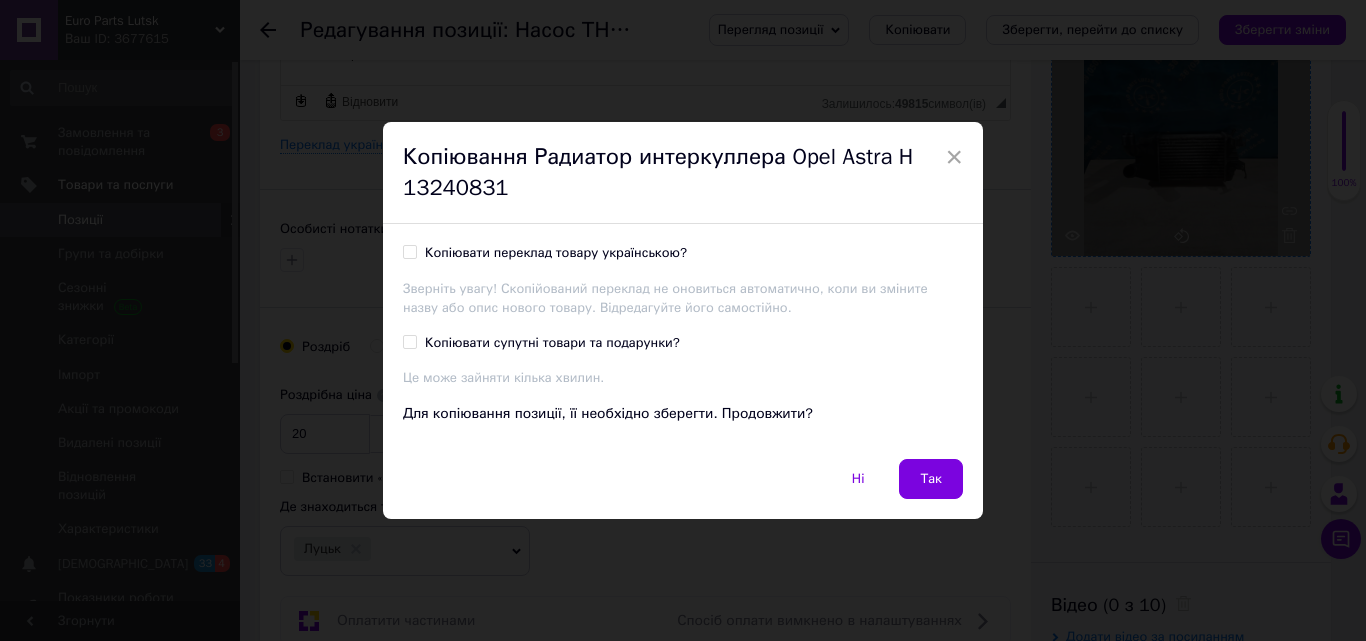 drag, startPoint x: 942, startPoint y: 476, endPoint x: 747, endPoint y: 629, distance: 247.85883 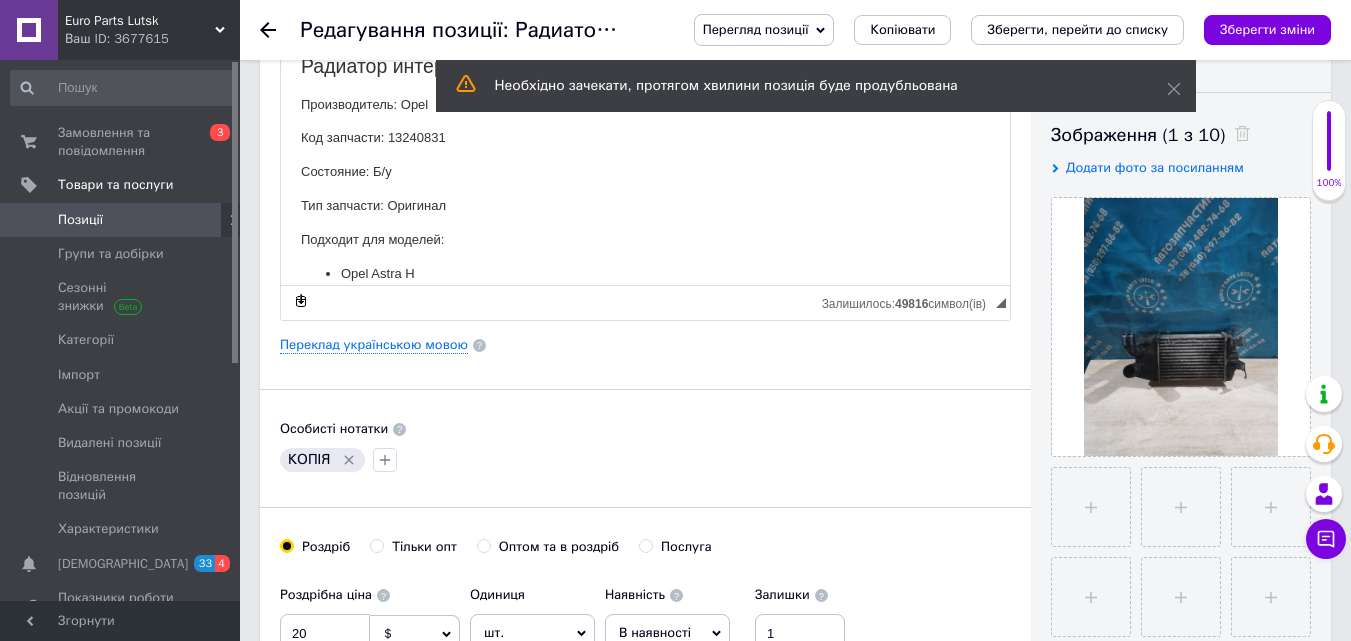 scroll, scrollTop: 0, scrollLeft: 0, axis: both 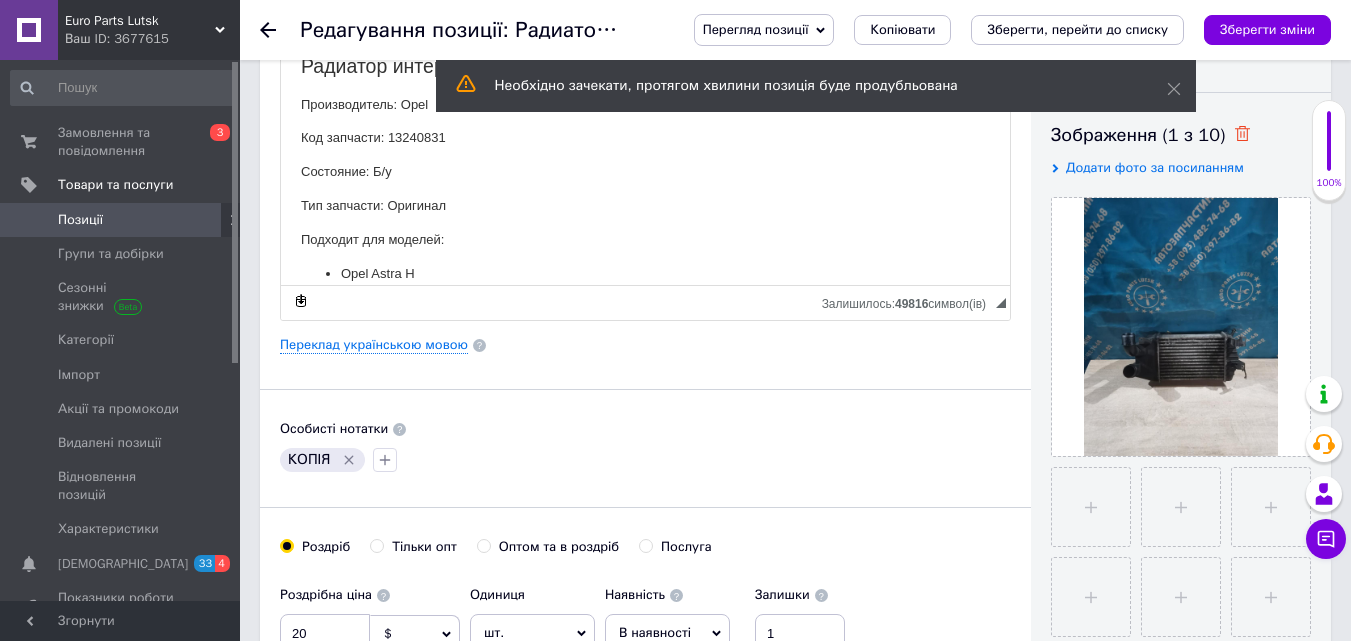 click 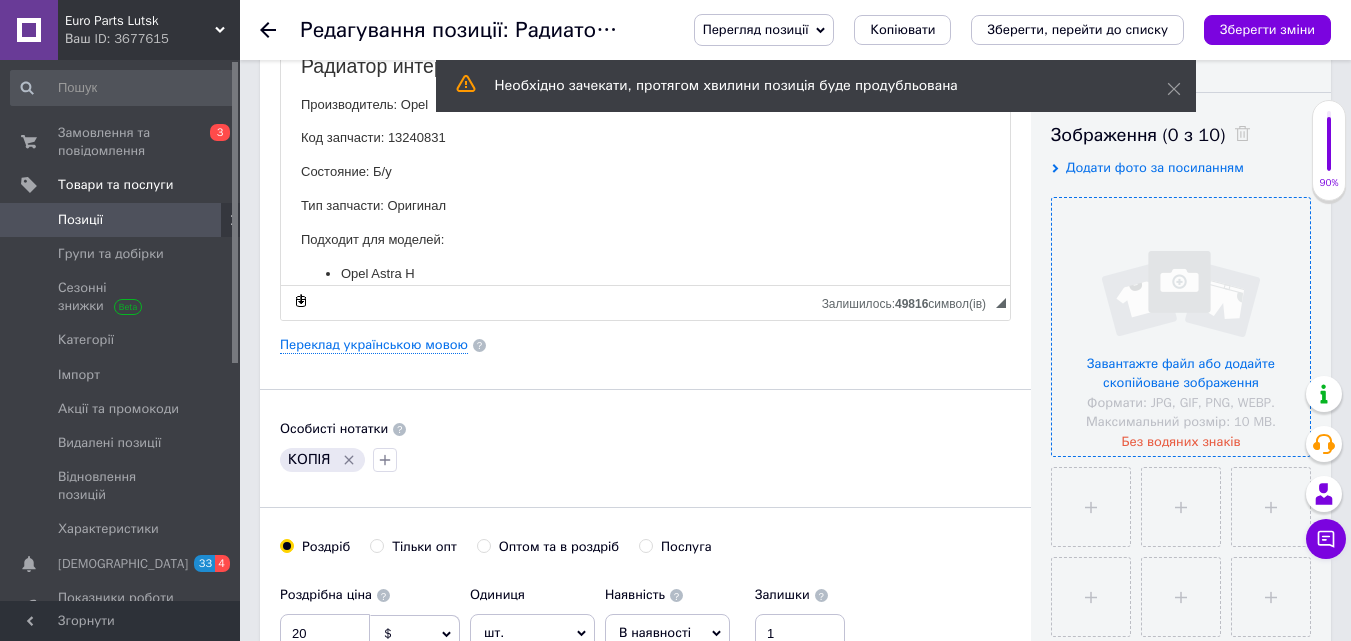 click at bounding box center [1181, 327] 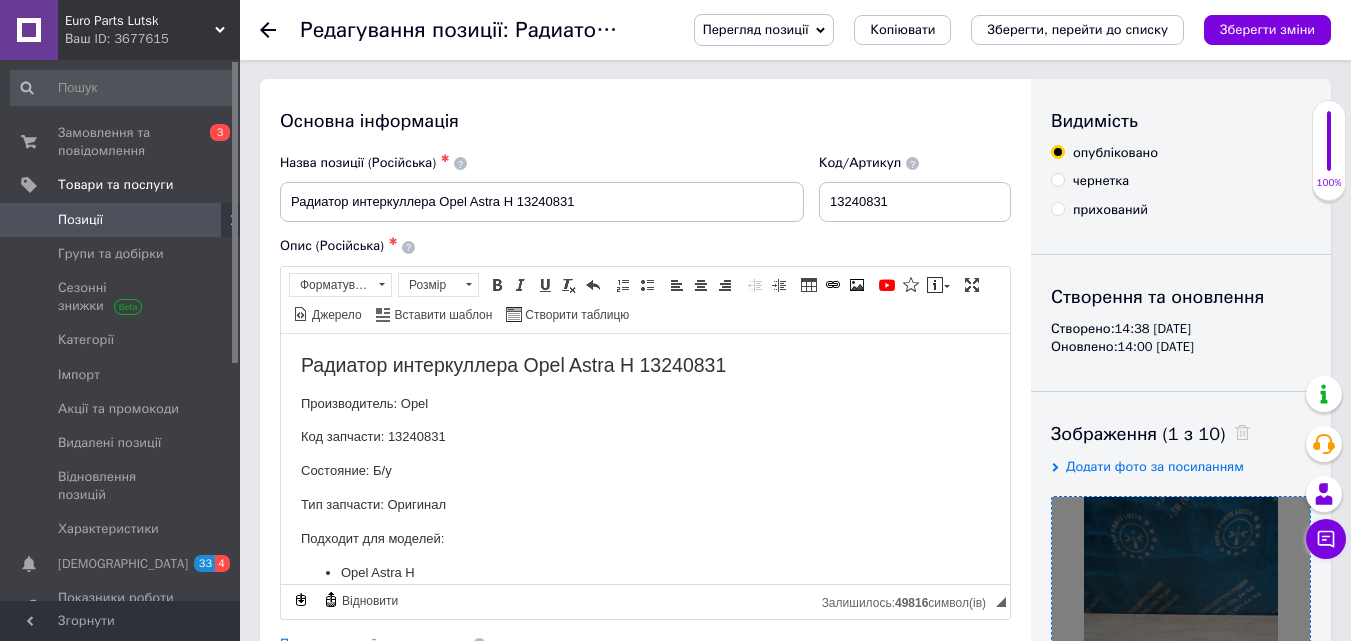 scroll, scrollTop: 0, scrollLeft: 0, axis: both 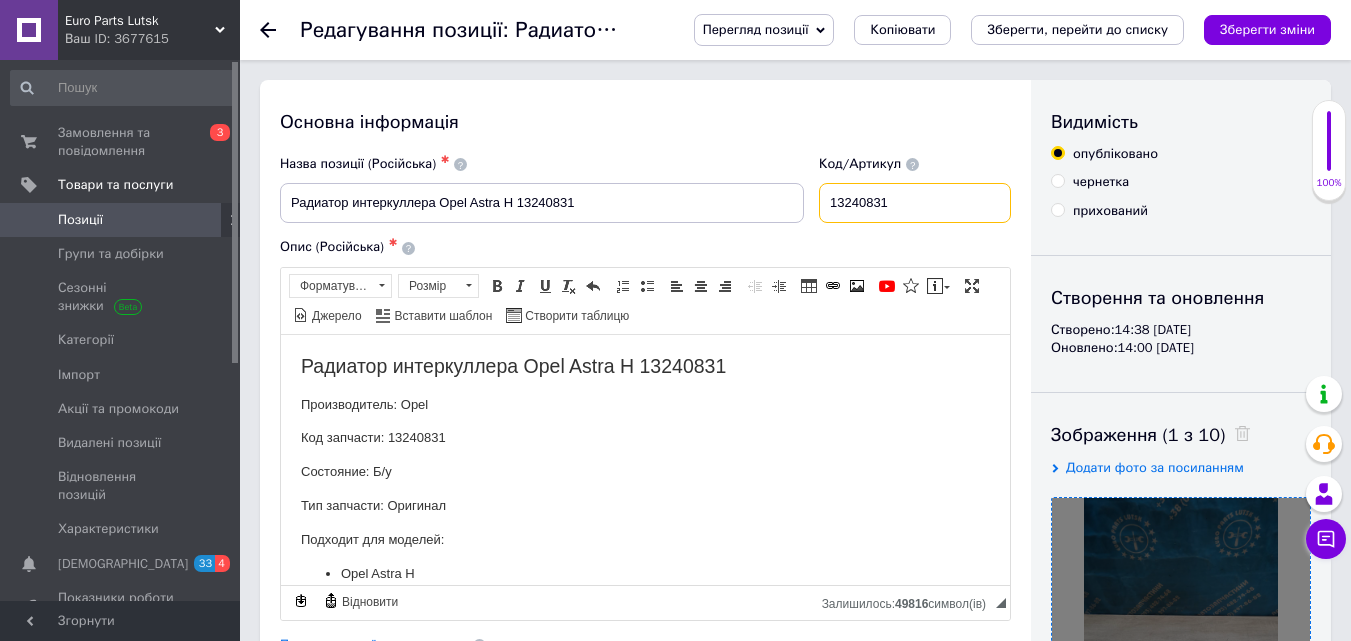 drag, startPoint x: 848, startPoint y: 199, endPoint x: 905, endPoint y: 196, distance: 57.07889 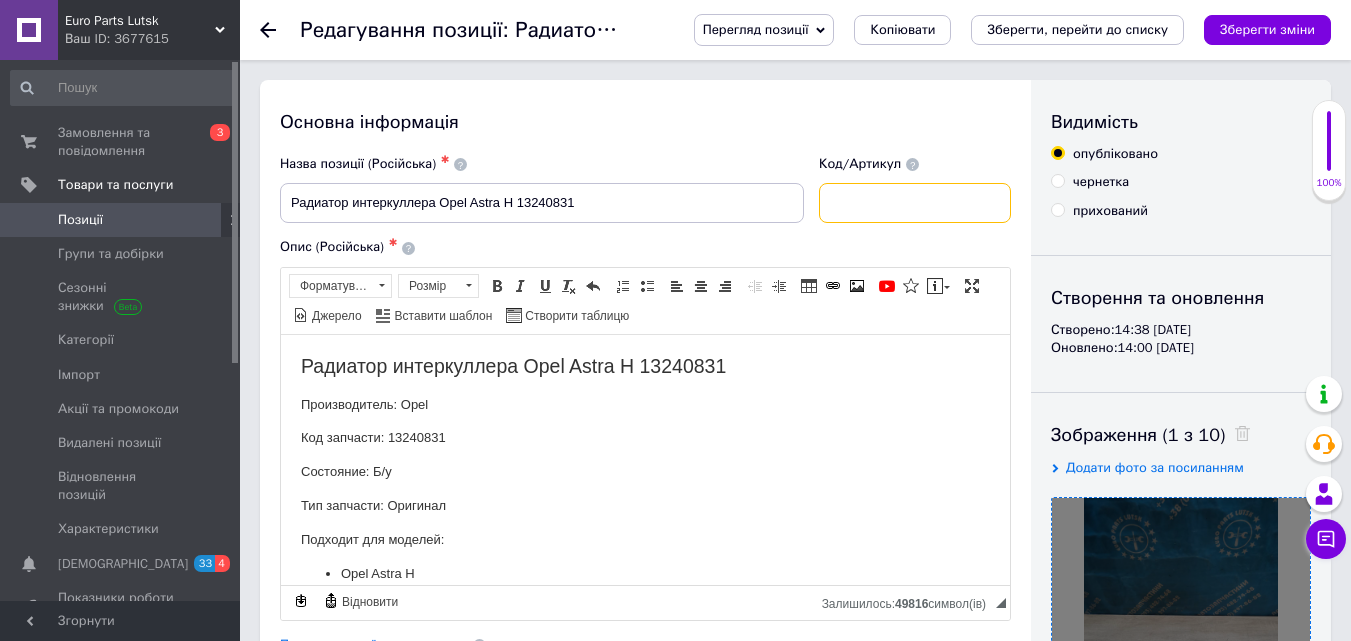 paste on "8973762701" 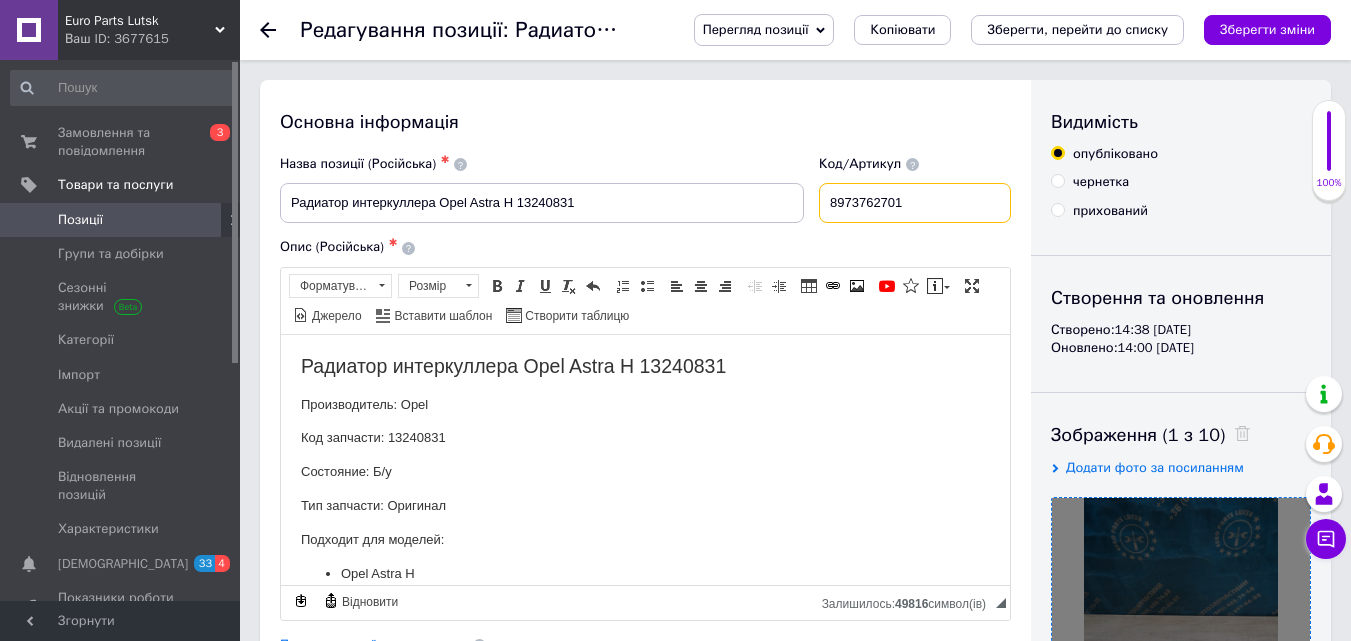 type on "8973762701" 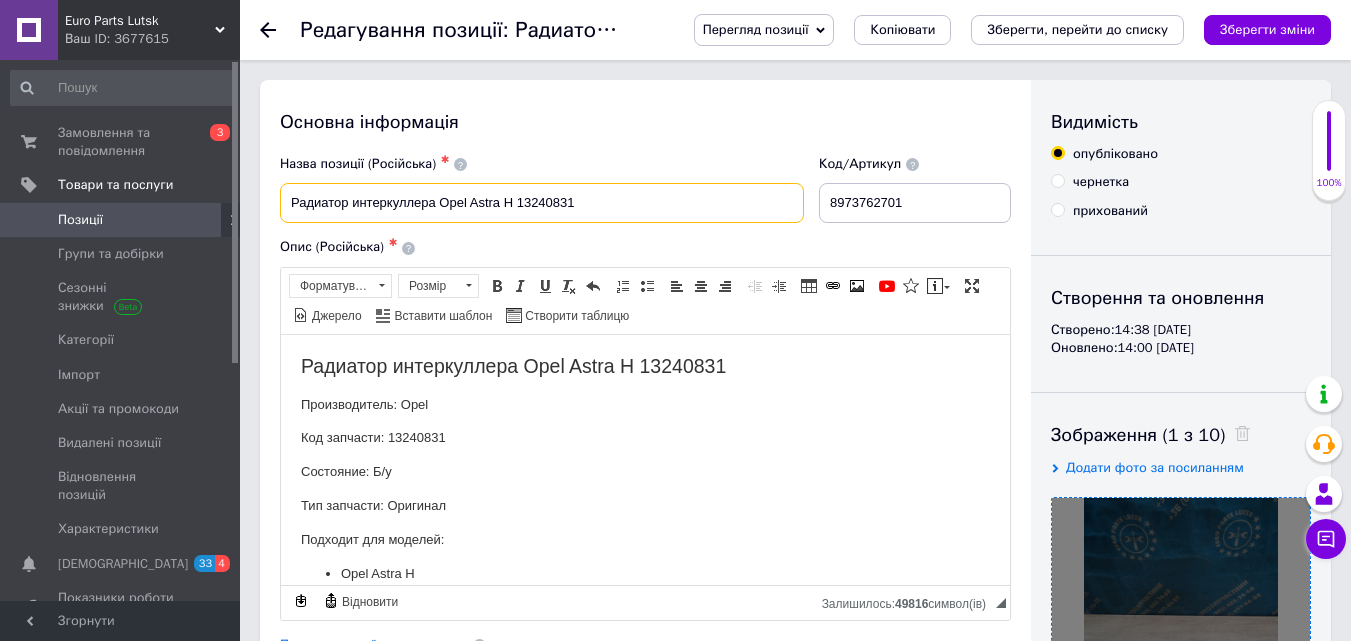 drag, startPoint x: 516, startPoint y: 208, endPoint x: 649, endPoint y: 204, distance: 133.06013 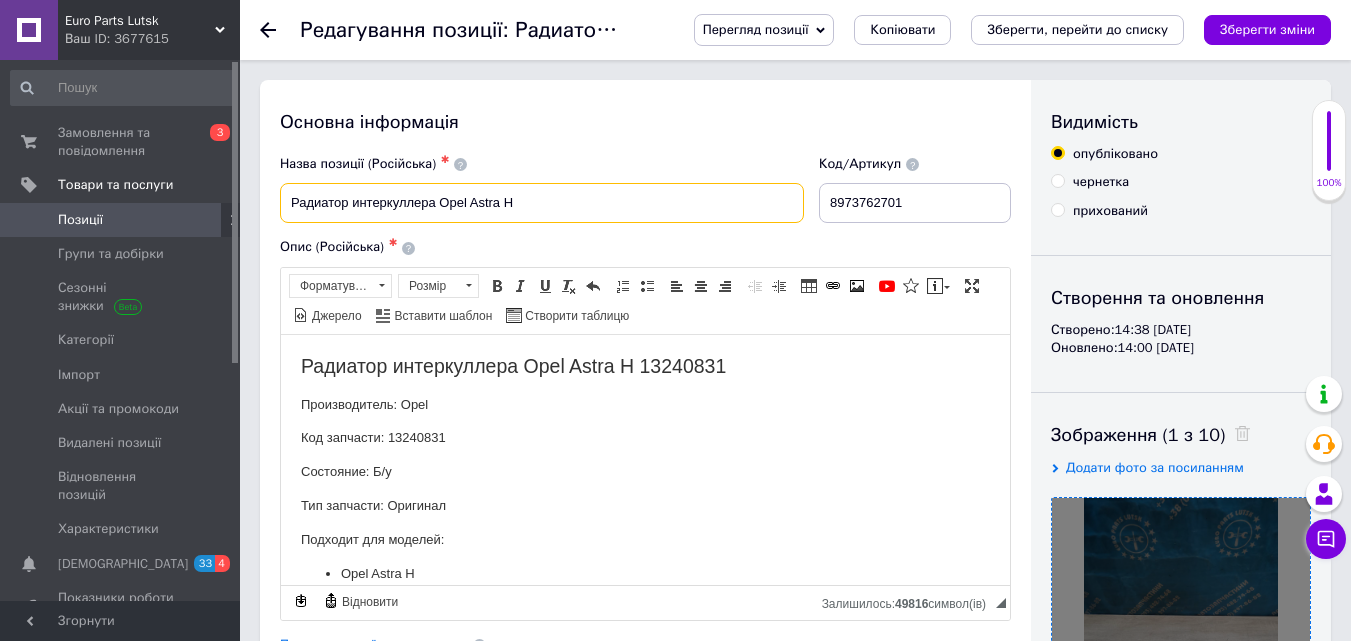 paste on "8973762701" 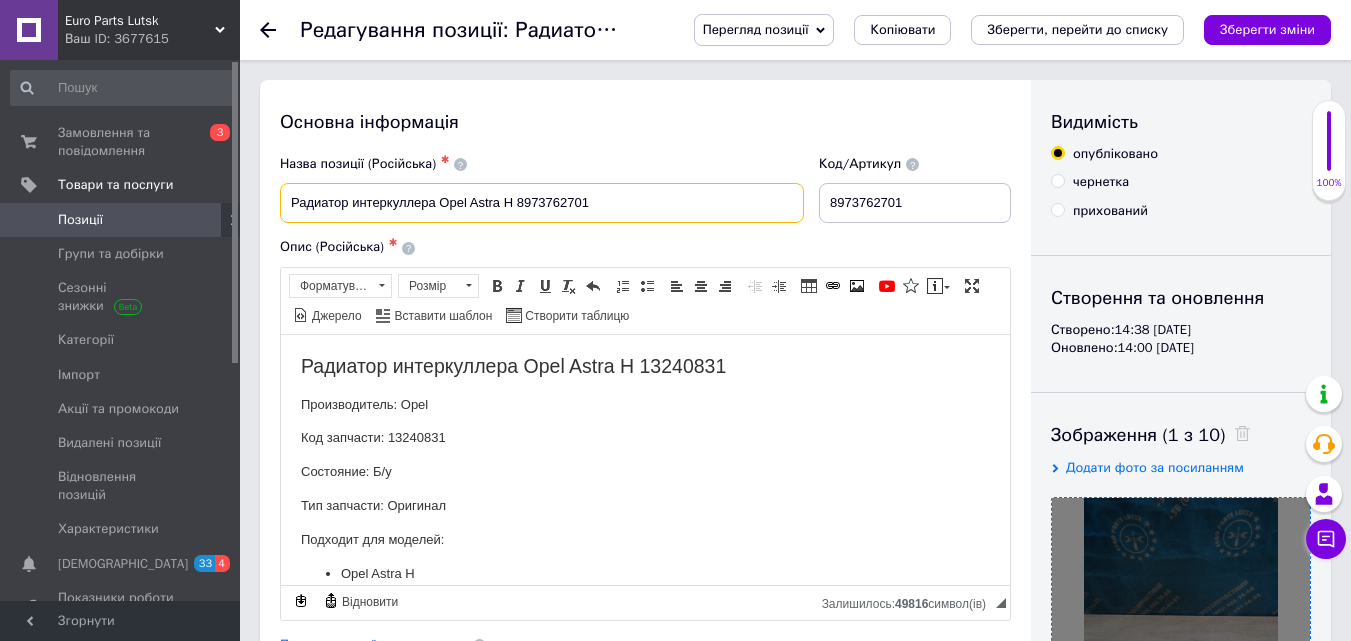 drag, startPoint x: 440, startPoint y: 207, endPoint x: 282, endPoint y: 206, distance: 158.00316 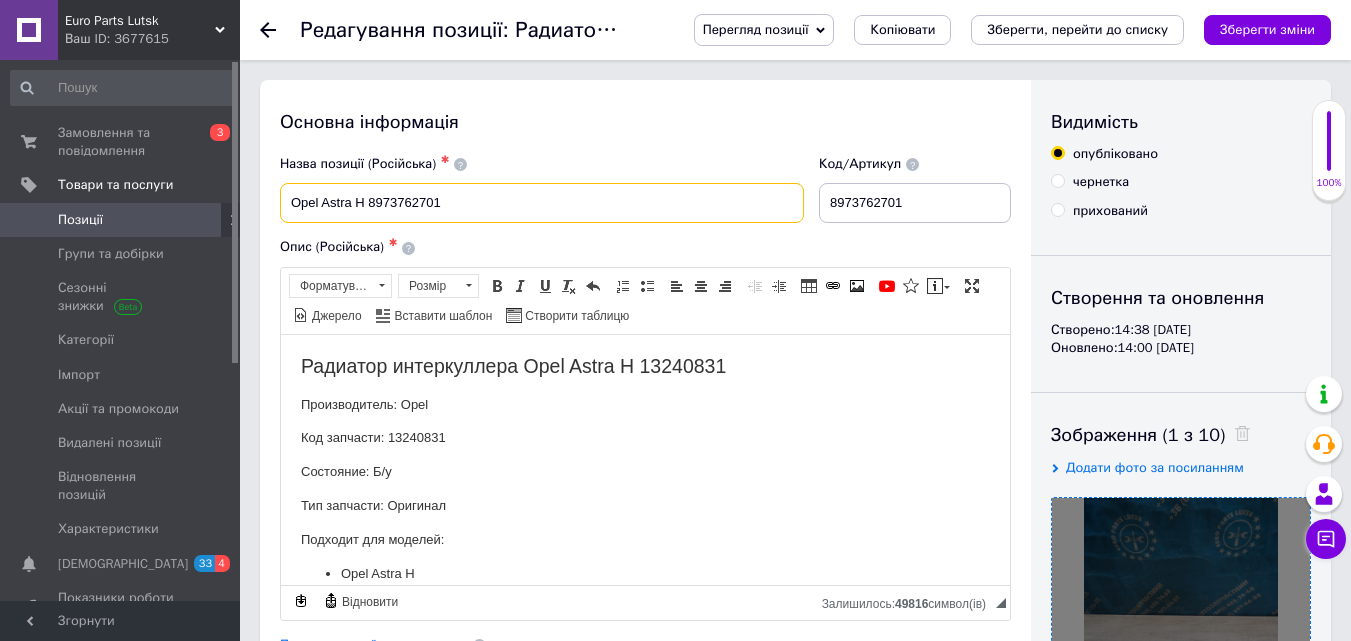 paste on "Форсунка впрыска топлива" 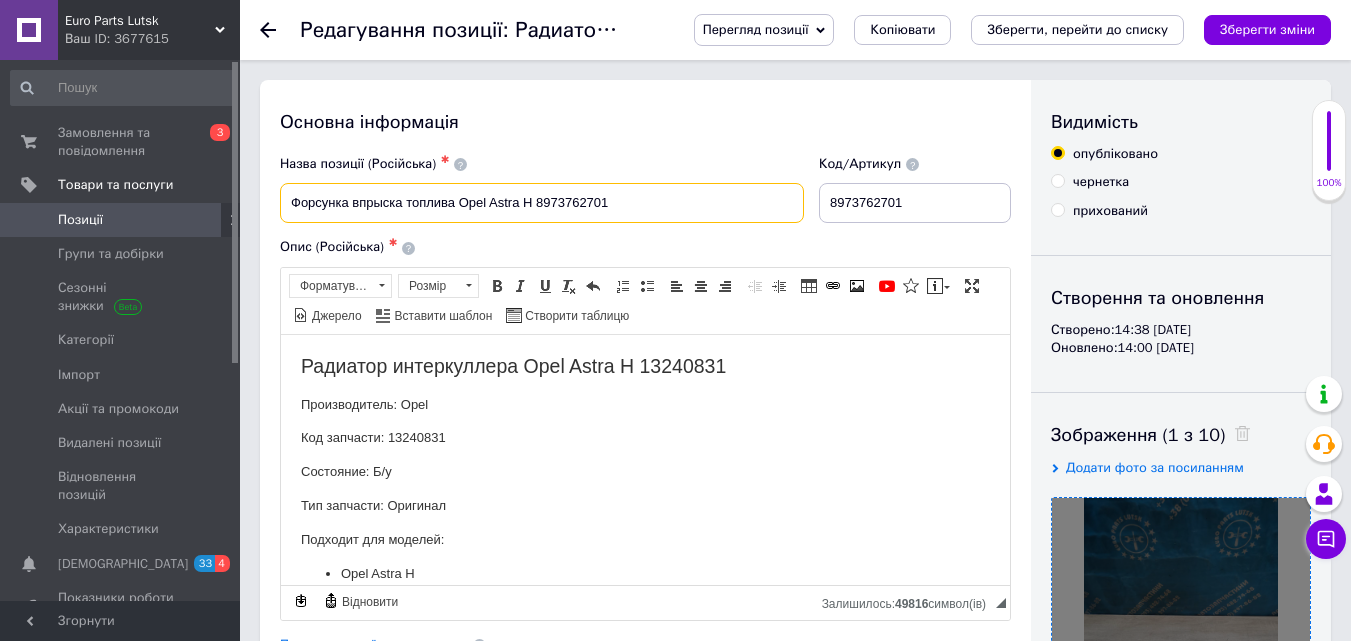 click on "Форсунка впрыска топлива Opel Astra H 8973762701" at bounding box center [542, 203] 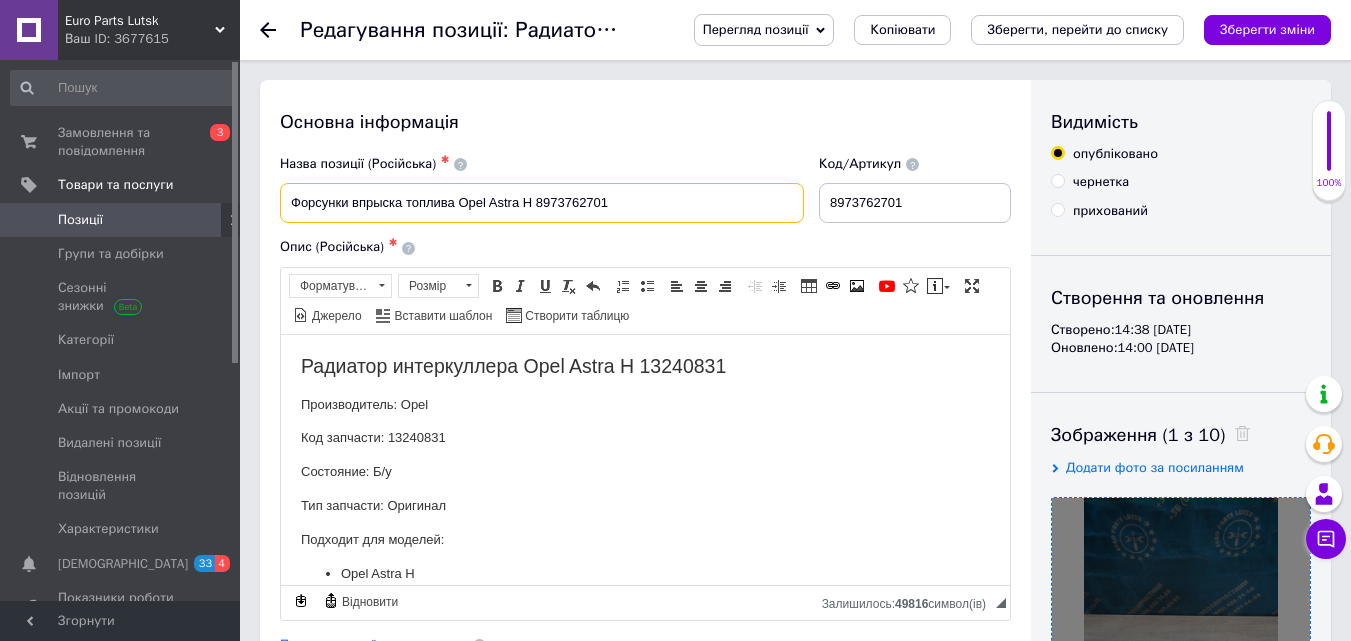 click on "Форсунки впрыска топлива Opel Astra H 8973762701" at bounding box center (542, 203) 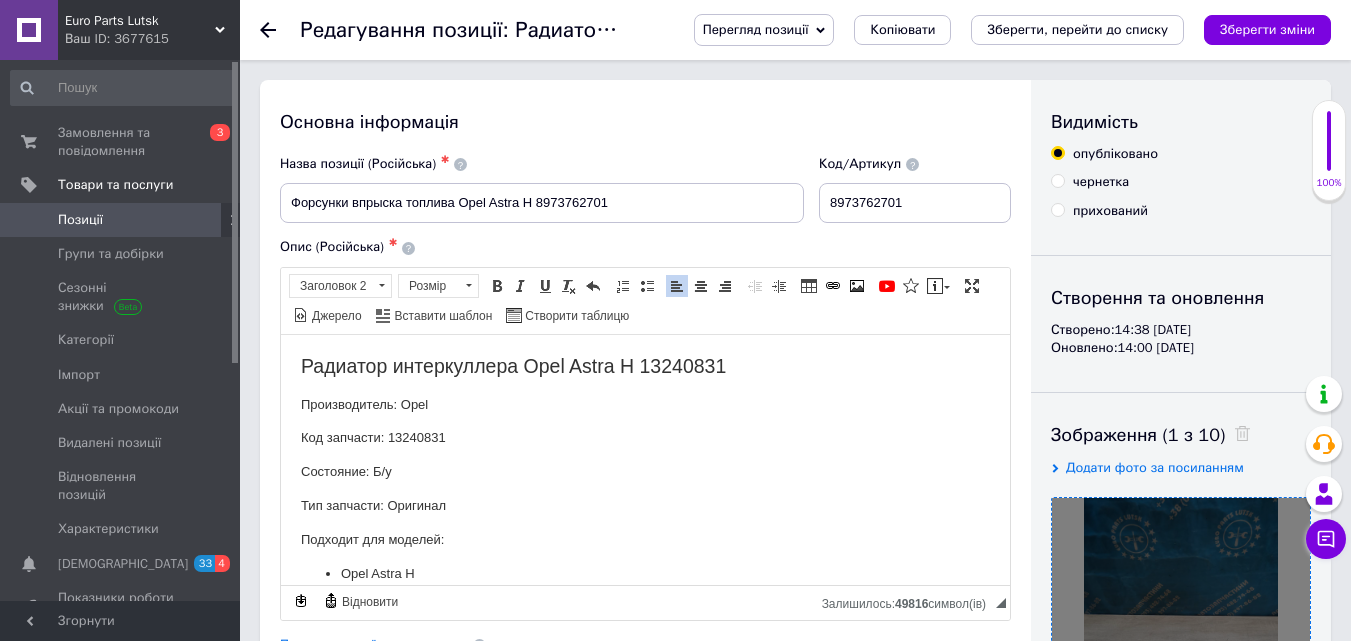 drag, startPoint x: 299, startPoint y: 361, endPoint x: 808, endPoint y: 340, distance: 509.433 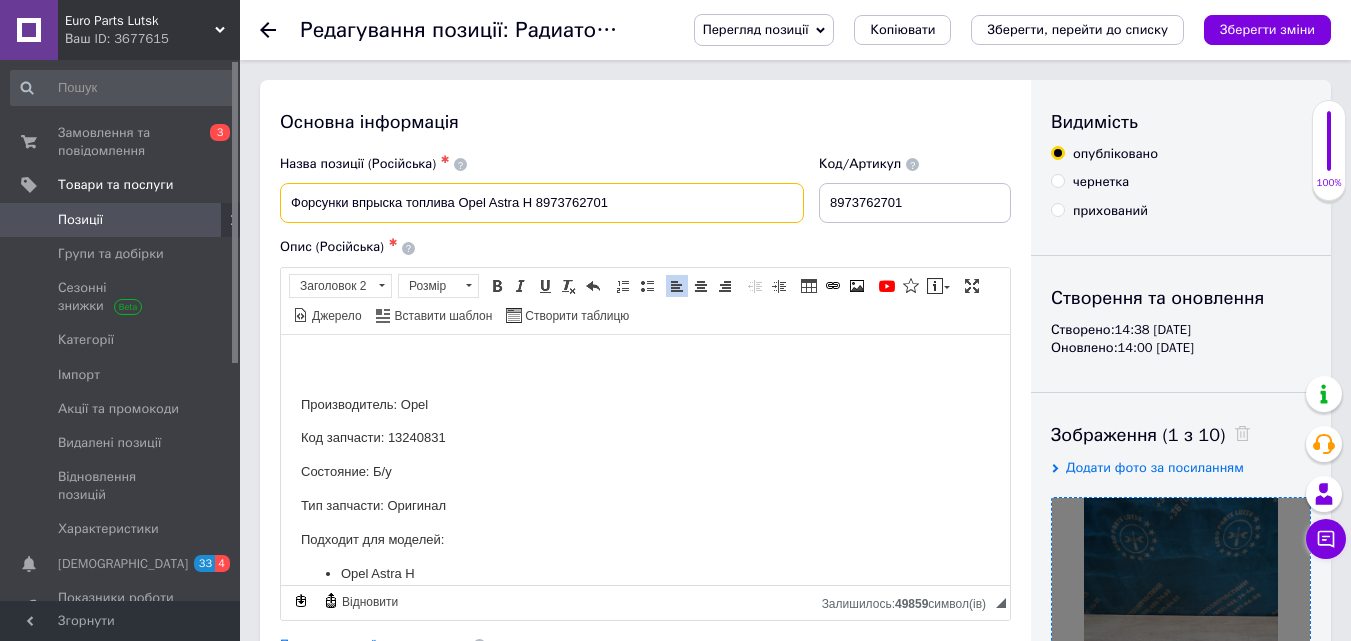 drag, startPoint x: 281, startPoint y: 210, endPoint x: 754, endPoint y: 200, distance: 473.10568 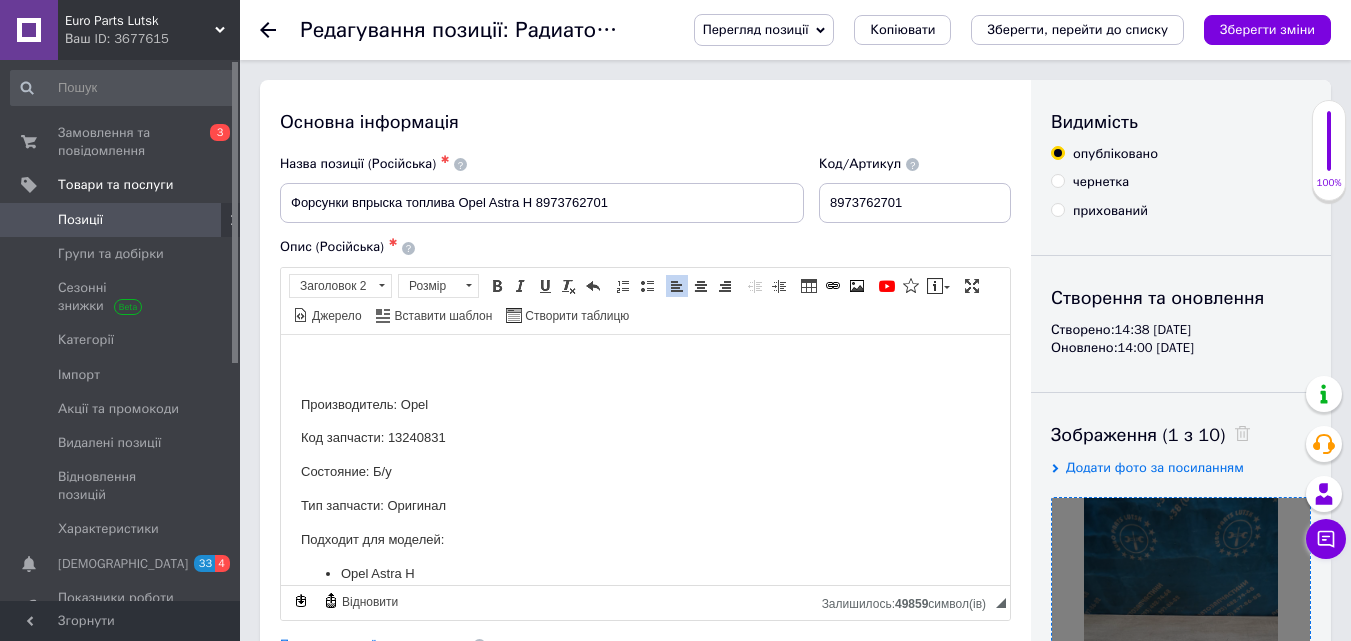 click on "Производитель: Opel  Код запчасти: 13240831  Состояние: Б/у Тип запчасти: Оригинал Подходит для моделей: Opel Astra H Opel Zafira B" at bounding box center [645, 485] 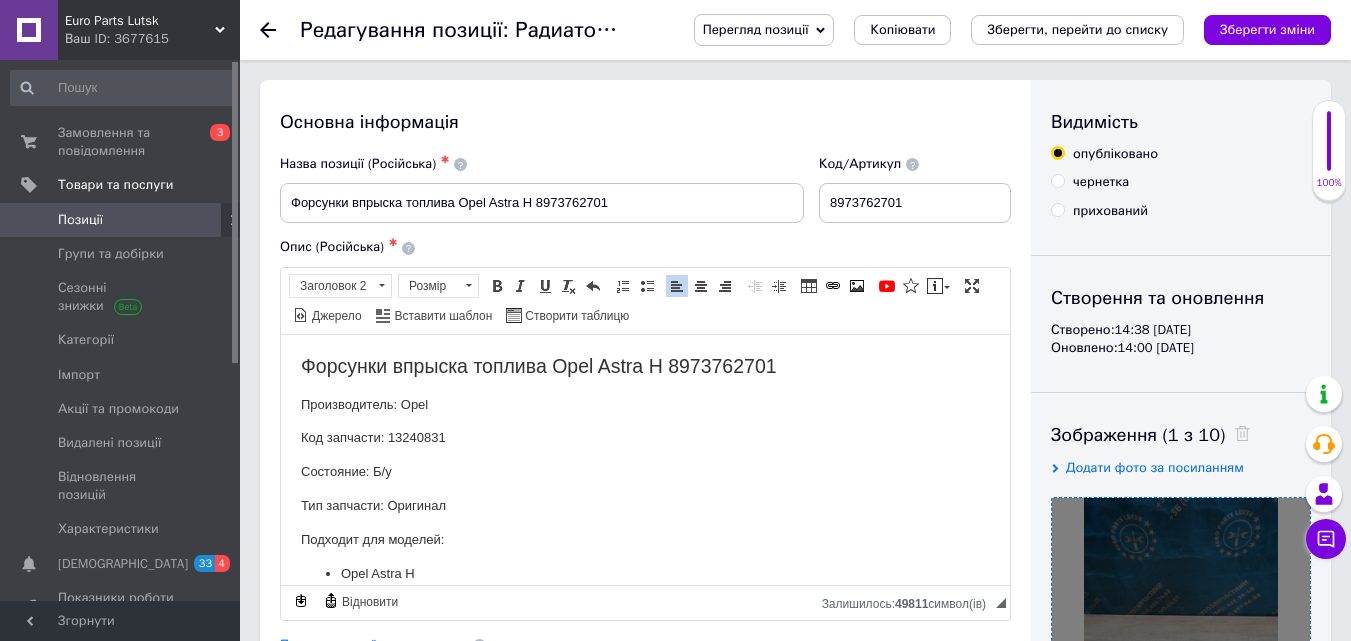 drag, startPoint x: 390, startPoint y: 433, endPoint x: 505, endPoint y: 429, distance: 115.06954 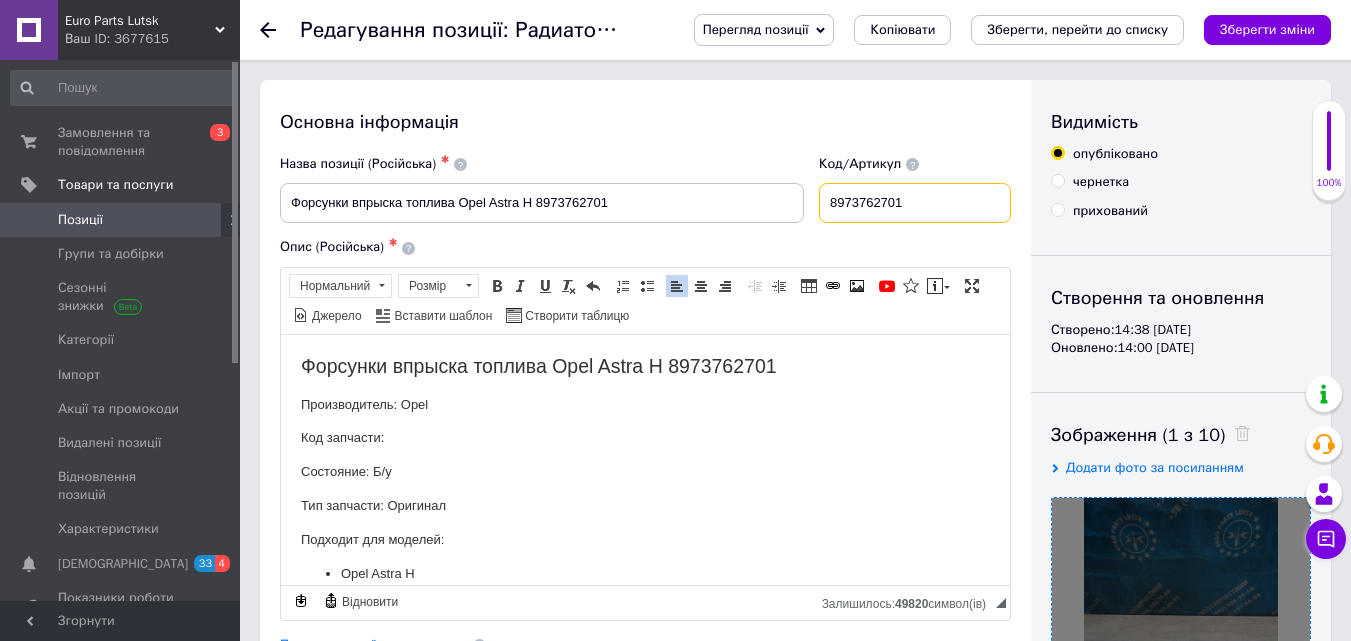 drag, startPoint x: 828, startPoint y: 204, endPoint x: 933, endPoint y: 207, distance: 105.04285 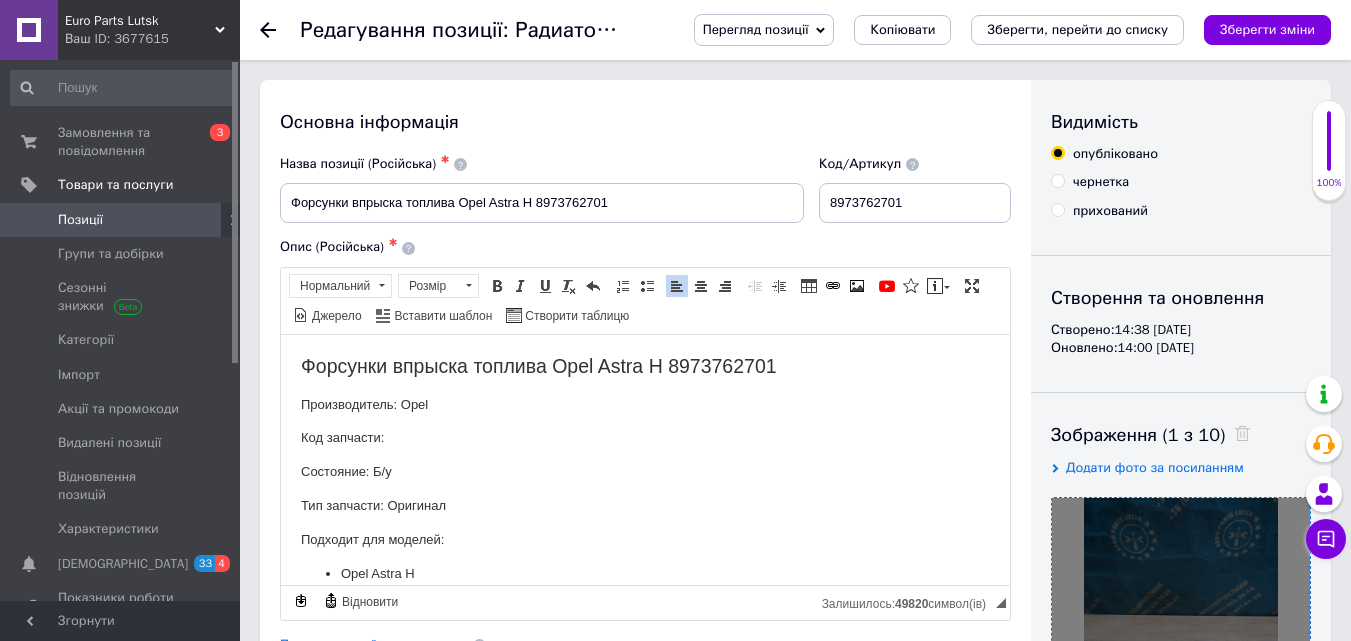 click on "Код запчасти:" at bounding box center [645, 437] 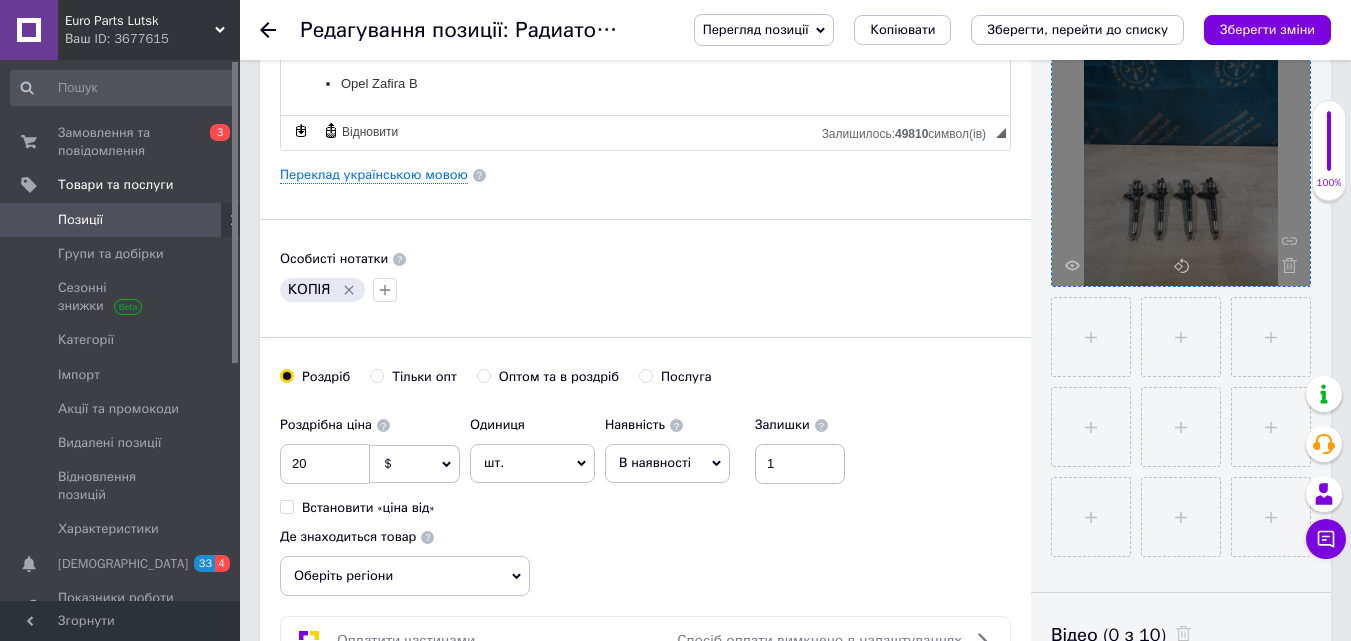 scroll, scrollTop: 500, scrollLeft: 0, axis: vertical 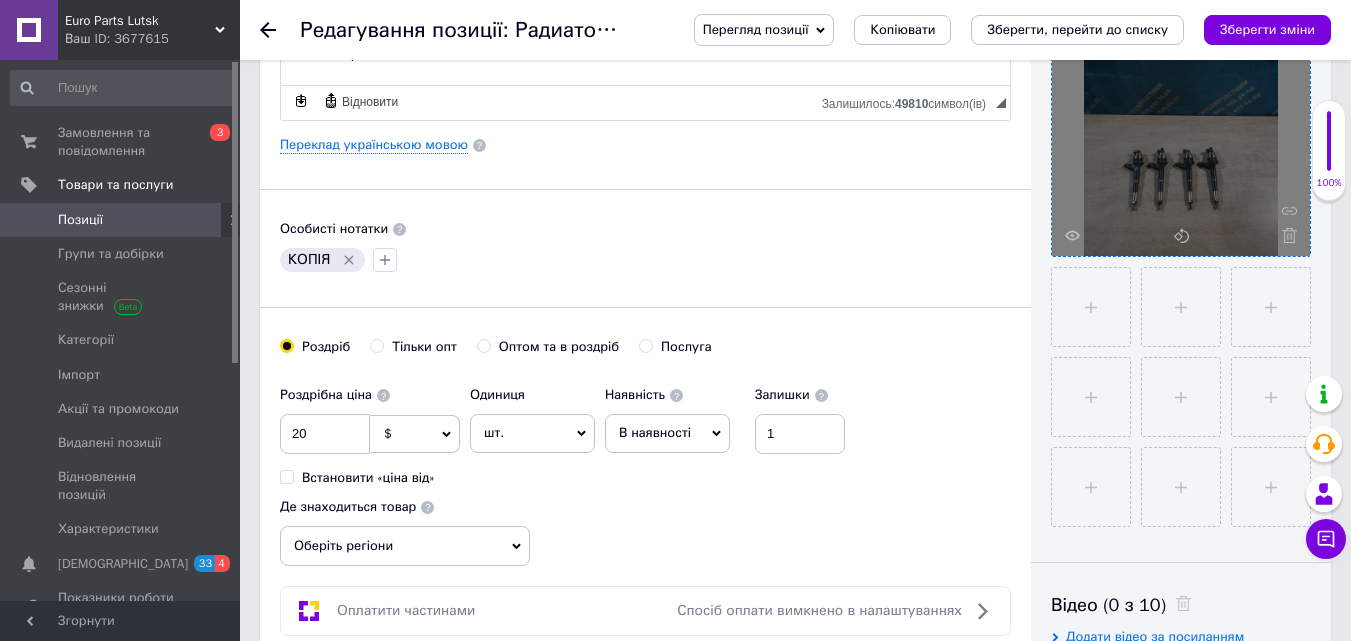 click 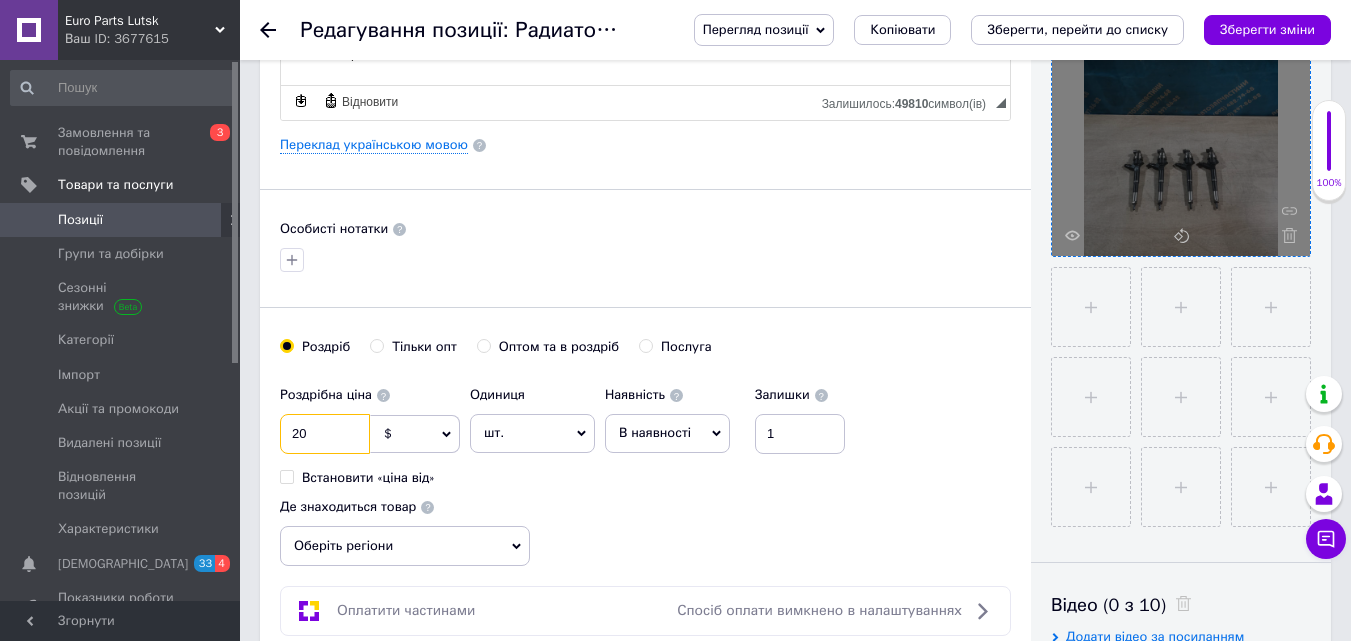 click on "20" at bounding box center [325, 434] 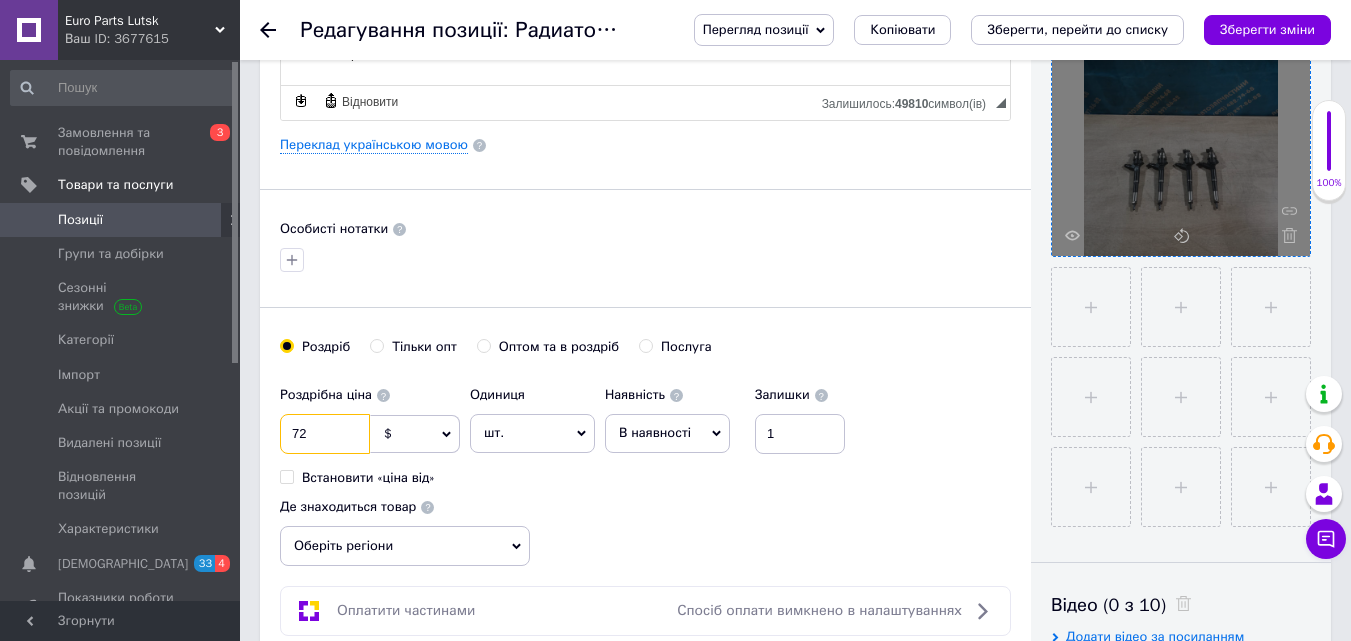 type on "72" 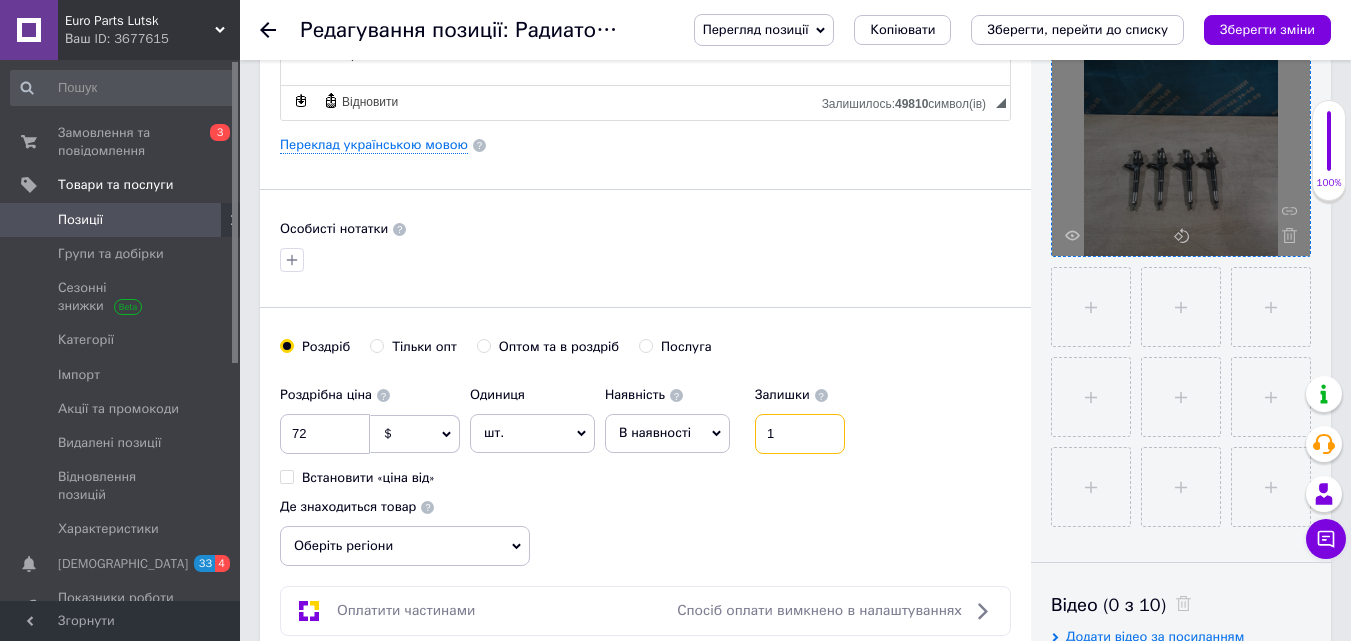 click on "1" at bounding box center [800, 434] 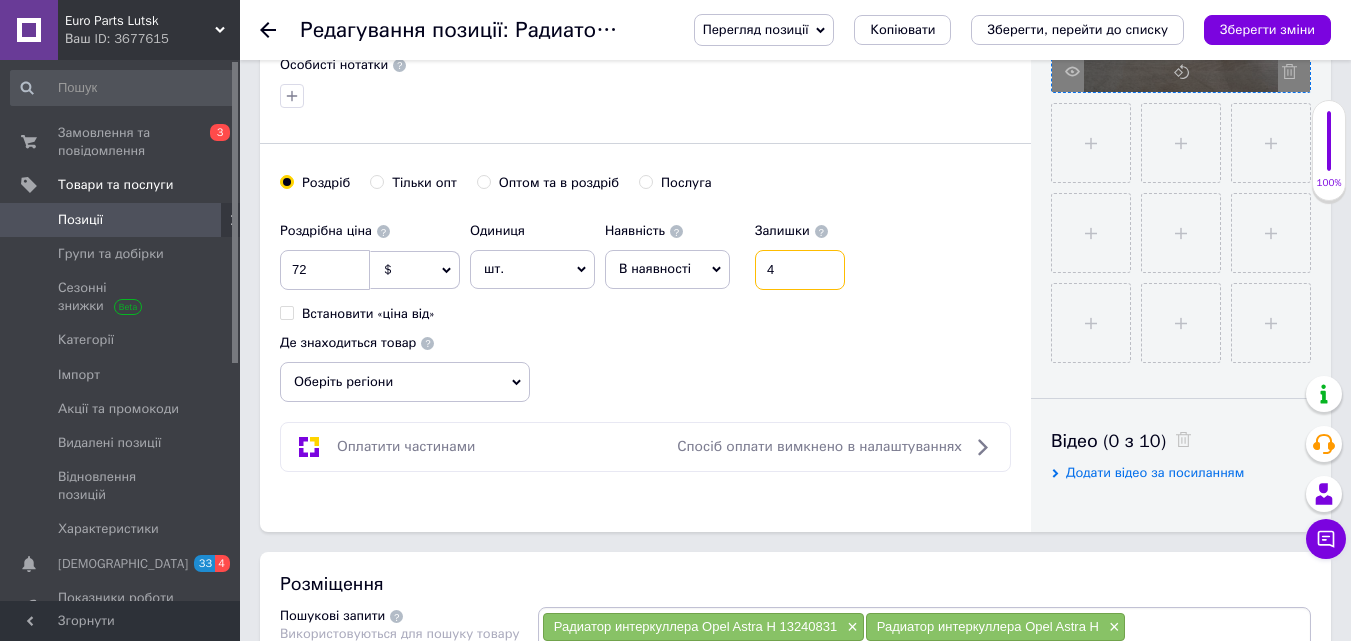 scroll, scrollTop: 700, scrollLeft: 0, axis: vertical 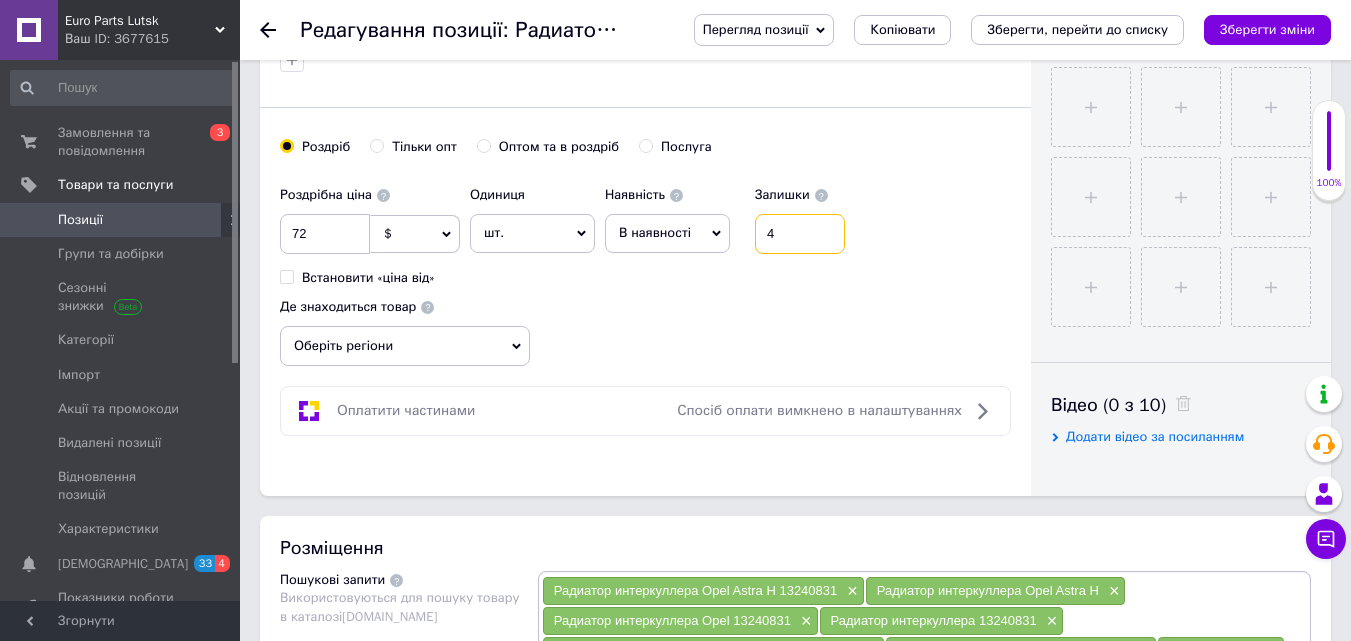 type on "4" 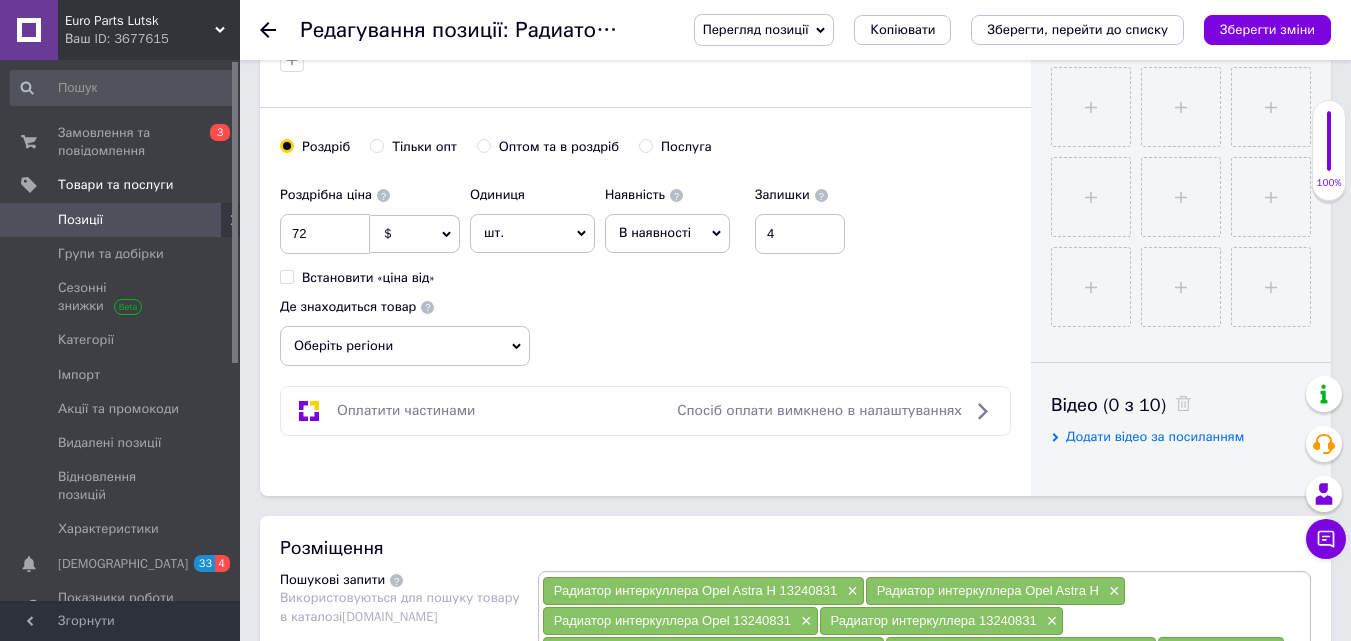 click on "Оберіть регіони" at bounding box center [405, 346] 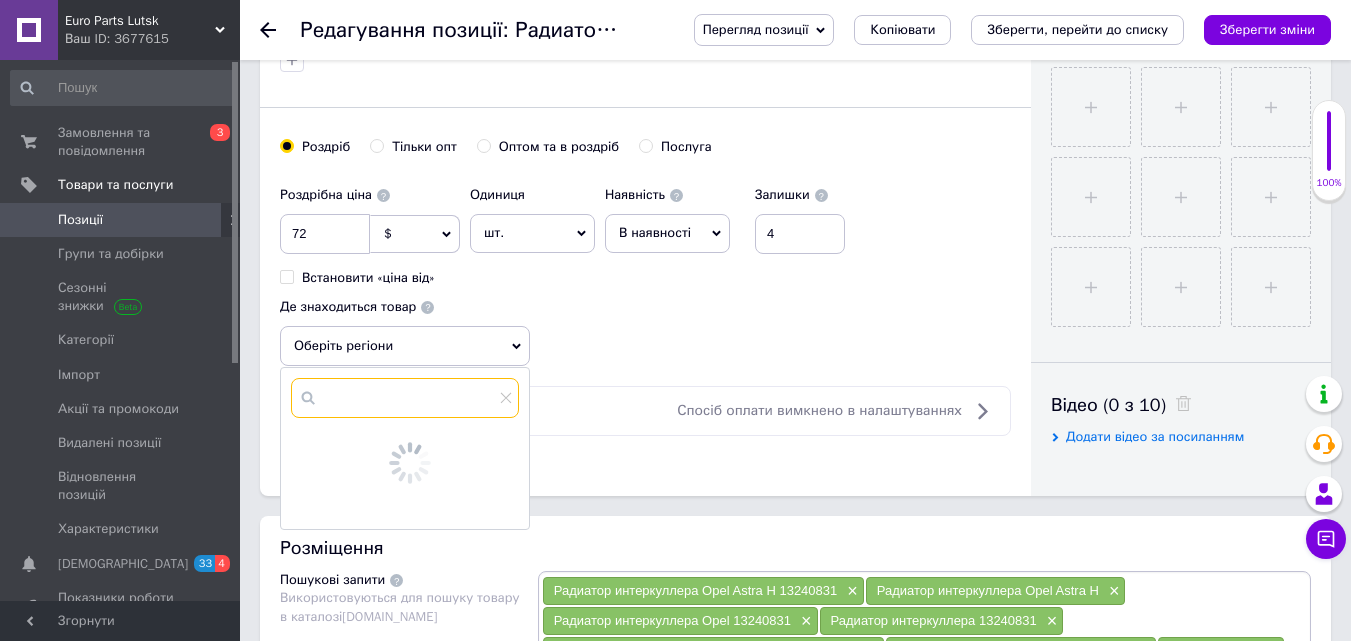 click at bounding box center [405, 398] 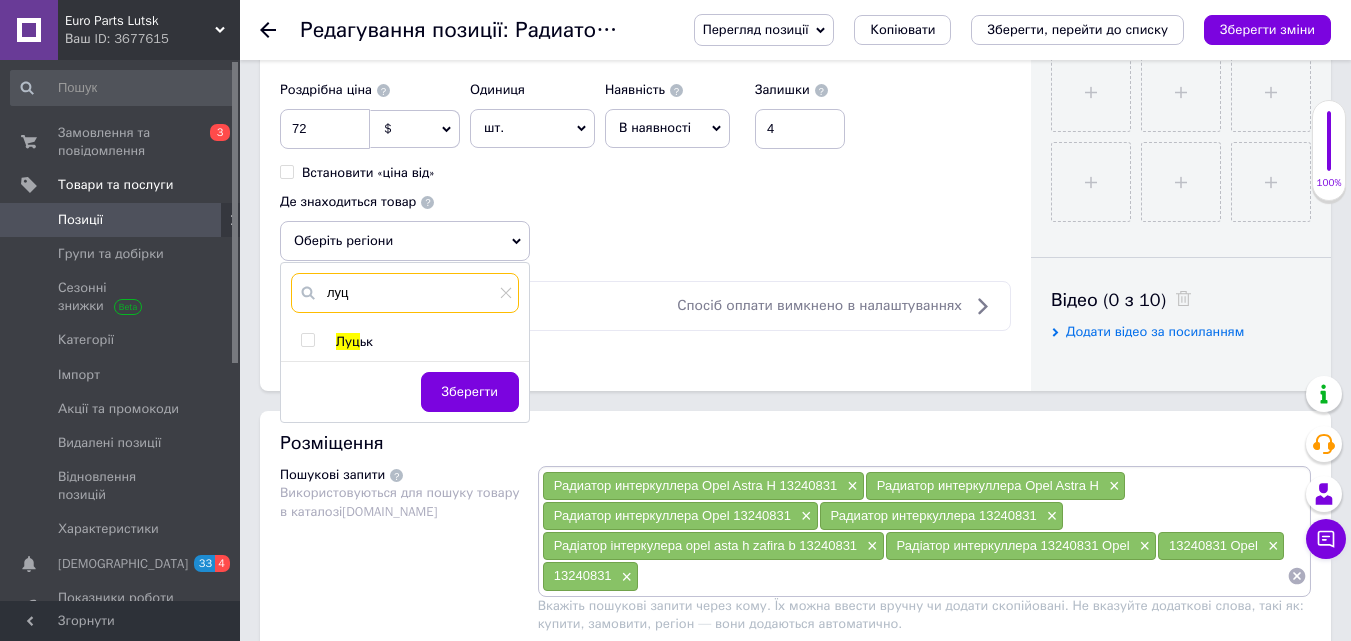 scroll, scrollTop: 800, scrollLeft: 0, axis: vertical 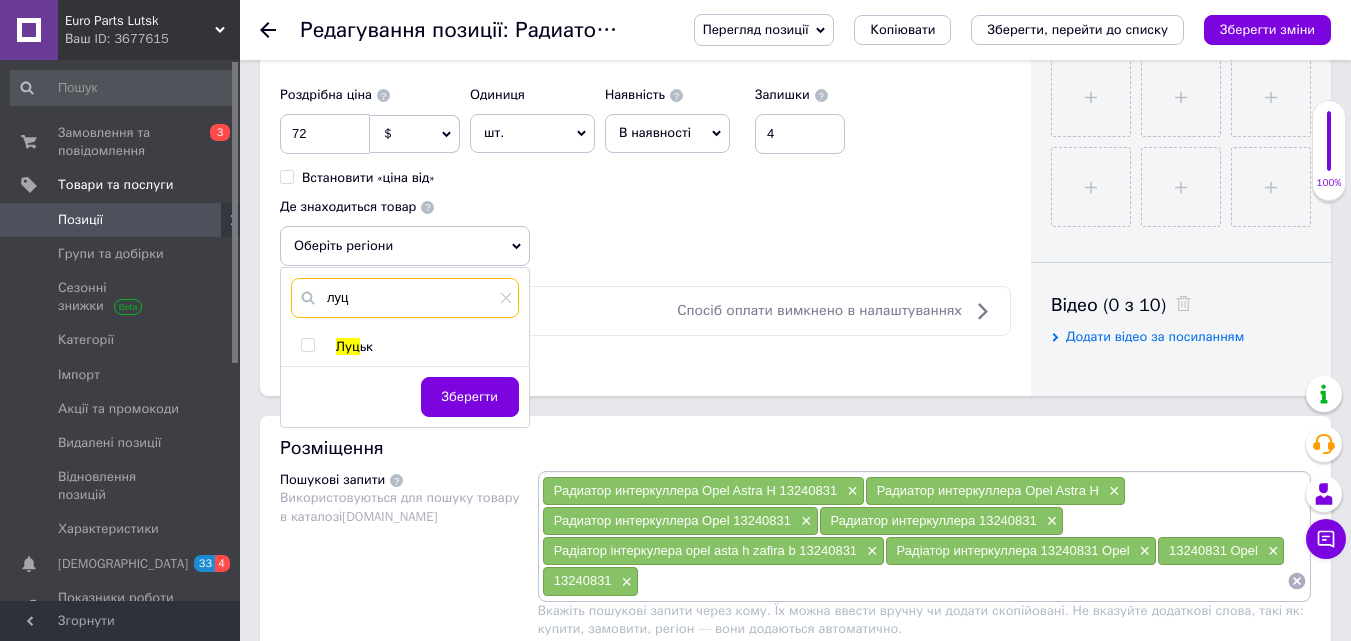 type on "луц" 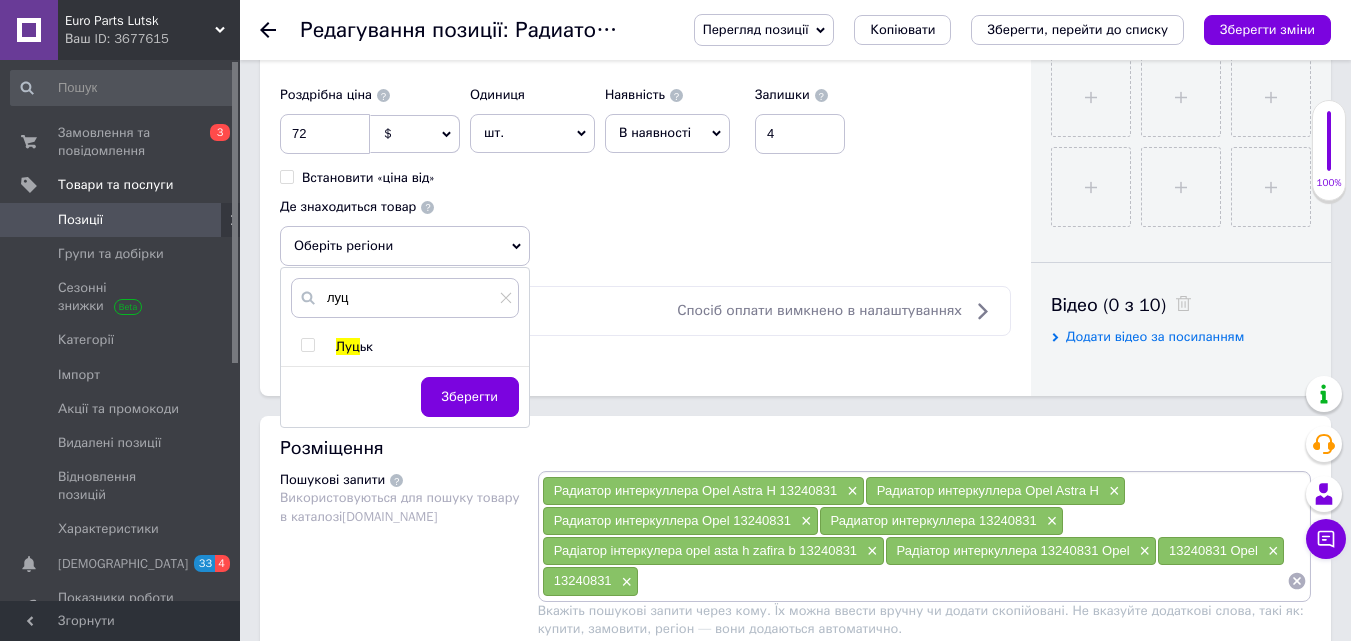 click at bounding box center (307, 345) 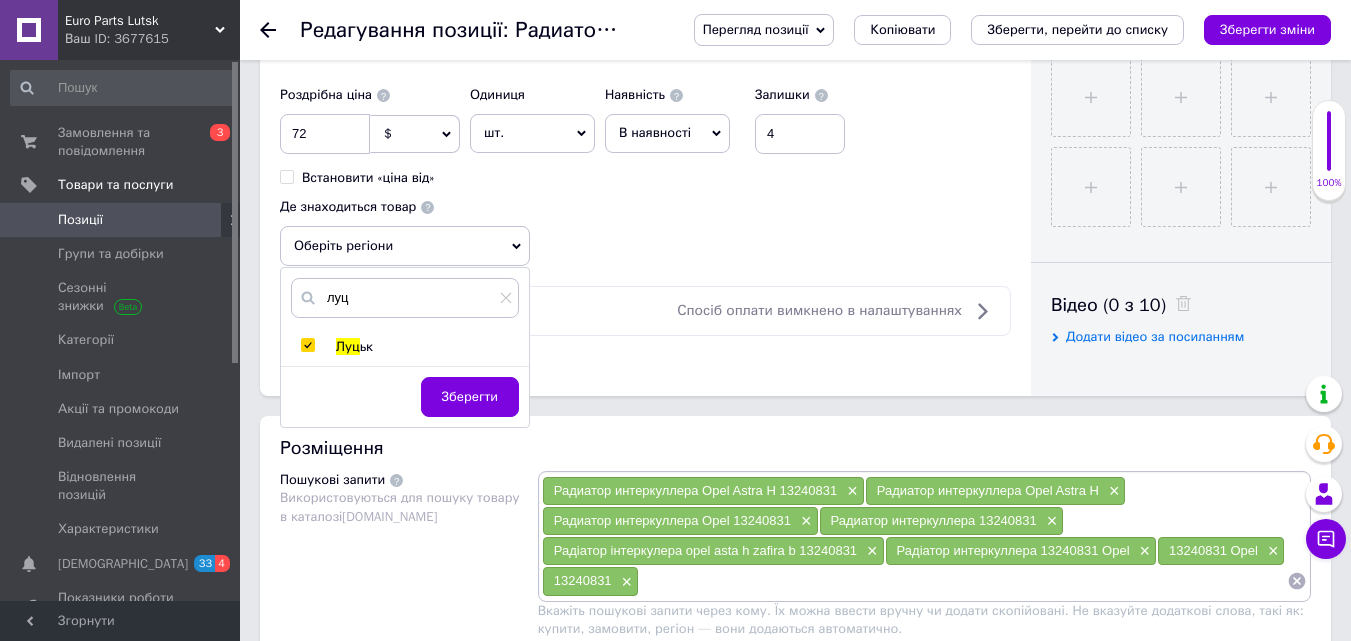 checkbox on "true" 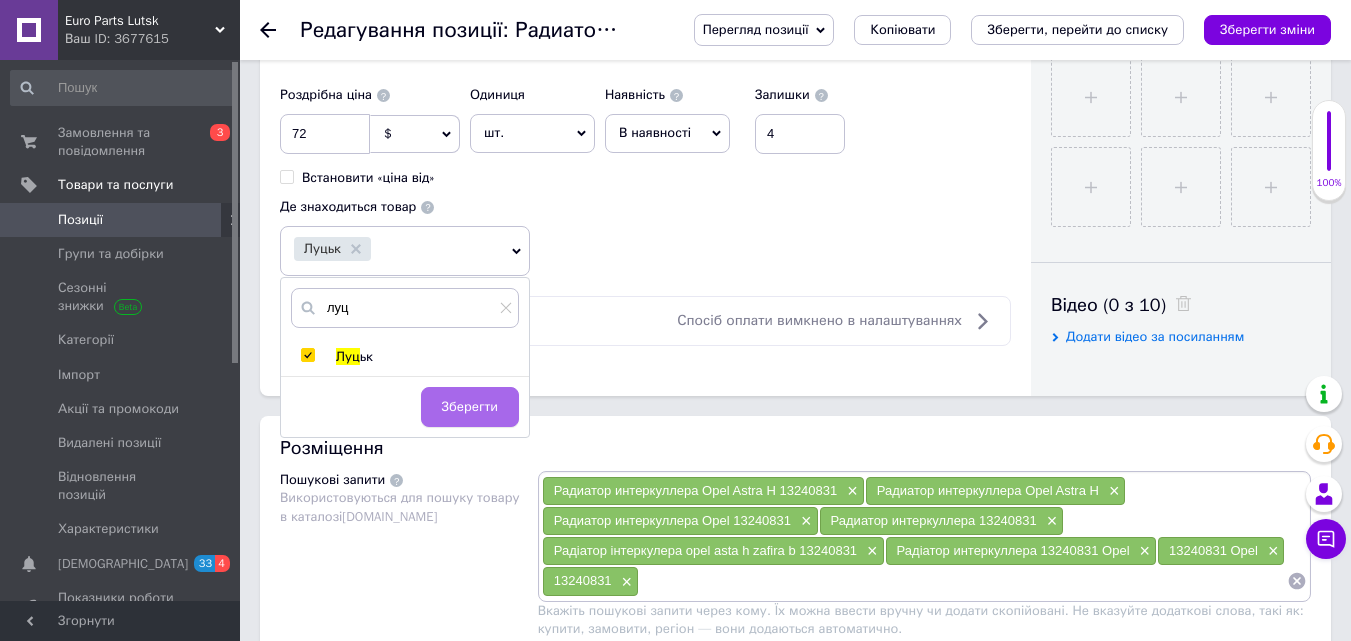 click on "Зберегти" at bounding box center [470, 407] 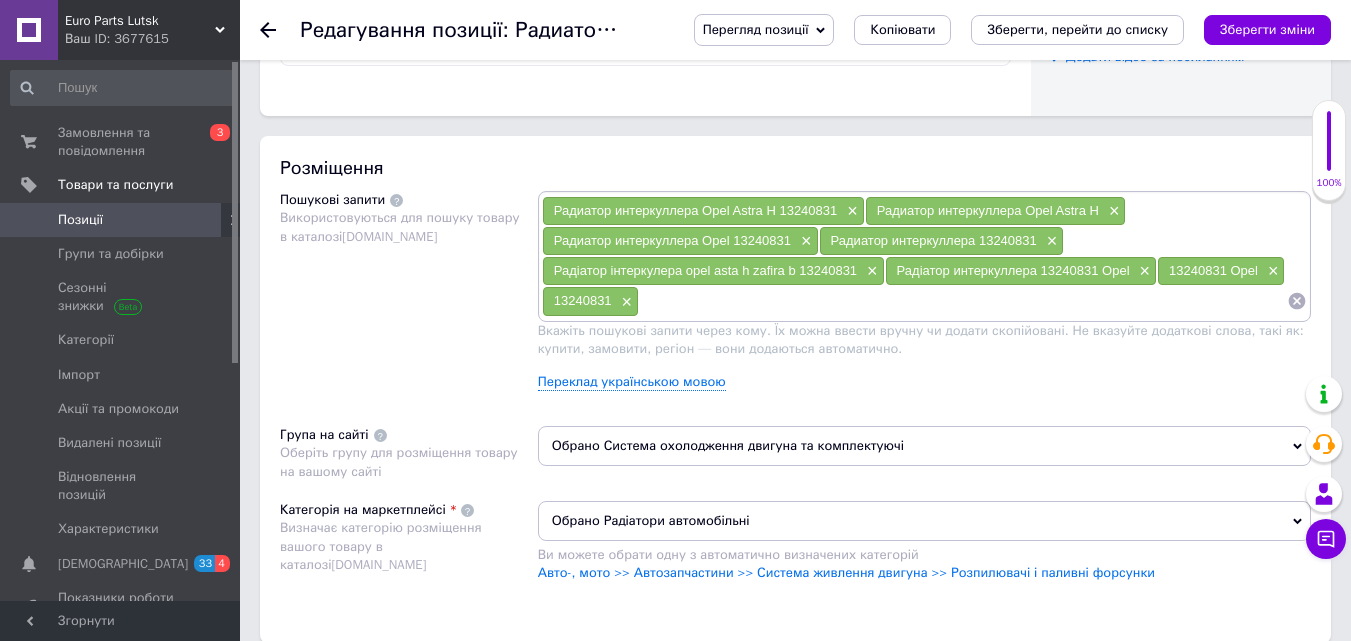 scroll, scrollTop: 1100, scrollLeft: 0, axis: vertical 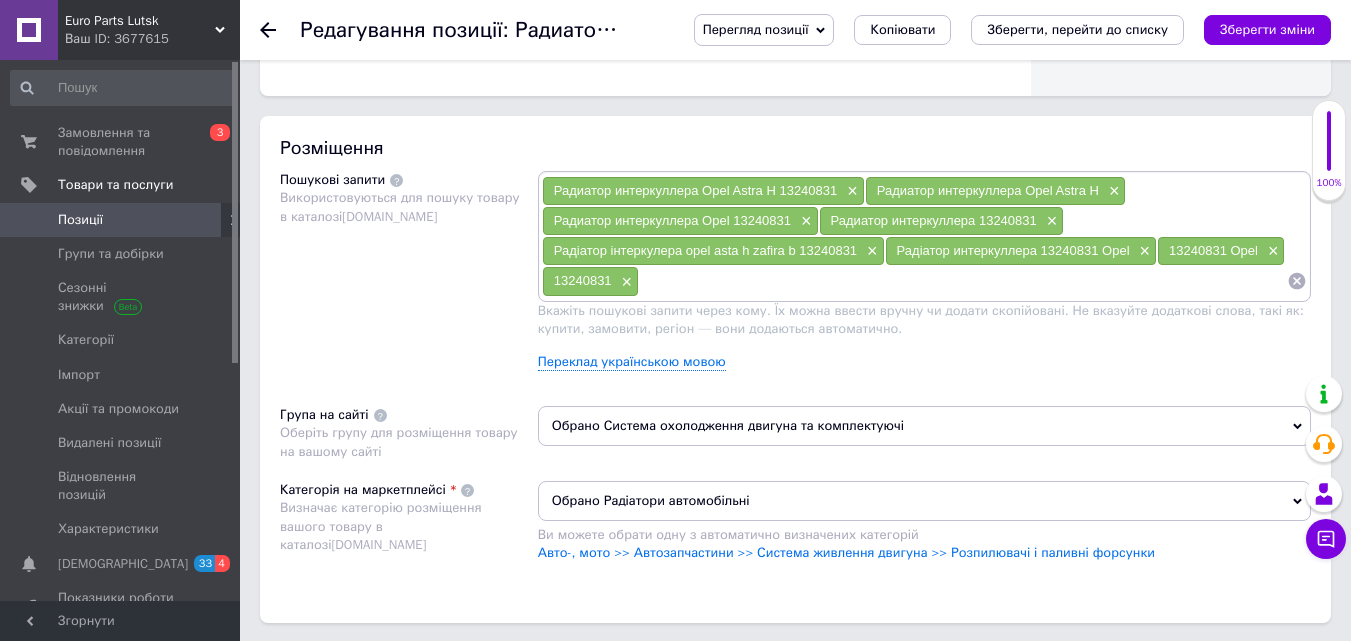 click 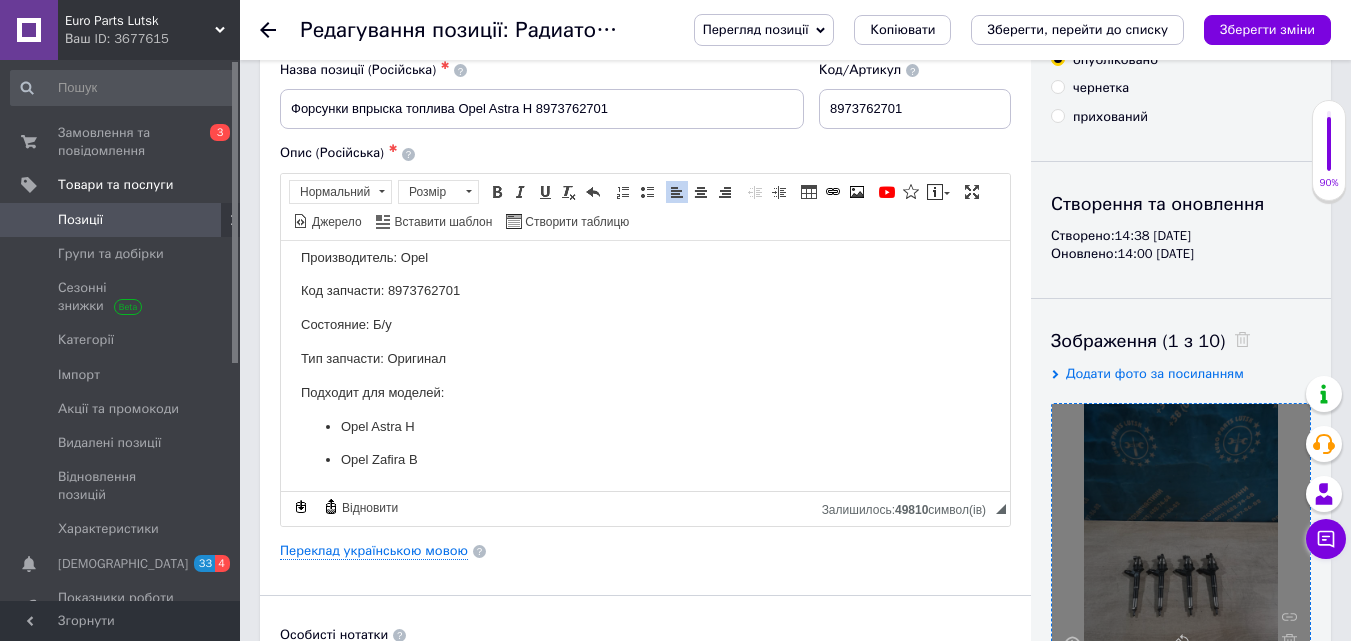 scroll, scrollTop: 0, scrollLeft: 0, axis: both 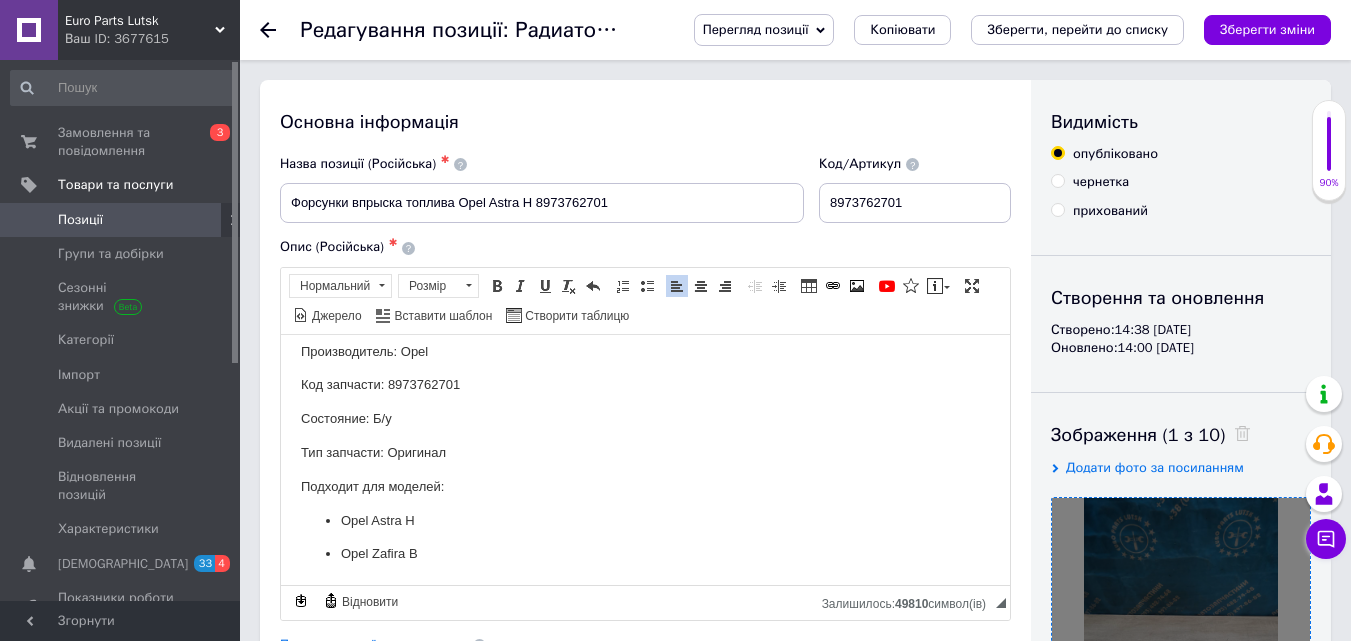 drag, startPoint x: 278, startPoint y: 207, endPoint x: 325, endPoint y: 226, distance: 50.695168 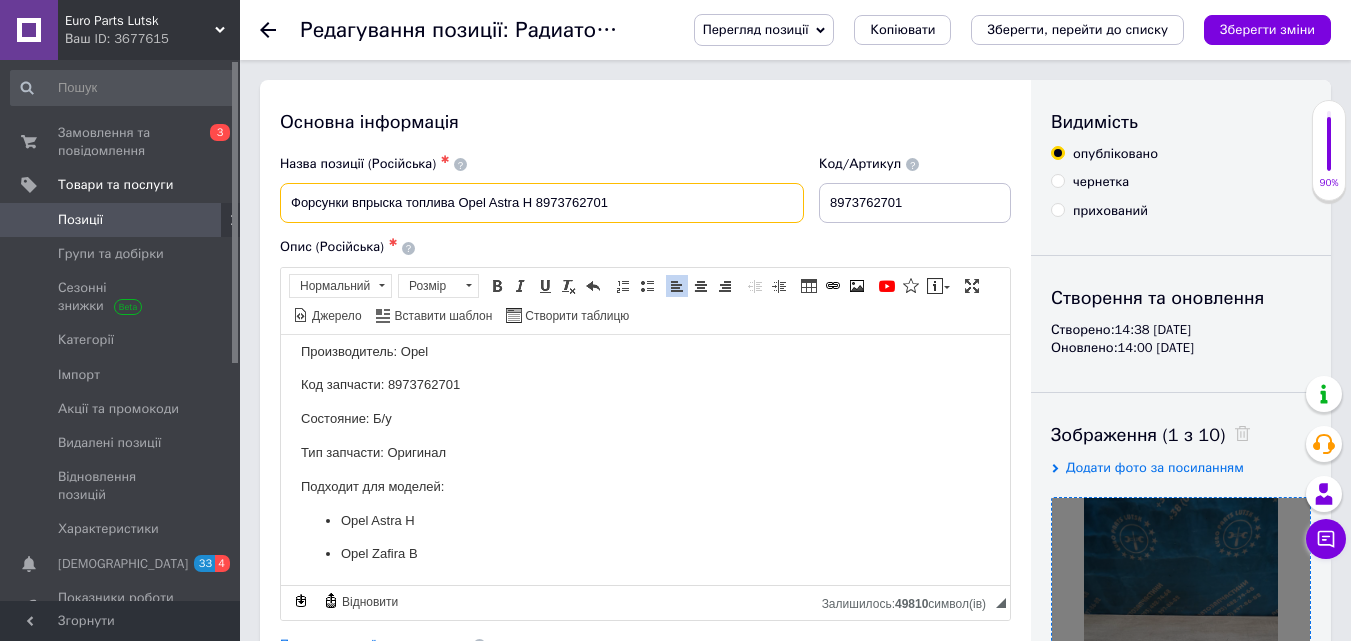 drag, startPoint x: 285, startPoint y: 202, endPoint x: 669, endPoint y: 202, distance: 384 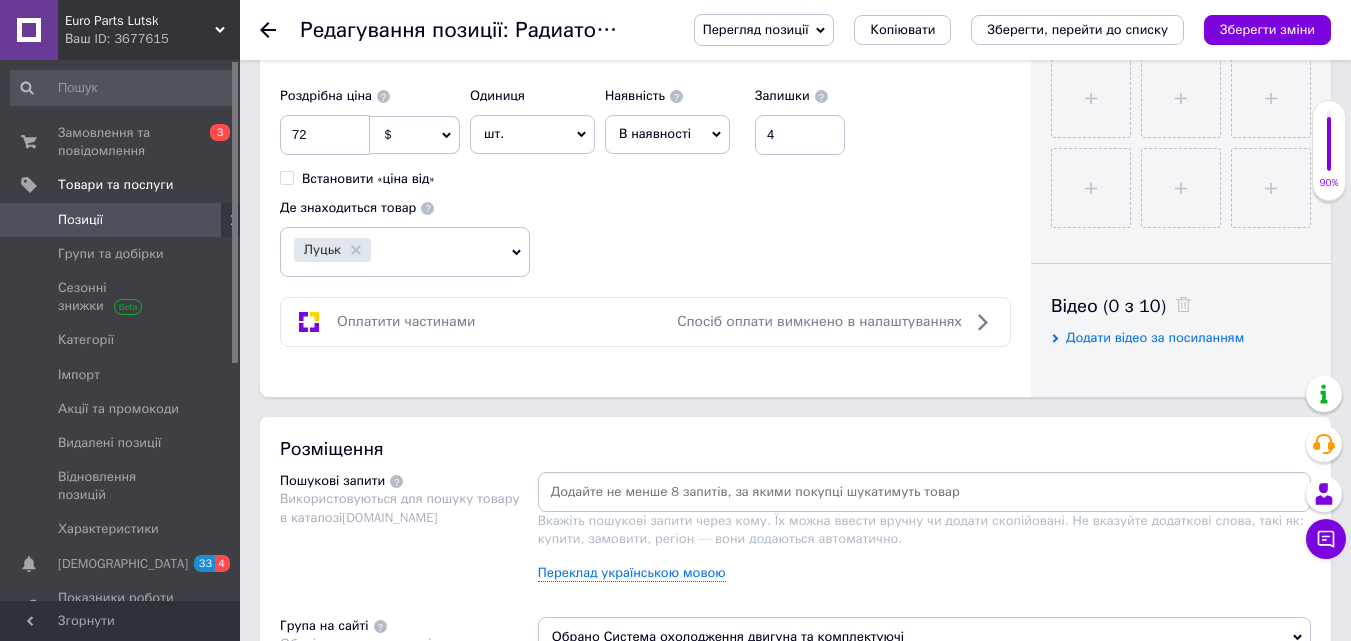 scroll, scrollTop: 800, scrollLeft: 0, axis: vertical 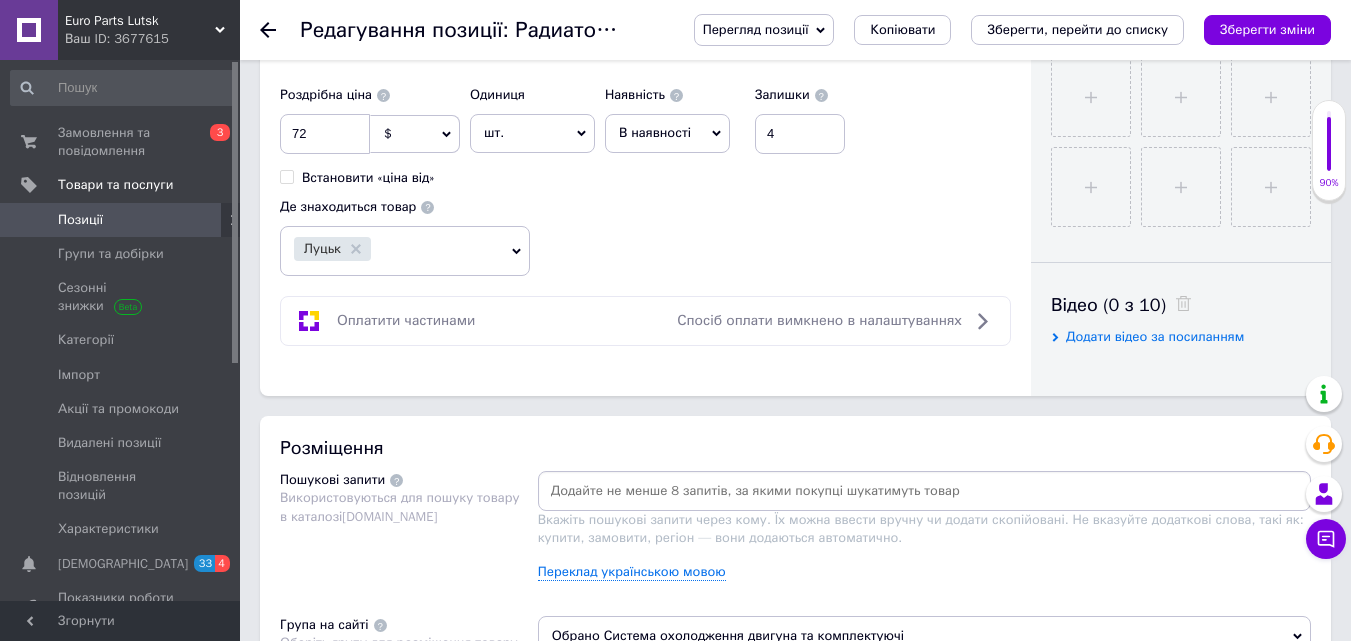 click at bounding box center (924, 491) 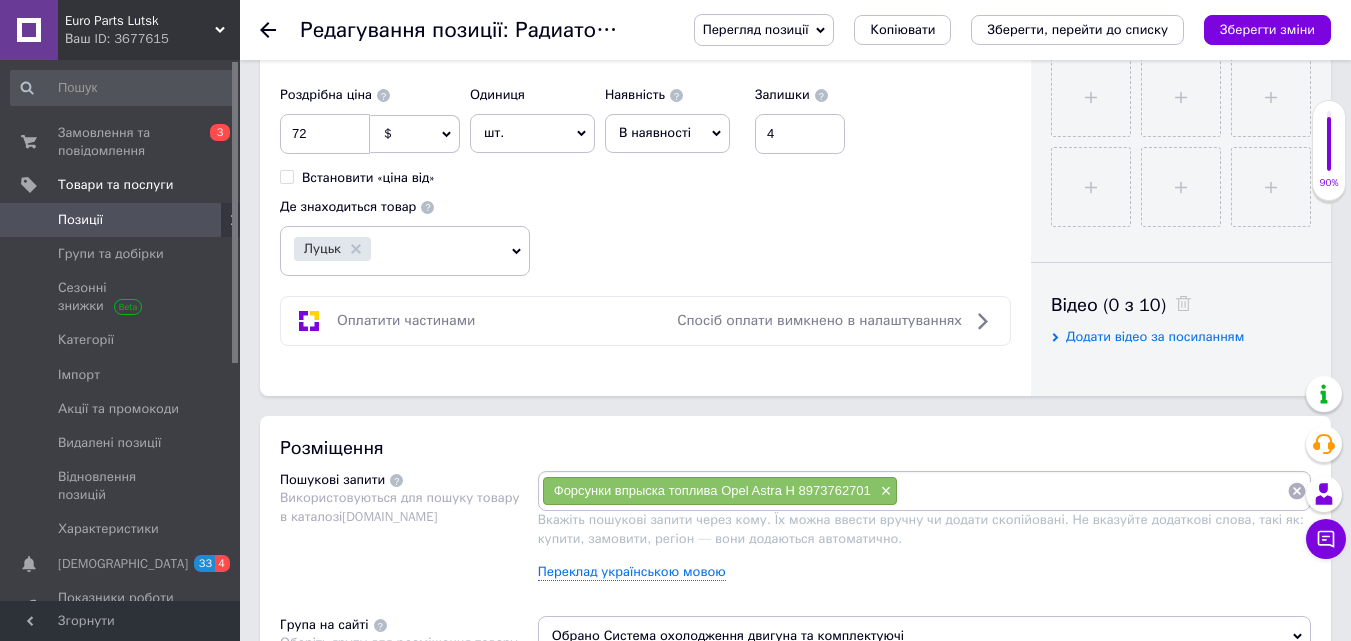 paste on "Форсунки впрыска топлива Opel Astra H 8973762701" 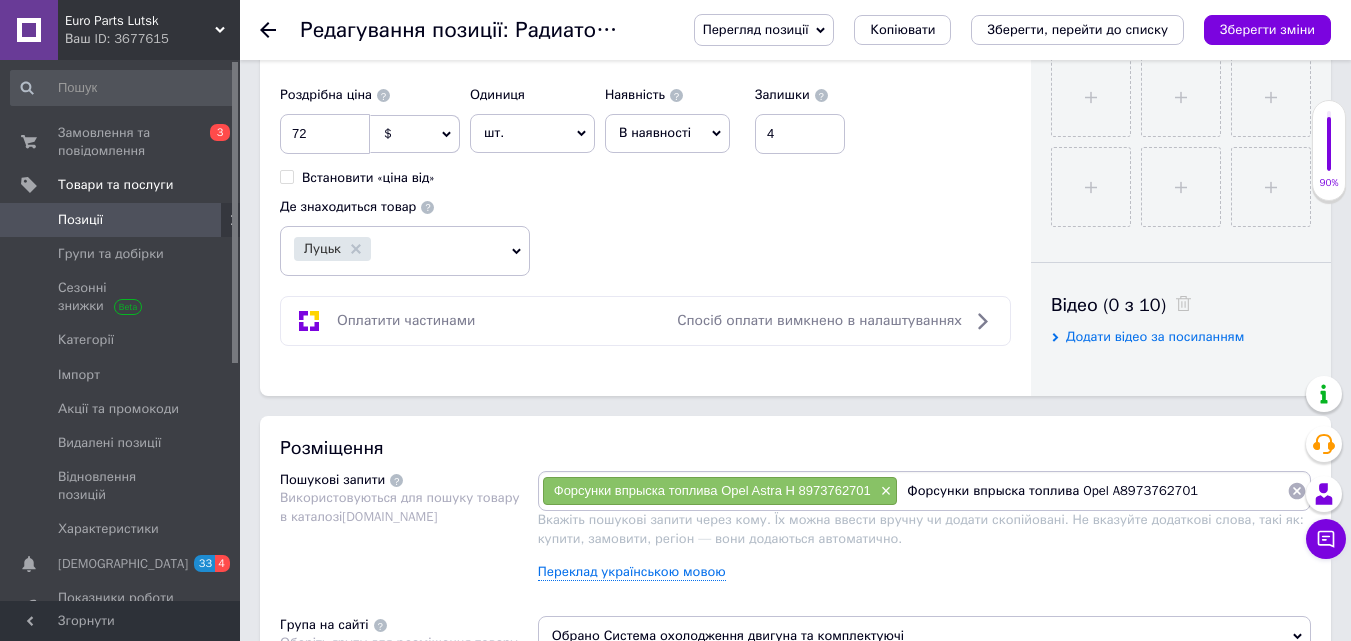 type on "Форсунки впрыска топлива Opel 8973762701" 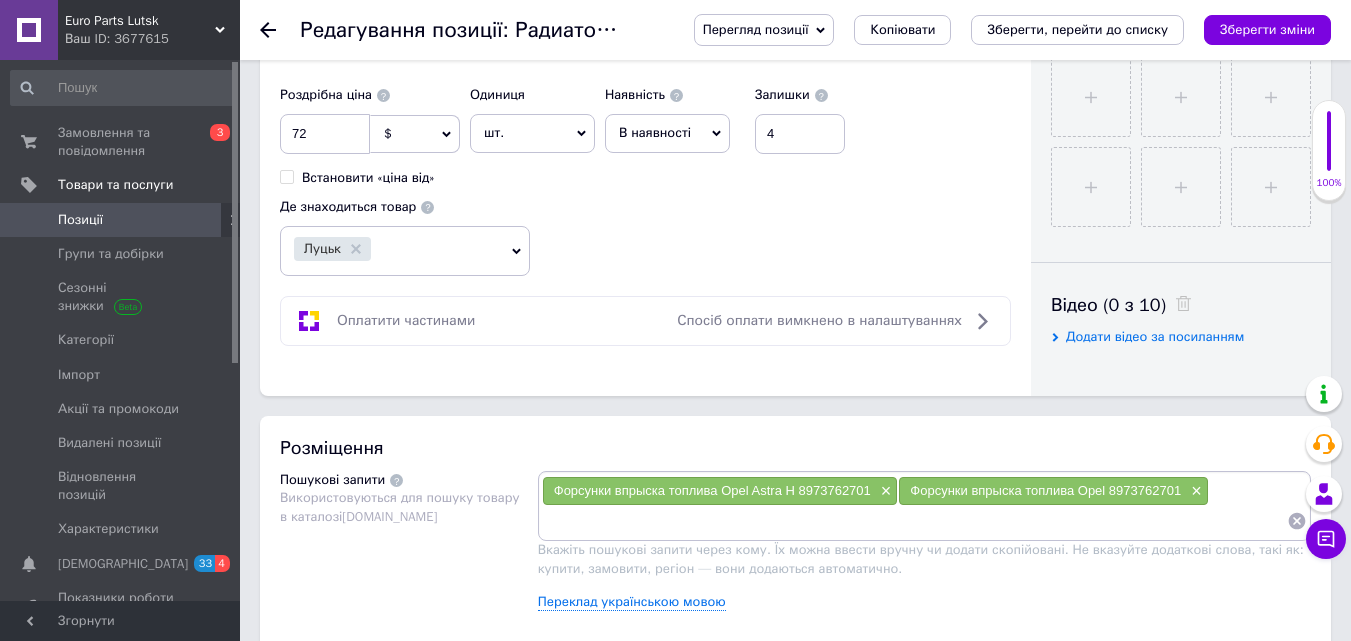 paste on "Форсунки впрыска топлива Opel Astra H 8973762701" 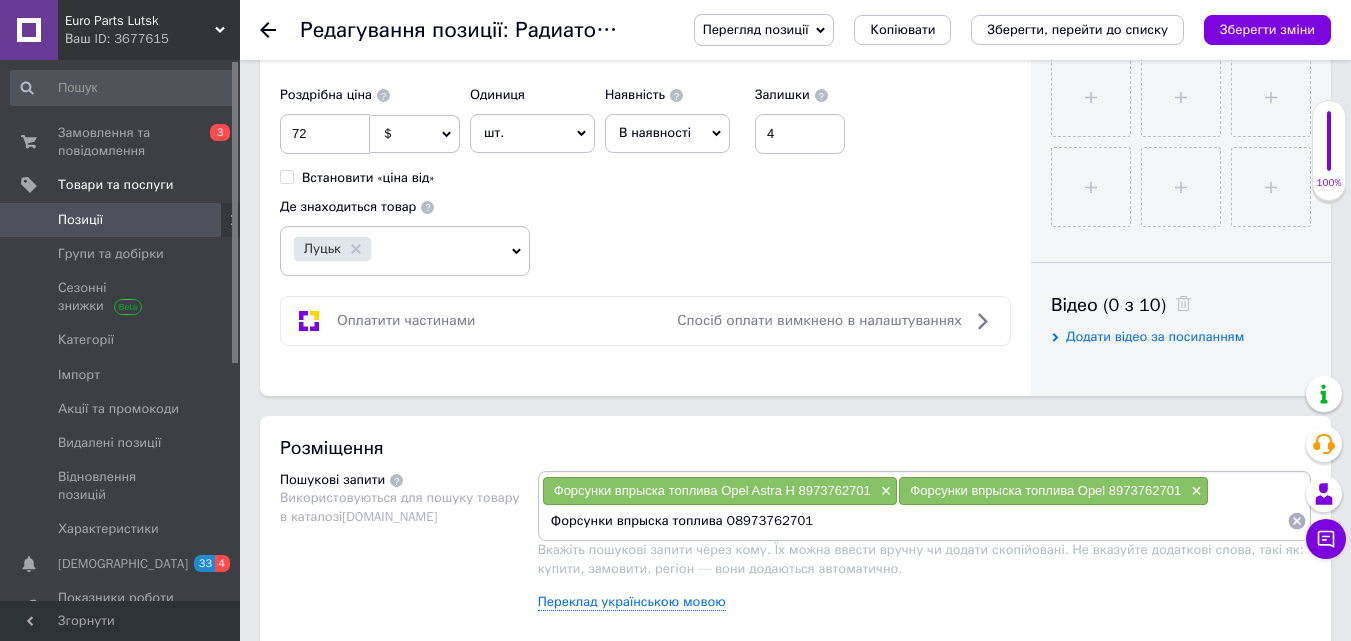 type on "Форсунки впрыска топлива 8973762701" 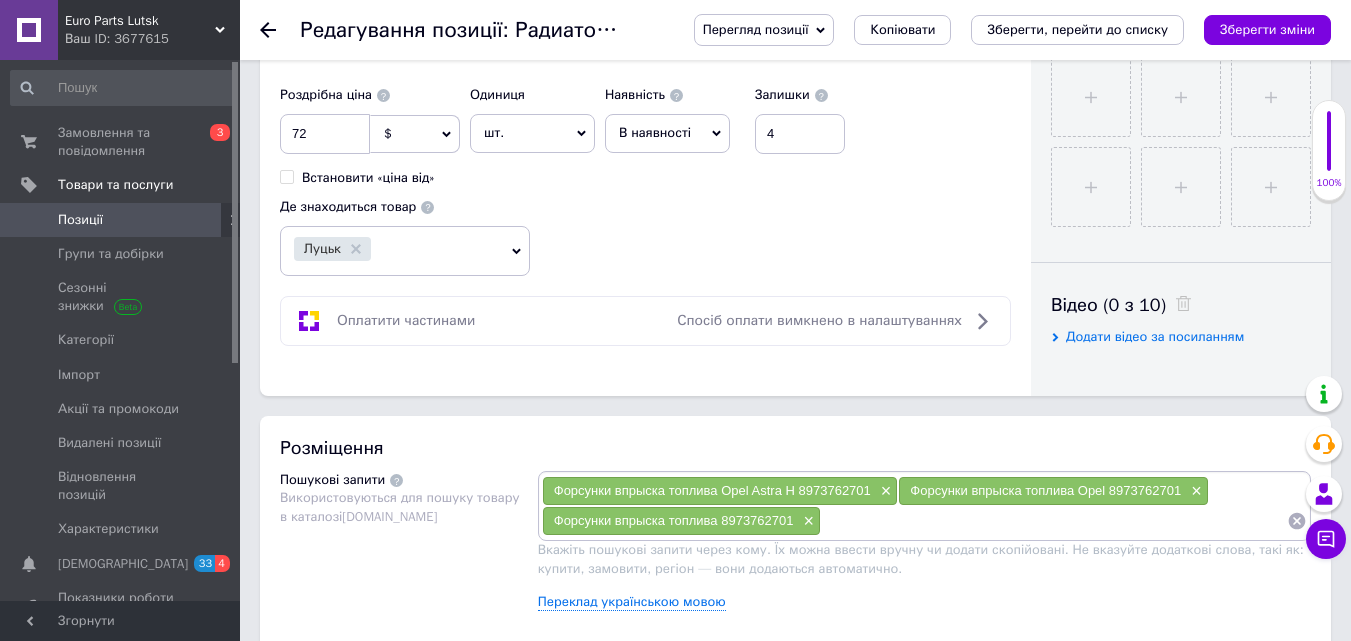 paste on "Форсунки паливні" 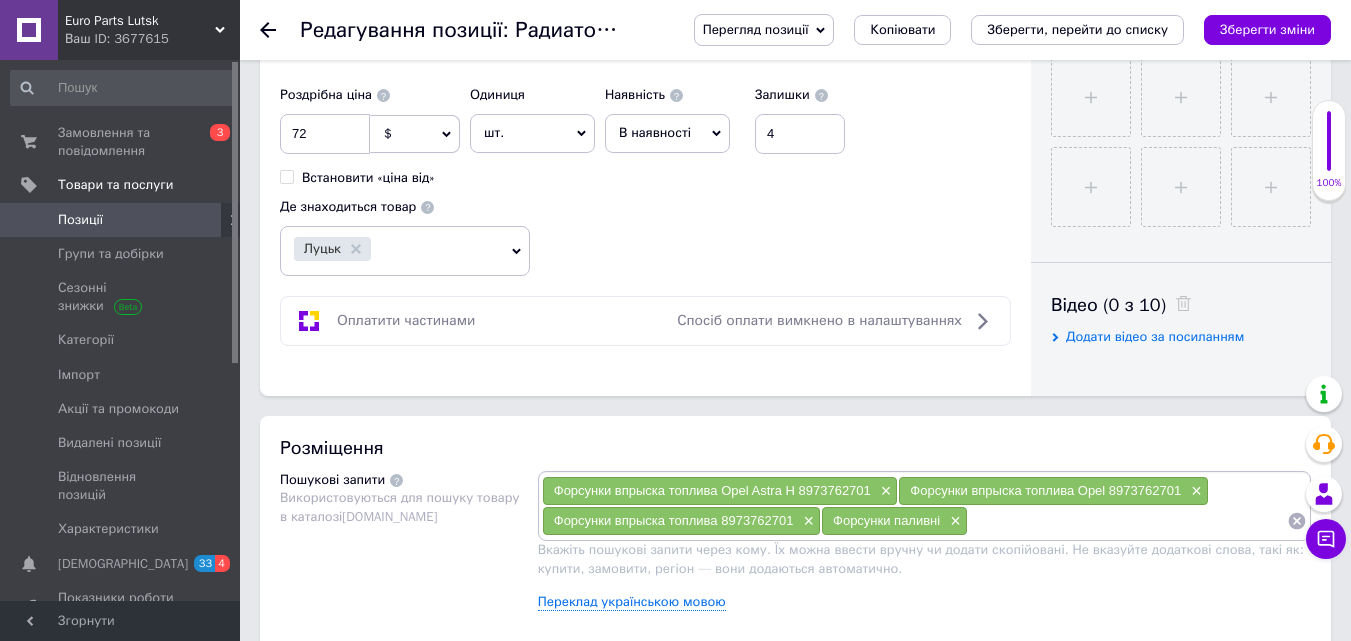paste on "Форсунки паливні" 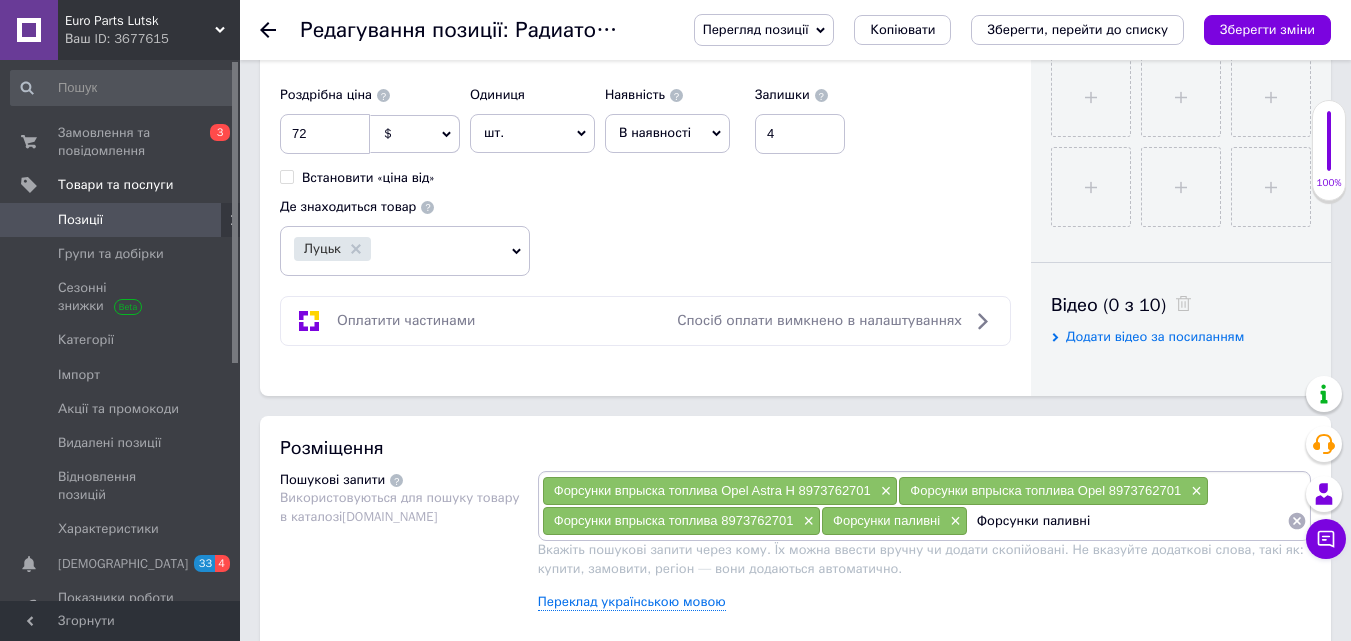 paste on "8973762701 Opel" 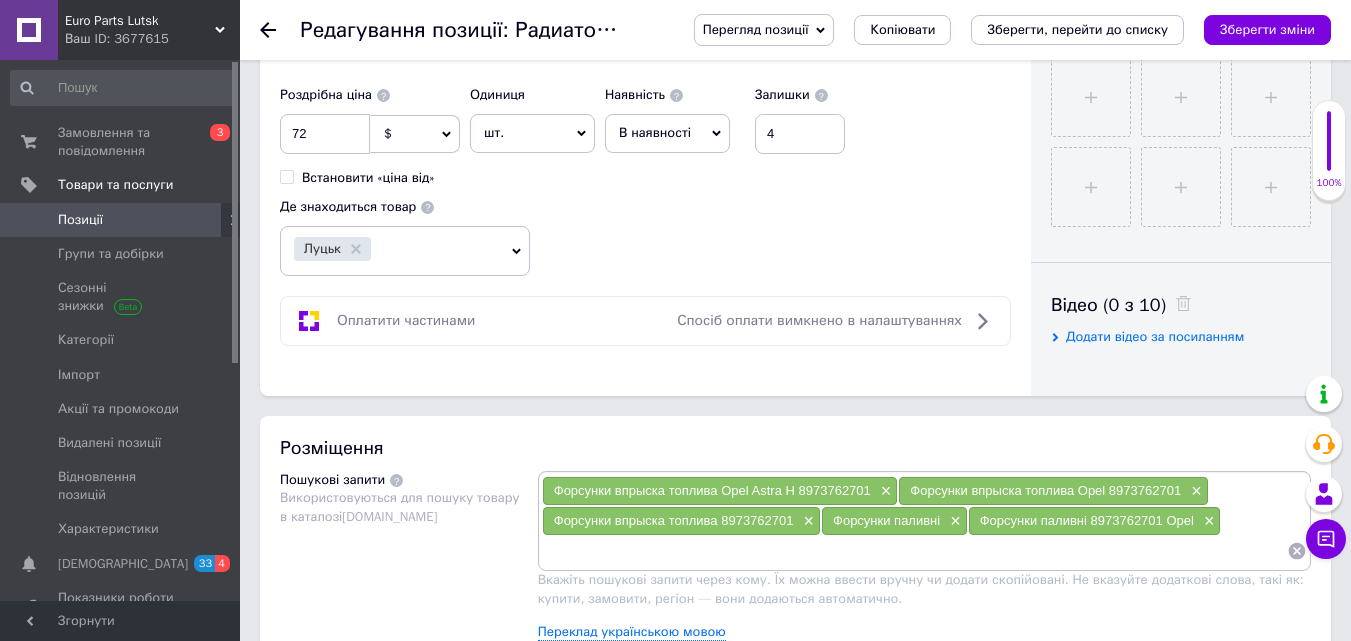 paste on "8973762701 Opel" 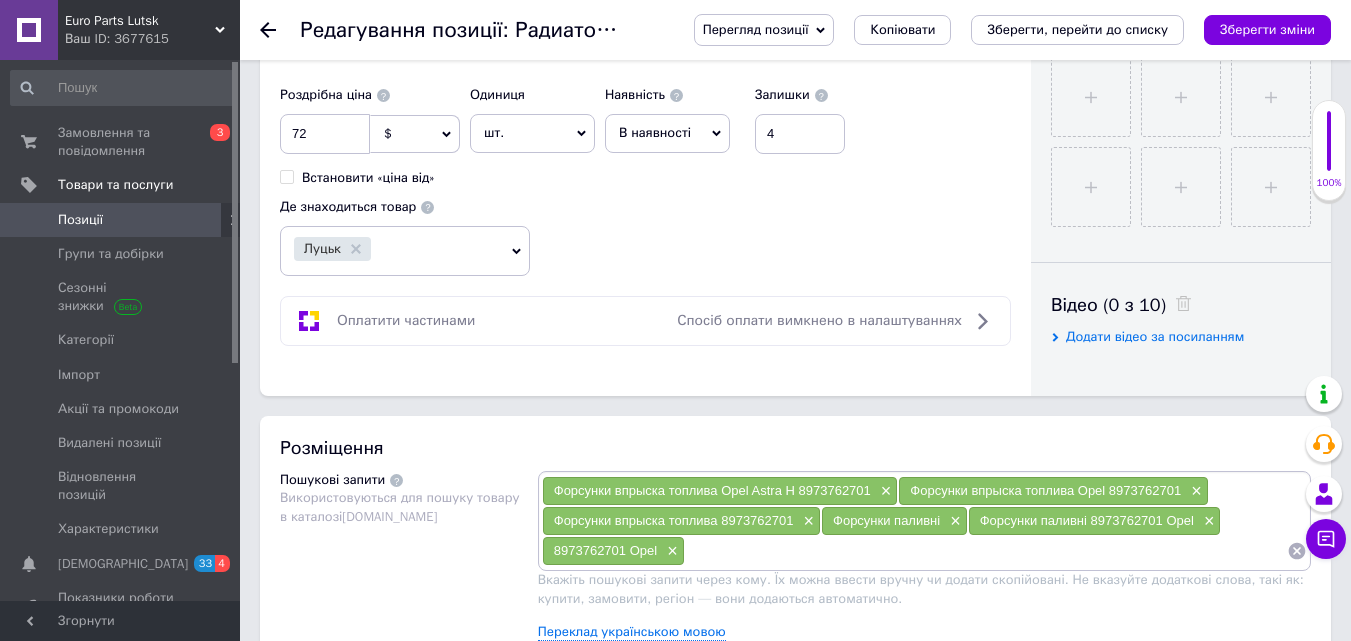 paste on "8973762701 Opel" 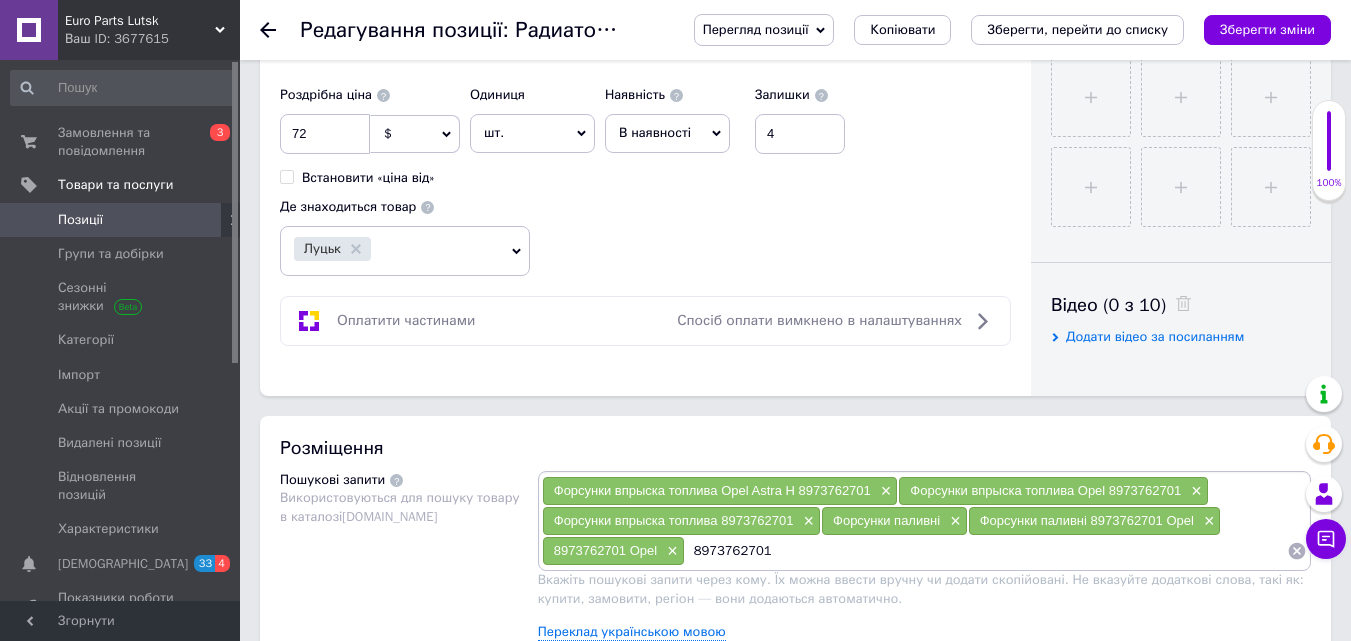 type on "8973762701" 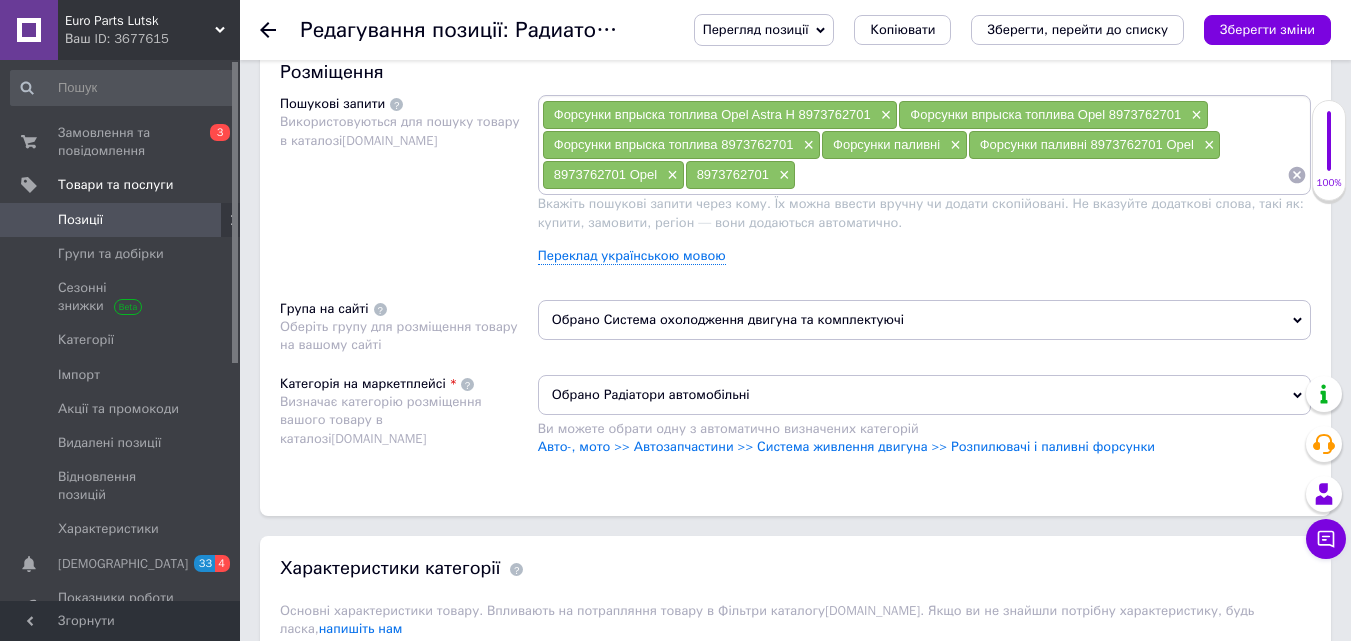 scroll, scrollTop: 1300, scrollLeft: 0, axis: vertical 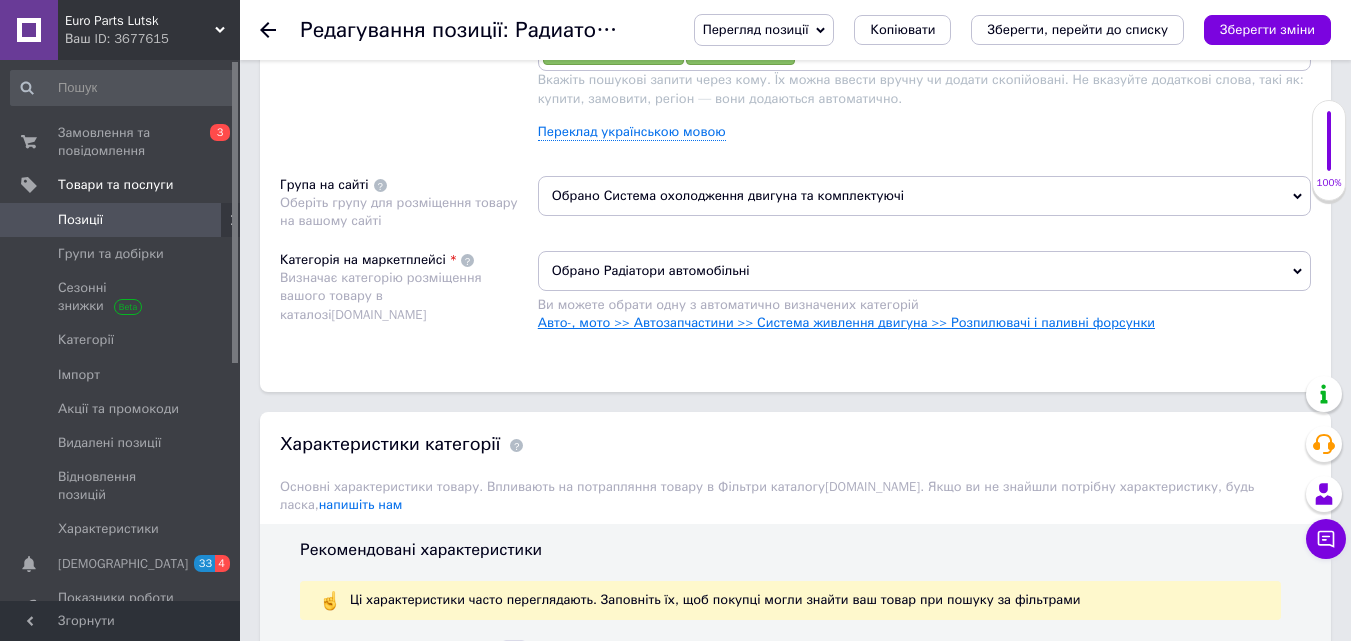 type 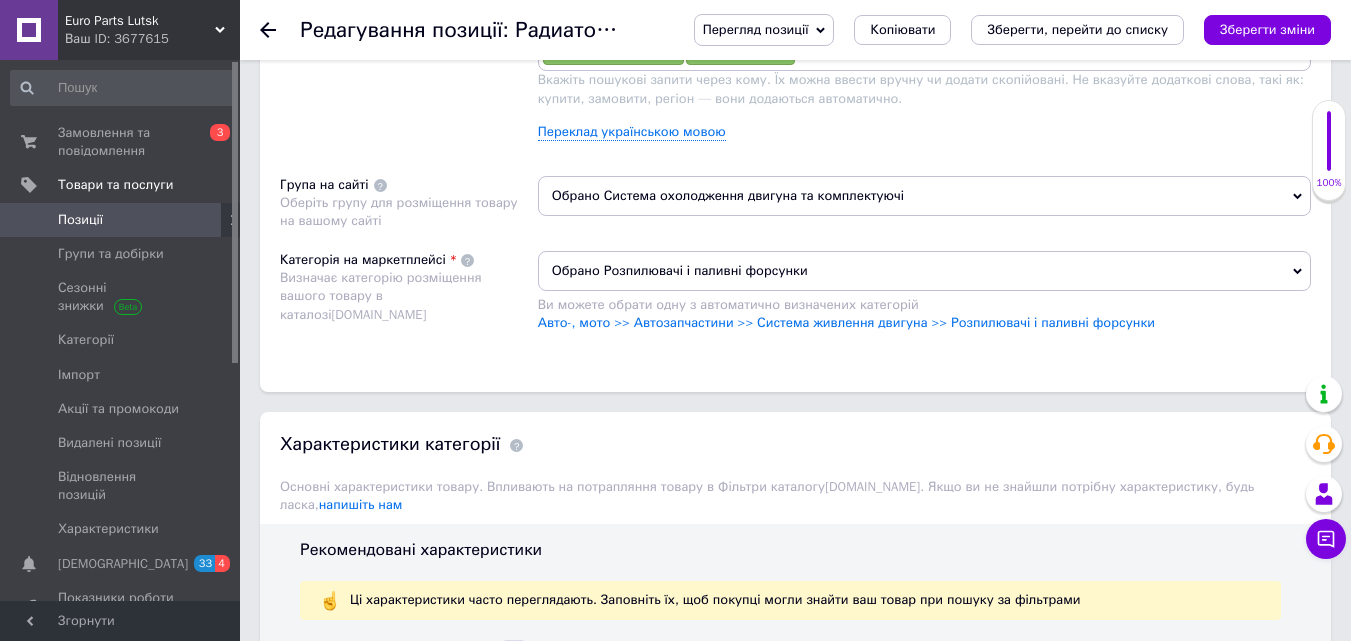 click on "Обрано Система охолодження двигуна та комплектуючі" at bounding box center (924, 196) 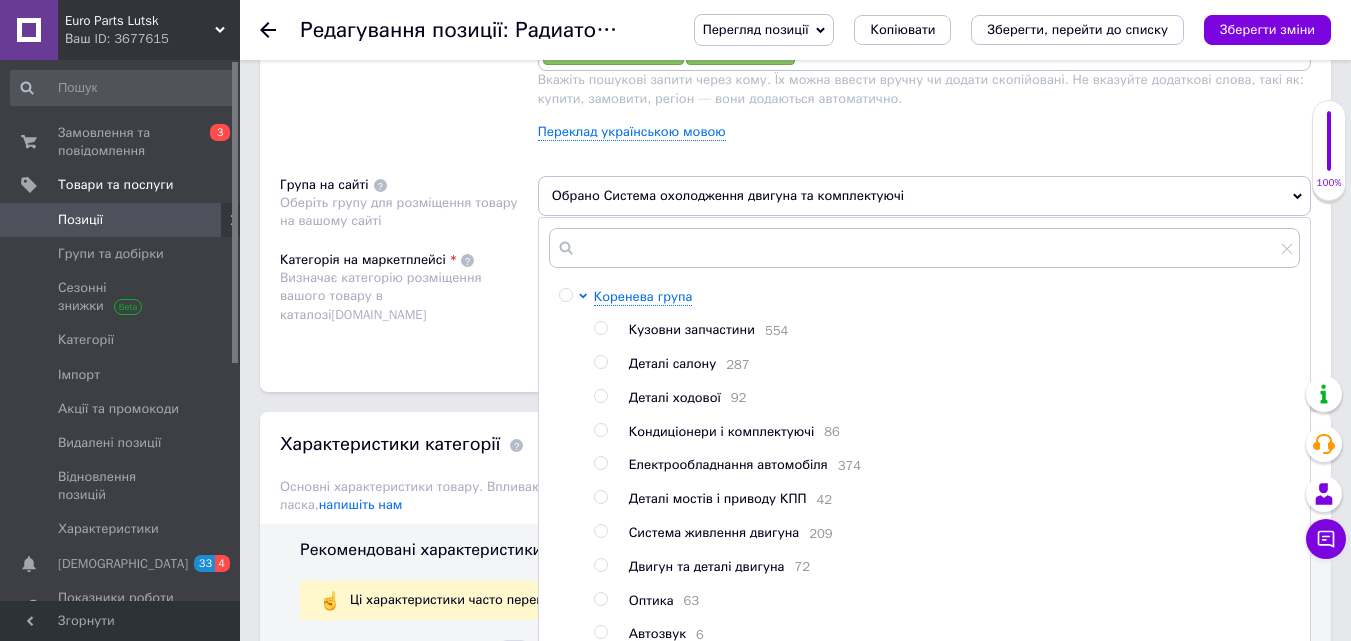 click at bounding box center [600, 531] 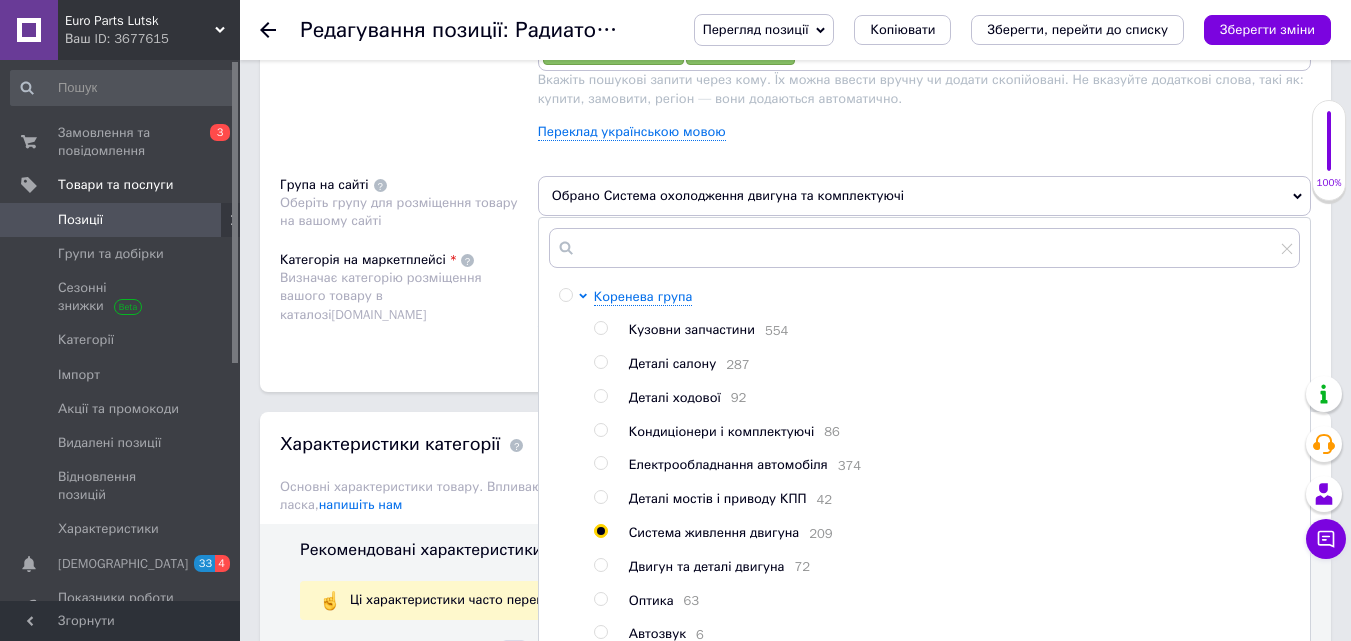 radio on "true" 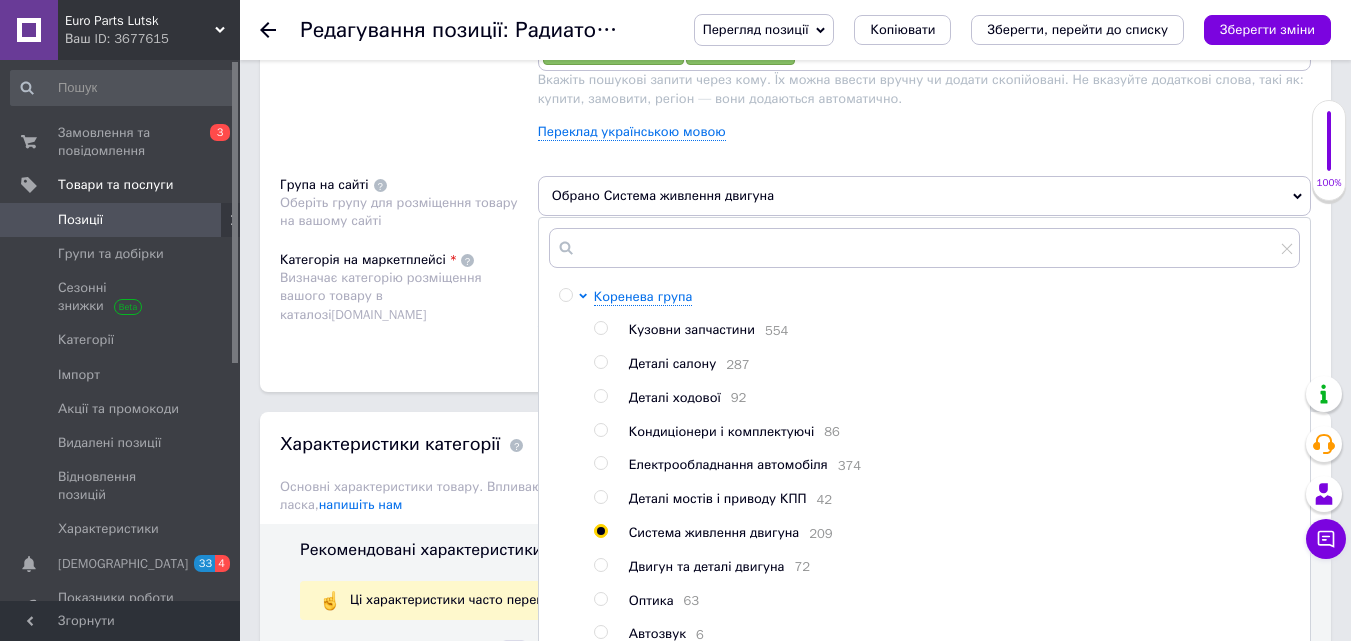 click on "Розміщення Пошукові запити Використовуються для пошуку товару в каталозі  [DOMAIN_NAME] Форсунки впрыска топлива Opel Astra H 8973762701 × Форсунки впрыска топлива Opel 8973762701 × Форсунки впрыска топлива 8973762701 × Форсунки паливні × Форсунки паливні 8973762701 Opel × 8973762701 Opel × 8973762701 × Вкажіть пошукові запити через кому. Їх можна ввести вручну чи додати скопійовані. Не вказуйте додаткові слова, такі як: купити, замовити, регіон — вони додаються автоматично. Переклад українською мовою Група на сайті Оберіть групу для розміщення товару на вашому сайті Обрано Система живлення двигуна 554 6" at bounding box center (795, 154) 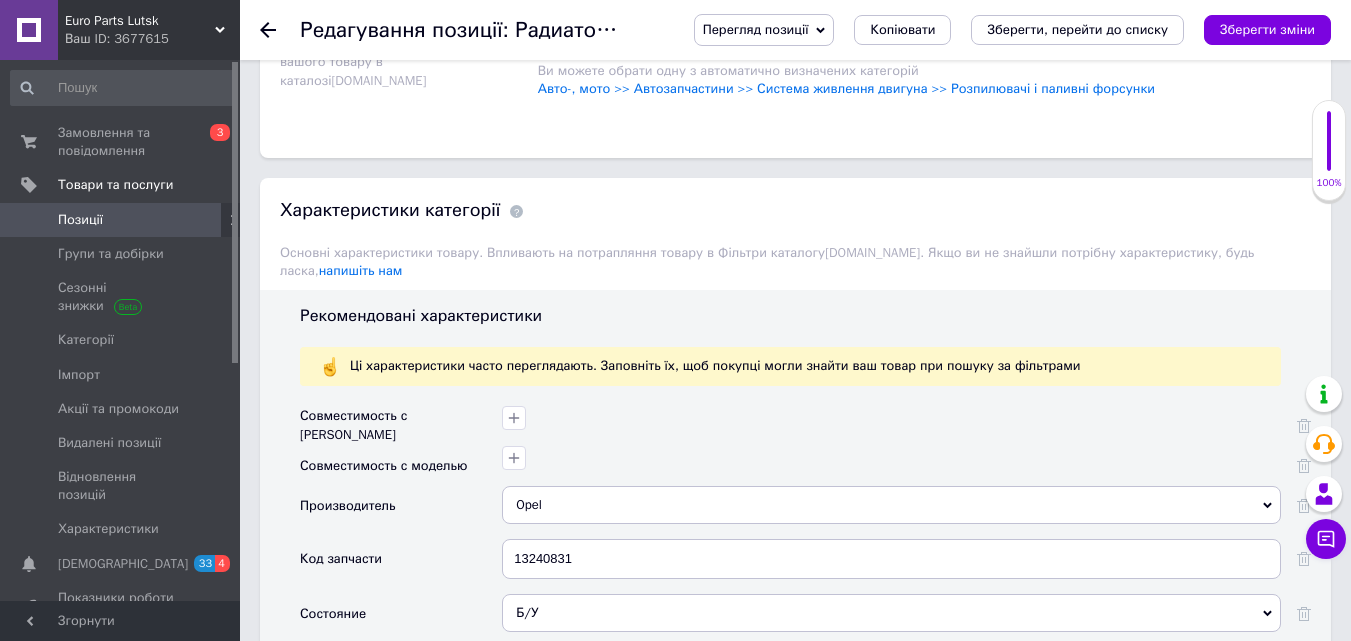 scroll, scrollTop: 1700, scrollLeft: 0, axis: vertical 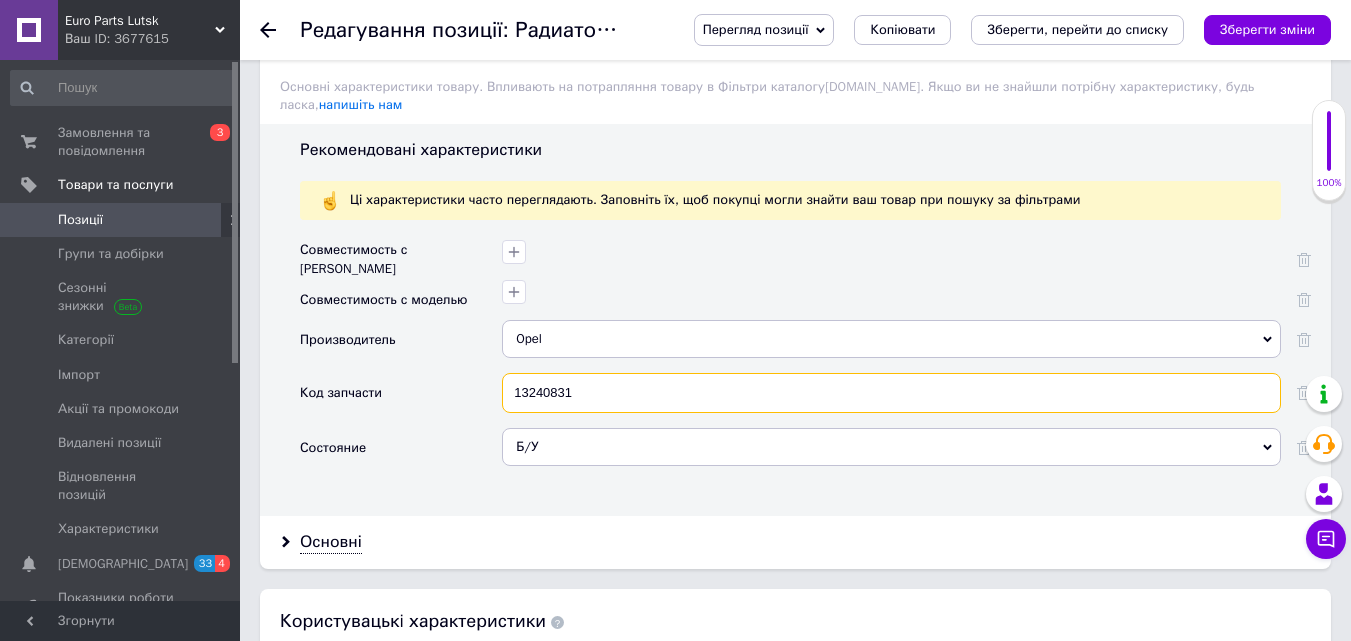 drag, startPoint x: 588, startPoint y: 385, endPoint x: 480, endPoint y: 396, distance: 108.55874 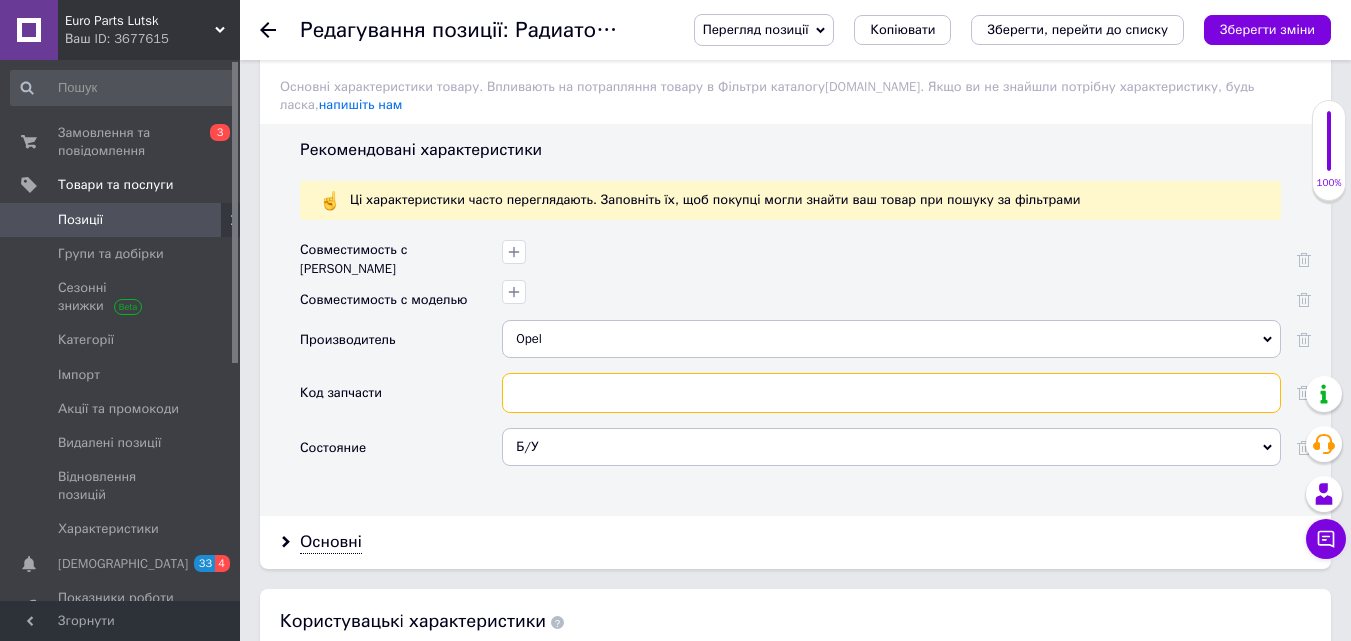 paste on "8973762701 Opel" 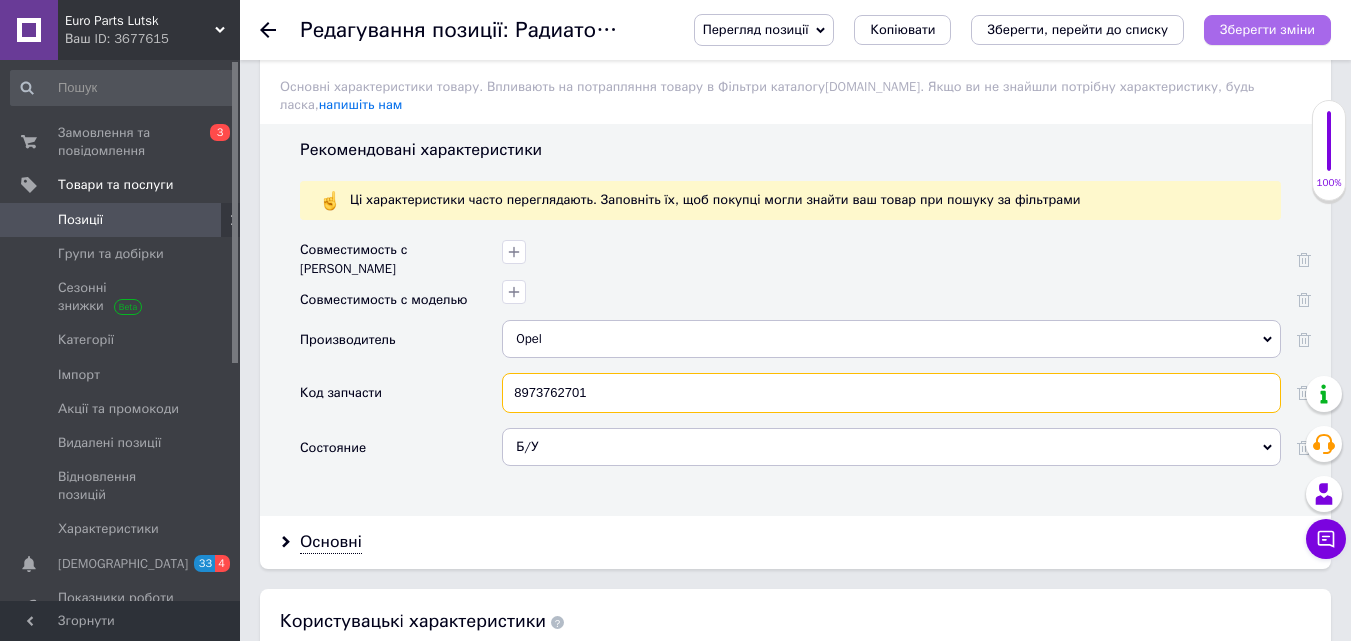 type on "8973762701" 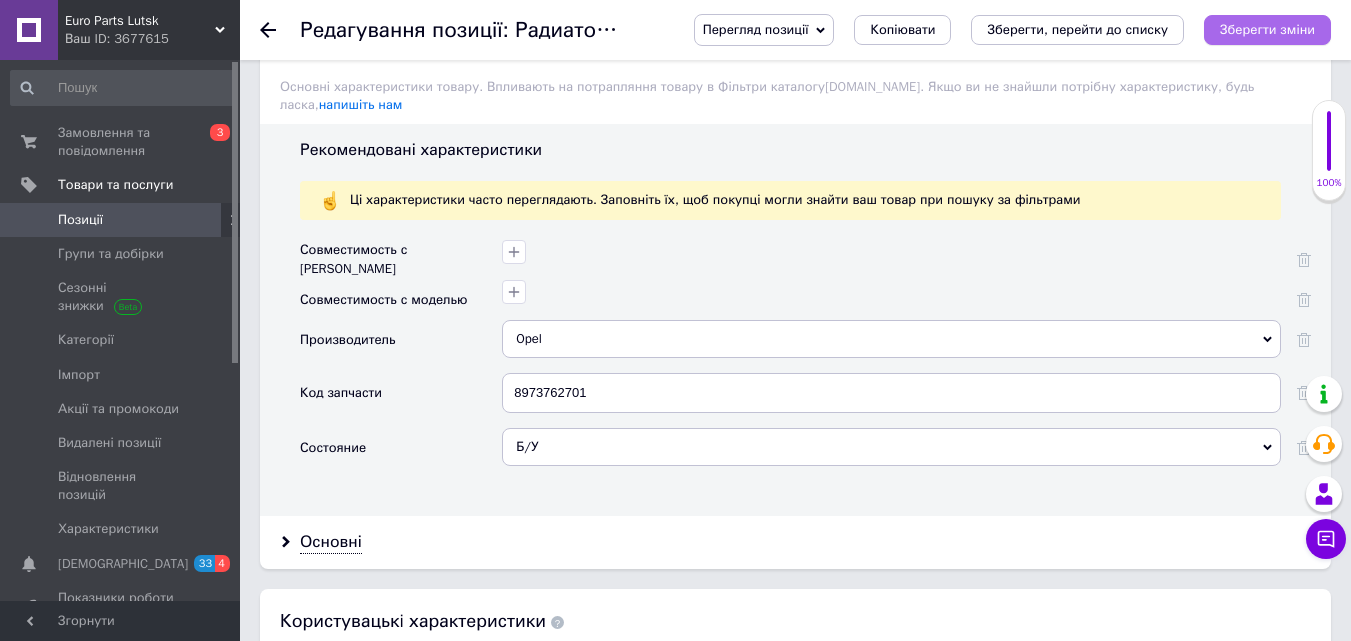 click on "Зберегти зміни" at bounding box center [1267, 29] 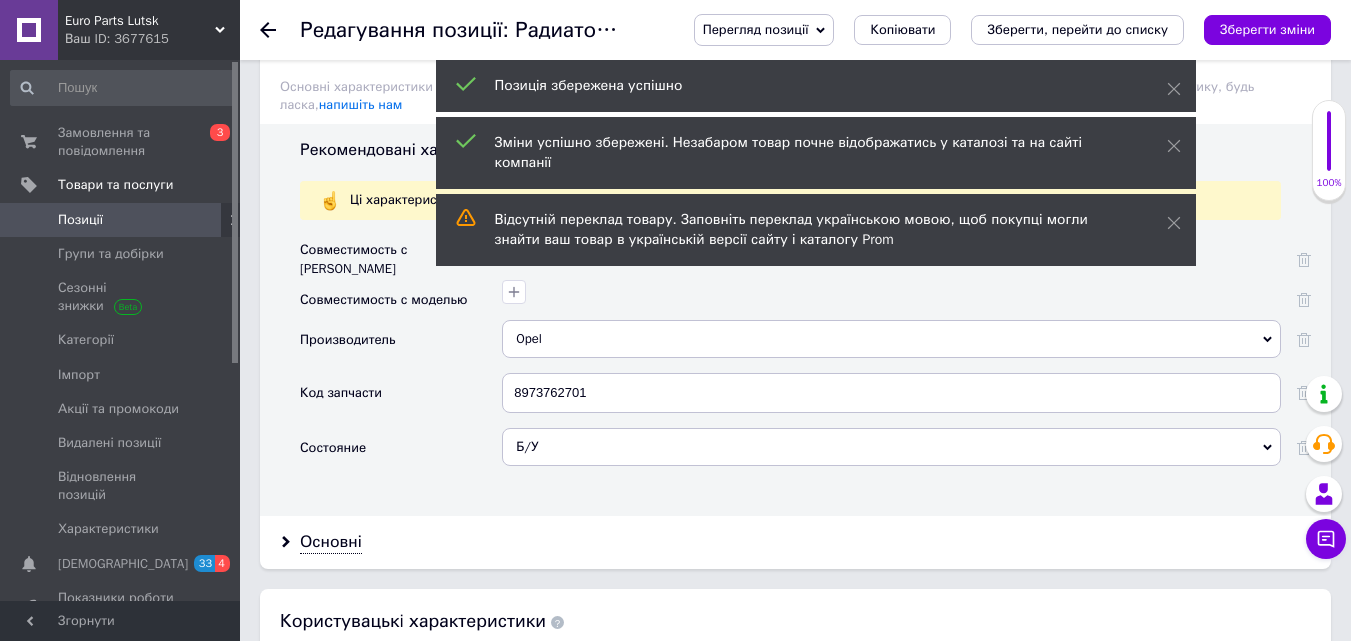 click on "Перегляд позиції" at bounding box center (756, 29) 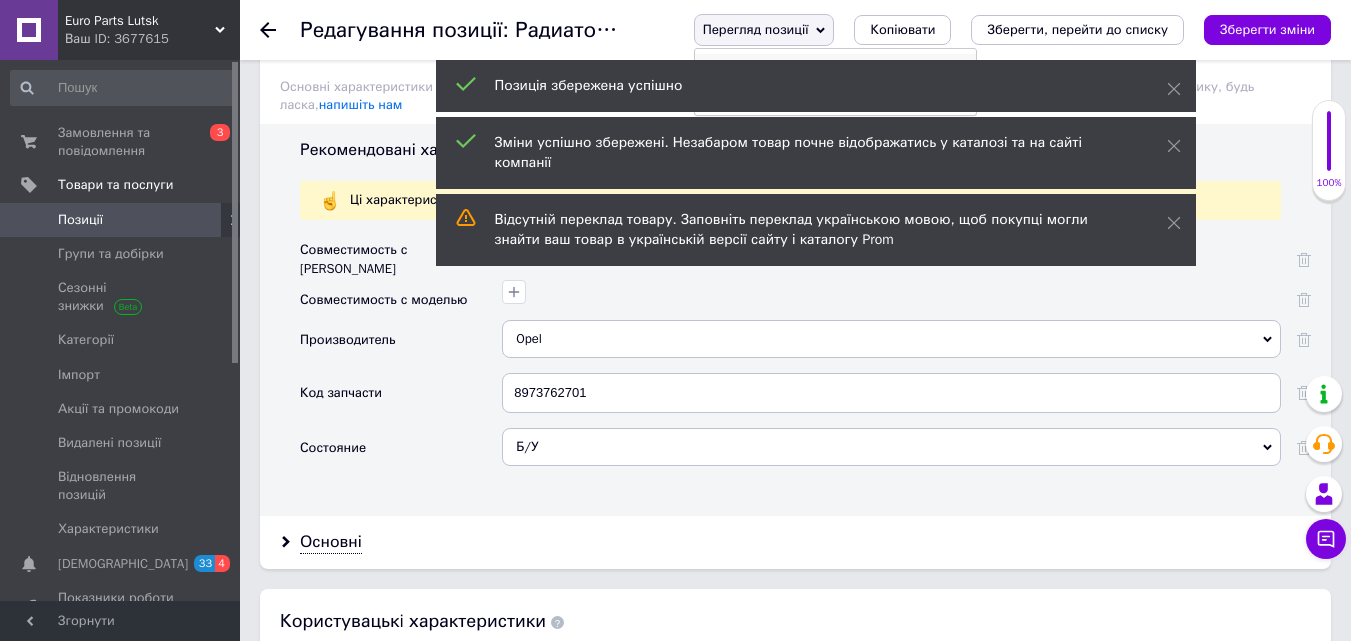 click on "Зберегти та переглянути на сайті" at bounding box center (835, 68) 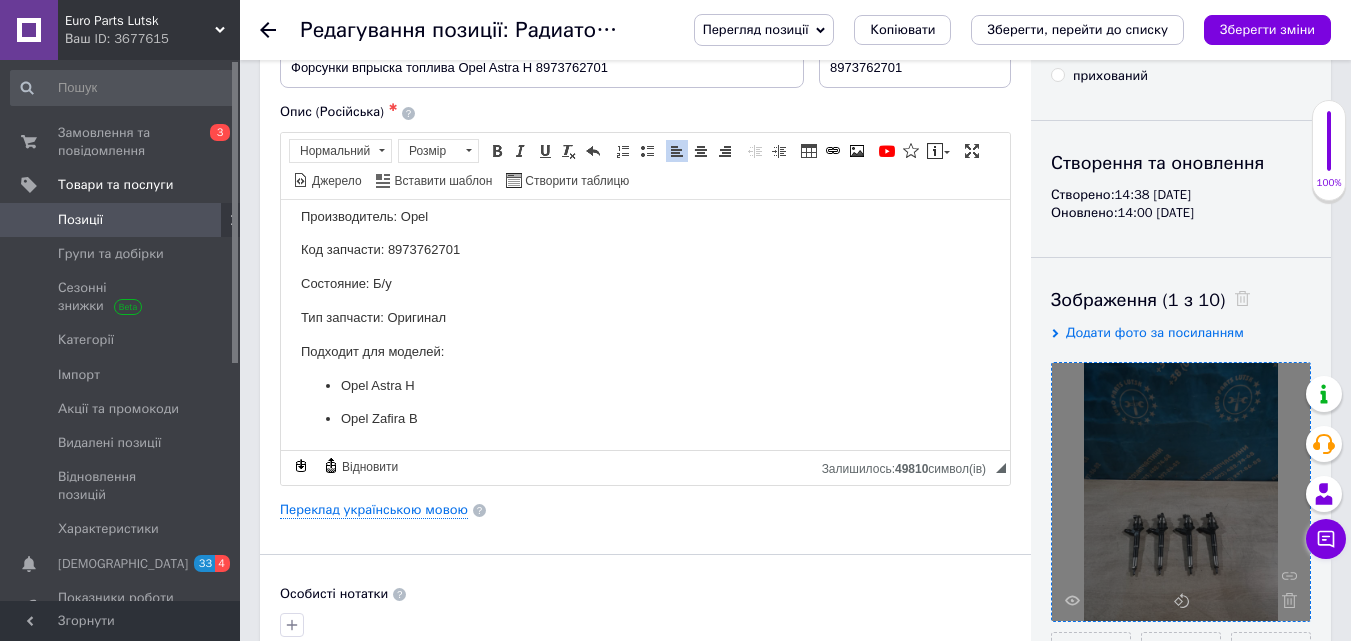 scroll, scrollTop: 0, scrollLeft: 0, axis: both 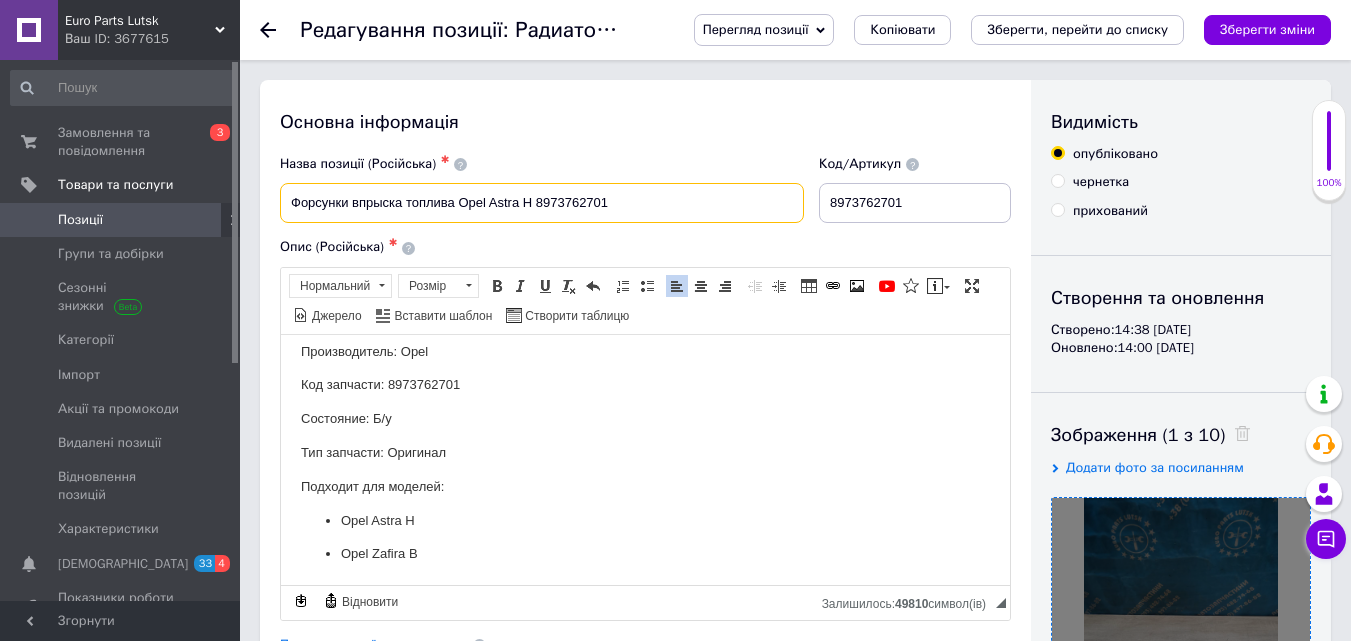 drag, startPoint x: 284, startPoint y: 201, endPoint x: 570, endPoint y: 222, distance: 286.76993 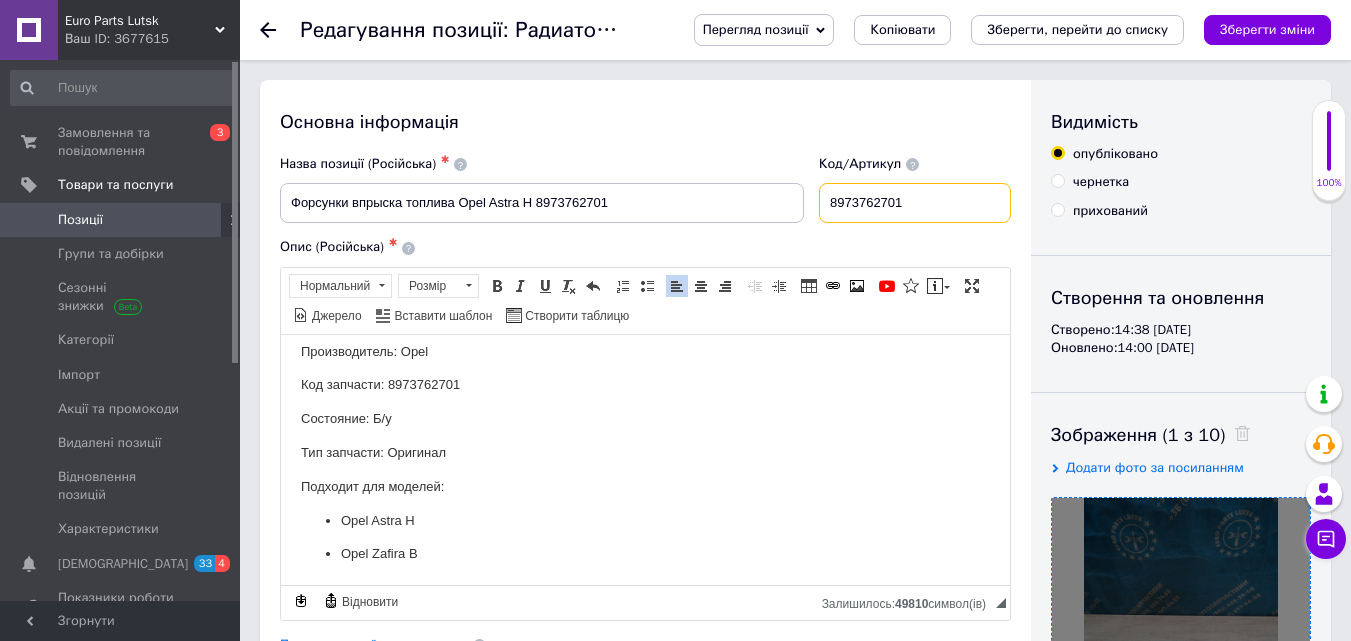 drag, startPoint x: 820, startPoint y: 205, endPoint x: 949, endPoint y: 204, distance: 129.00388 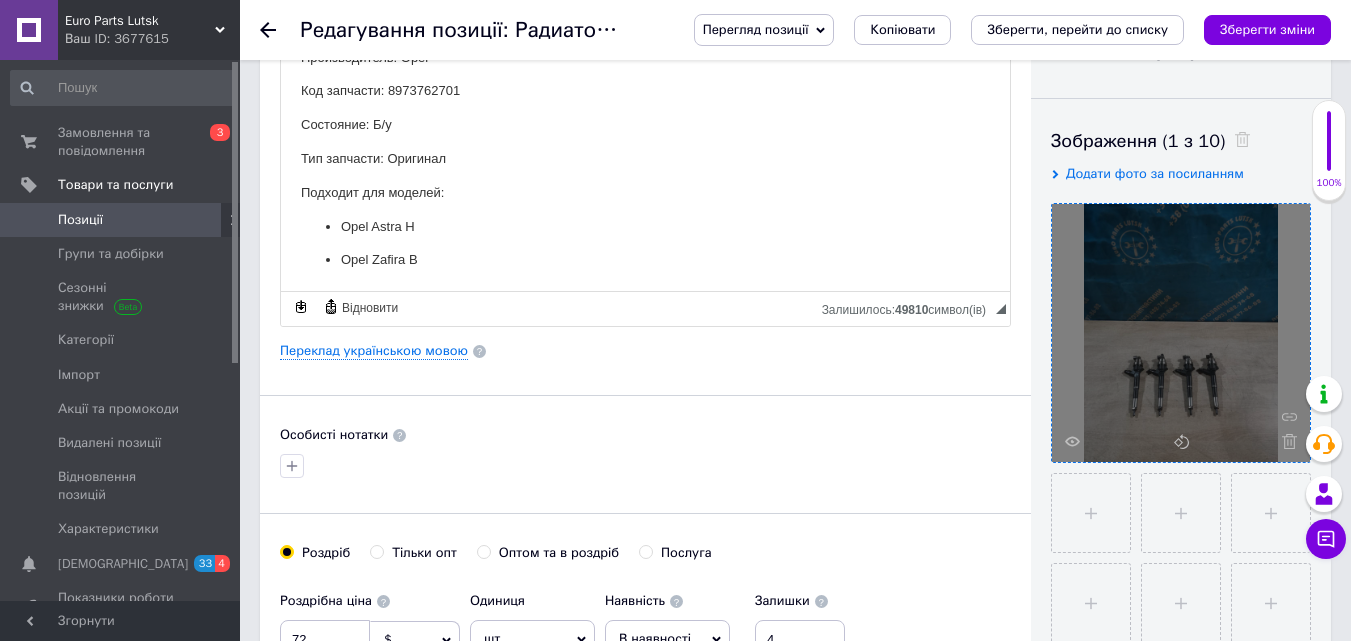 scroll, scrollTop: 400, scrollLeft: 0, axis: vertical 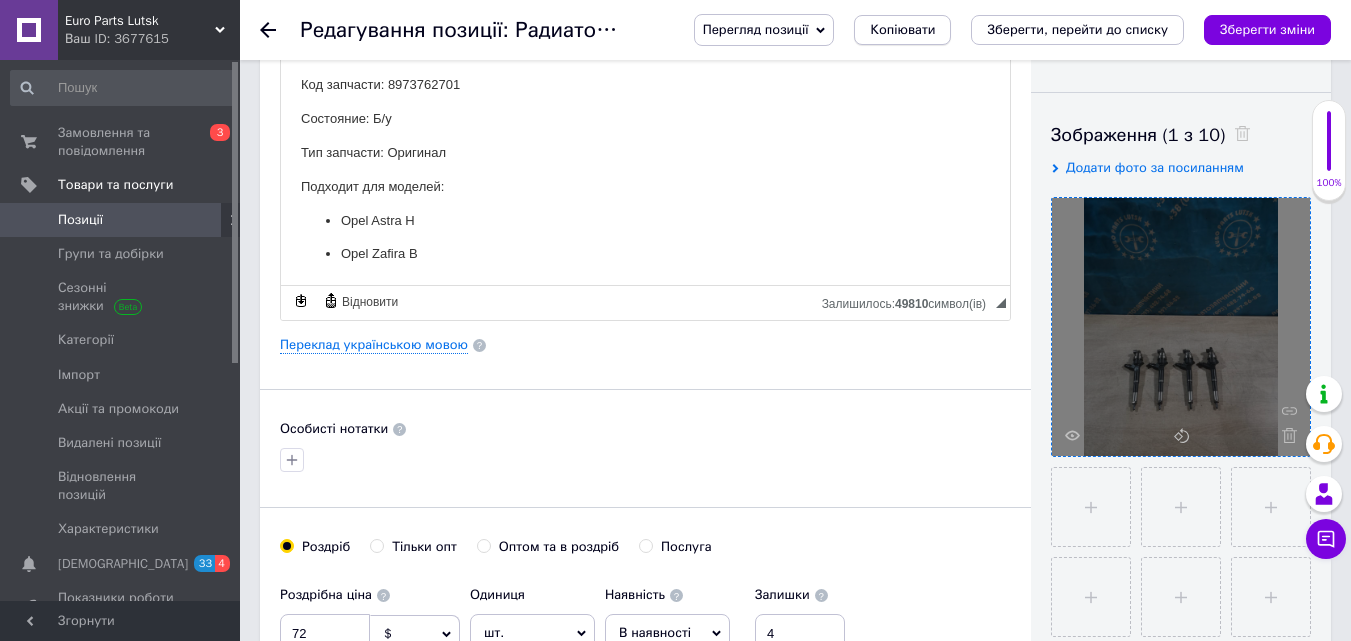 click on "Копіювати" at bounding box center (902, 30) 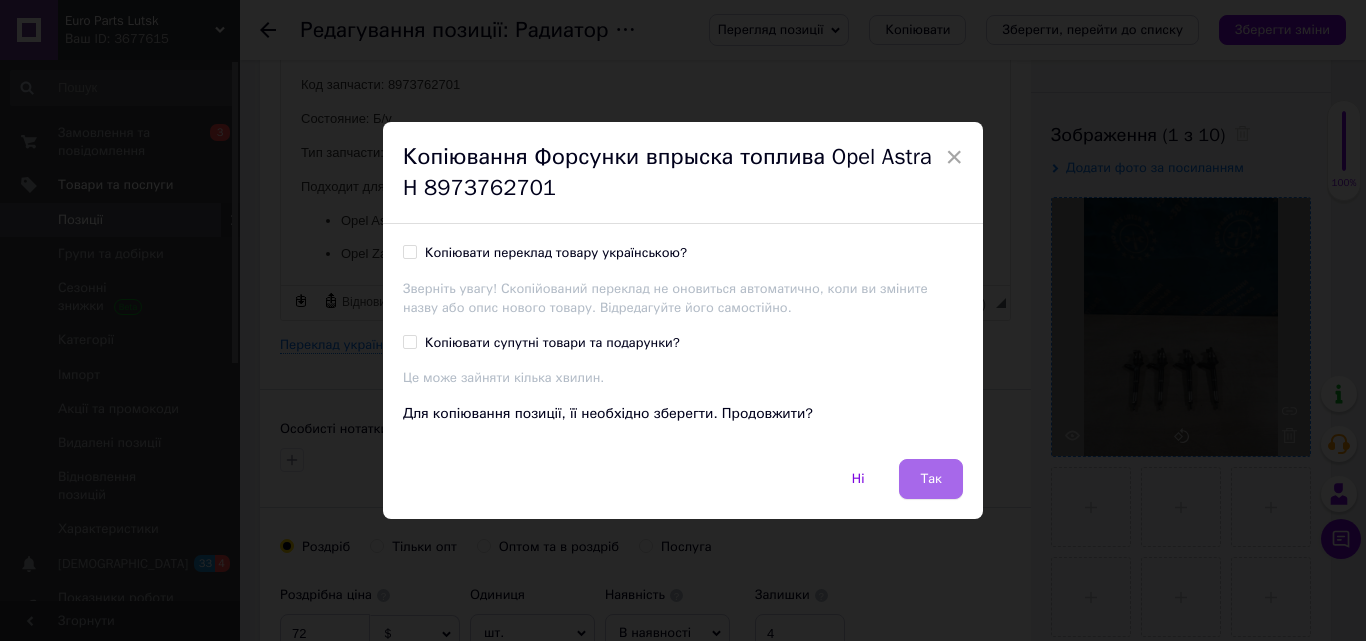 click on "Так" at bounding box center [931, 479] 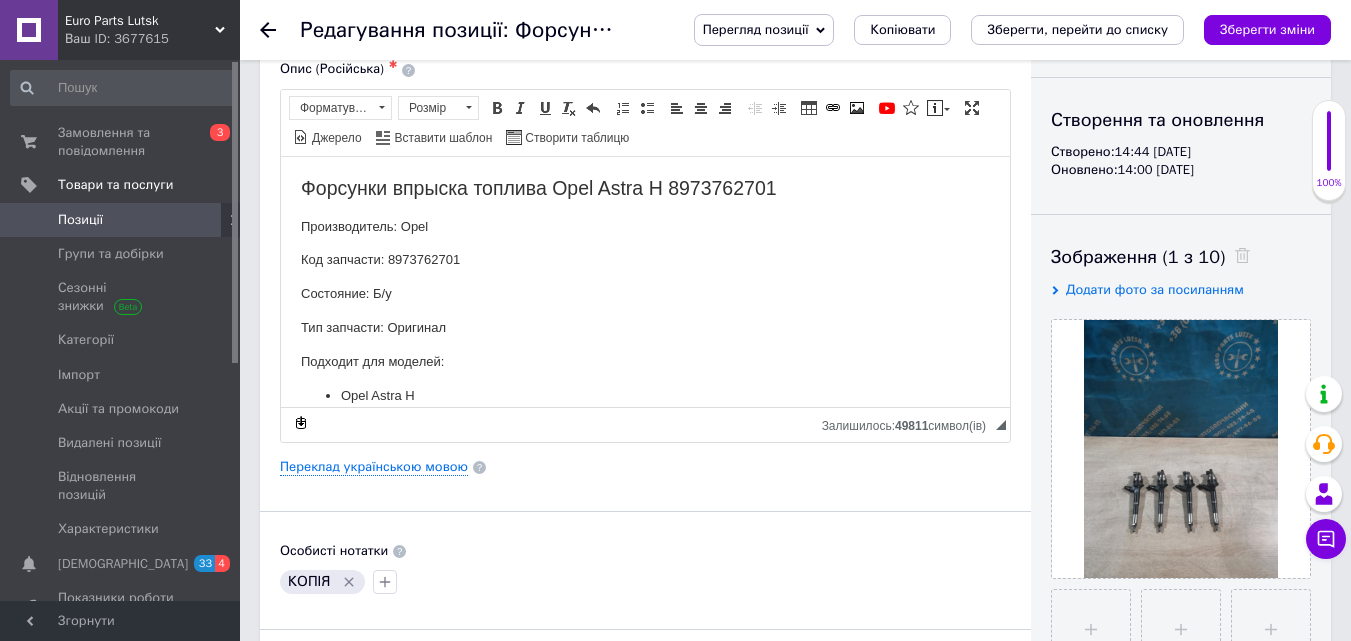 scroll, scrollTop: 200, scrollLeft: 0, axis: vertical 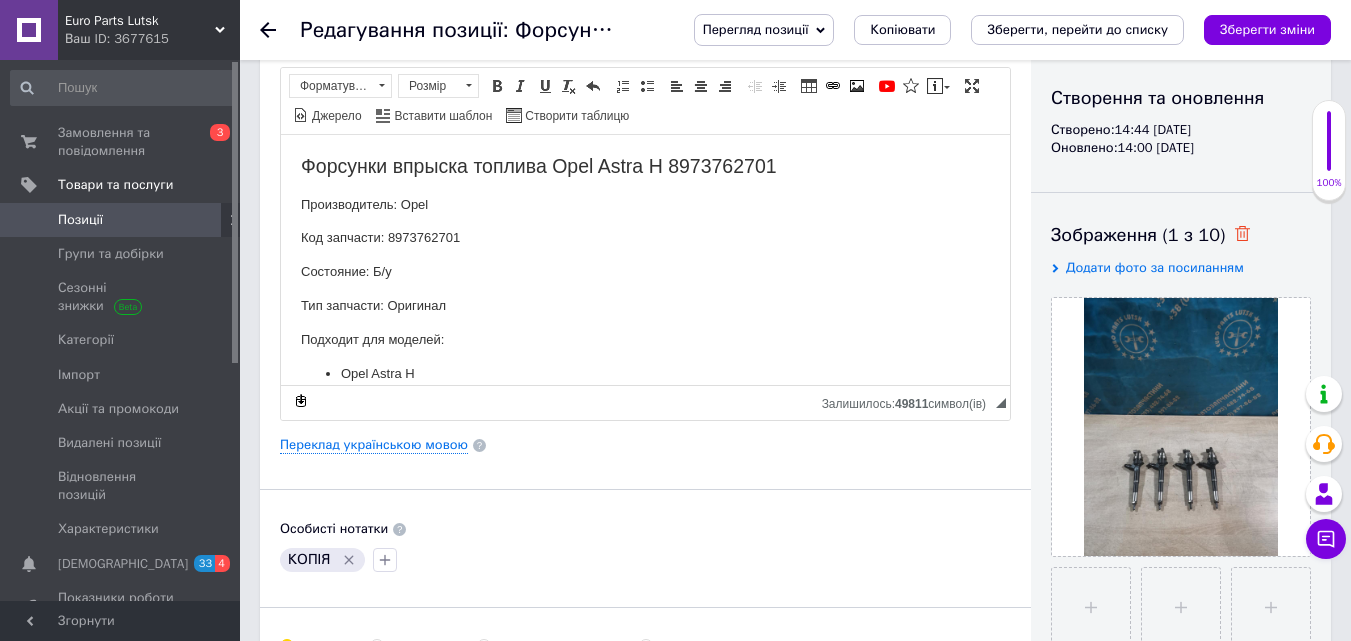 click 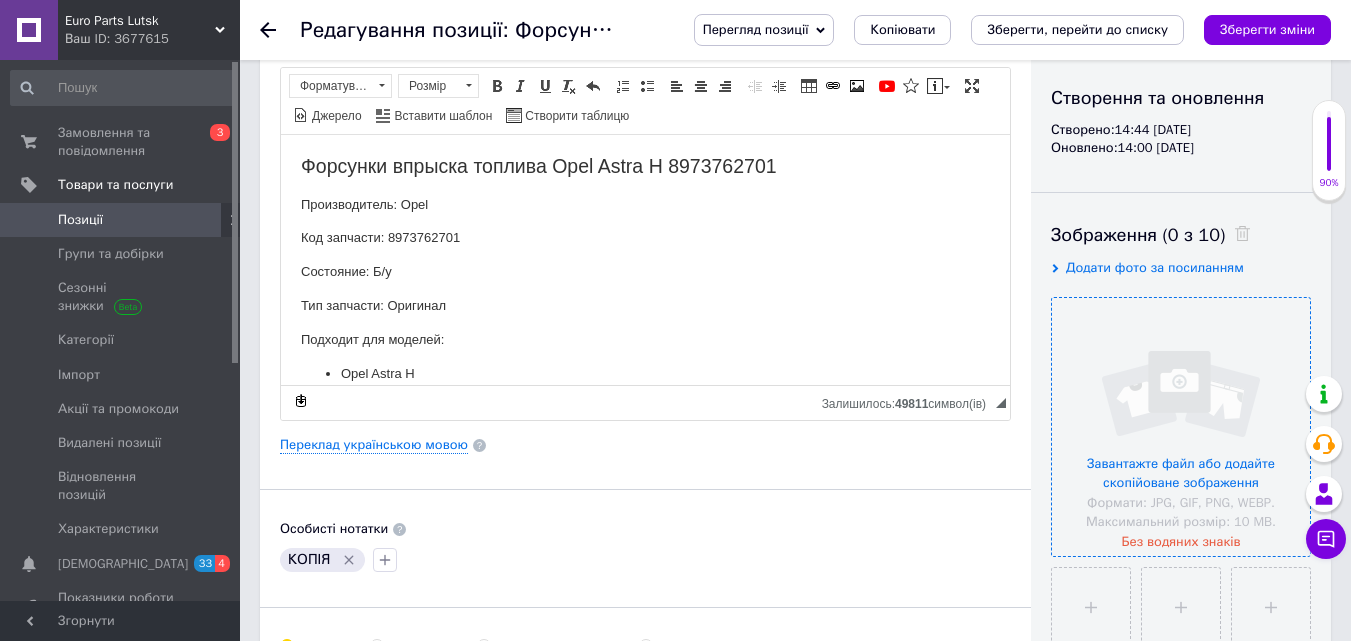 click at bounding box center [1181, 427] 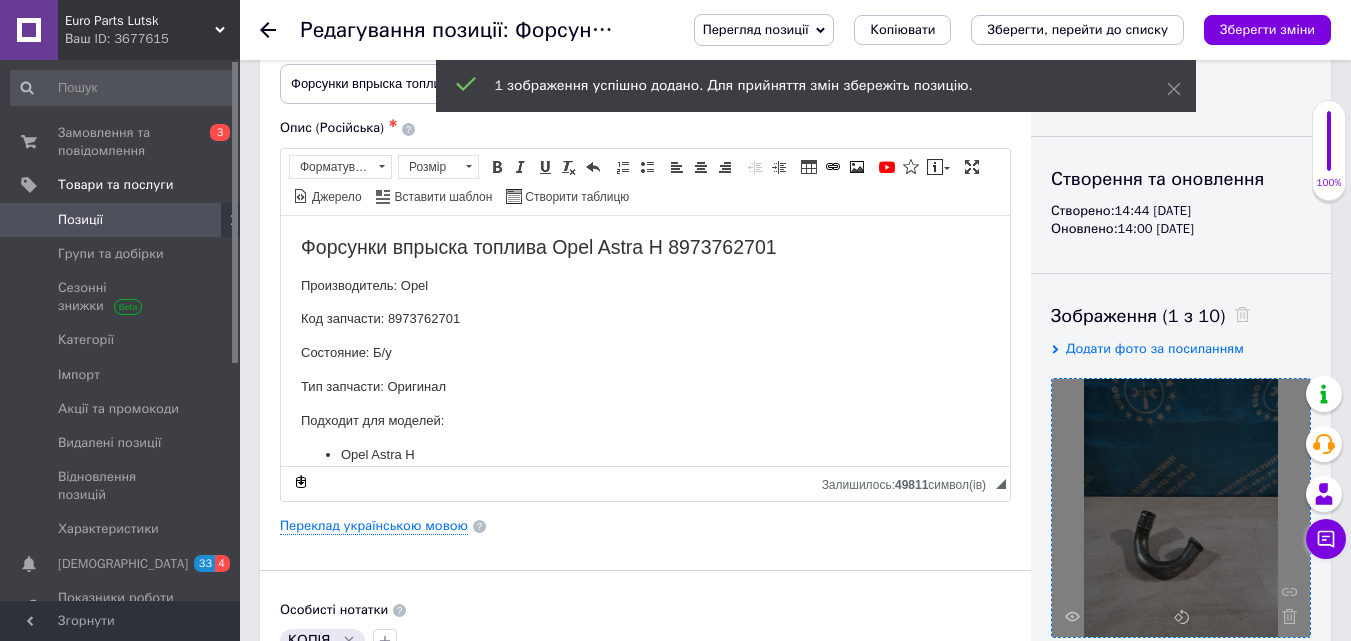 scroll, scrollTop: 0, scrollLeft: 0, axis: both 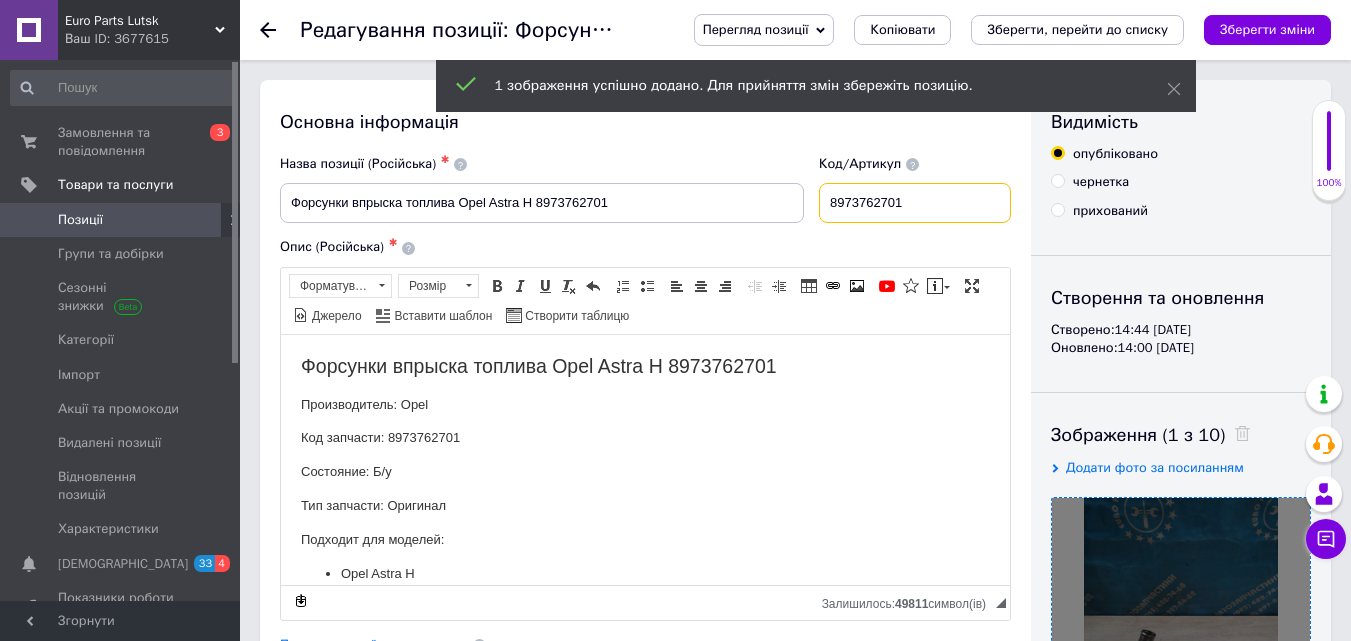 drag, startPoint x: 878, startPoint y: 205, endPoint x: 928, endPoint y: 205, distance: 50 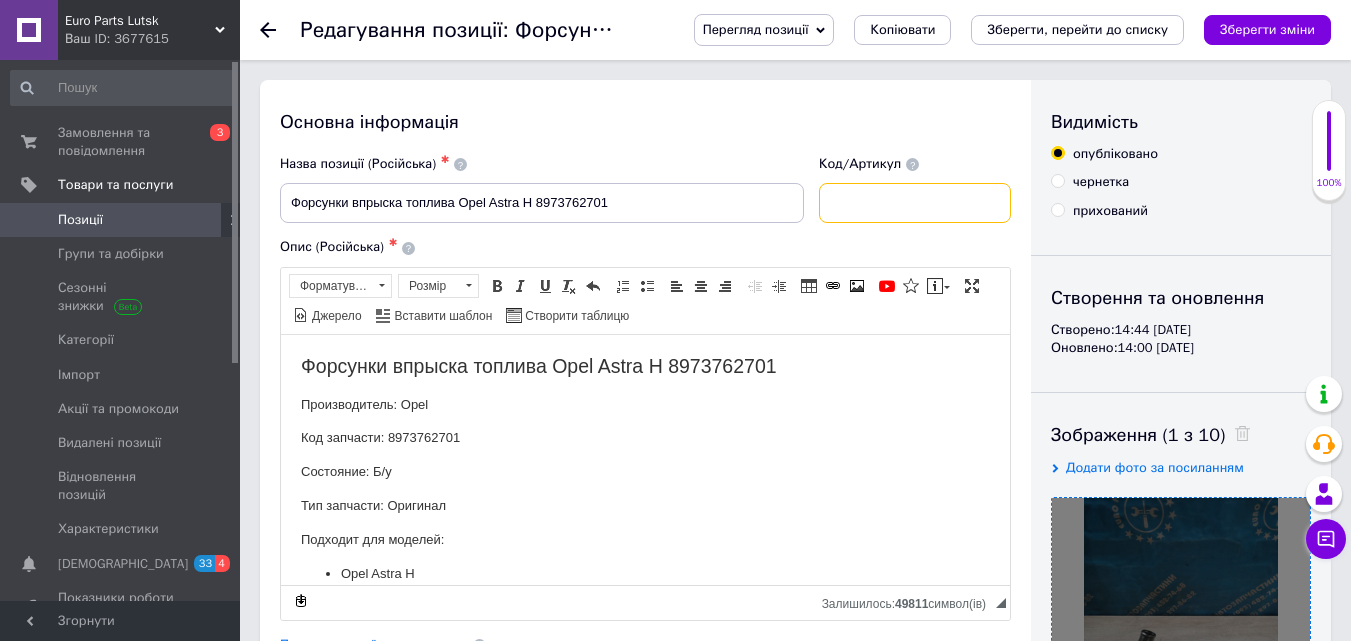 paste on "2003639B" 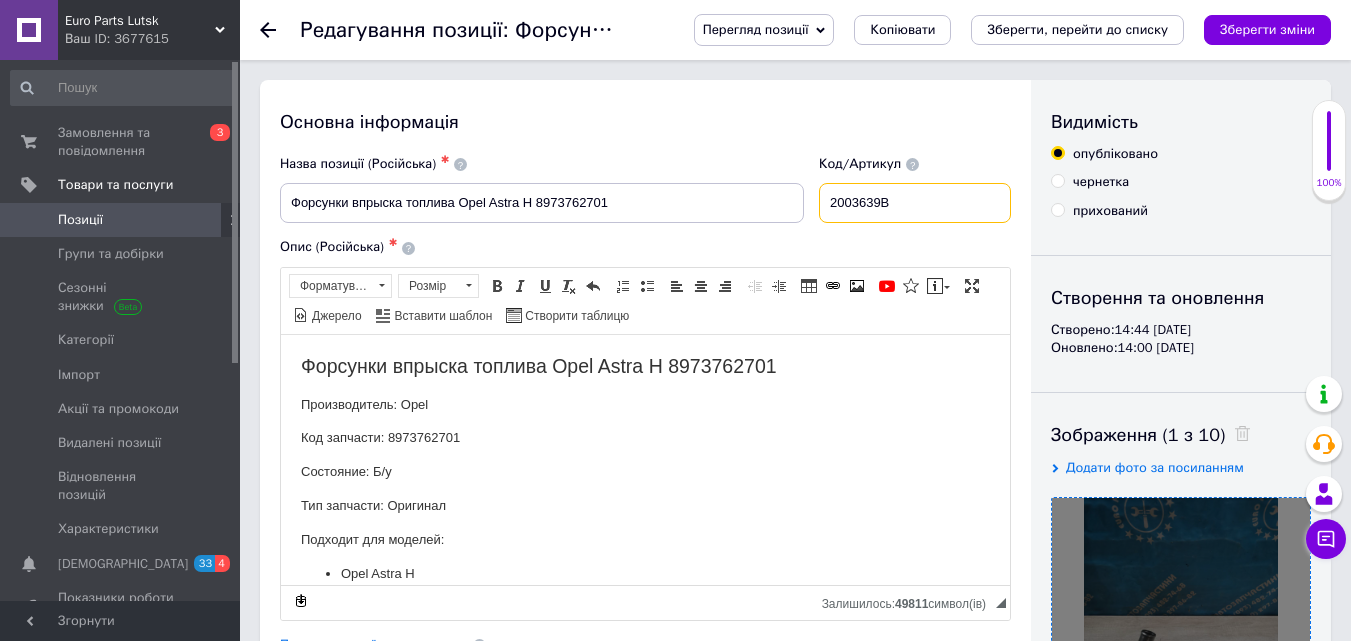 type on "2003639B" 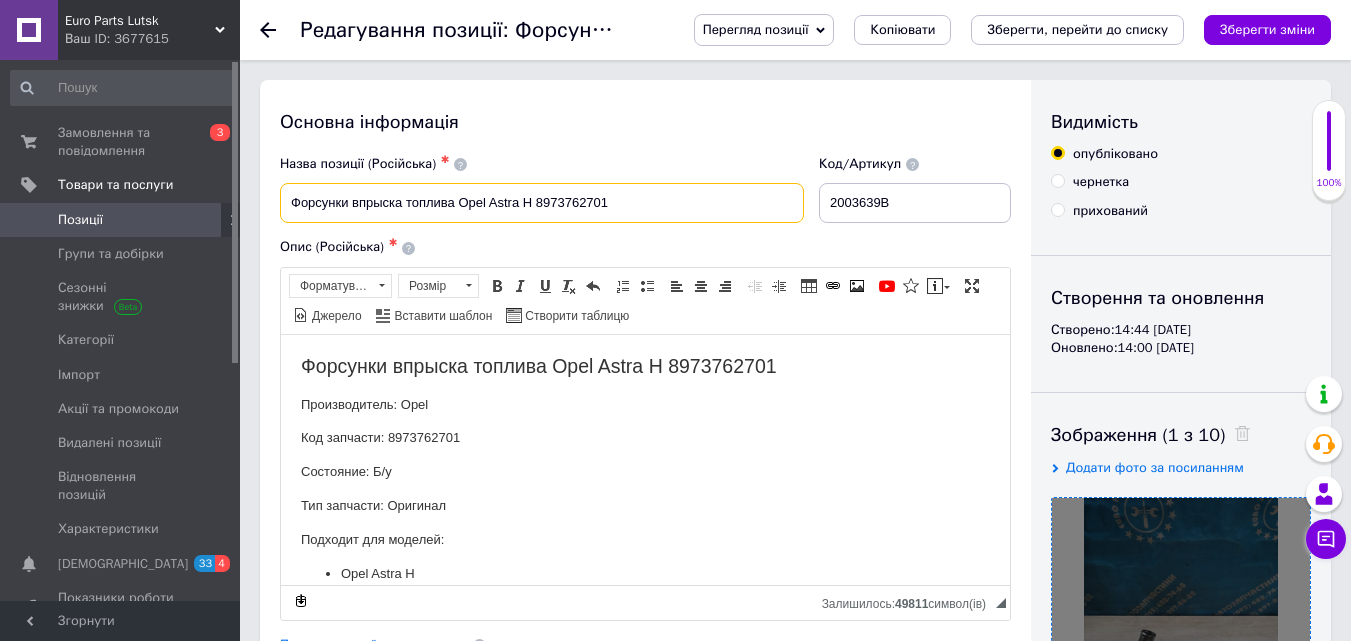 drag, startPoint x: 536, startPoint y: 206, endPoint x: 648, endPoint y: 207, distance: 112.00446 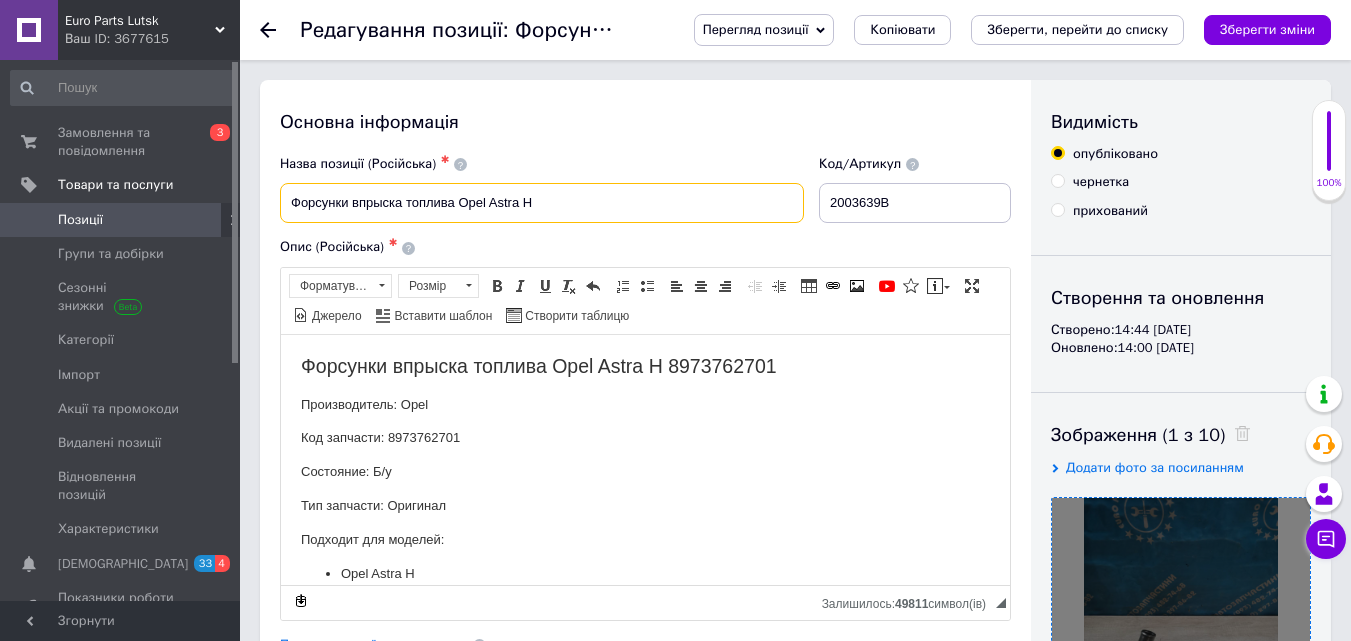 paste on "2003639B" 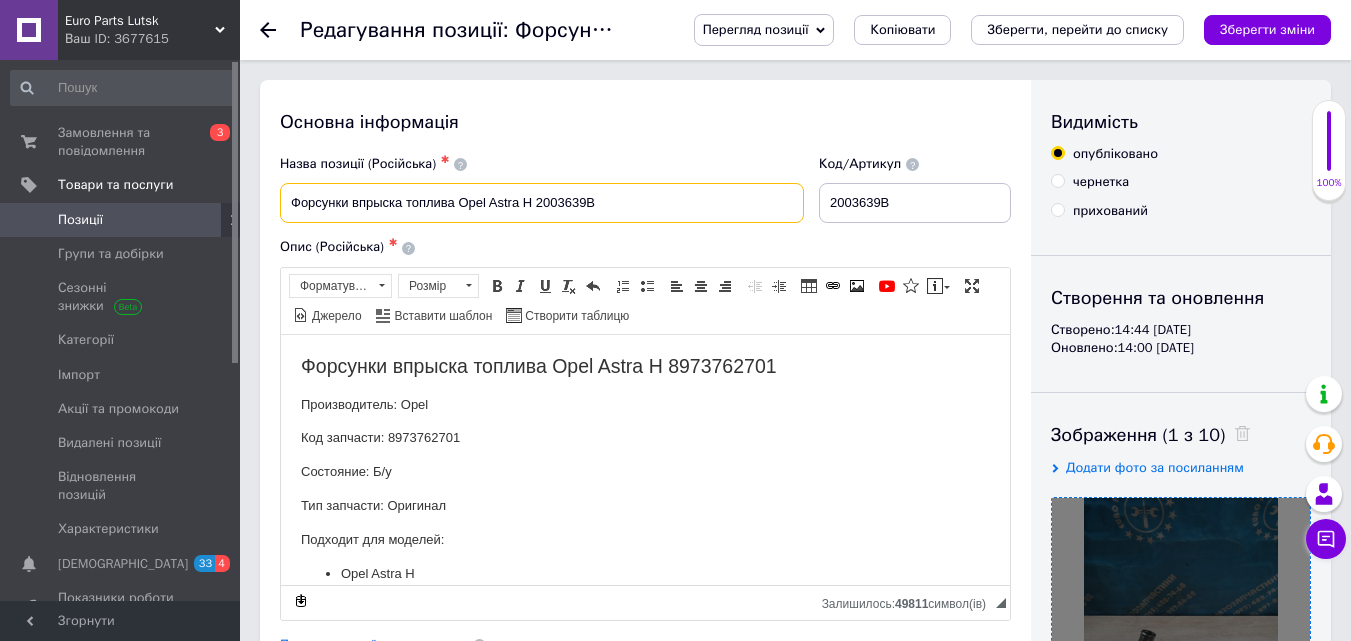 drag, startPoint x: 457, startPoint y: 203, endPoint x: 231, endPoint y: 234, distance: 228.1162 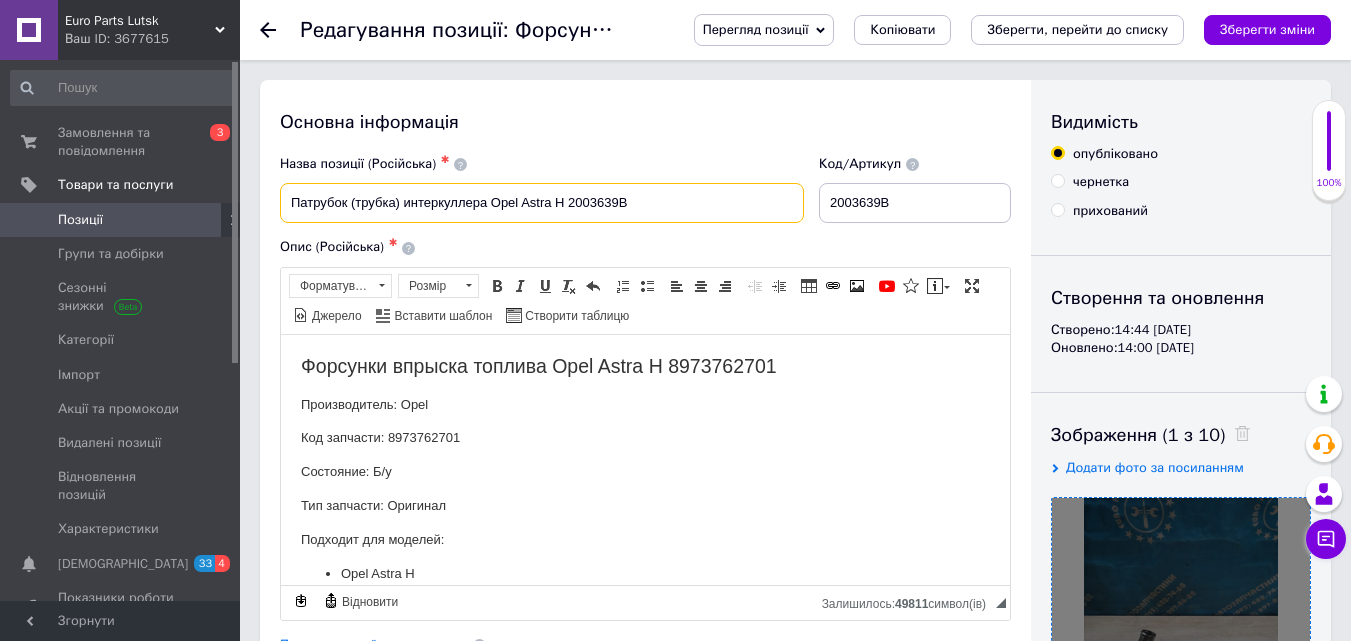 click on "Патрубок (трубка) интеркуллера Opel Astra H 2003639B" at bounding box center (542, 203) 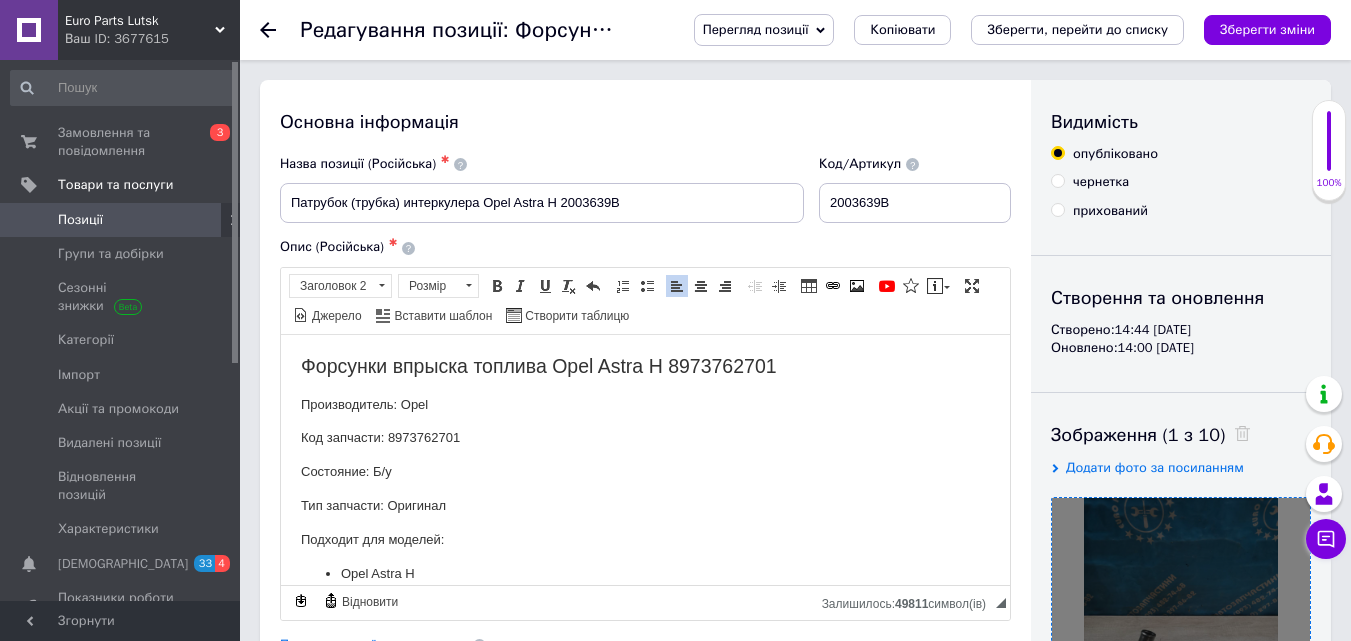 click on "Форсунки впрыска топлива Opel Astra H 8973762701 Производитель: Opel  Код запчасти: 8973762701 Состояние: Б/у Тип запчасти: Оригинал Подходит для моделей: Opel Astra H Opel Zafira B" at bounding box center [645, 485] 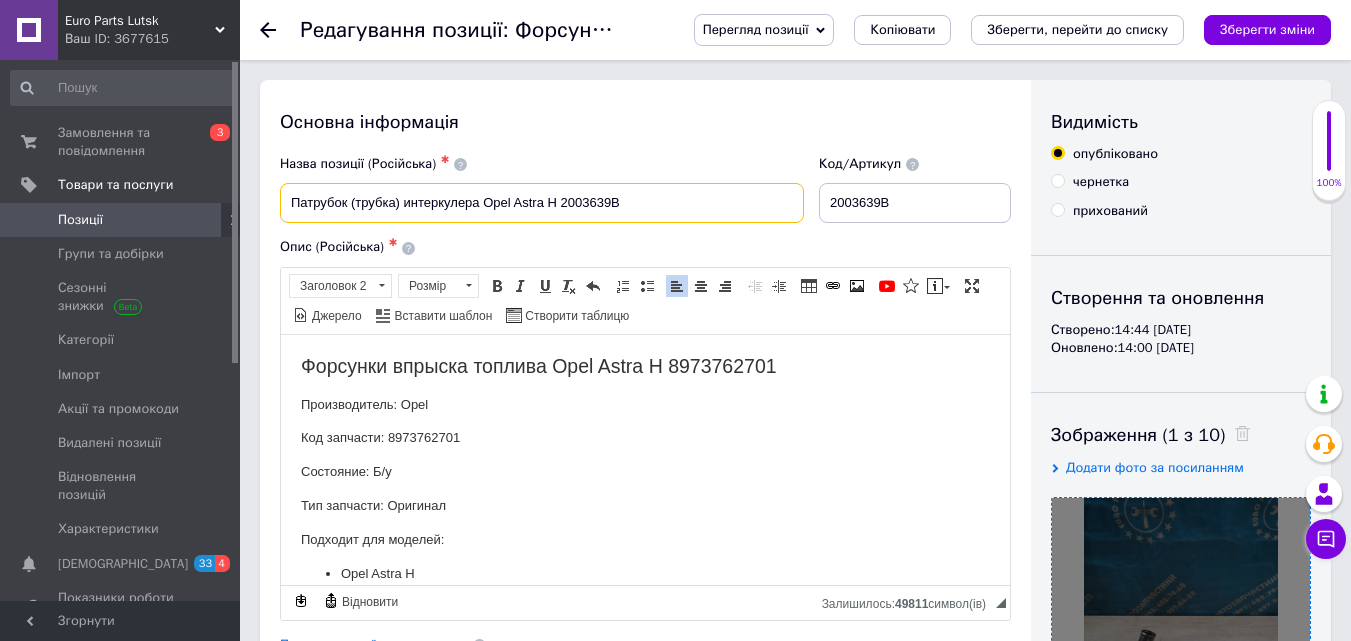 click on "Патрубок (трубка) интеркулера Opel Astra H 2003639B" at bounding box center (542, 203) 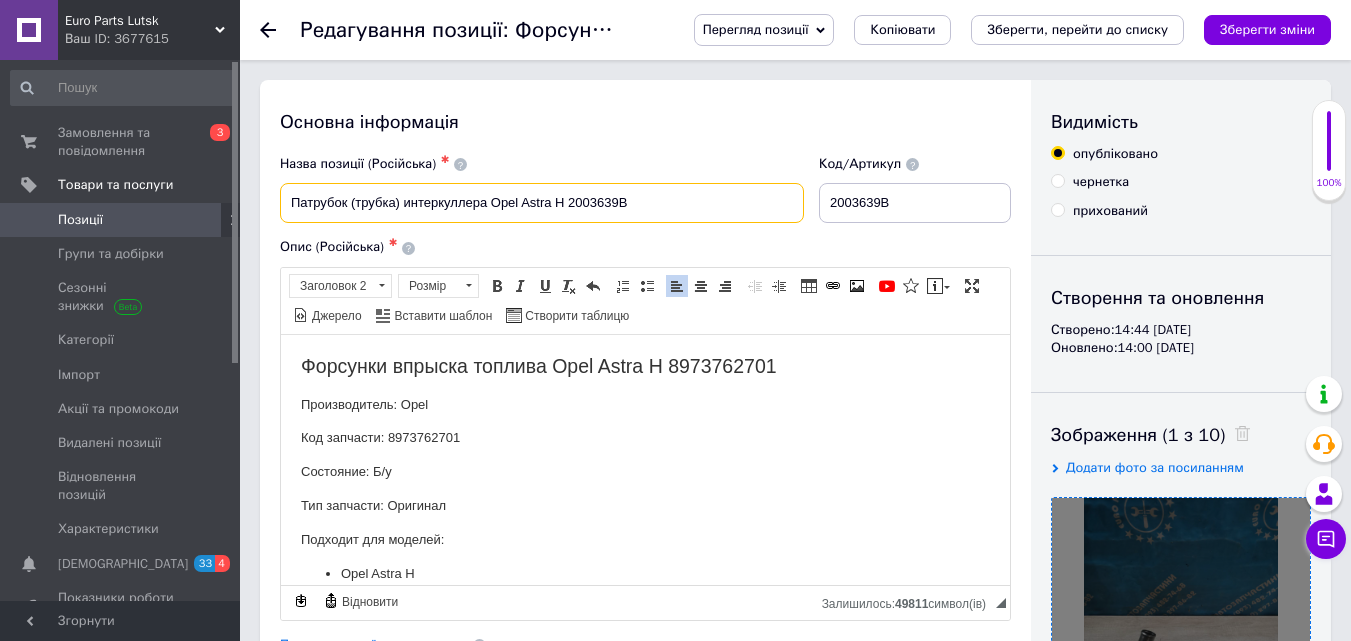 type on "Патрубок (трубка) интеркуллера Opel Astra H 2003639B" 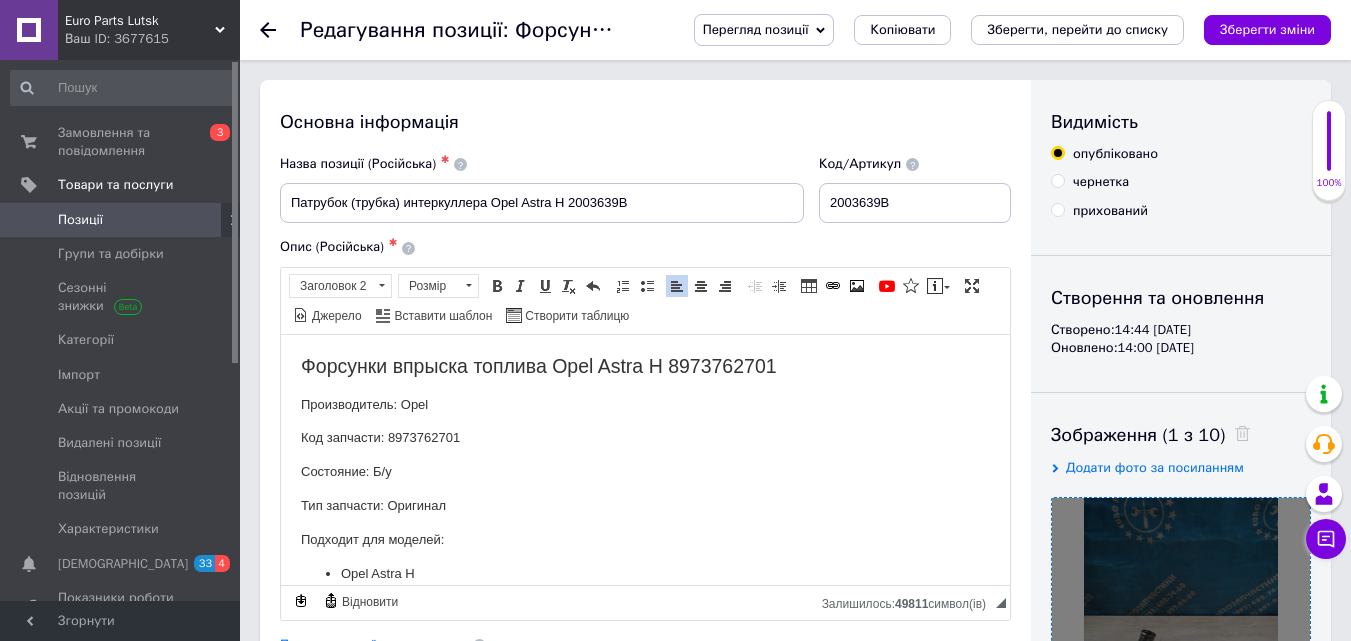 click on "Форсунки впрыска топлива Opel Astra H 8973762701 Производитель: Opel  Код запчасти: 8973762701 Состояние: Б/у Тип запчасти: Оригинал Подходит для моделей: Opel Astra H Opel Zafira B" at bounding box center [645, 485] 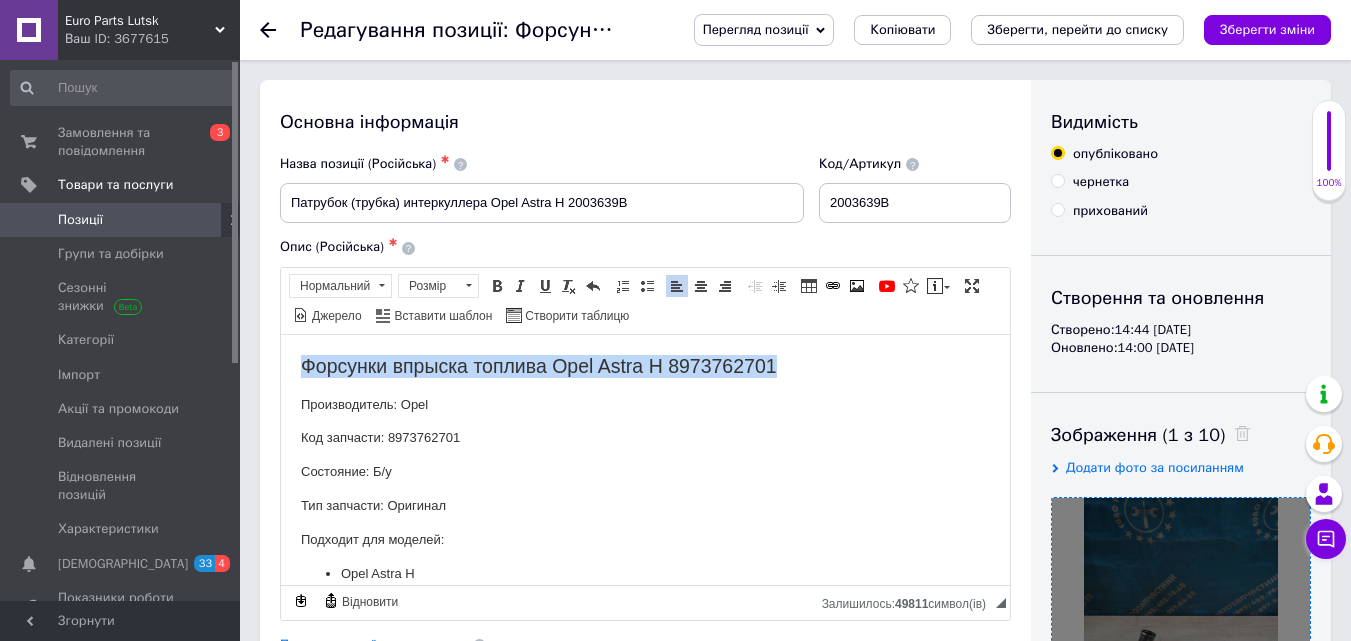 drag, startPoint x: 301, startPoint y: 366, endPoint x: 861, endPoint y: 343, distance: 560.4721 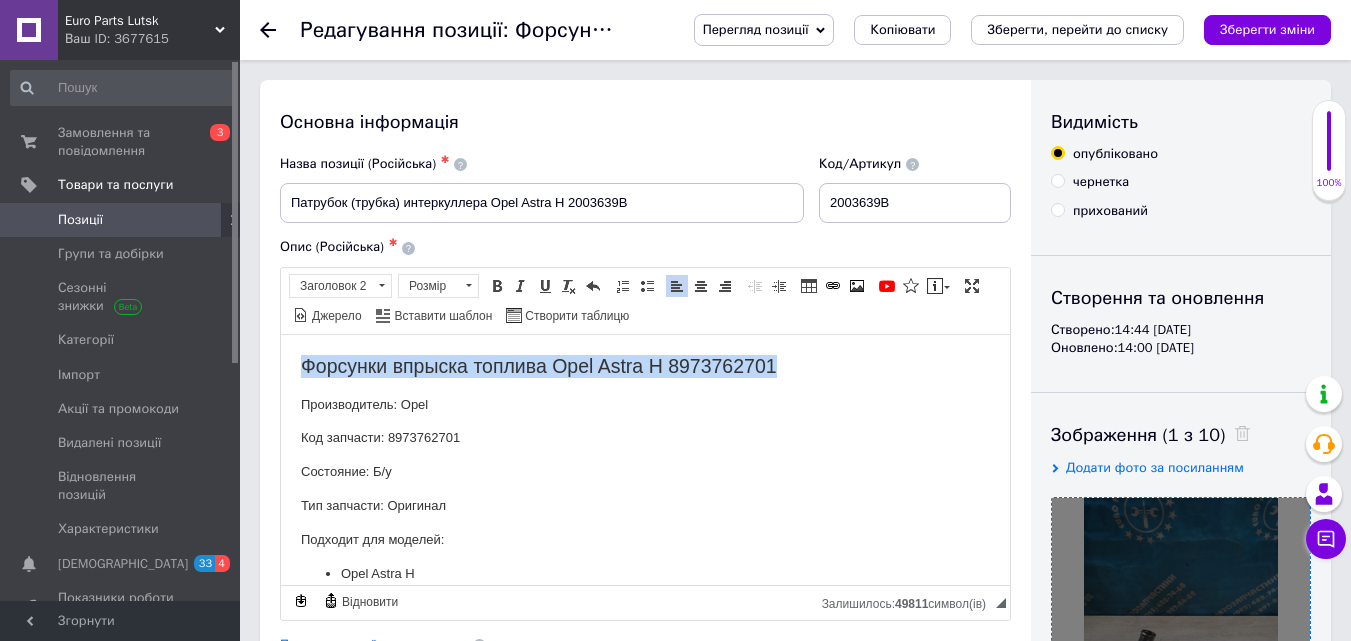 type 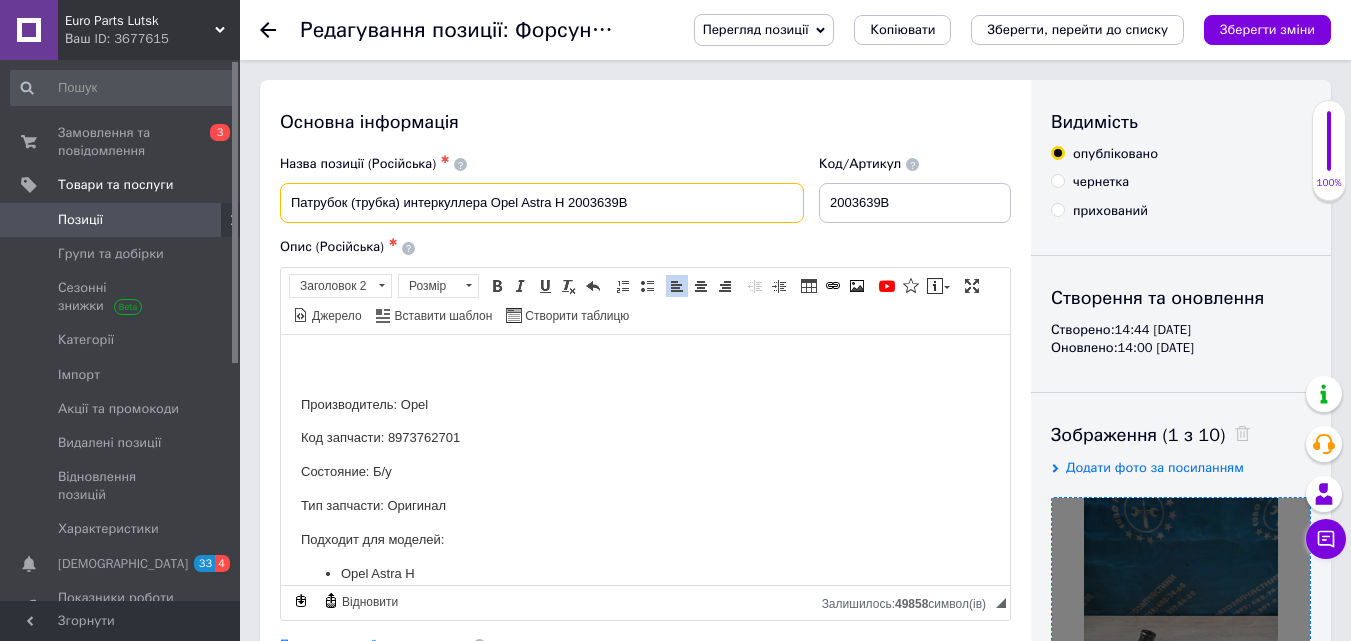 drag, startPoint x: 294, startPoint y: 198, endPoint x: 647, endPoint y: 200, distance: 353.00568 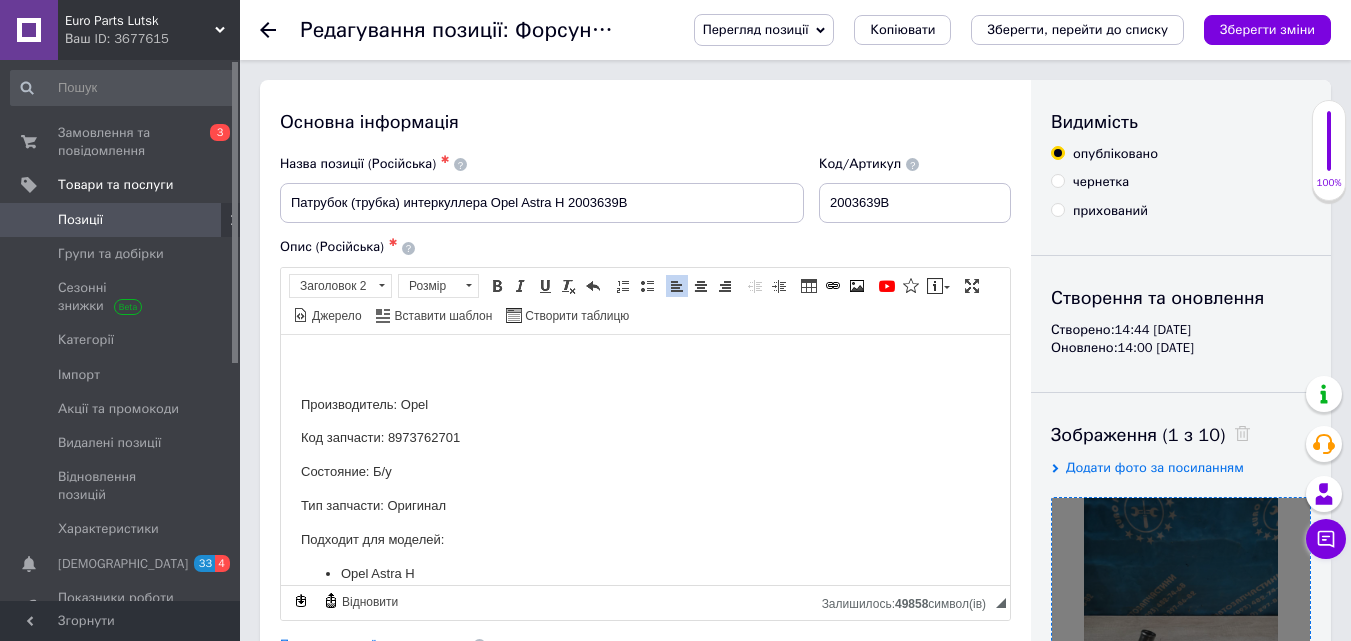 click at bounding box center (645, 365) 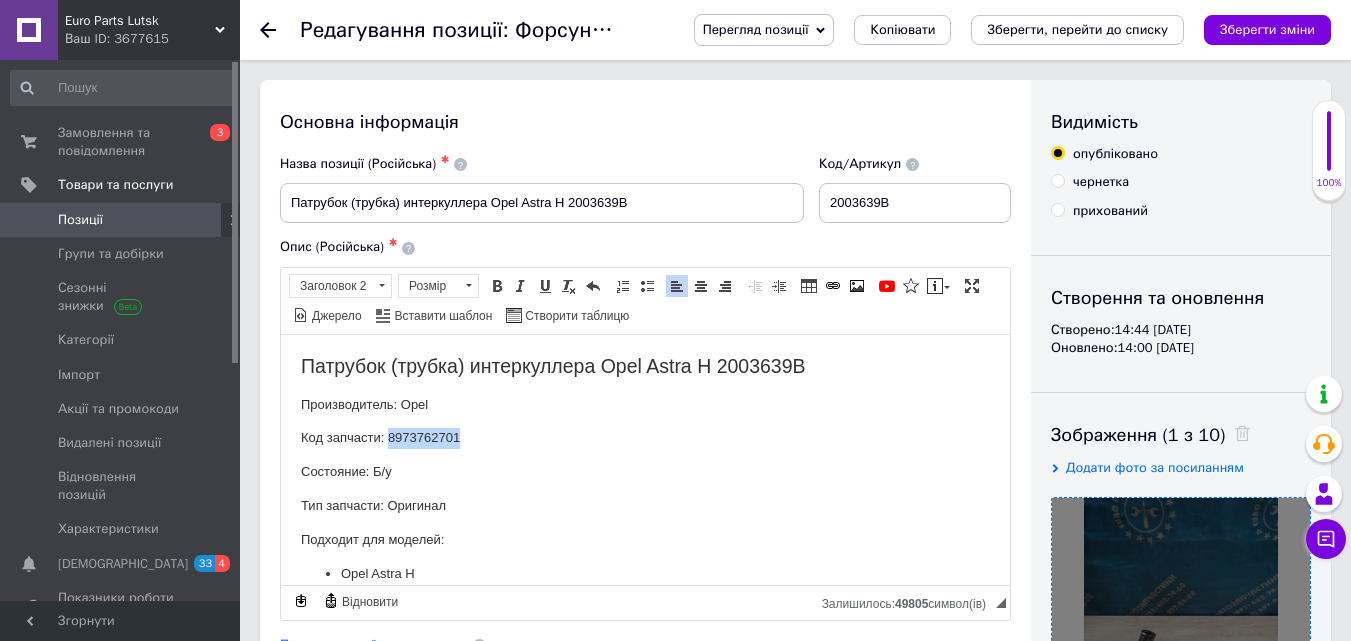 drag, startPoint x: 389, startPoint y: 435, endPoint x: 483, endPoint y: 425, distance: 94.53042 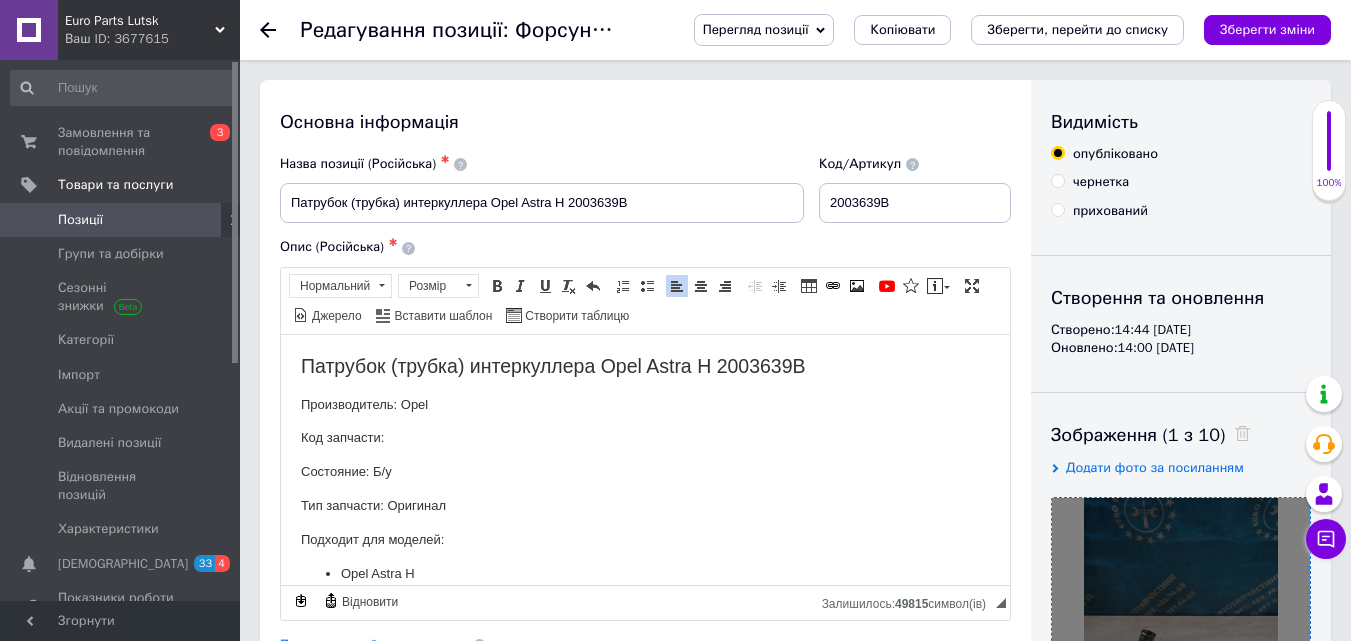 click on "Патрубок (трубка) интеркуллера Opel Astra H 2003639B" at bounding box center (645, 365) 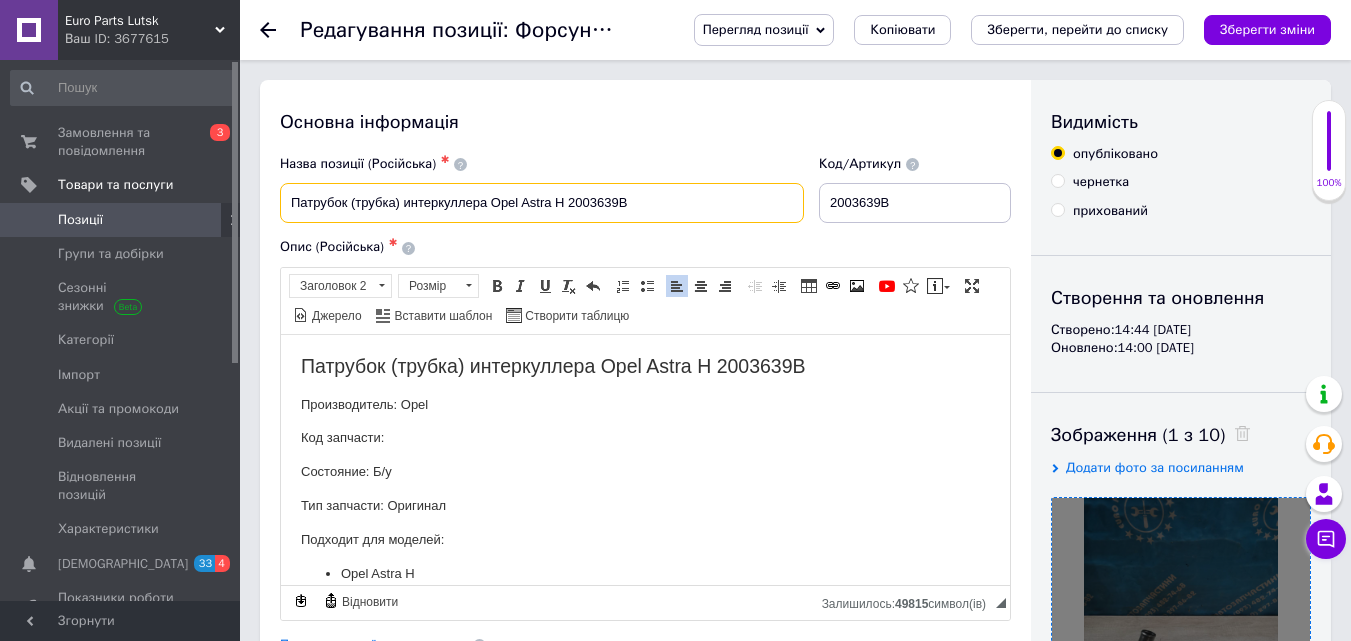 click on "Патрубок (трубка) интеркуллера Opel Astra H 2003639B" at bounding box center [542, 203] 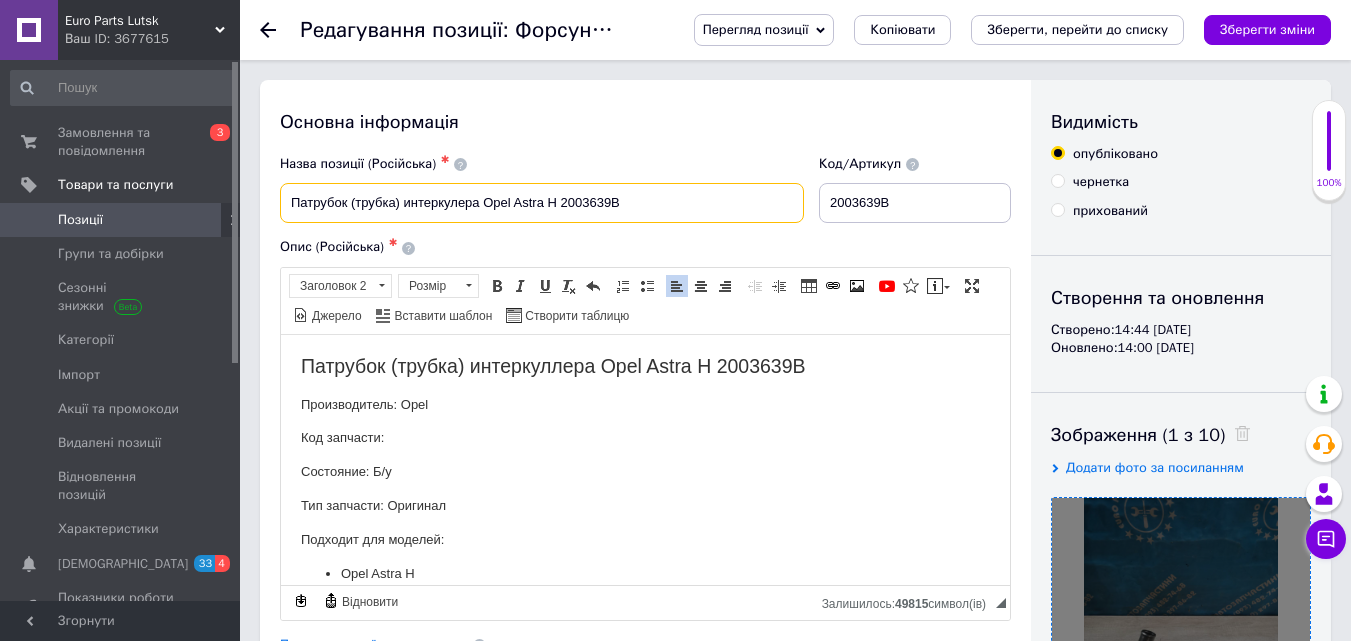 type on "Патрубок (трубка) интеркулера Opel Astra H 2003639B" 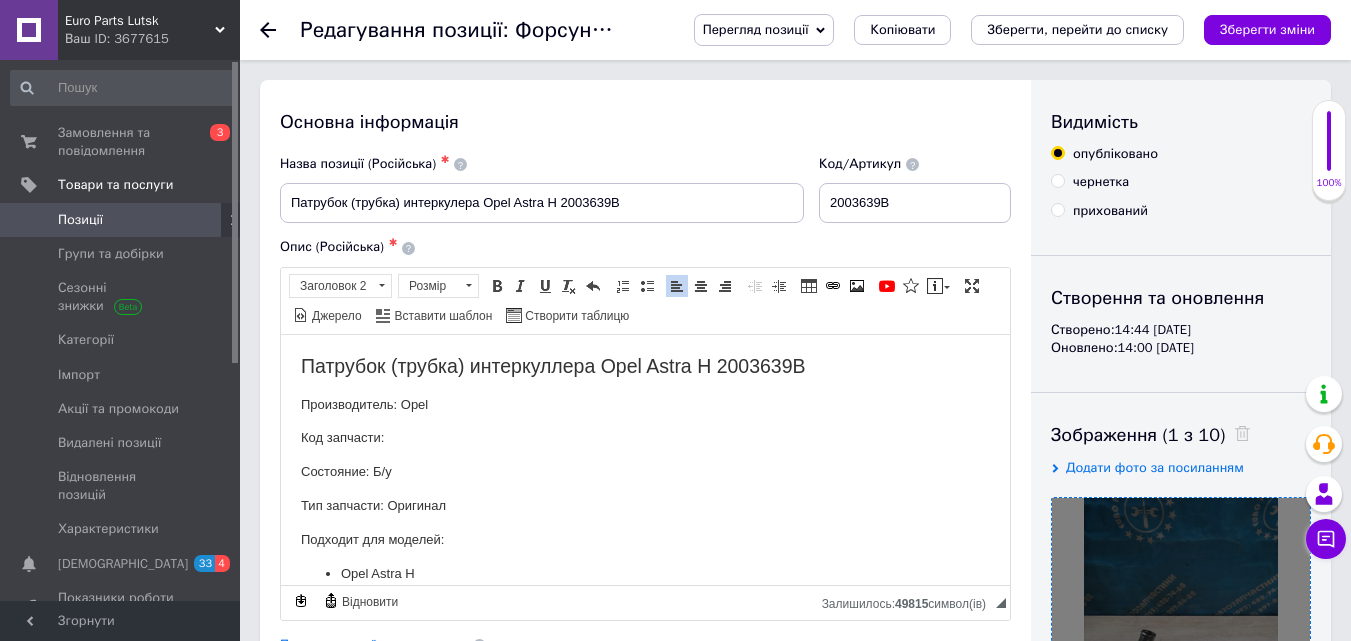 click on "Патрубок (трубка) интеркуллера Opel Astra H 2003639B" at bounding box center (645, 365) 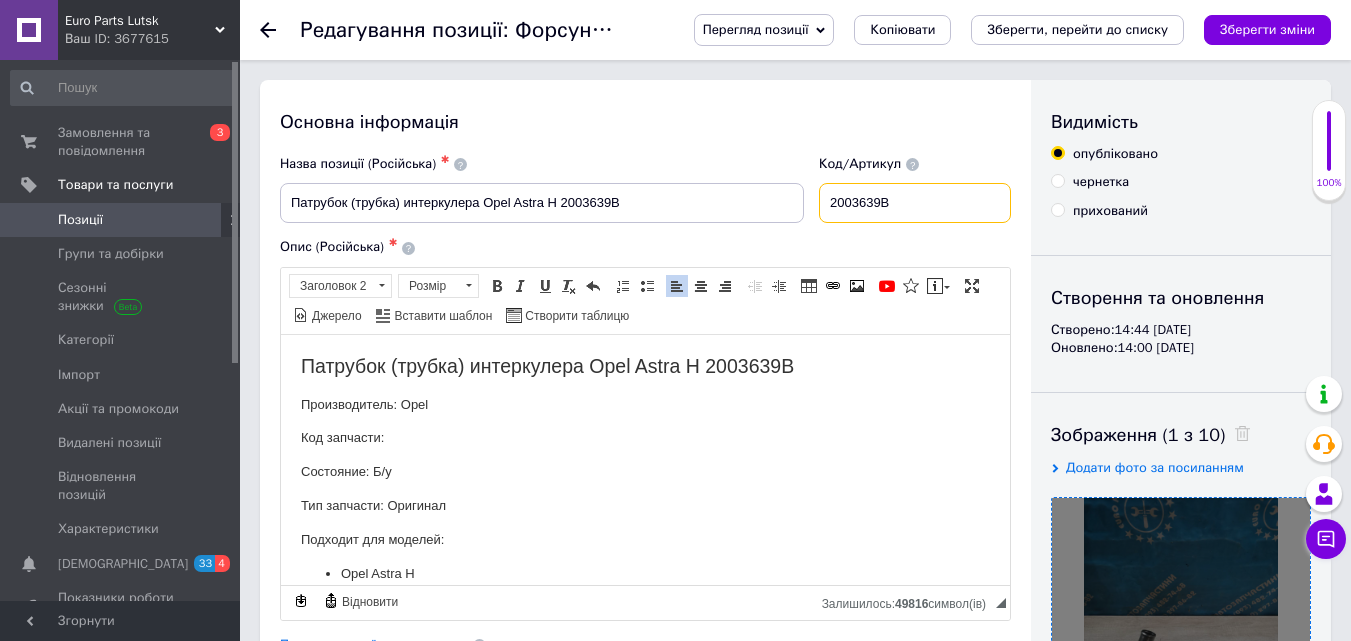 drag, startPoint x: 828, startPoint y: 196, endPoint x: 930, endPoint y: 197, distance: 102.0049 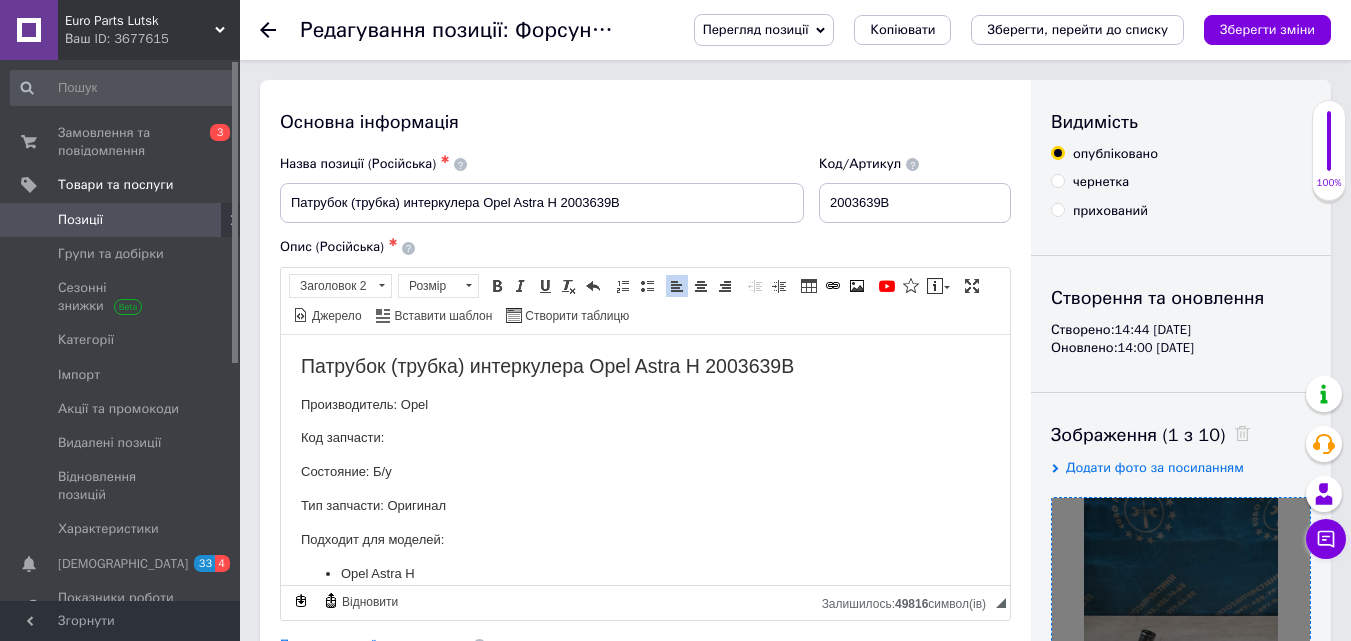 click on "Код запчасти:" at bounding box center (645, 437) 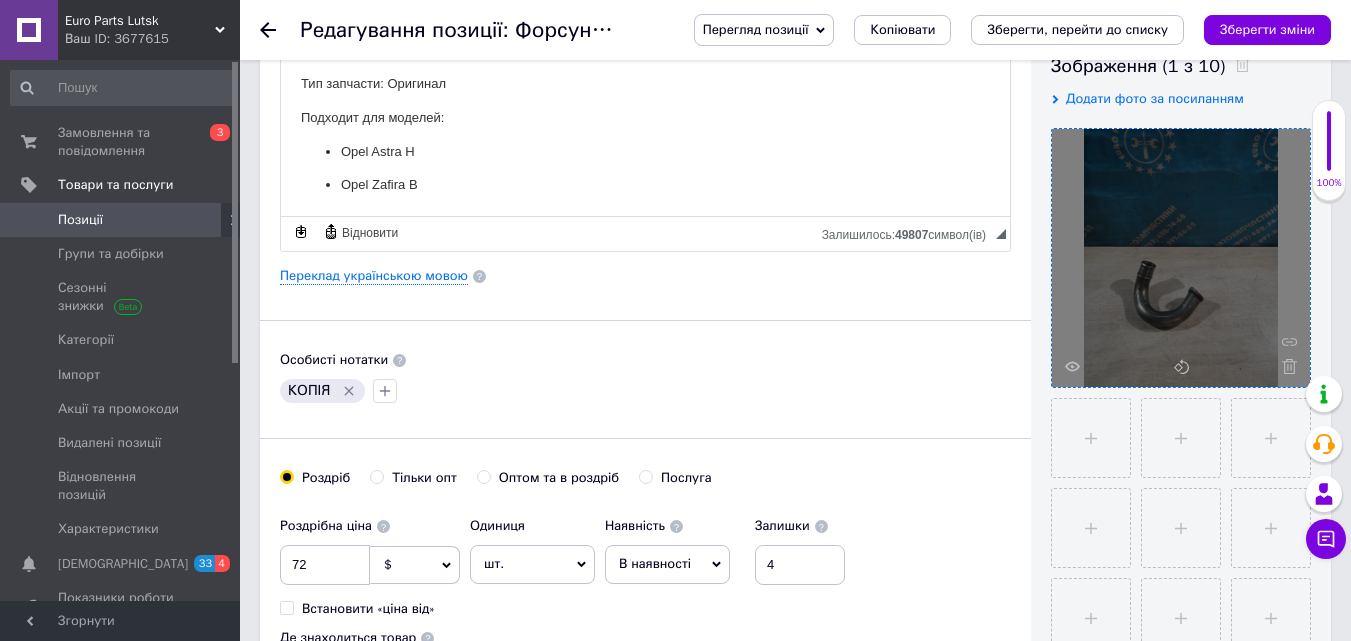 scroll, scrollTop: 500, scrollLeft: 0, axis: vertical 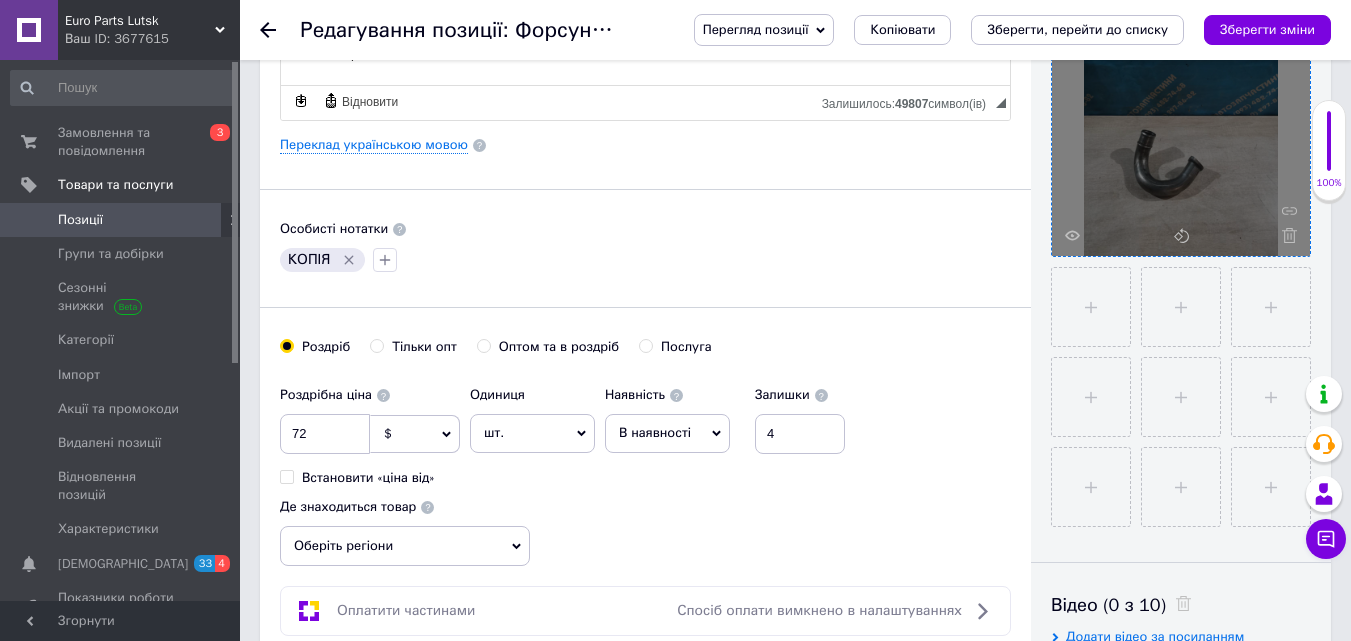 click 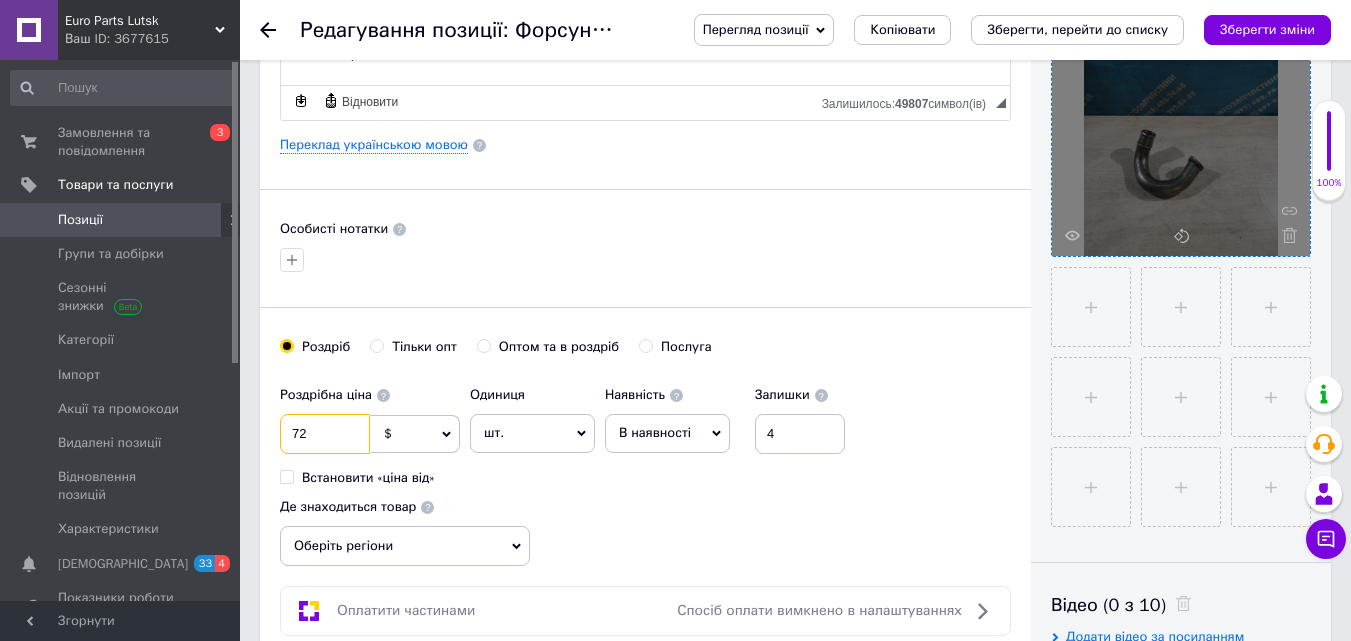click on "72" at bounding box center [325, 434] 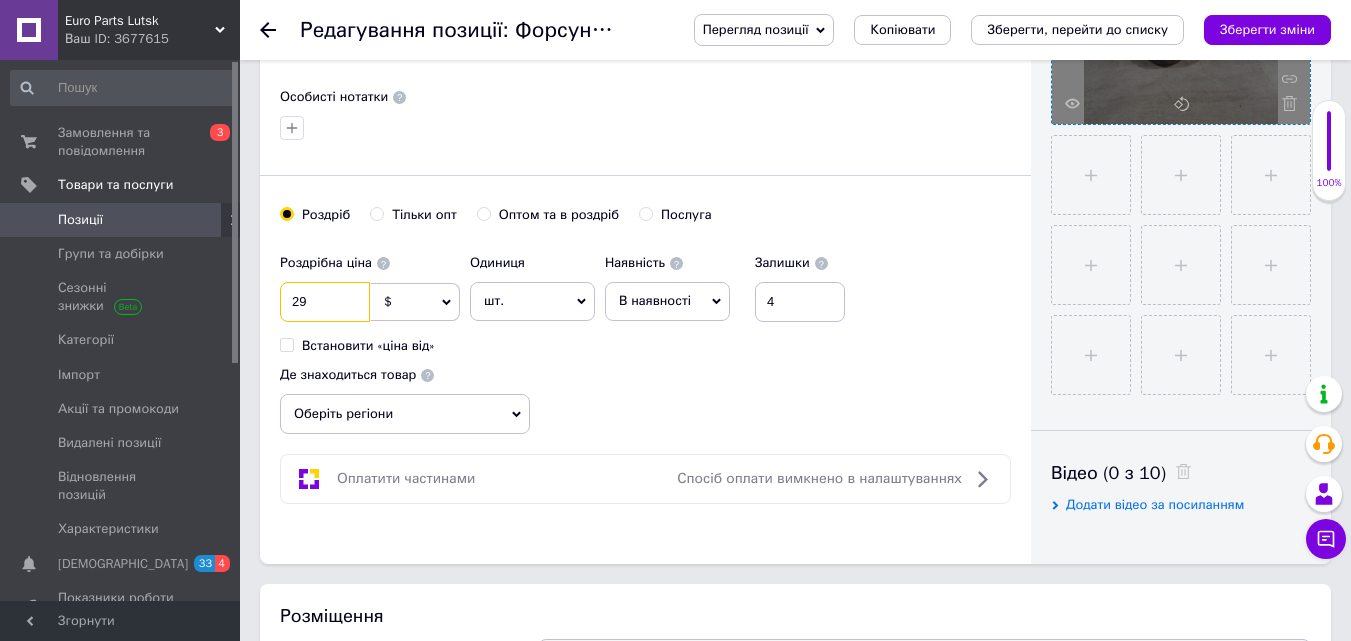 scroll, scrollTop: 800, scrollLeft: 0, axis: vertical 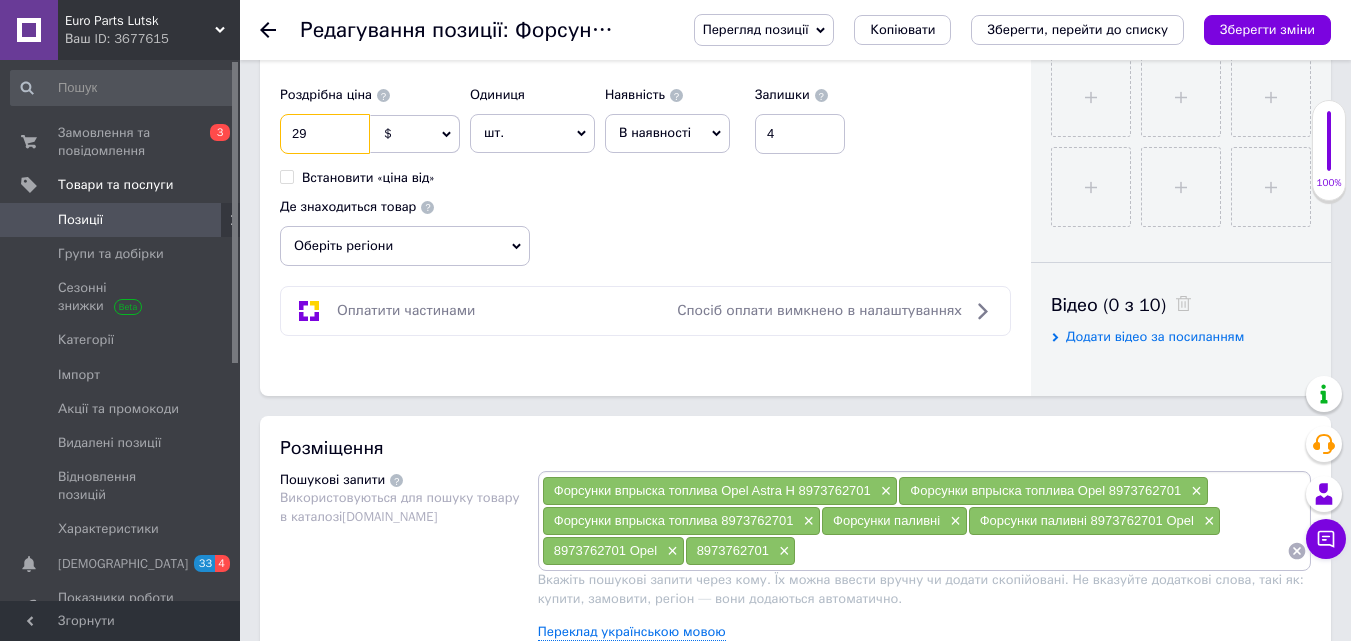 type on "29" 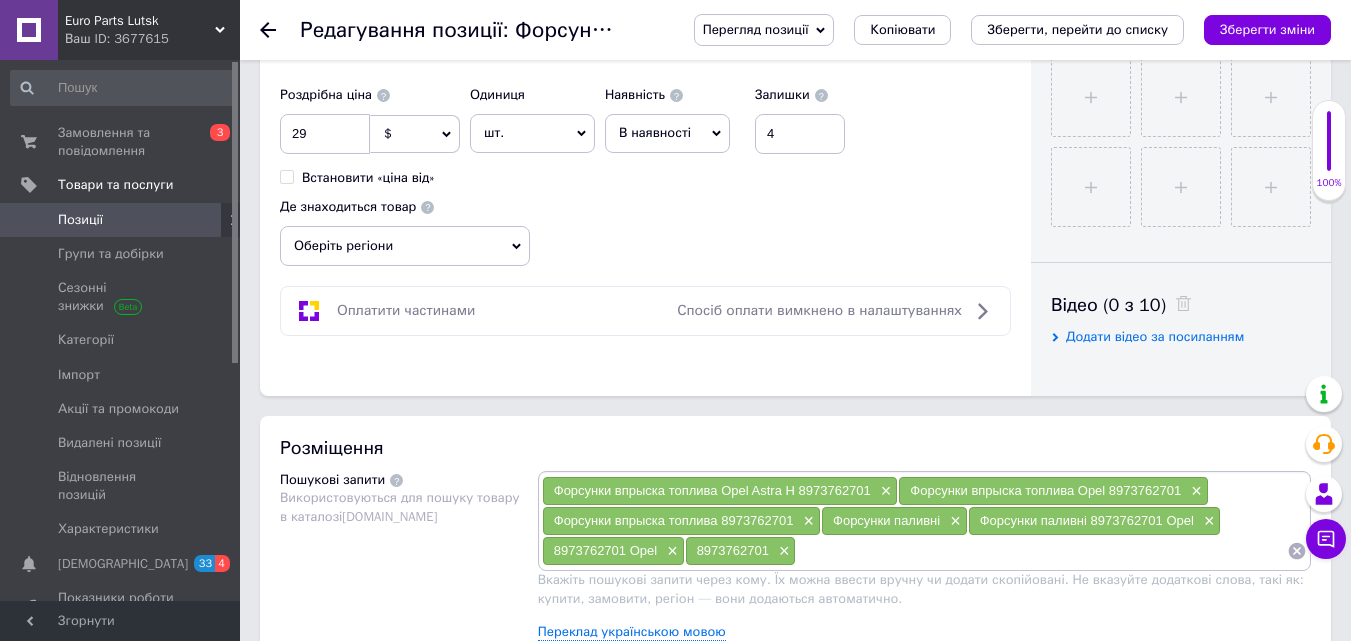 click on "Оберіть регіони" at bounding box center (405, 246) 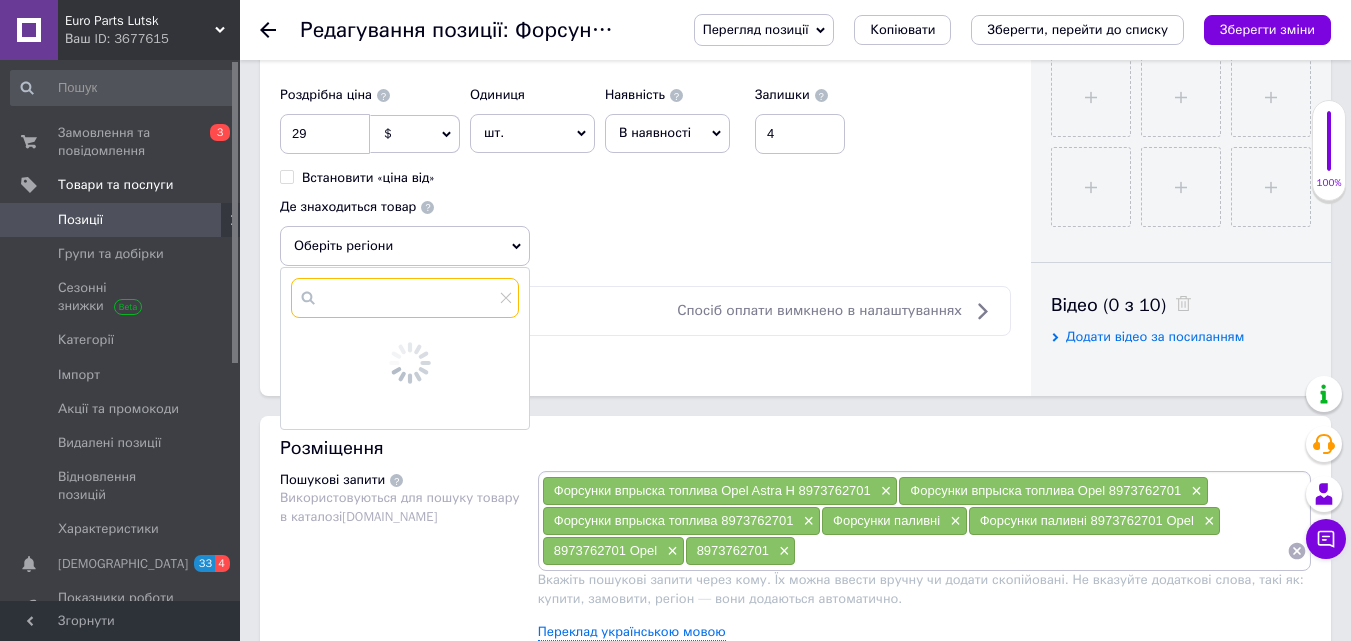 click at bounding box center (405, 298) 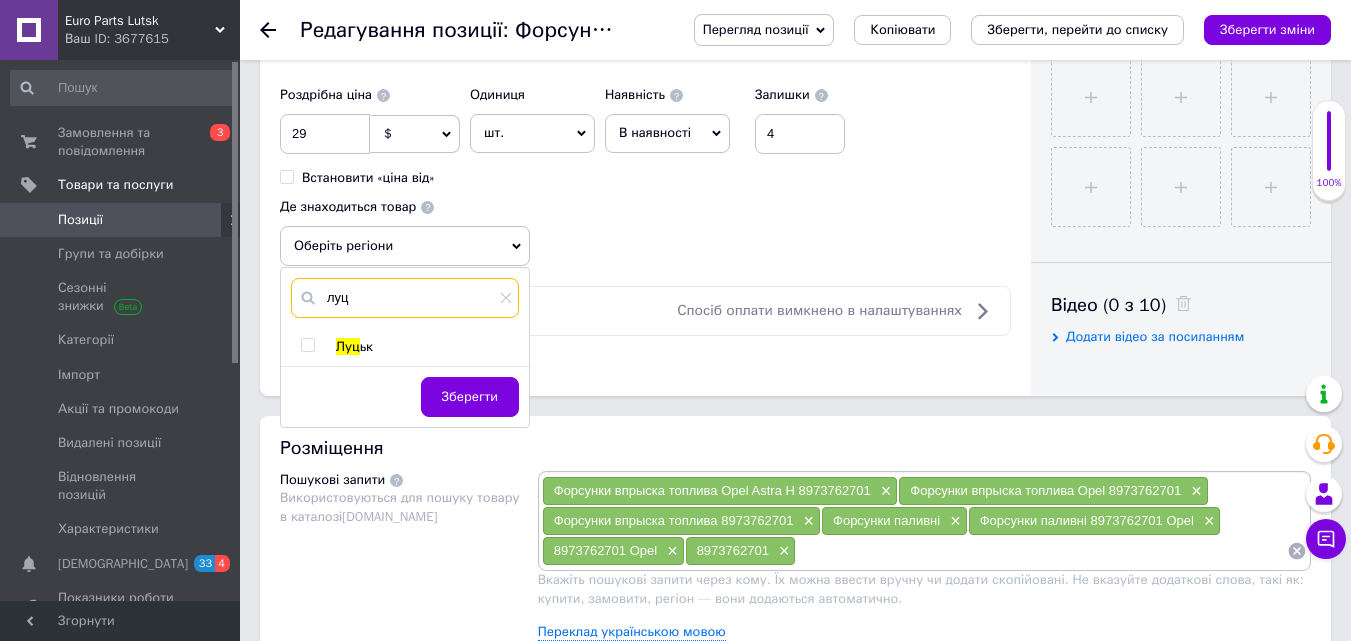 type on "луц" 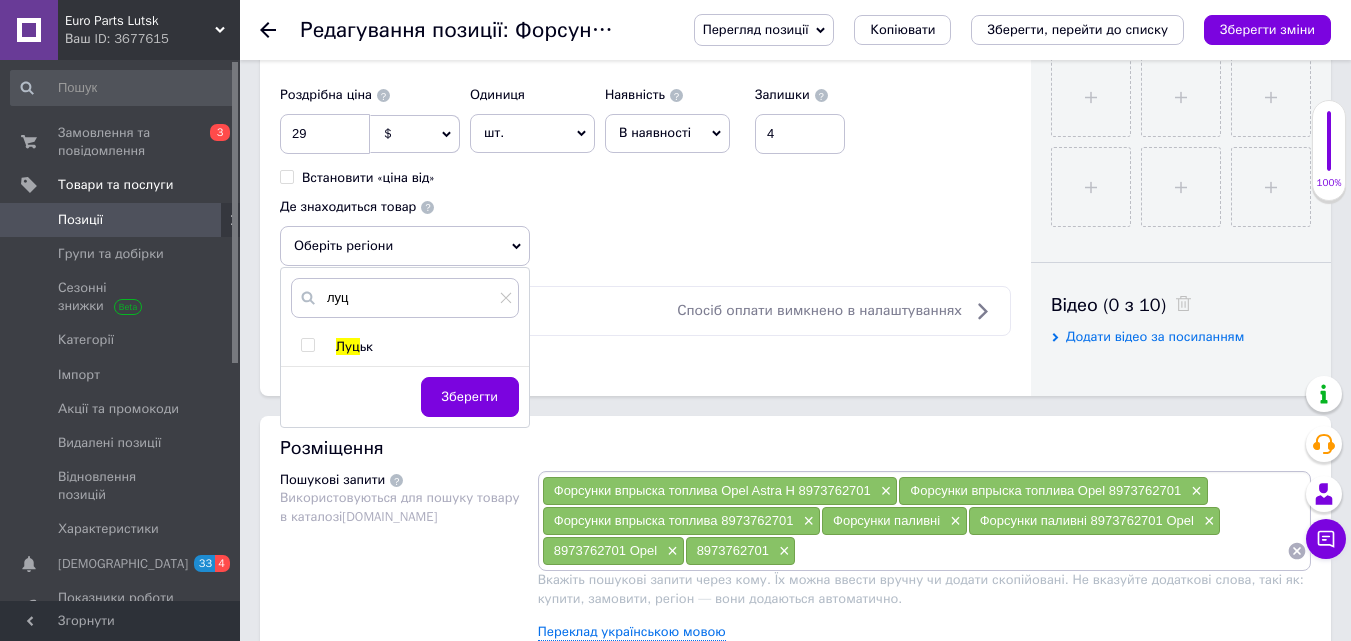 click at bounding box center [307, 345] 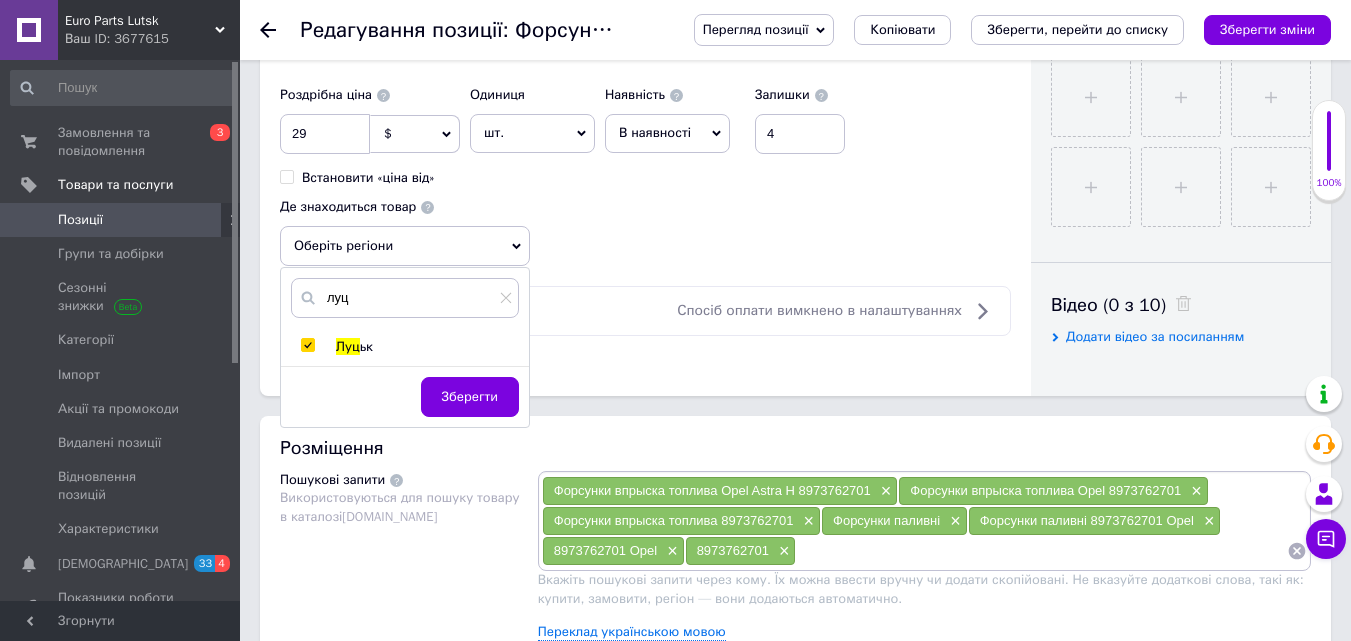 checkbox on "true" 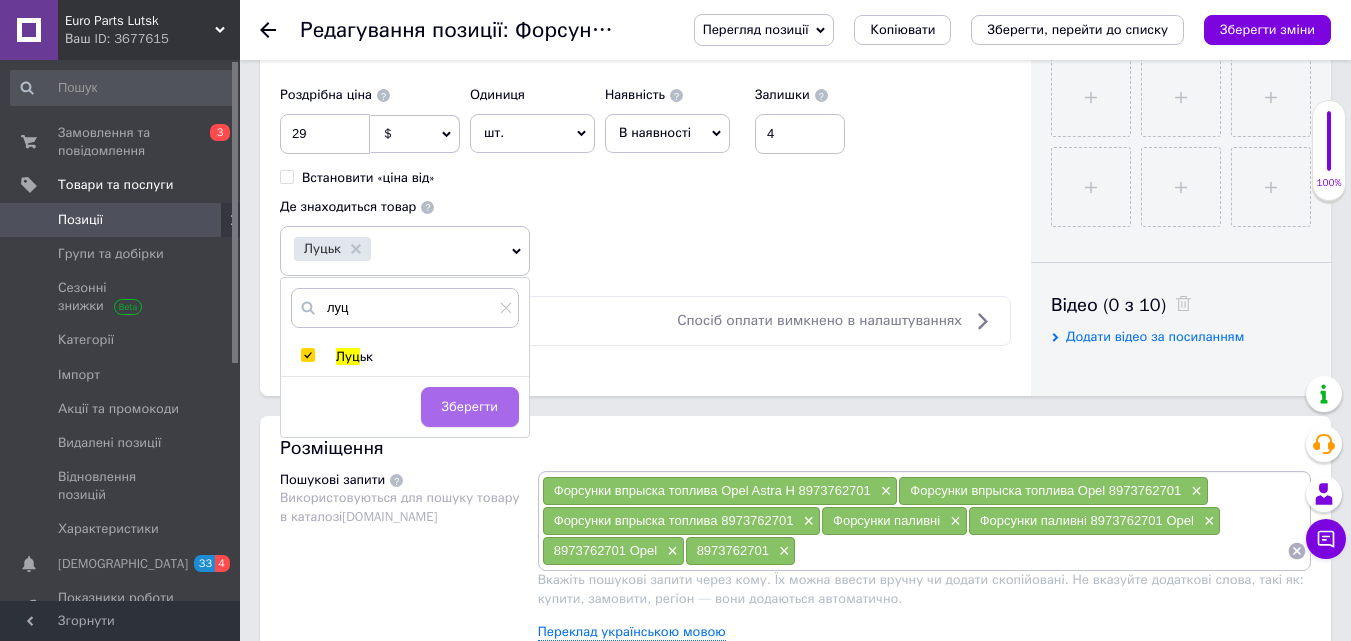 click on "Зберегти" at bounding box center [470, 407] 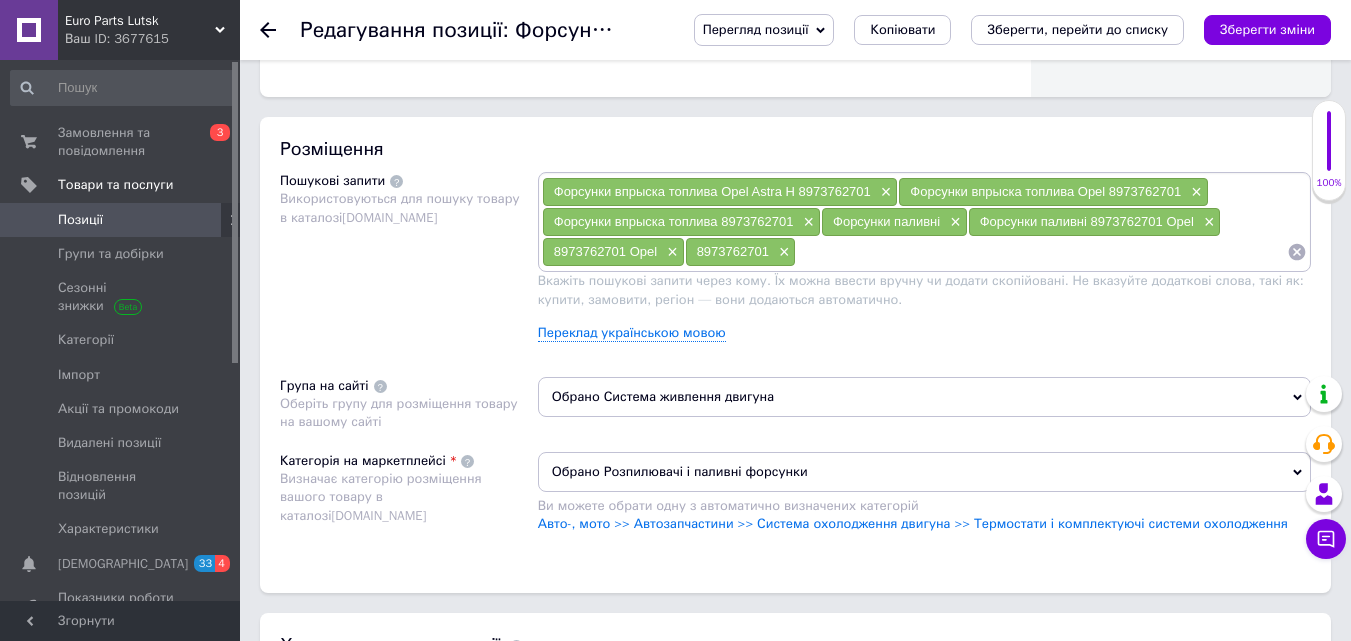 scroll, scrollTop: 1100, scrollLeft: 0, axis: vertical 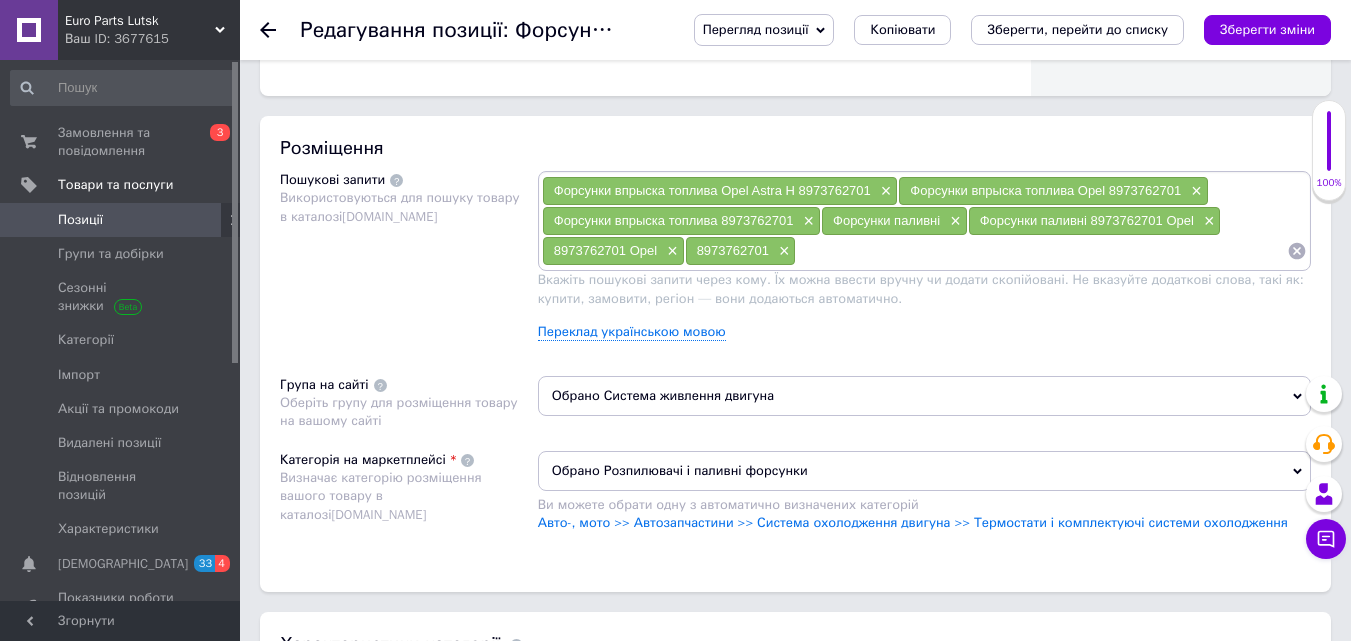 click 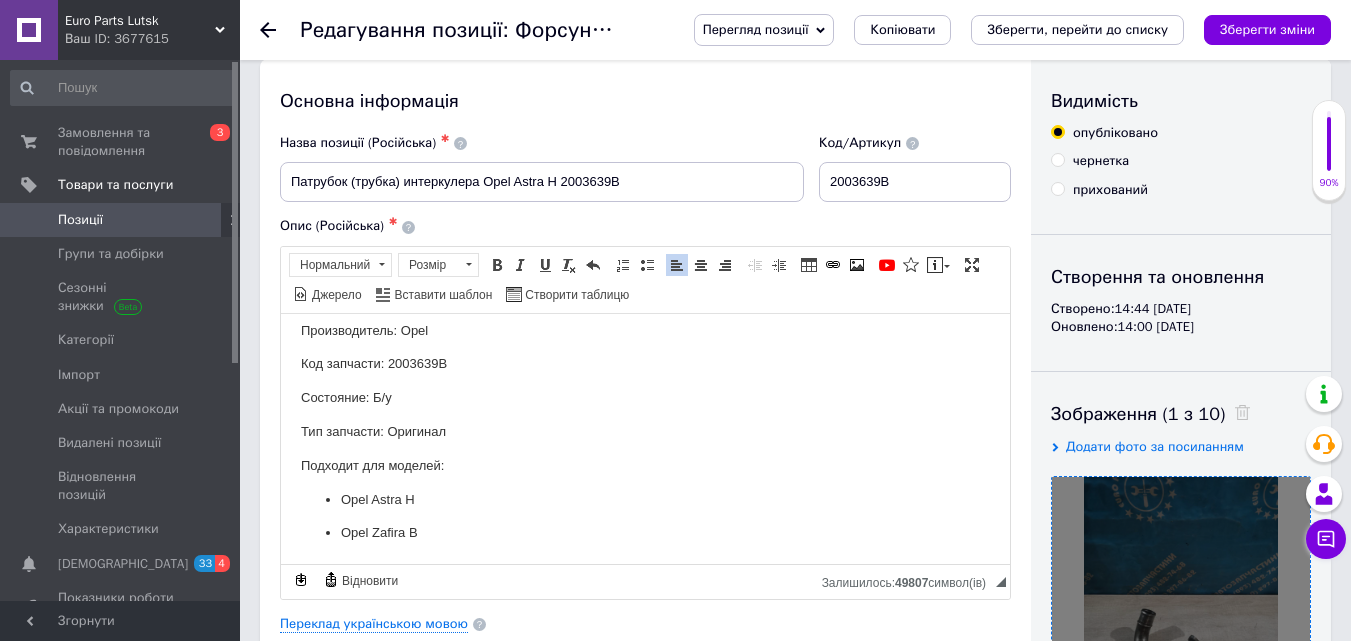 scroll, scrollTop: 0, scrollLeft: 0, axis: both 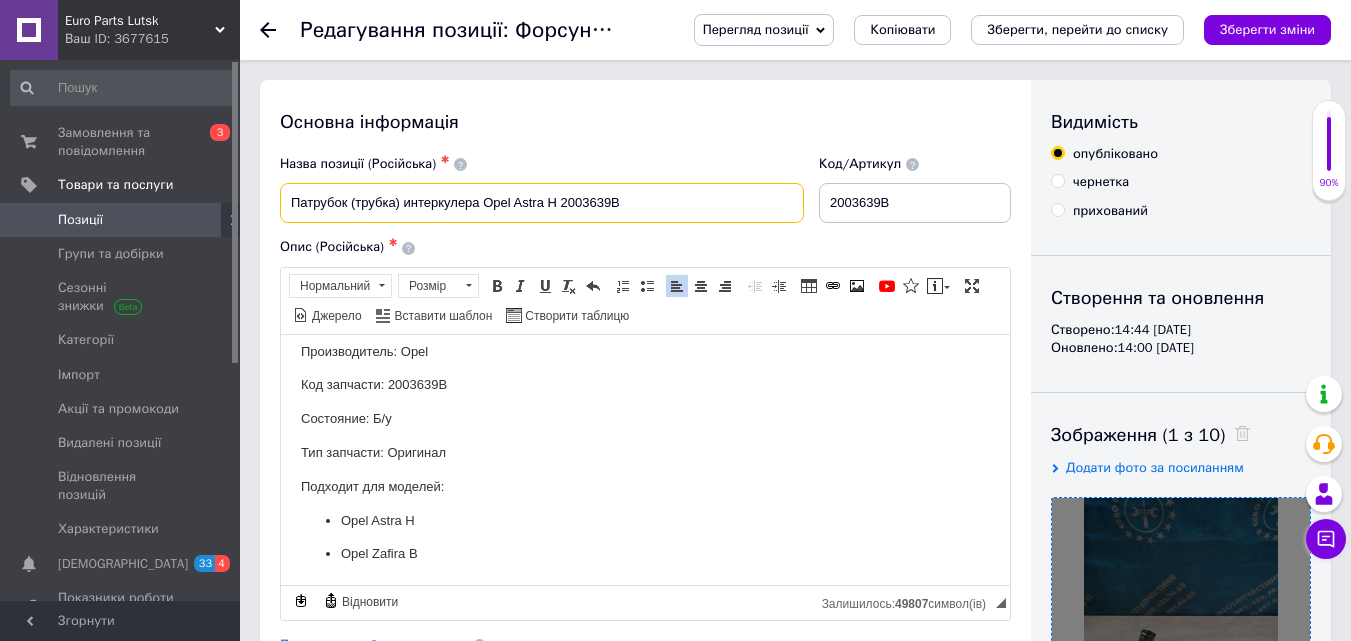 drag, startPoint x: 366, startPoint y: 208, endPoint x: 577, endPoint y: 208, distance: 211 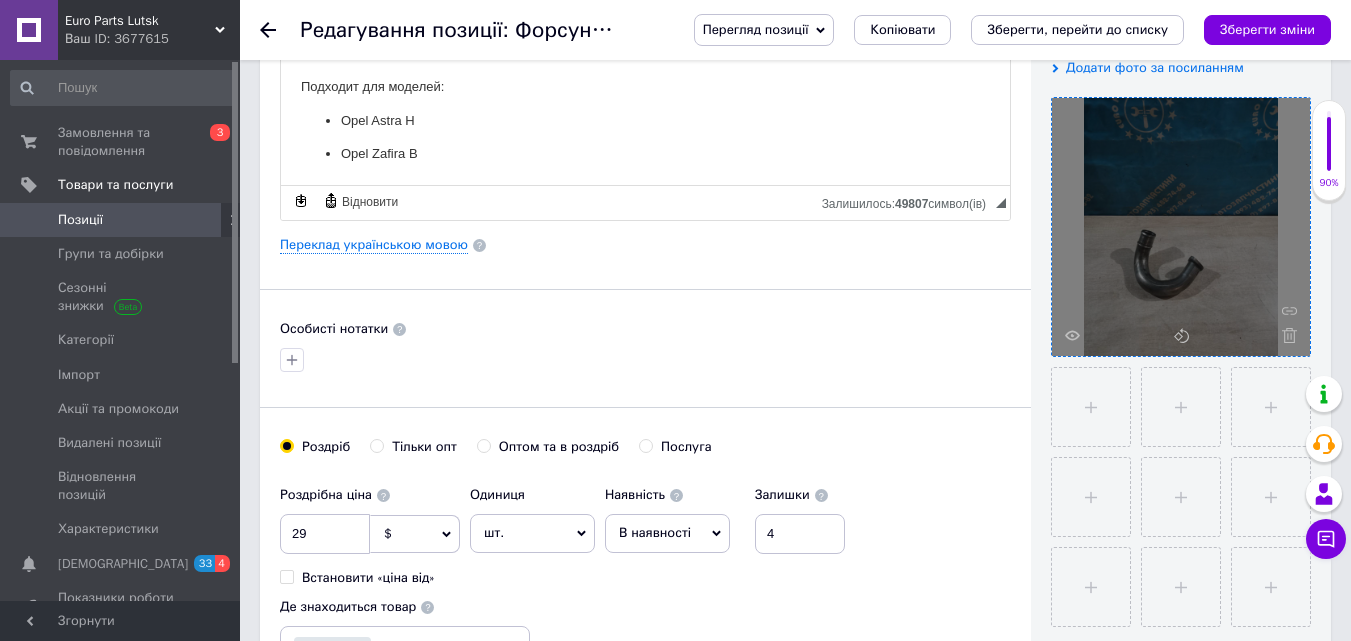scroll, scrollTop: 800, scrollLeft: 0, axis: vertical 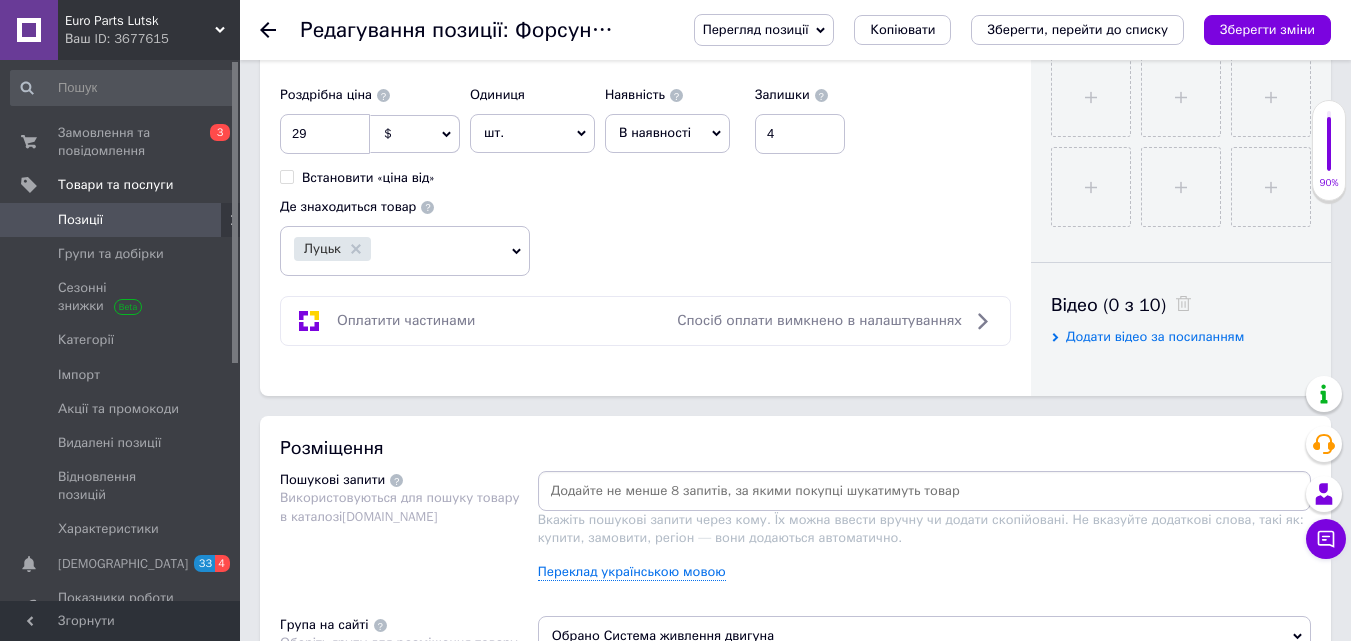 click at bounding box center (924, 491) 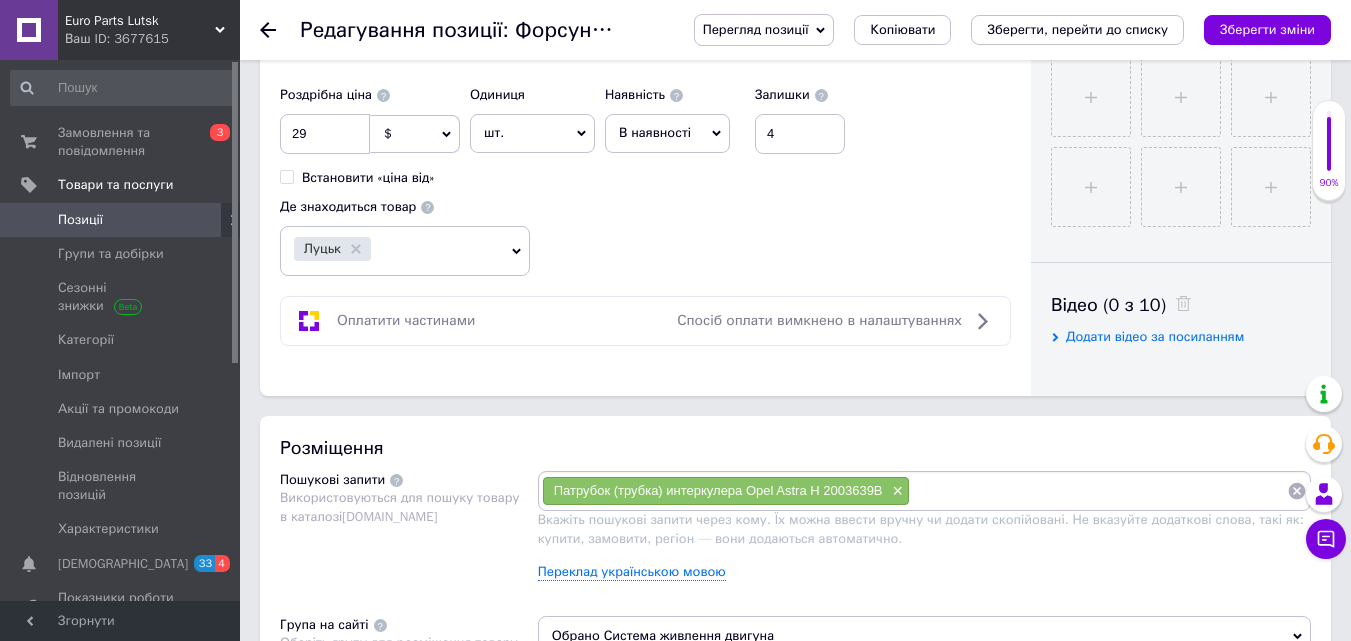 paste on "Патрубок (трубка) интеркулера Opel Astra H 2003639B" 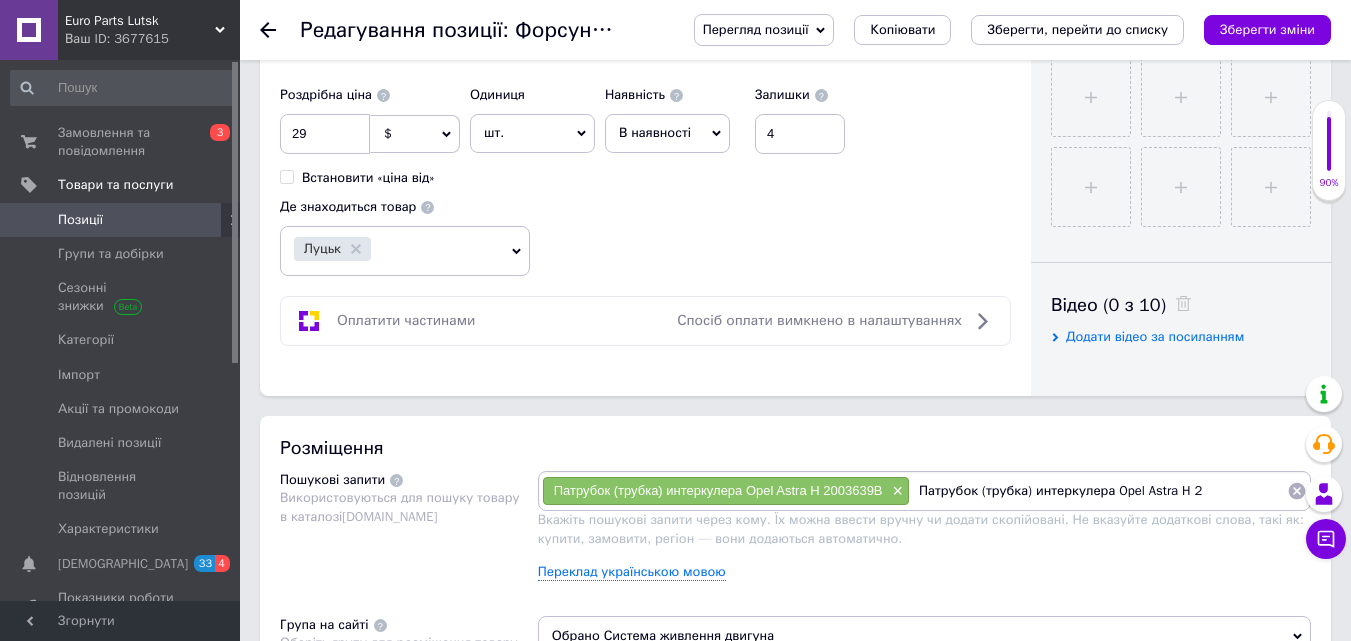 type on "Патрубок (трубка) интеркулера Opel Astra H" 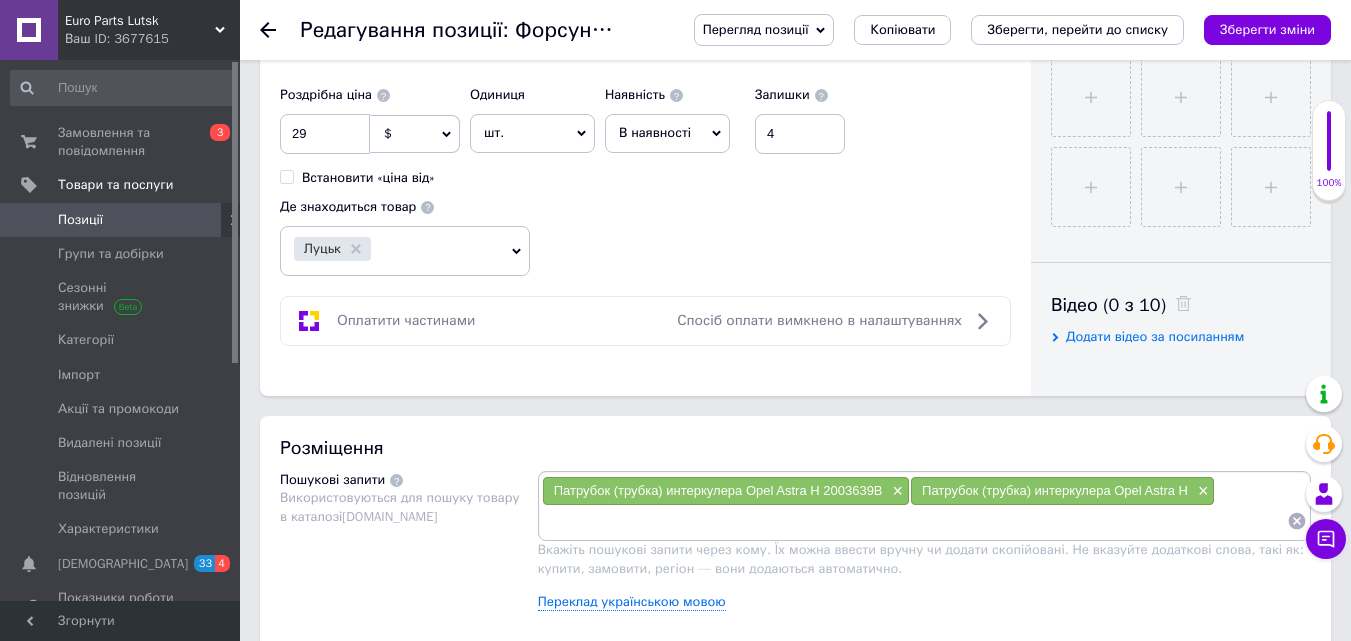 paste on "Патрубок (трубка) интеркулера Opel Astra H 2003639B" 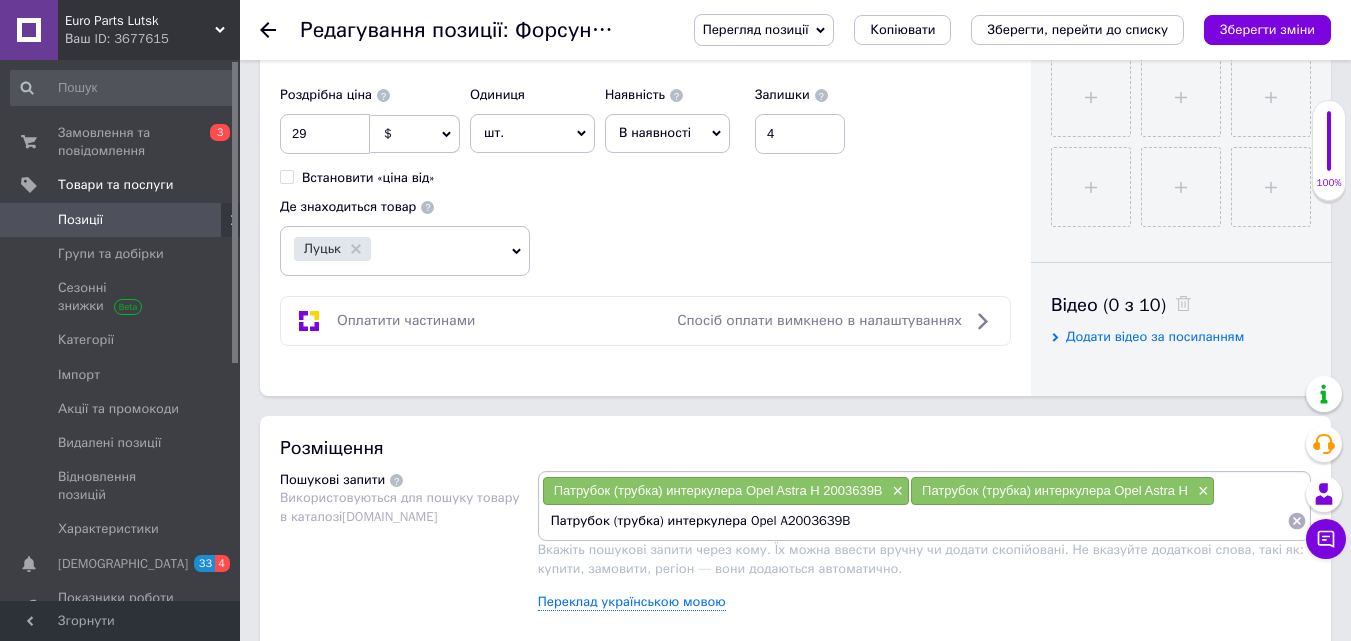 type on "Патрубок (трубка) интеркулера Opel 2003639B" 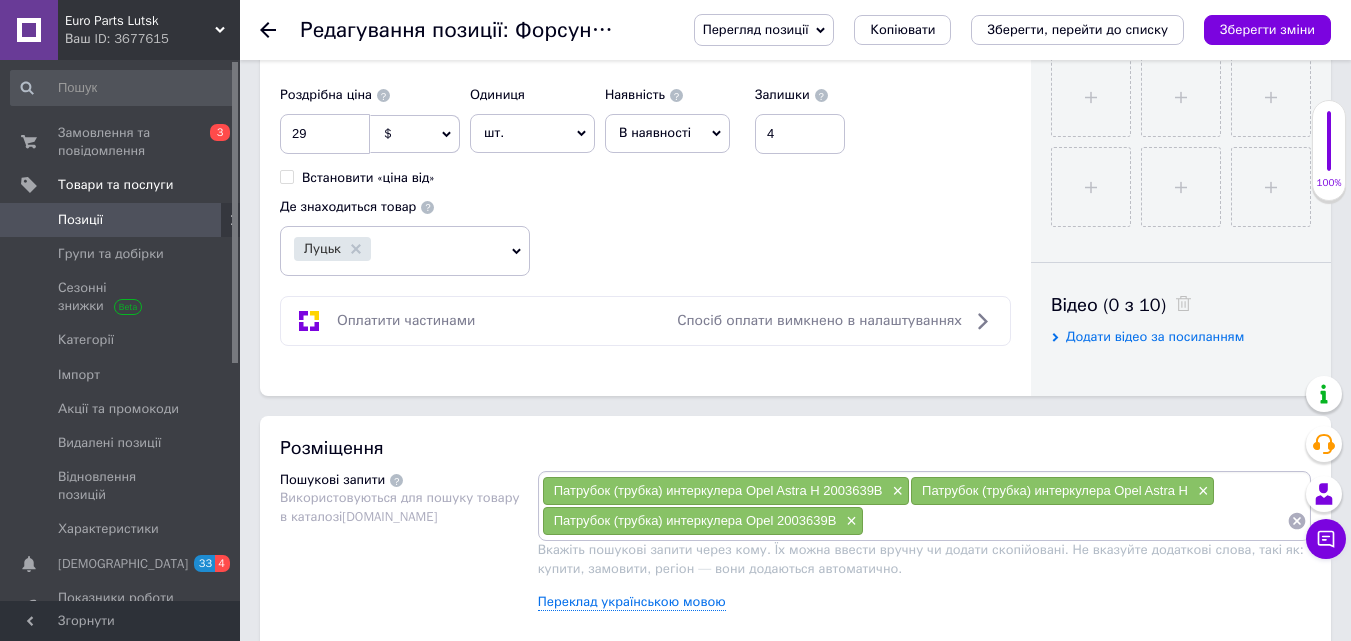 paste on "Патрубок (трубка) интеркулера Opel Astra H 2003639B" 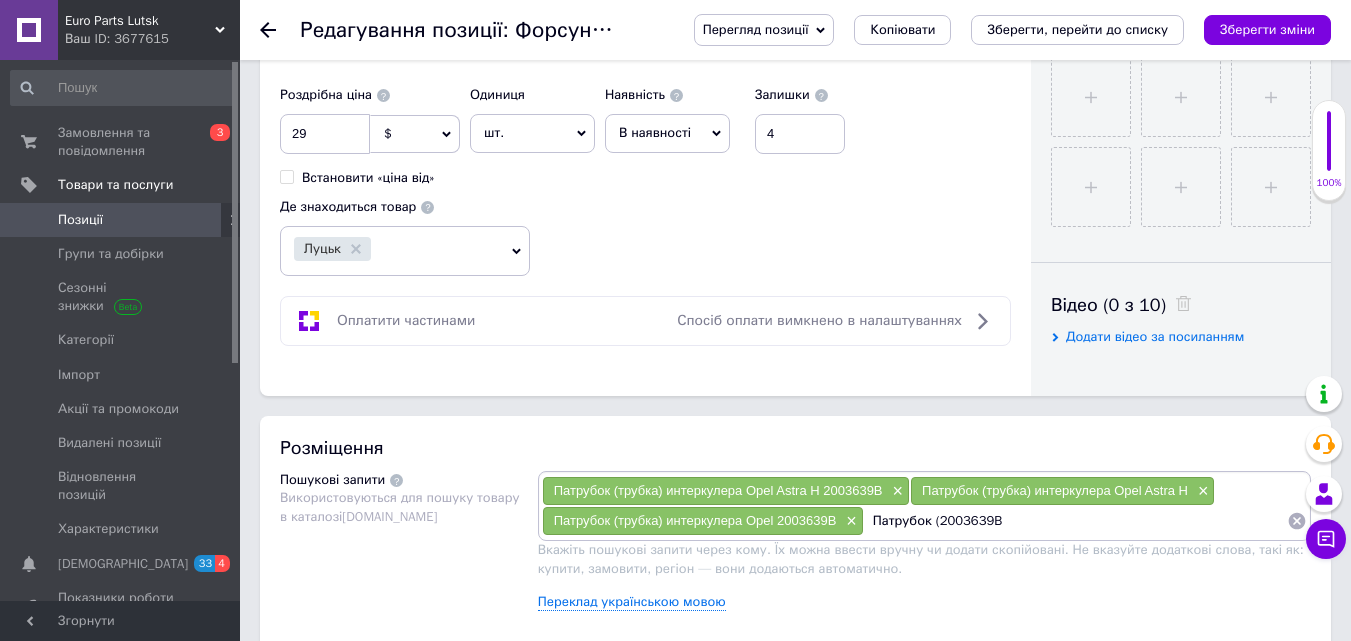 type on "Патрубок 2003639B" 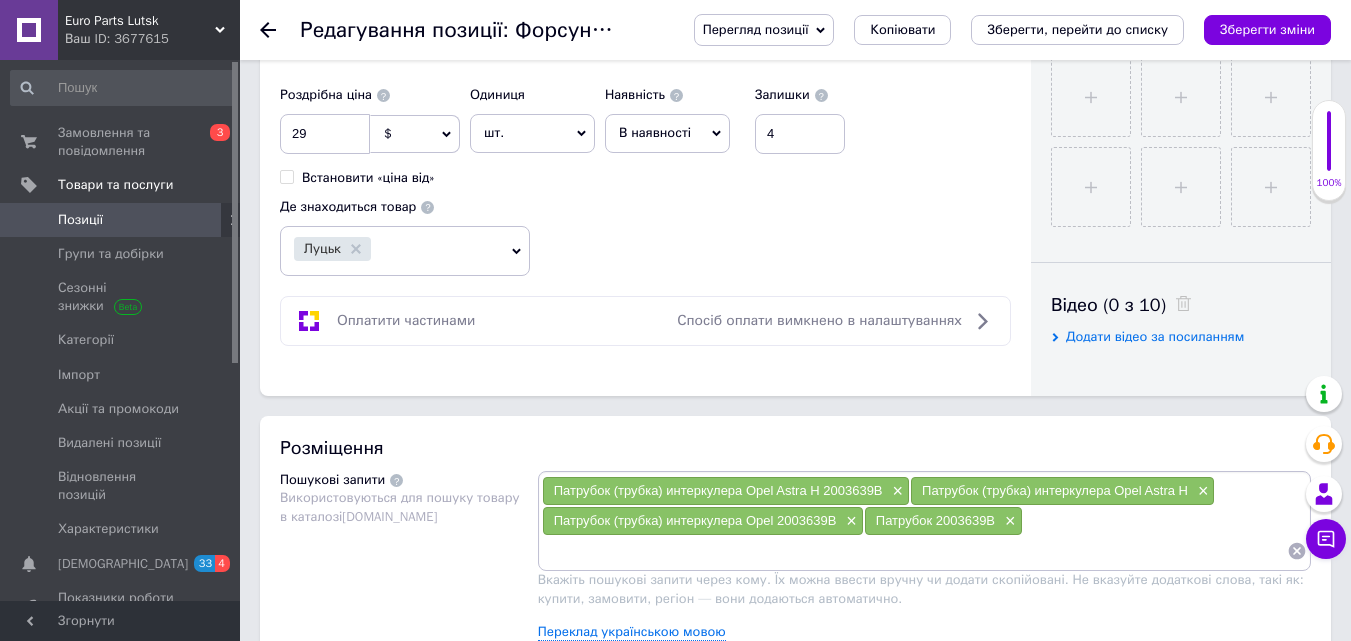 paste on "Трубка" 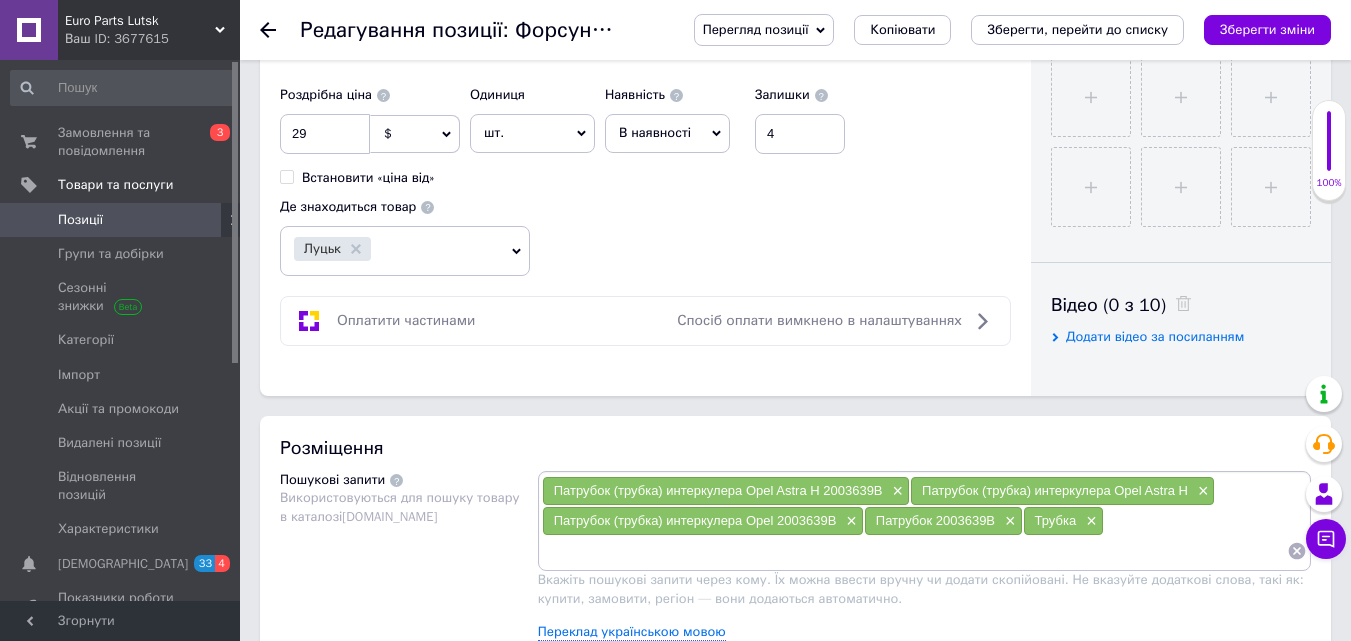 paste on "Трубка" 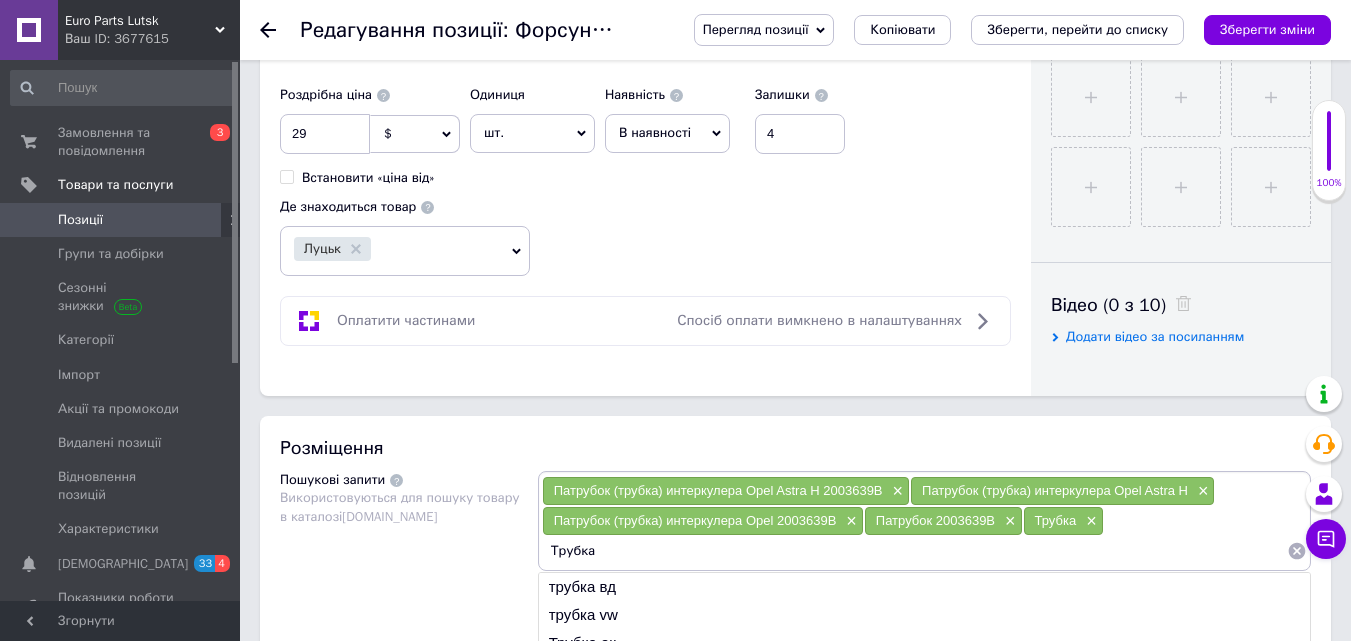 paste on "2003639B Opel" 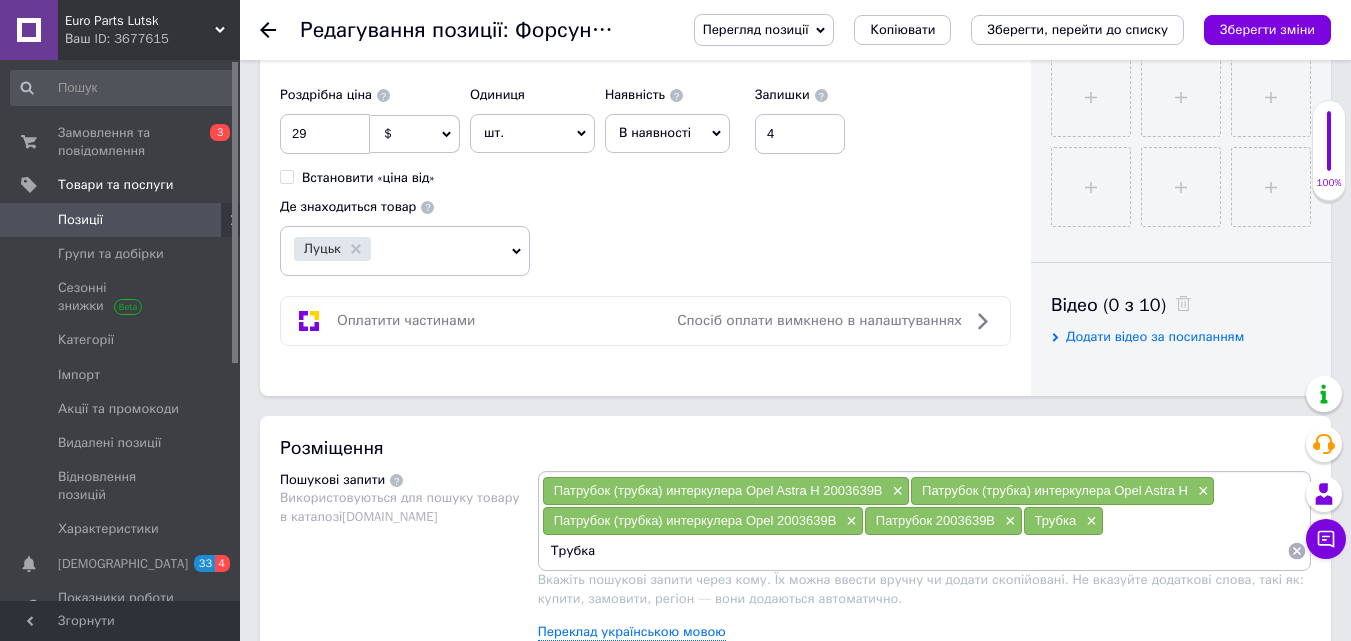type on "Трубка 2003639B Opel" 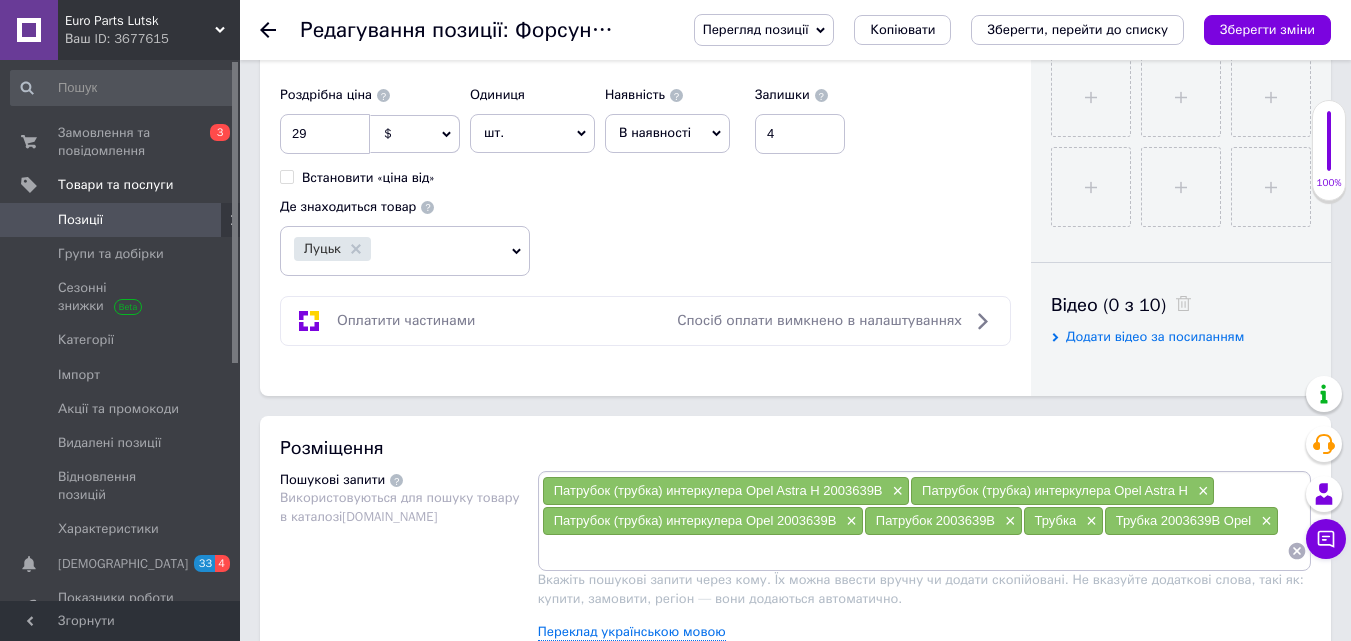 paste on "2003639B Opel" 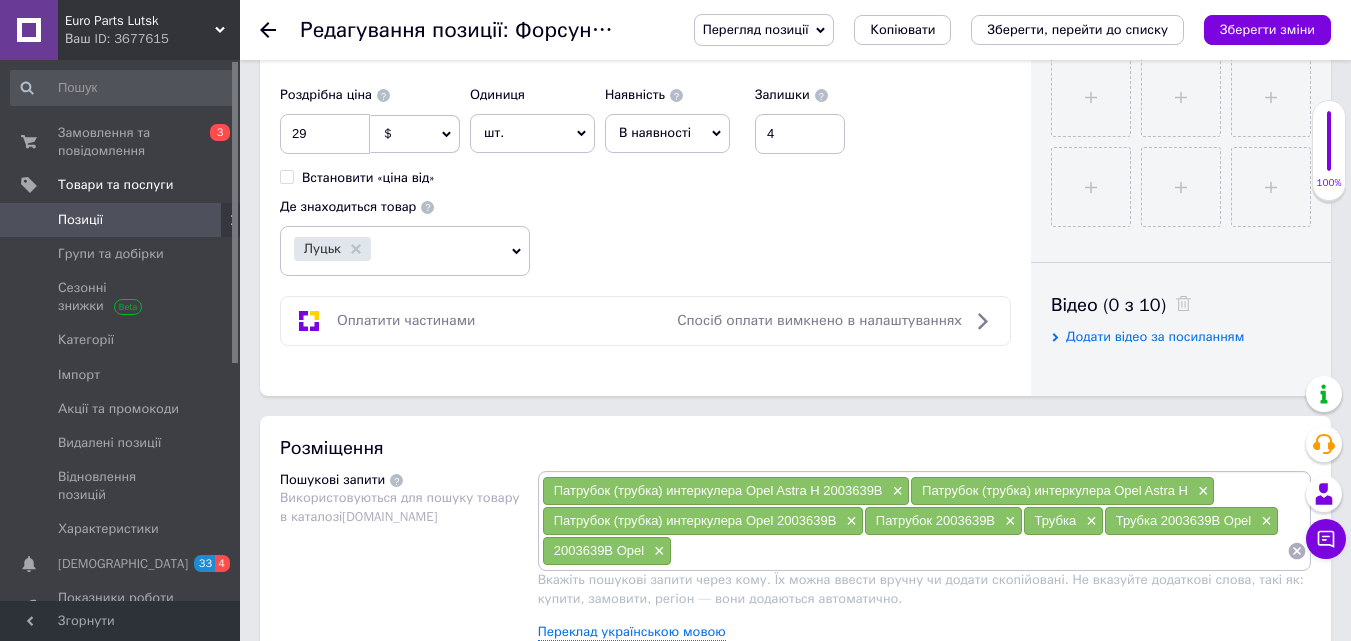 paste on "2003639B Opel" 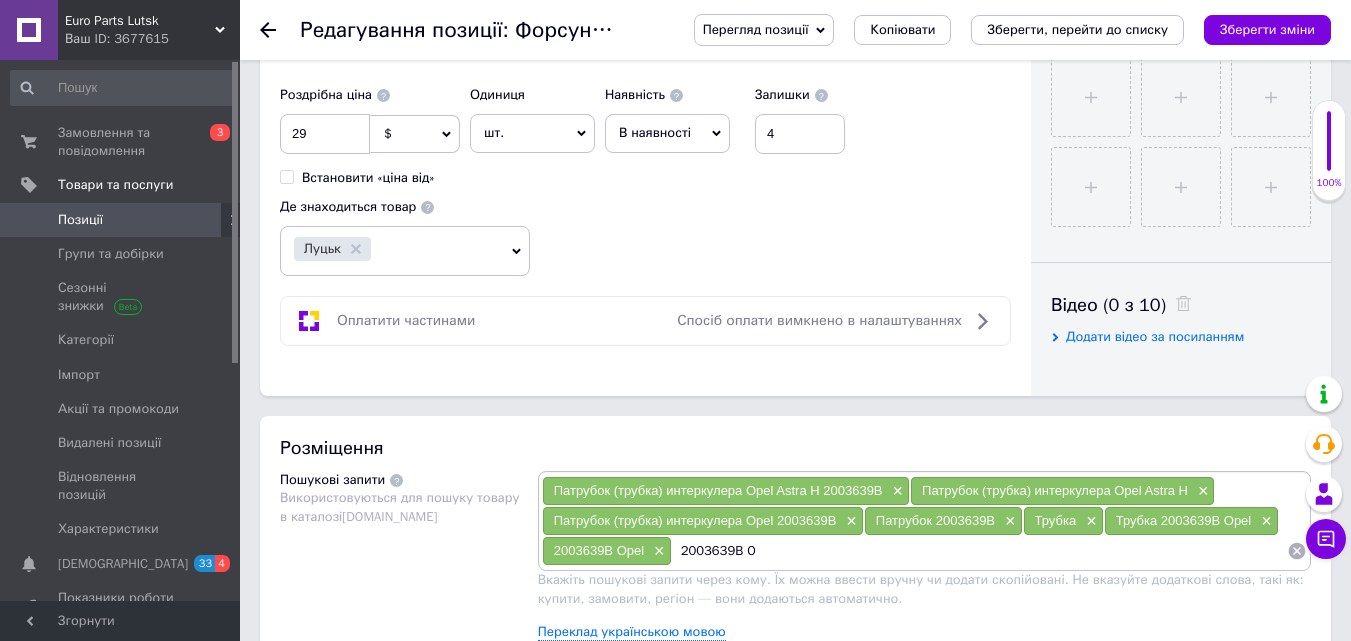 type on "2003639B" 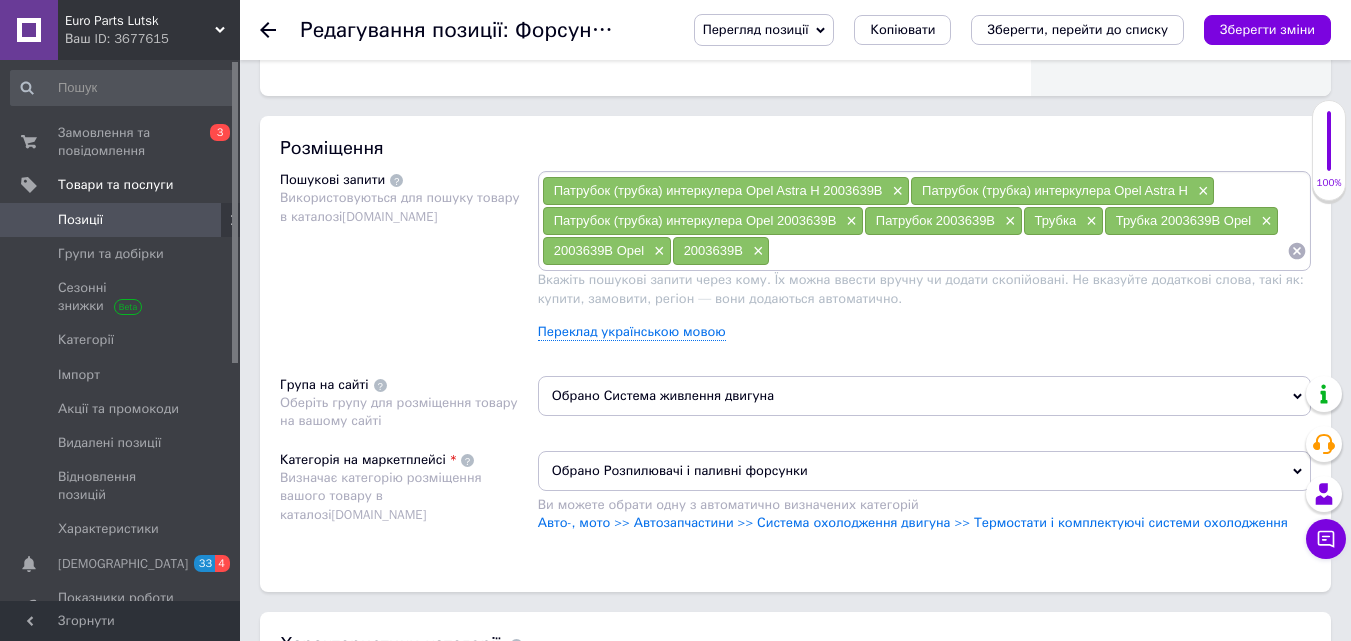 scroll, scrollTop: 1200, scrollLeft: 0, axis: vertical 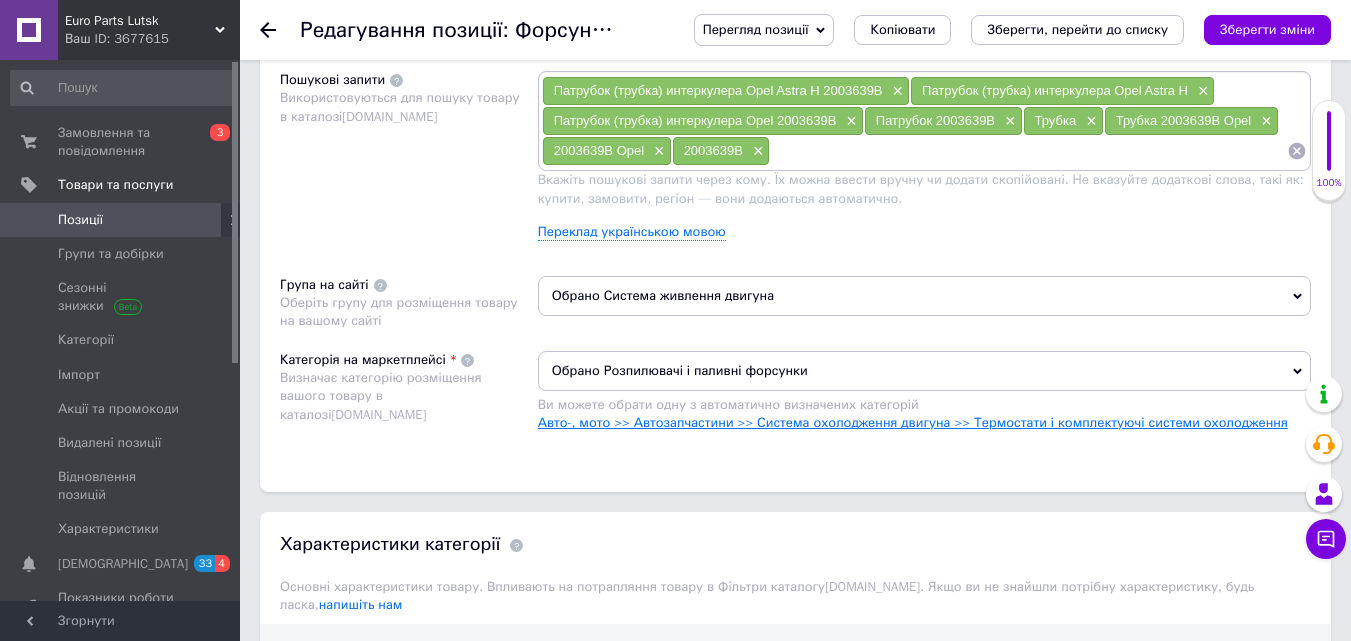 type 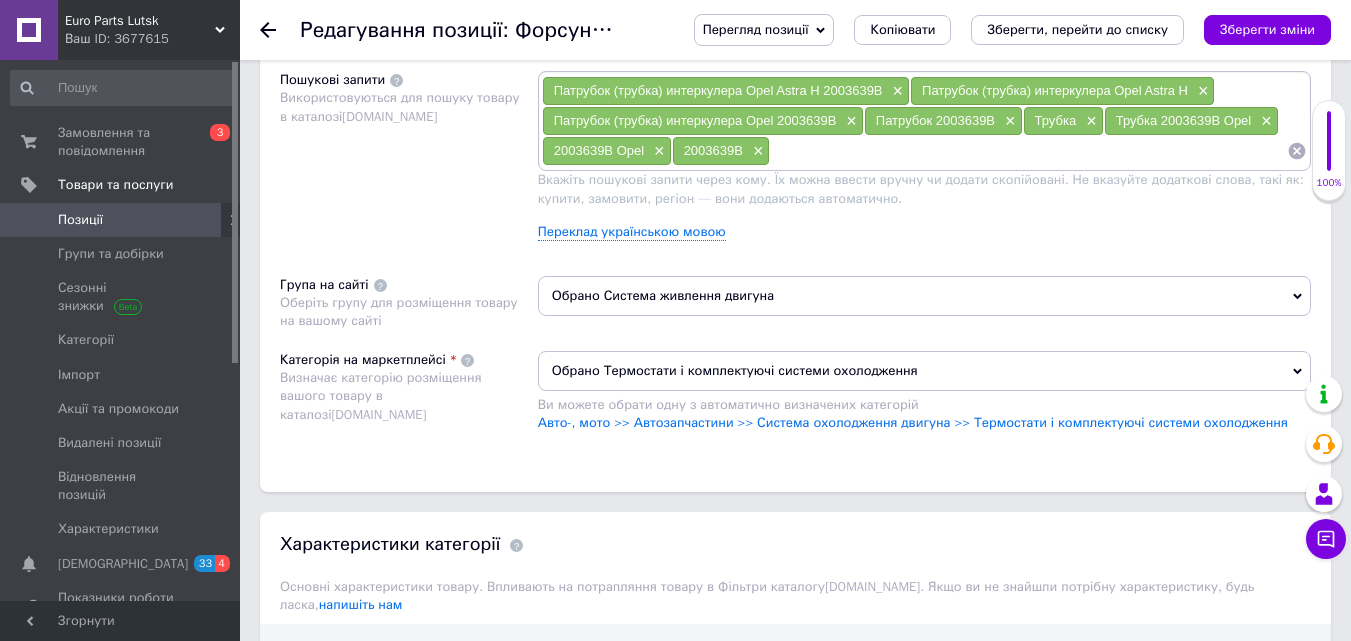 click on "Розміщення Пошукові запити Використовуються для пошуку товару в каталозі  [DOMAIN_NAME] Патрубок (трубка) интеркулера Opel Astra H 2003639B × Патрубок (трубка) интеркулера Opel Astra H × Патрубок (трубка) интеркулера Opel 2003639B × Патрубок 2003639B × Трубка × Трубка 2003639B Opel × 2003639B Opel × 2003639B × Вкажіть пошукові запити через кому. Їх можна ввести вручну чи додати скопійовані. Не вказуйте додаткові слова, такі як: купити, замовити, регіон — вони додаються автоматично. Переклад українською мовою Група на сайті Оберіть групу для розміщення товару на вашому сайті Категорія на маркетплейсі [DOMAIN_NAME]" at bounding box center [795, 254] 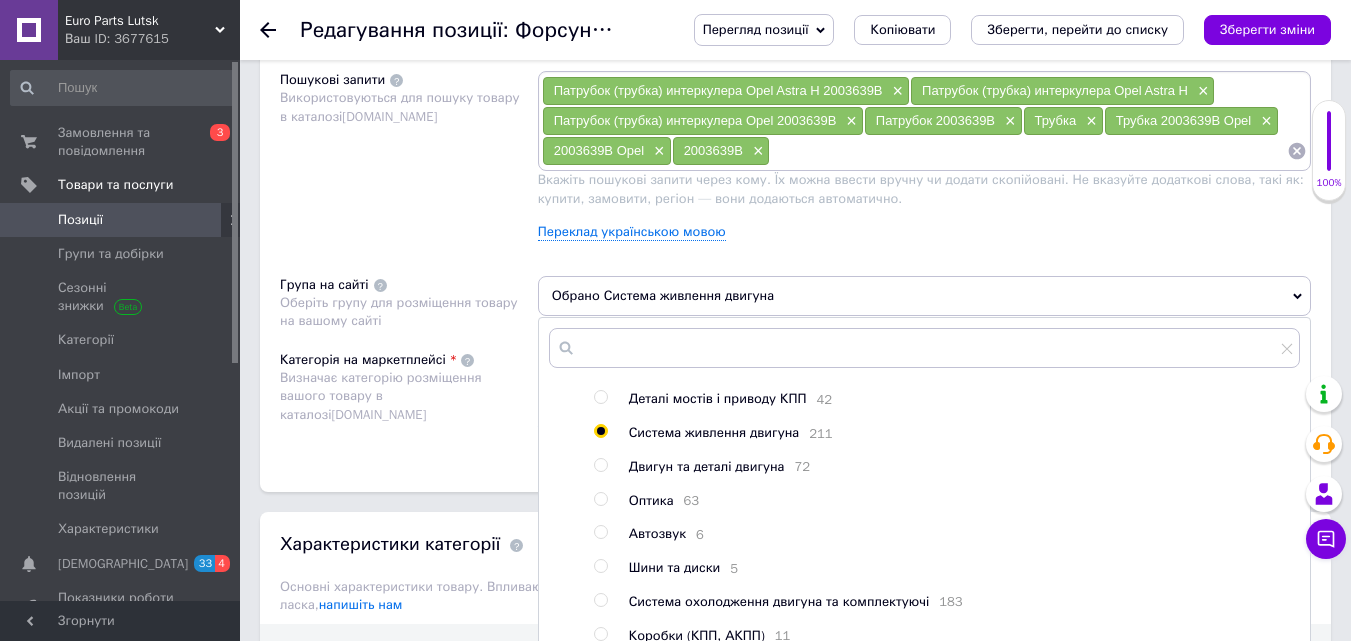 scroll, scrollTop: 241, scrollLeft: 0, axis: vertical 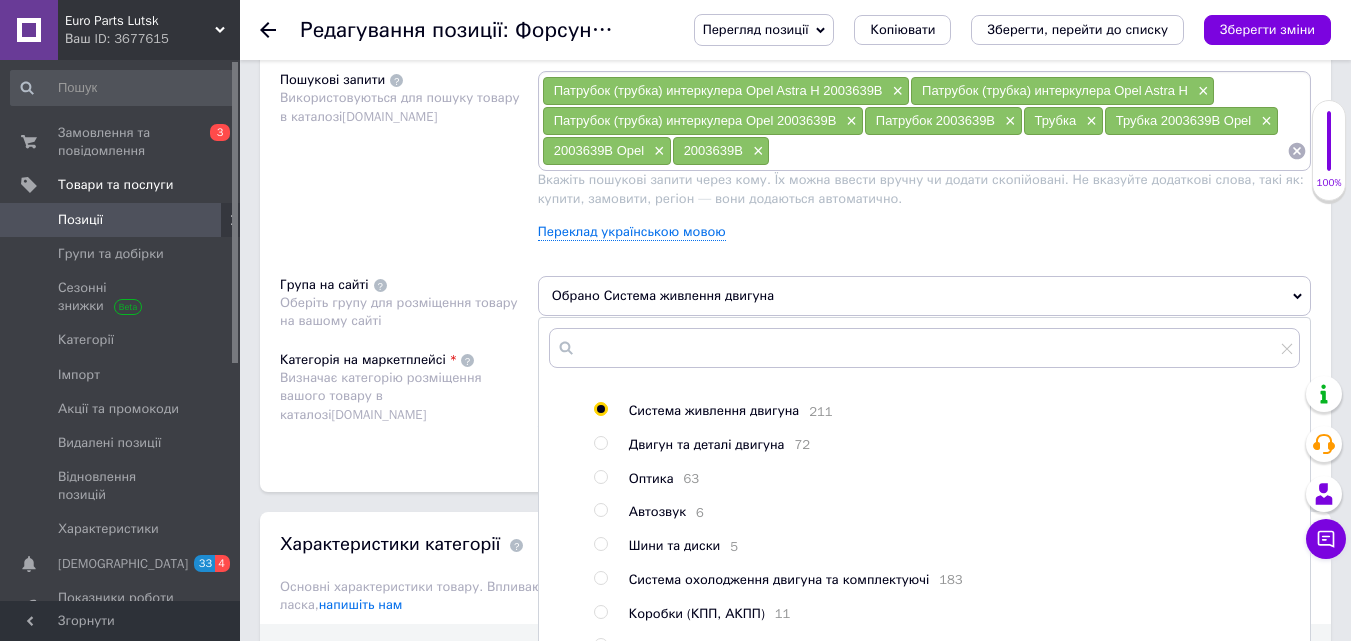 drag, startPoint x: 603, startPoint y: 576, endPoint x: 555, endPoint y: 557, distance: 51.62364 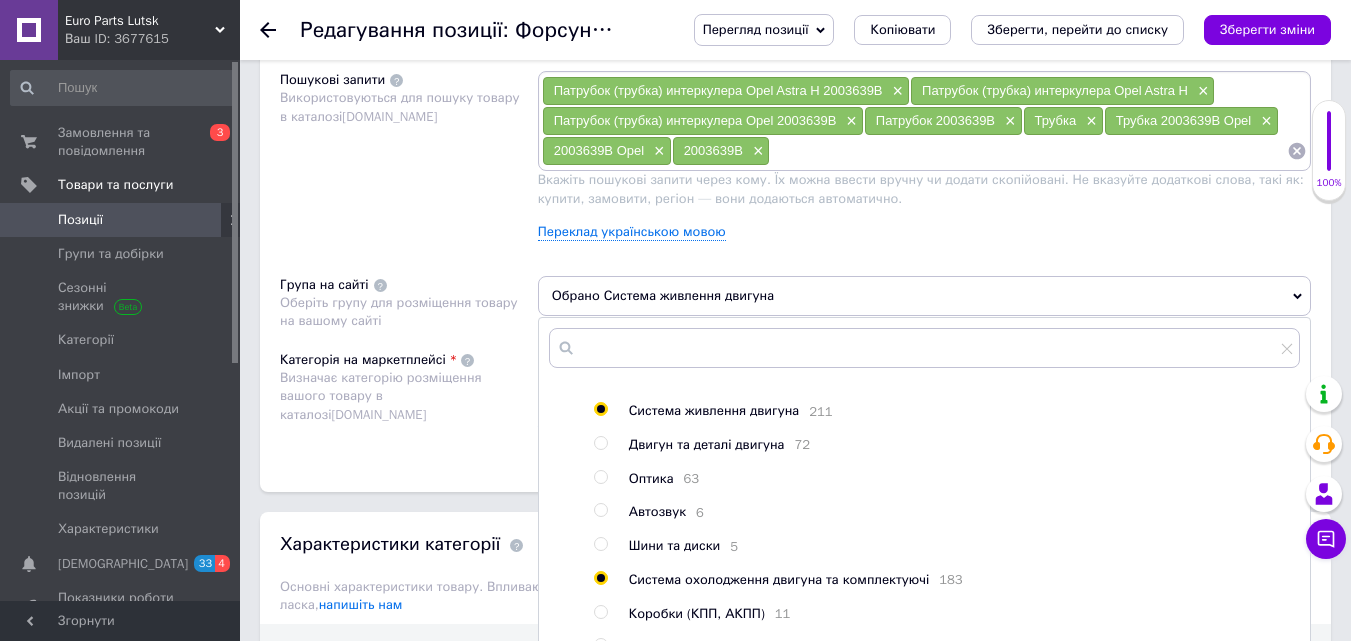 radio on "true" 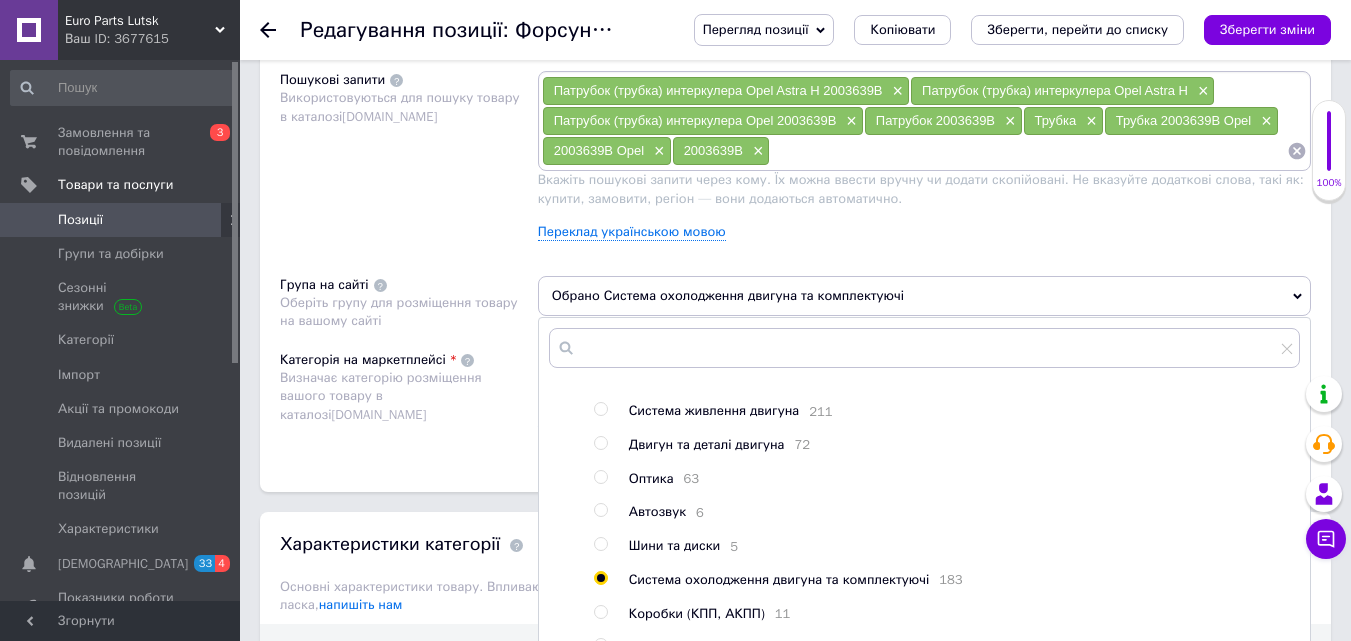 click on "Розміщення Пошукові запити Використовуються для пошуку товару в каталозі  [DOMAIN_NAME] Патрубок (трубка) интеркулера Opel Astra H 2003639B × Патрубок (трубка) интеркулера Opel Astra H × Патрубок (трубка) интеркулера Opel 2003639B × Патрубок 2003639B × Трубка × Трубка 2003639B Opel × 2003639B Opel × 2003639B × Вкажіть пошукові запити через кому. Їх можна ввести вручну чи додати скопійовані. Не вказуйте додаткові слова, такі як: купити, замовити, регіон — вони додаються автоматично. Переклад українською мовою Група на сайті Оберіть групу для розміщення товару на вашому сайті [PERSON_NAME] група 554 Деталі салону" at bounding box center (795, 254) 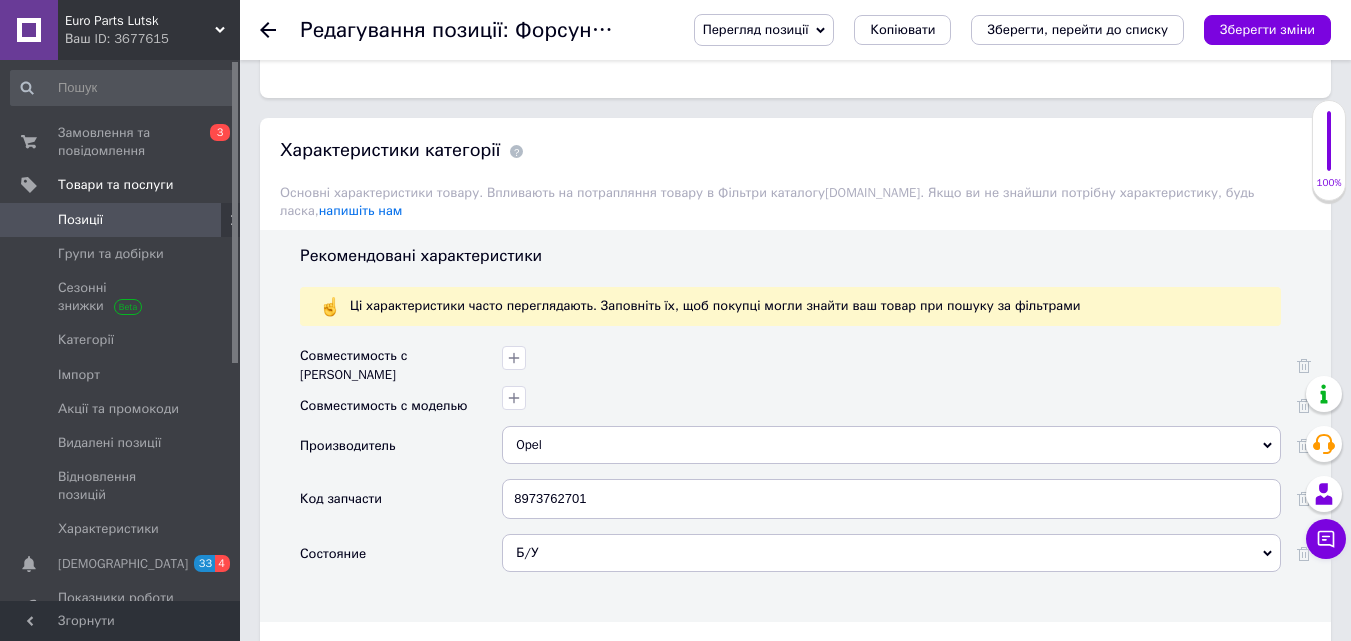 scroll, scrollTop: 1600, scrollLeft: 0, axis: vertical 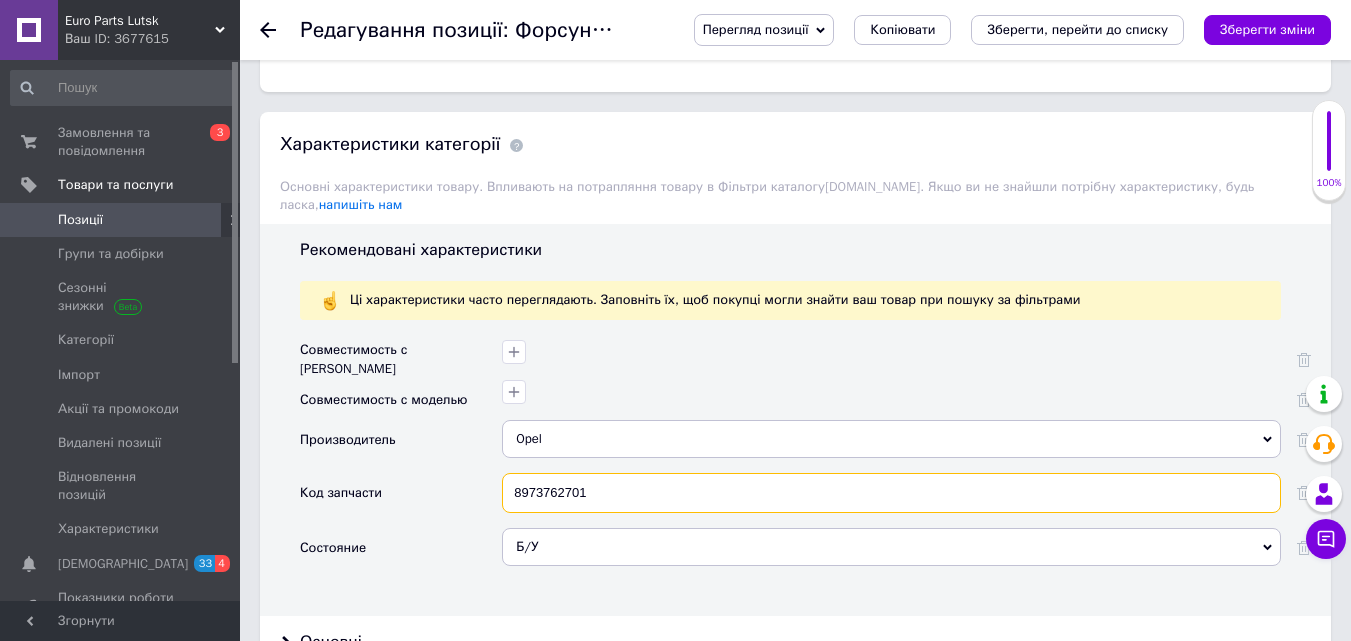 drag, startPoint x: 603, startPoint y: 472, endPoint x: 466, endPoint y: 492, distance: 138.45216 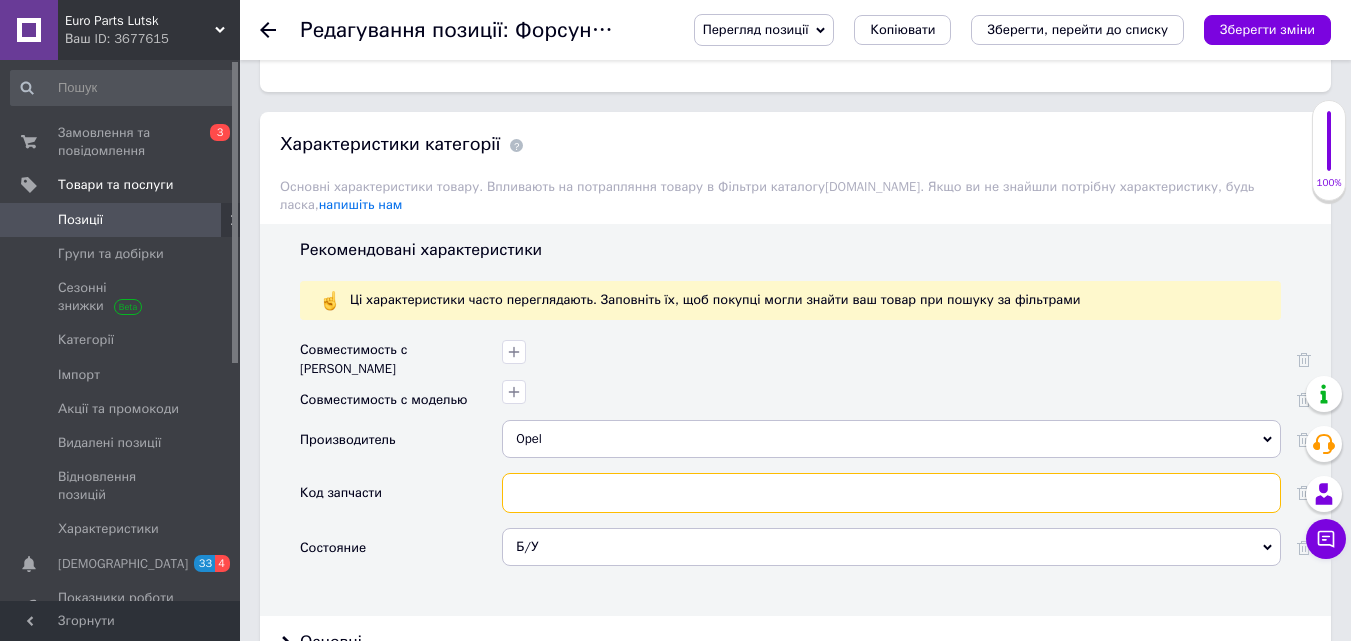 paste on "2003639B Opel" 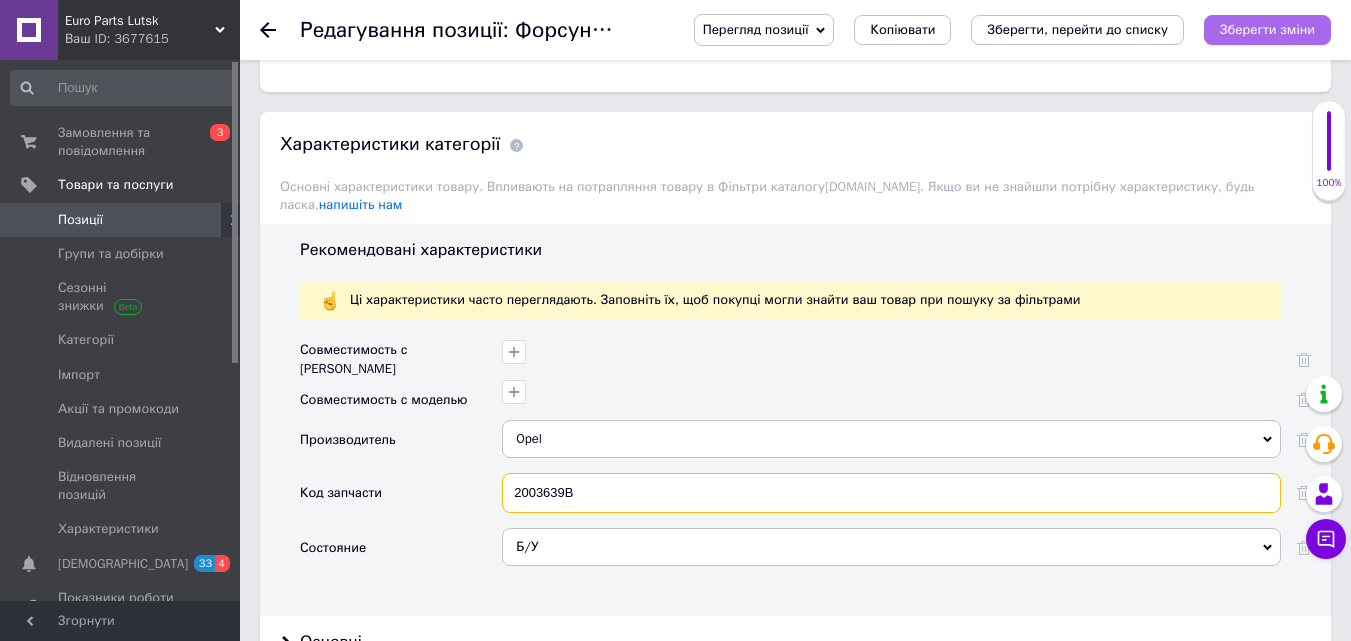 type on "2003639B" 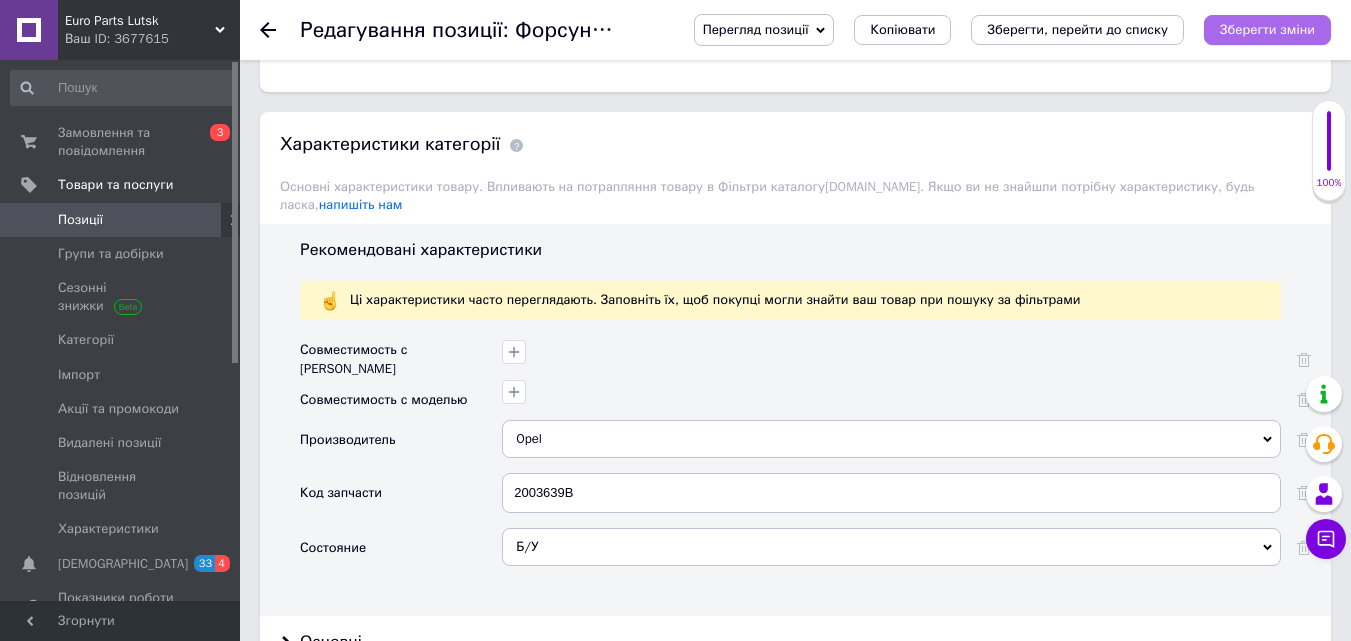 click on "Зберегти зміни" at bounding box center [1267, 29] 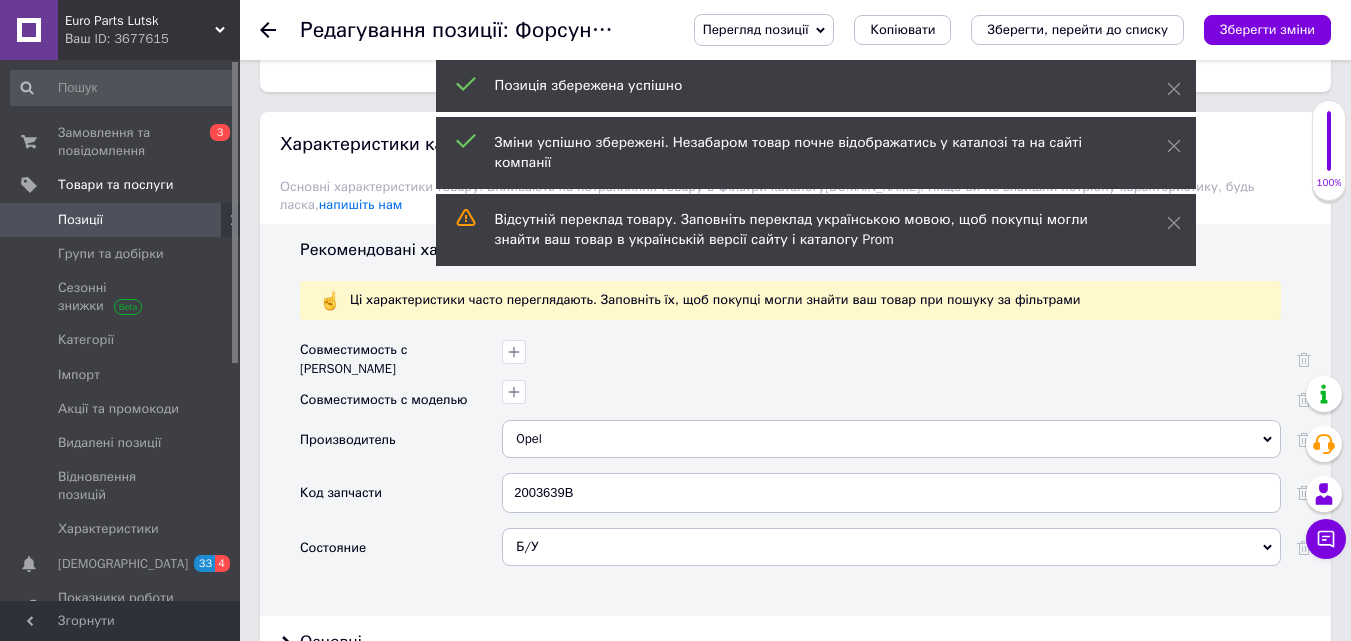 click on "Перегляд позиції" at bounding box center [756, 29] 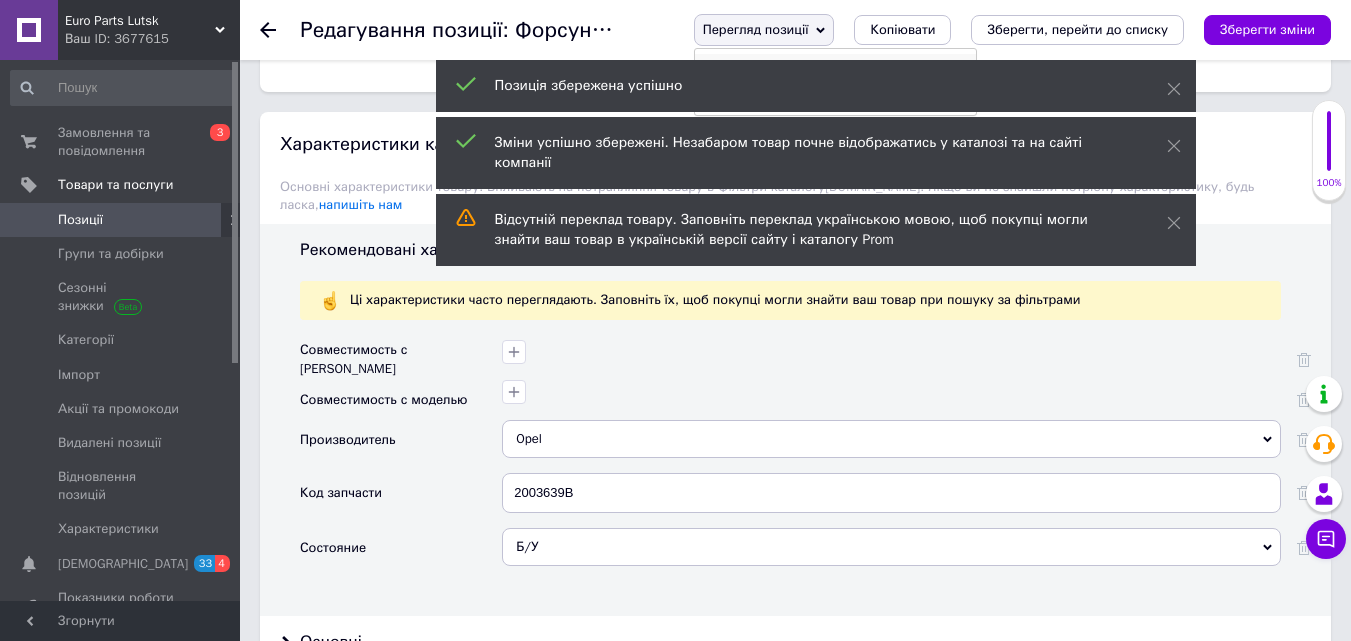 click on "Зберегти та переглянути на сайті" at bounding box center (835, 68) 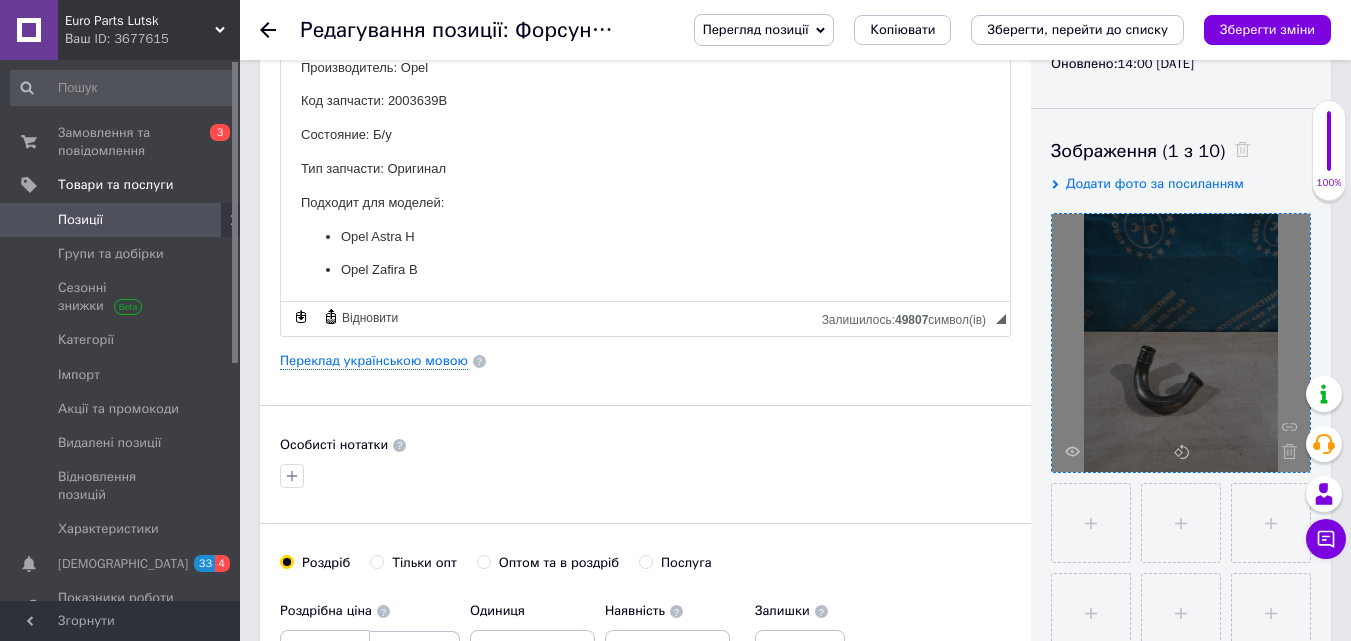 scroll, scrollTop: 0, scrollLeft: 0, axis: both 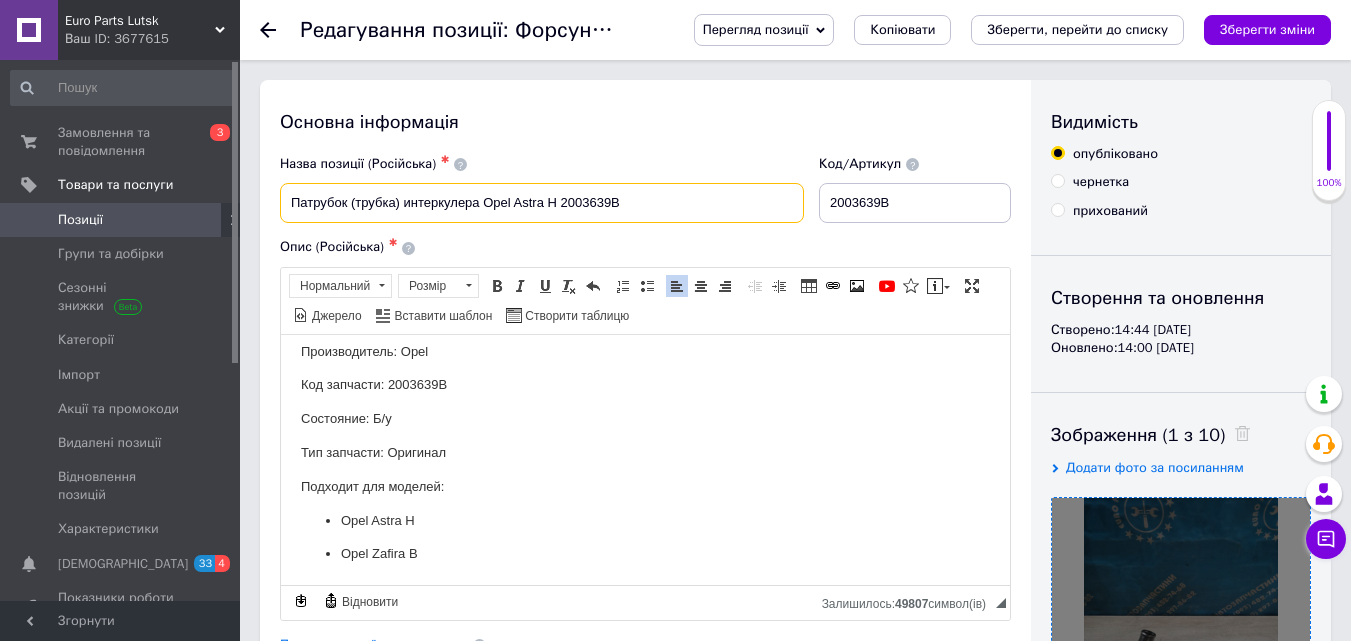 drag, startPoint x: 285, startPoint y: 201, endPoint x: 572, endPoint y: 195, distance: 287.0627 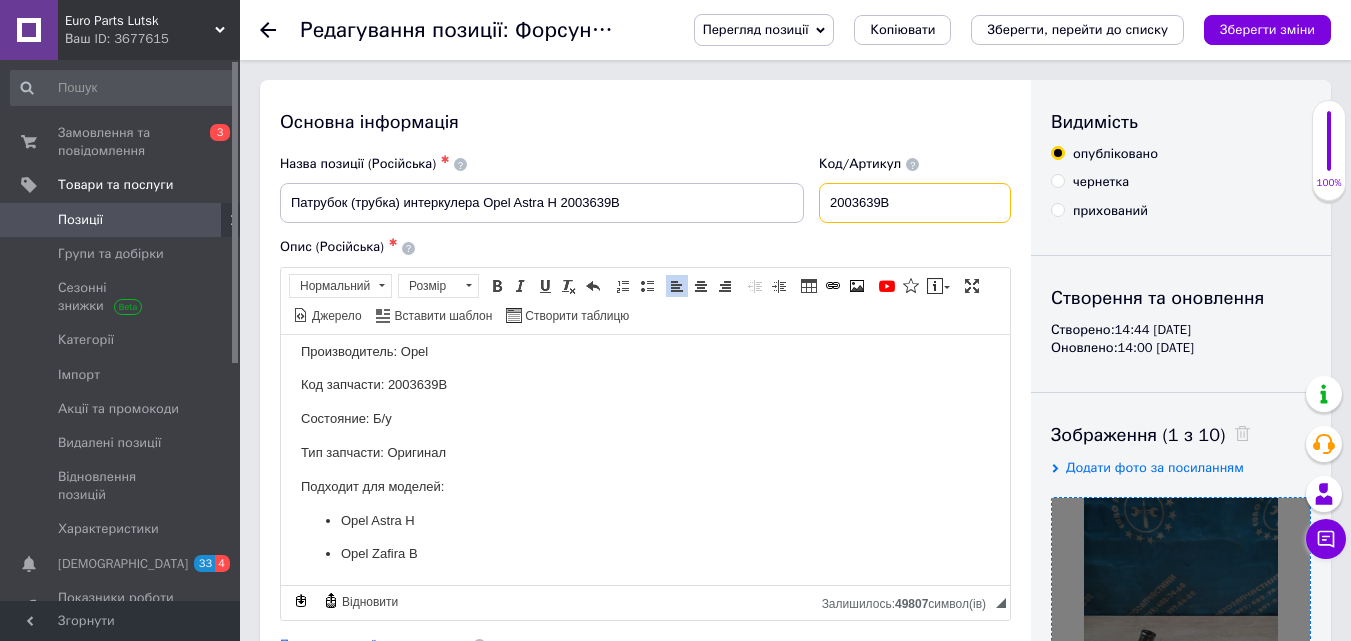 drag, startPoint x: 902, startPoint y: 198, endPoint x: 875, endPoint y: 198, distance: 27 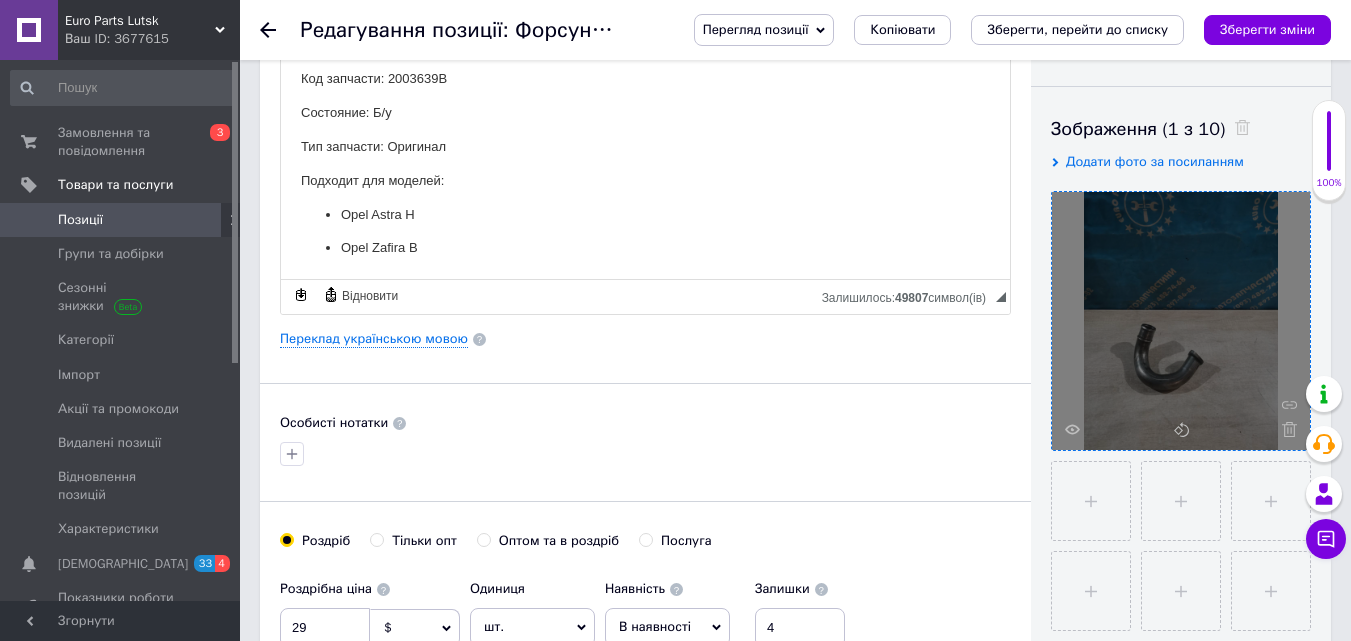 scroll, scrollTop: 400, scrollLeft: 0, axis: vertical 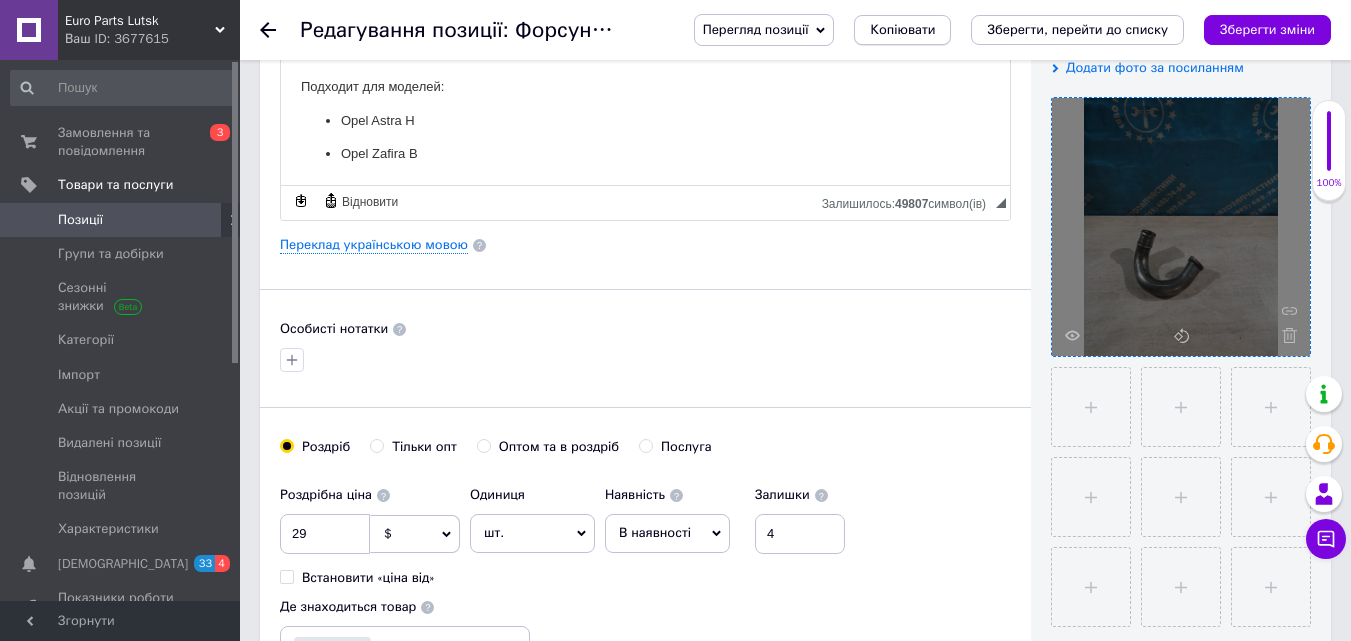 click on "Копіювати" at bounding box center [902, 30] 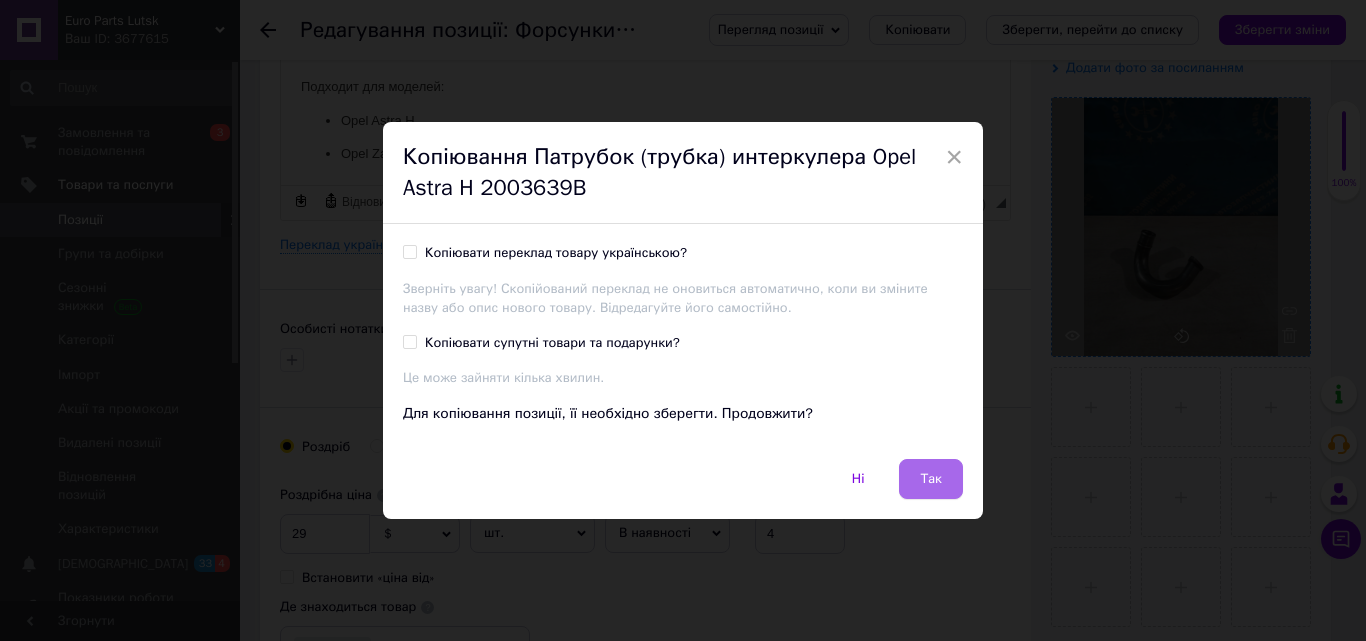 click on "Так" at bounding box center [931, 479] 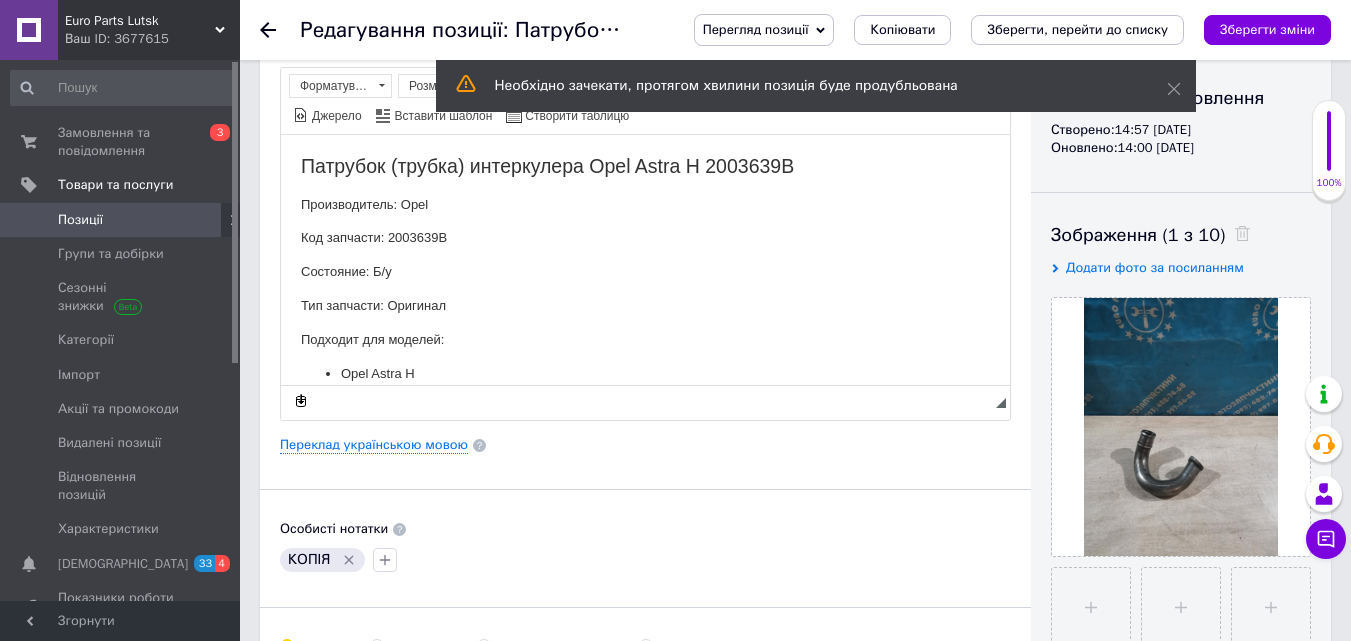 scroll, scrollTop: 0, scrollLeft: 0, axis: both 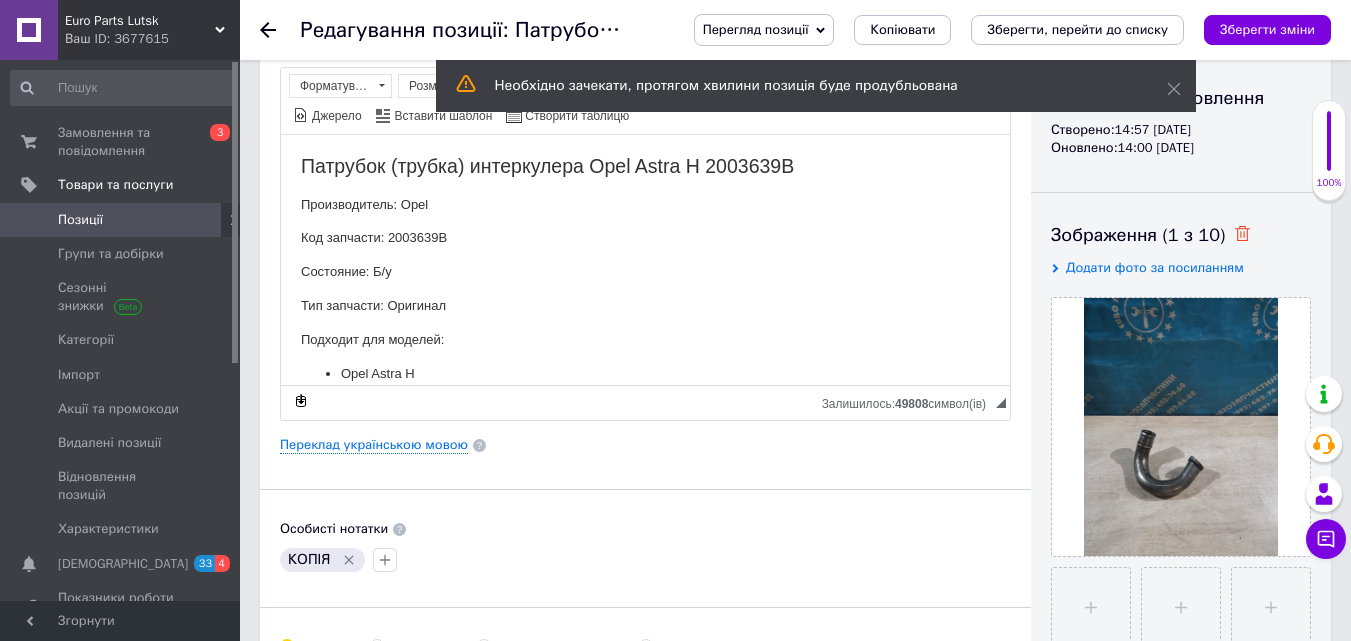 click 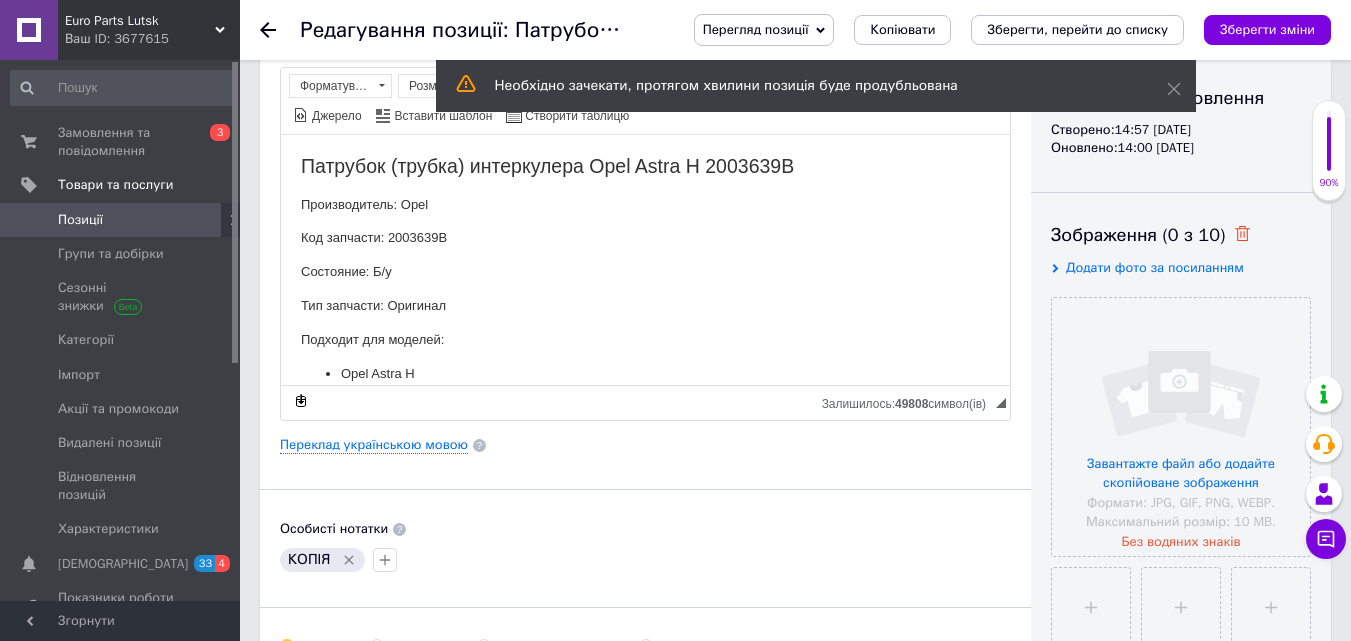 click at bounding box center [1181, 427] 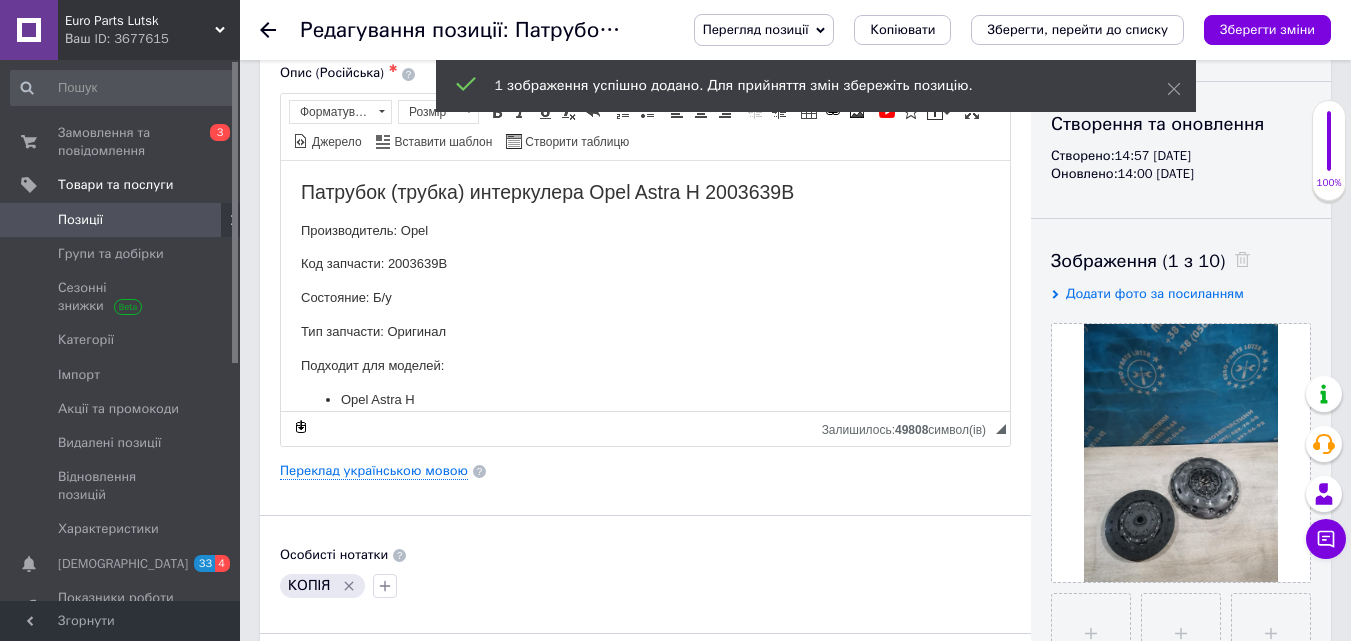 scroll, scrollTop: 0, scrollLeft: 0, axis: both 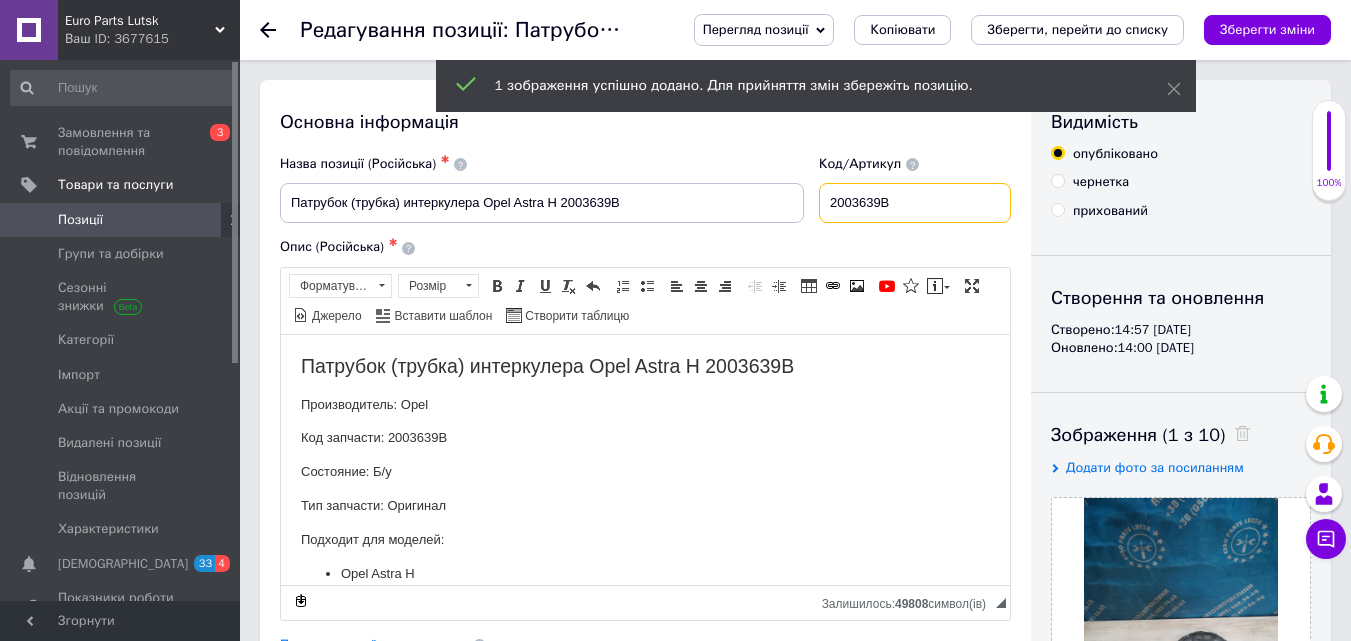 drag, startPoint x: 826, startPoint y: 208, endPoint x: 950, endPoint y: 208, distance: 124 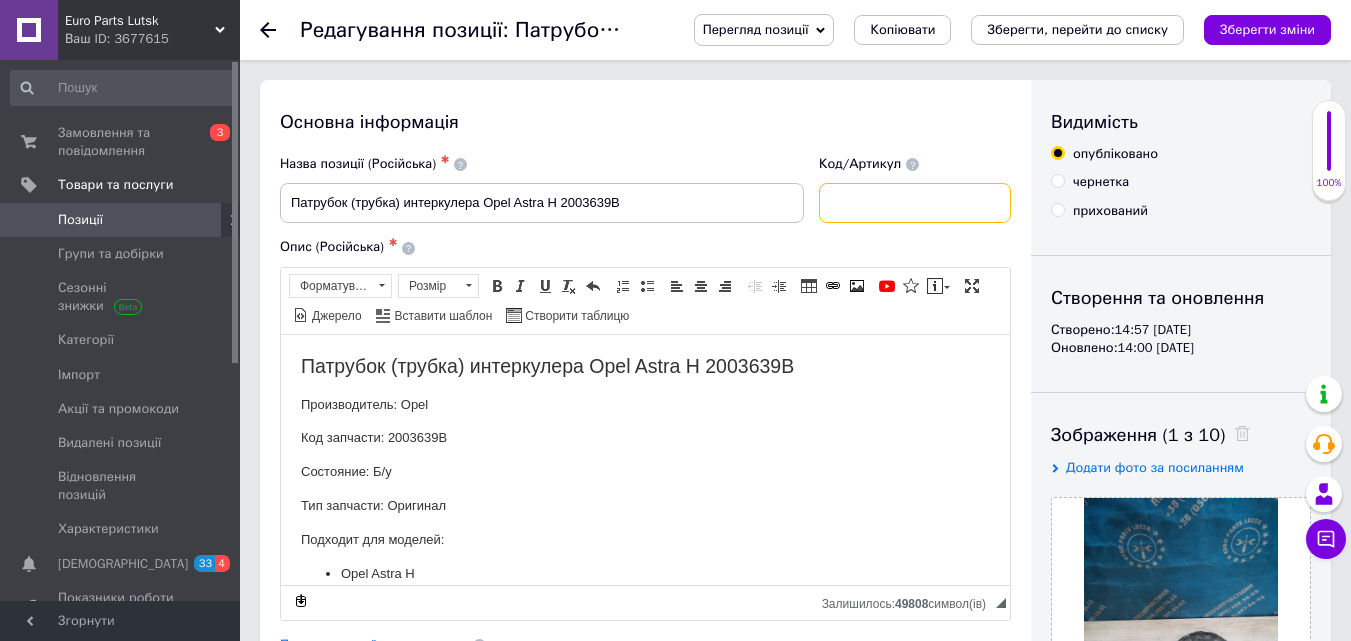 paste on "9223223" 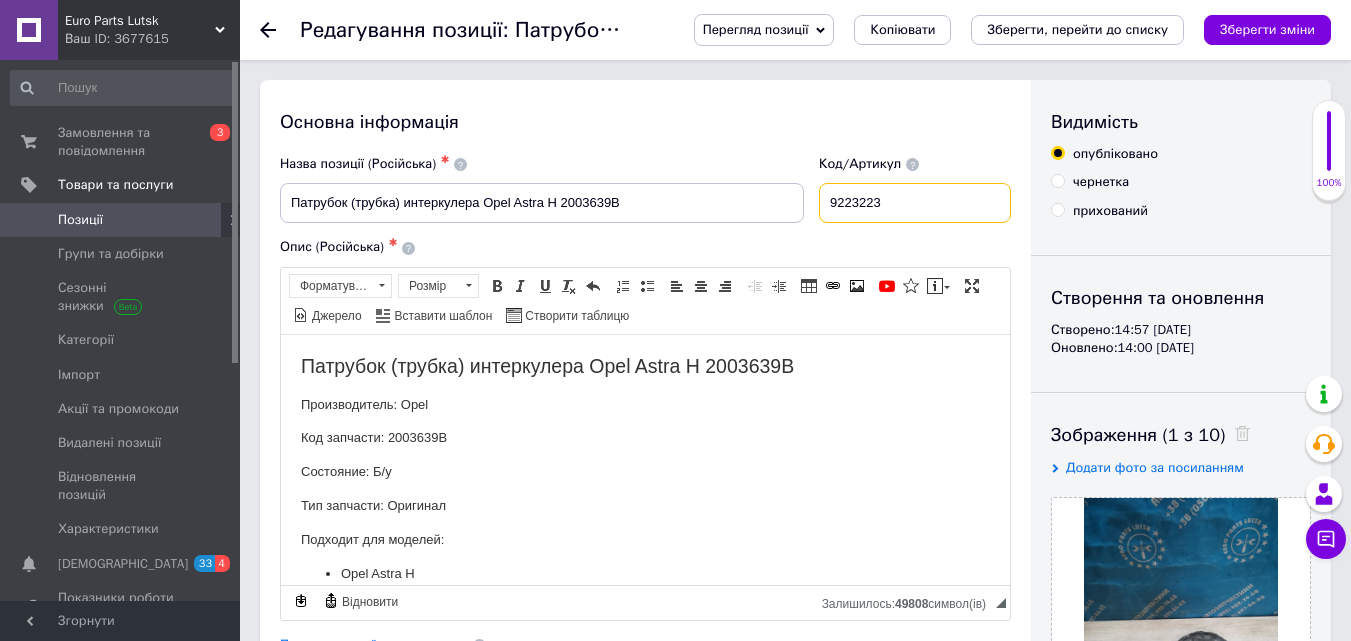 type on "9223223" 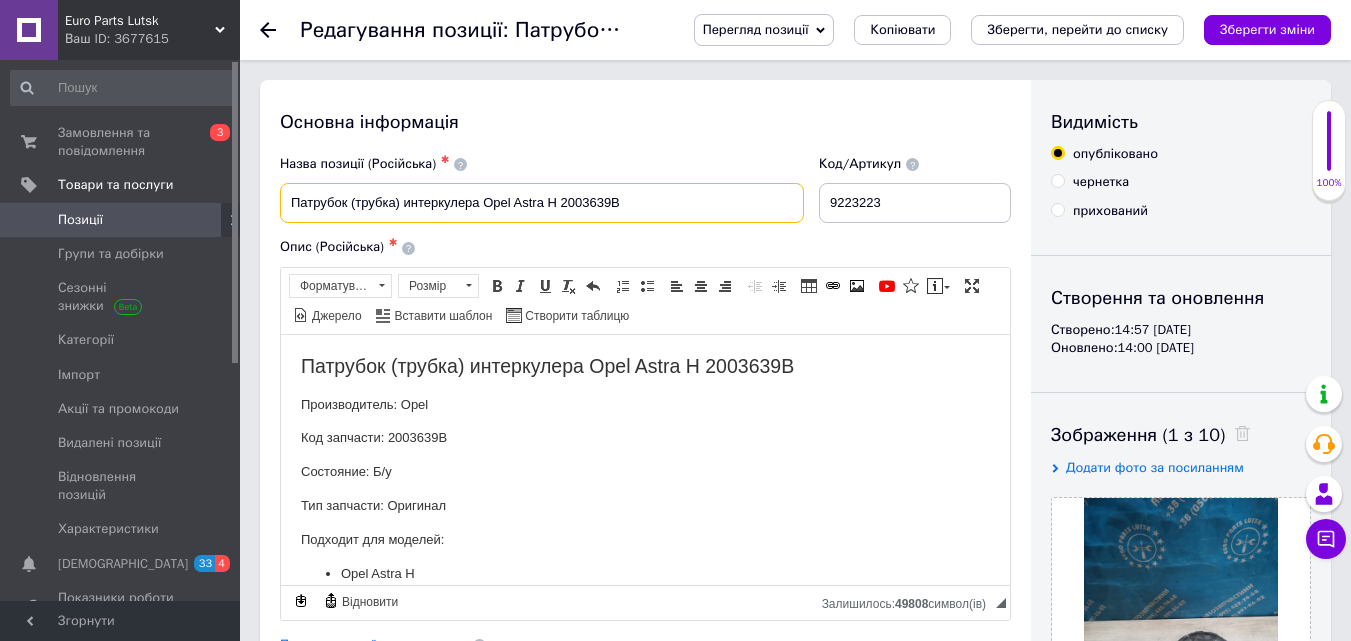drag, startPoint x: 561, startPoint y: 202, endPoint x: 665, endPoint y: 202, distance: 104 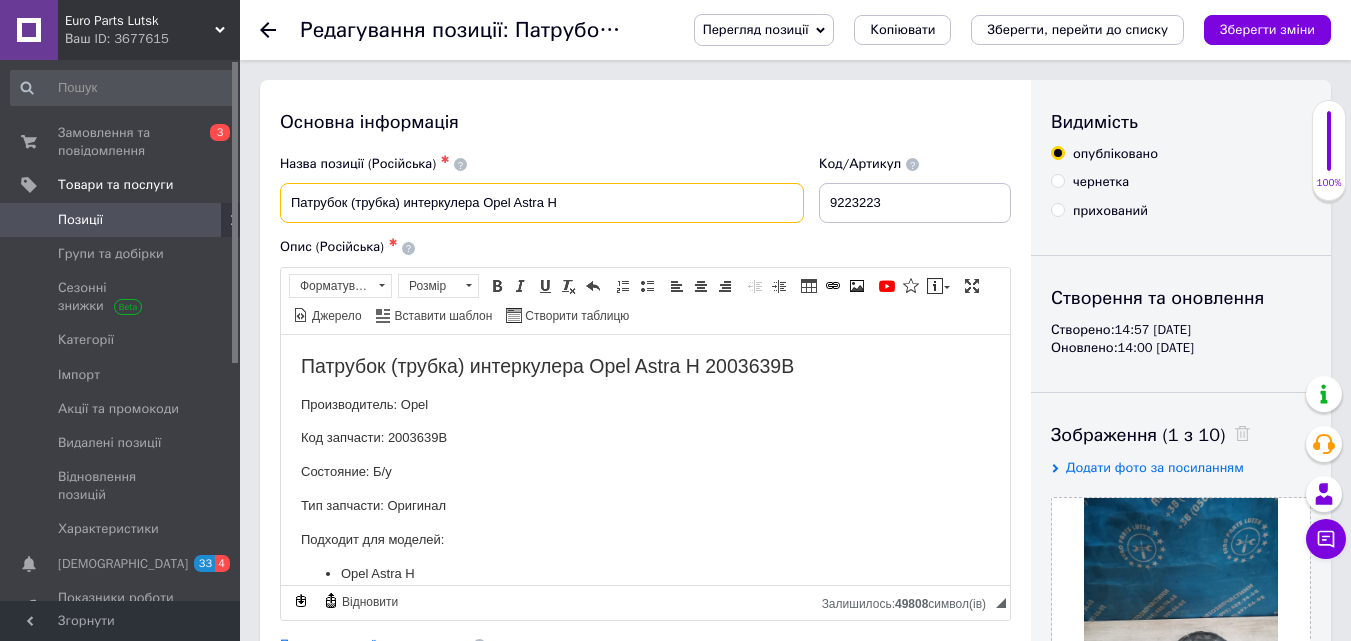 paste on "9223223" 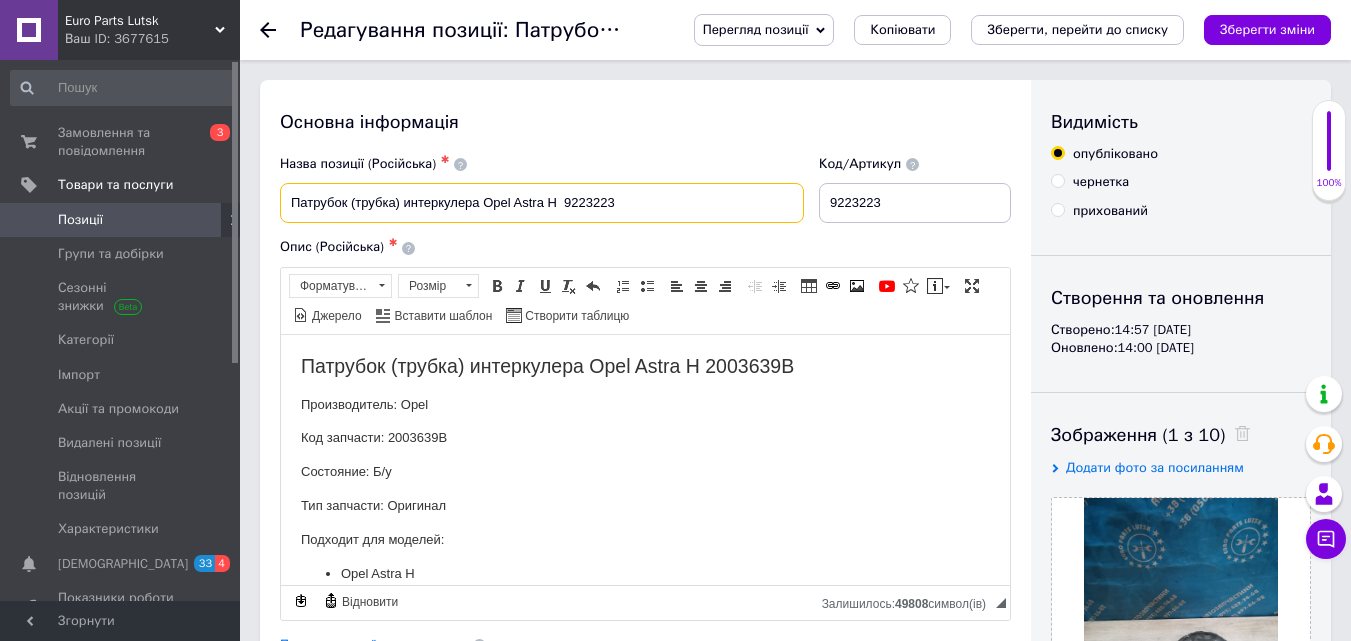 click on "Патрубок (трубка) интеркулера Opel Astra H  9223223" at bounding box center [542, 203] 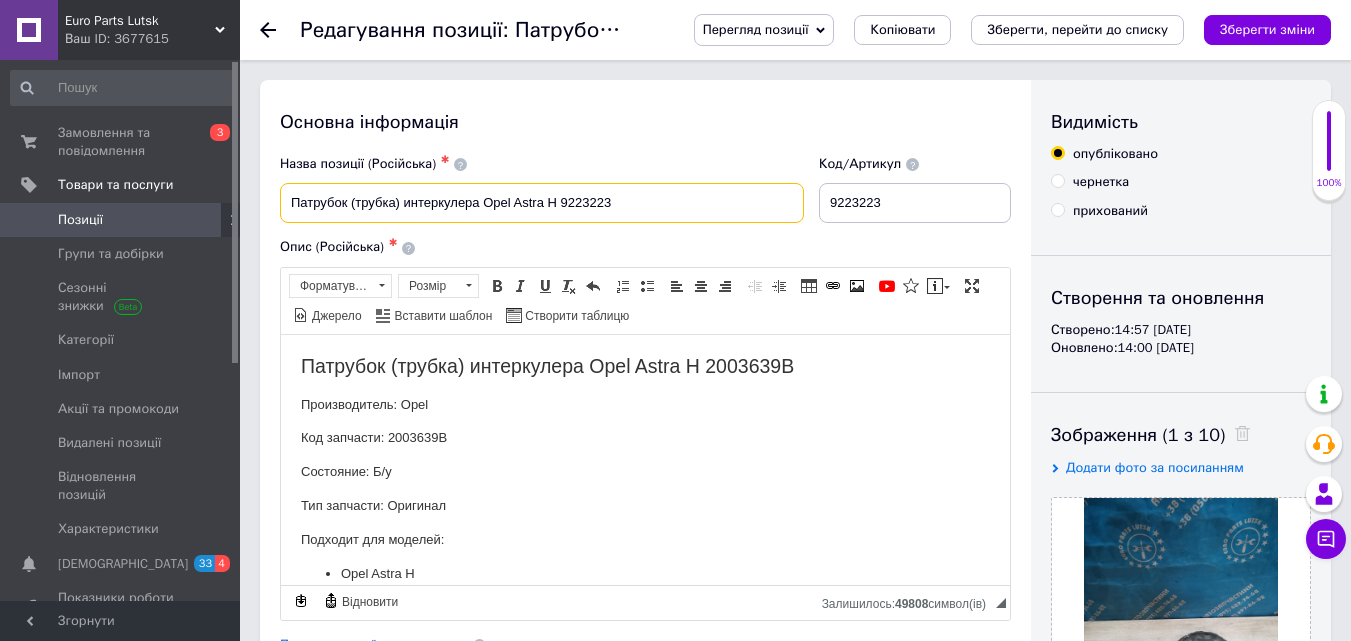 drag, startPoint x: 478, startPoint y: 206, endPoint x: 290, endPoint y: 211, distance: 188.06648 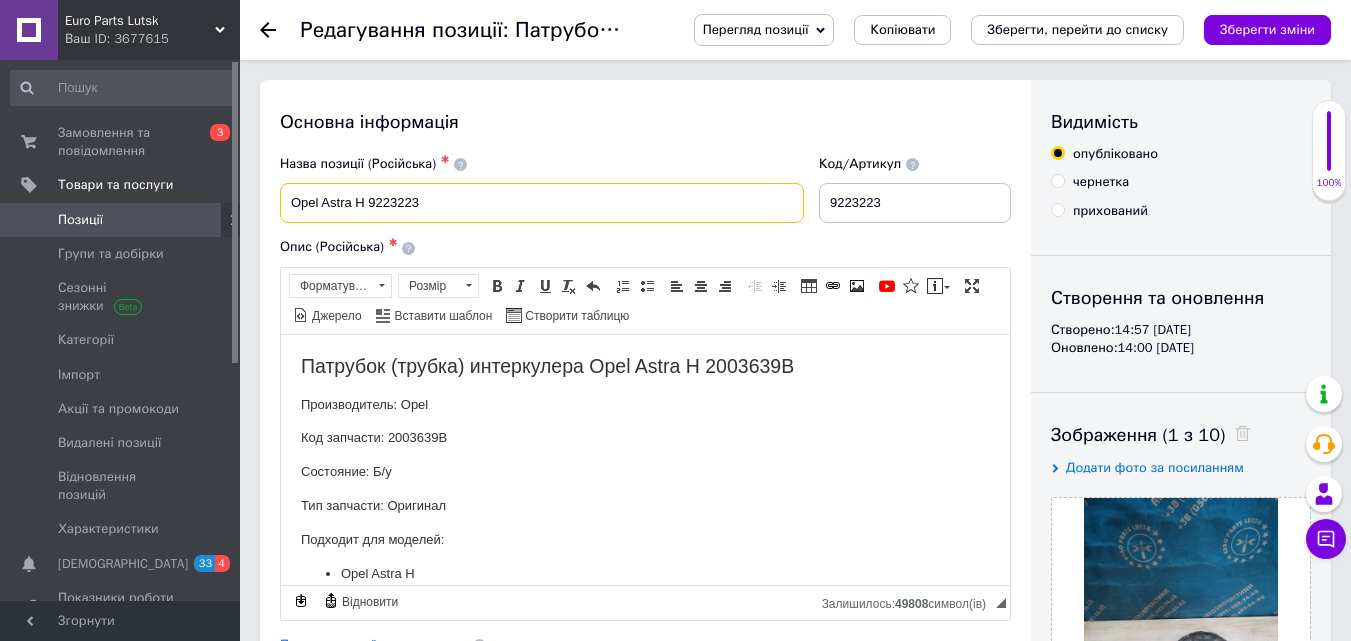 paste on "Диск сцепления" 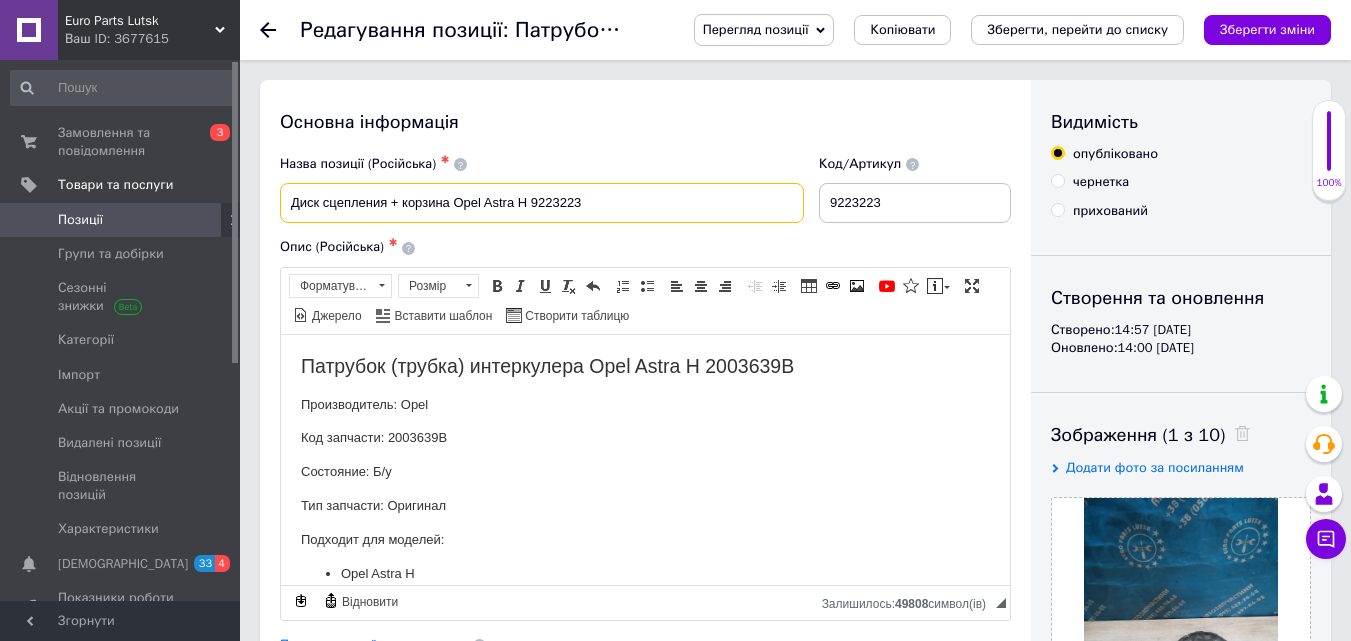 type on "Диск сцепления + корзина Opel Astra H 9223223" 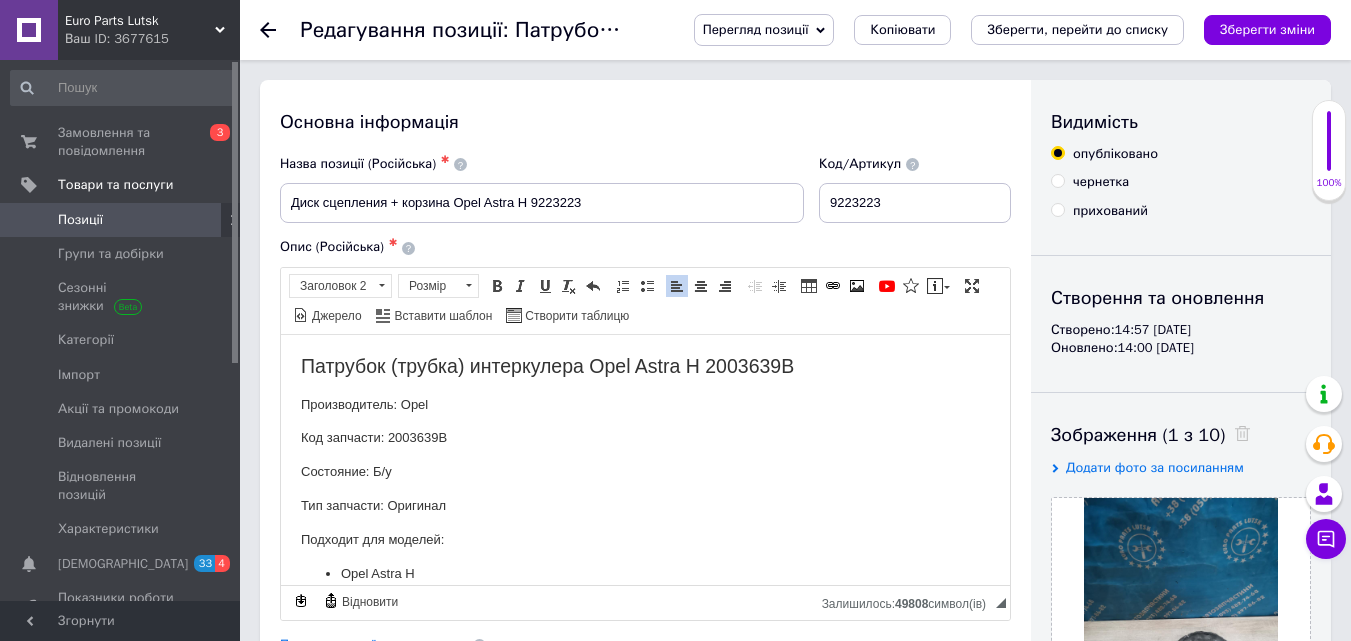 drag, startPoint x: 294, startPoint y: 362, endPoint x: 840, endPoint y: 359, distance: 546.00824 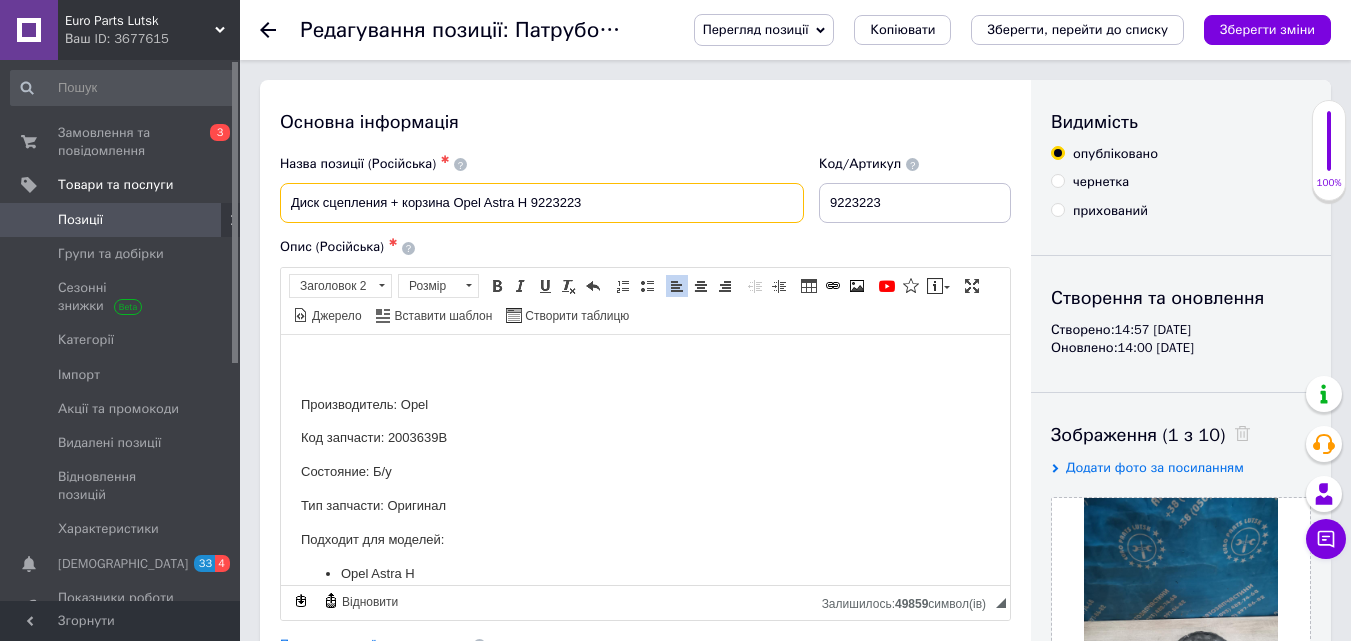 drag, startPoint x: 342, startPoint y: 202, endPoint x: 739, endPoint y: 203, distance: 397.00125 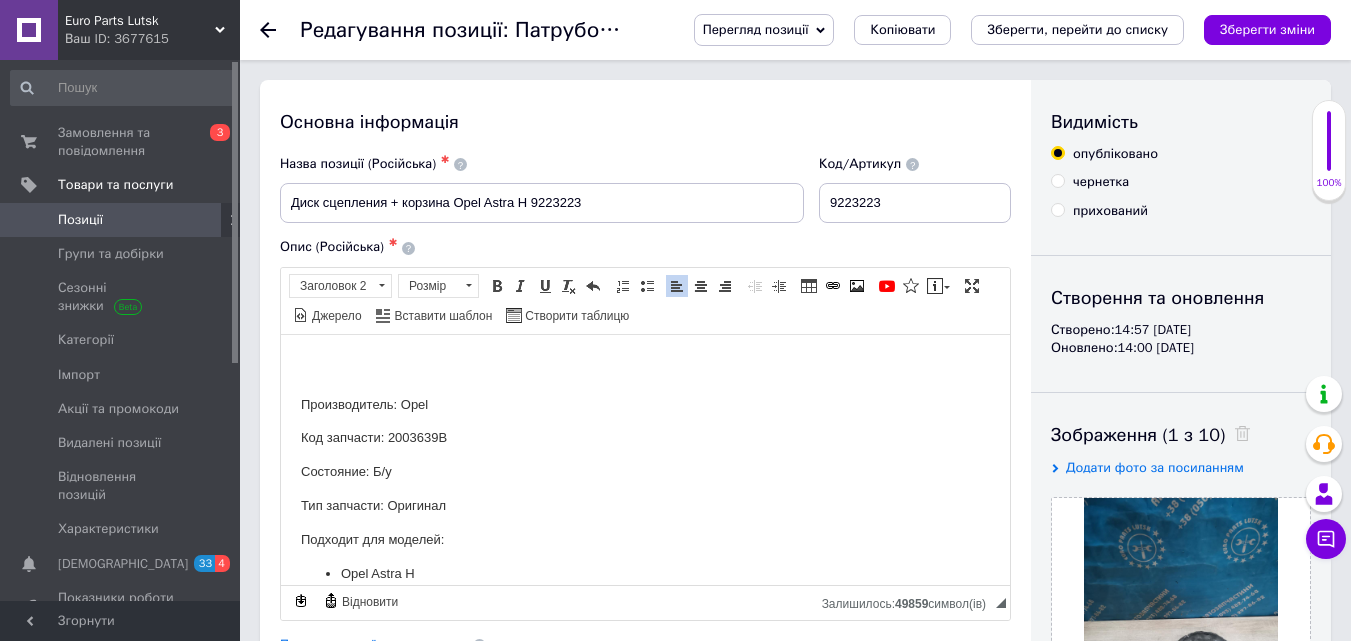 click at bounding box center [645, 365] 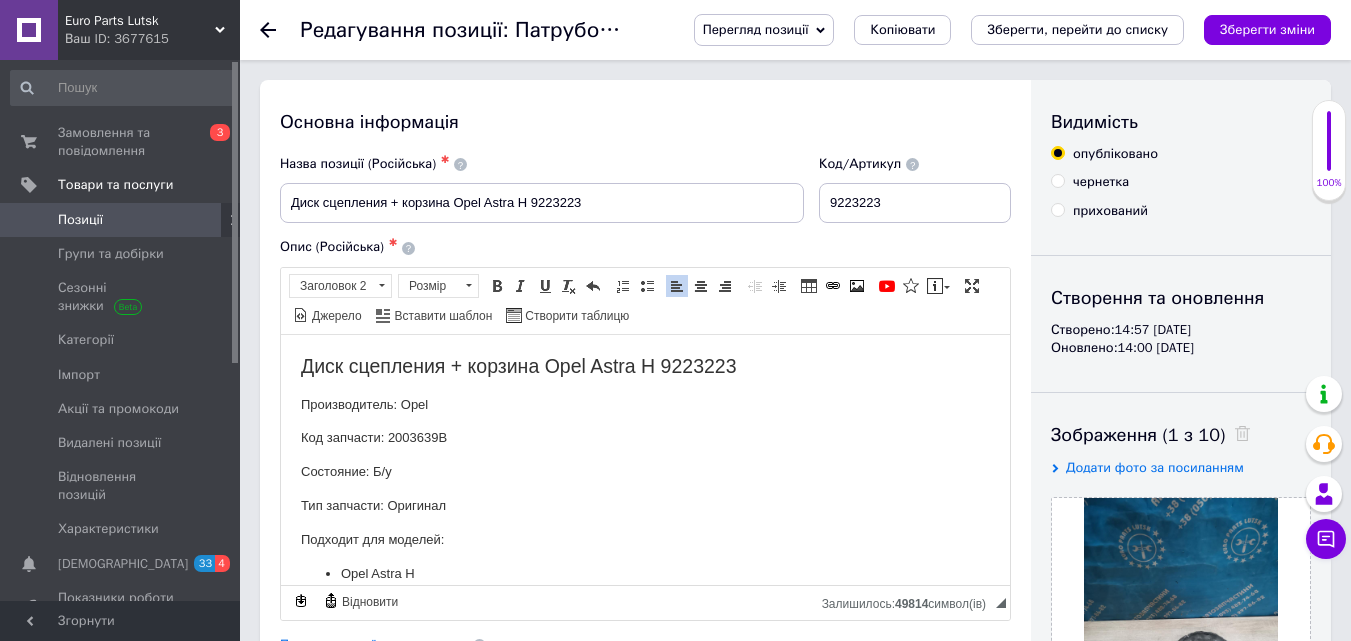 drag, startPoint x: 388, startPoint y: 438, endPoint x: 516, endPoint y: 434, distance: 128.06248 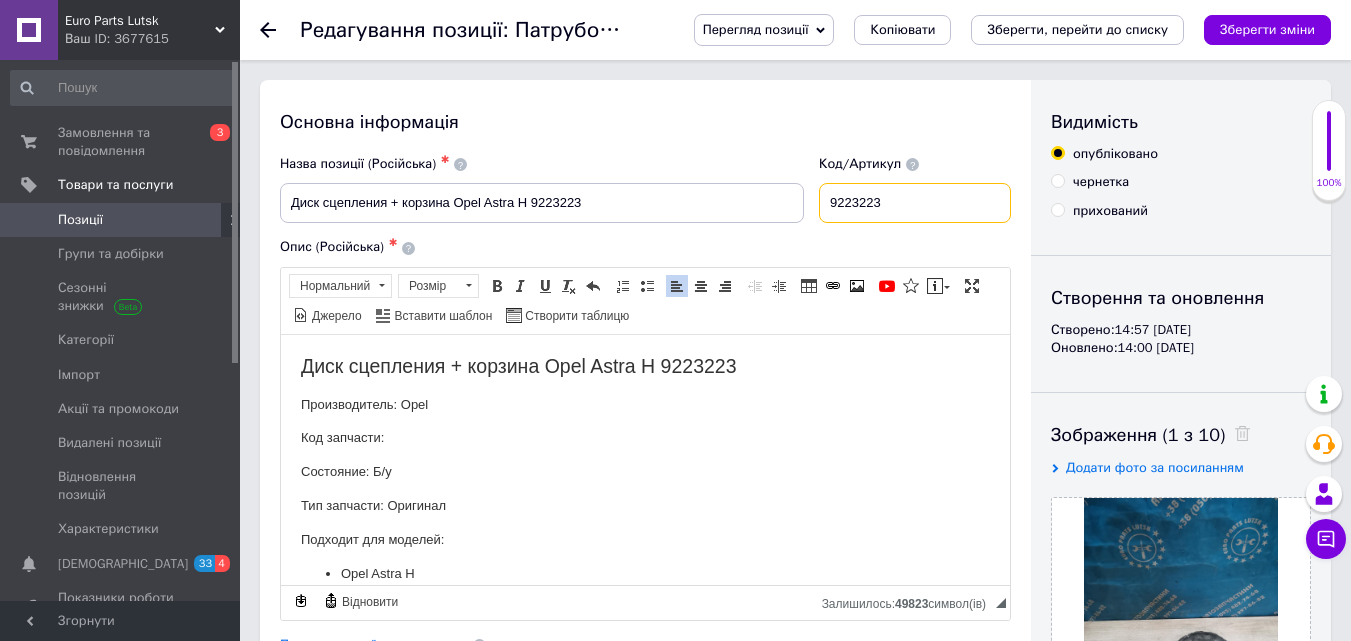 drag, startPoint x: 828, startPoint y: 201, endPoint x: 922, endPoint y: 201, distance: 94 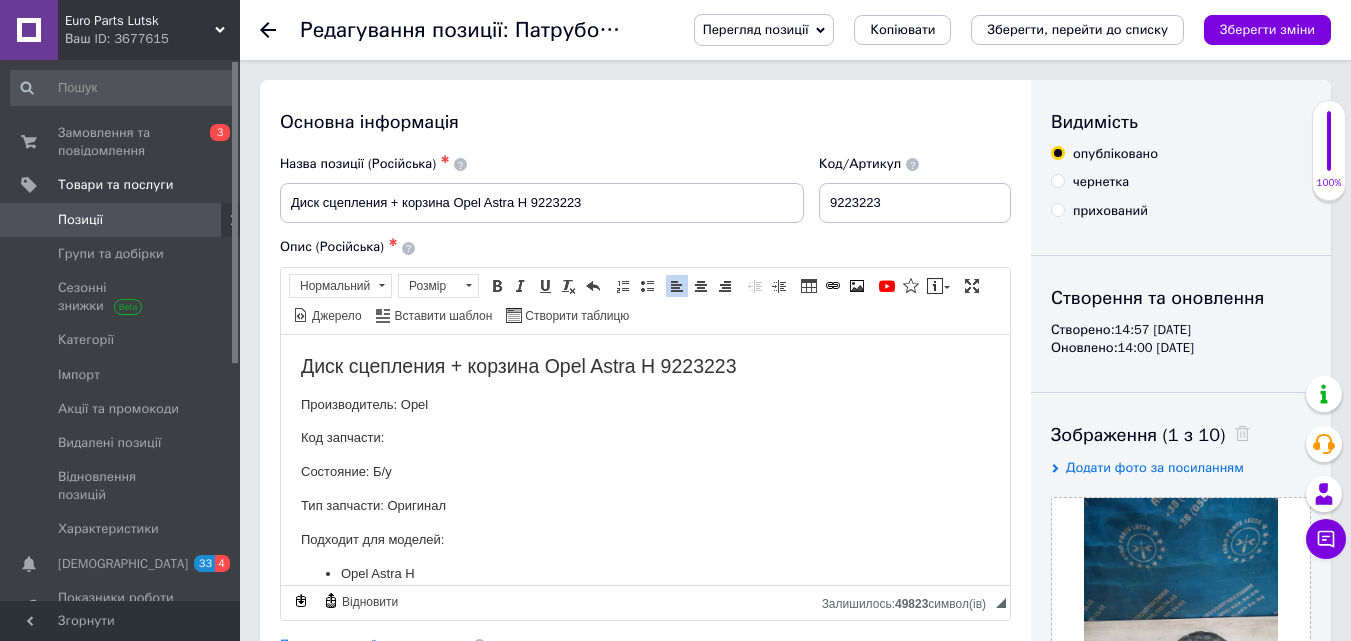click on "Диск сцепления + корзина Opel Astra H 9223223 Производитель: Opel  Код запчасти:  Состояние: Б/у Тип запчасти: Оригинал Подходит для моделей: Opel Astra H Opel Zafira B" at bounding box center (645, 485) 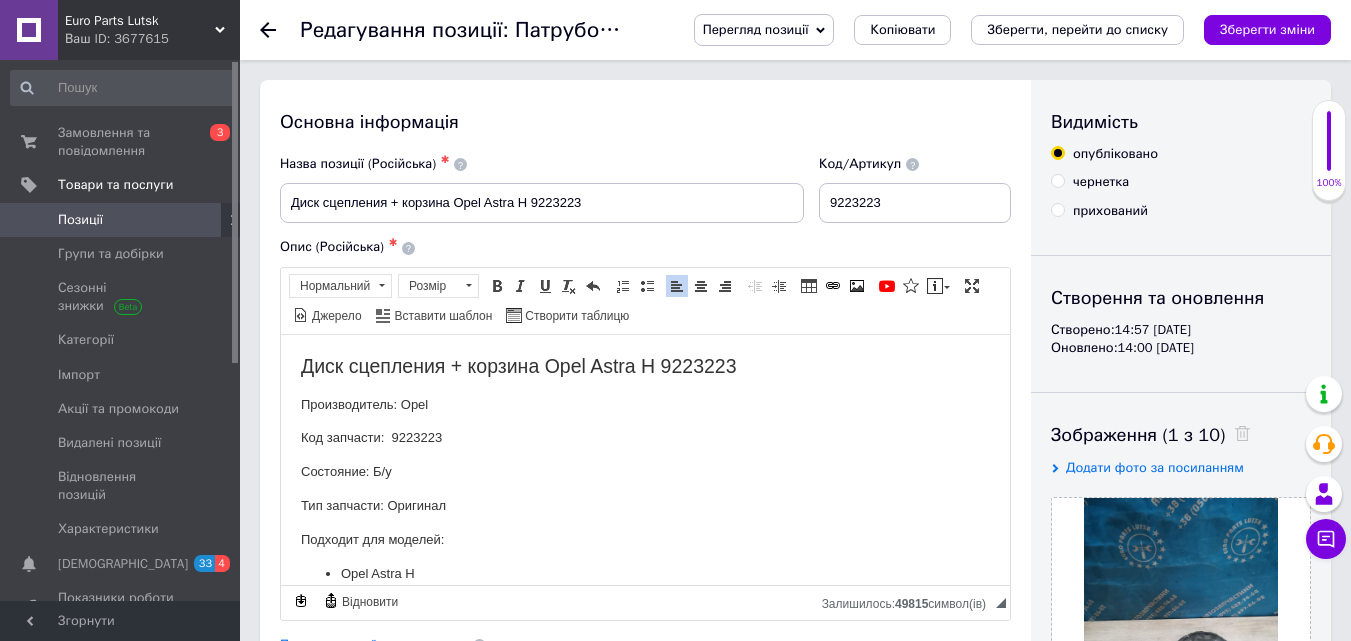 click on "Код запчасти:  9223223" at bounding box center (645, 437) 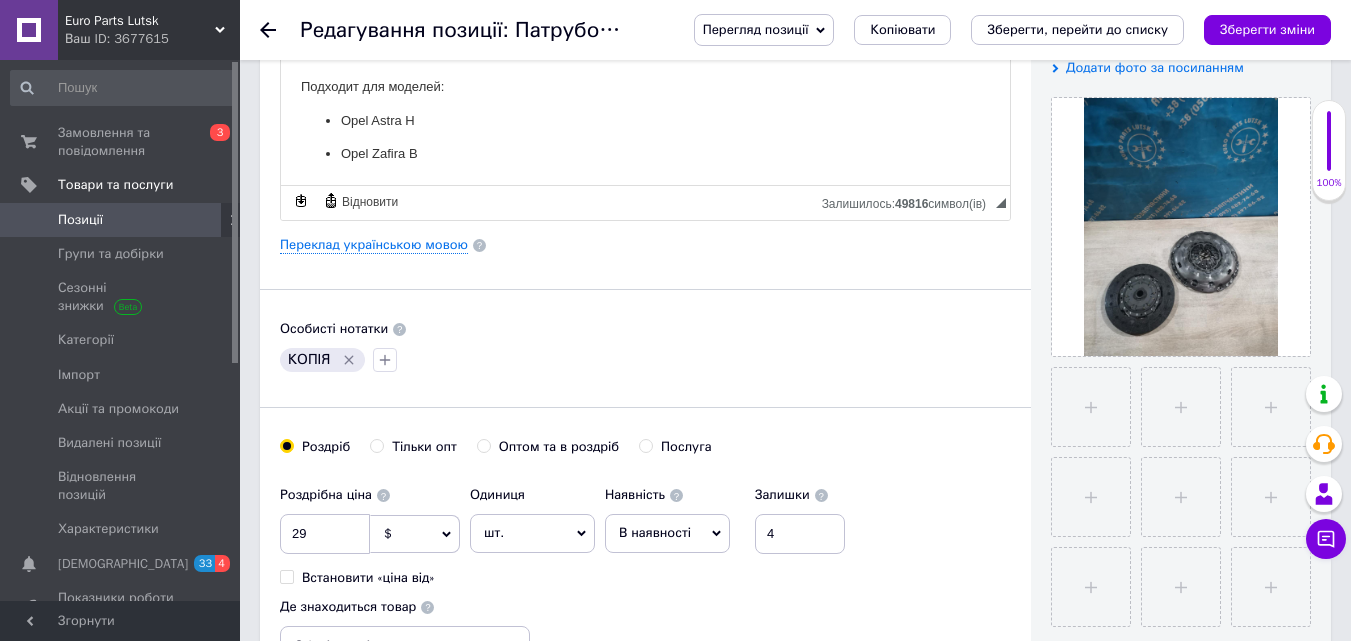 scroll, scrollTop: 500, scrollLeft: 0, axis: vertical 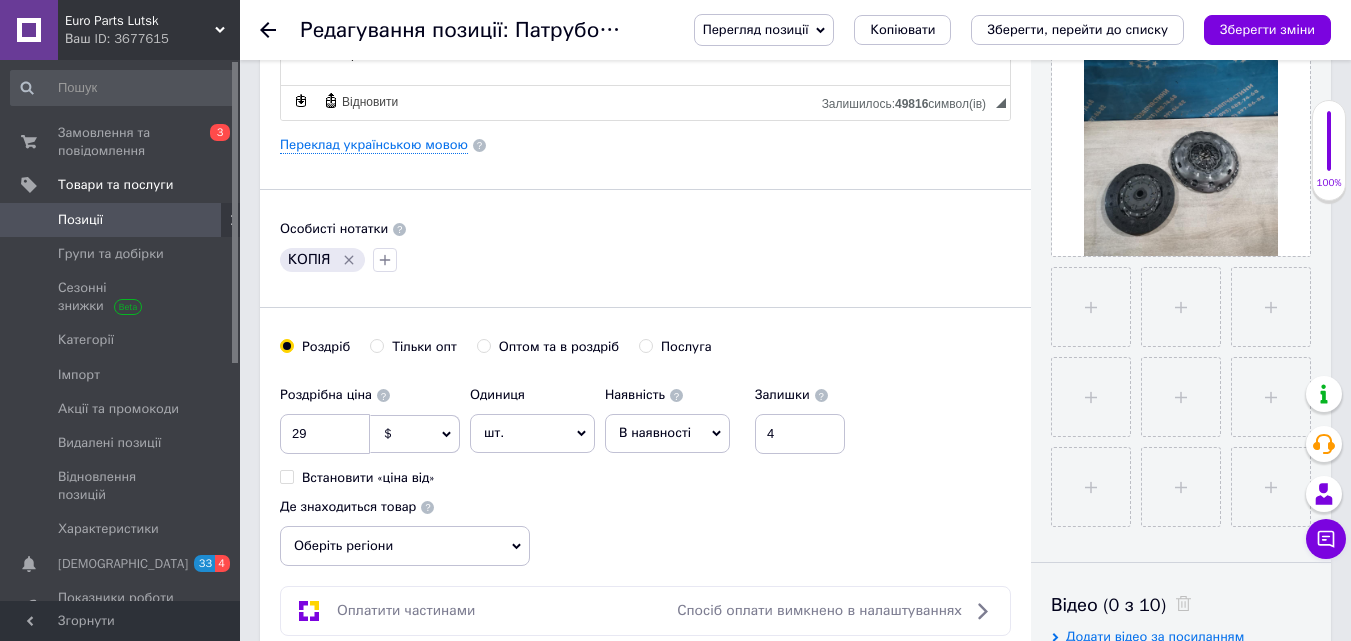 click 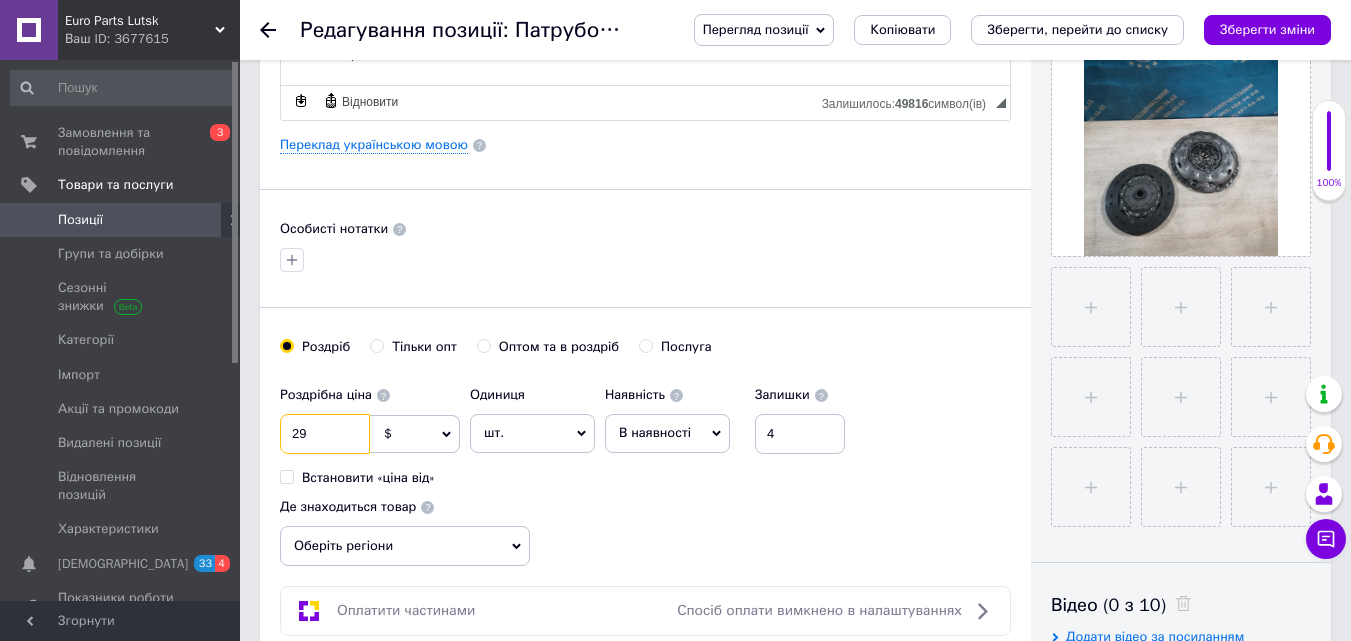click on "29" at bounding box center (325, 434) 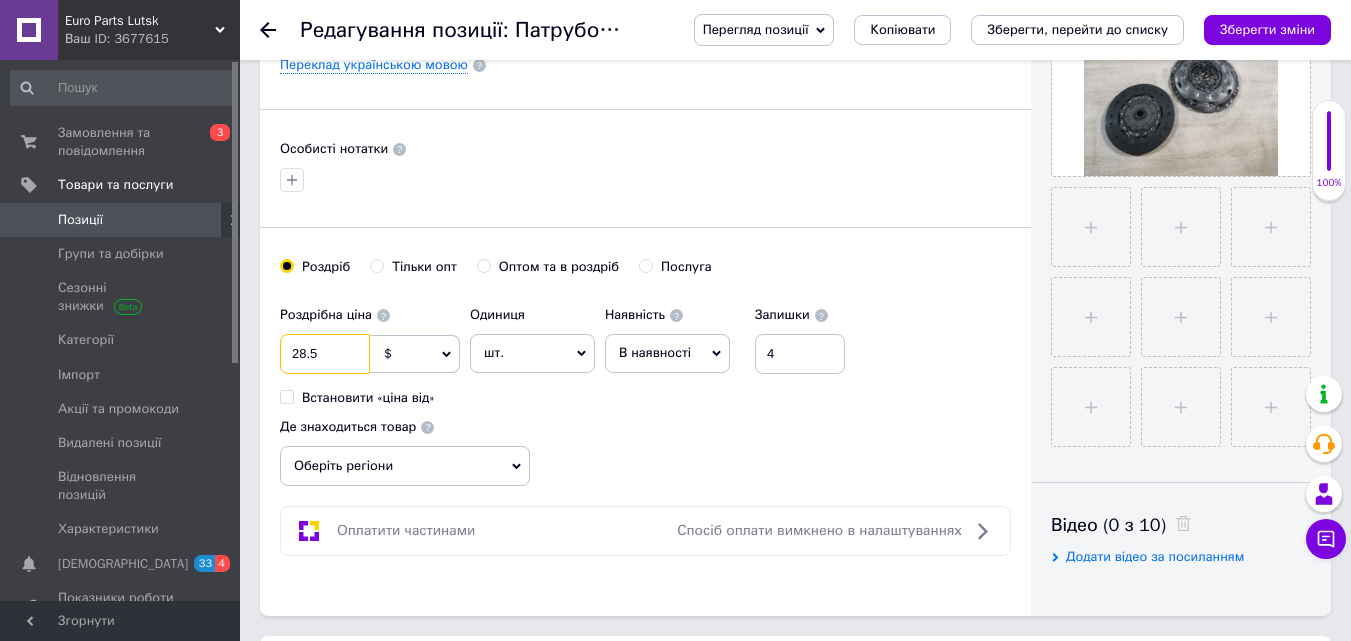 scroll, scrollTop: 700, scrollLeft: 0, axis: vertical 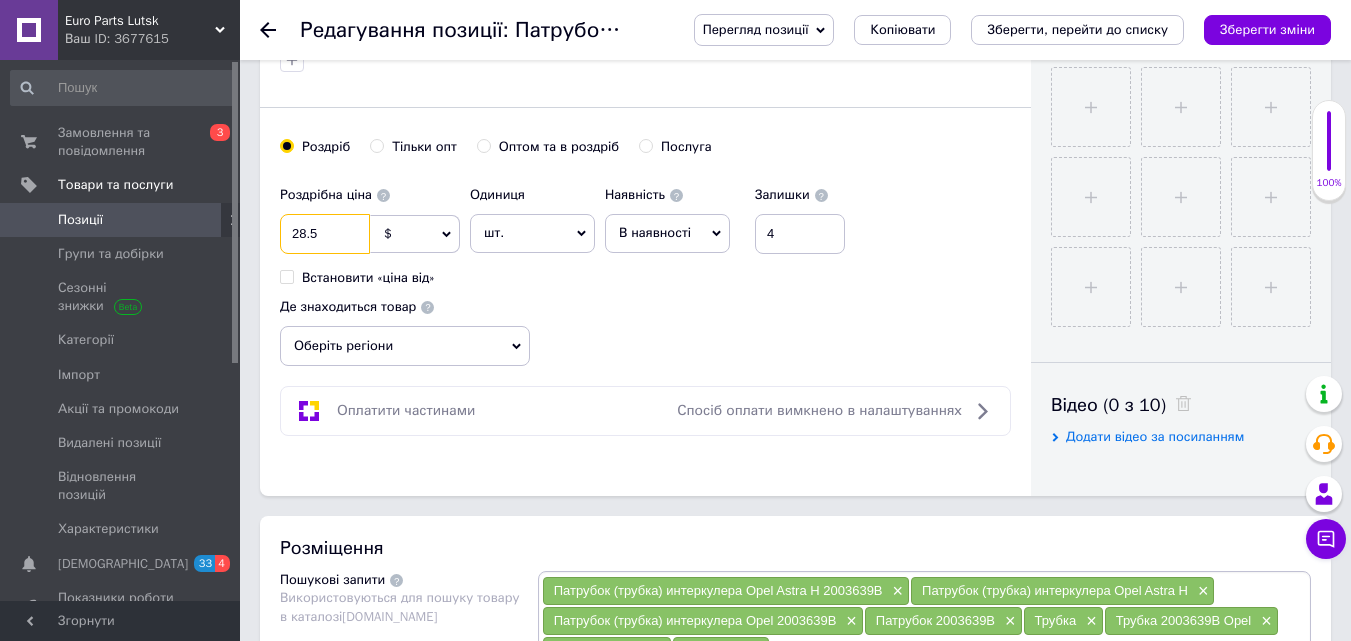 type on "28.5" 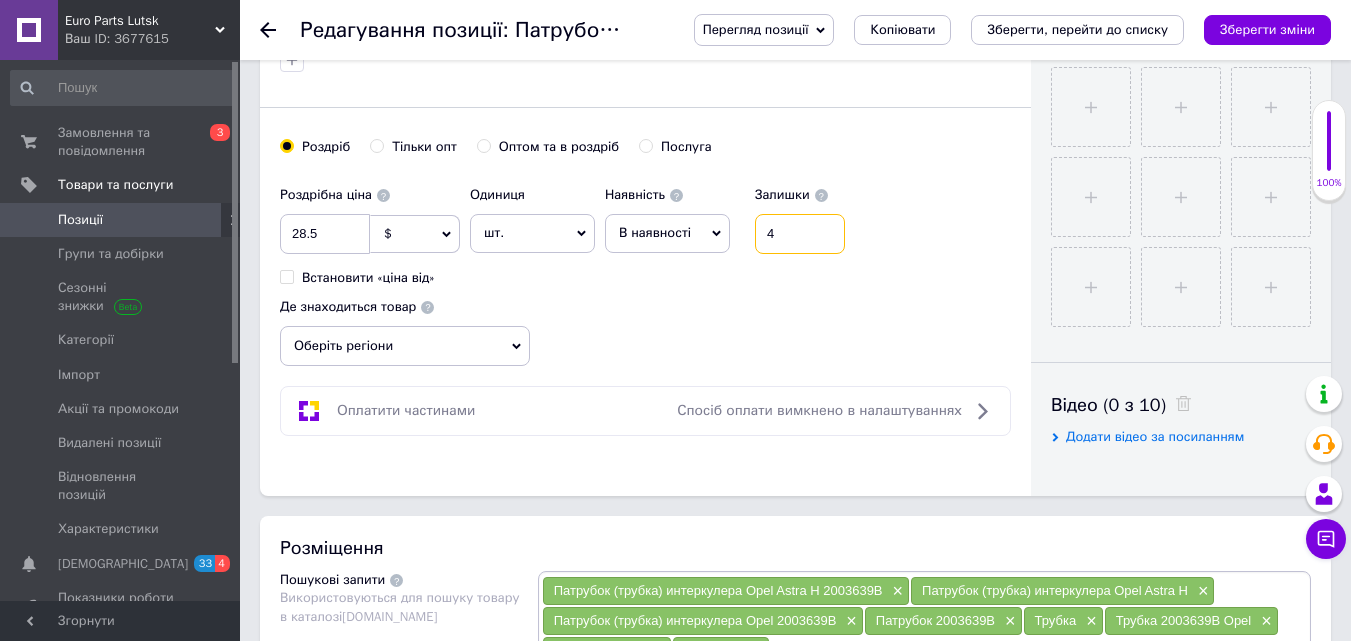 click on "4" at bounding box center (800, 234) 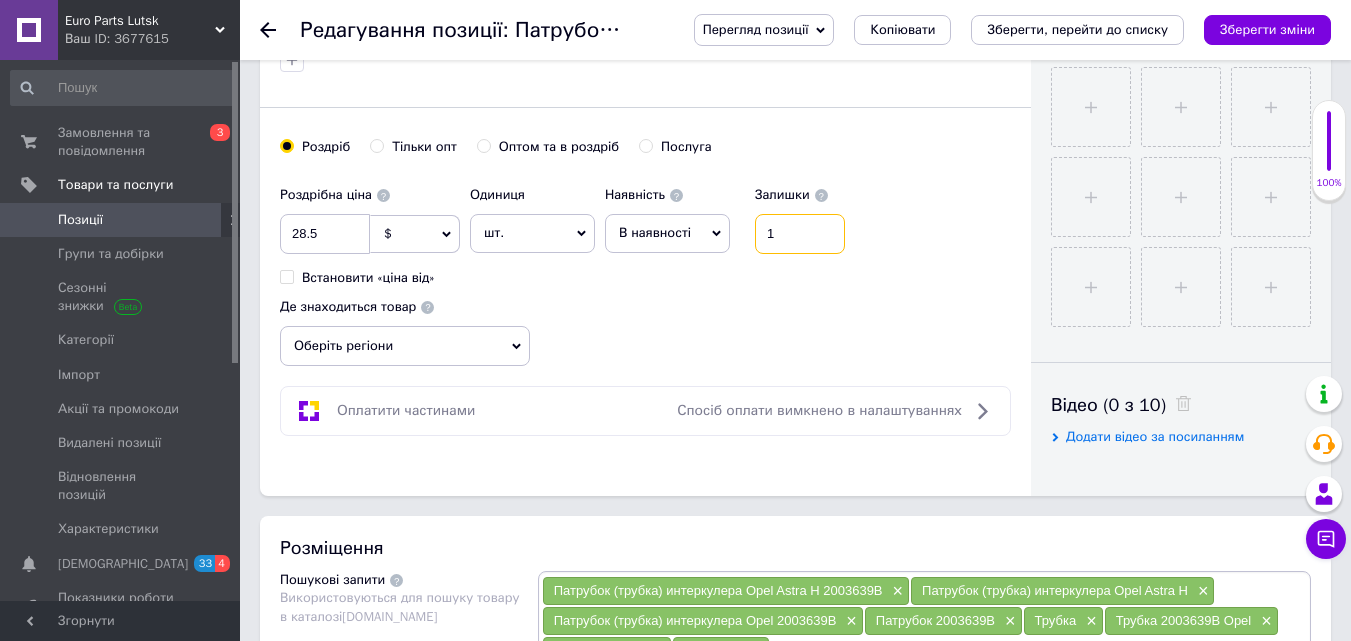 type on "1" 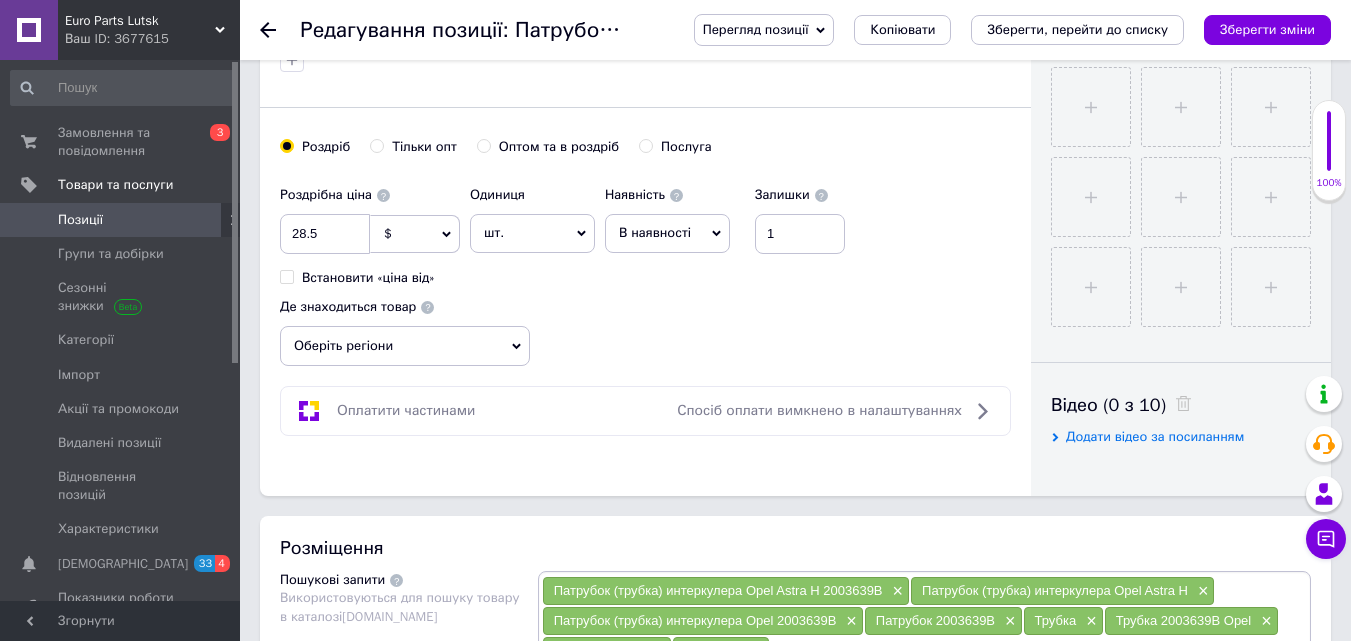 click on "Оберіть регіони" at bounding box center (405, 346) 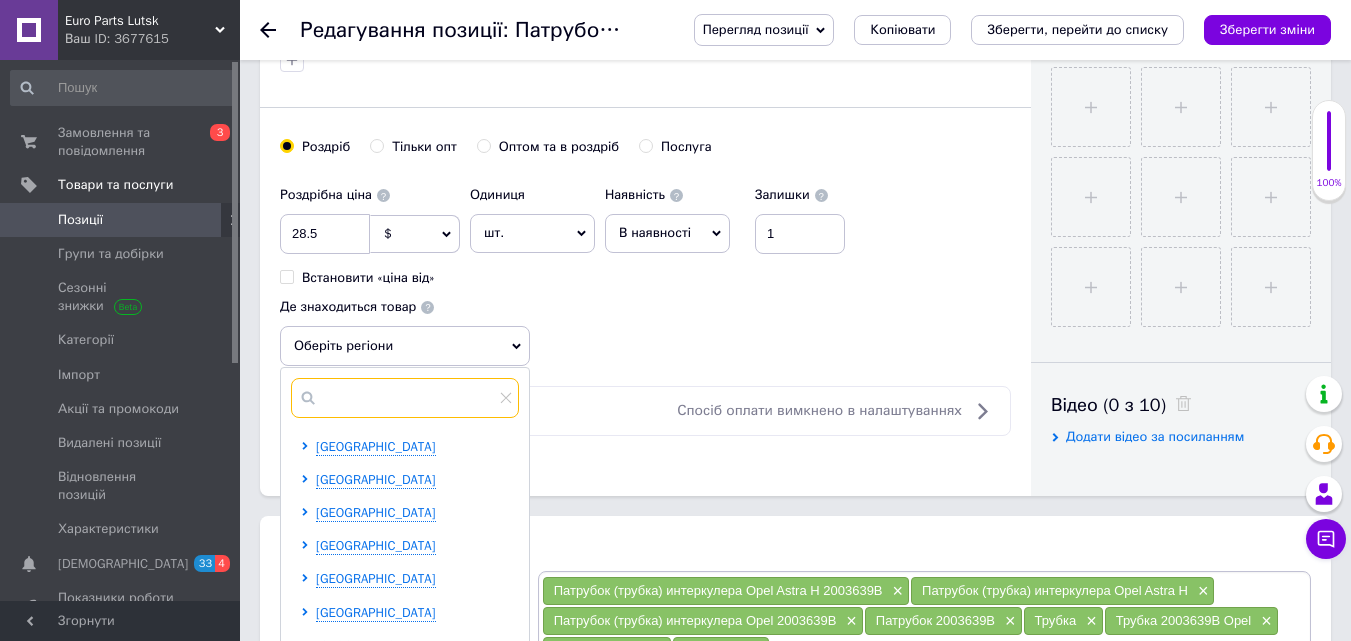 click at bounding box center (405, 398) 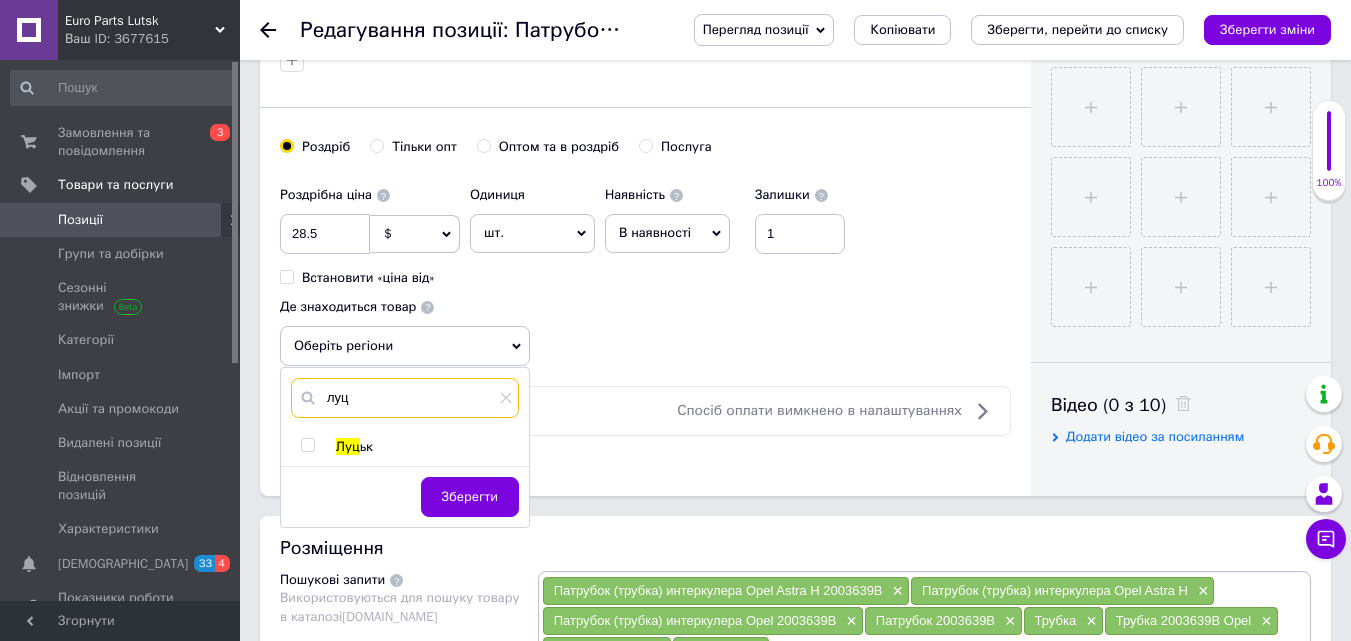 type on "луц" 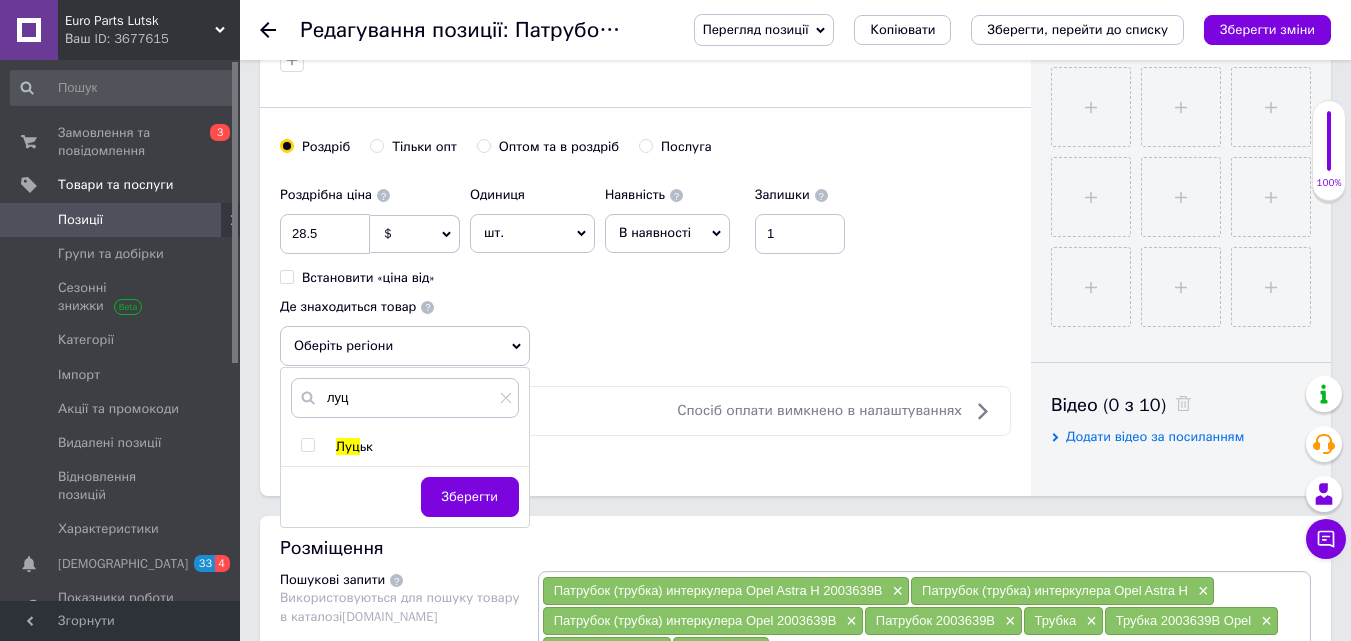 click at bounding box center [307, 445] 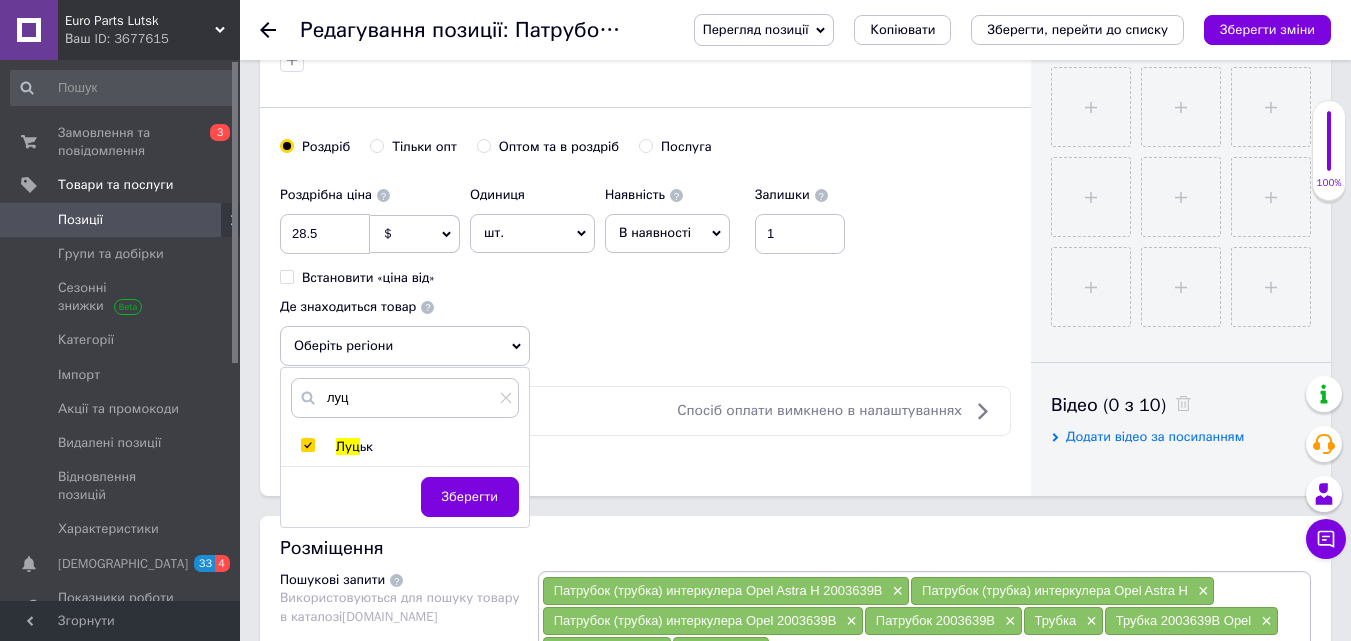 checkbox on "true" 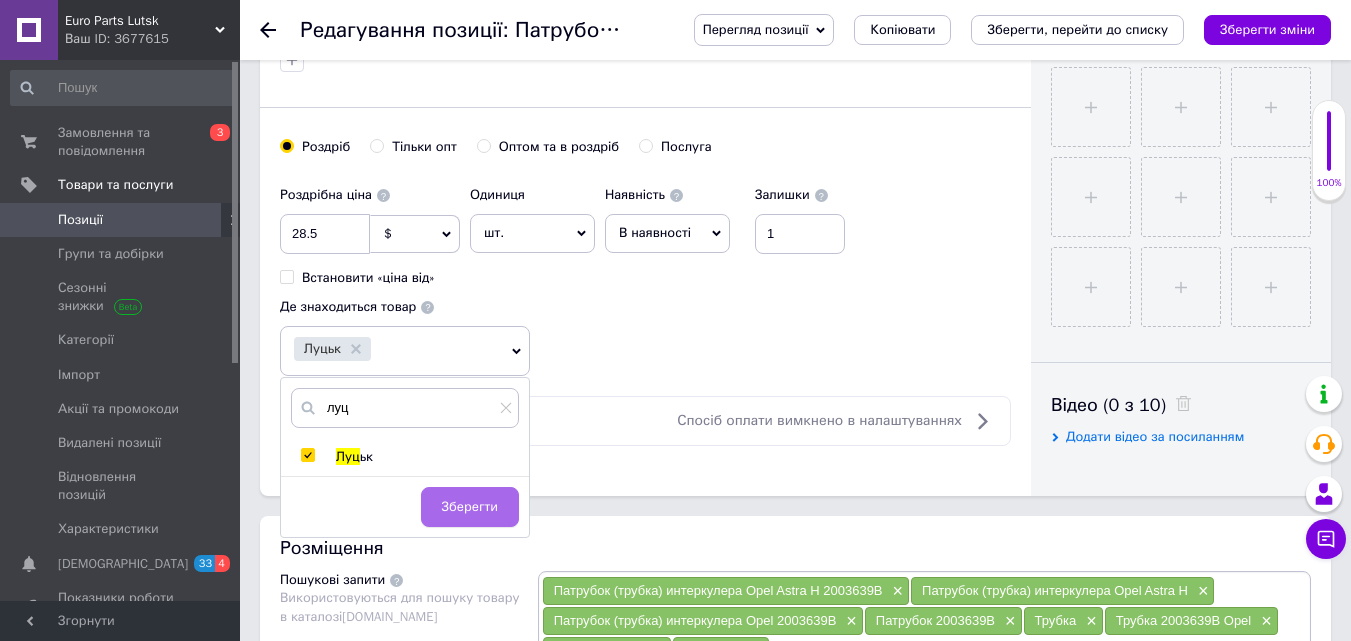 click on "Зберегти" at bounding box center [470, 507] 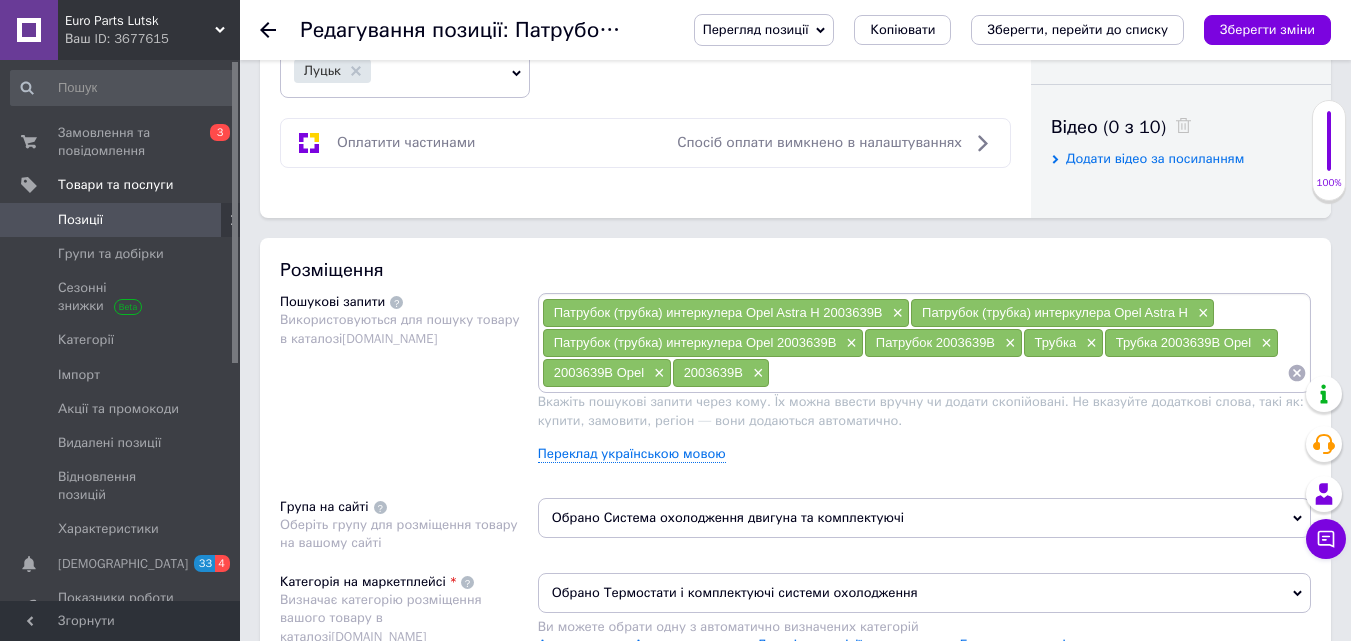 scroll, scrollTop: 1000, scrollLeft: 0, axis: vertical 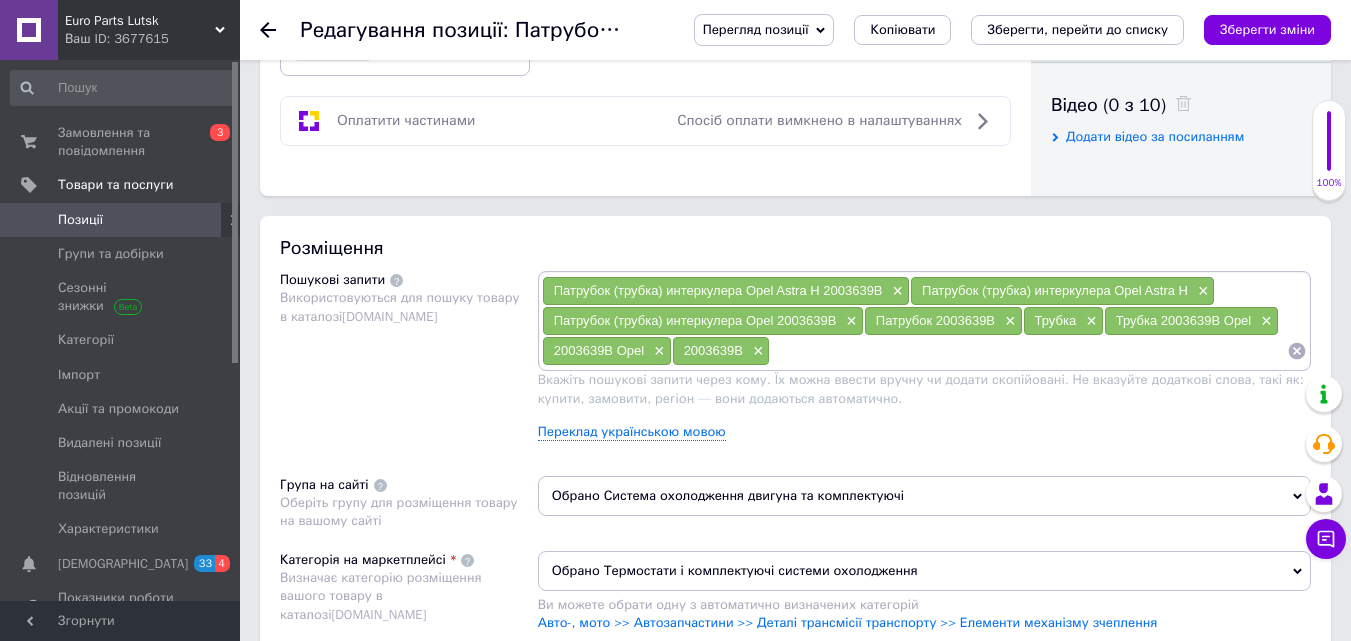 click 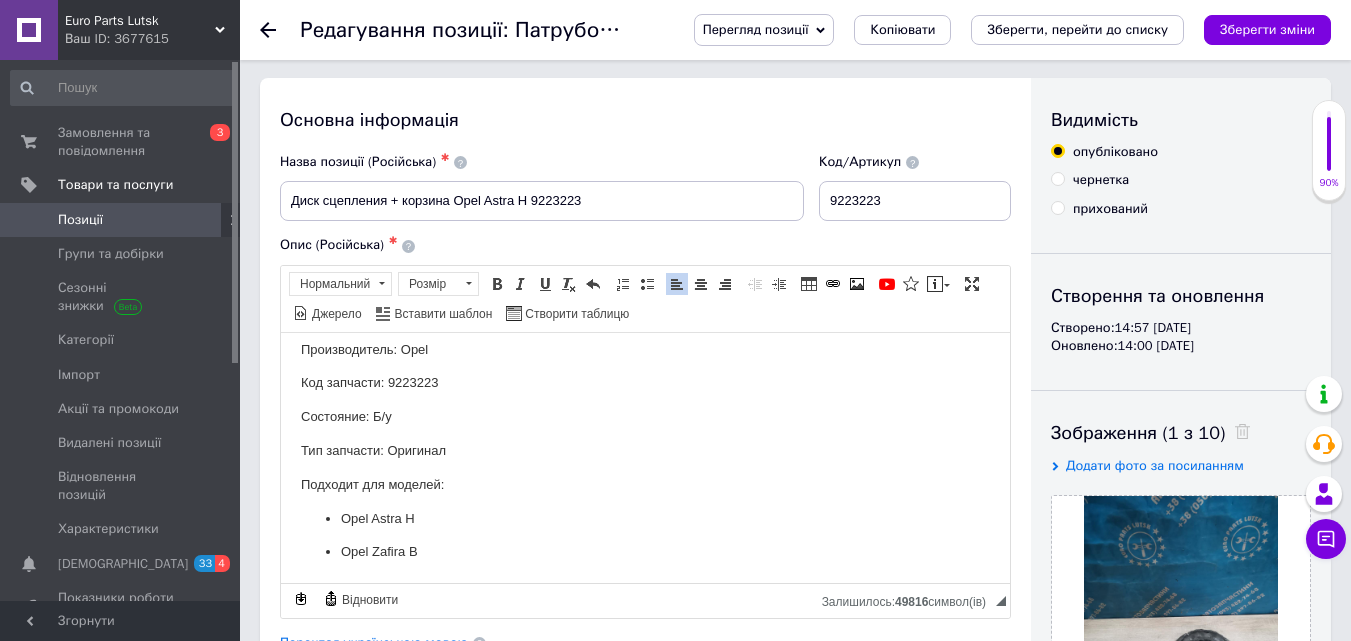 scroll, scrollTop: 0, scrollLeft: 0, axis: both 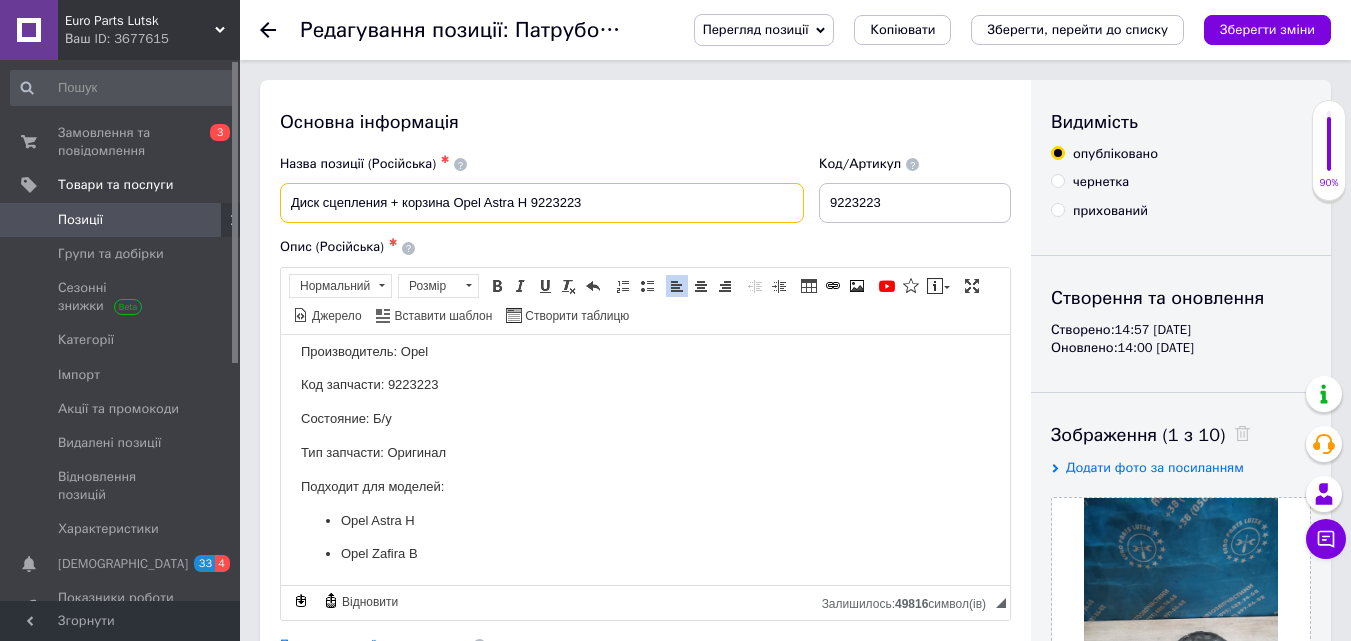 drag, startPoint x: 289, startPoint y: 210, endPoint x: 771, endPoint y: 210, distance: 482 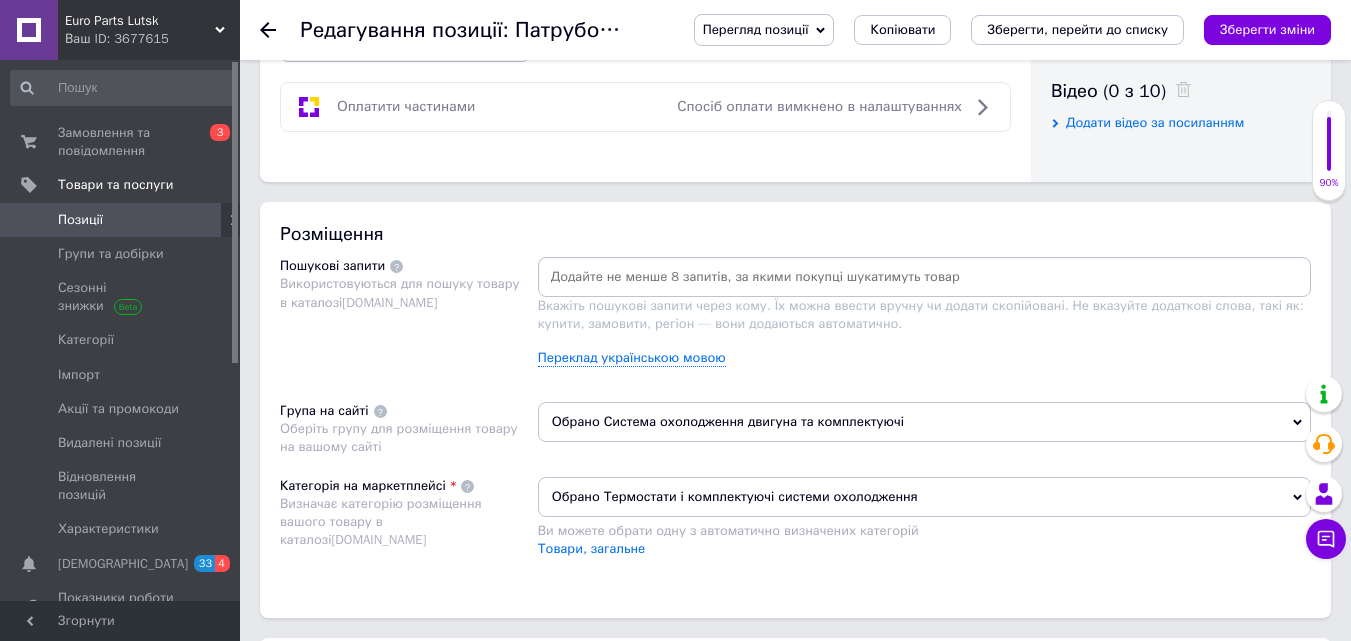 scroll, scrollTop: 1100, scrollLeft: 0, axis: vertical 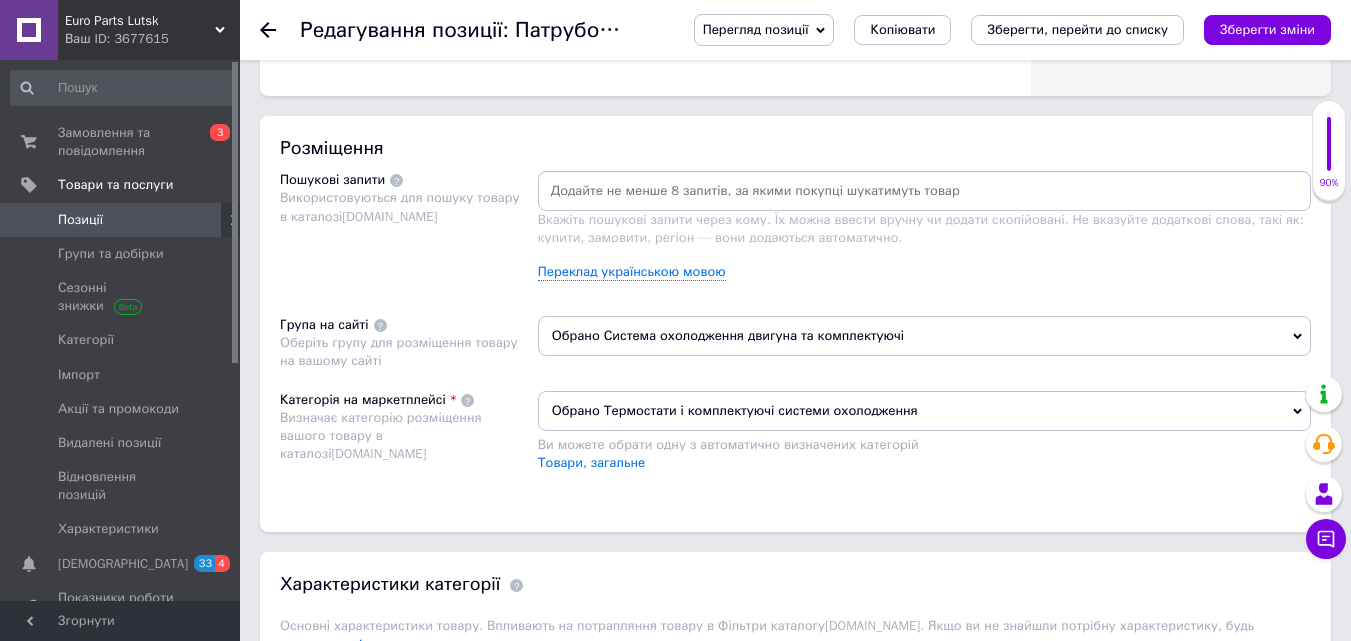 click at bounding box center (924, 191) 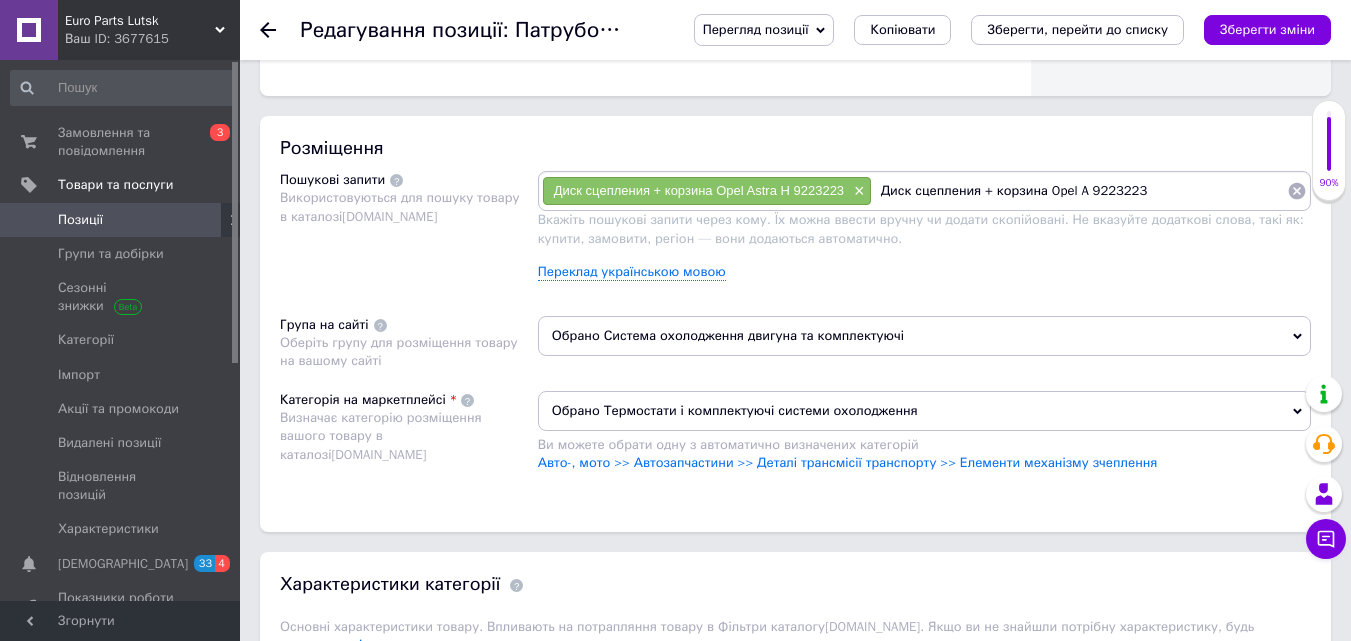type on "Диск сцепления + корзина Opel  9223223" 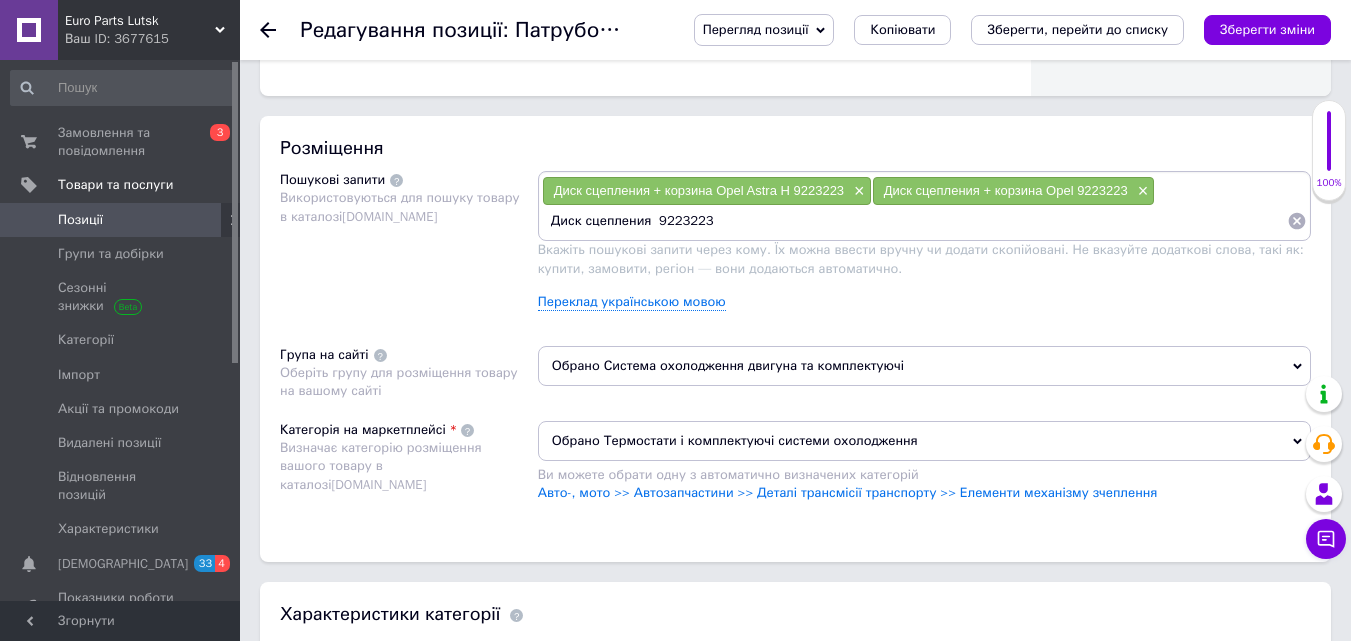 type on "Диск сцепления 9223223" 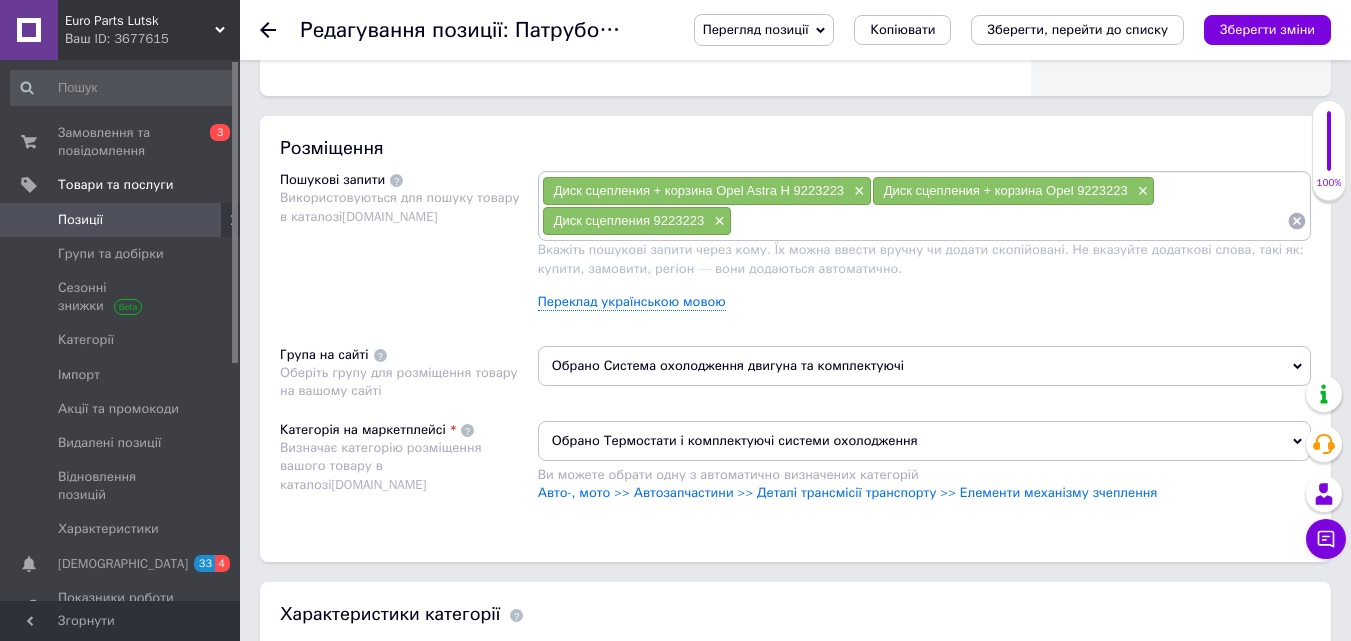 type on "Диск зчеплення + корзина" 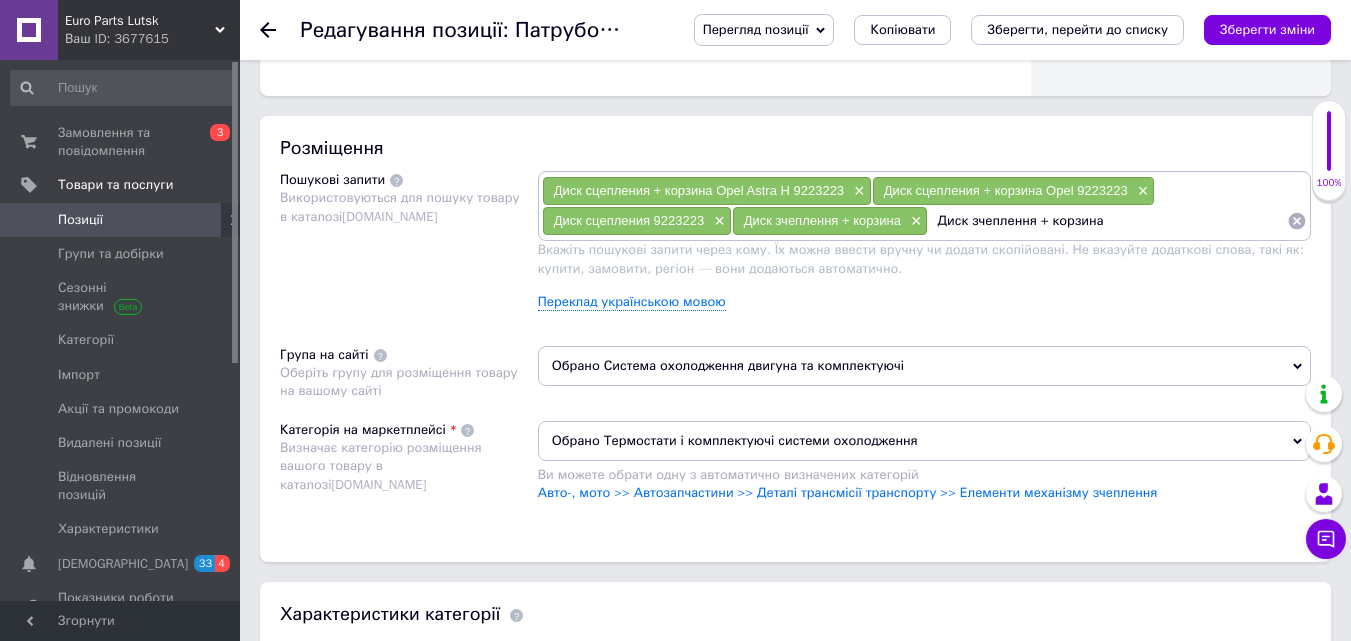 type on "Диск зчеплення + корзина  9223223 Opel" 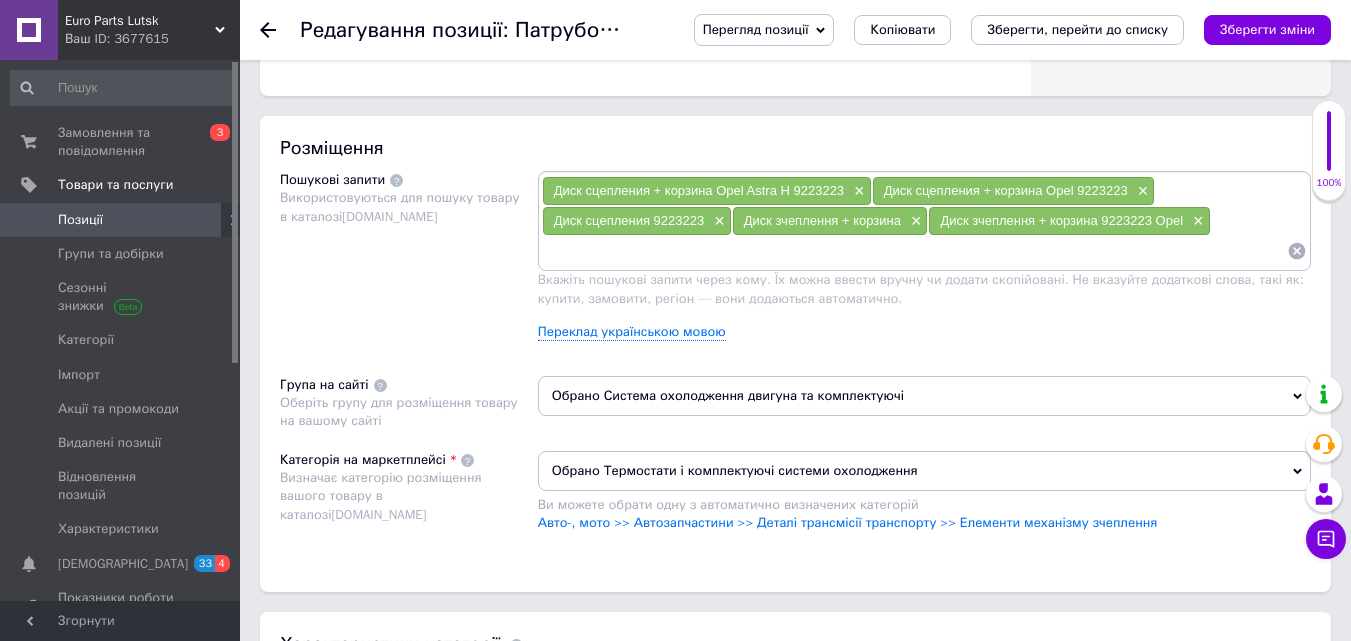 type on "9223223 Opel" 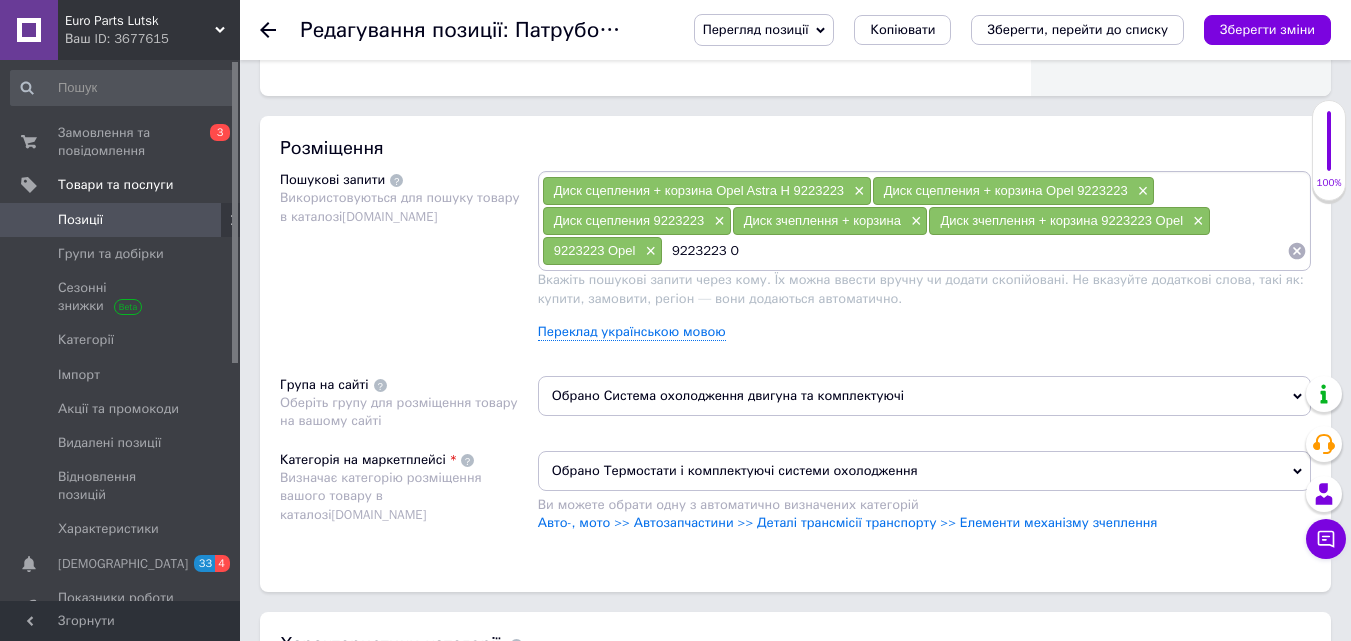 type on "9223223" 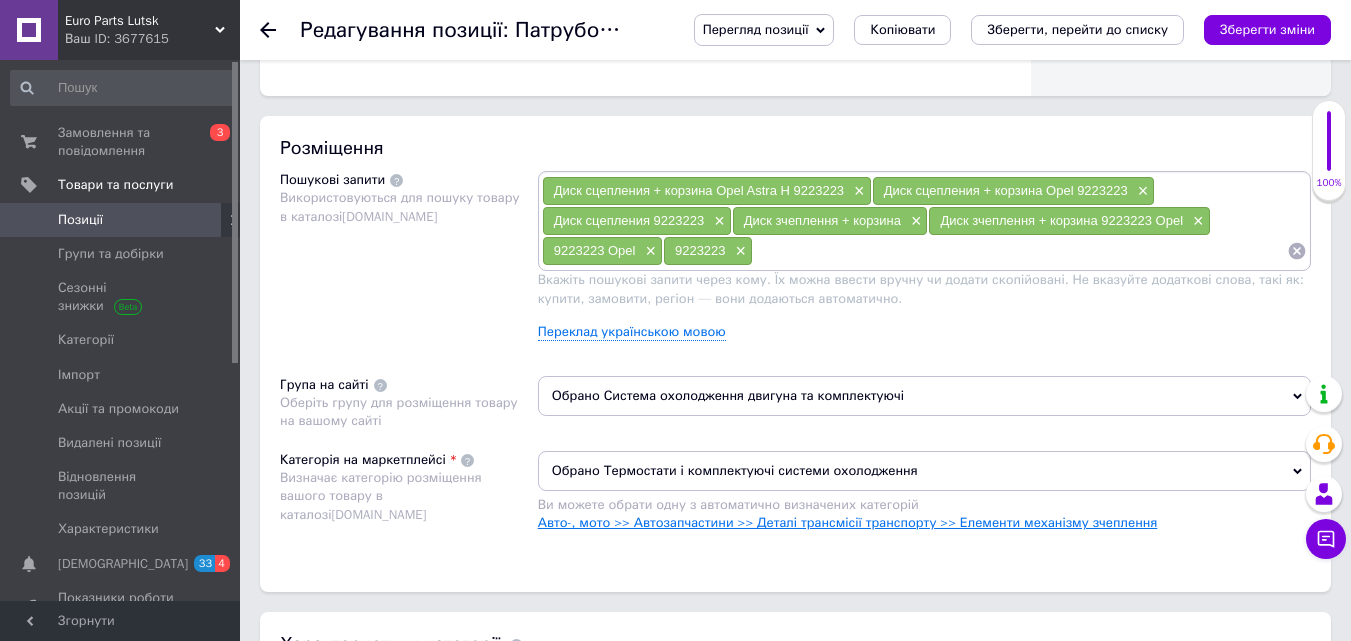 type 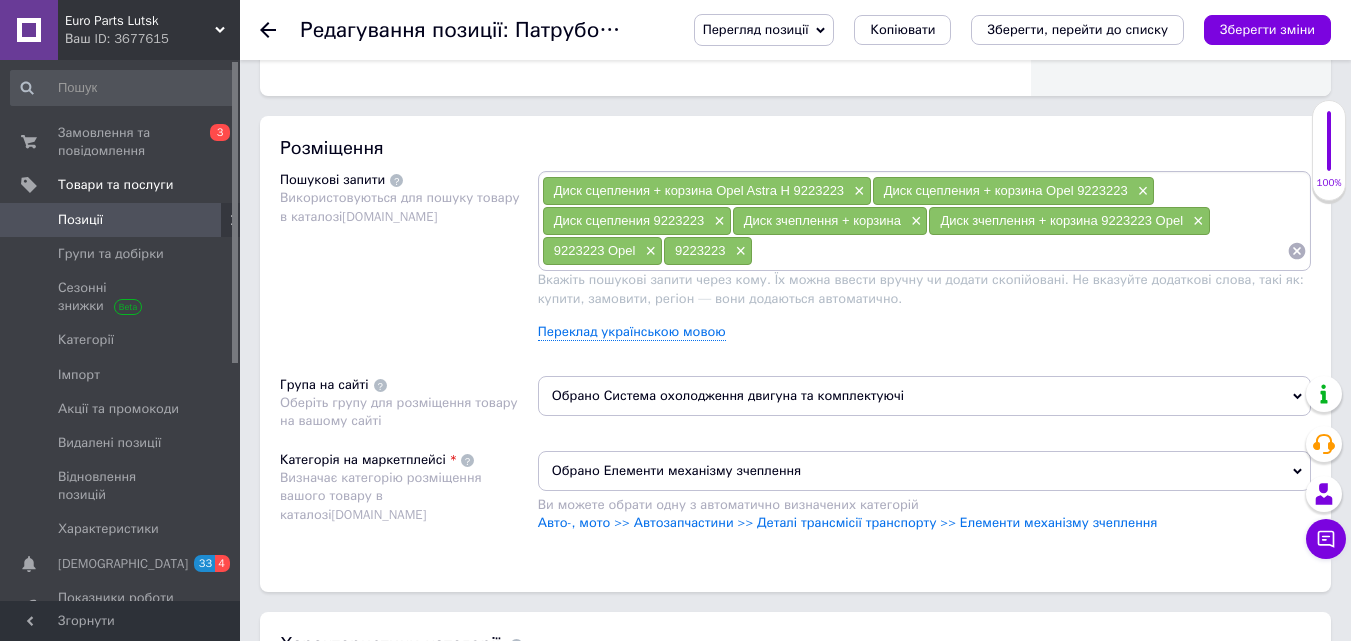 click on "Обрано Система охолодження двигуна та комплектуючі" at bounding box center (924, 396) 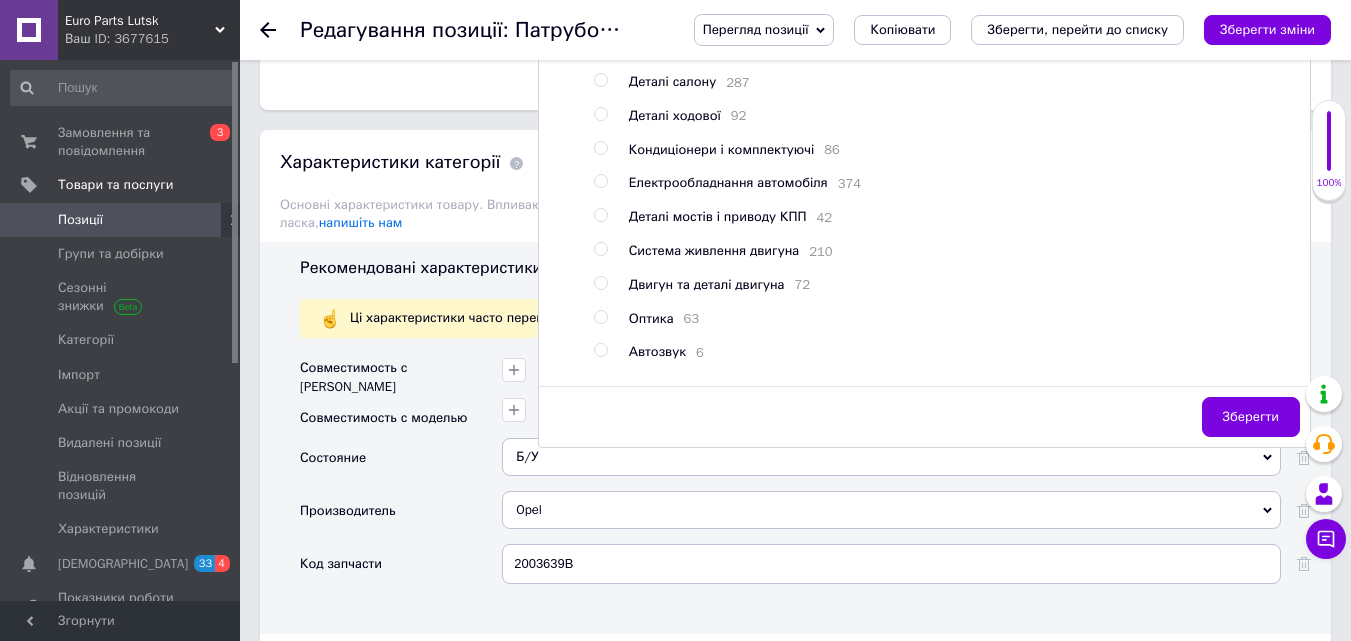 scroll, scrollTop: 1600, scrollLeft: 0, axis: vertical 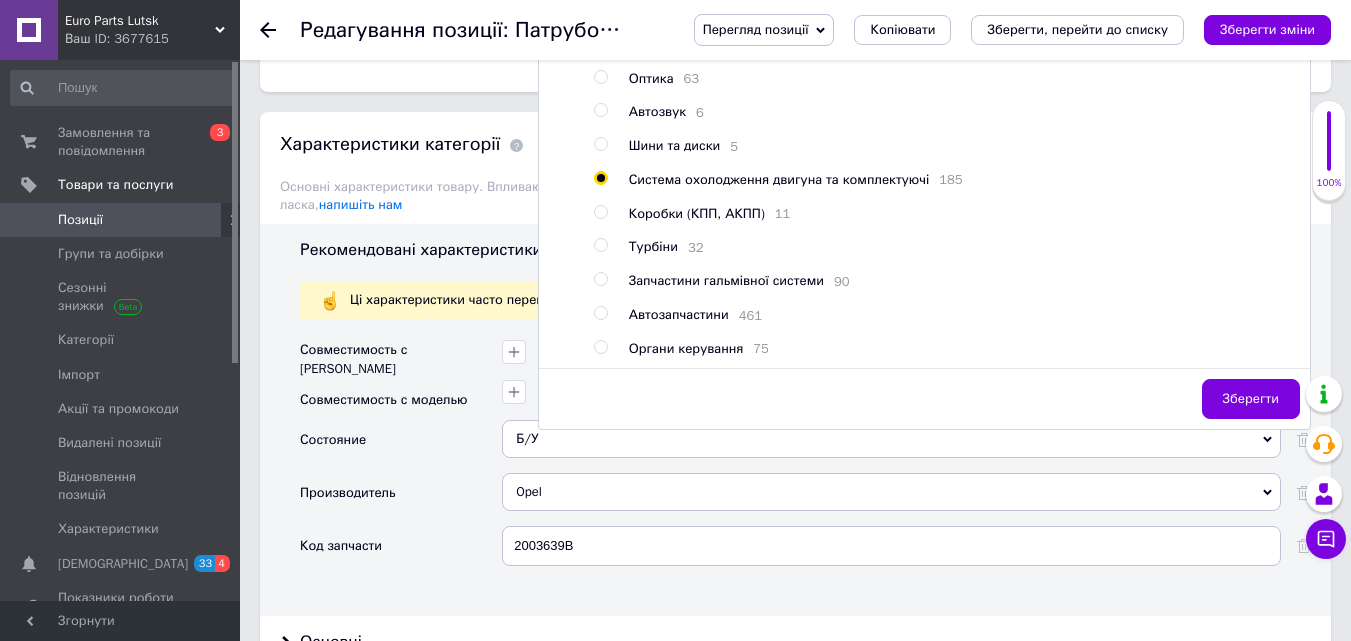 click at bounding box center [600, 313] 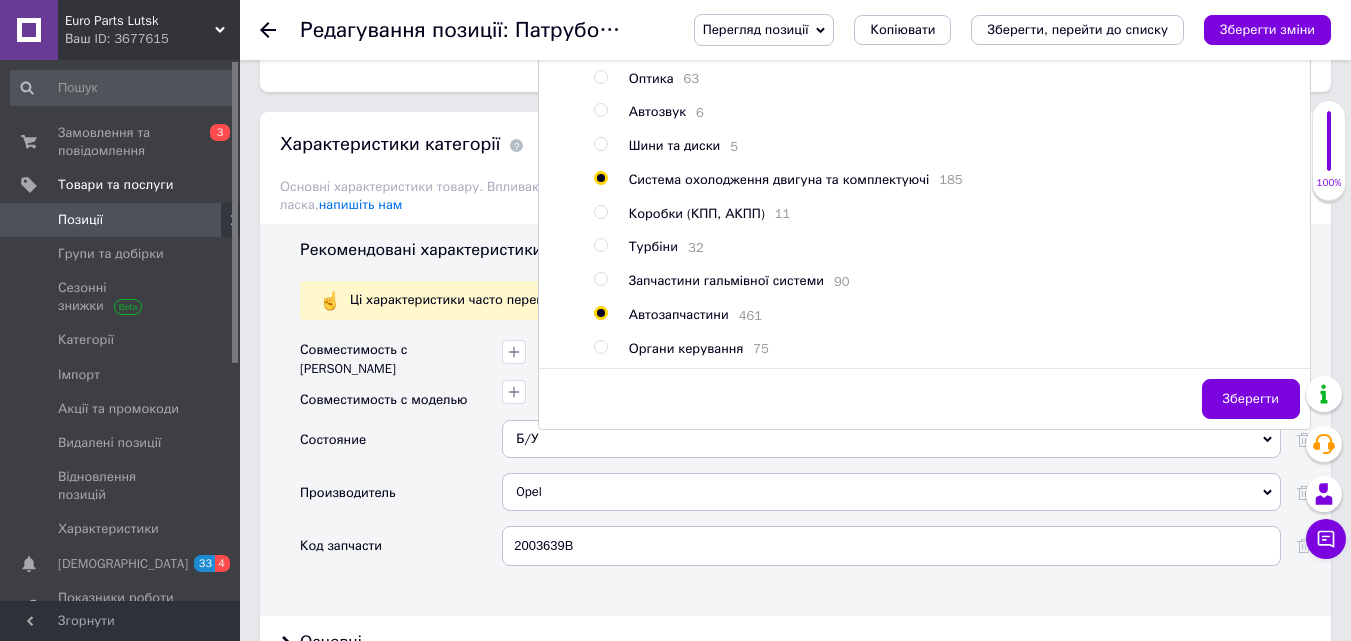 radio on "true" 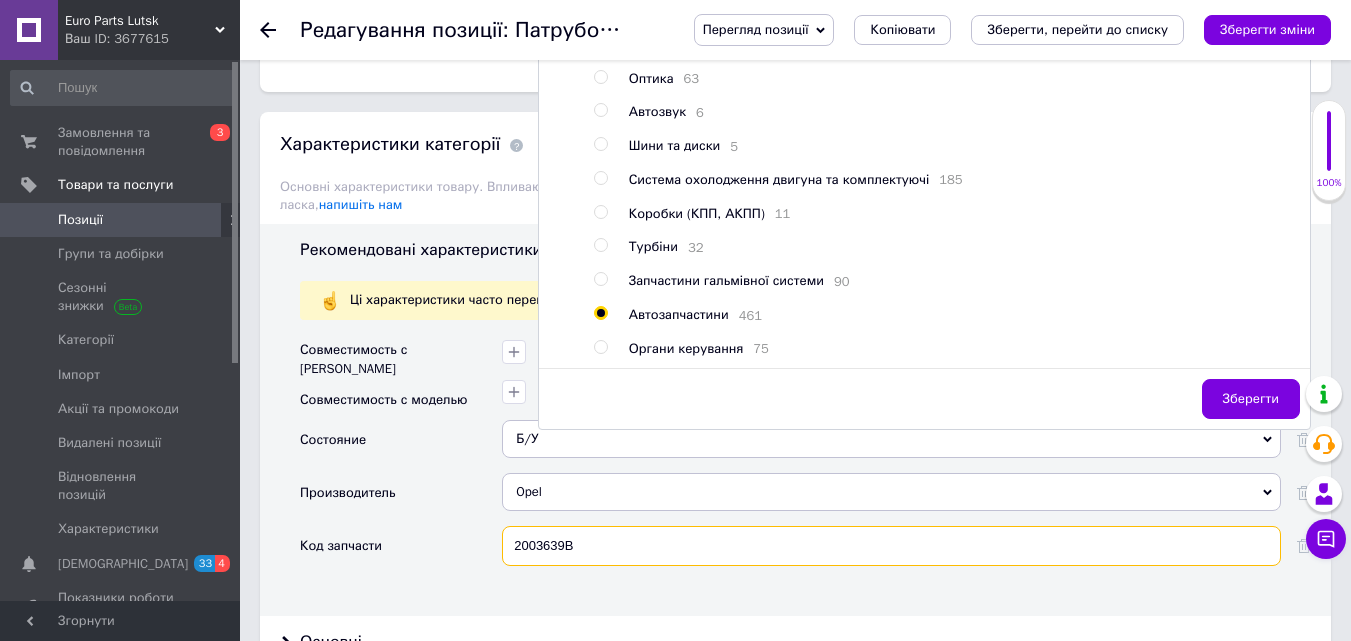 drag, startPoint x: 590, startPoint y: 536, endPoint x: 510, endPoint y: 541, distance: 80.1561 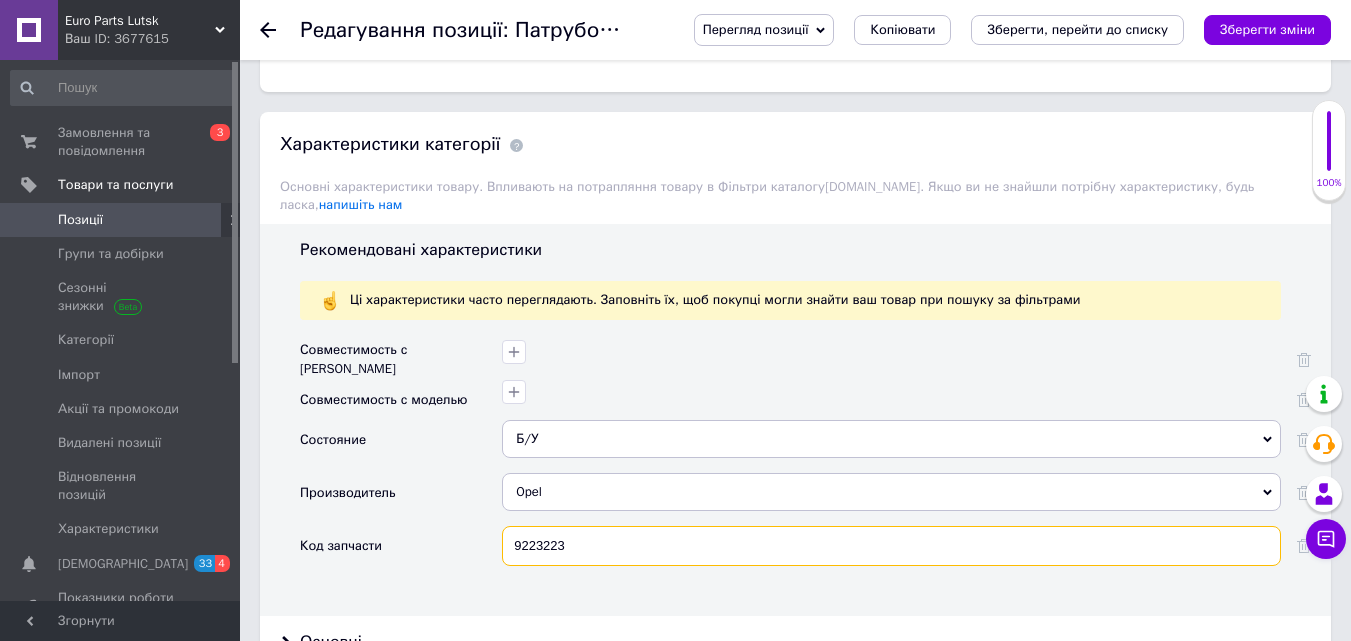 type on "9223223" 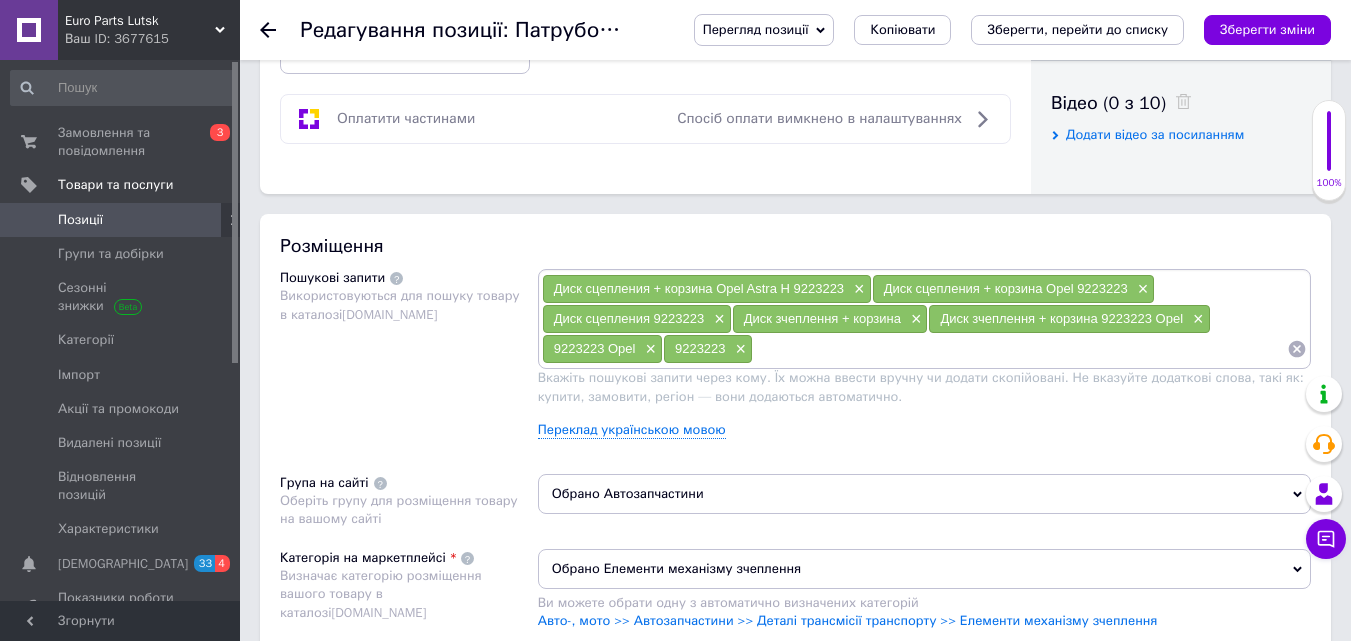 scroll, scrollTop: 1000, scrollLeft: 0, axis: vertical 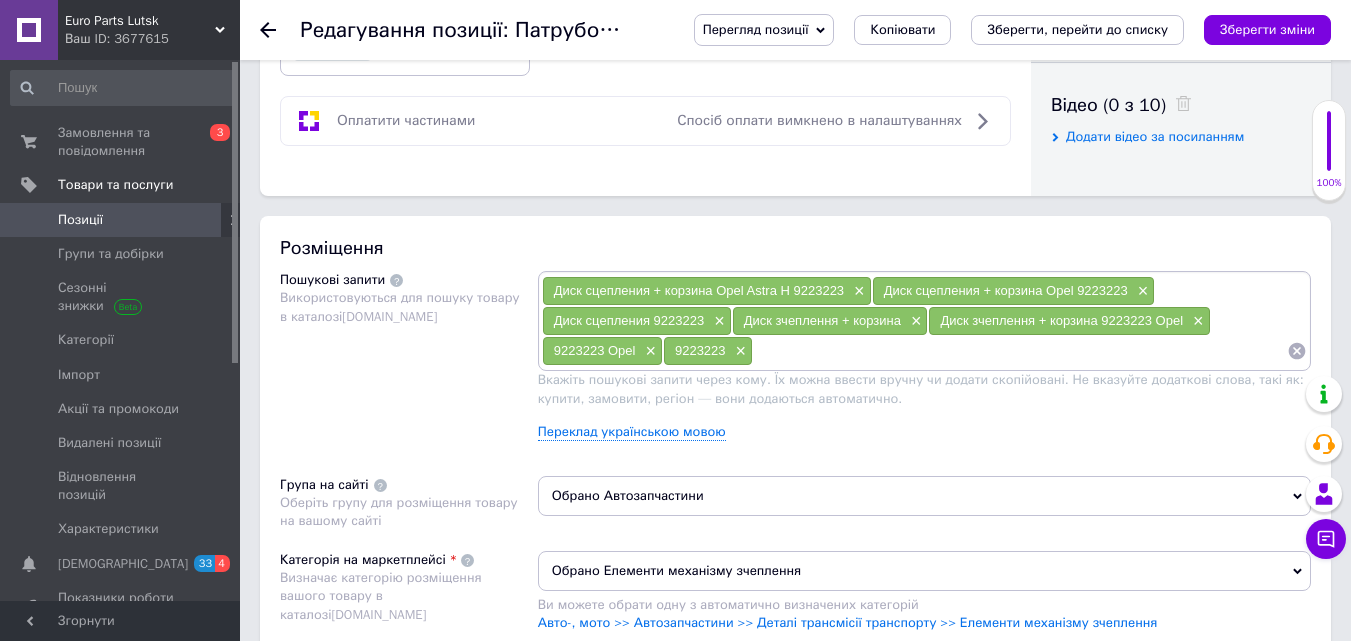 click at bounding box center [1020, 351] 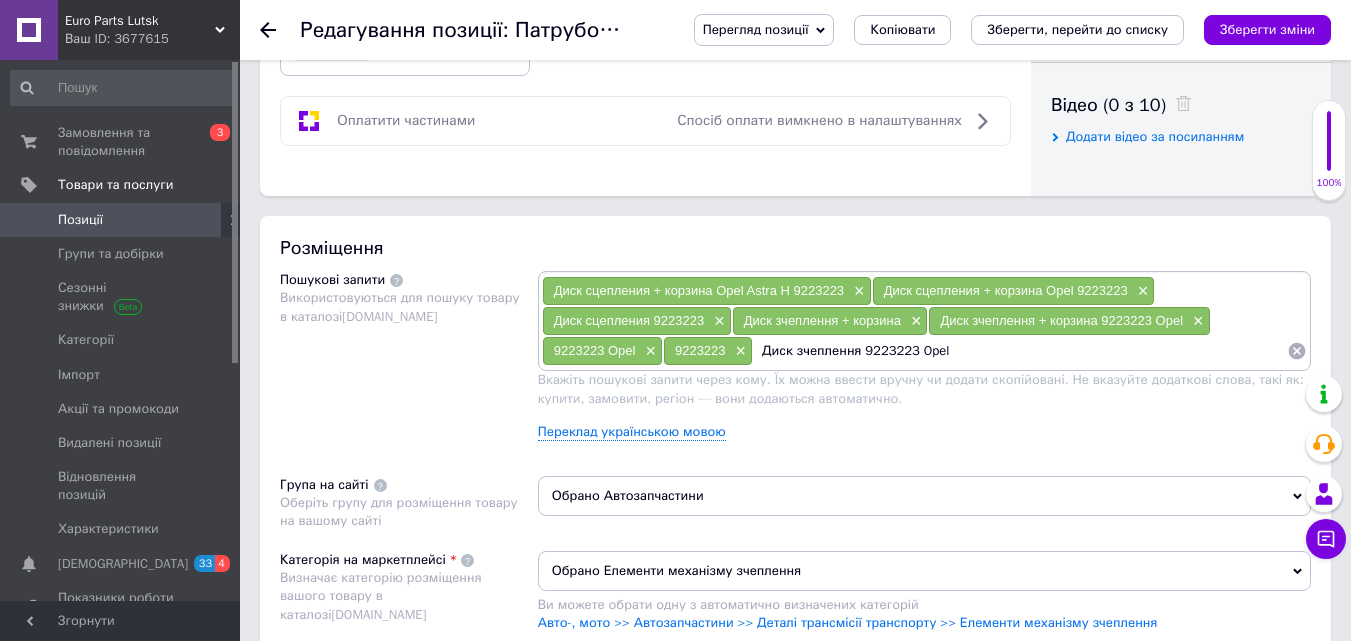 type 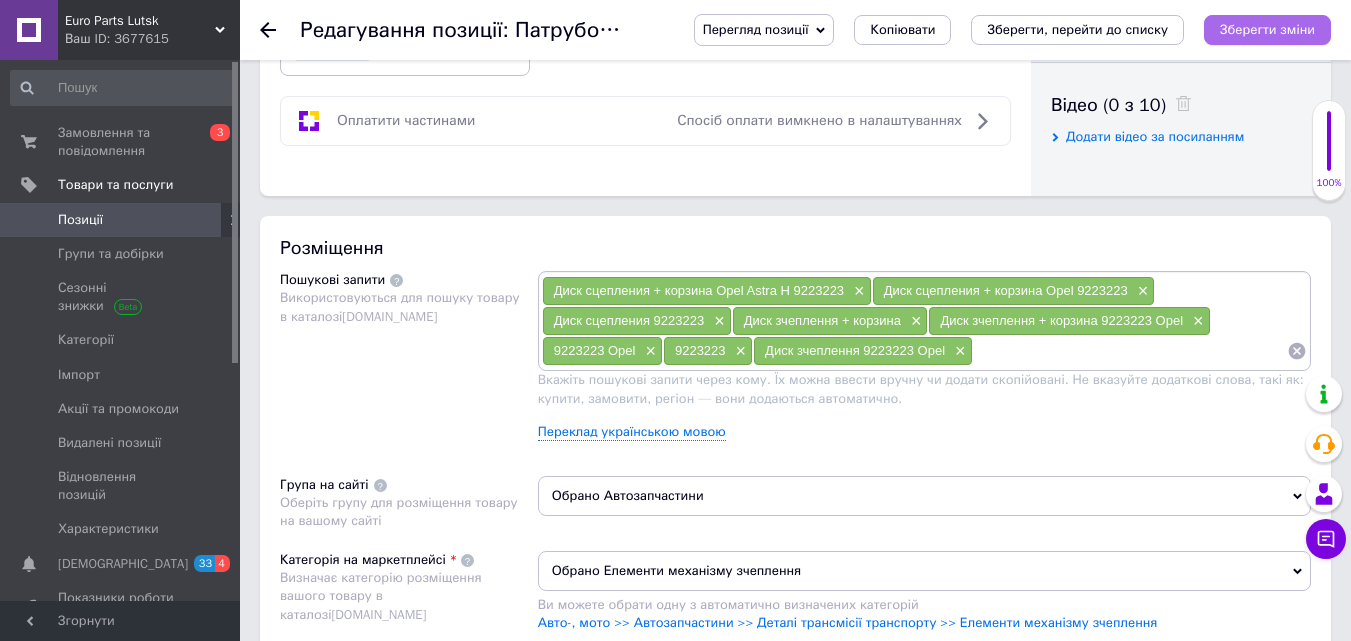 click on "Зберегти зміни" at bounding box center [1267, 29] 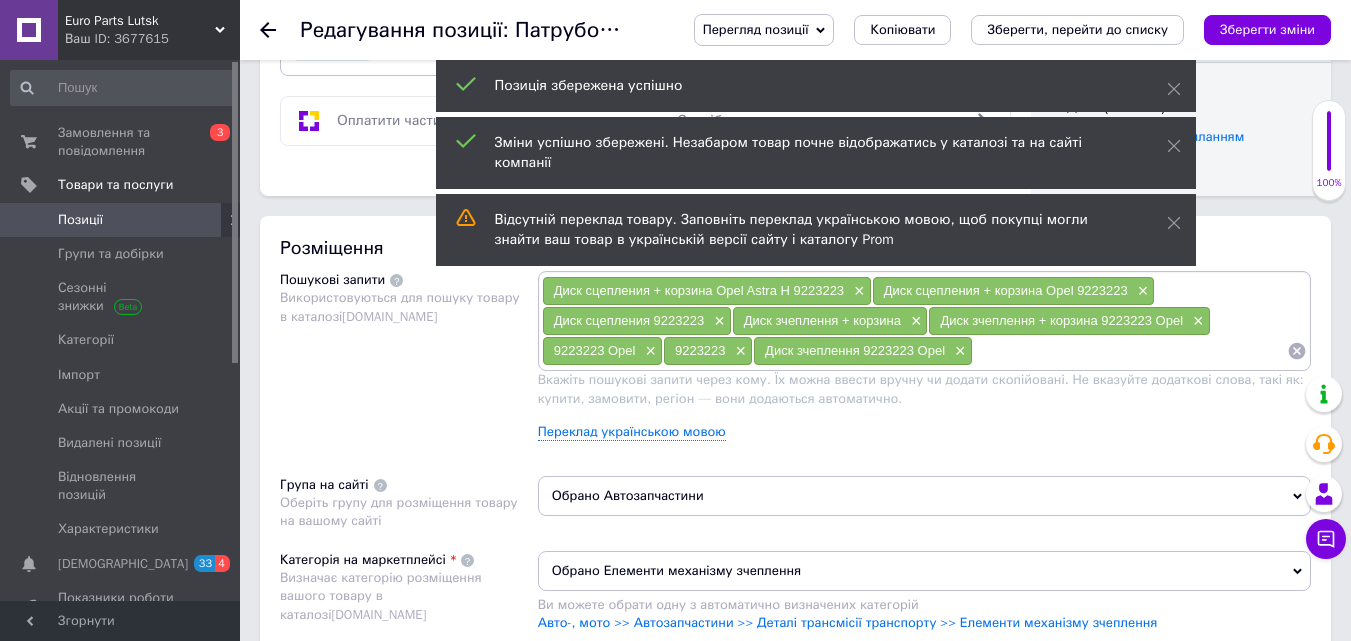 click on "Перегляд позиції" at bounding box center (756, 29) 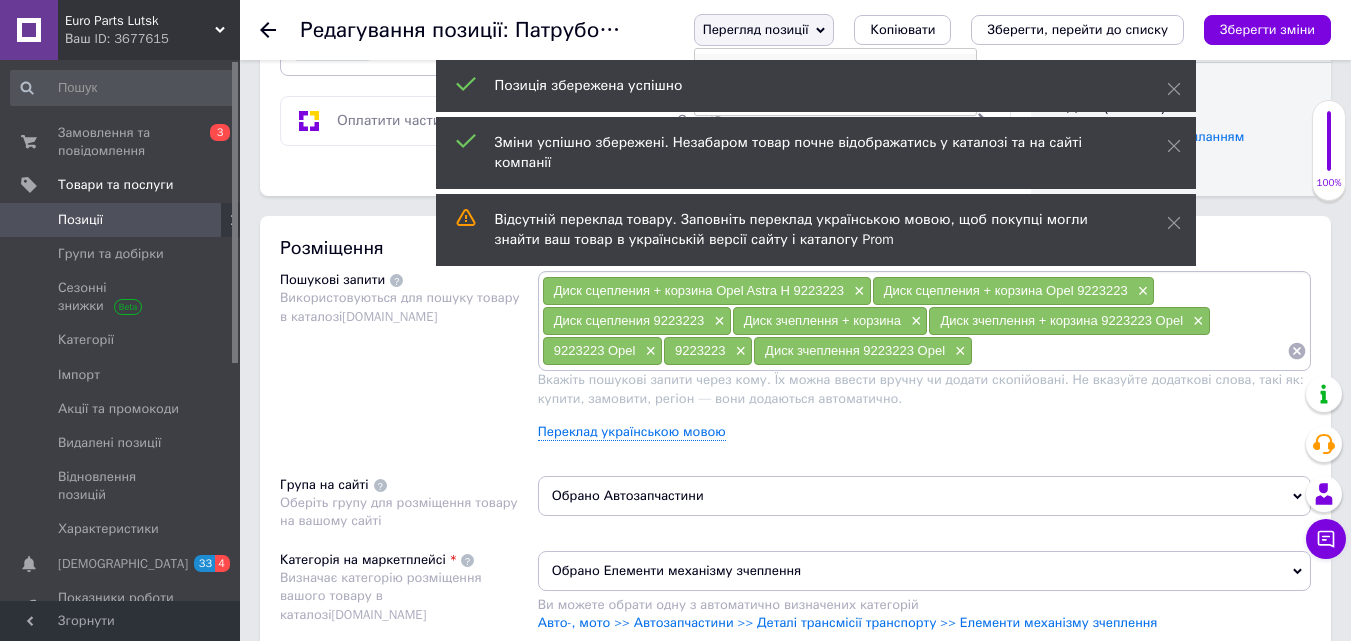 click on "Зберегти та переглянути на сайті" at bounding box center (835, 68) 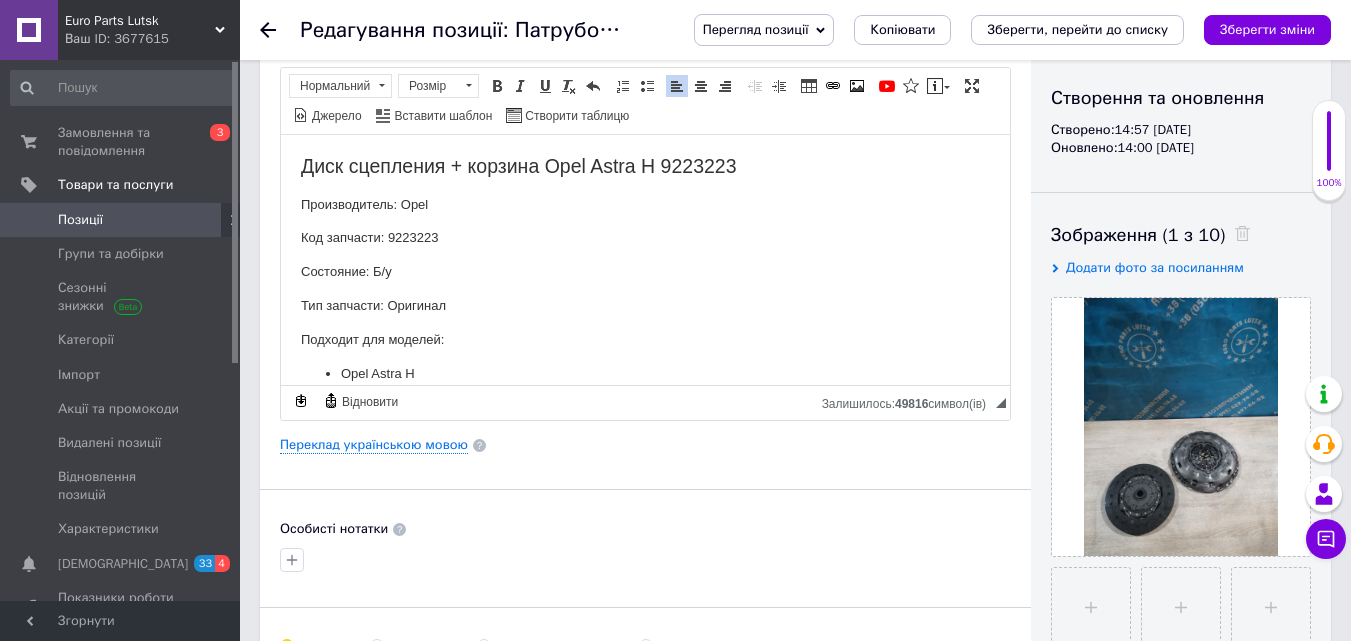 scroll, scrollTop: 0, scrollLeft: 0, axis: both 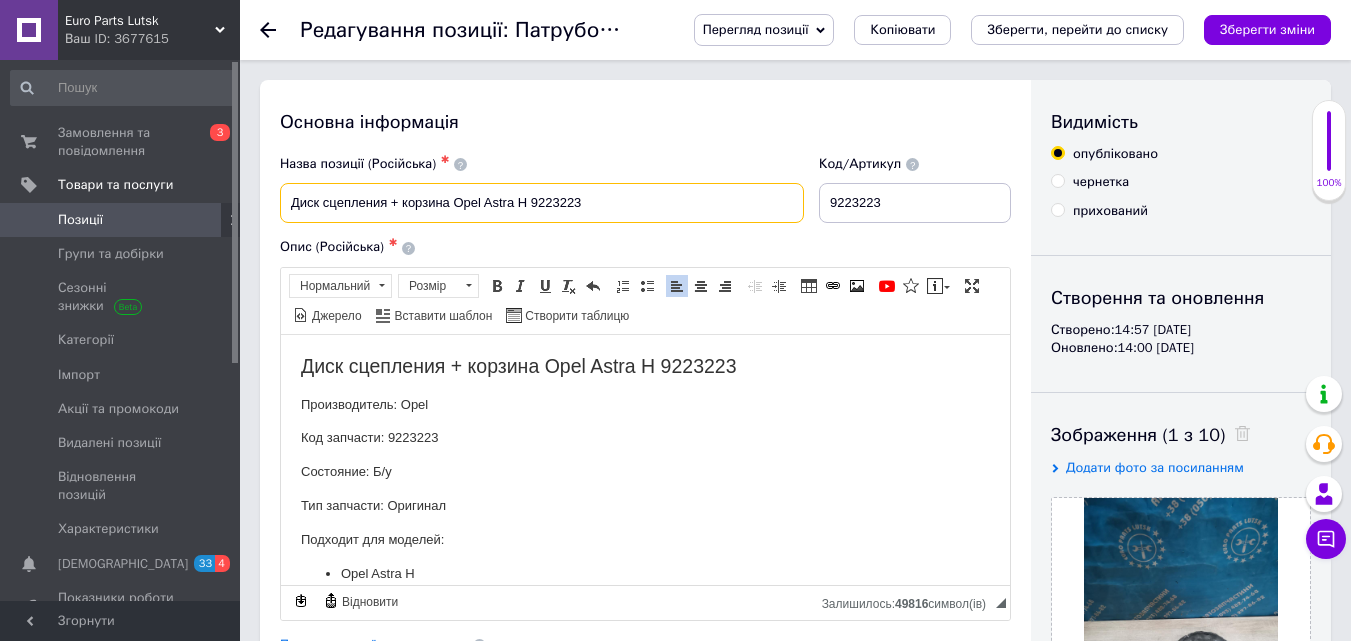 drag, startPoint x: 283, startPoint y: 204, endPoint x: 510, endPoint y: 207, distance: 227.01982 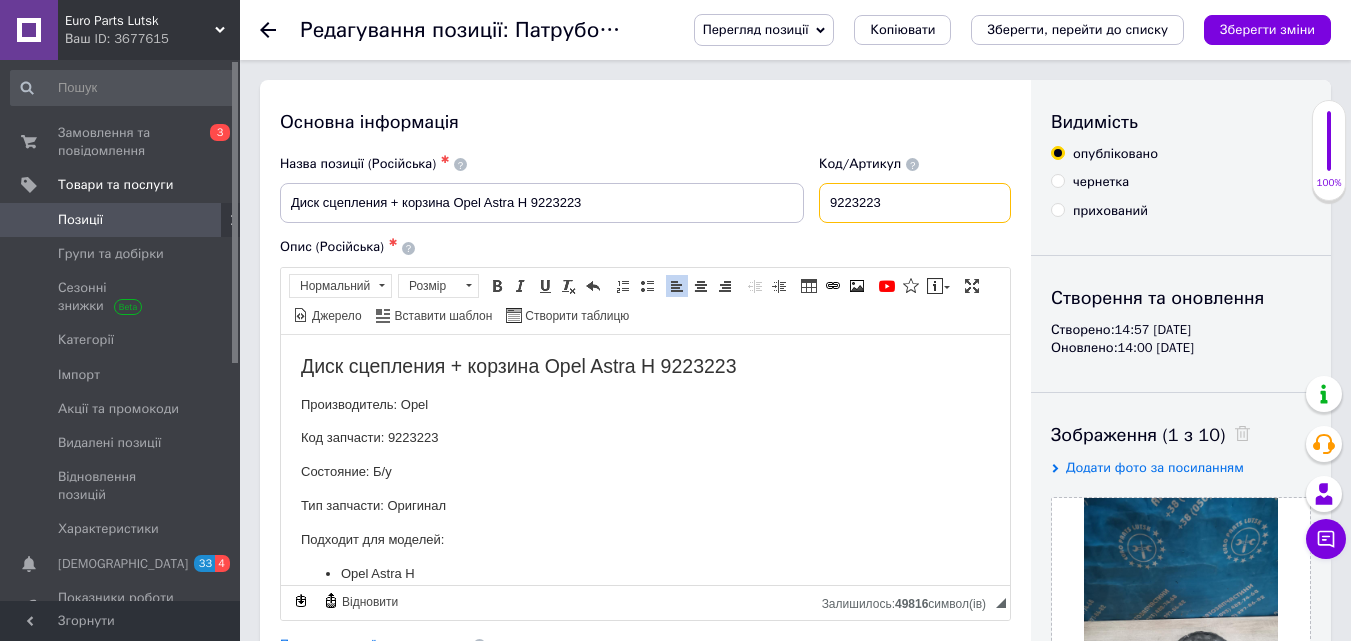 drag, startPoint x: 836, startPoint y: 206, endPoint x: 889, endPoint y: 204, distance: 53.037724 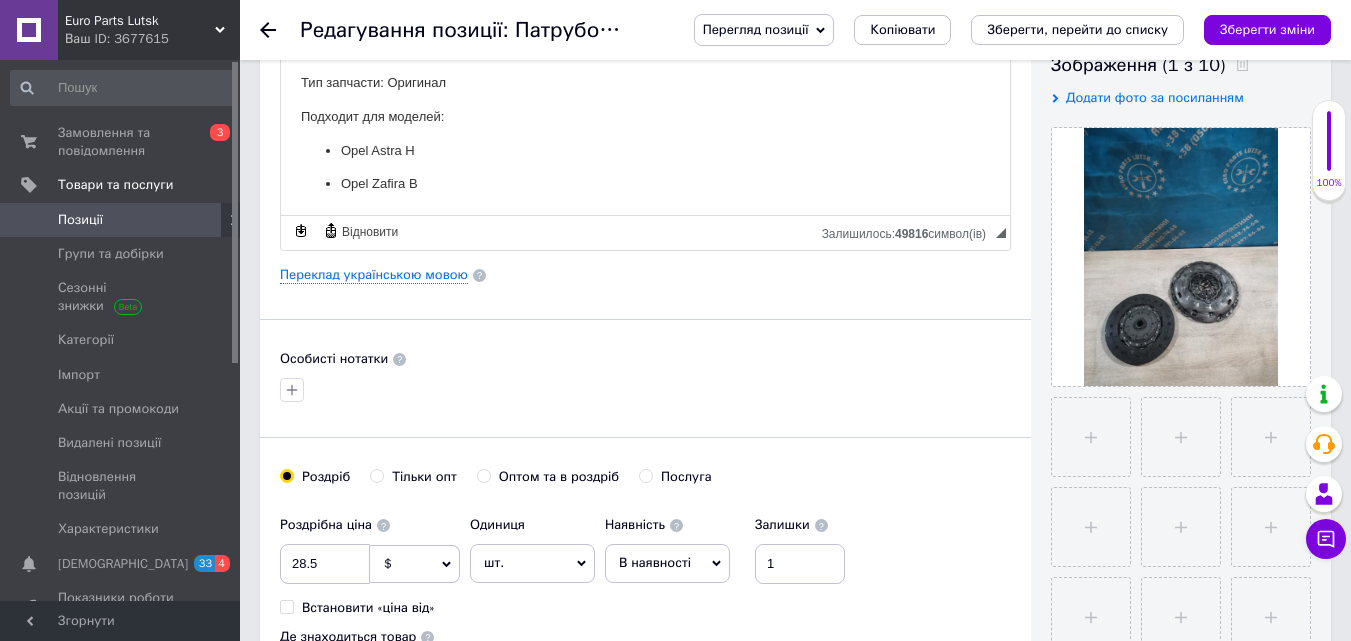 scroll, scrollTop: 400, scrollLeft: 0, axis: vertical 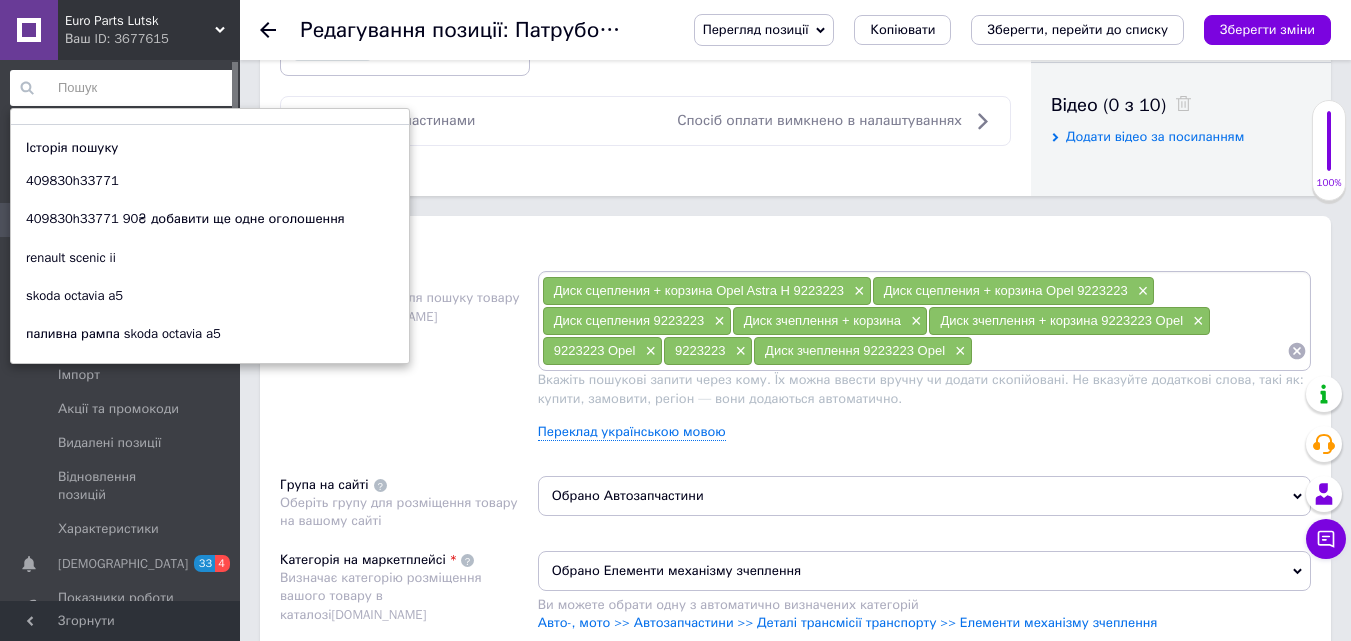 click at bounding box center [123, 88] 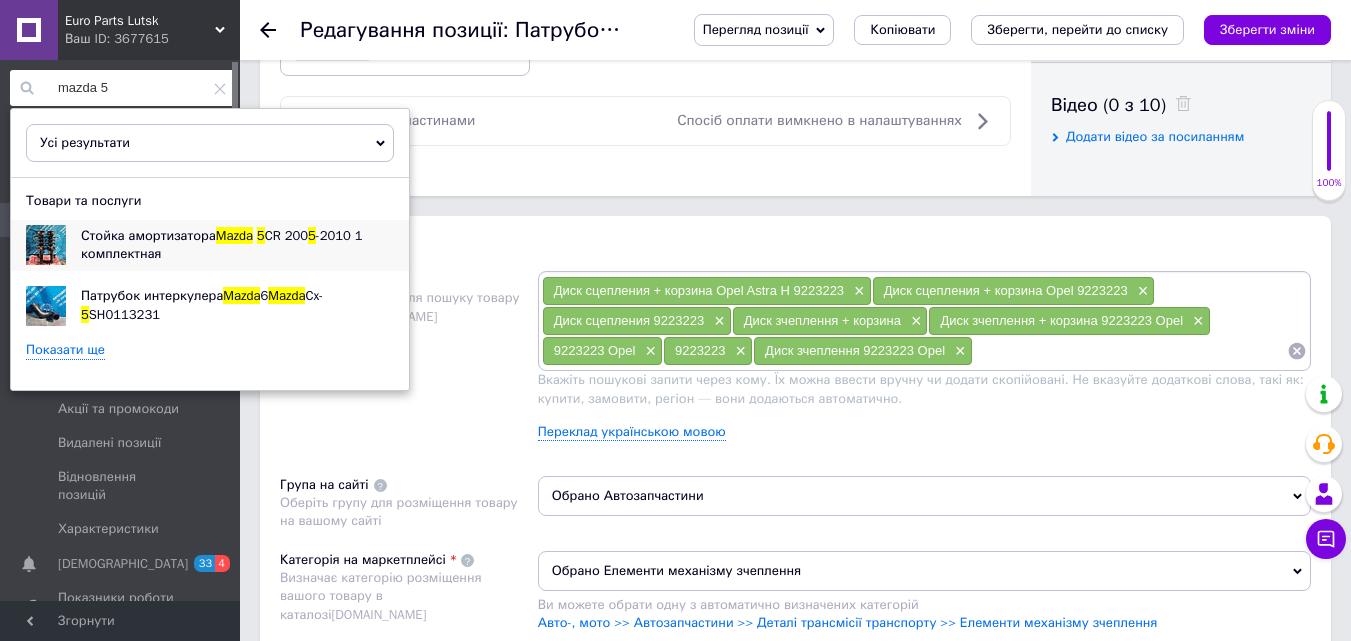 type on "mazda 5" 